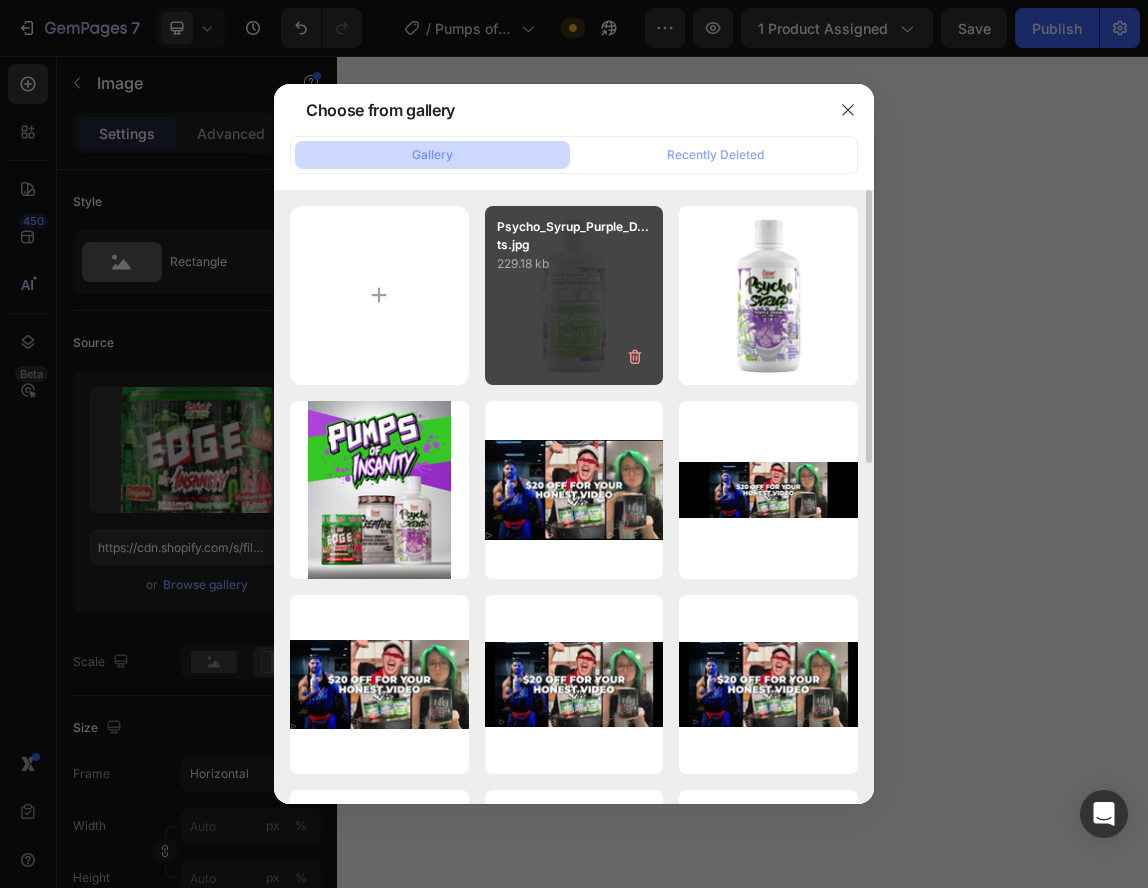 scroll, scrollTop: 0, scrollLeft: 0, axis: both 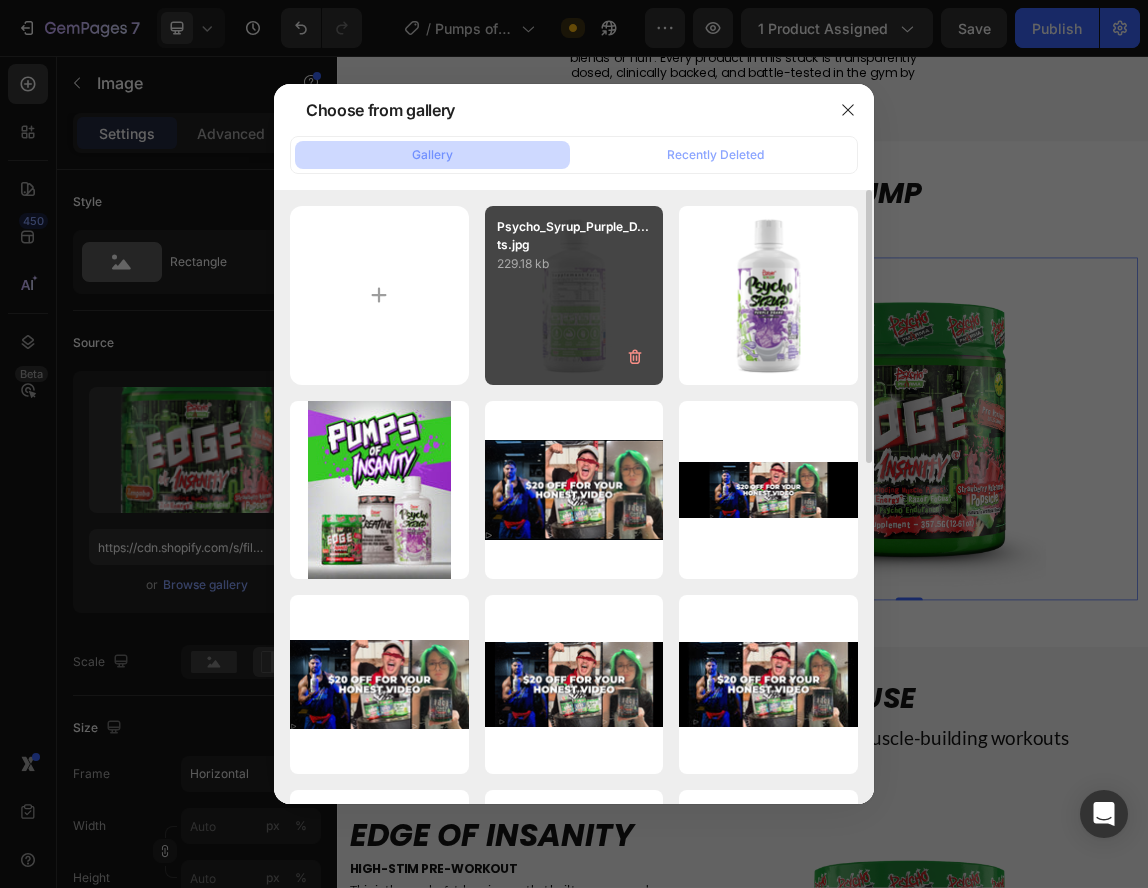 click on "Psycho_Syrup_Purple_D...ts.jpg [FILESIZE]" at bounding box center [574, 295] 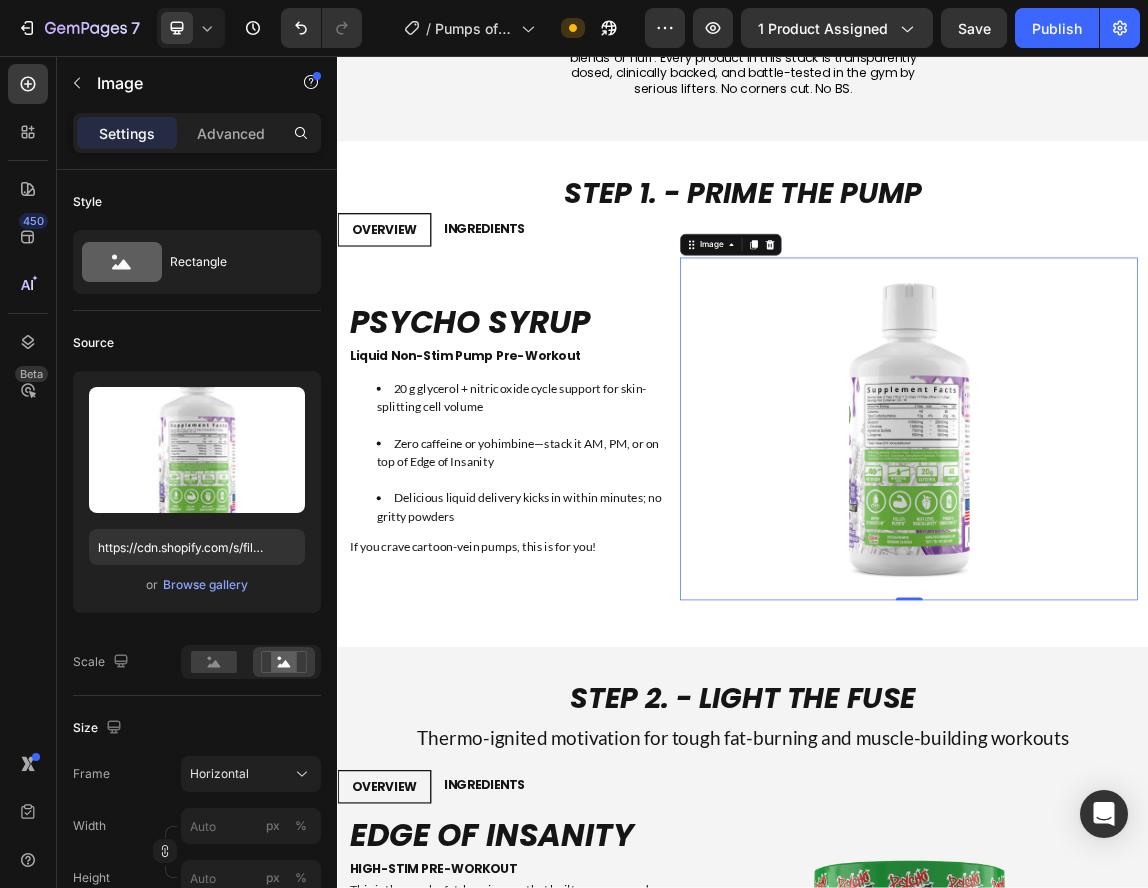 click at bounding box center [1182, 608] 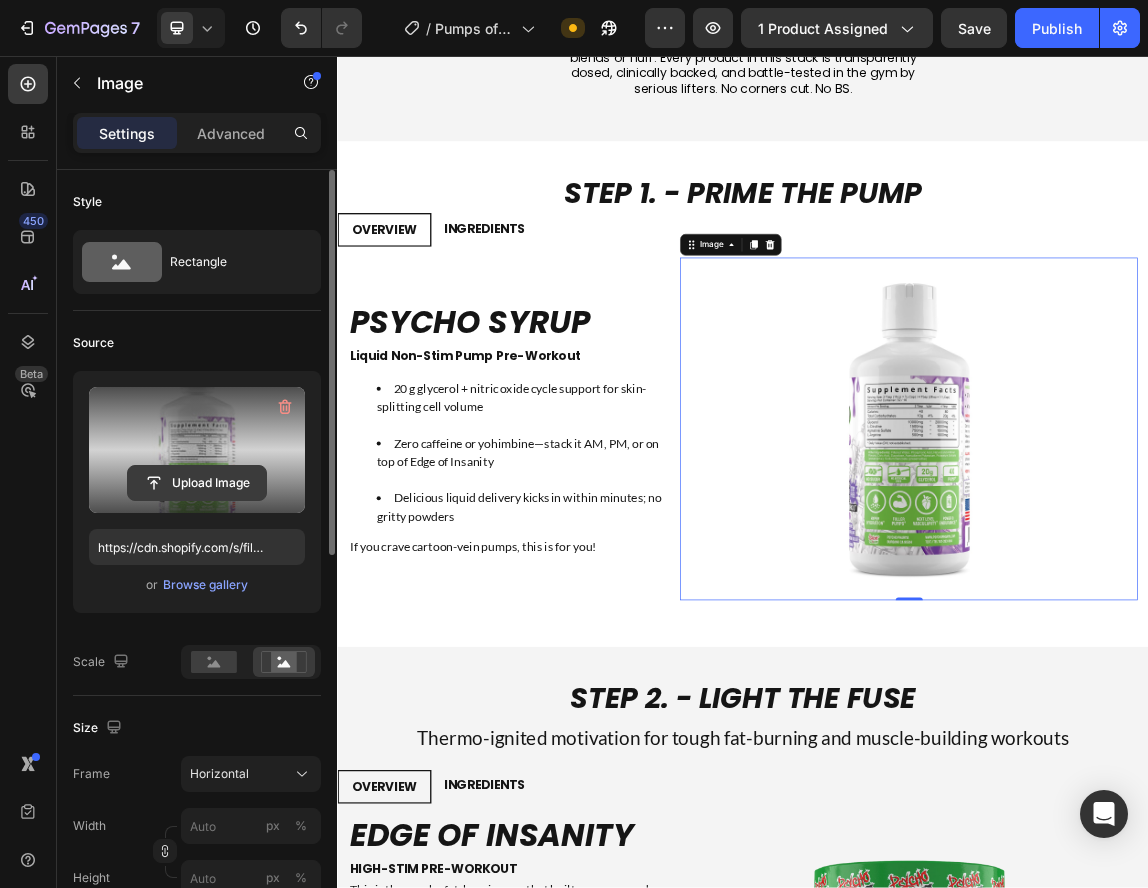 click 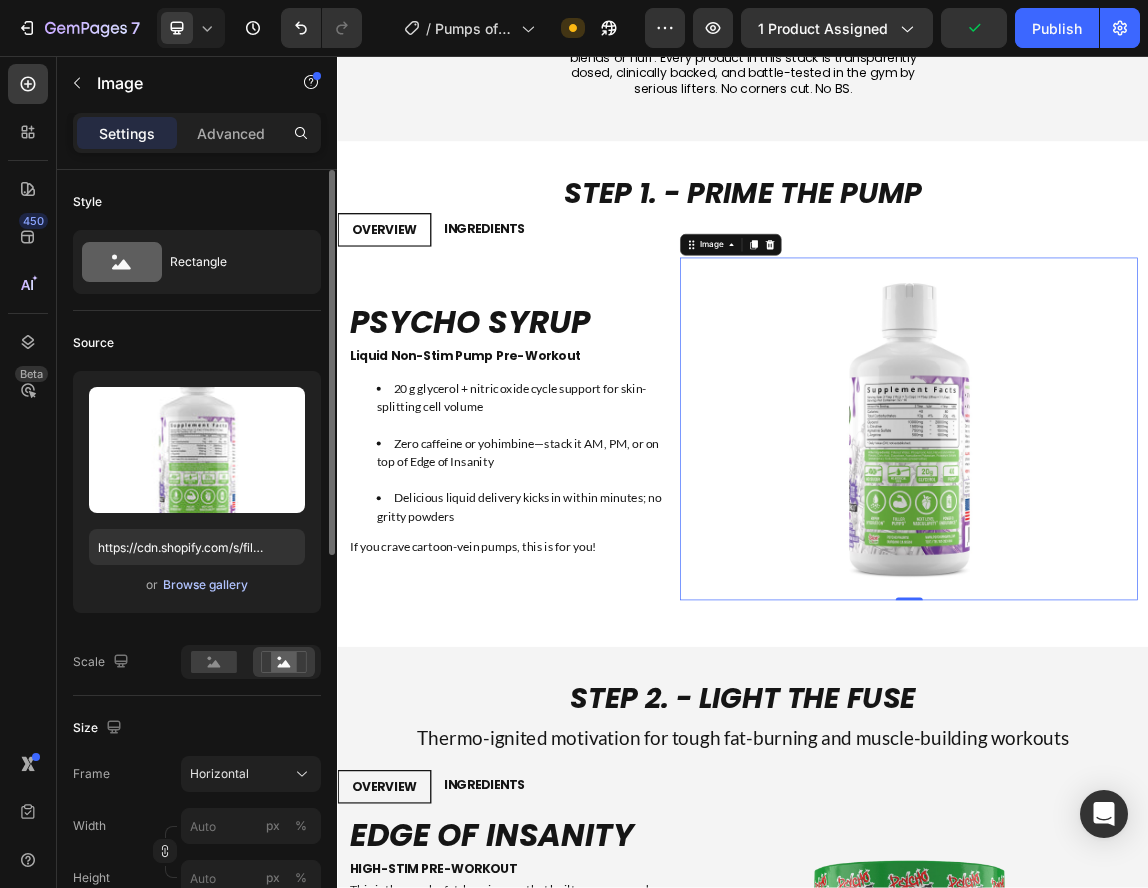 click on "Browse gallery" at bounding box center [205, 585] 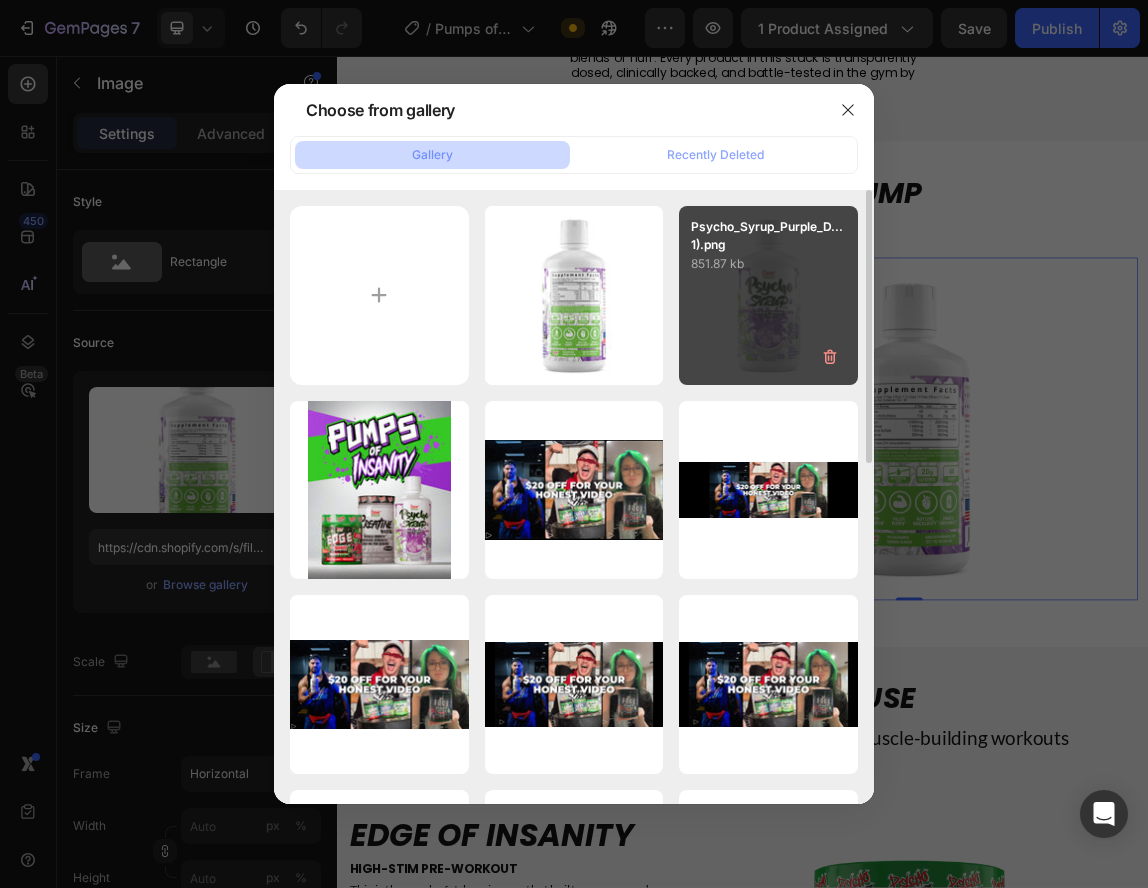 click on "Psycho_Syrup_Purple_D...1).png [FILESIZE]" at bounding box center (768, 295) 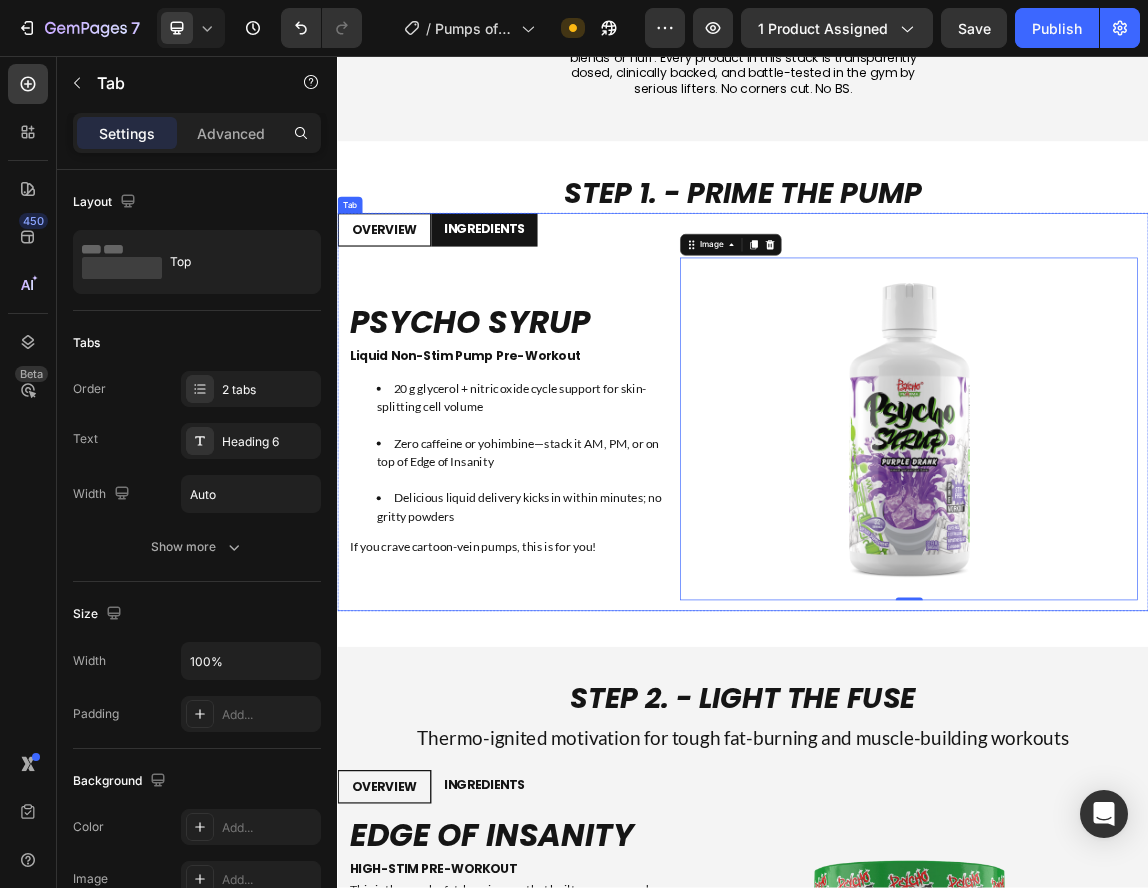 click on "INGREDIENTS" at bounding box center (554, 311) 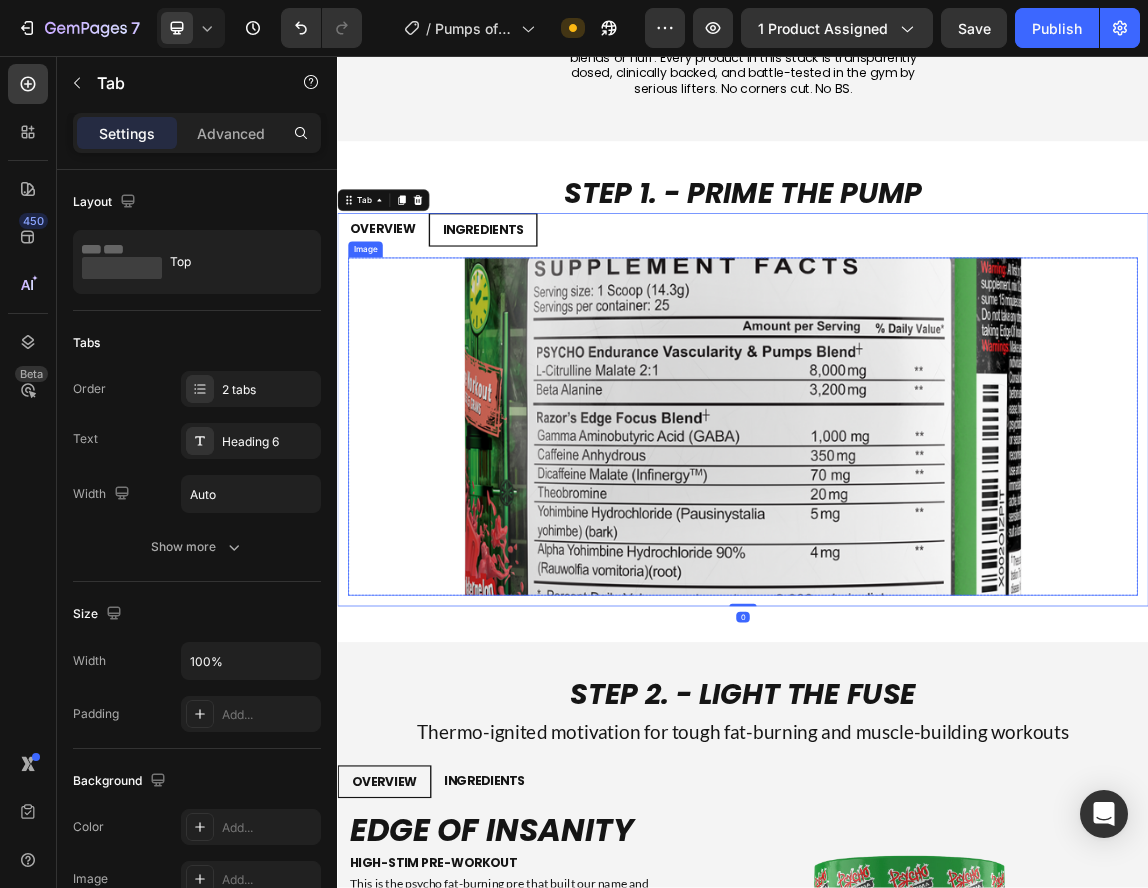 click at bounding box center [937, 605] 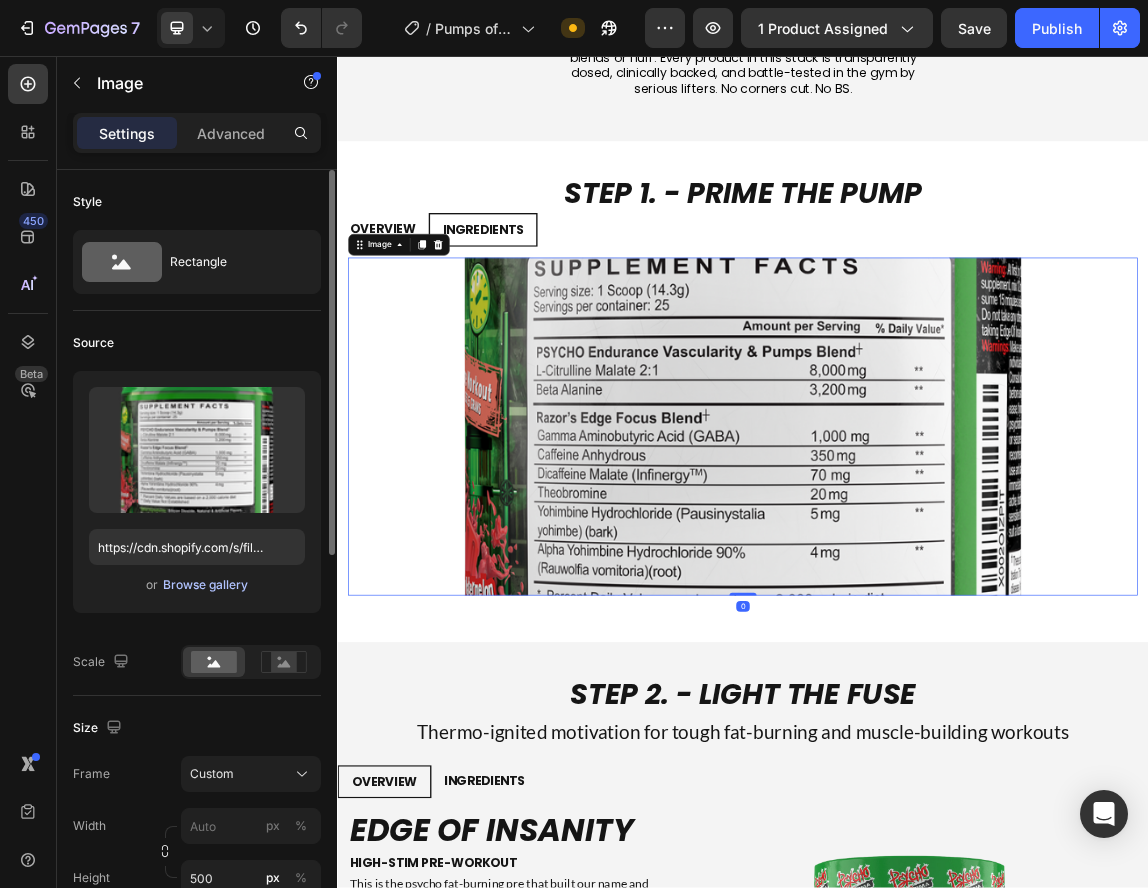 click on "Browse gallery" at bounding box center [205, 585] 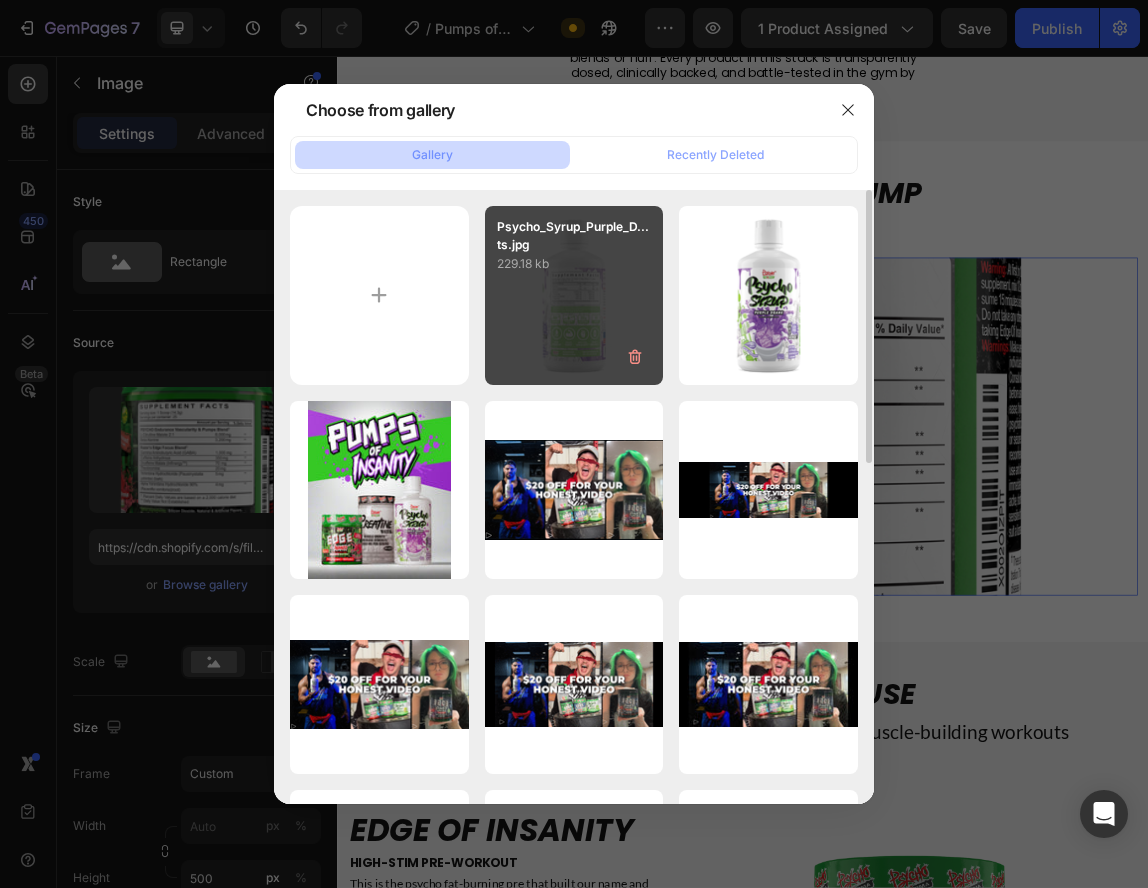 click on "Psycho_Syrup_Purple_D...ts.jpg [FILESIZE]" at bounding box center [574, 295] 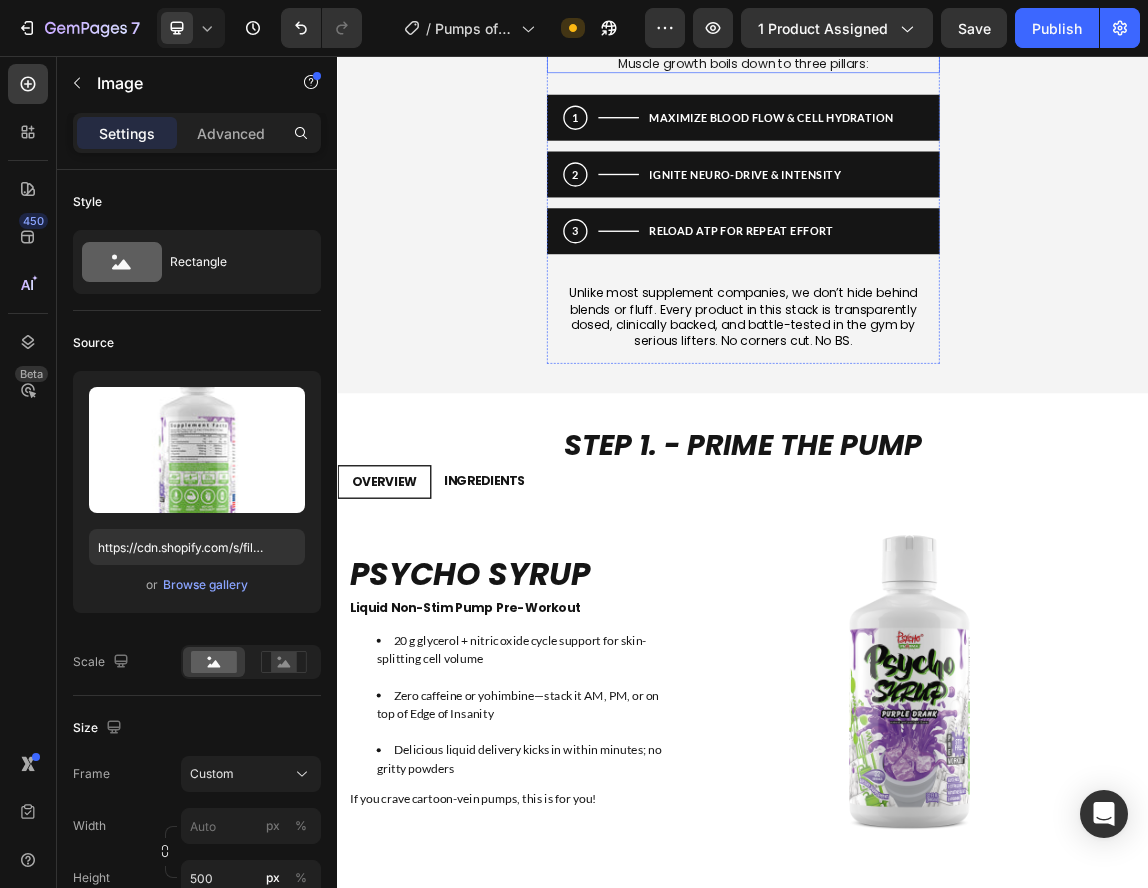 scroll, scrollTop: 1700, scrollLeft: 0, axis: vertical 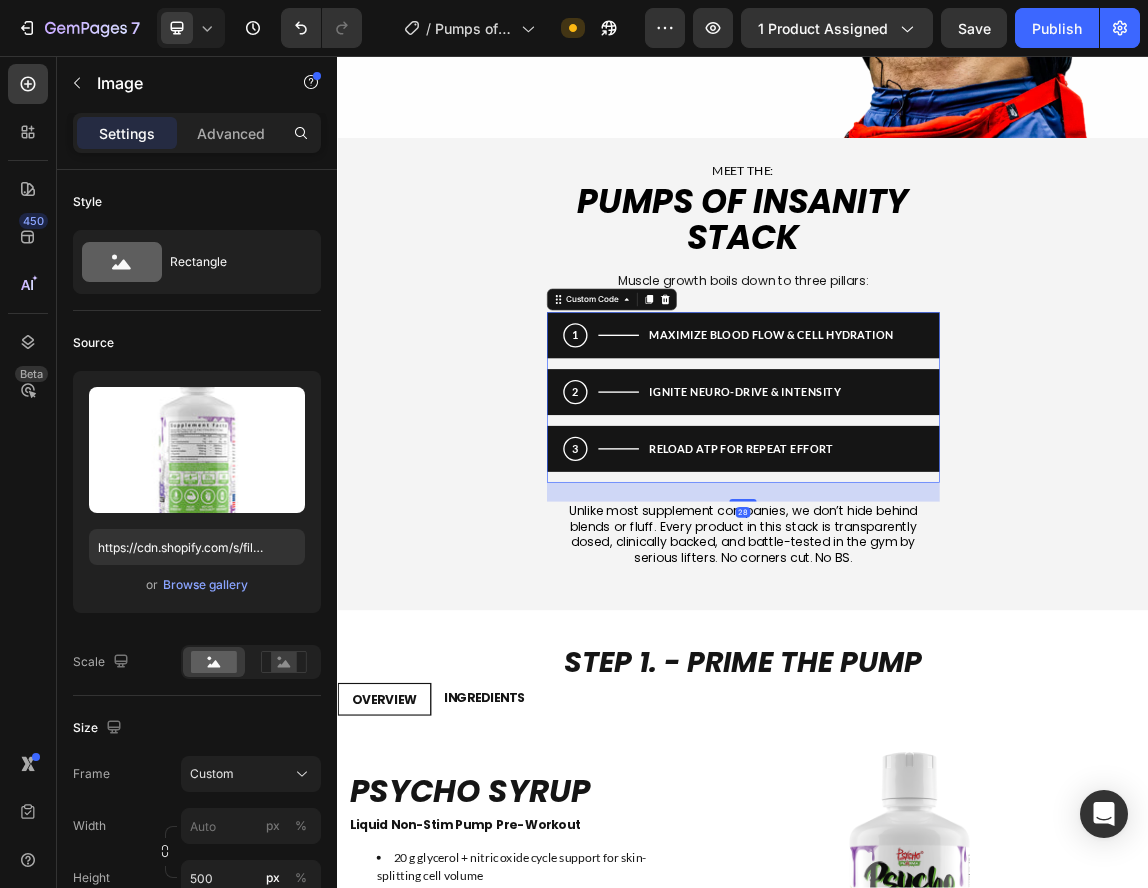 click on "Maximize blood flow & cell hydration" at bounding box center [979, 470] 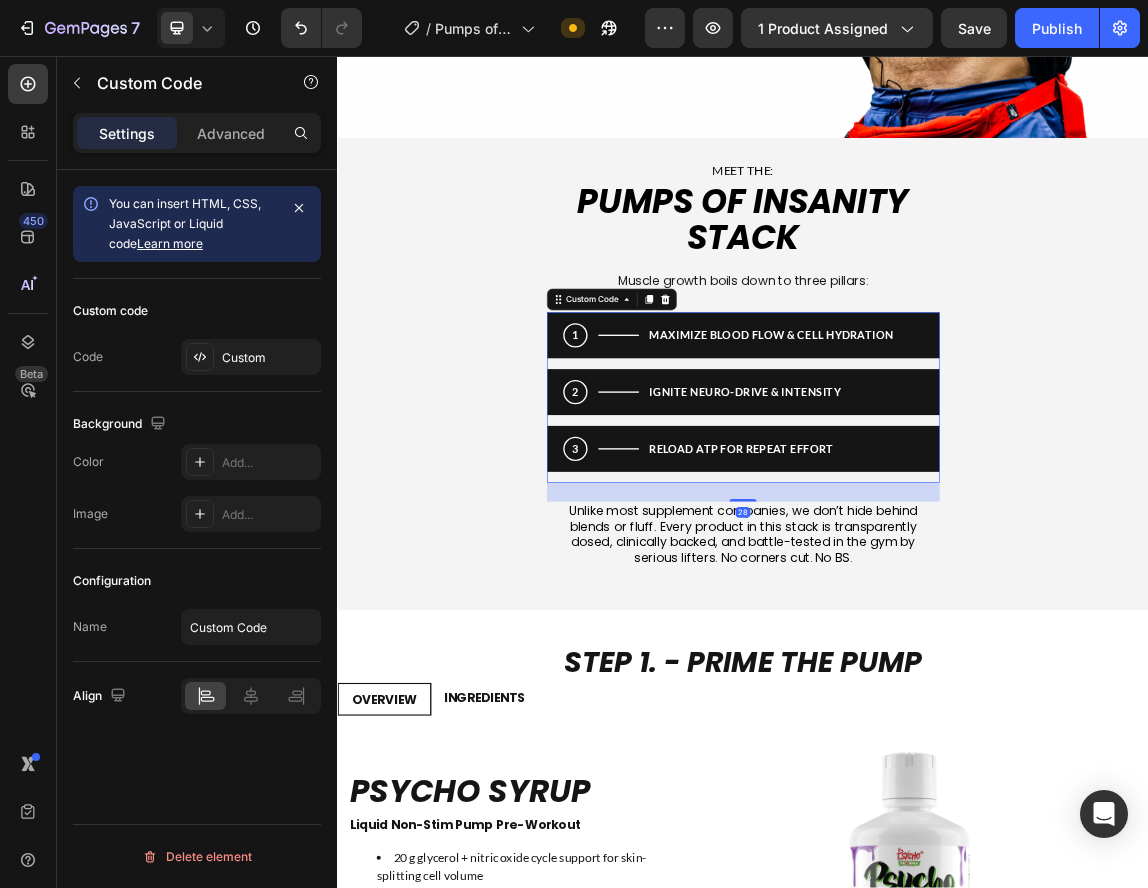 click on "Maximize blood flow & cell hydration" at bounding box center [979, 470] 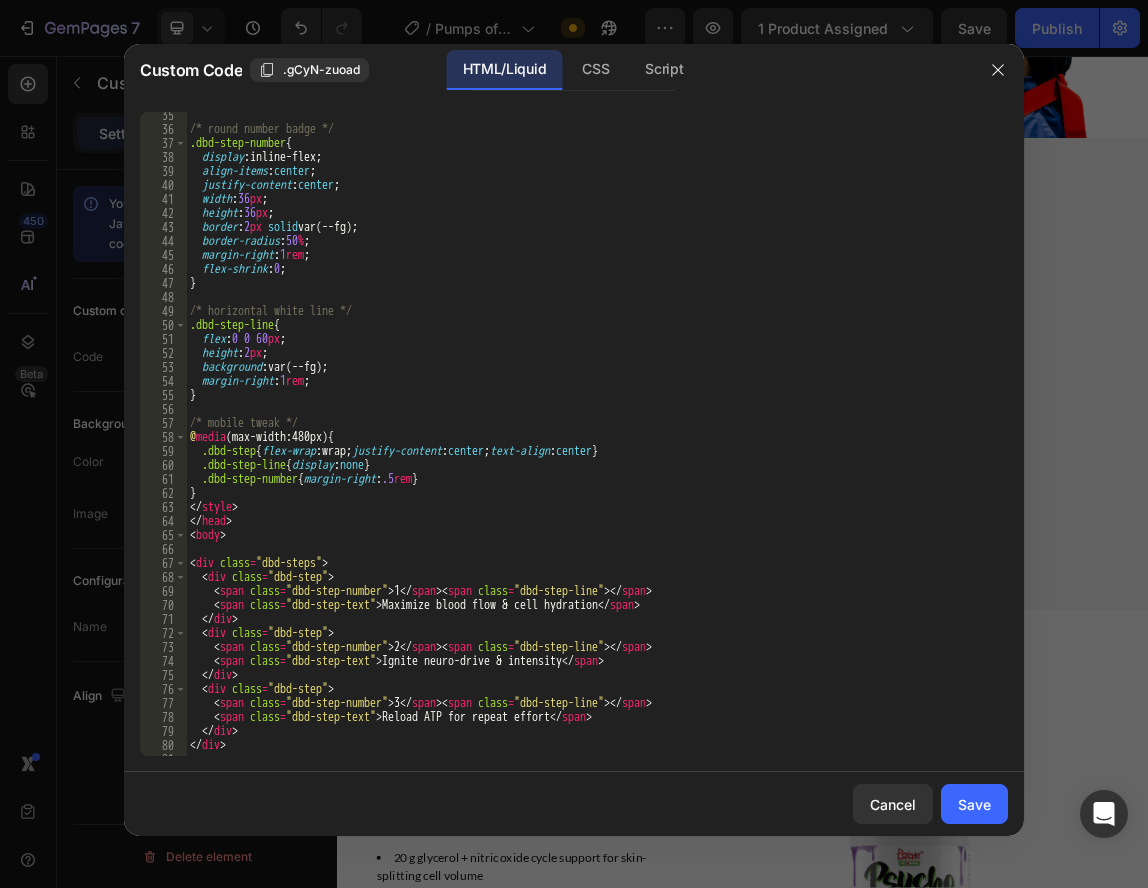 scroll, scrollTop: 532, scrollLeft: 0, axis: vertical 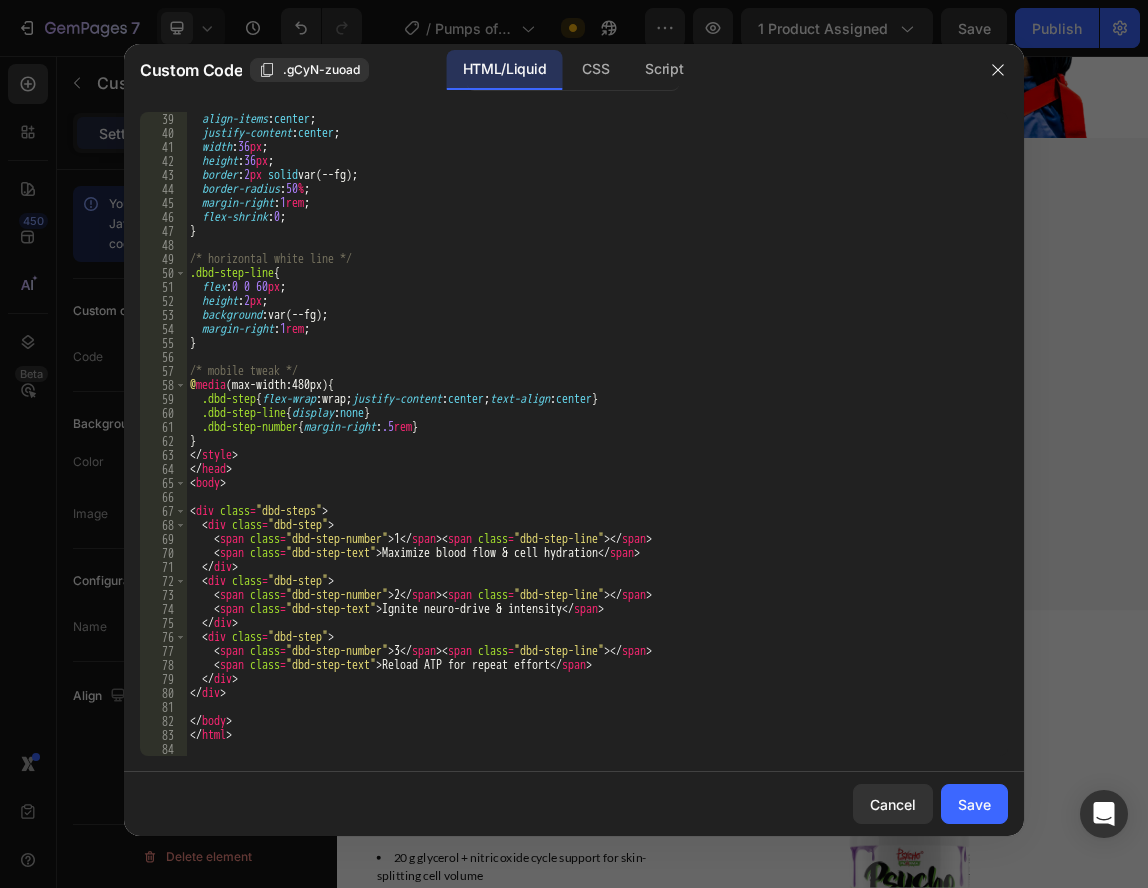 click on "align-items : center ;    justify-content : center ;    width : 36 px ;    height : 36 px ;    border : 2 px   solid  var(--fg) ;    border-radius : 50 % ;    margin-right : 1 rem ;    flex-shrink : 0 ; } /* horizontal white line */ .dbd-step-line {    flex : 0   0   60 px ;    height : 2 px ;    background : var(--fg) ;    margin-right : 1 rem ; } /* mobile tweak */ @ media (max-width:480px) {    .dbd-step { flex-wrap : wrap ; justify-content : center ; text-align : center }    .dbd-step-line { display : none }    .dbd-step-number { margin-right : .5 rem } } </ style > </ head > < body > < div   class = "dbd-steps" >    < div   class = "dbd-step" >      < span   class = "dbd-step-number" > 1 </ span > < span   class = "dbd-step-line" > </ span >      < span   class = "dbd-step-text" > Maximize blood flow & cell hydration </ span >    </ div >    < div   class = "dbd-step" >      < span   class = "dbd-step-number" > 2 </ span > < span   class = "dbd-step-line" > </ span >      < span   class = > </ span >" at bounding box center (589, 448) 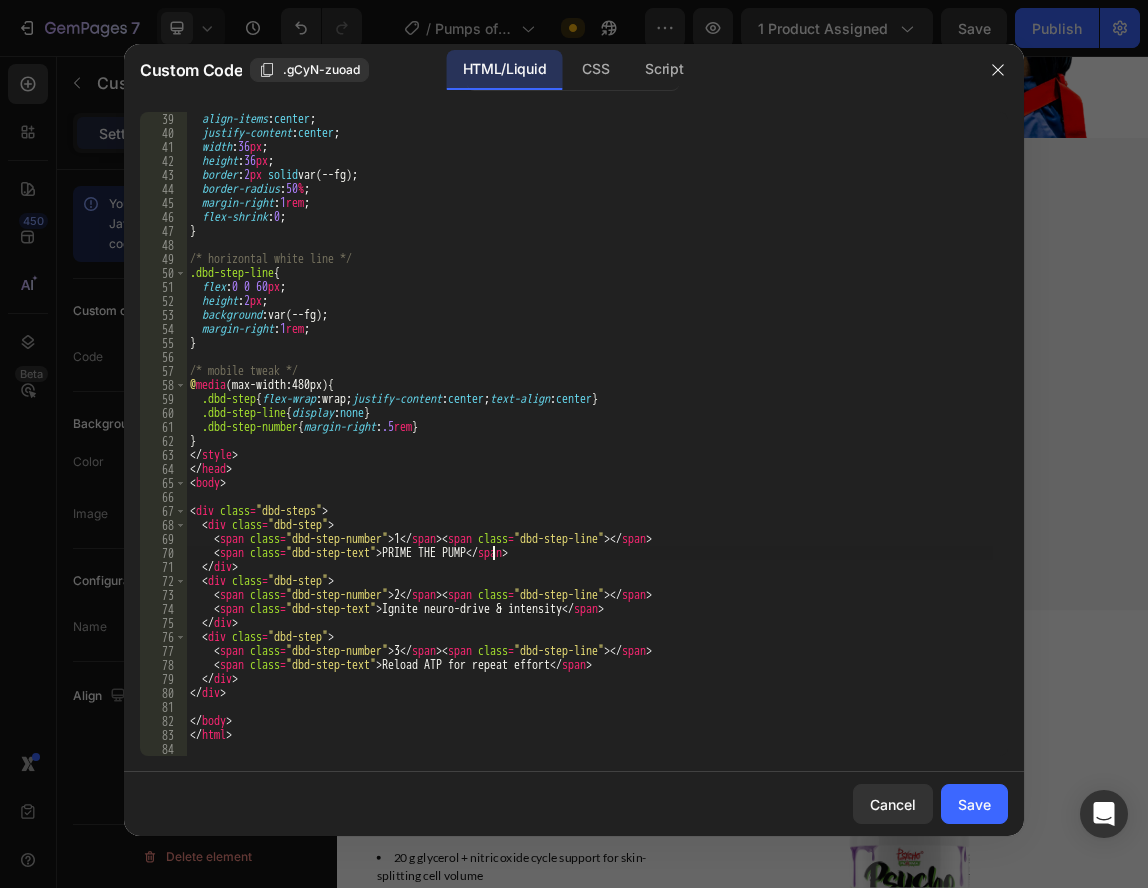 scroll, scrollTop: 0, scrollLeft: 25, axis: horizontal 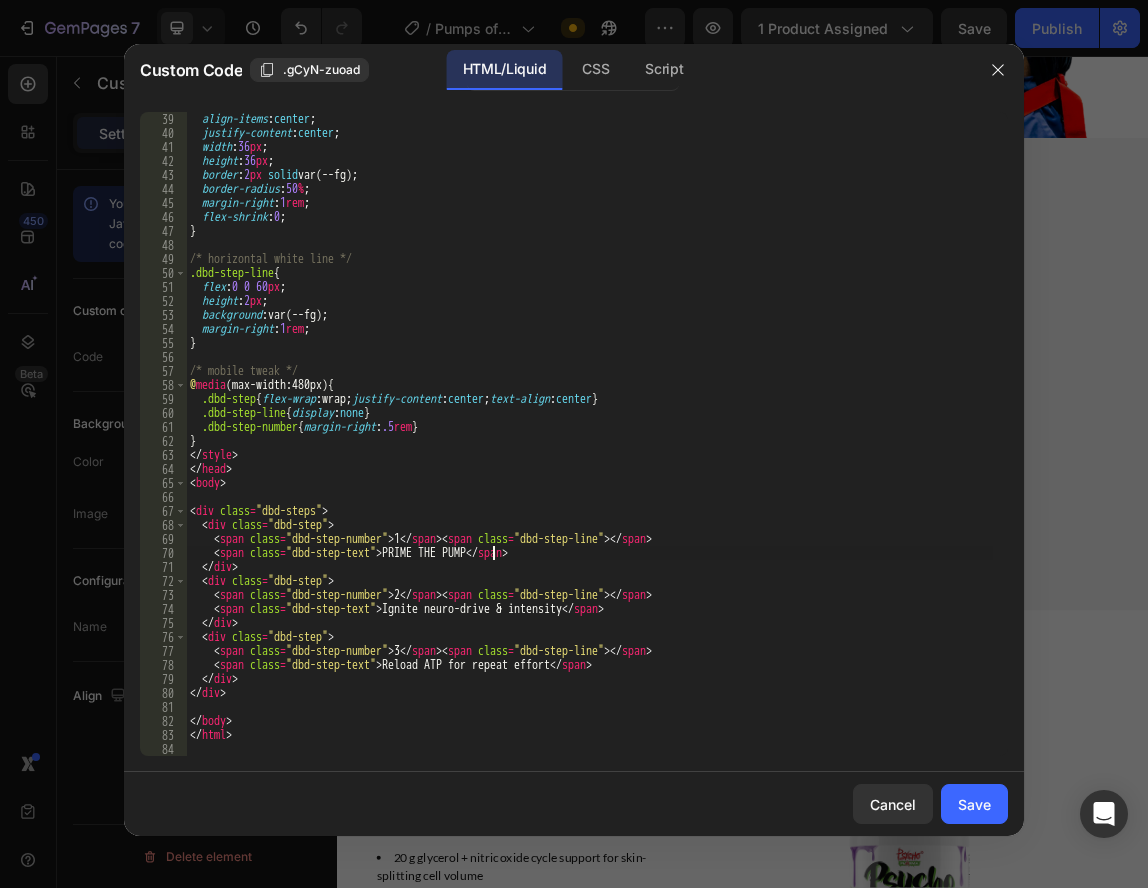 click on "align-items : center ; justify-content : center ; width : 36 px ; height : 36 px ; border : 2 px solid var(--fg) ; border-radius : 50 % ; margin-right : 1 rem ; flex-shrink : 0 ; } /* horizontal white line */ .dbd-step-line { flex : 0 0 60 px ; height : 2 px ; background : var(--fg) ; margin-right : 1 rem ; } /* mobile tweak */ @media (max-width:480px) { .dbd-step { flex-wrap : wrap ; justify-content : center ; text-align : center } .dbd-step-line { display : none } .dbd-step-number { margin-right : .5 rem } } </style> </head> <body> <div class="dbd-steps"> <div class="dbd-step"> <span class="dbd-step-number">1</span> <span class="dbd-step-line"> </span> <span class="dbd-step-text">PRIME THE PUMP</span> </div> <div class="dbd-step"> <span class="dbd-step-number">2</span> <span class="dbd-step-line"> </span> <span class="dbd-step-text"> </span> </div>" at bounding box center [589, 448] 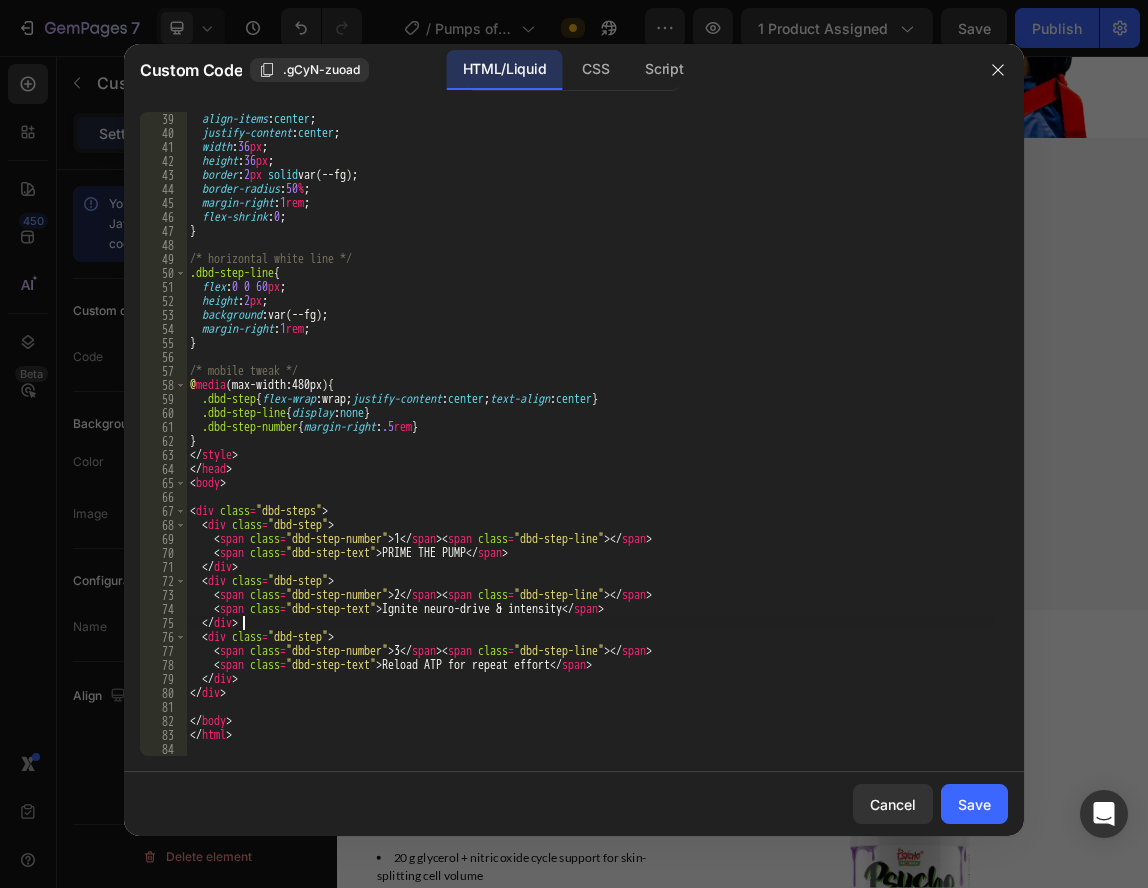scroll, scrollTop: 0, scrollLeft: 3, axis: horizontal 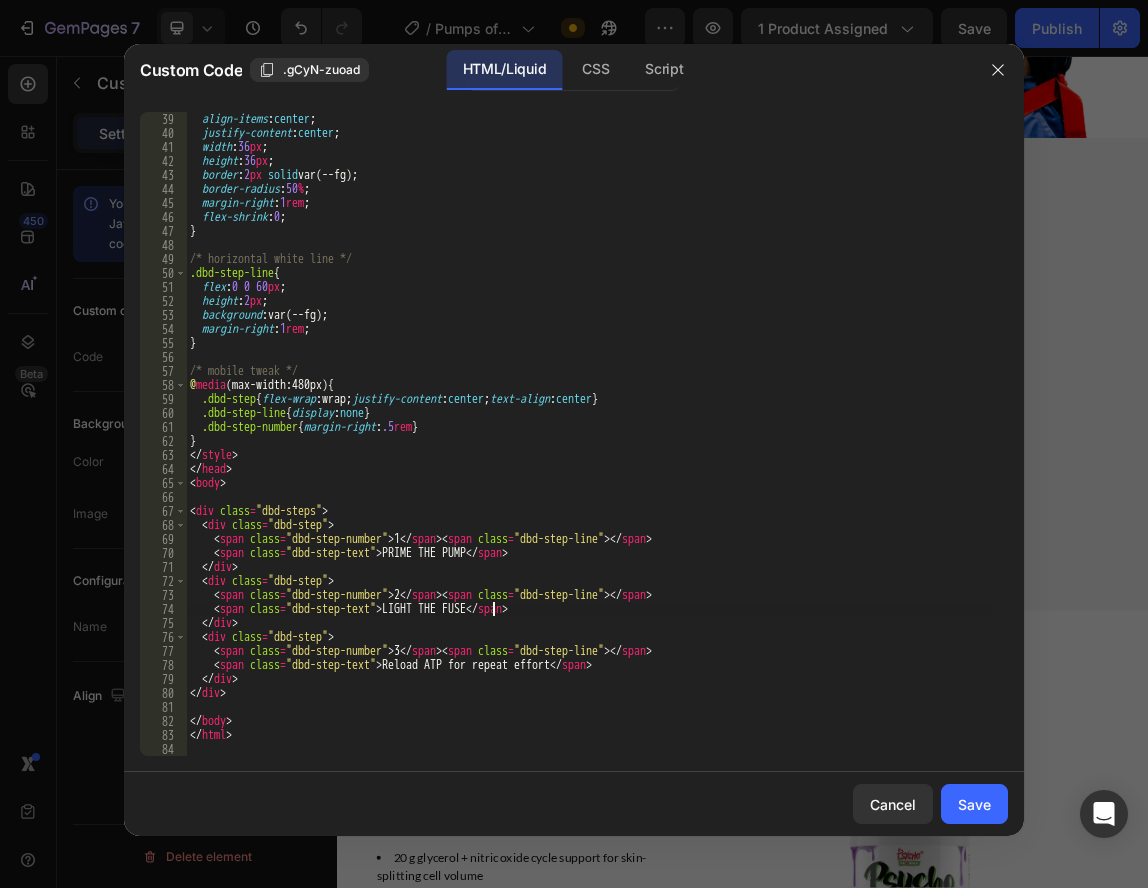 click on "1 PRIME THE PUMP 2 LIGHT THE FUSE 3 REFILL THE TANK" at bounding box center (589, 448) 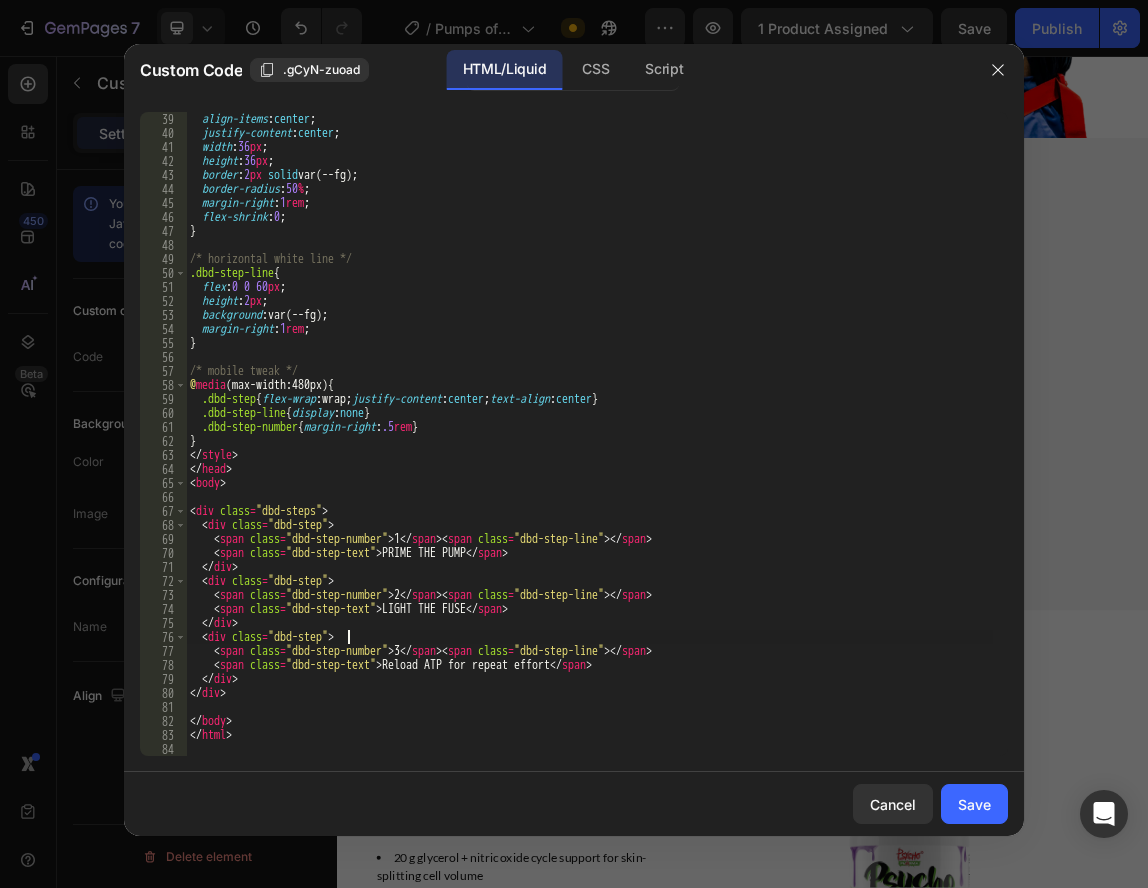 click on "1 PRIME THE PUMP 2 LIGHT THE FUSE 3 REFILL THE TANK" at bounding box center [589, 448] 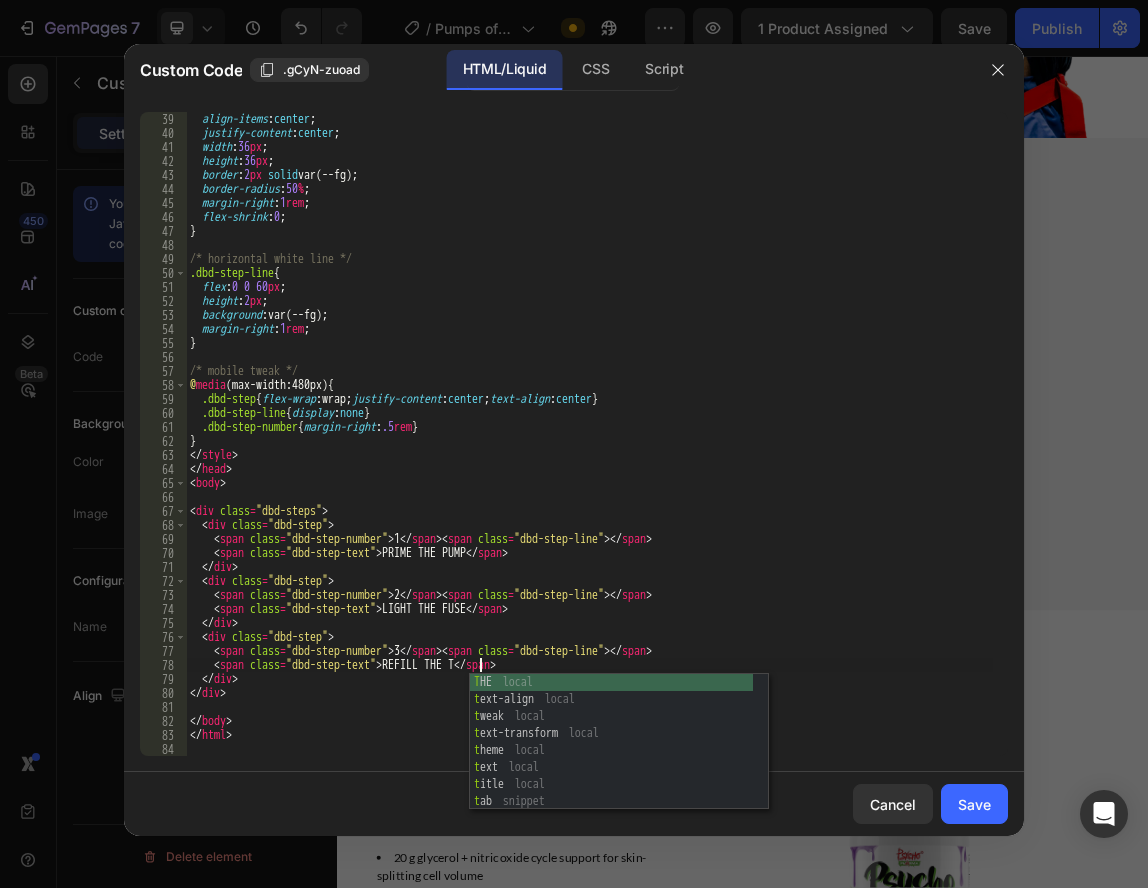 scroll, scrollTop: 0, scrollLeft: 25, axis: horizontal 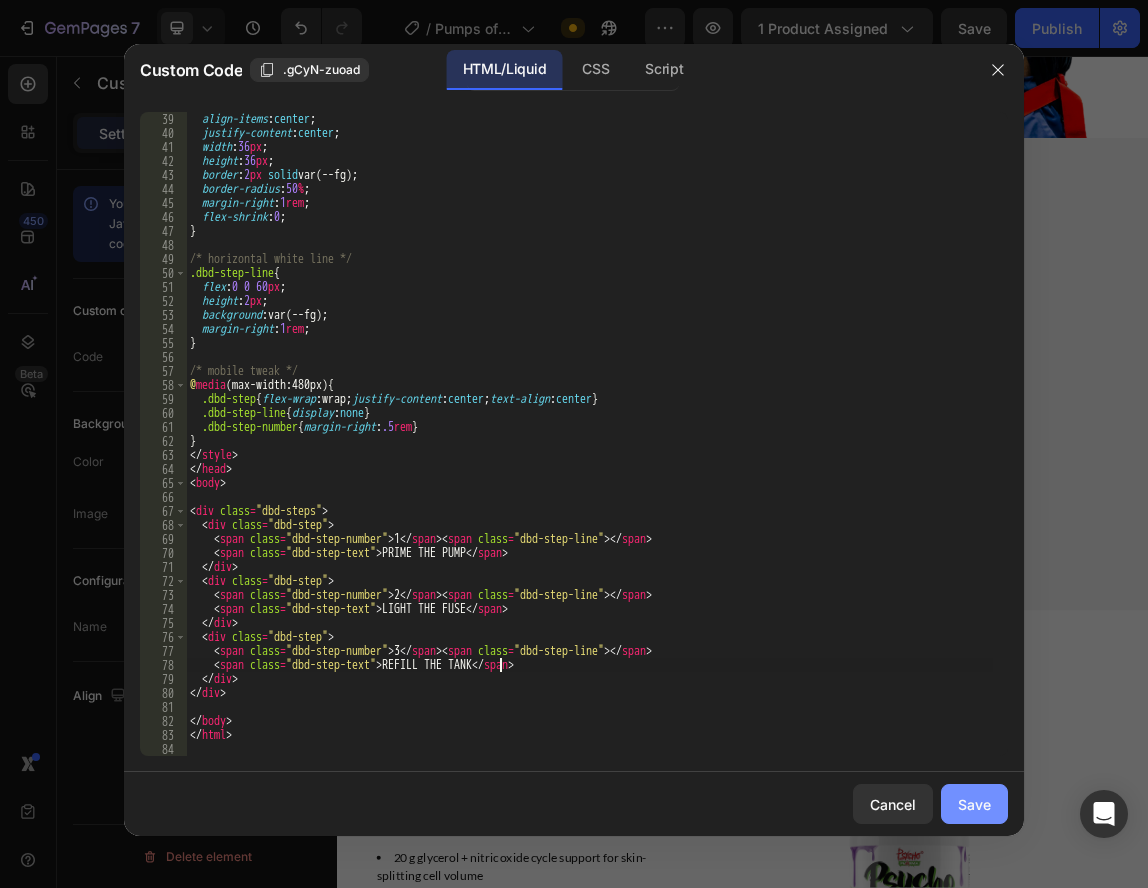 type on "<span class="dbd-step-text">REFILL THE TANK</span>" 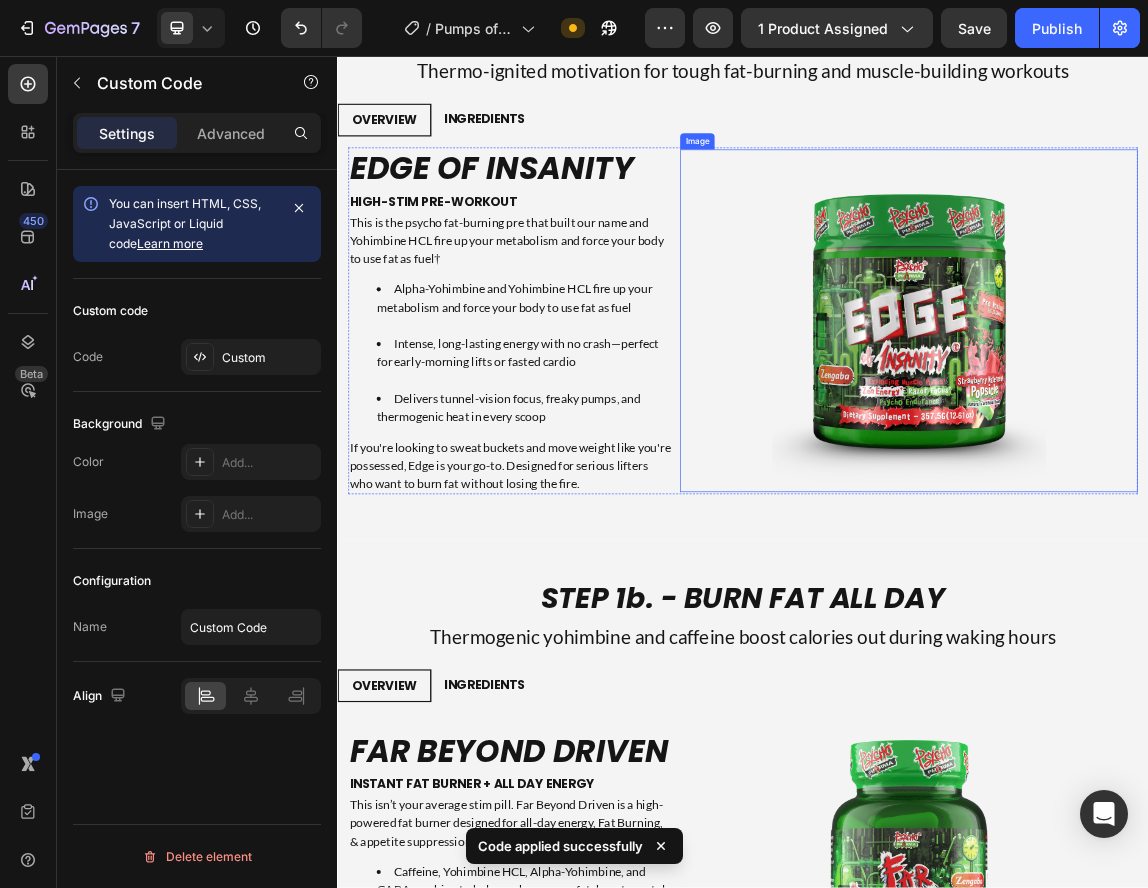 scroll, scrollTop: 3400, scrollLeft: 0, axis: vertical 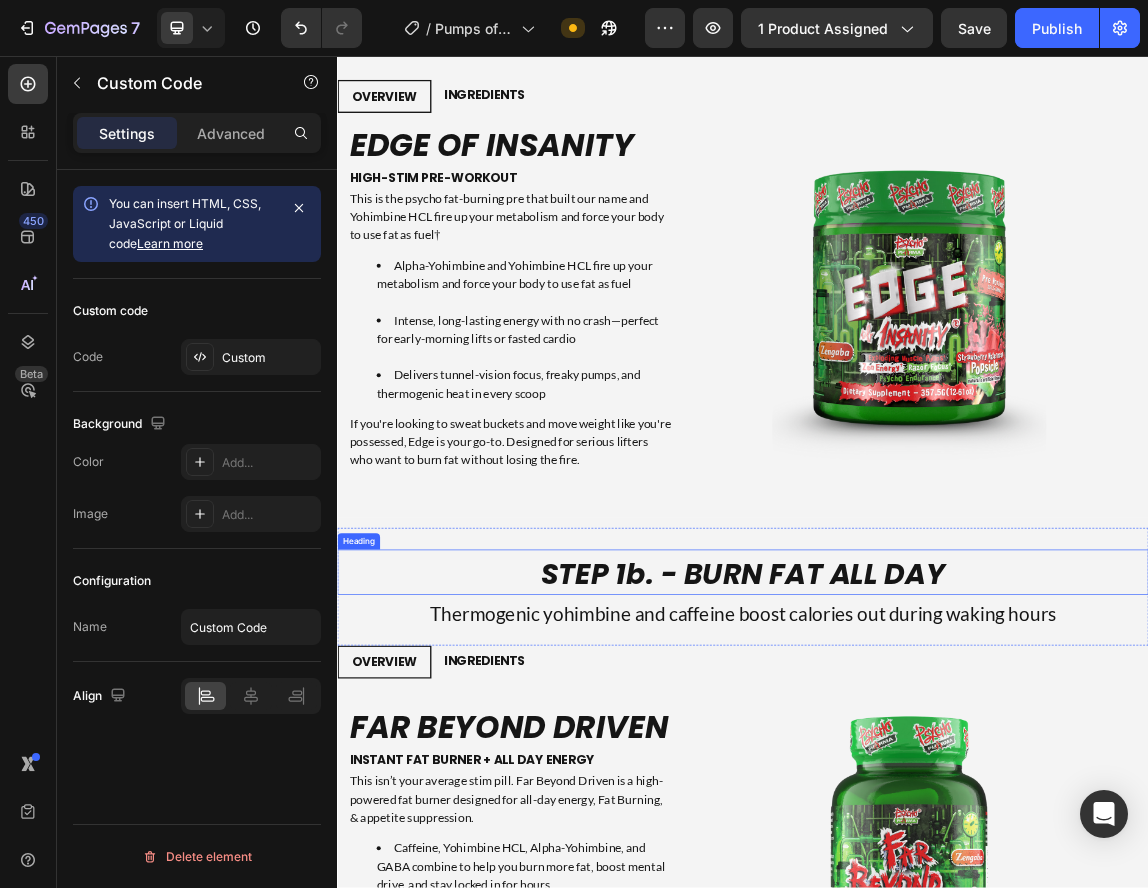 click on "STEP 1b. - BURN FAT ALL DAY" at bounding box center [937, 824] 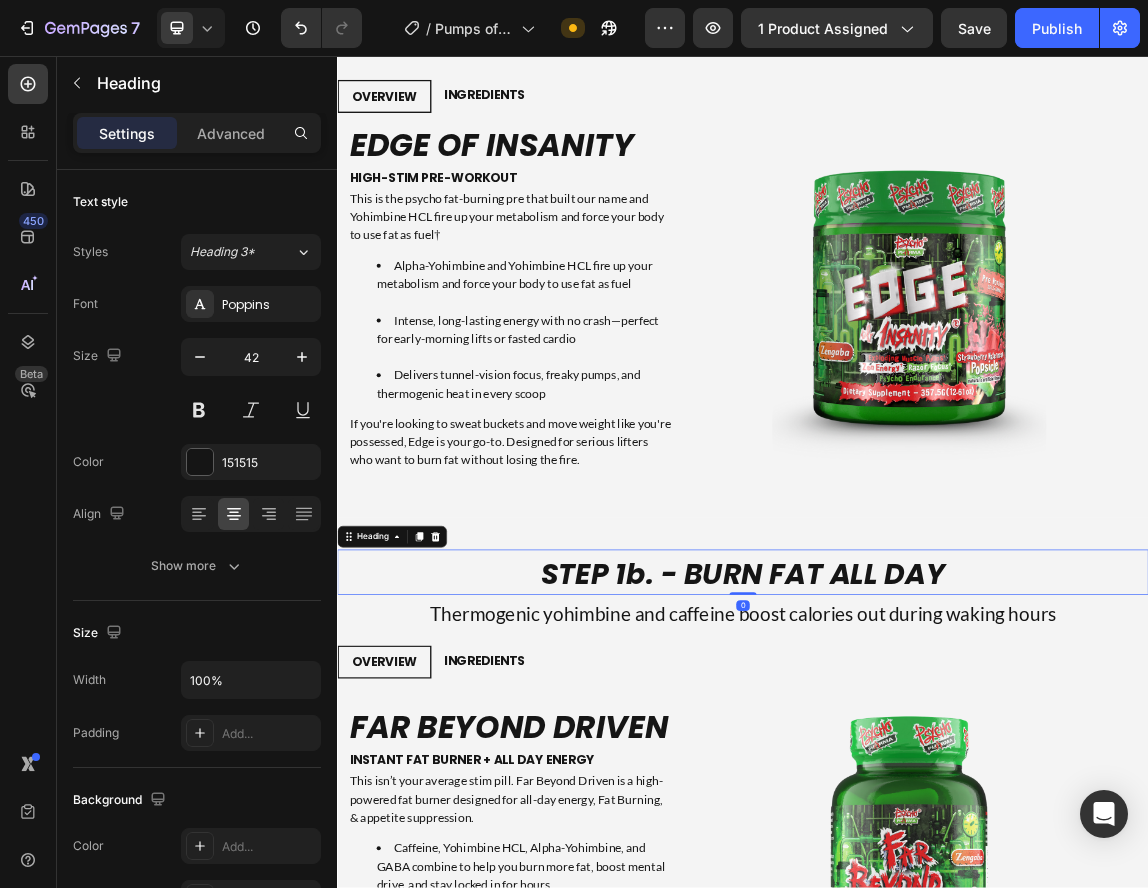 click on "STEP 1b. - BURN FAT ALL DAY" at bounding box center [937, 824] 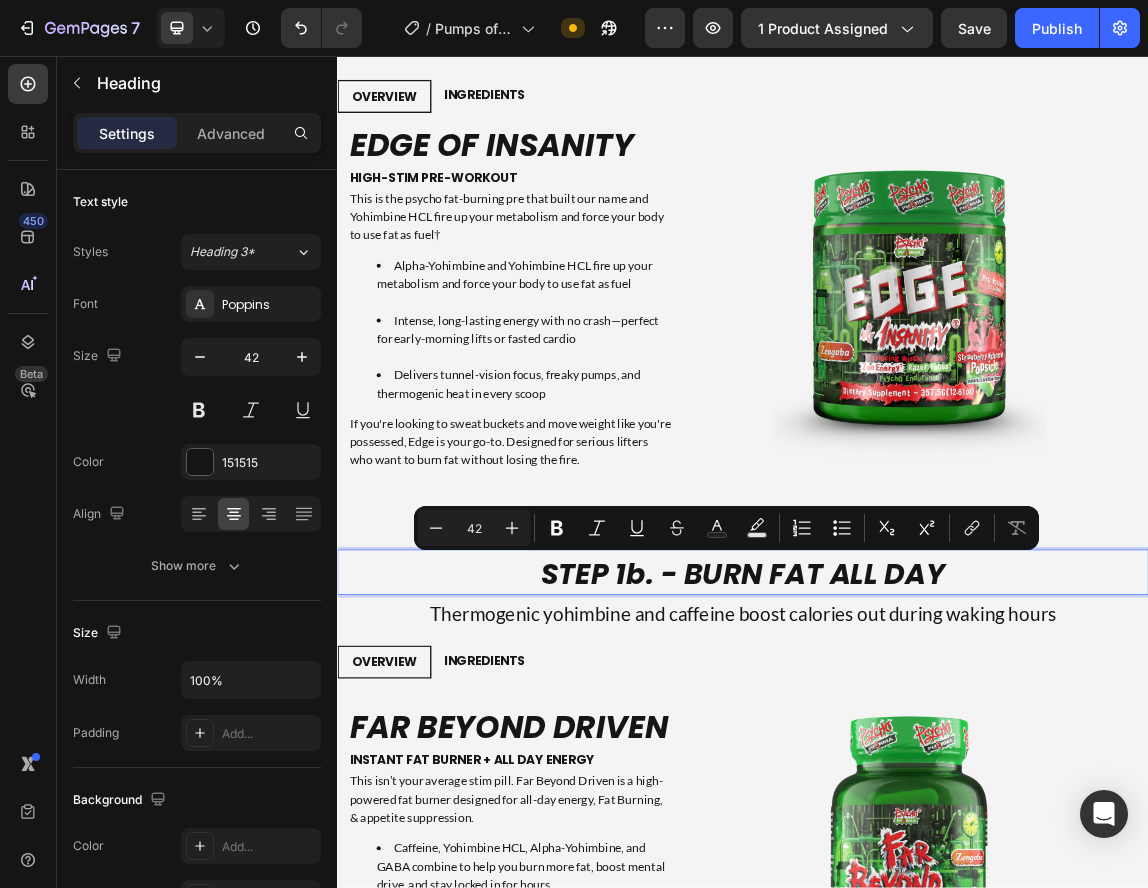 click on "STEP 1b. - BURN FAT ALL DAY" at bounding box center [937, 824] 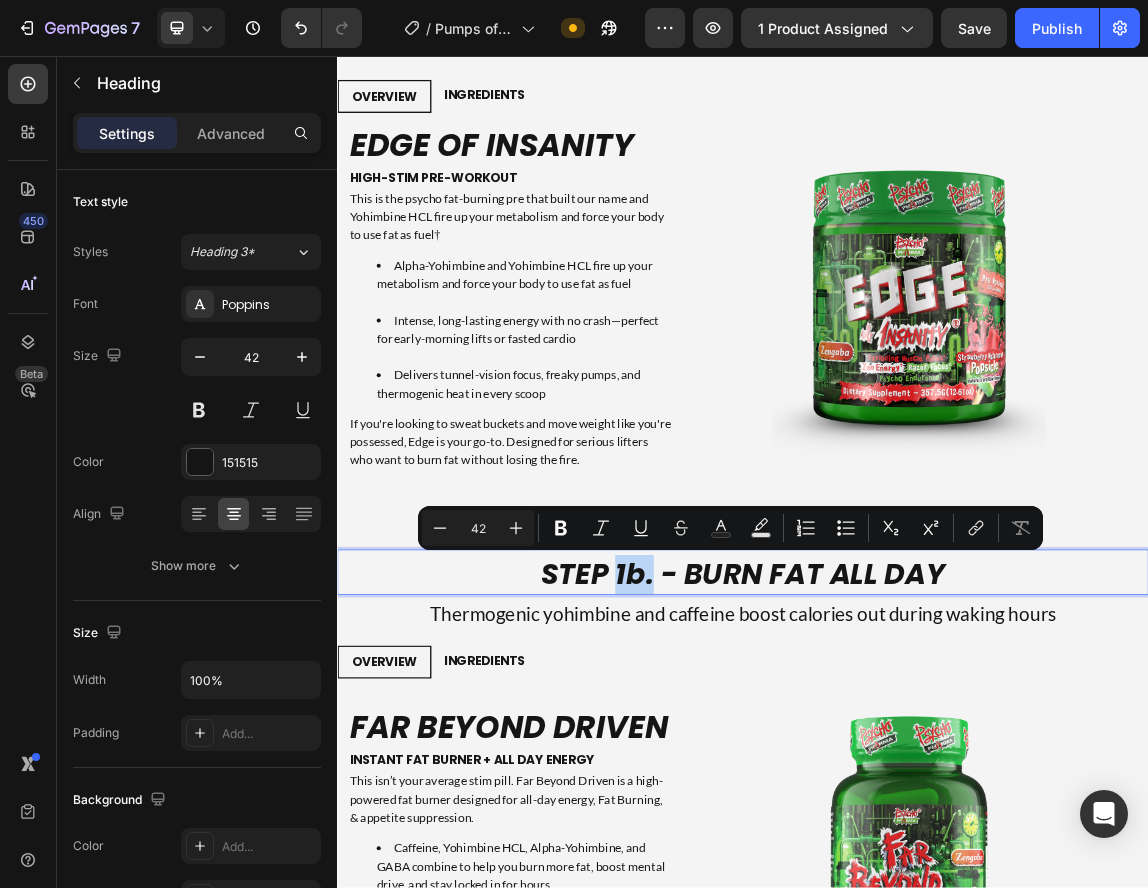 drag, startPoint x: 786, startPoint y: 825, endPoint x: 739, endPoint y: 825, distance: 47 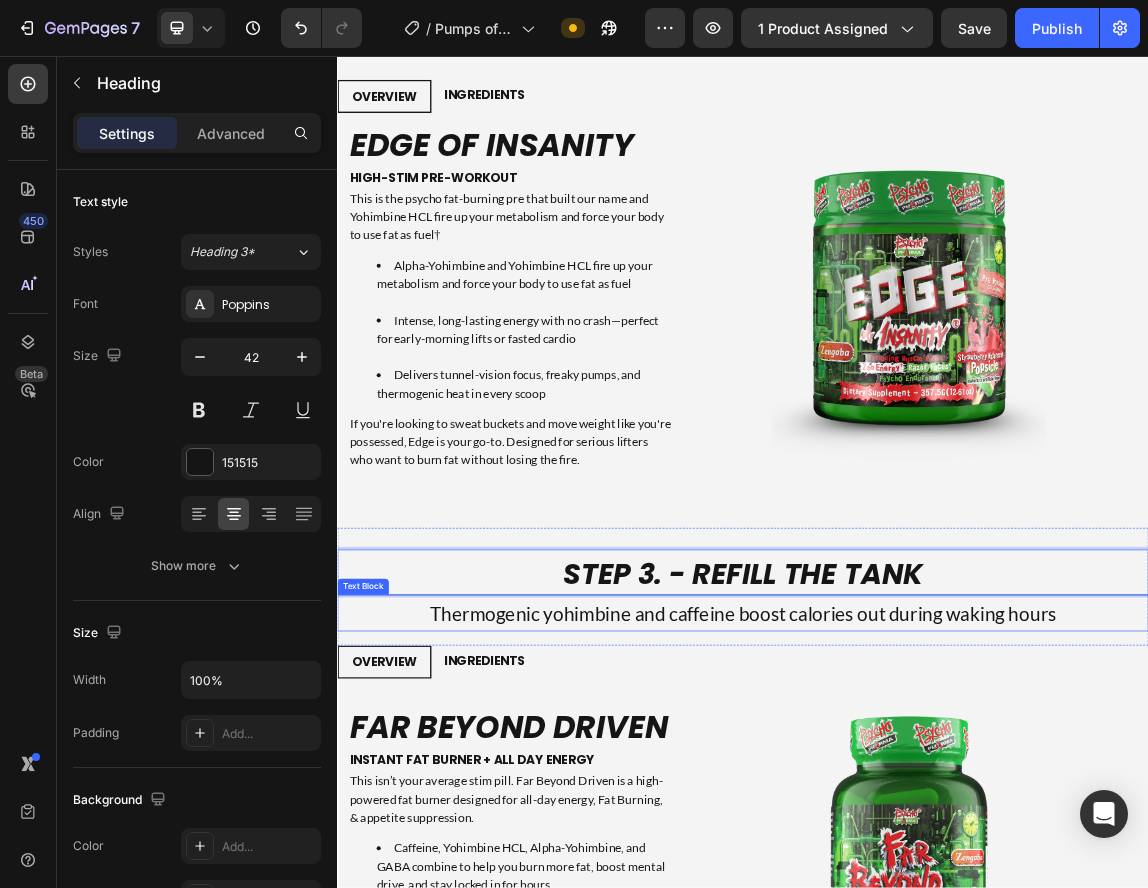 click on "Thermogenic yohimbine and caffeine boost calories out during waking hours" at bounding box center (937, 881) 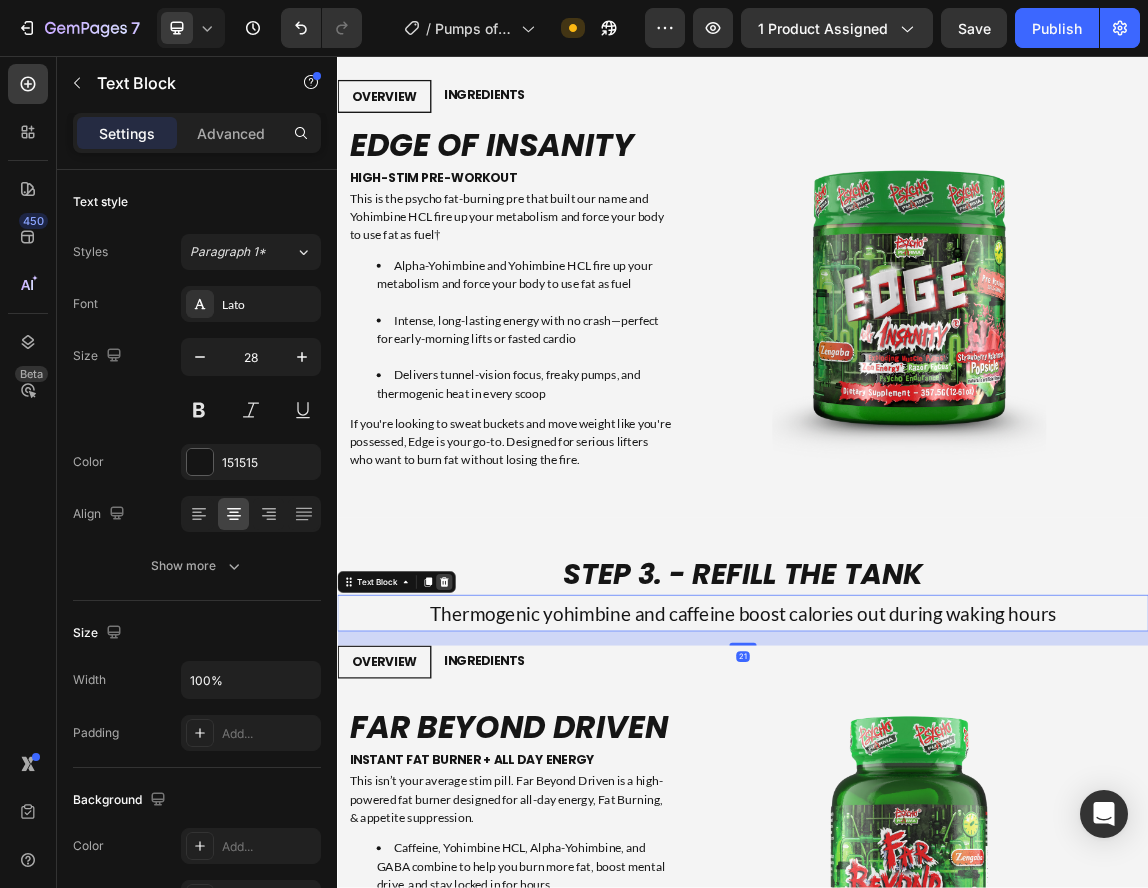 click 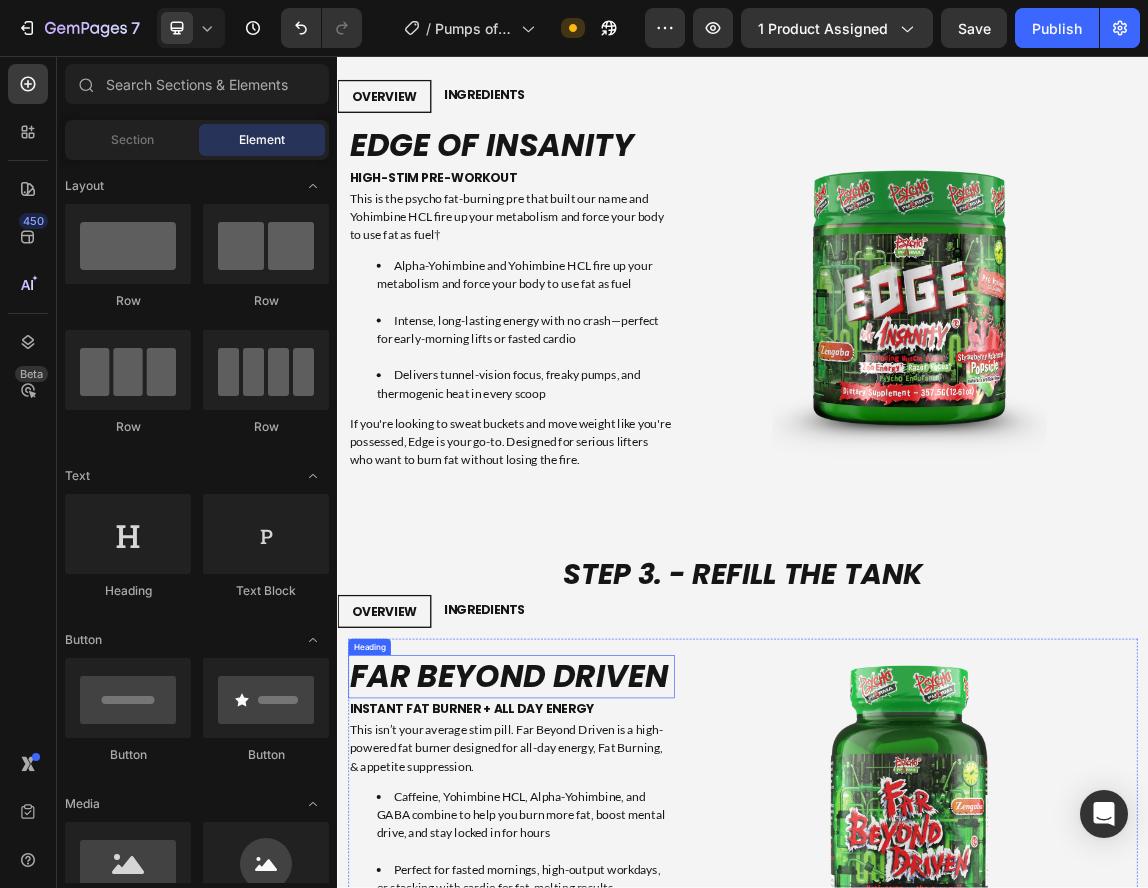 click on "FAR BEYOND DRIVEN" at bounding box center (594, 975) 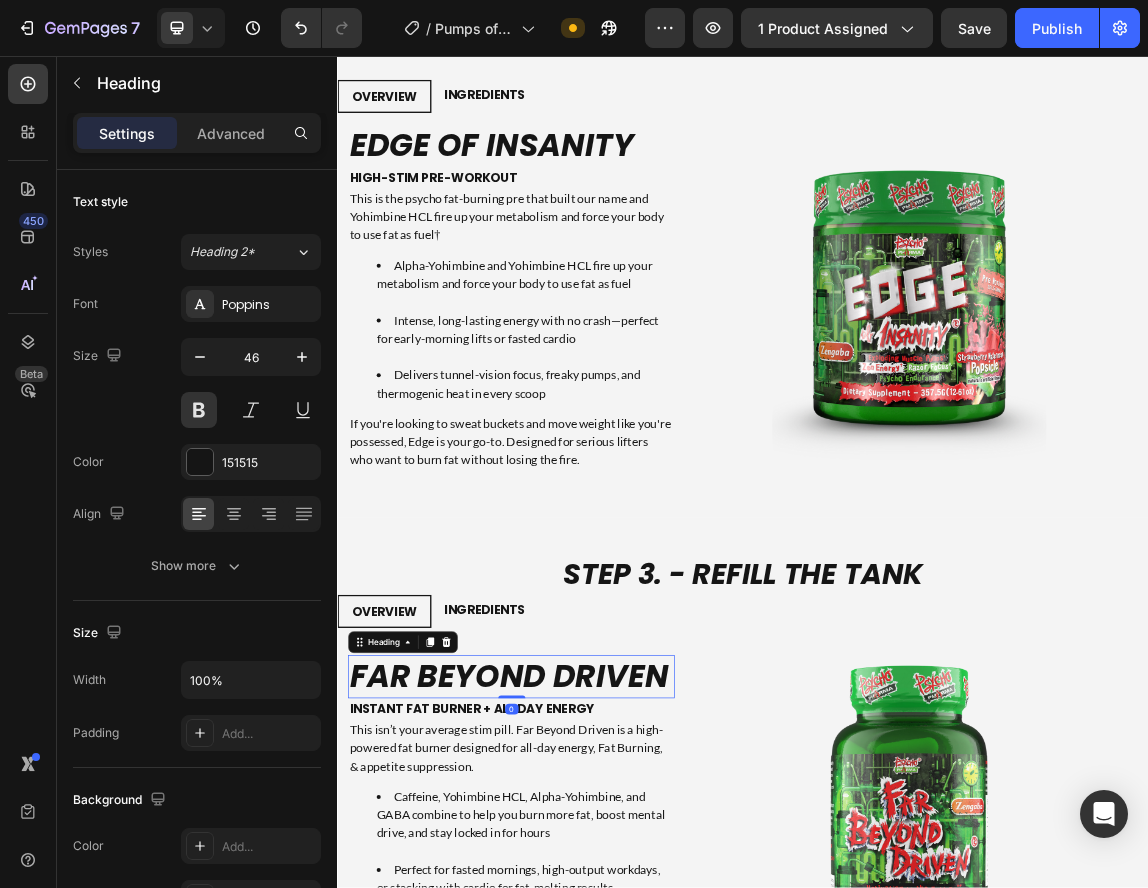 click on "FAR BEYOND DRIVEN" at bounding box center (594, 975) 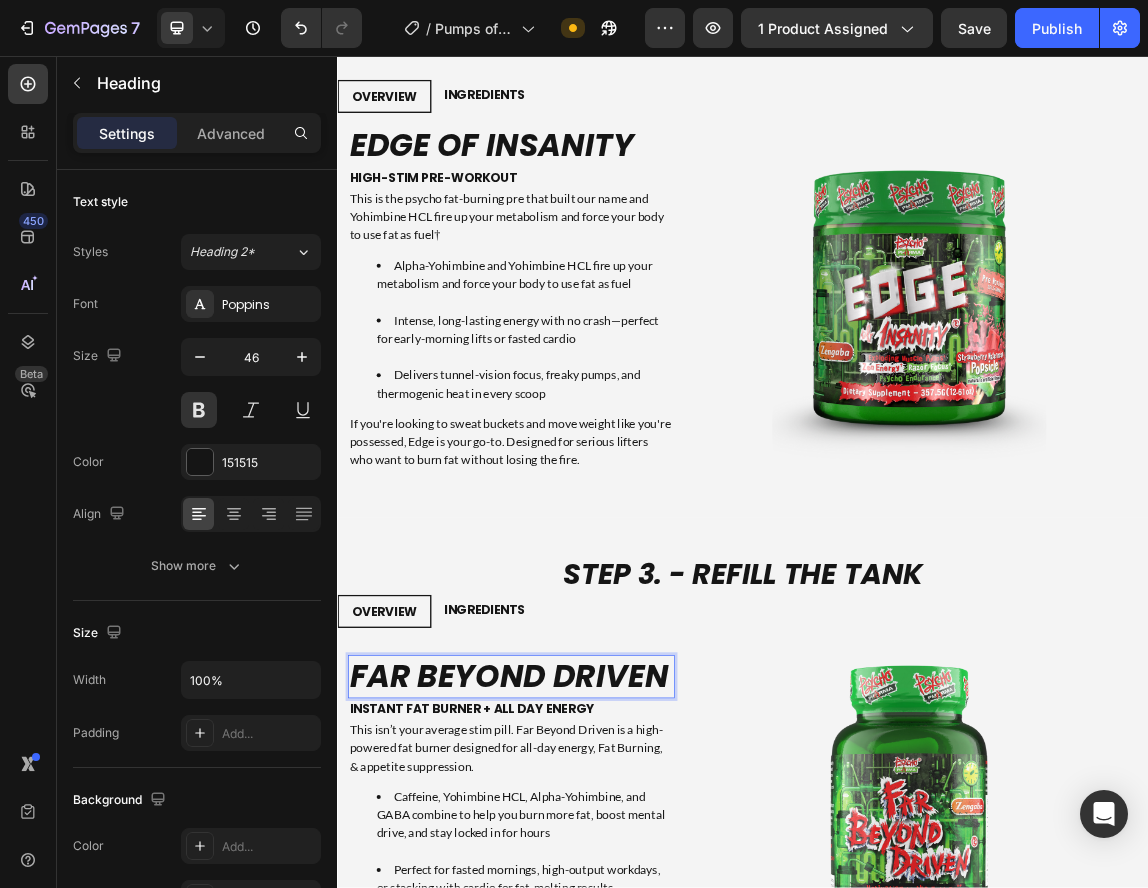 click on "FAR BEYOND DRIVEN" at bounding box center [594, 975] 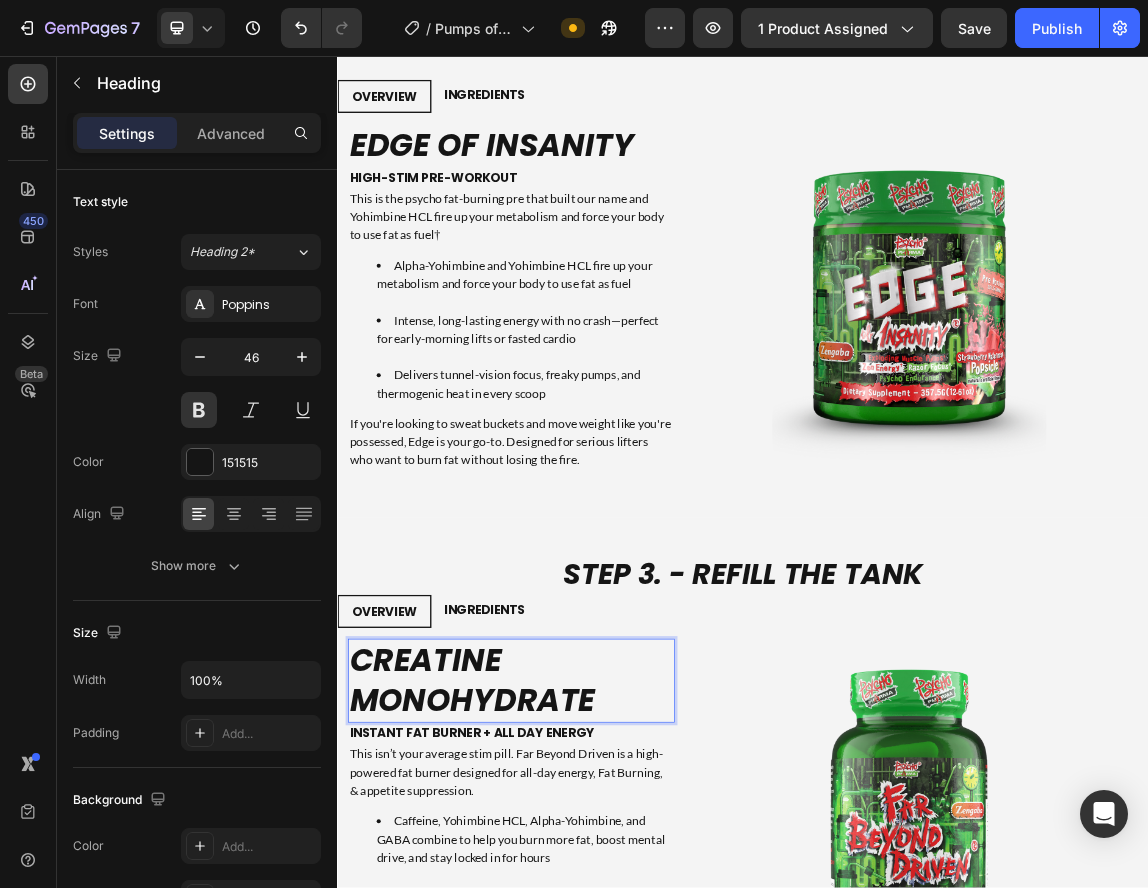 scroll, scrollTop: 3379, scrollLeft: 0, axis: vertical 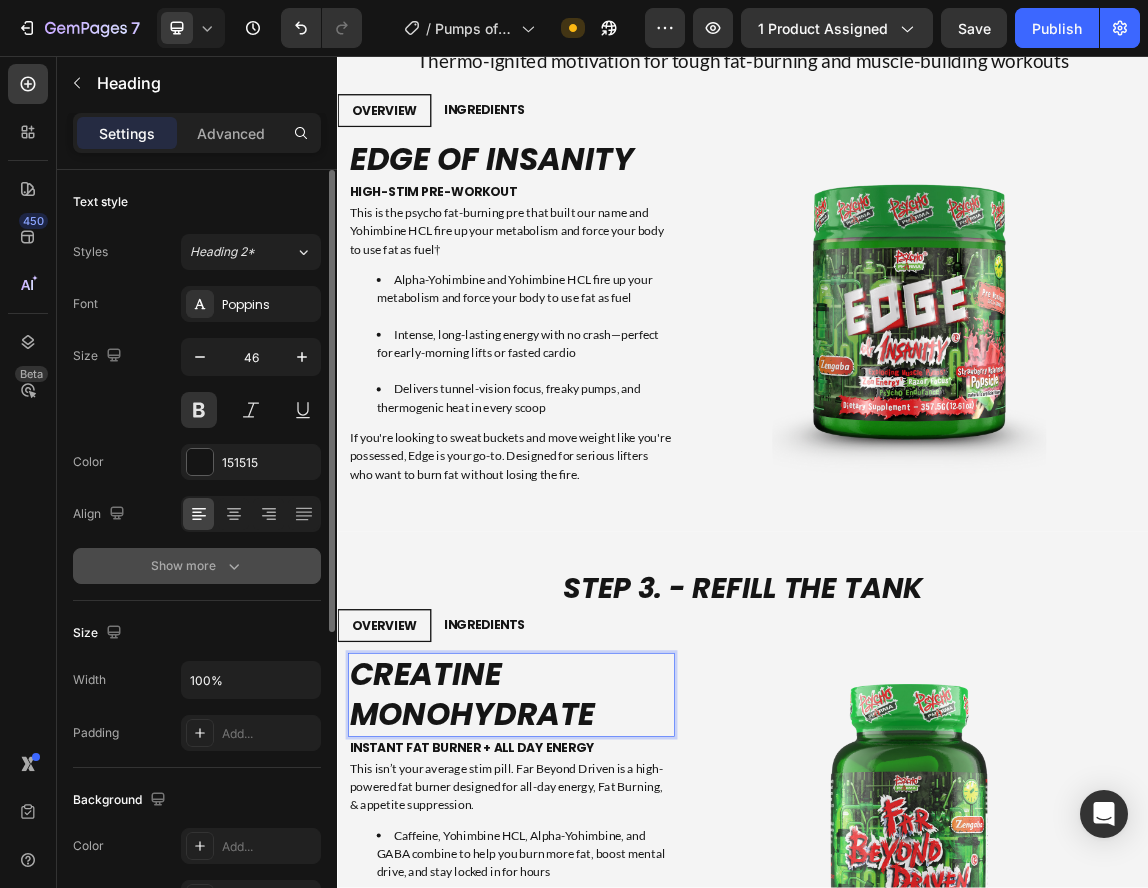 click 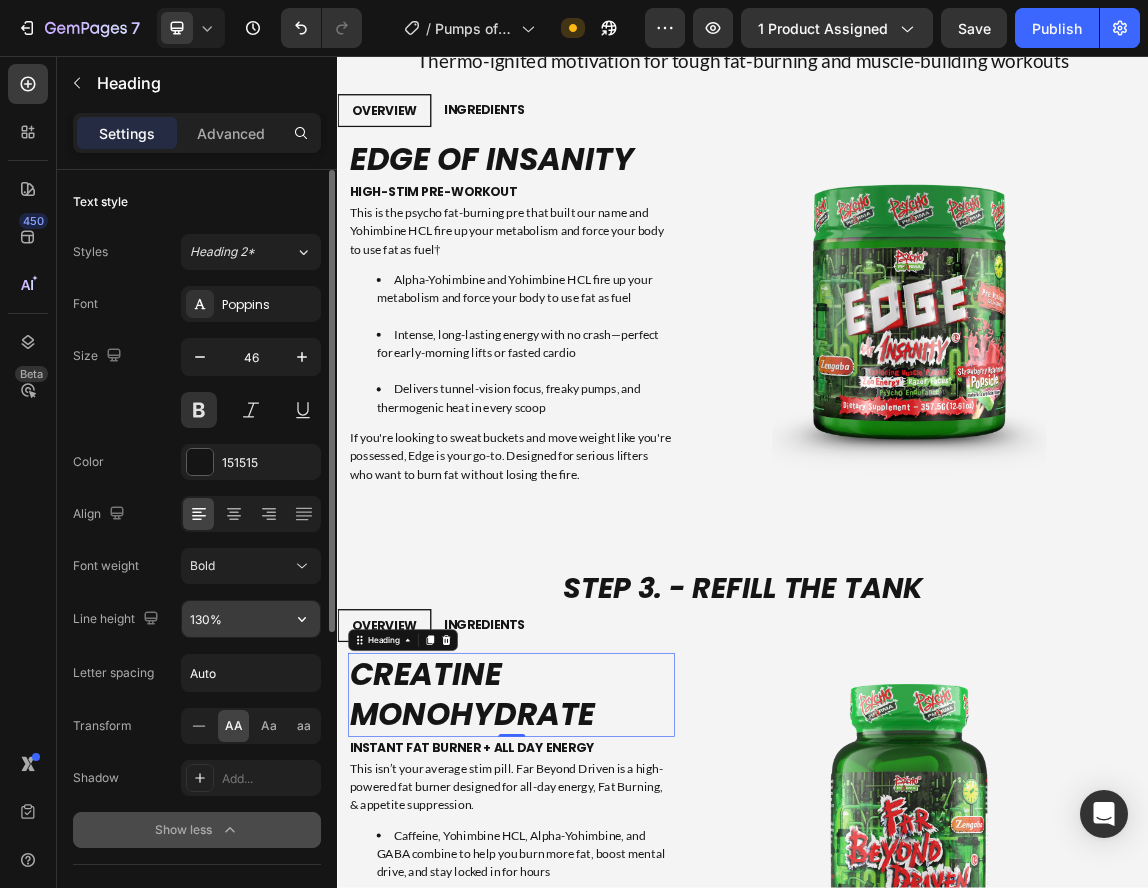 click on "130%" at bounding box center (251, 619) 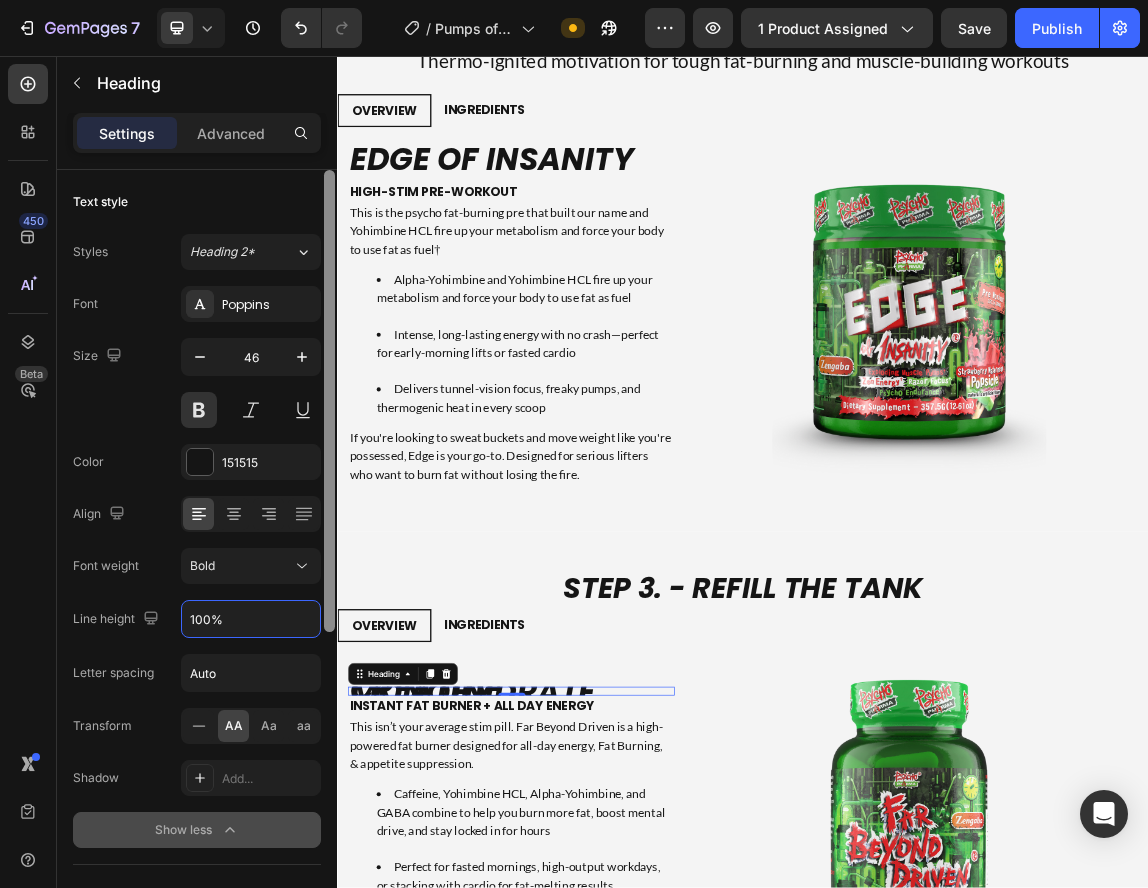 type on "100%" 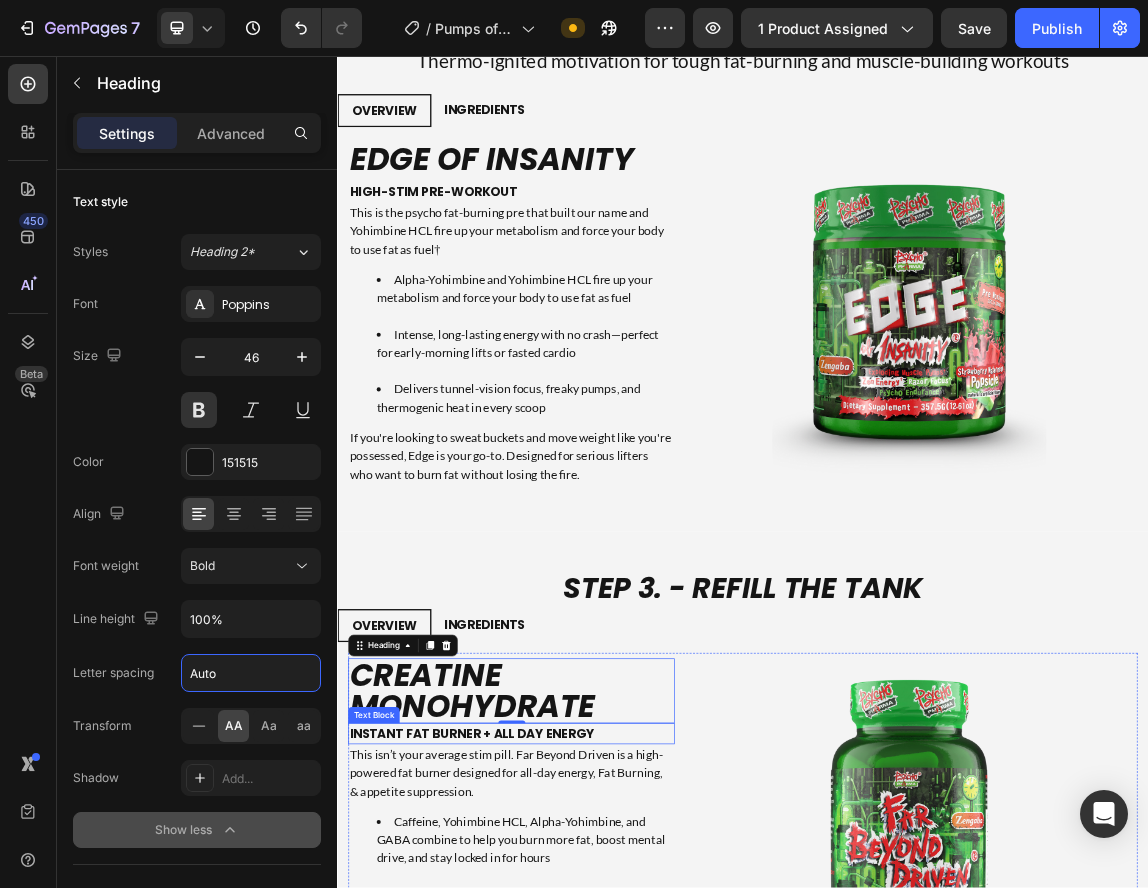 click on "INSTANT FAT BURNER + ALL DAY ENERGY" at bounding box center [594, 1059] 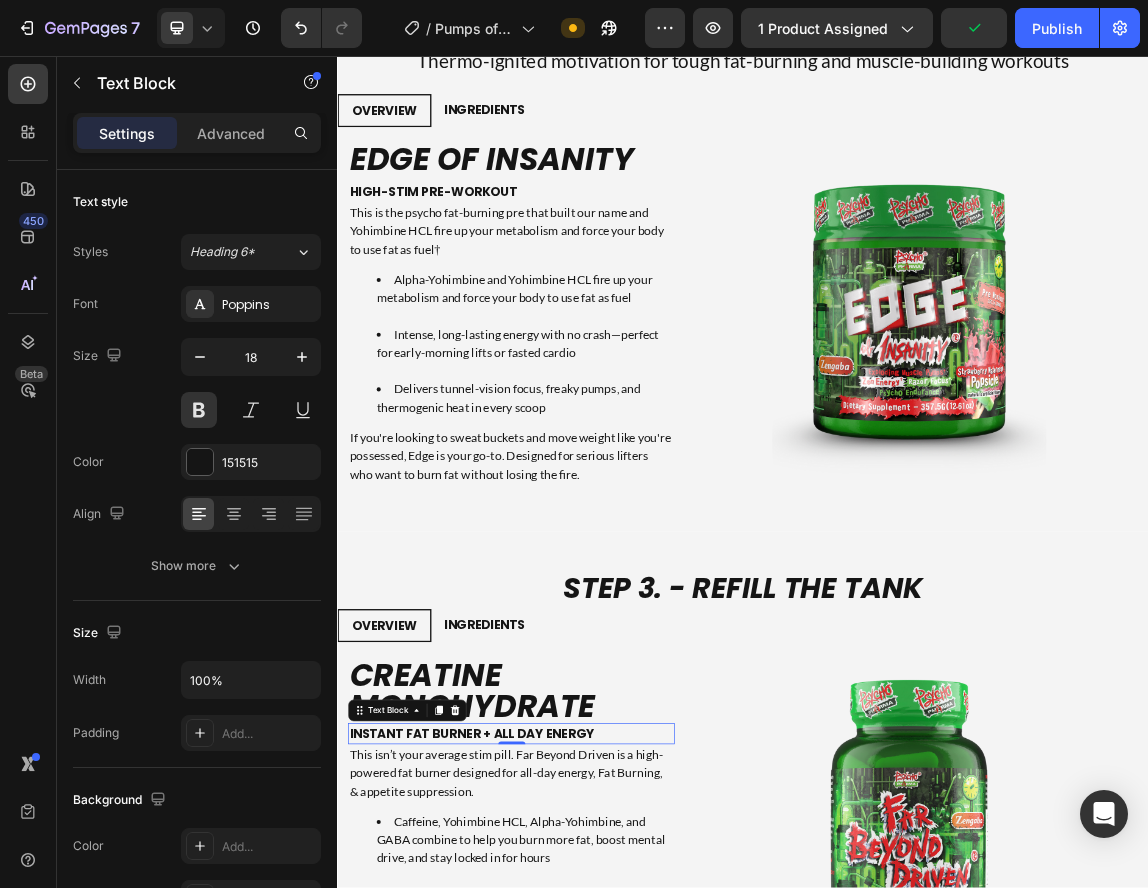click on "INSTANT FAT BURNER + ALL DAY ENERGY" at bounding box center (594, 1059) 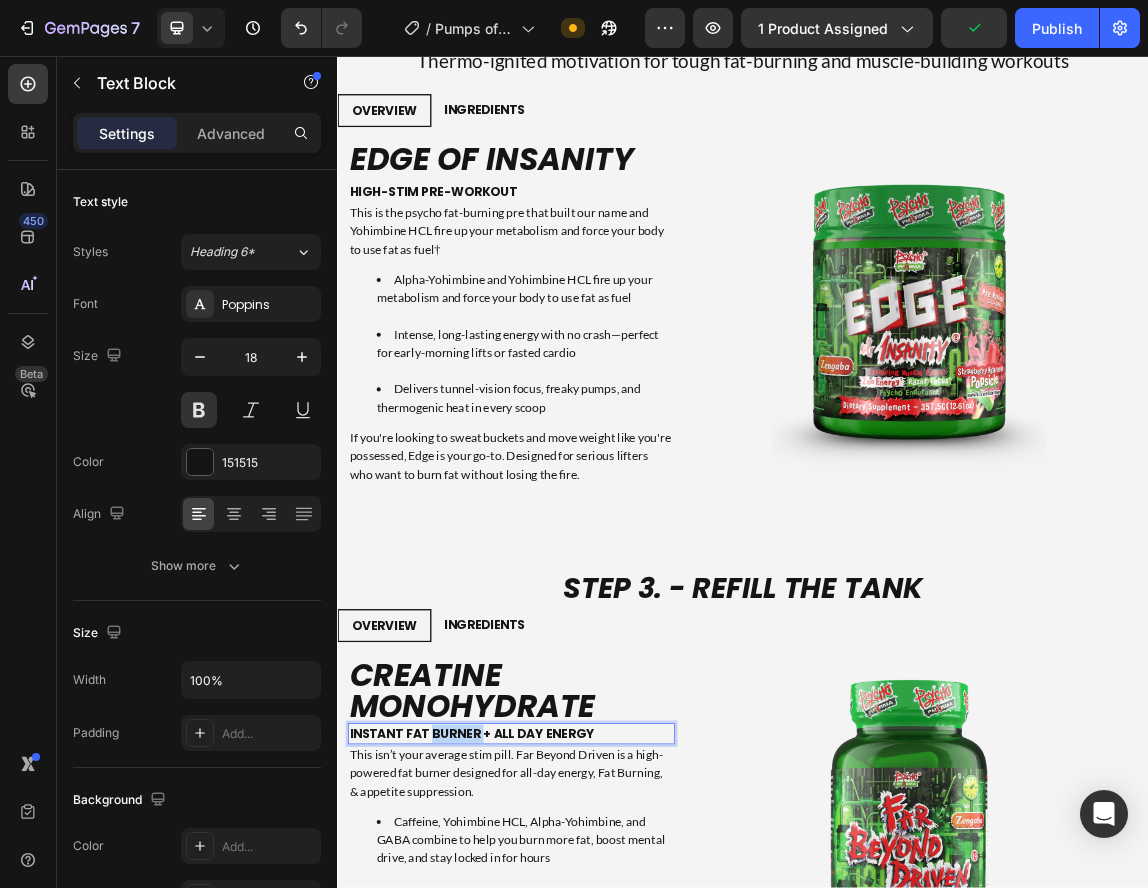click on "INSTANT FAT BURNER + ALL DAY ENERGY" at bounding box center [594, 1059] 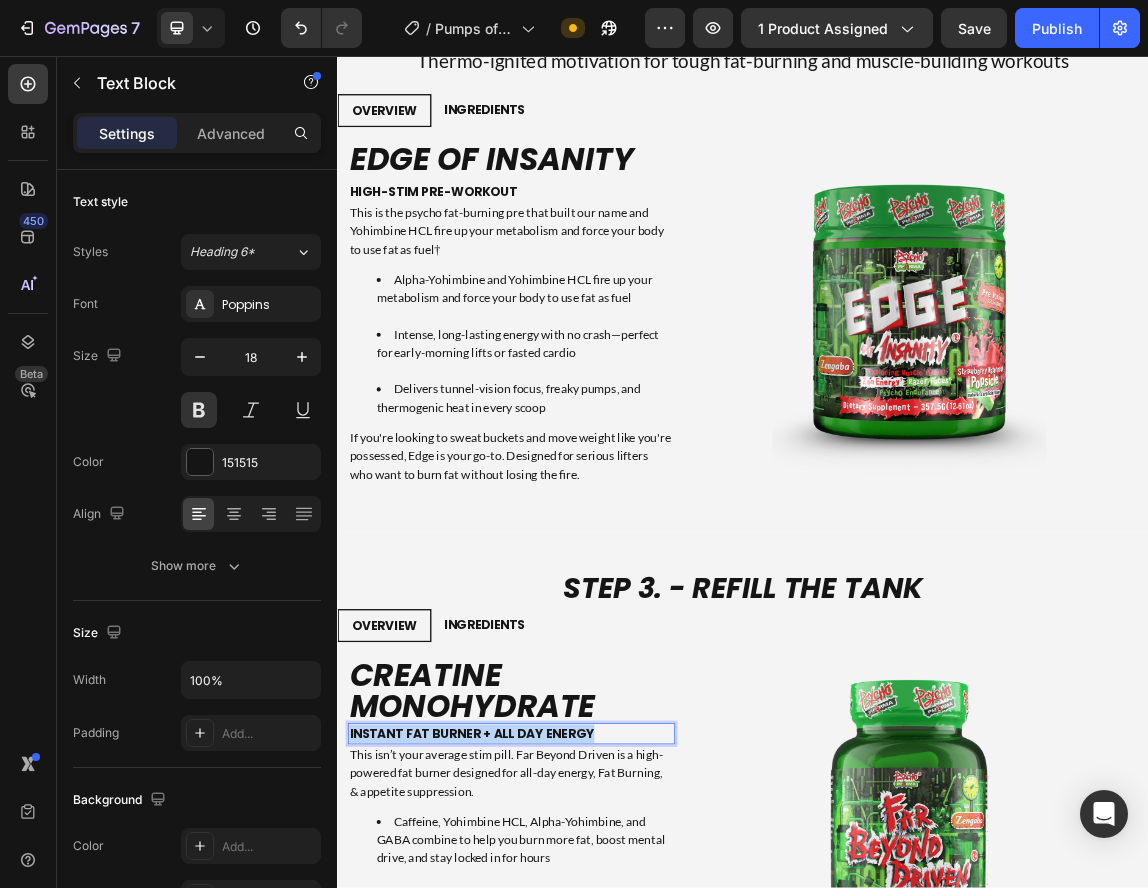click on "INSTANT FAT BURNER + ALL DAY ENERGY" at bounding box center [594, 1059] 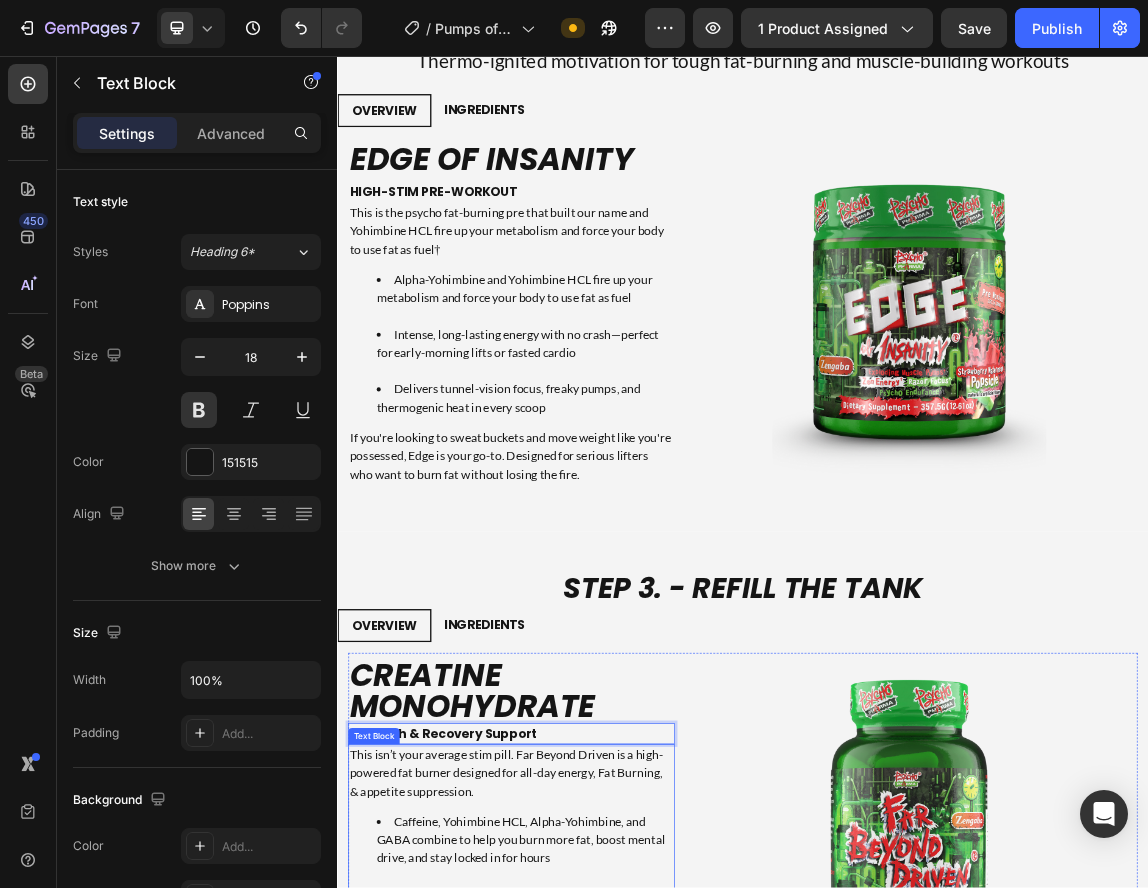 click on "This isn’t your average stim pill. Far Beyond Driven is a high-powered fat burner designed for all-day energy, Fat Burning, & appetite suppression." at bounding box center (594, 1117) 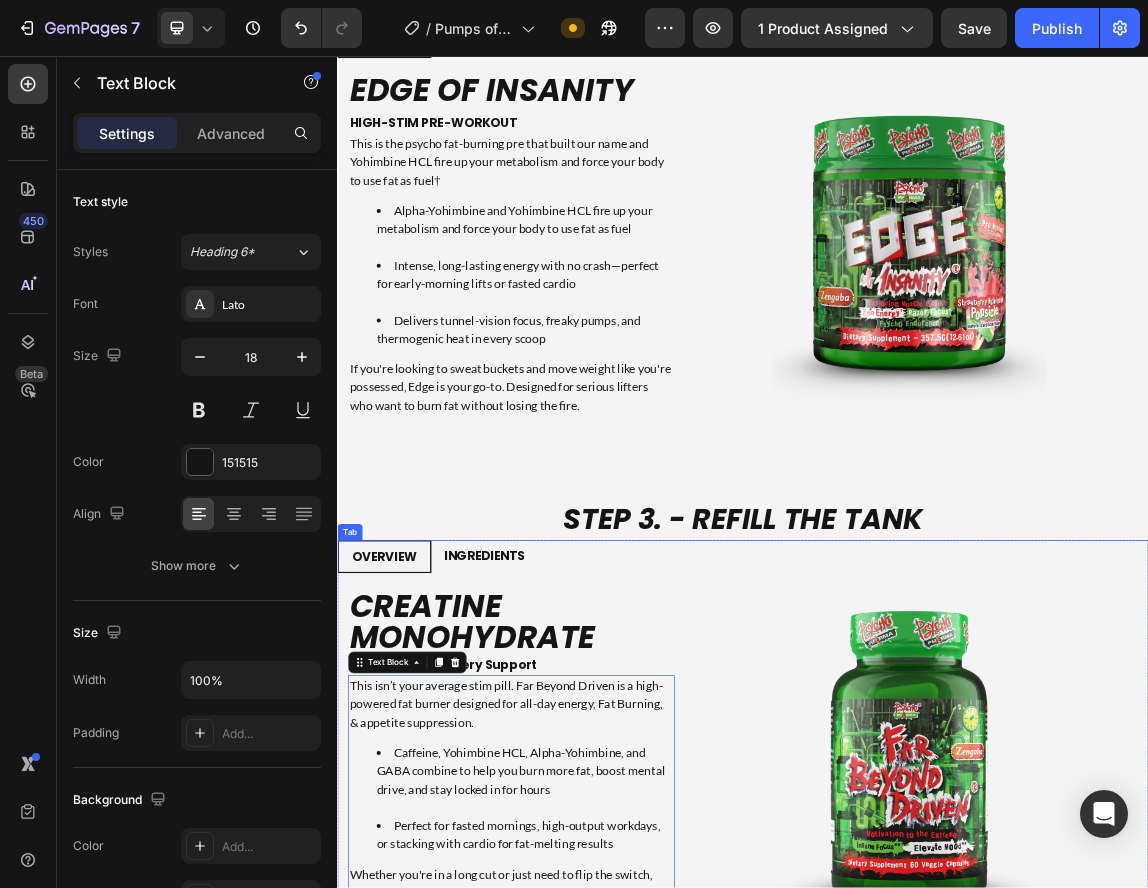 scroll, scrollTop: 3679, scrollLeft: 0, axis: vertical 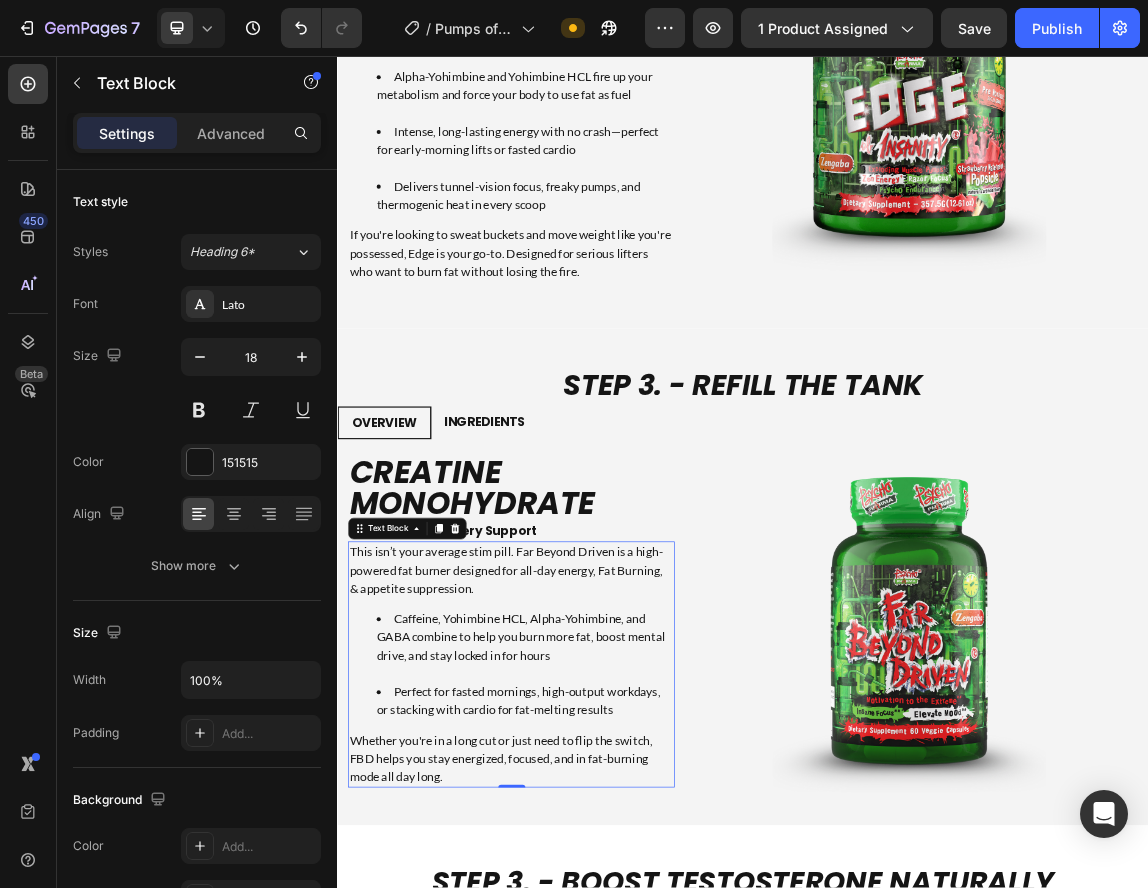 click on "Whether you're in a long cut or just need to flip the switch, FBD helps you stay energized, focused, and in fat-burning mode all day long." at bounding box center (594, 1096) 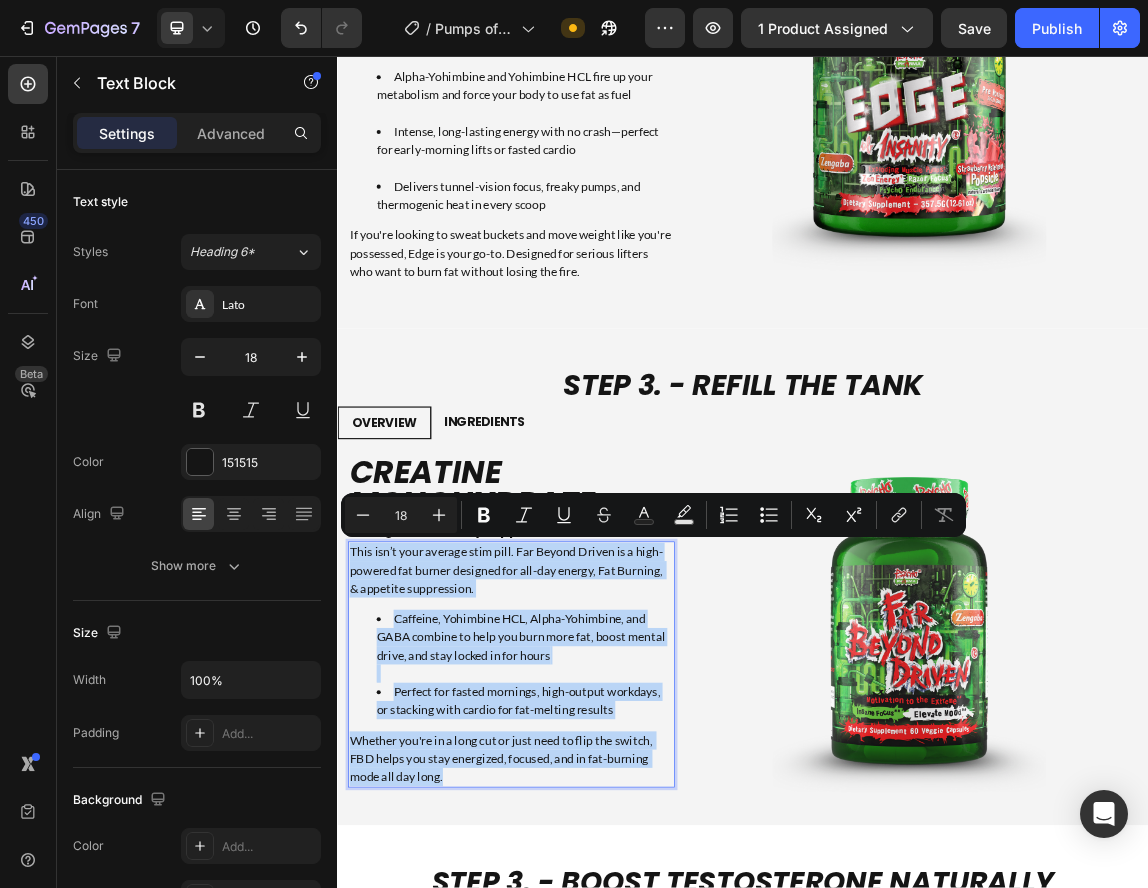 drag, startPoint x: 523, startPoint y: 1108, endPoint x: 354, endPoint y: 788, distance: 361.88535 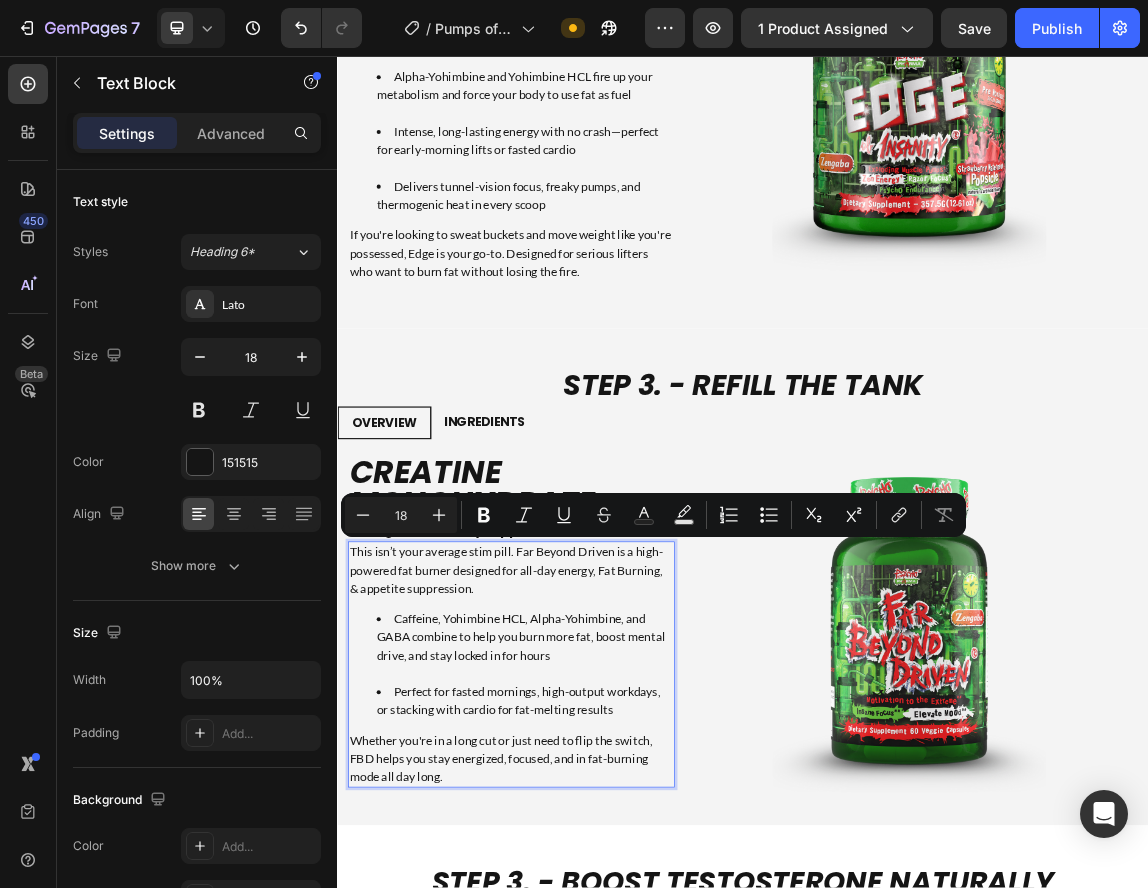 scroll, scrollTop: 3791, scrollLeft: 0, axis: vertical 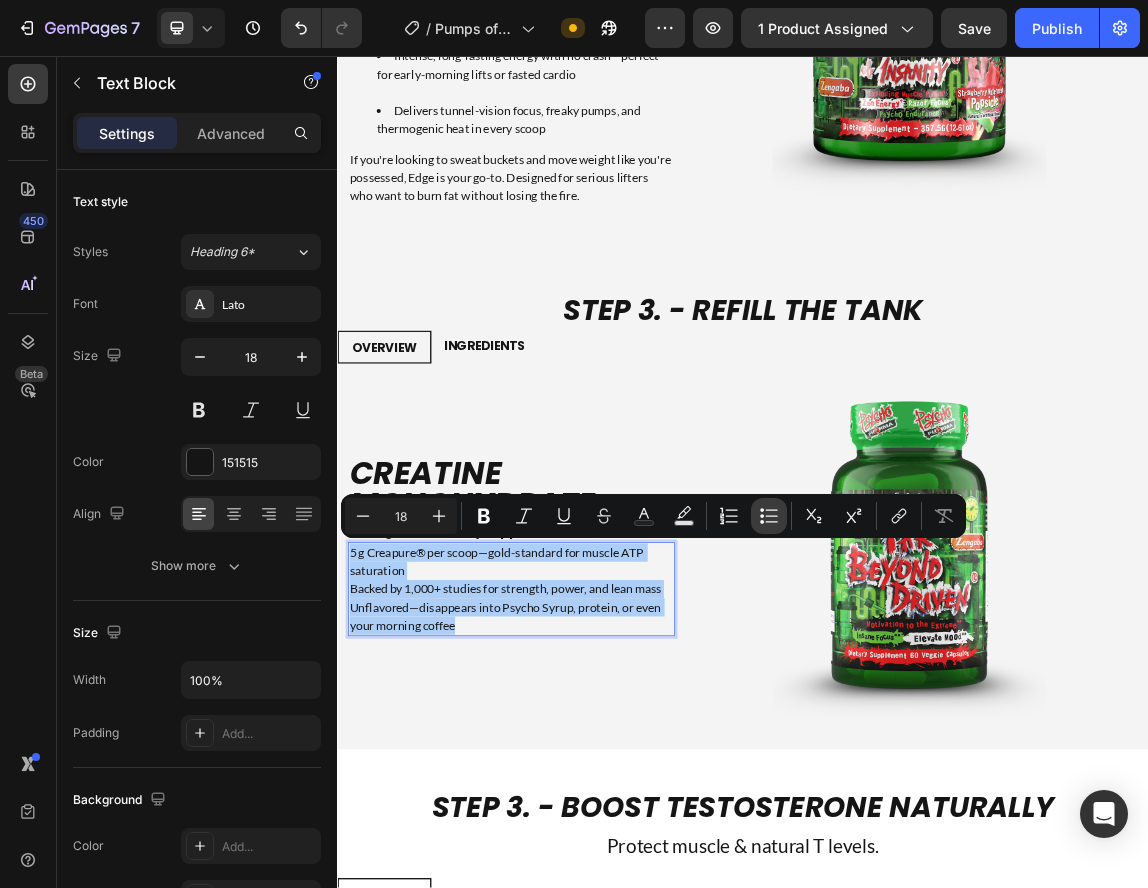 click 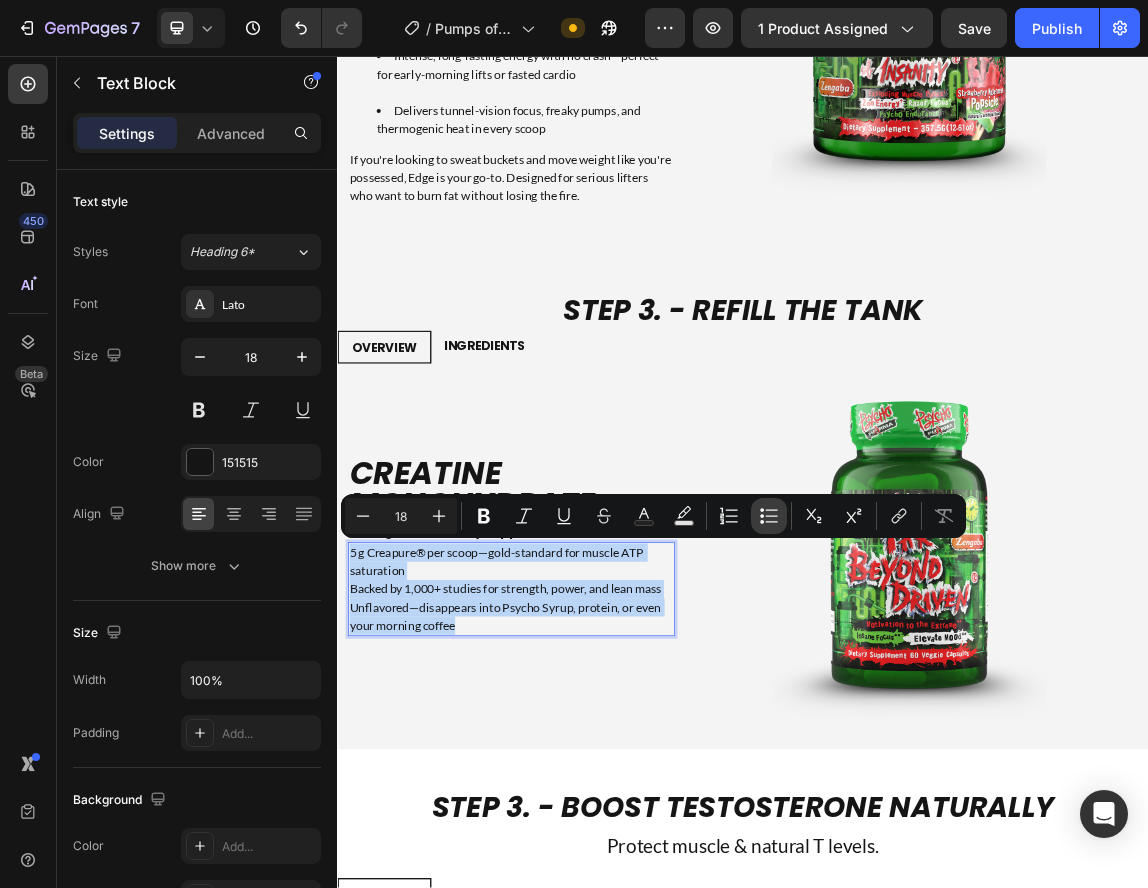 type on "18" 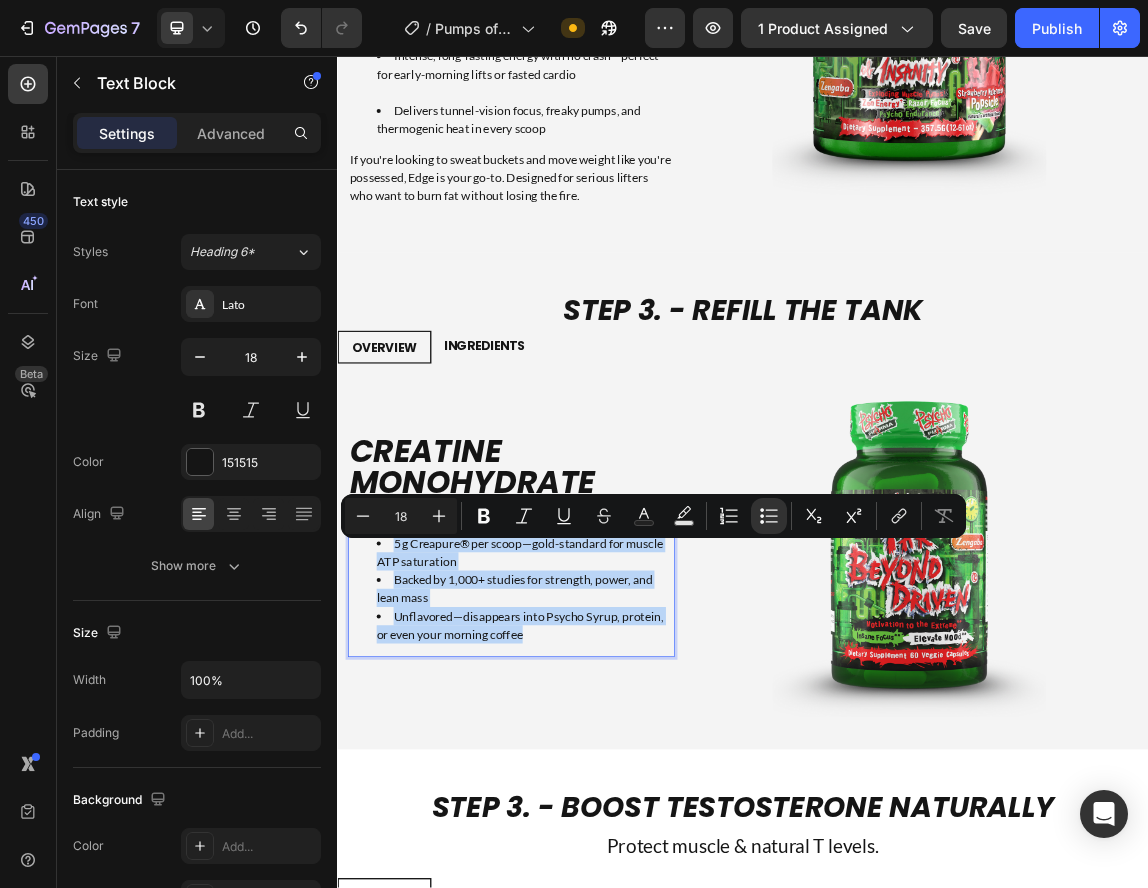 click on "5 g Creapure® per scoop—gold-standard for muscle ATP saturation" at bounding box center [614, 791] 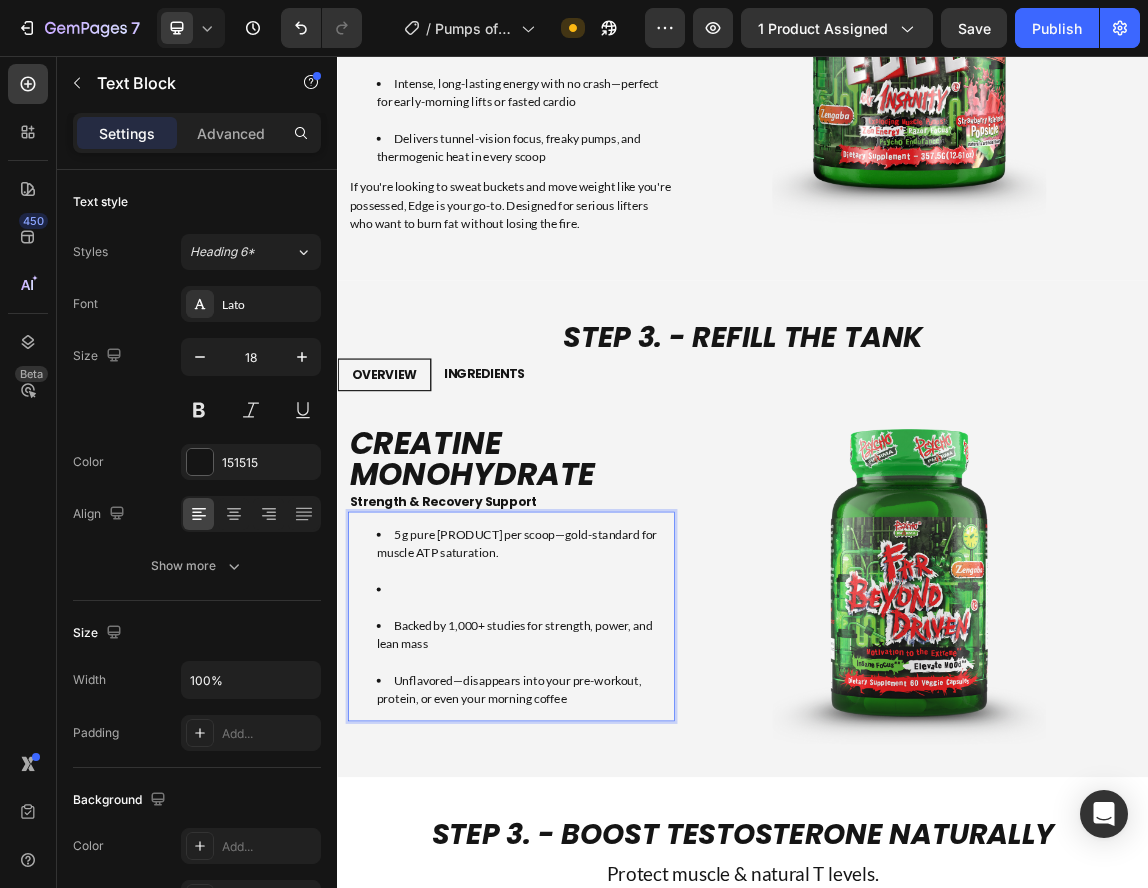 scroll, scrollTop: 3737, scrollLeft: 0, axis: vertical 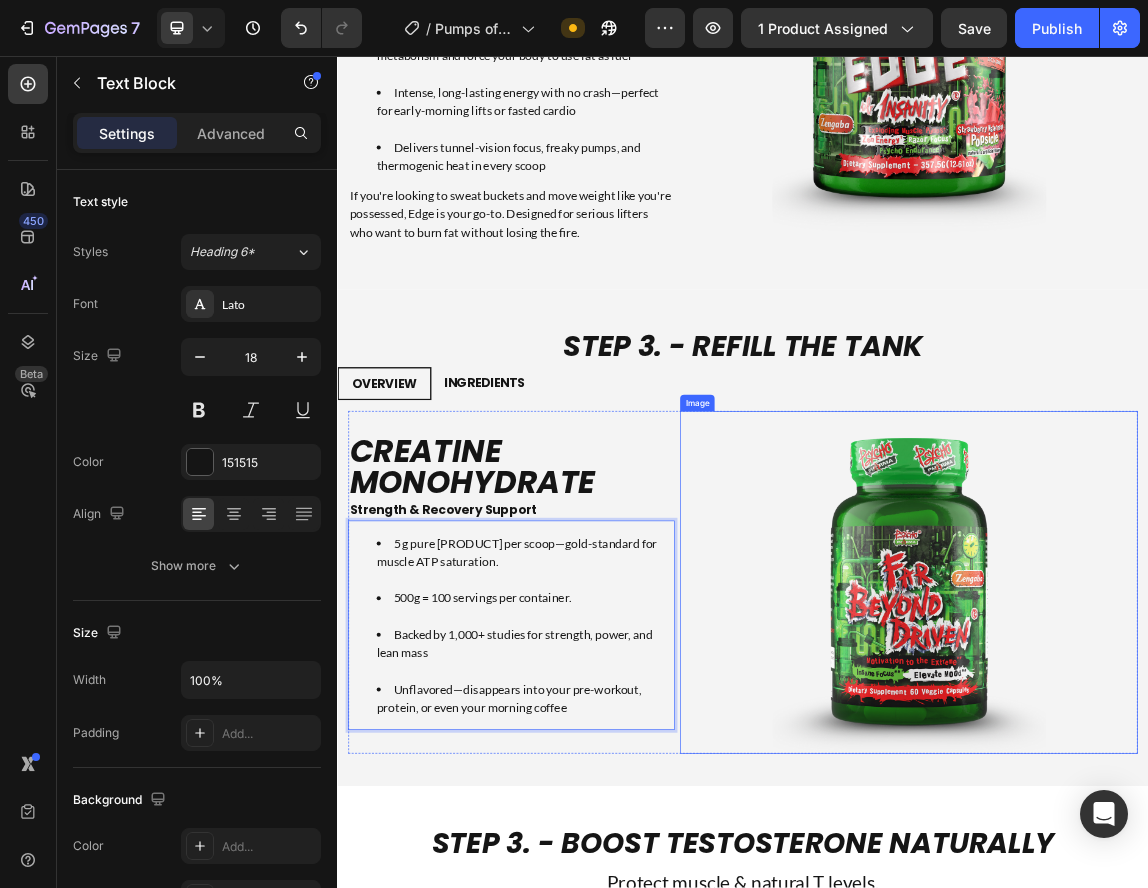 click at bounding box center (1182, 835) 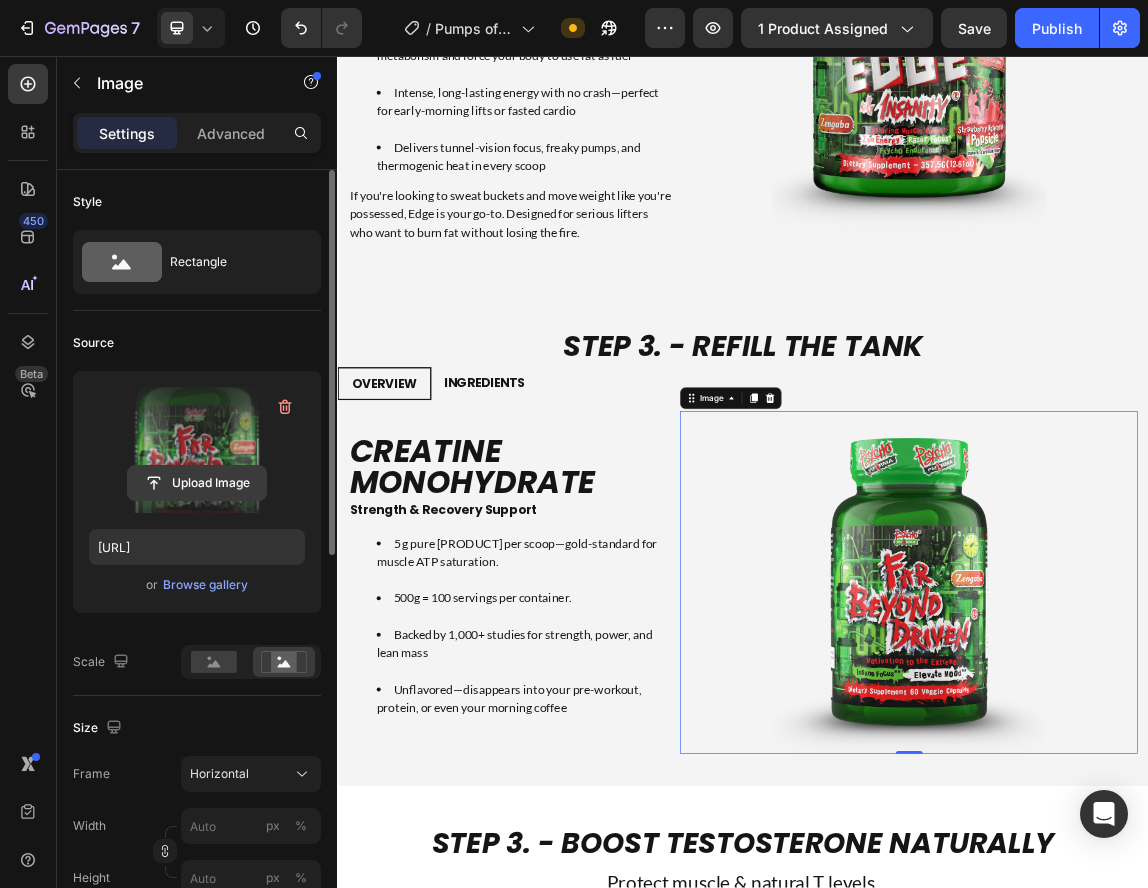 click 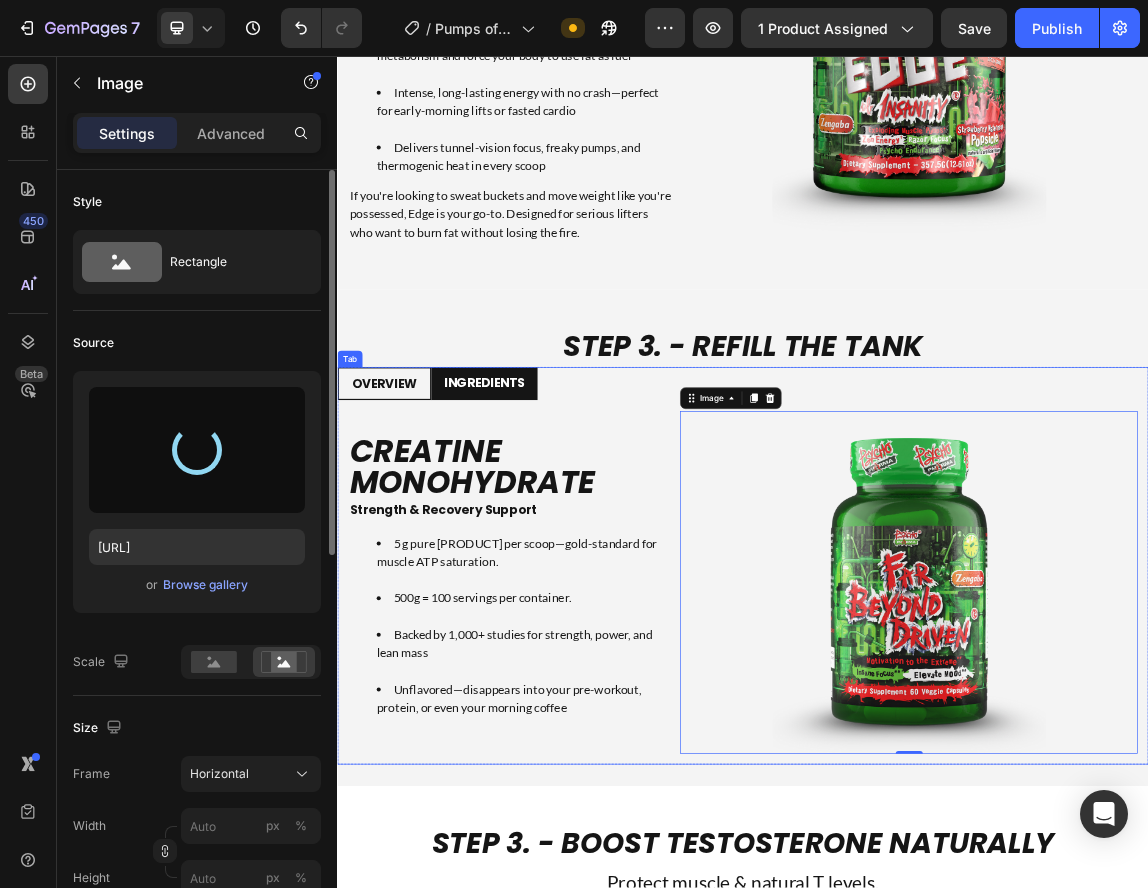 type on "[URL]" 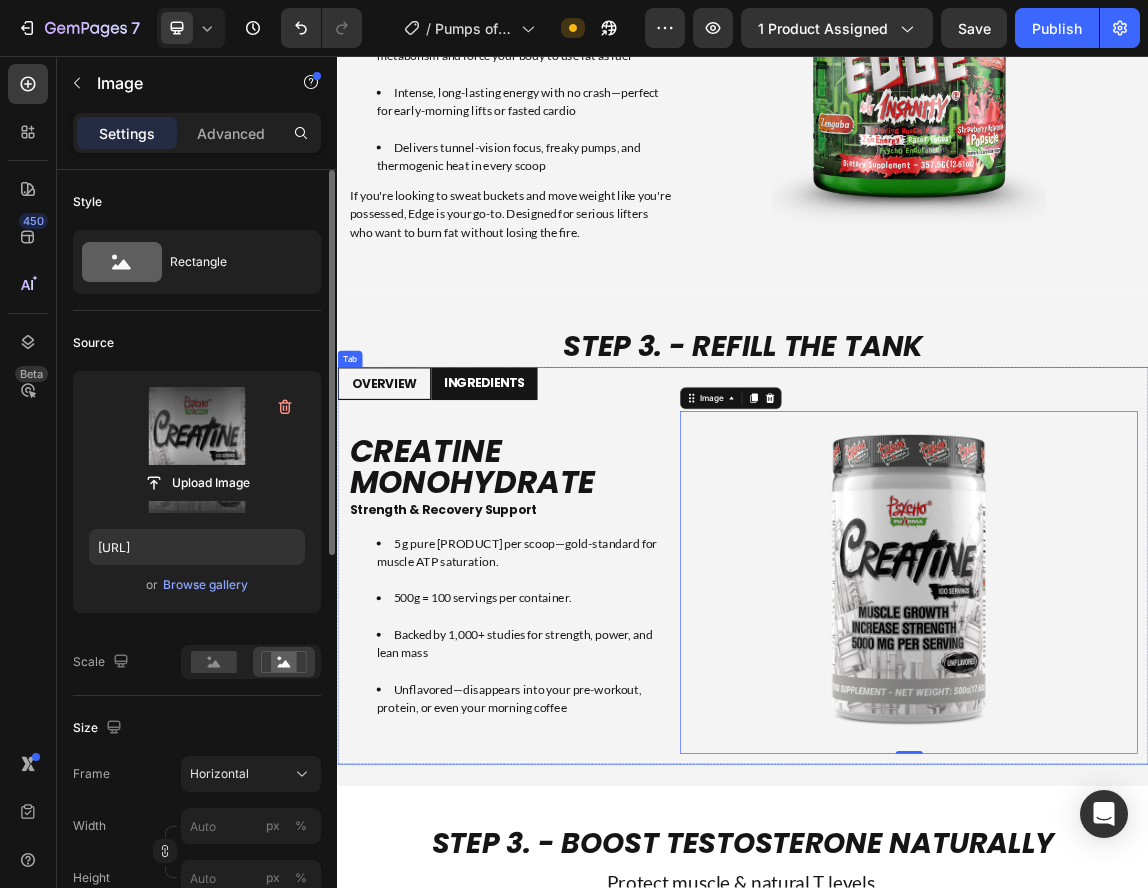 click on "INGREDIENTS" at bounding box center (554, 539) 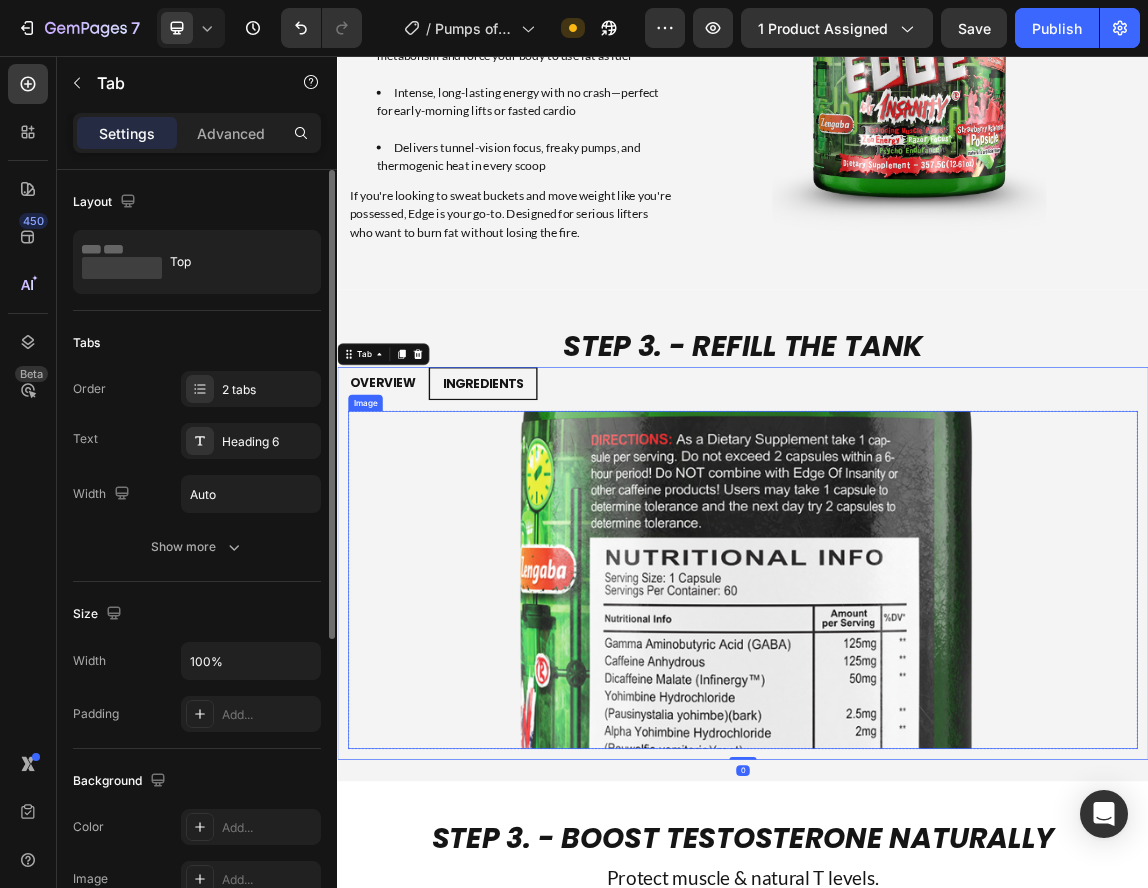 click at bounding box center [937, 832] 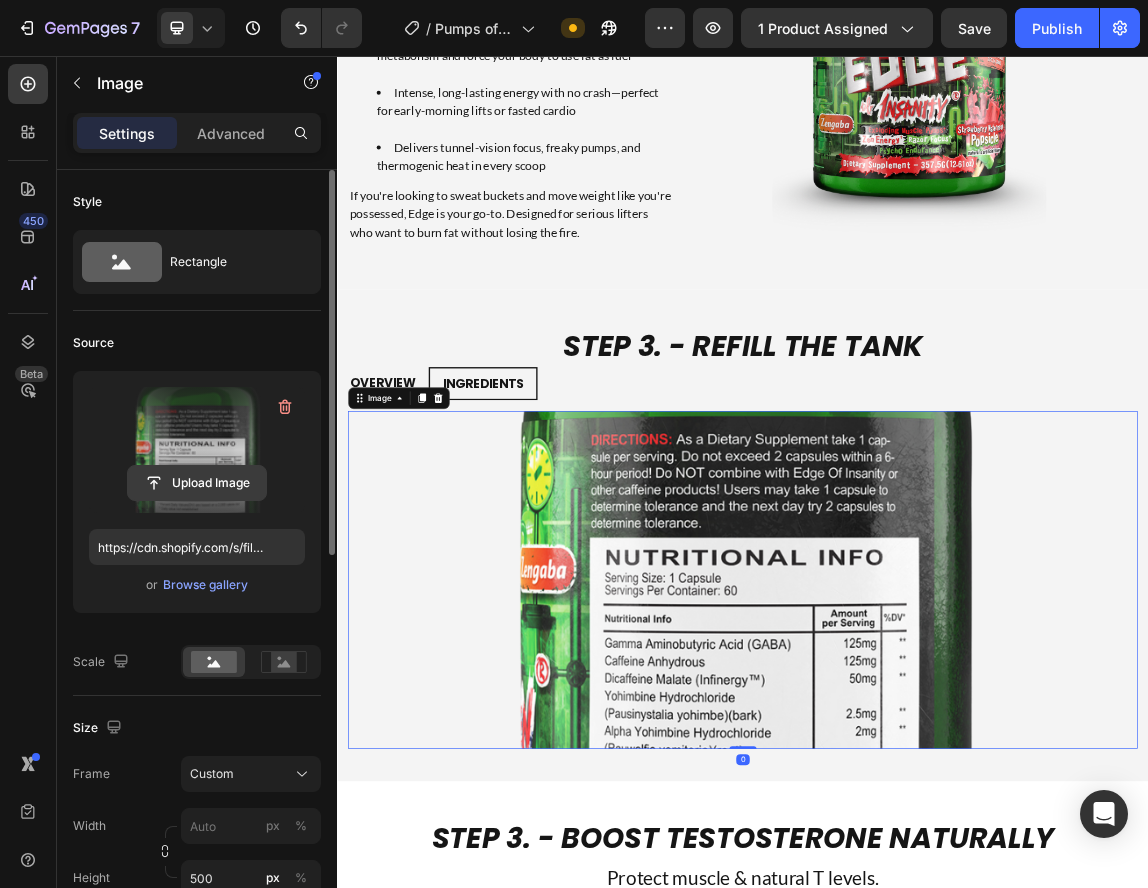 click 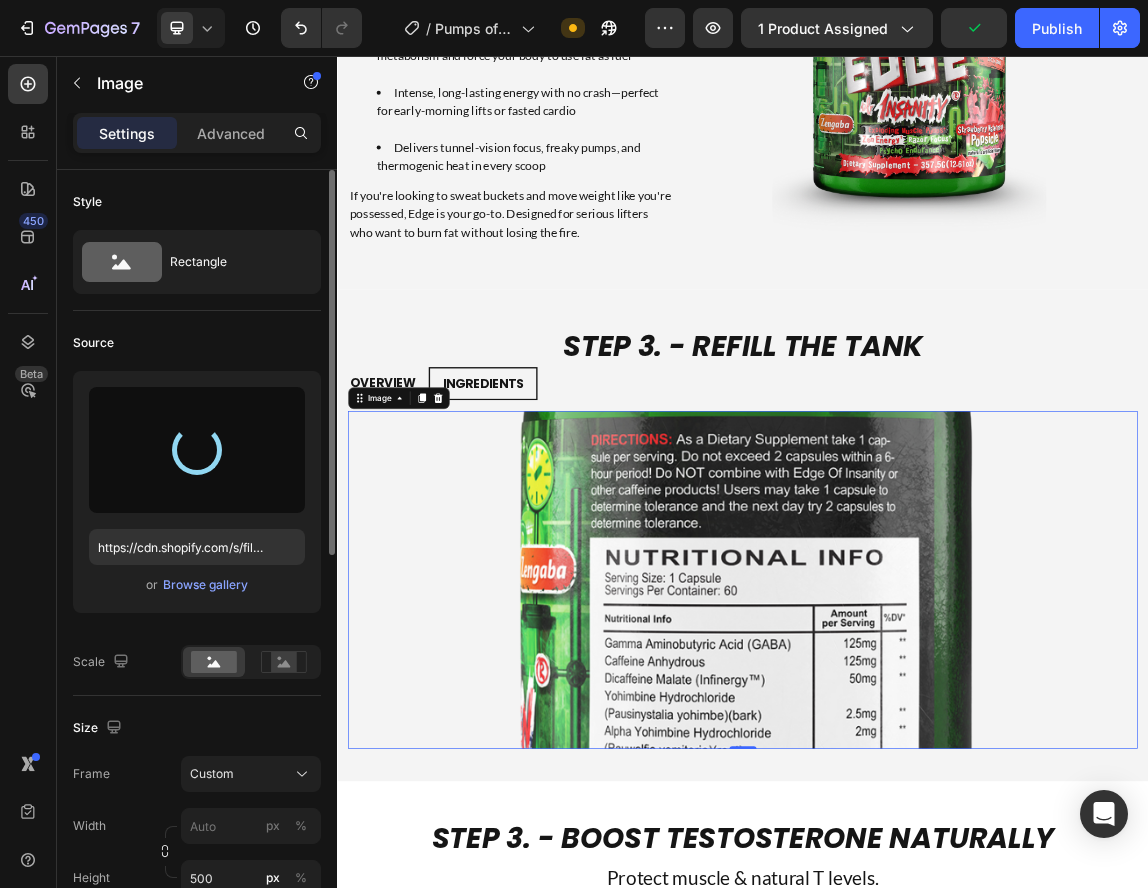 type on "https://cdn.shopify.com/s/files/1/0350/1385/3319/files/gempages_473431534041302022-35928267-ea07-4adb-95e9-81f284e8c32a.jpg" 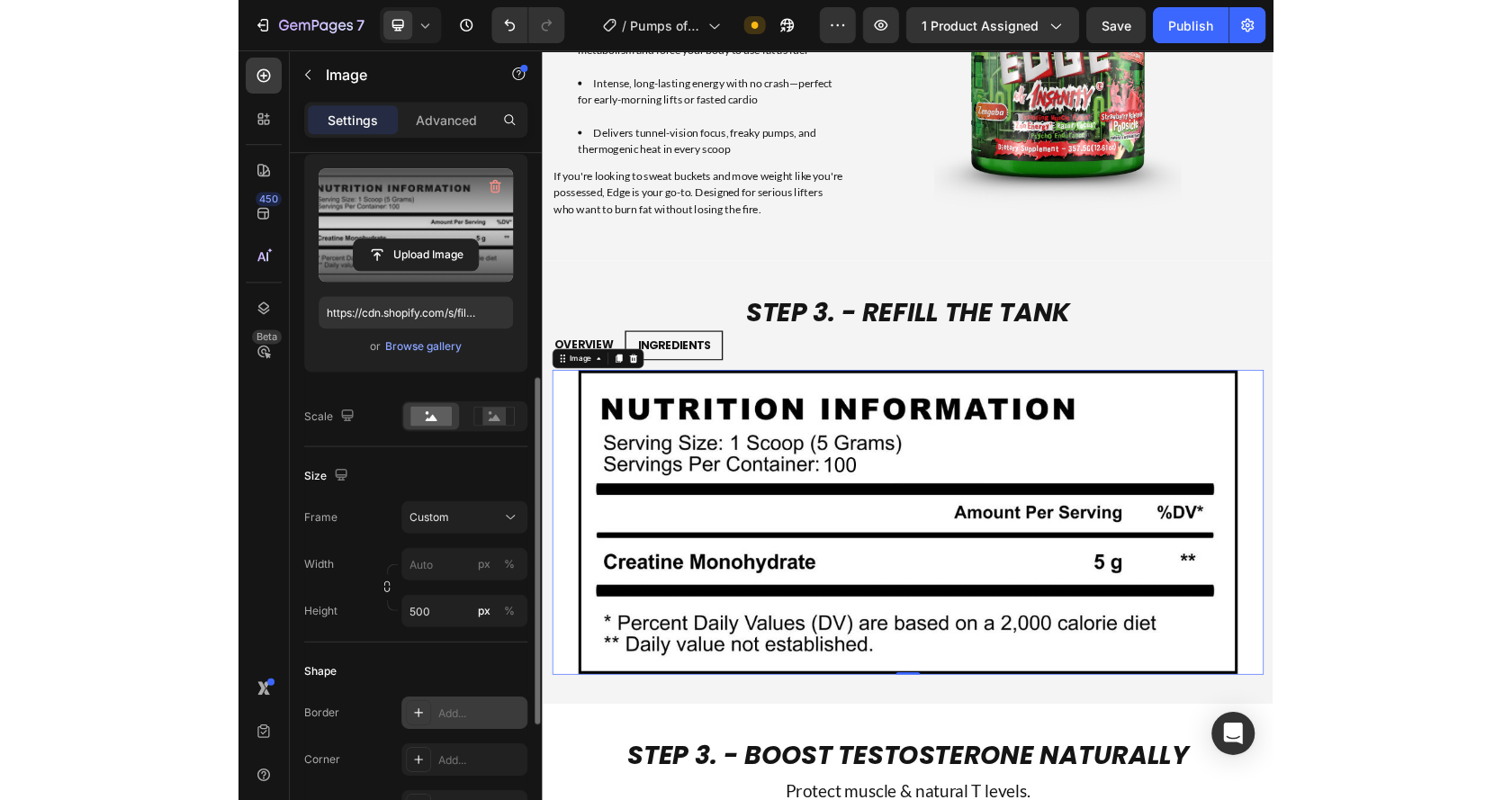 scroll, scrollTop: 360, scrollLeft: 0, axis: vertical 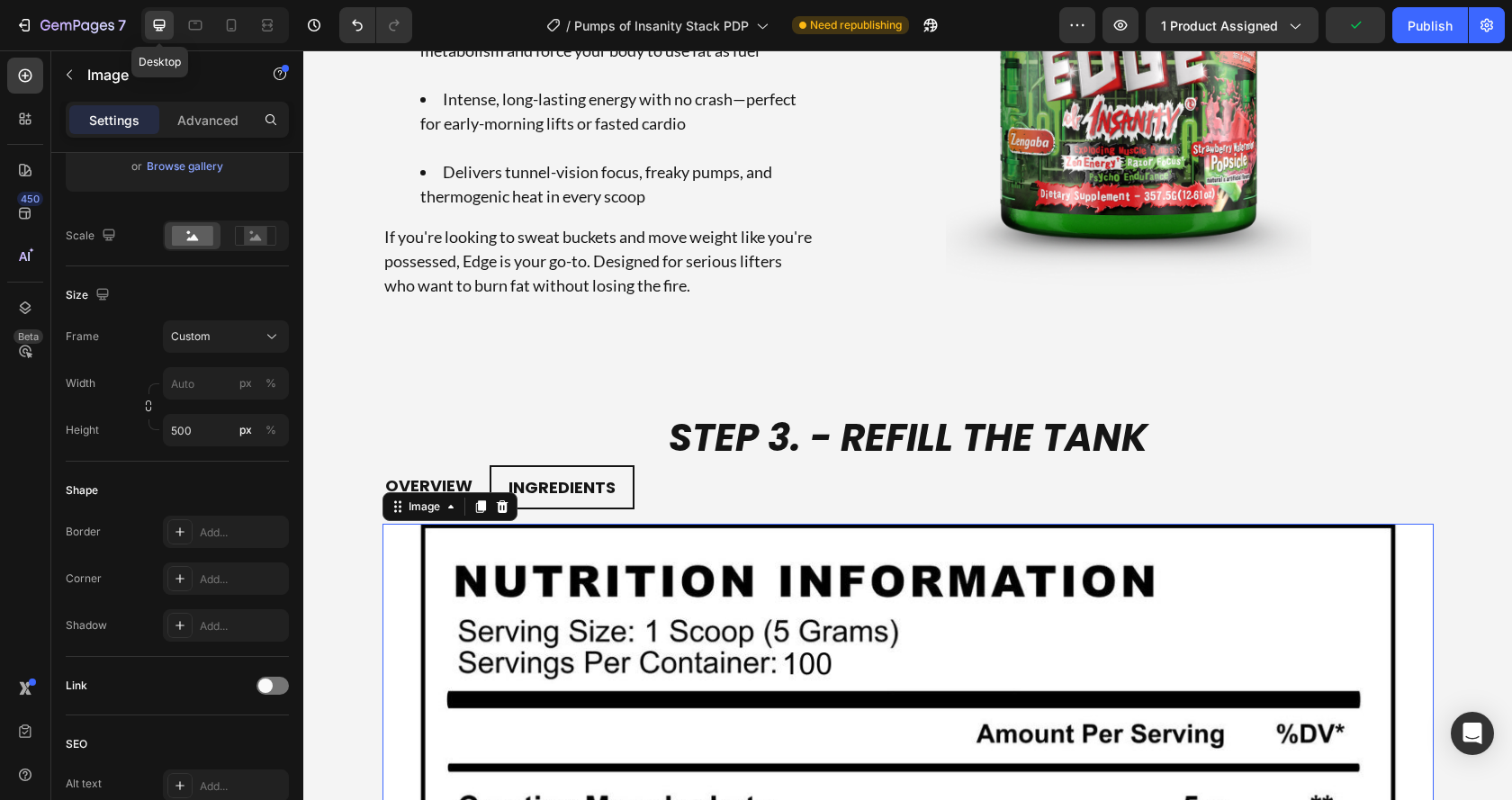 click 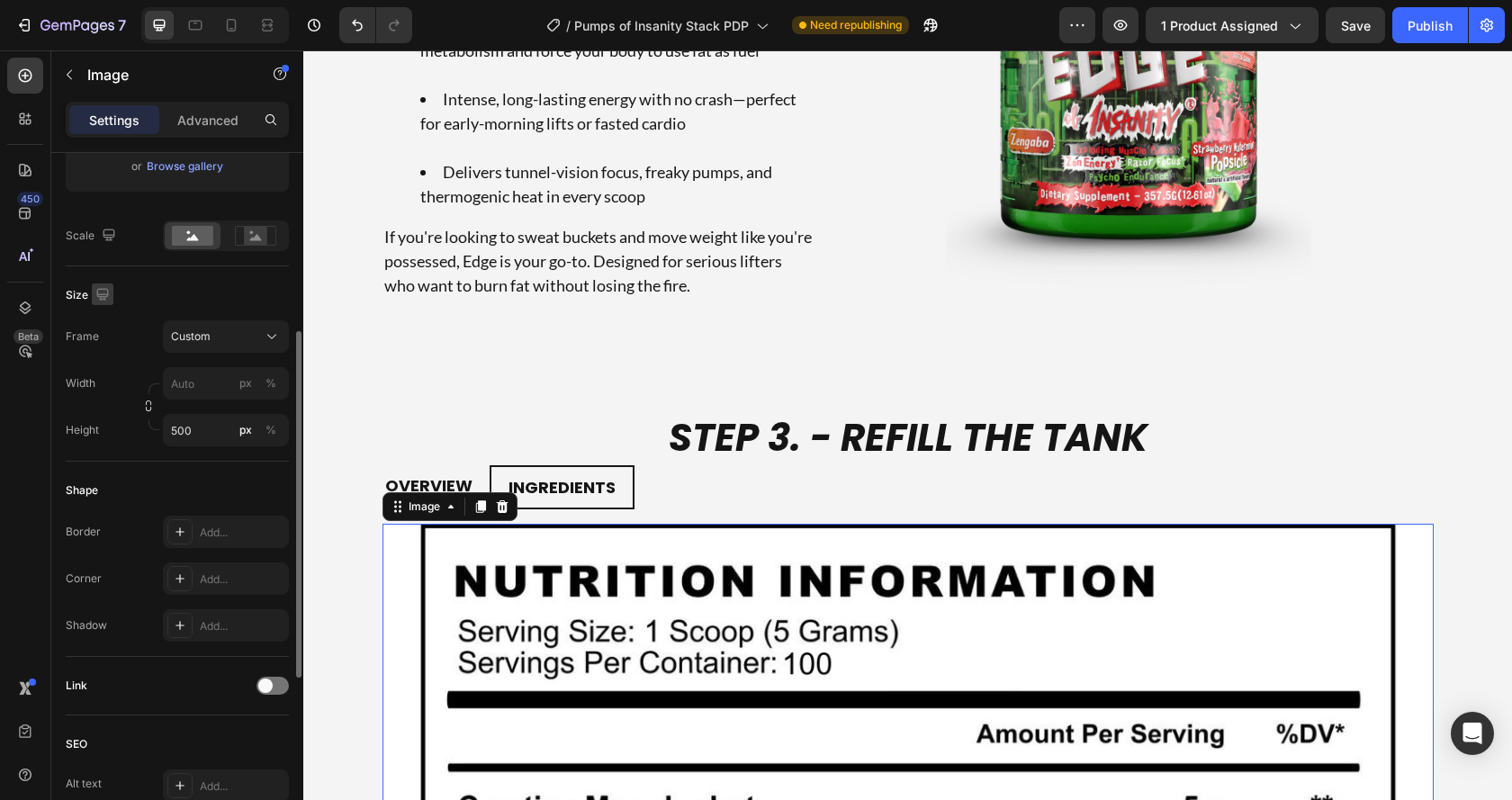 click 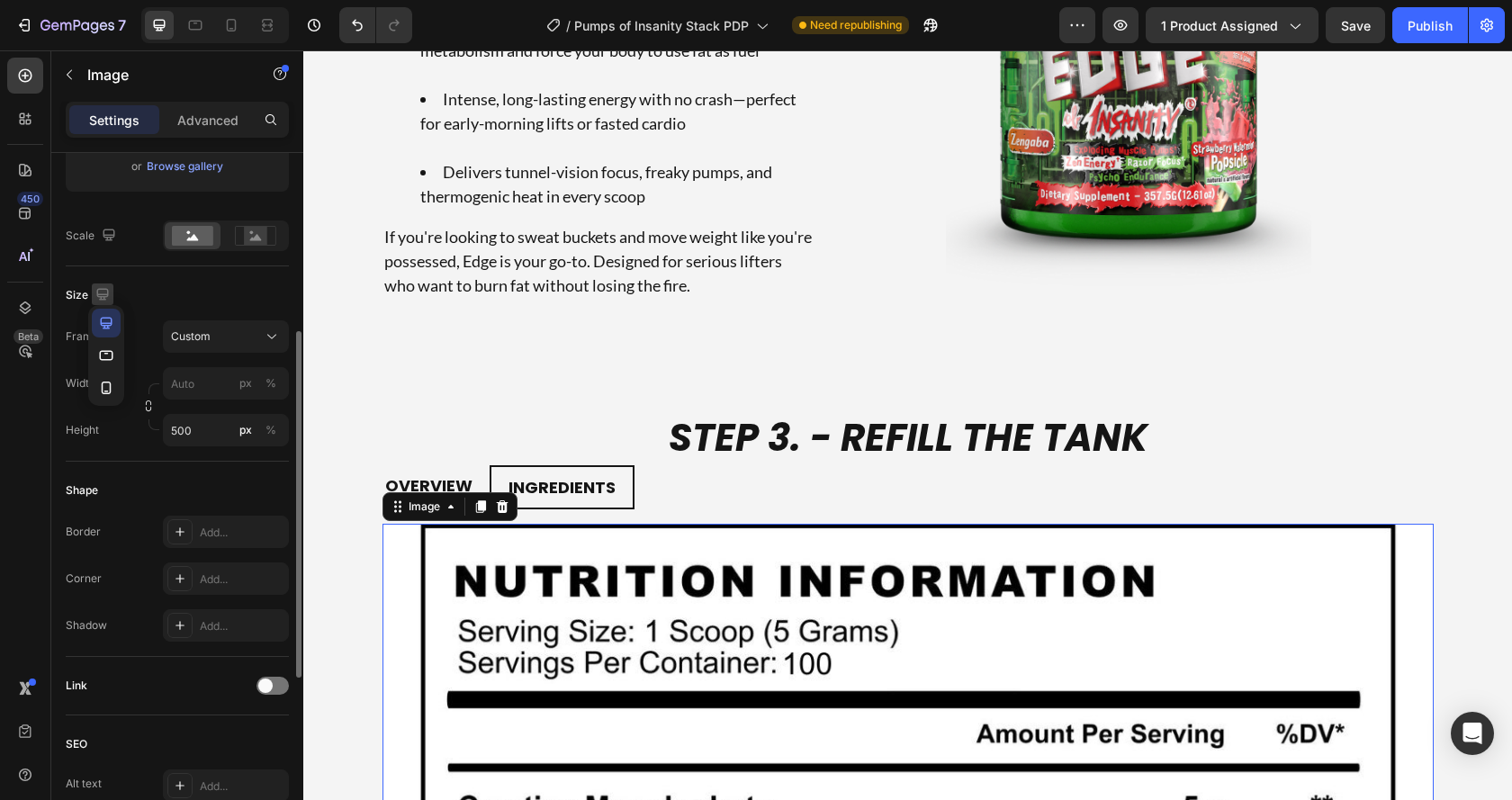 click 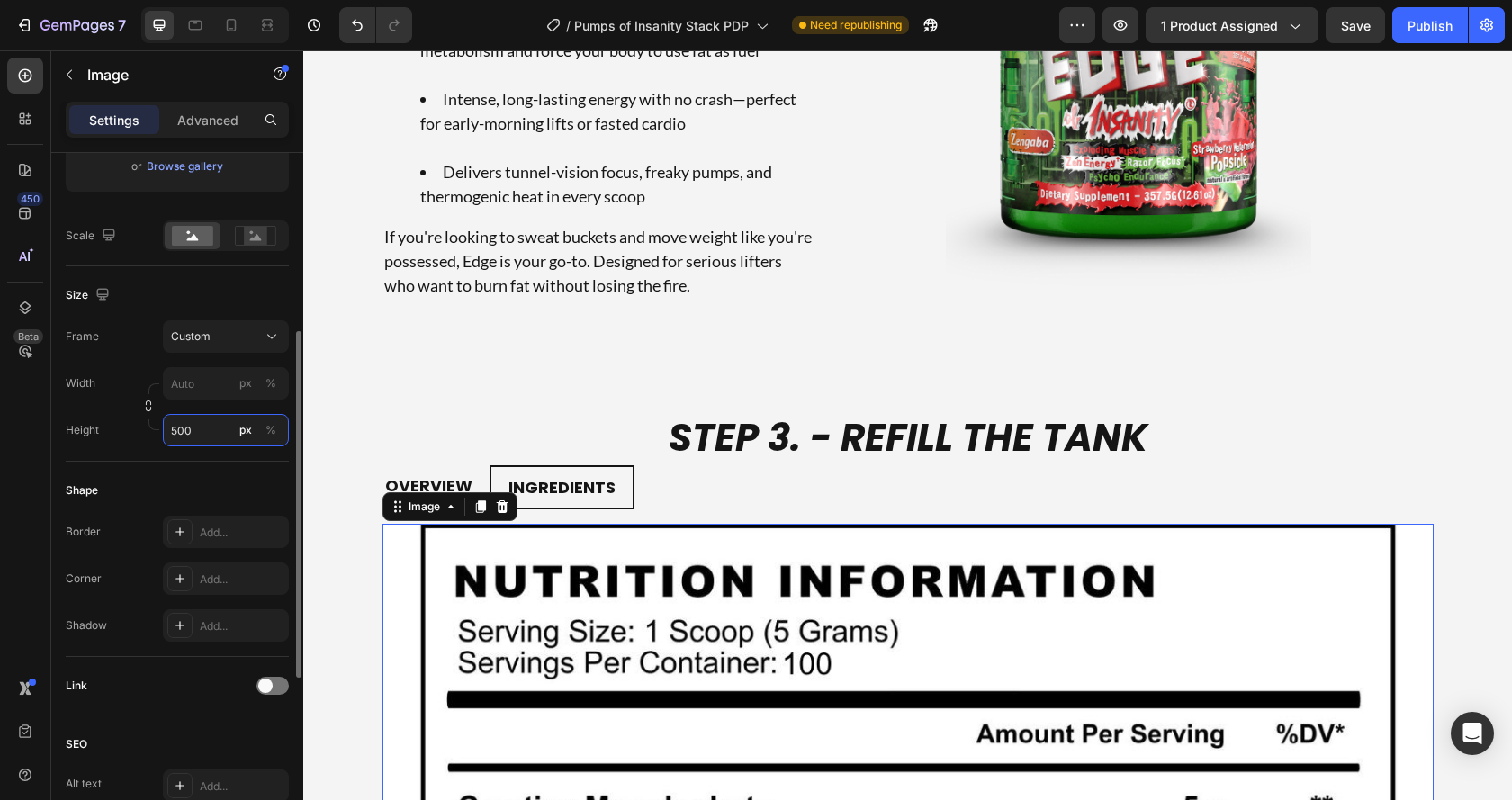 click on "500" at bounding box center [226, 430] 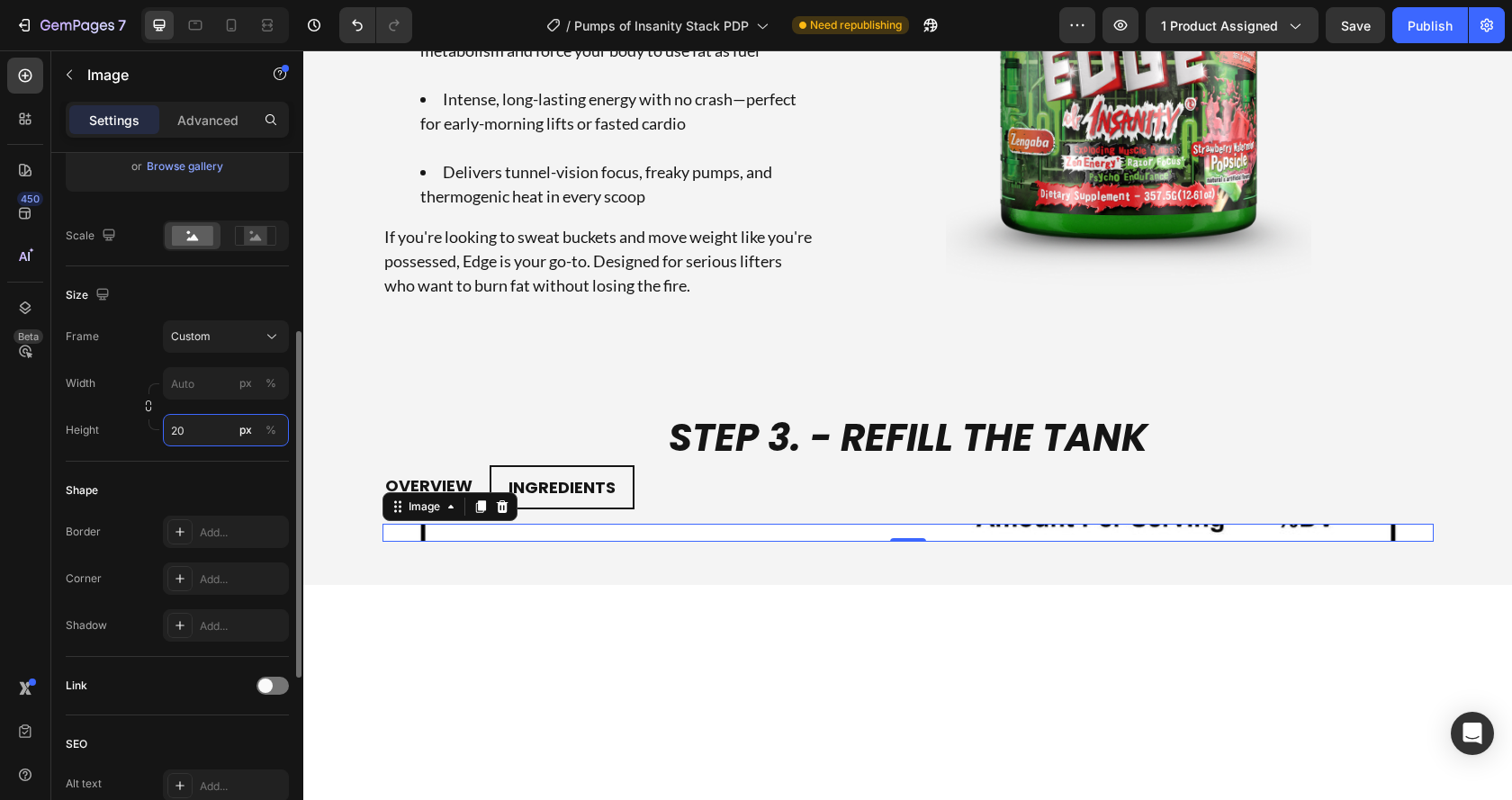type on "2" 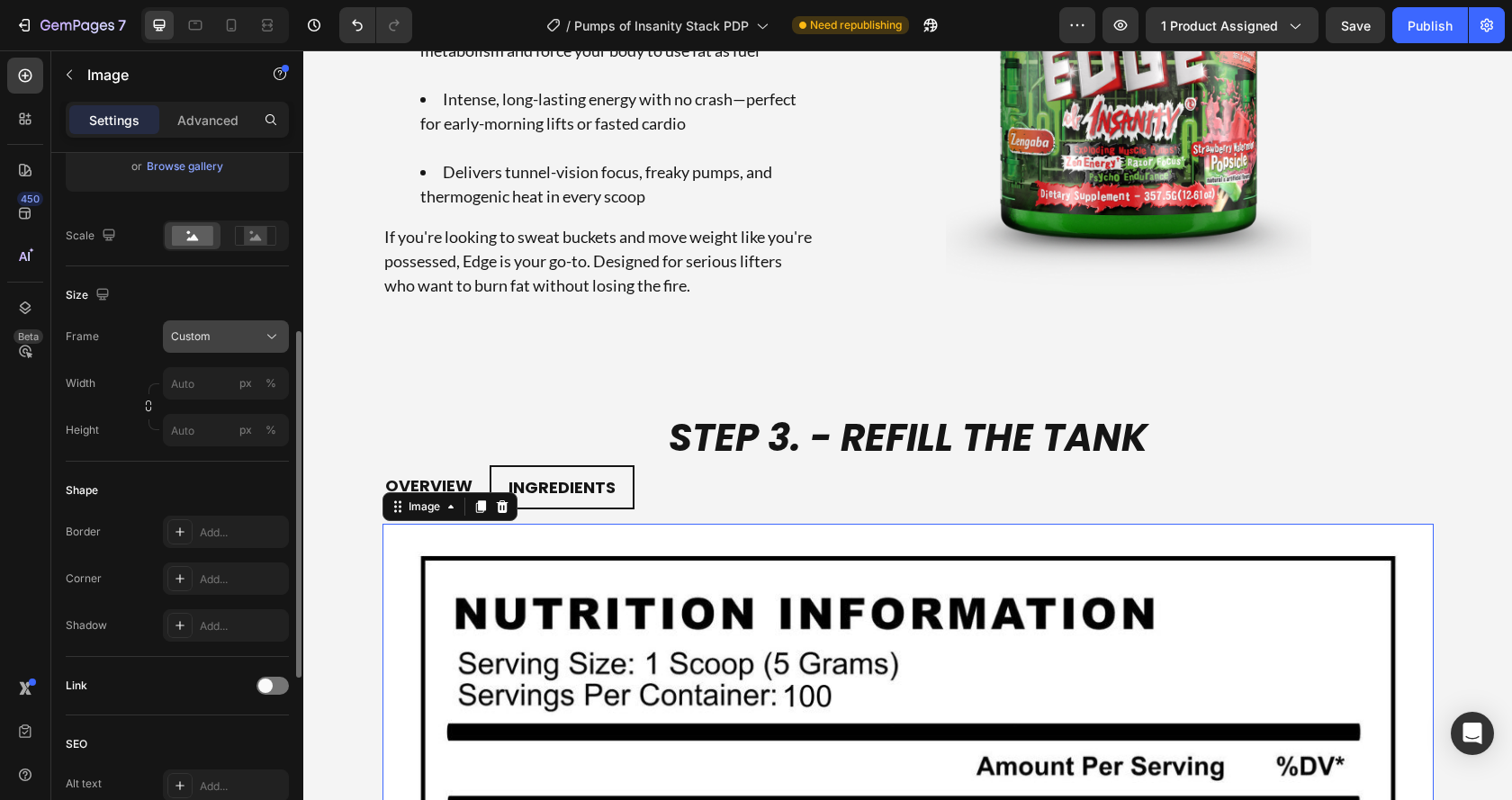 click on "Frame Custom Width px % Height px %" 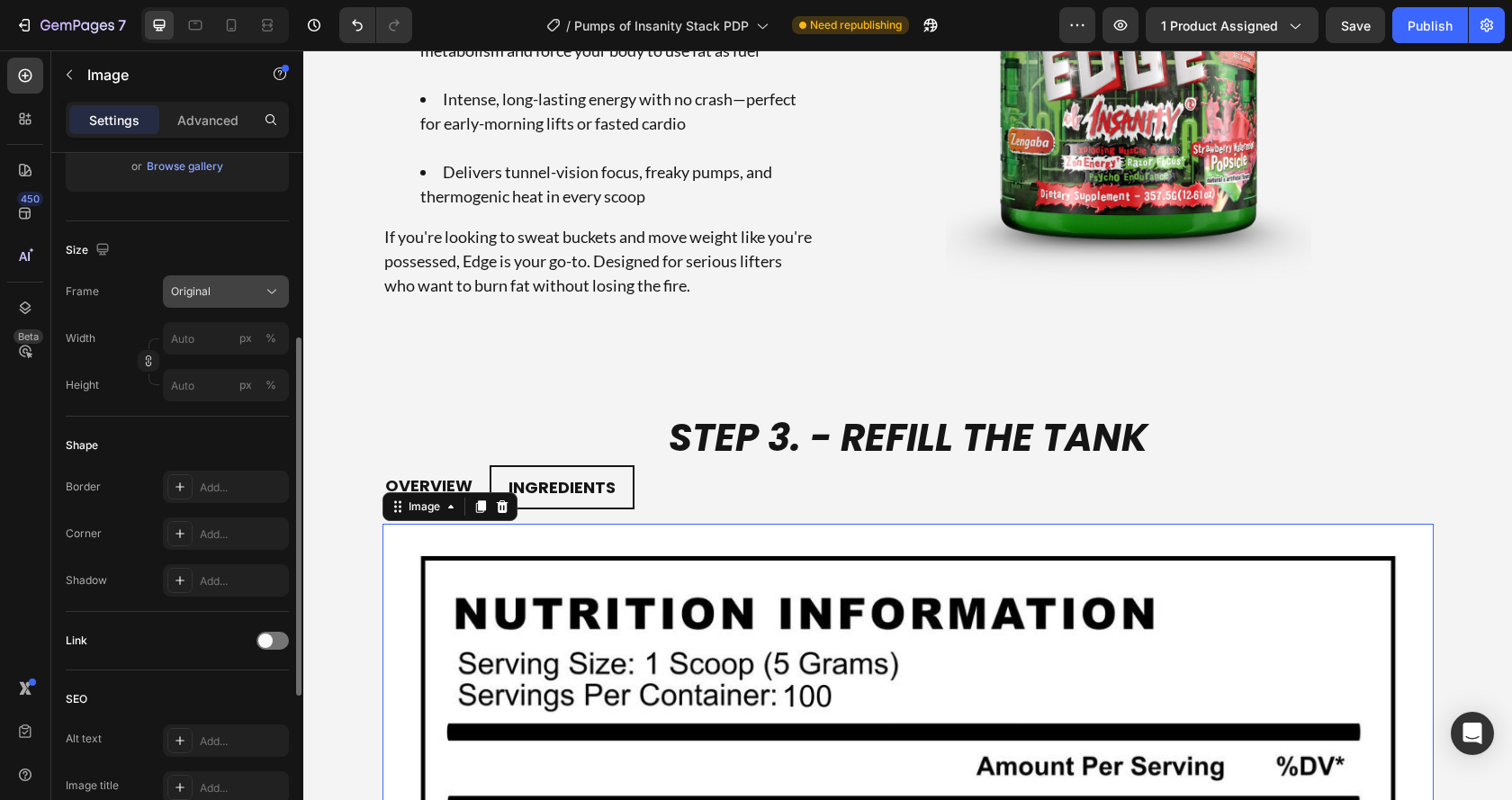 click on "Original" 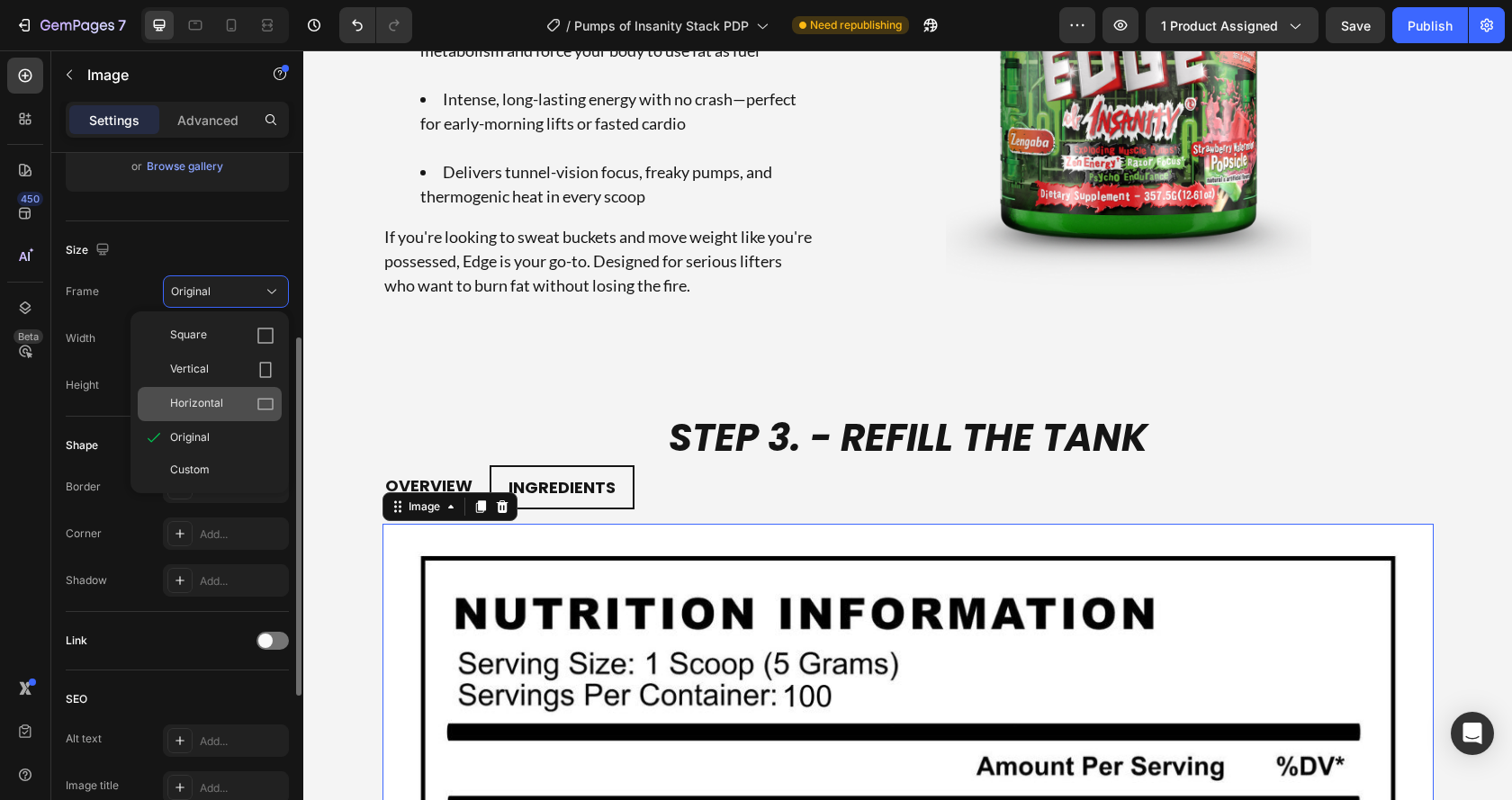 click 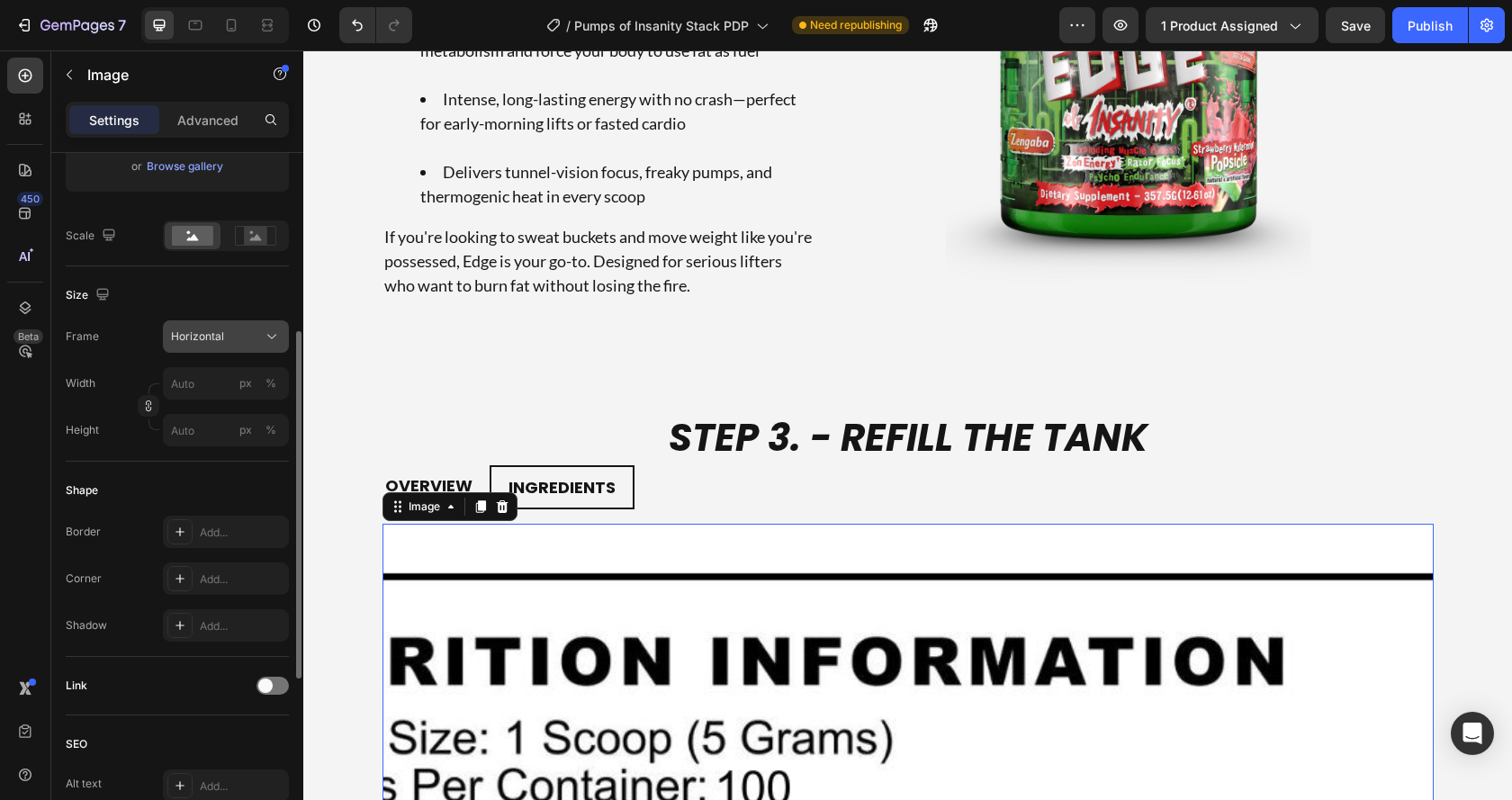 click on "Horizontal" 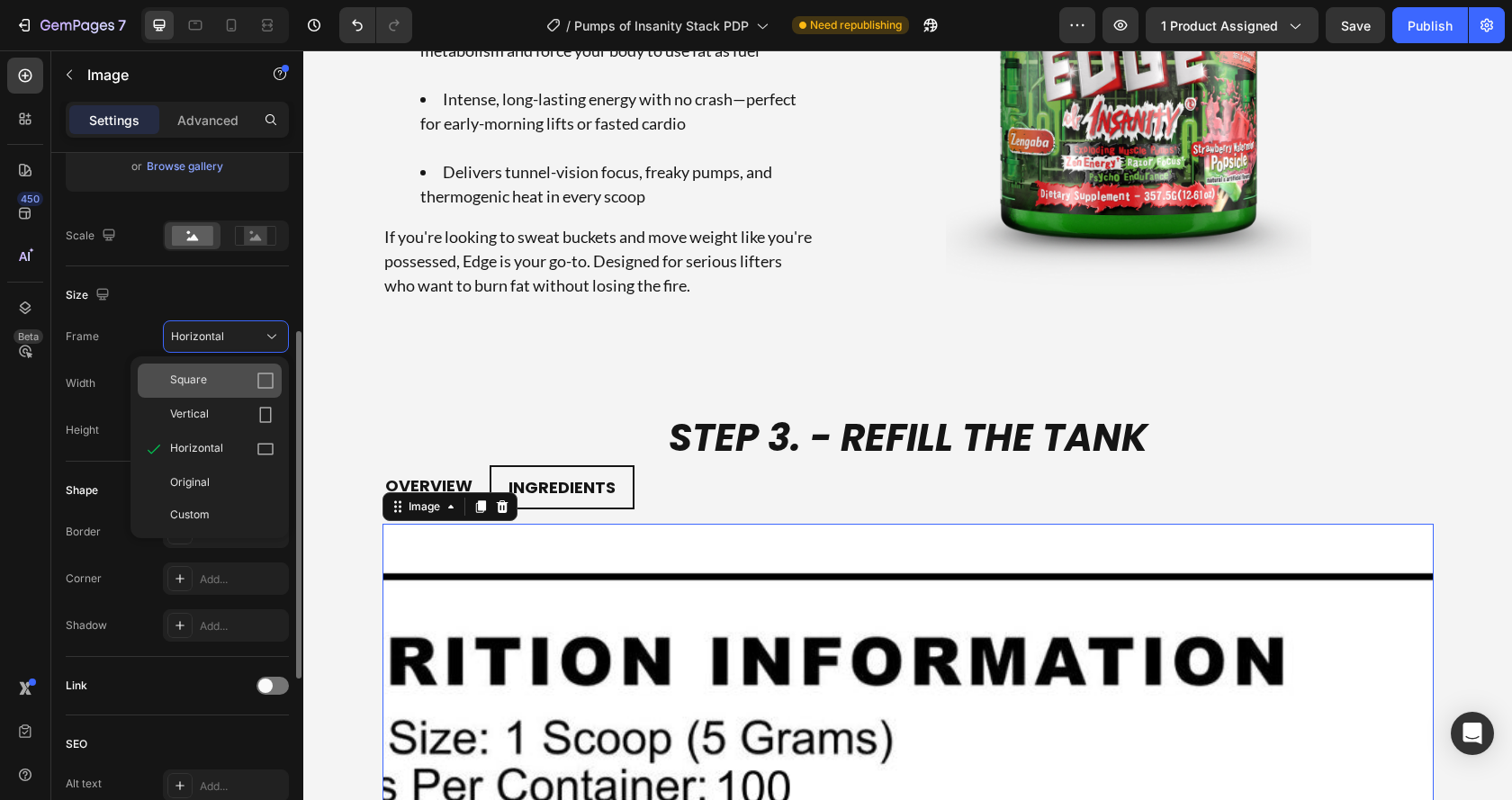 click on "Square" 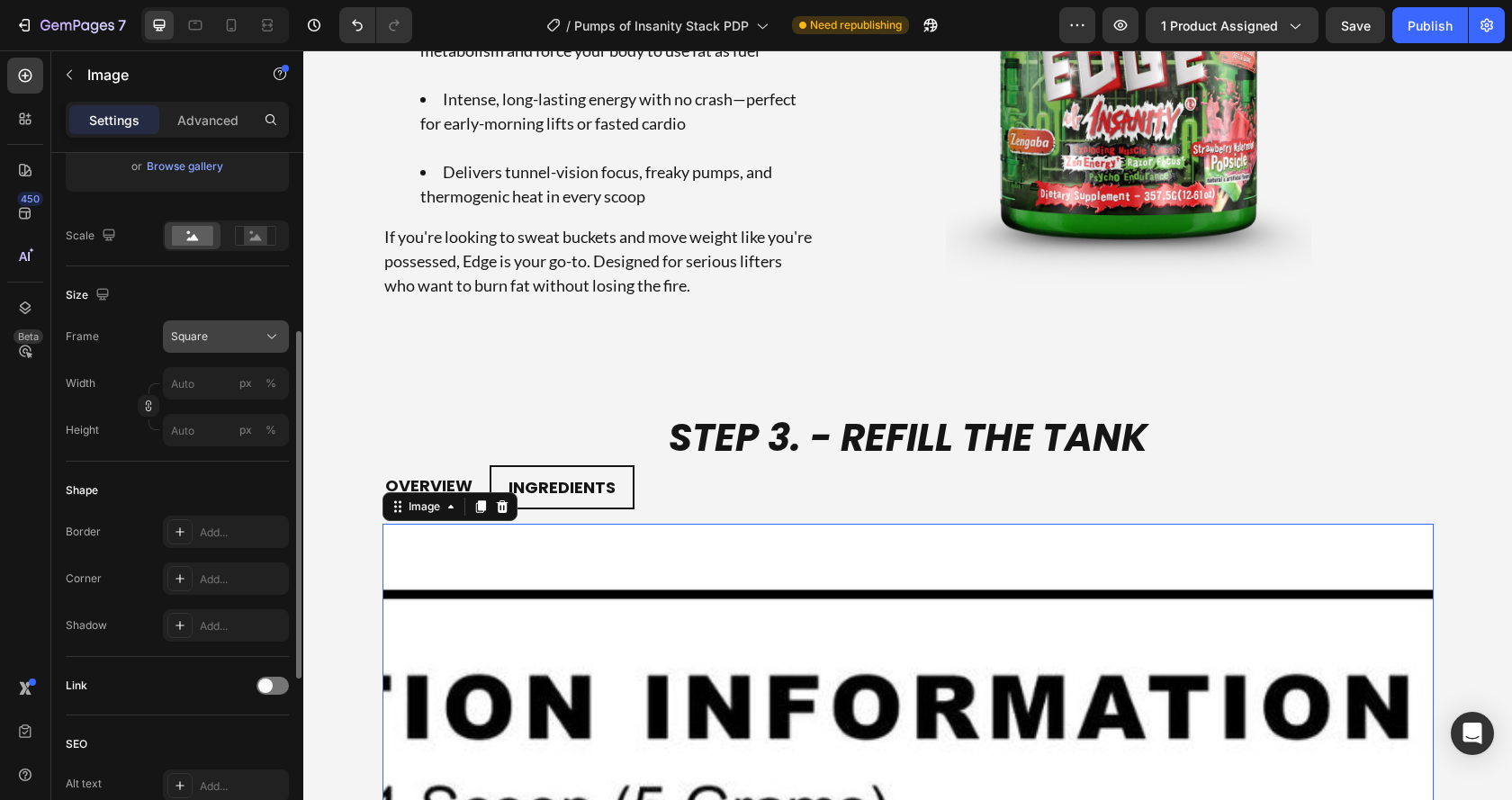 click on "Square" at bounding box center (226, 337) 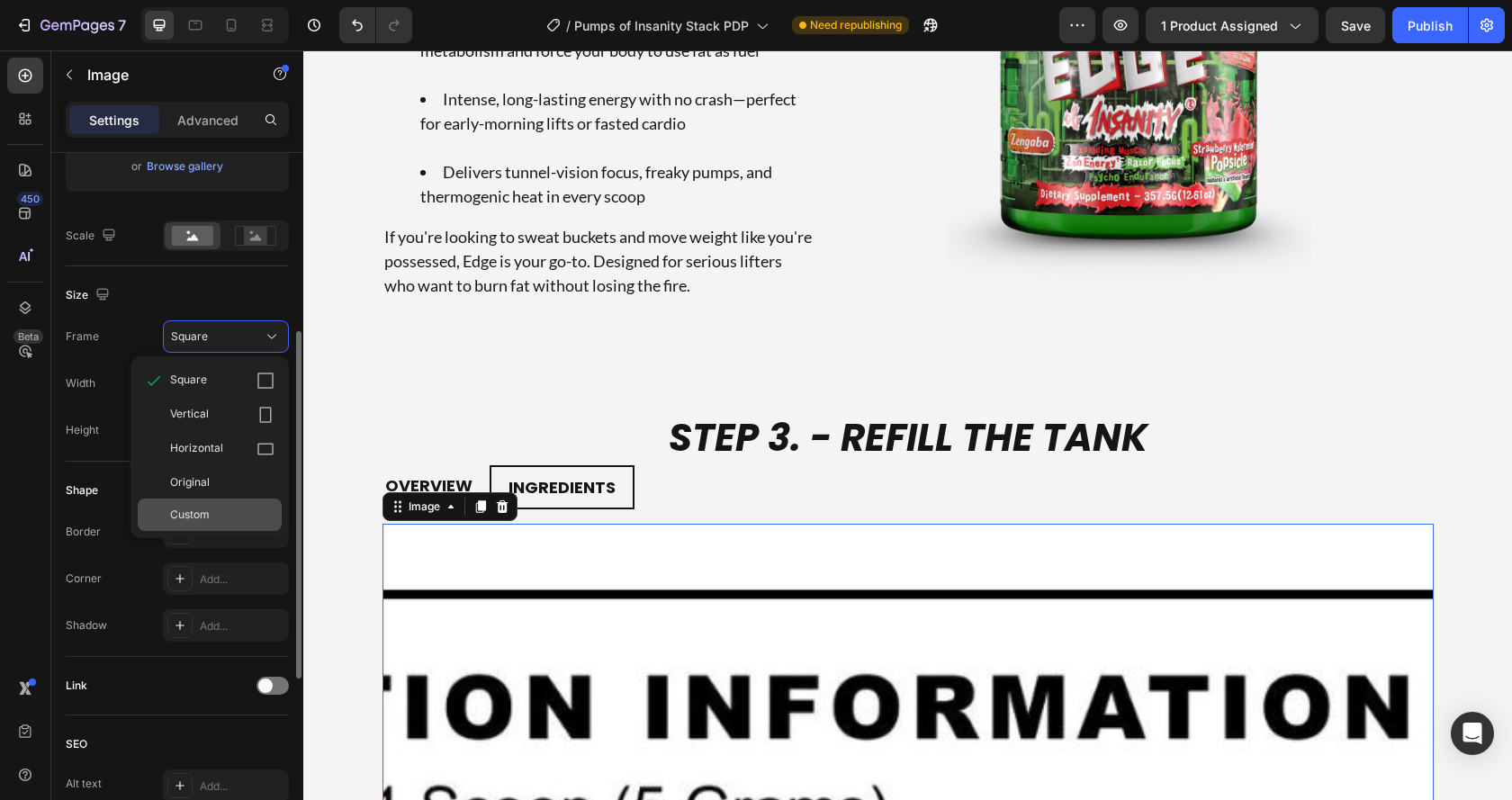 click on "Custom" at bounding box center (222, 515) 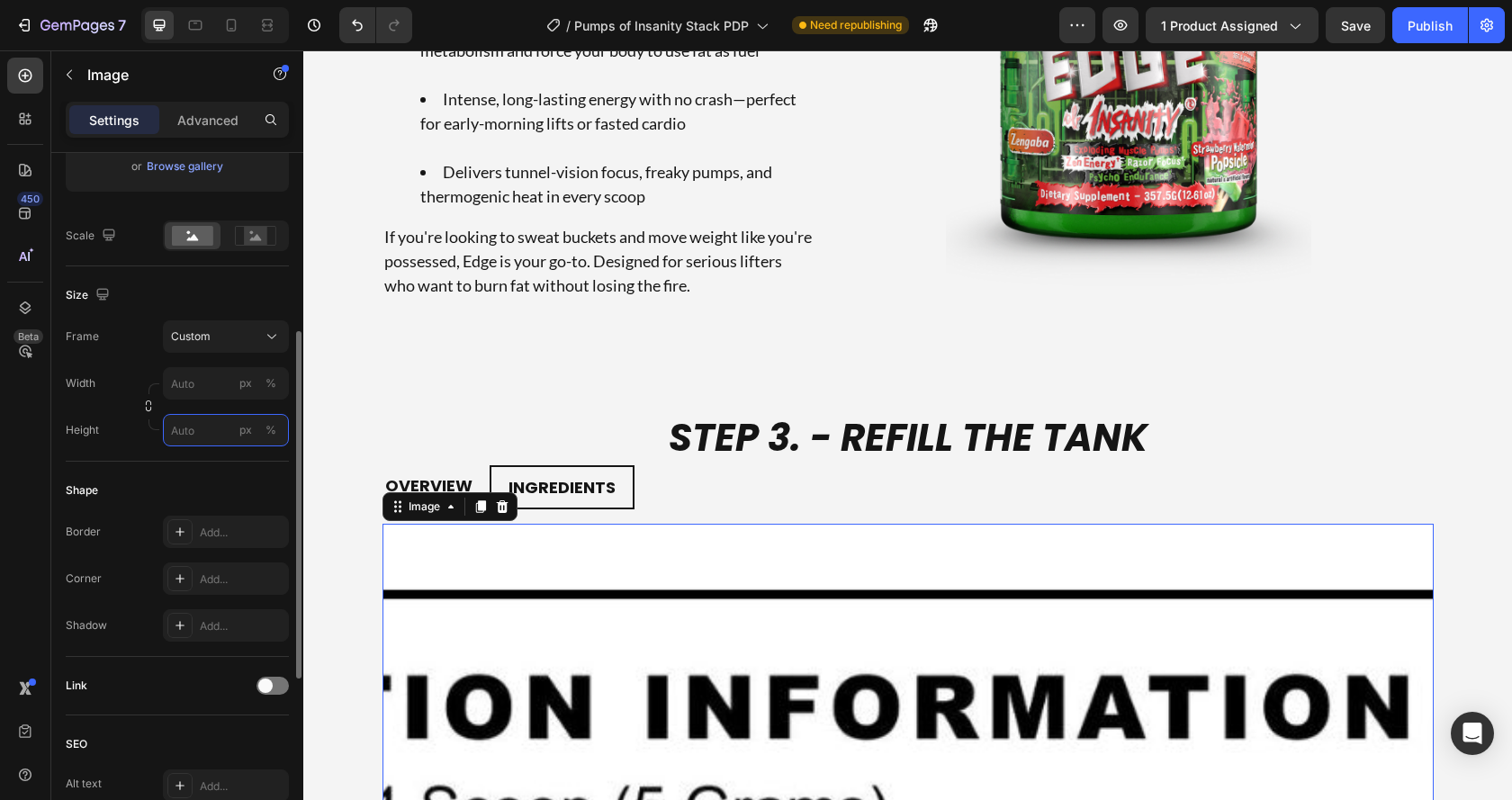 click on "px %" at bounding box center [226, 430] 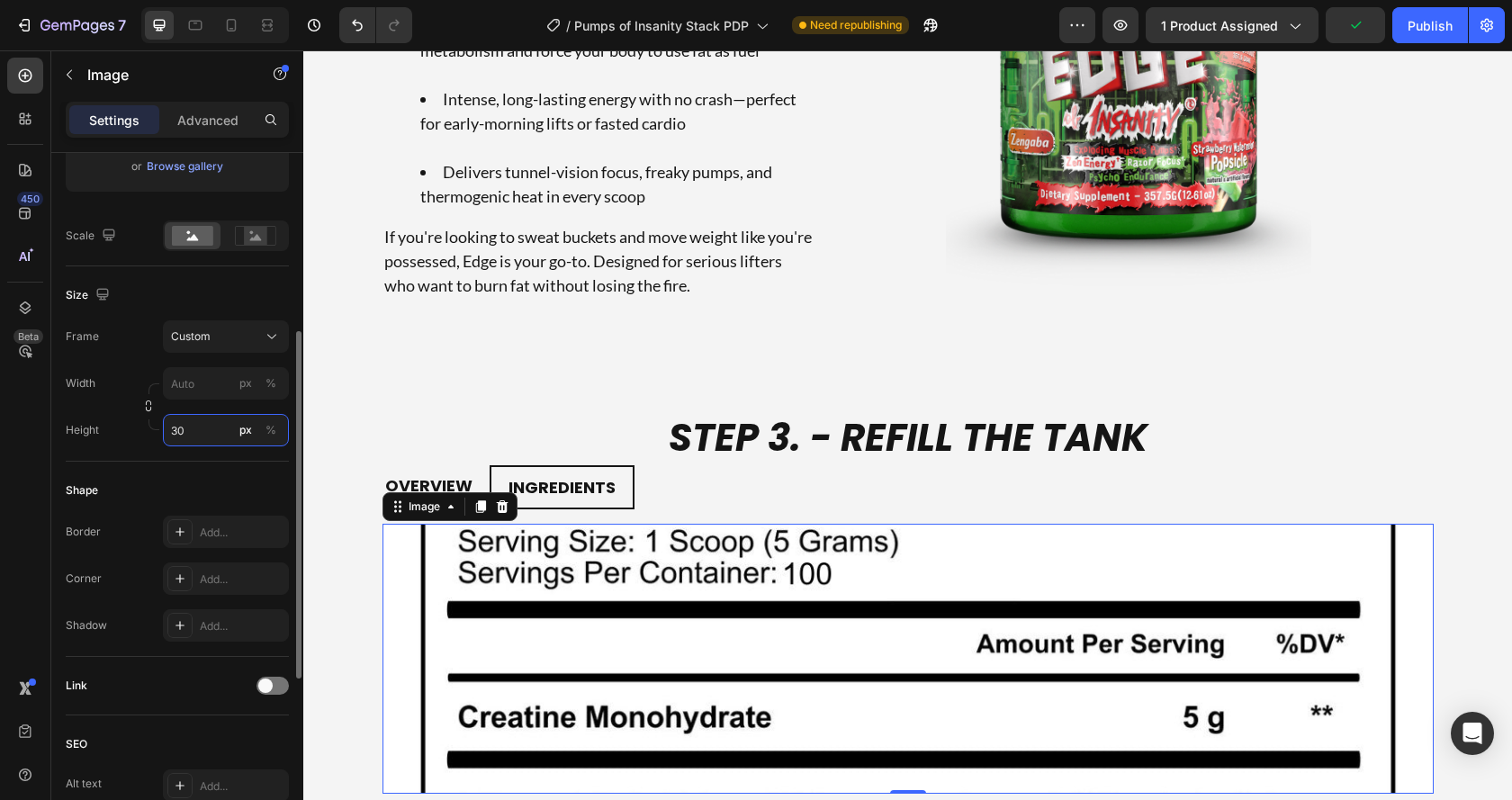 type on "3" 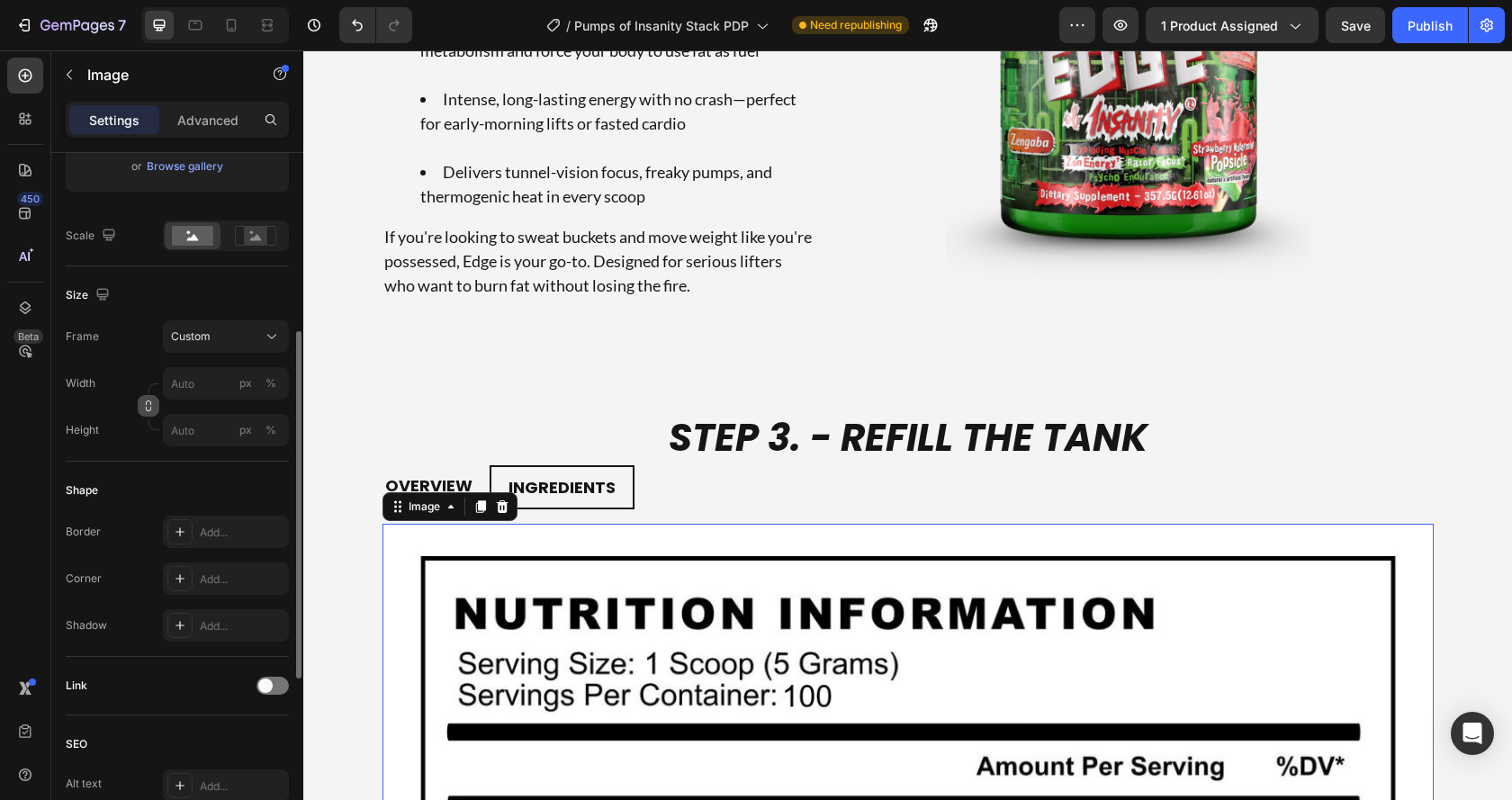click 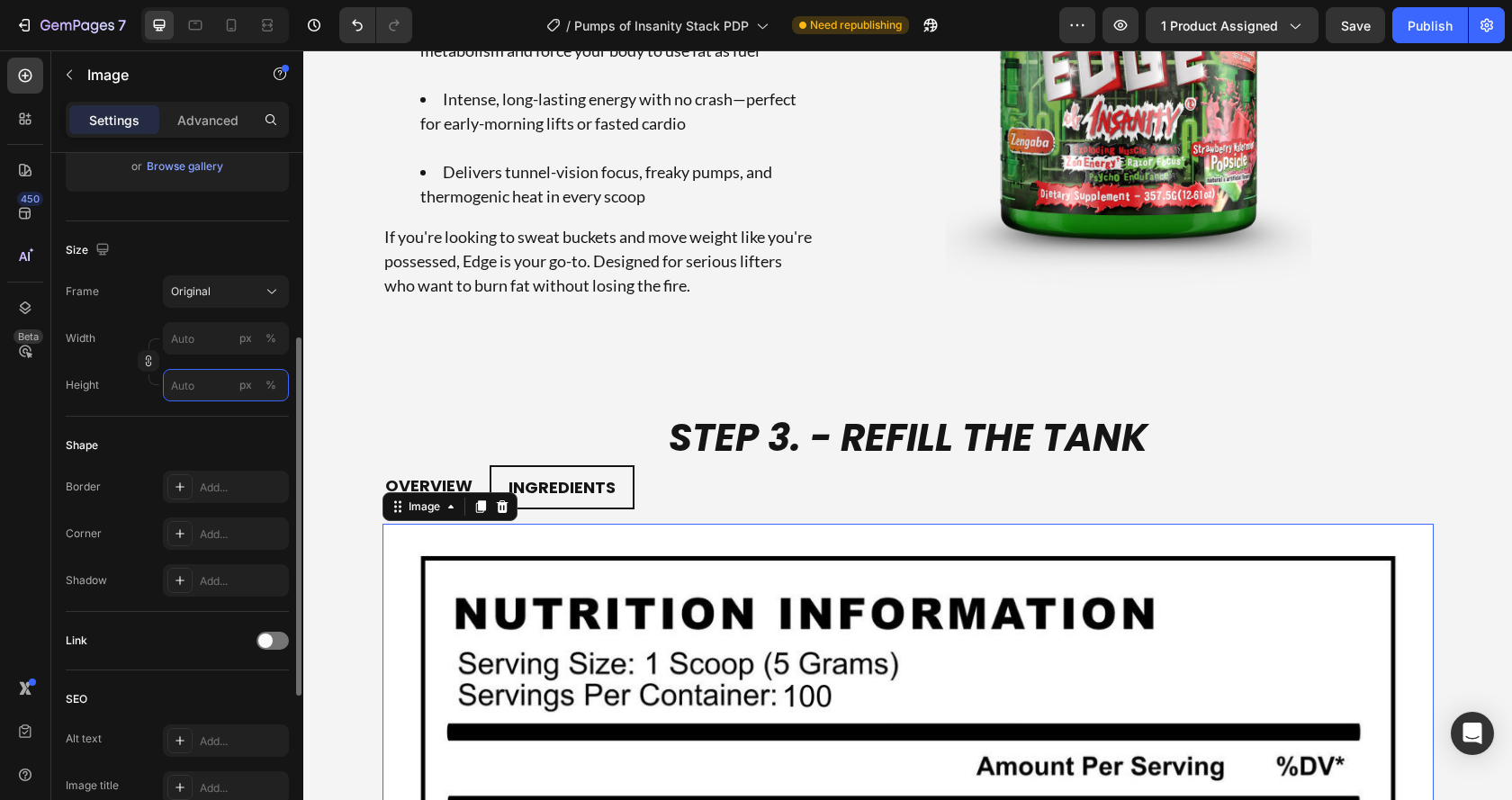 click on "px %" at bounding box center [226, 385] 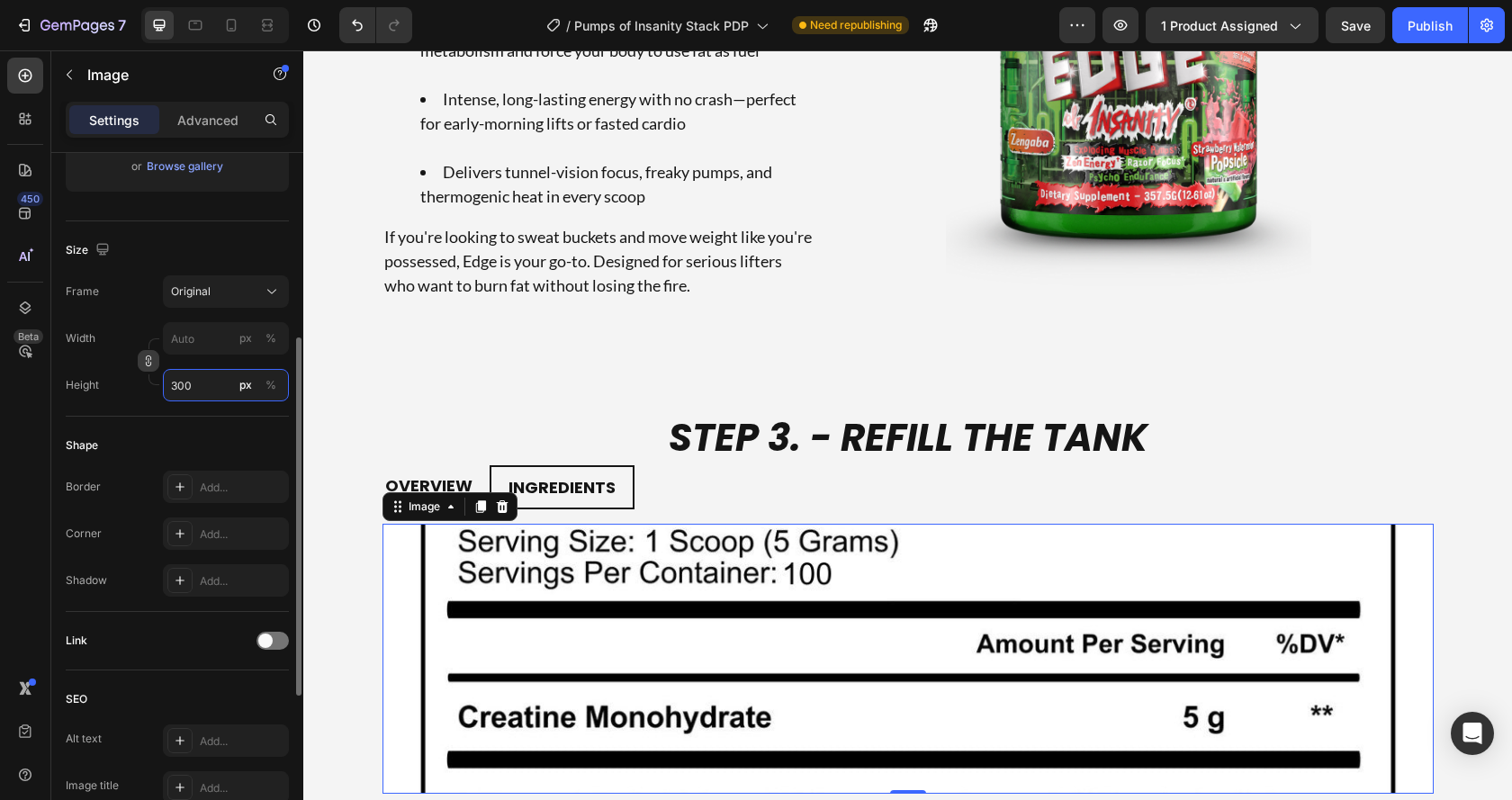 type on "300" 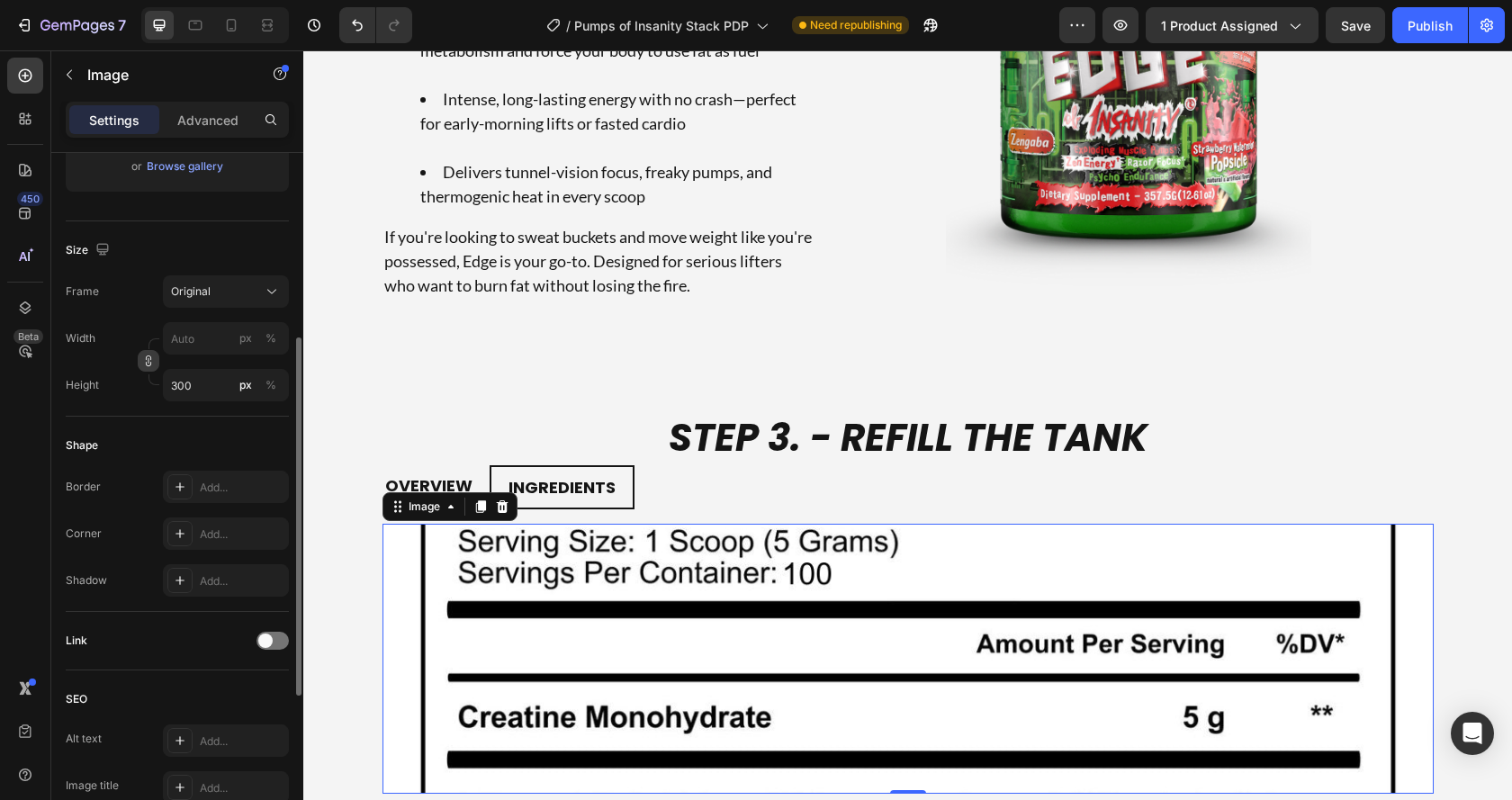 click 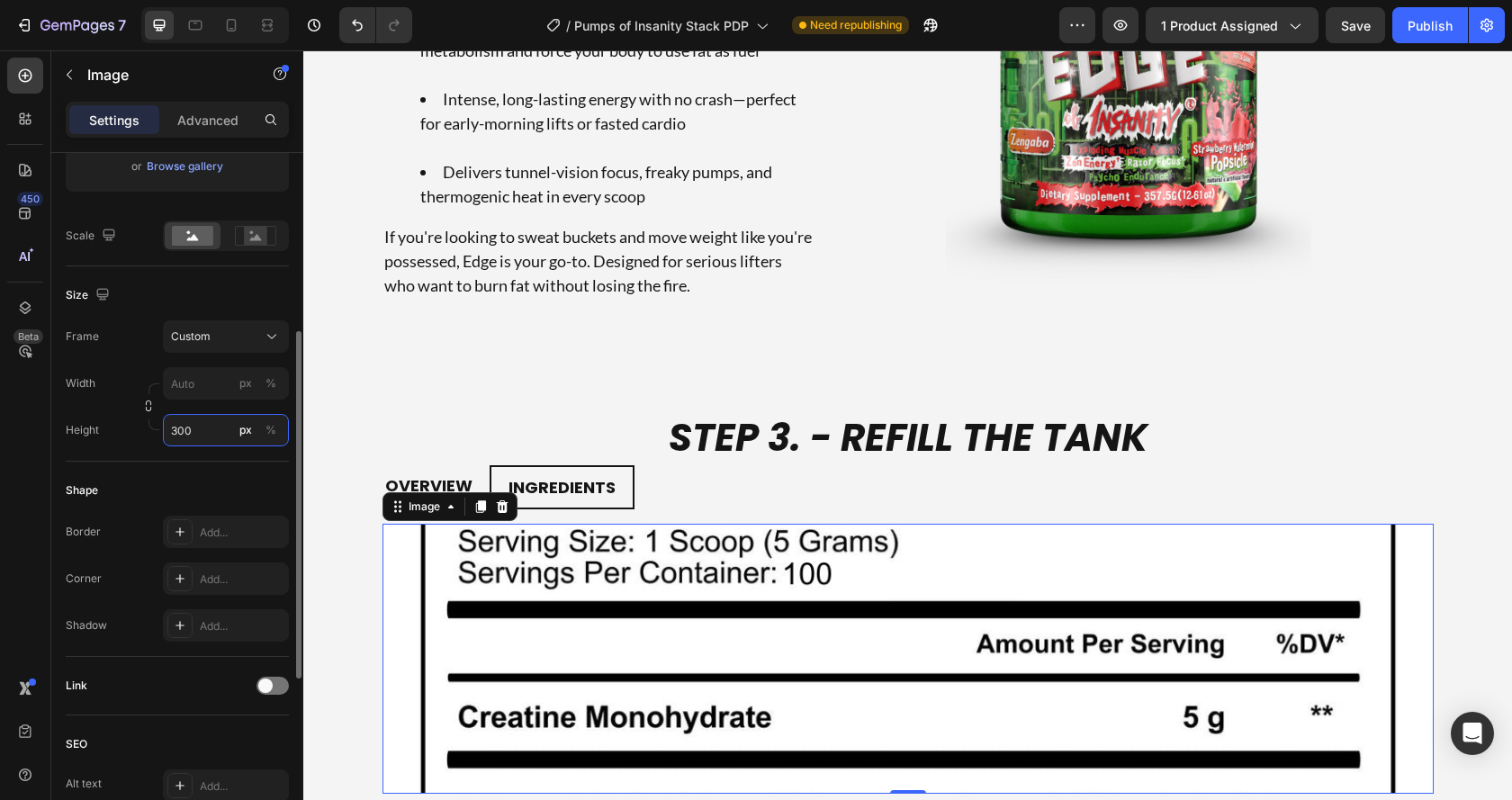 click on "300" at bounding box center (226, 430) 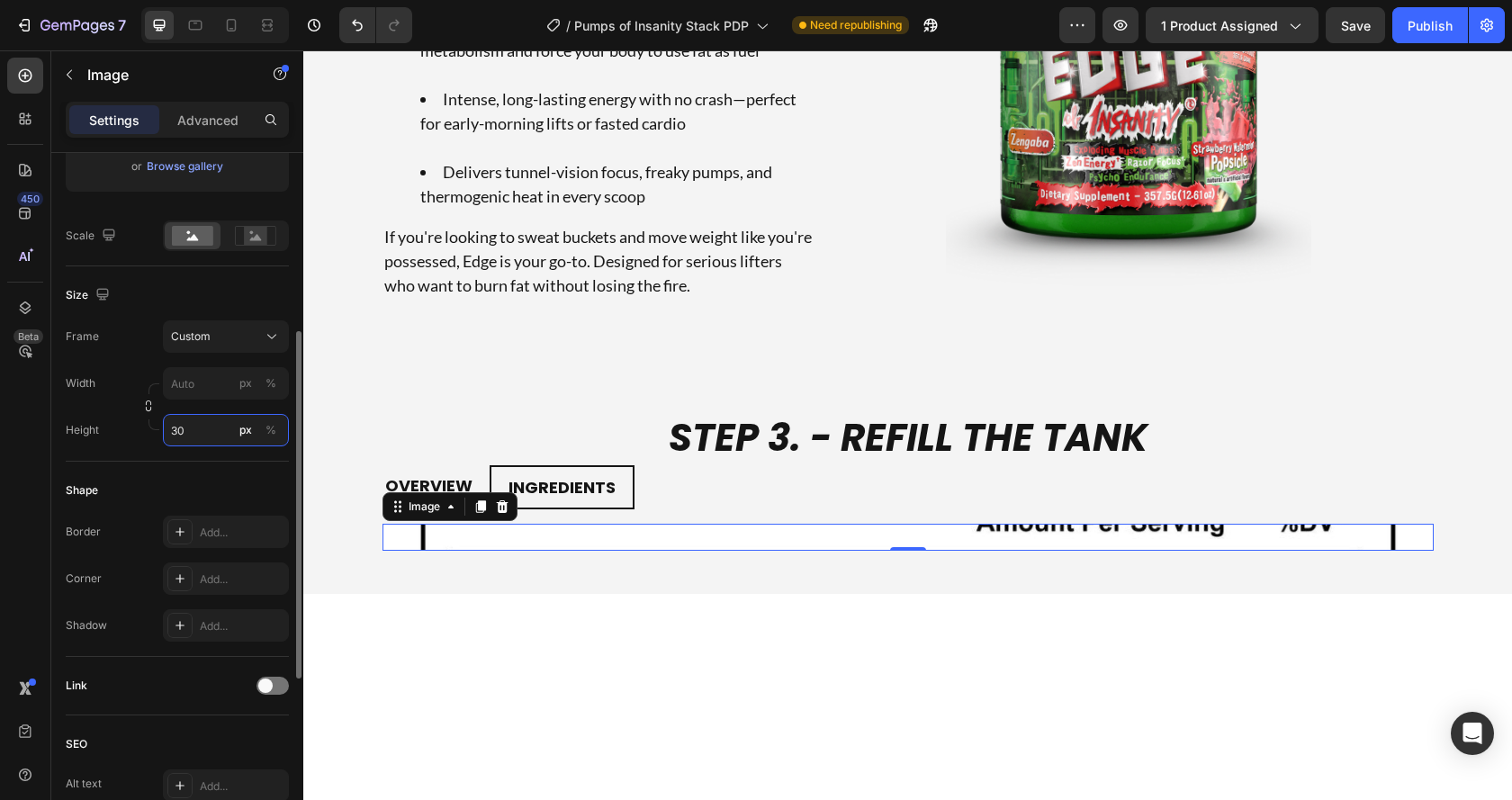 type on "300" 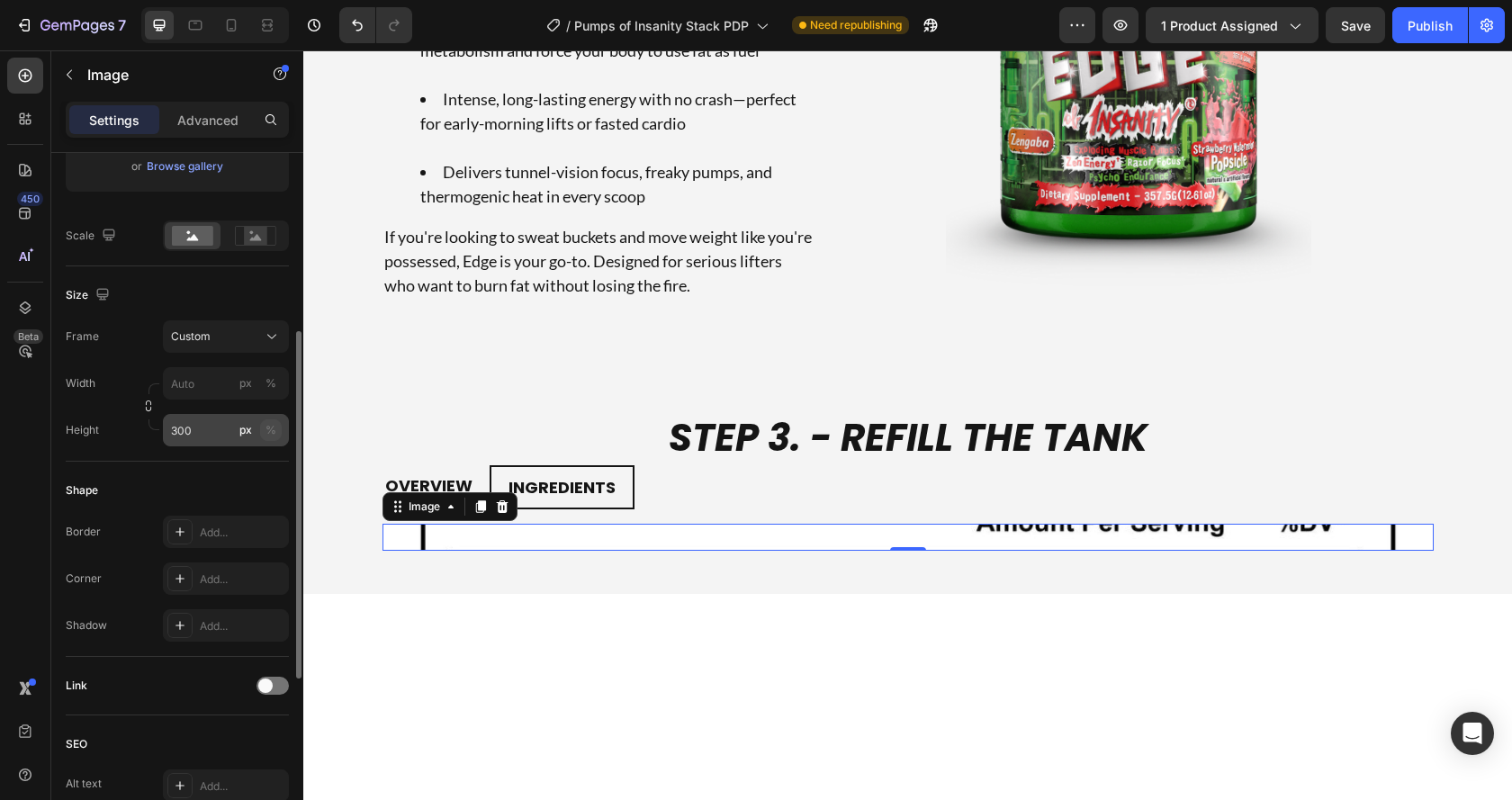 type 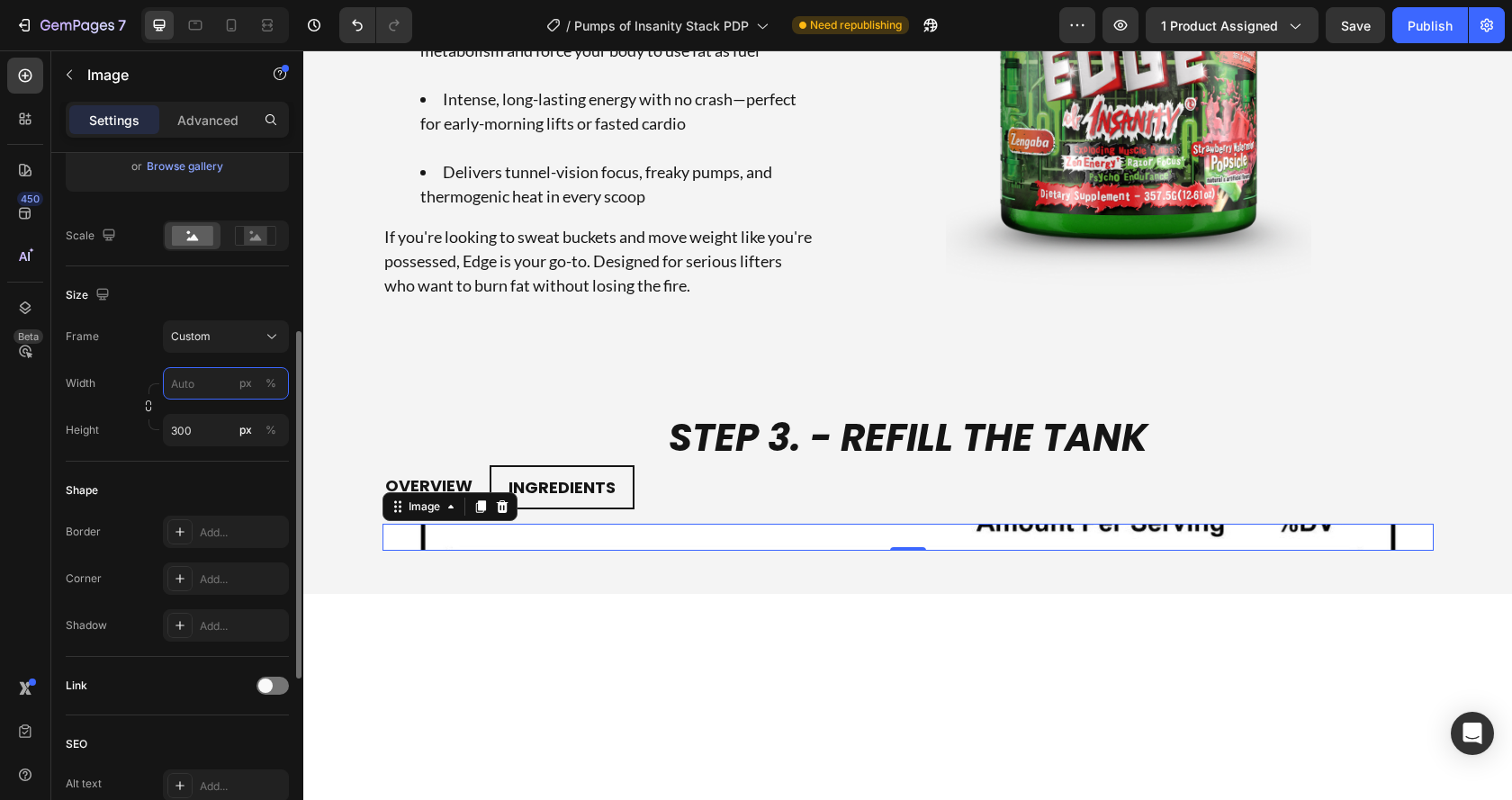 drag, startPoint x: 199, startPoint y: 390, endPoint x: 211, endPoint y: 395, distance: 13 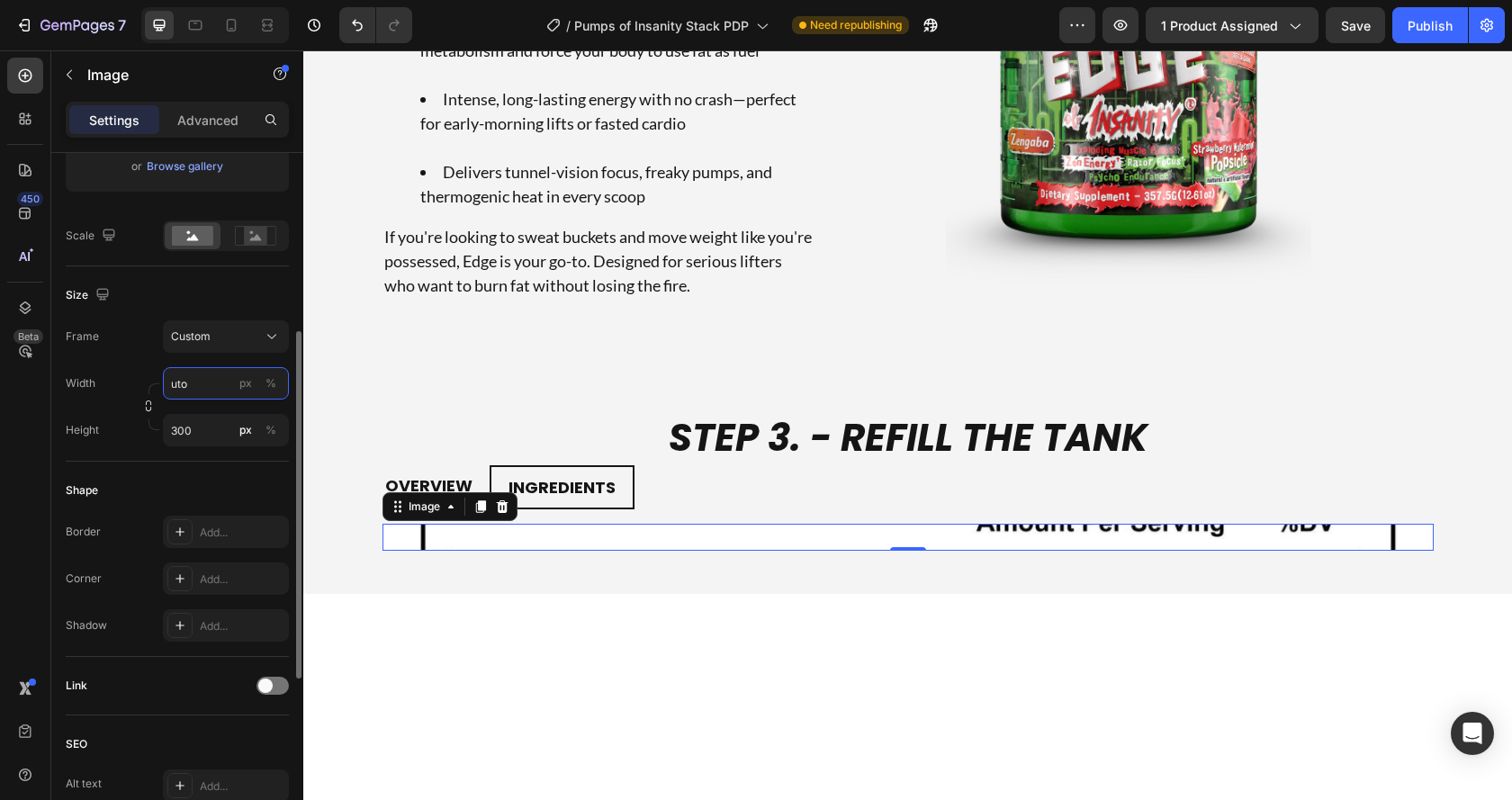 type on "1" 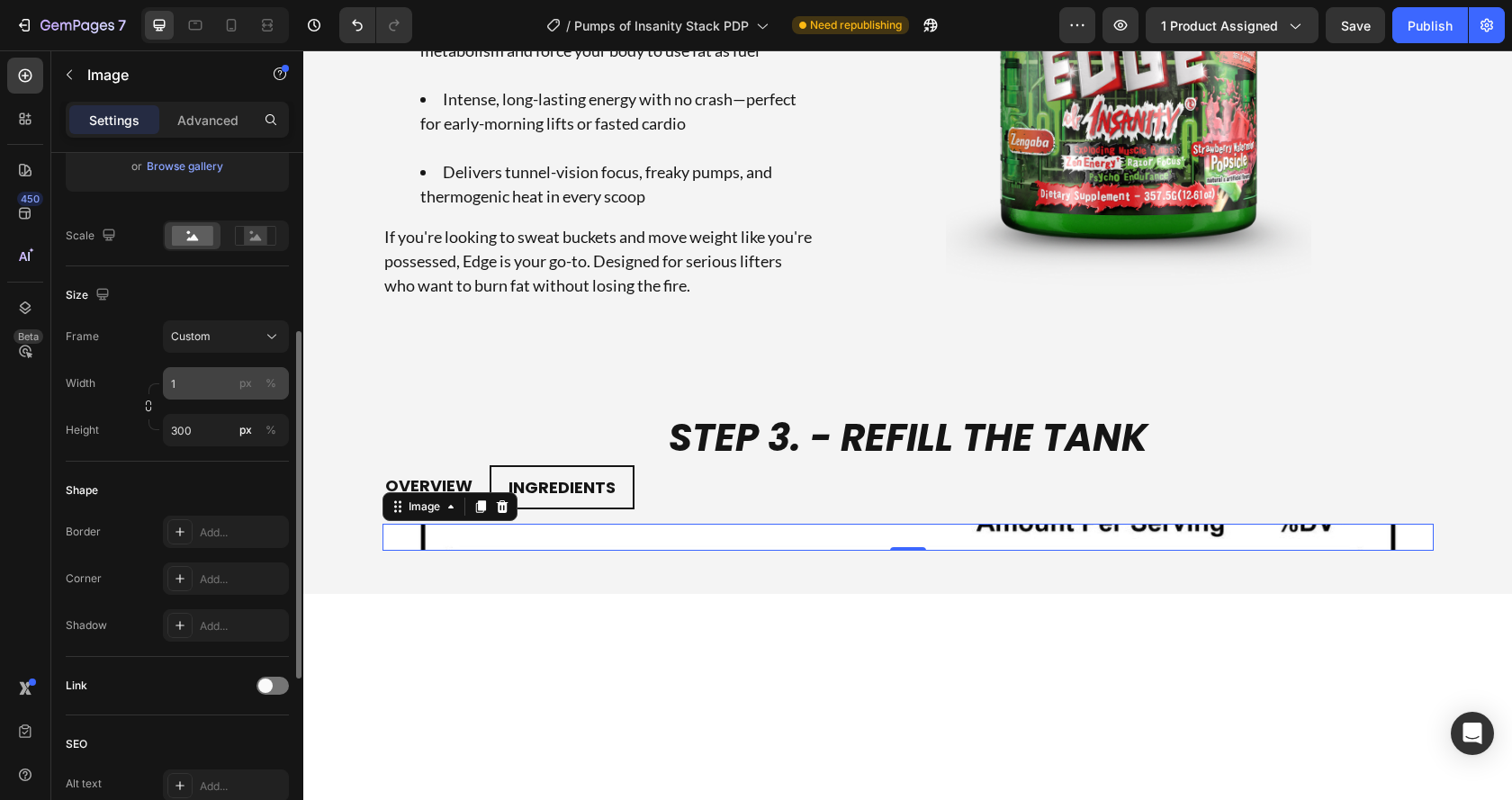 type 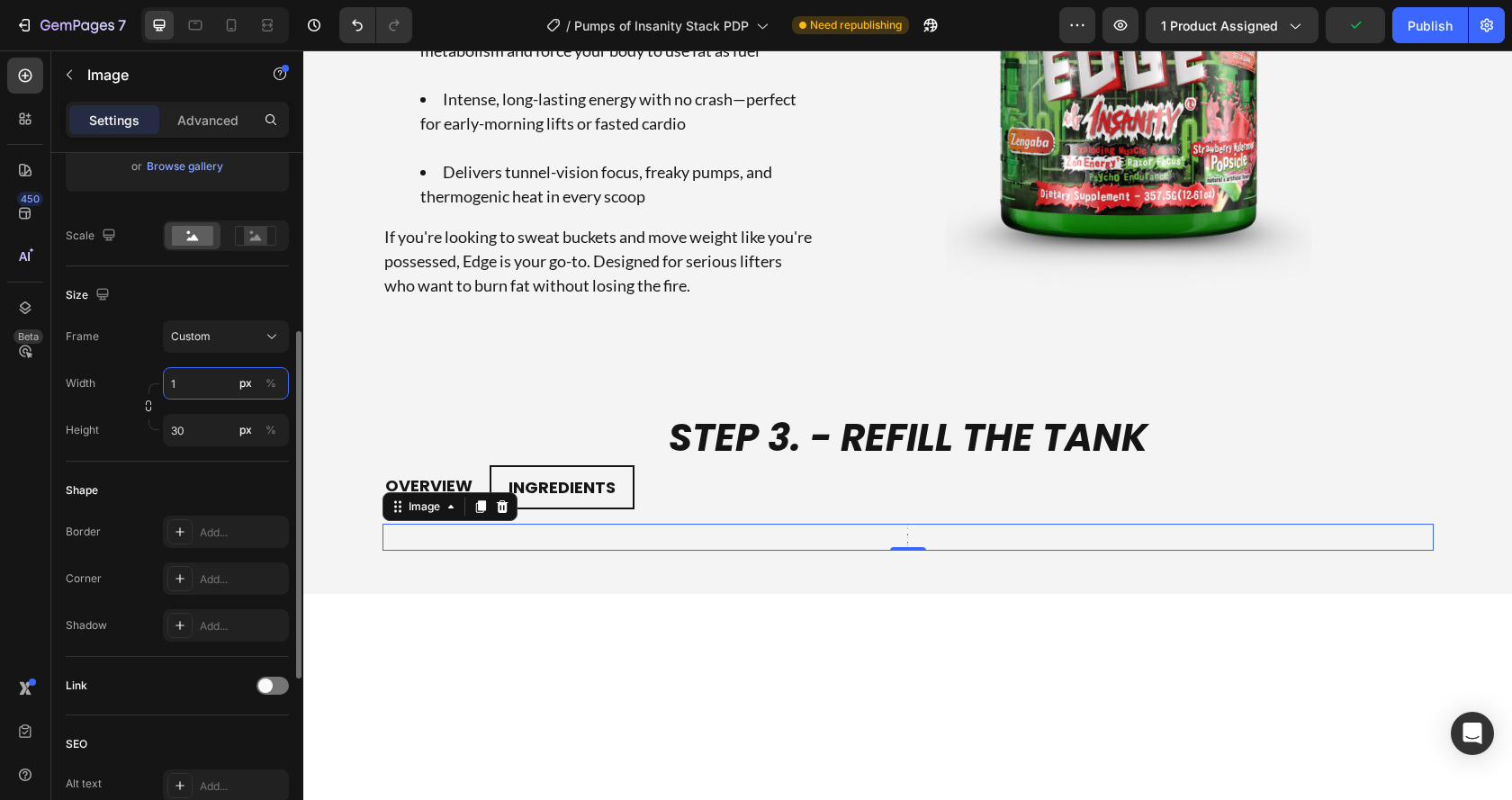 click on "1" at bounding box center (226, 383) 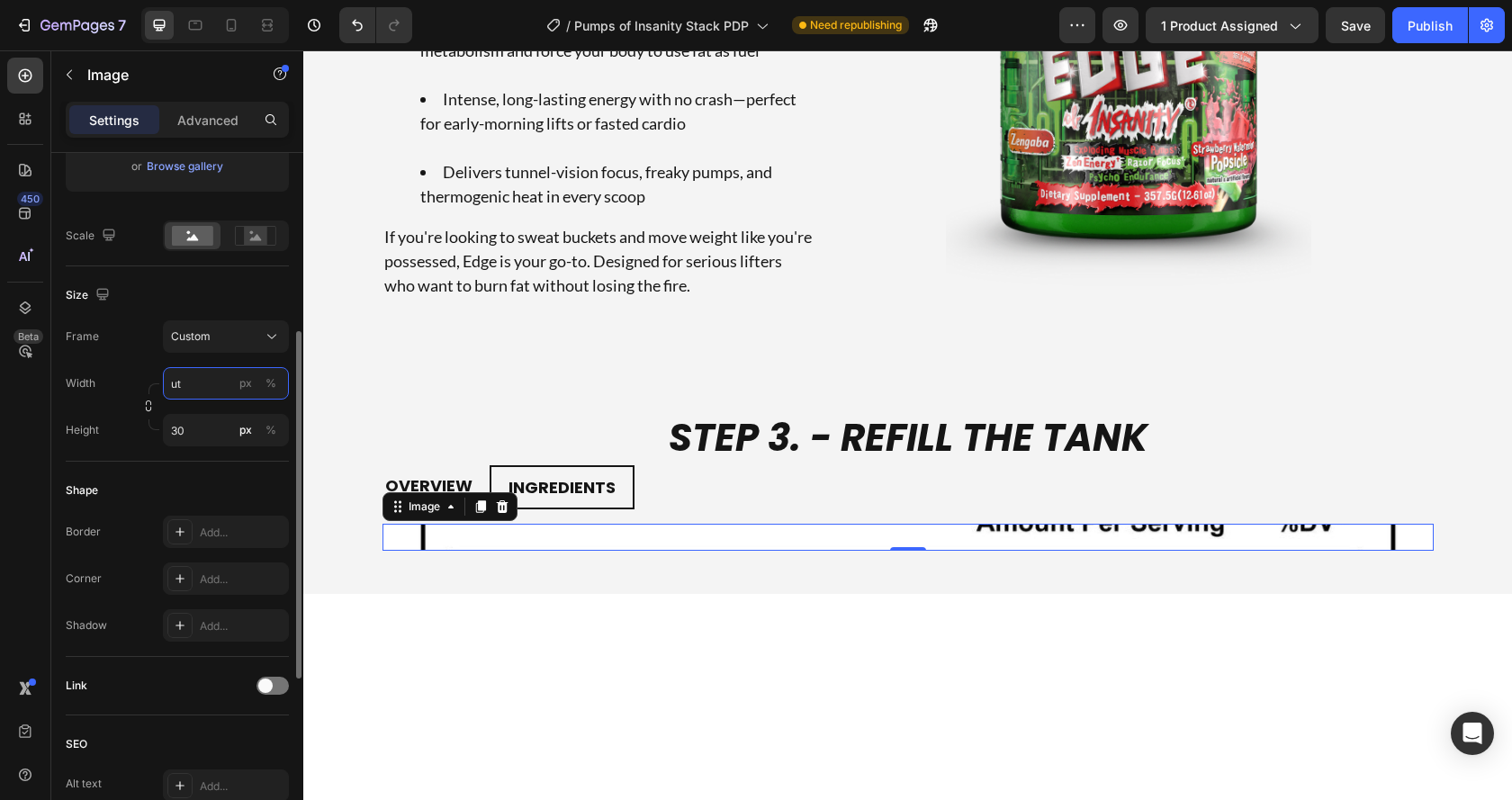 type on "u" 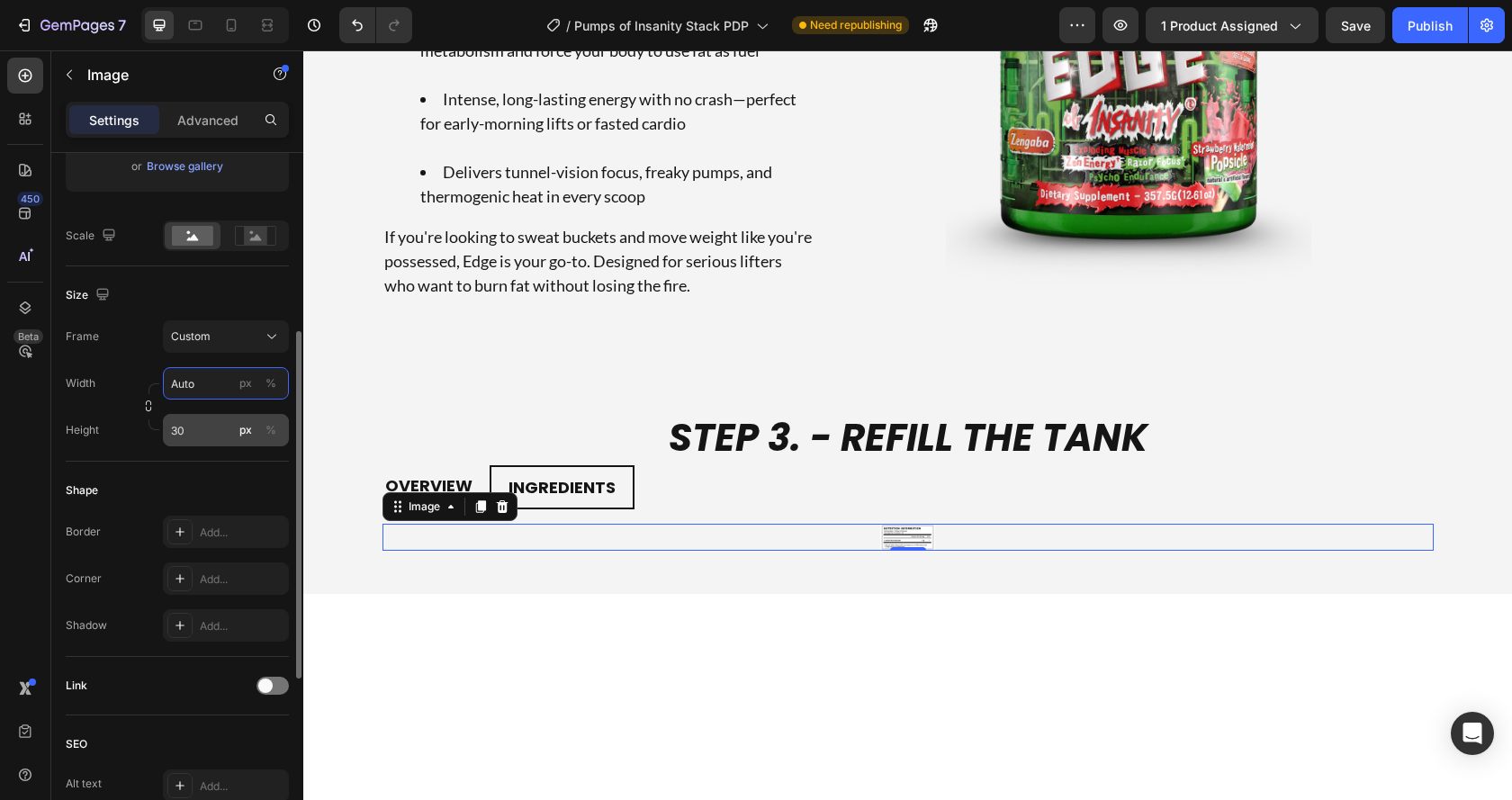 type on "Auto" 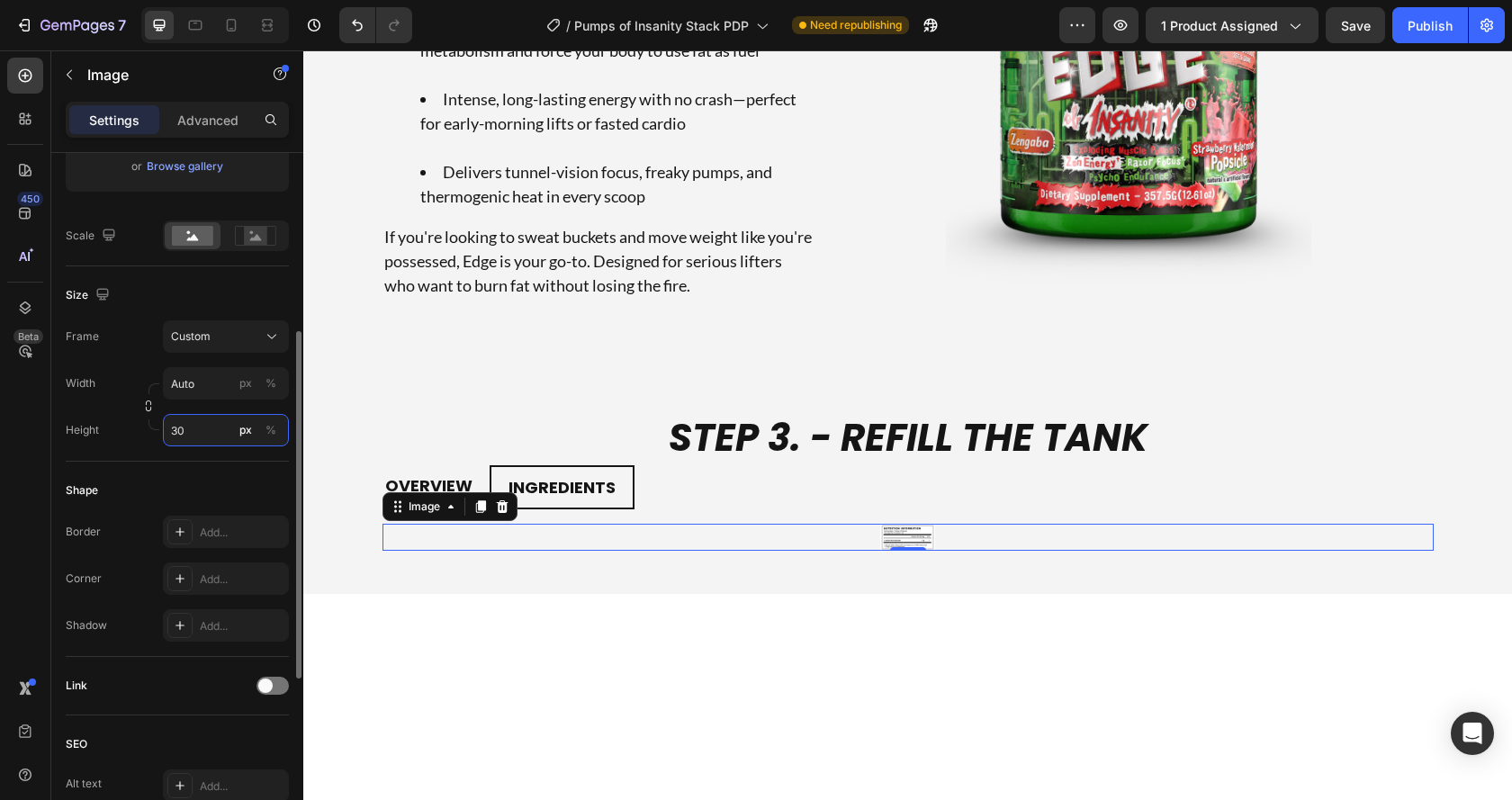 click on "Style Rectangle Source Upload Image https://cdn.shopify.com/s/files/1/0350/1385/3319/files/gempages_473431534041302022-35928267-ea07-4adb-95e9-81f284e8c32a.jpg or Browse gallery Scale Size Frame Custom Width Auto px % Height 30 px % Shape Border Add... Corner Add... Shadow Add... Link SEO Alt text Add... Image title Add... Optimize LCP Preload Yes No Quality High Align" at bounding box center [177, 433] 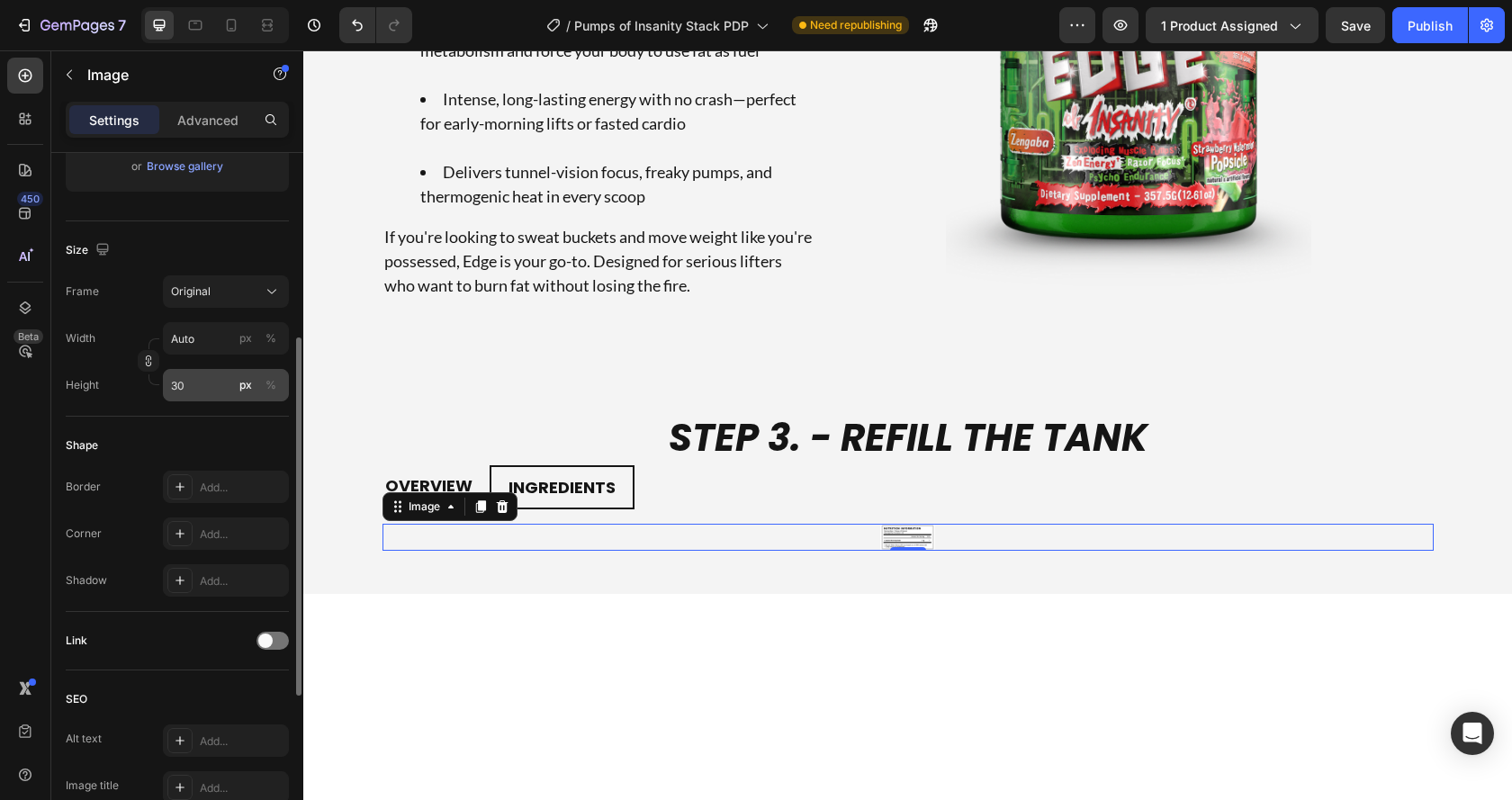 click on "Shape" at bounding box center [177, 445] 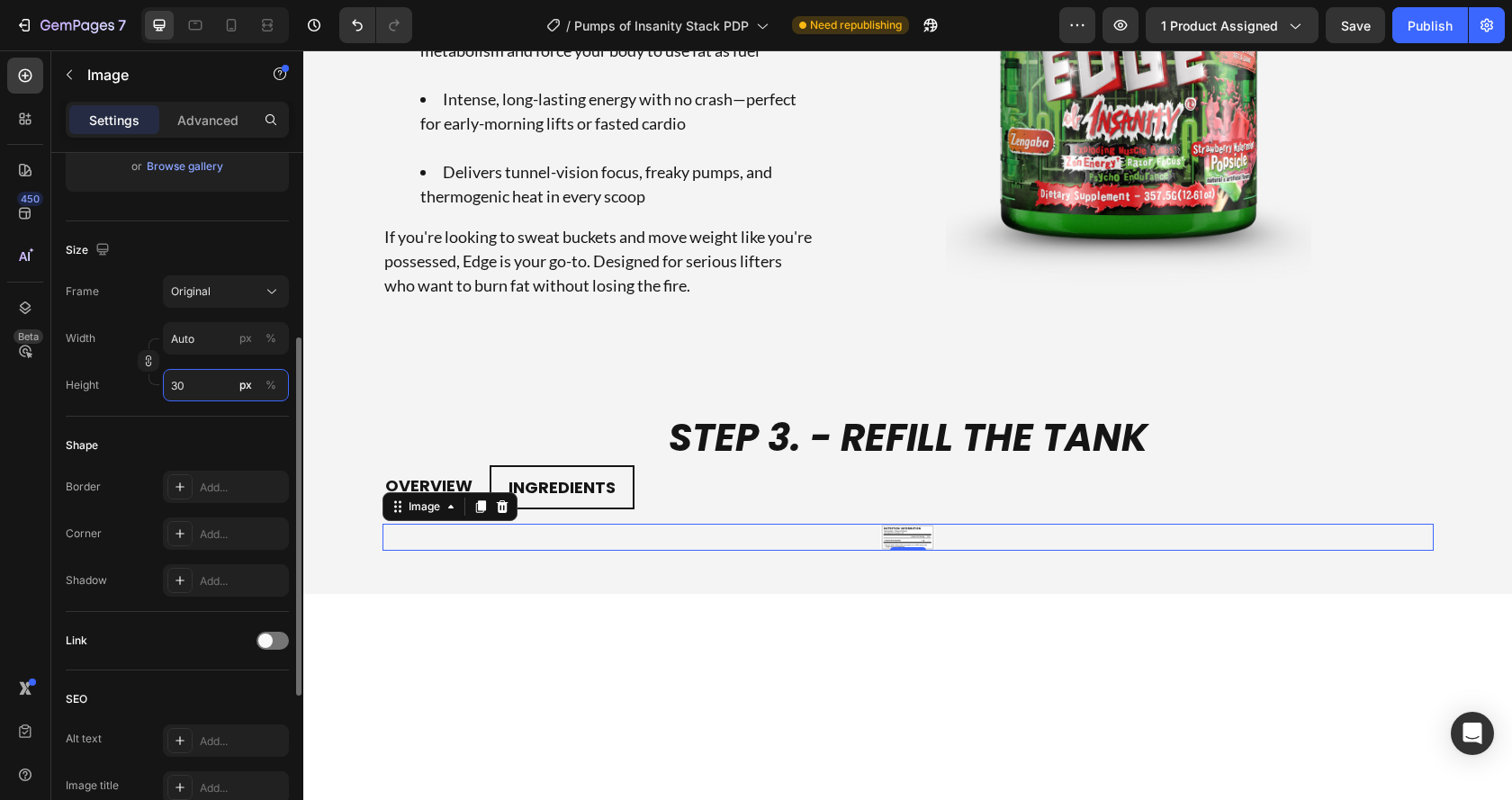 click on "30" at bounding box center [226, 385] 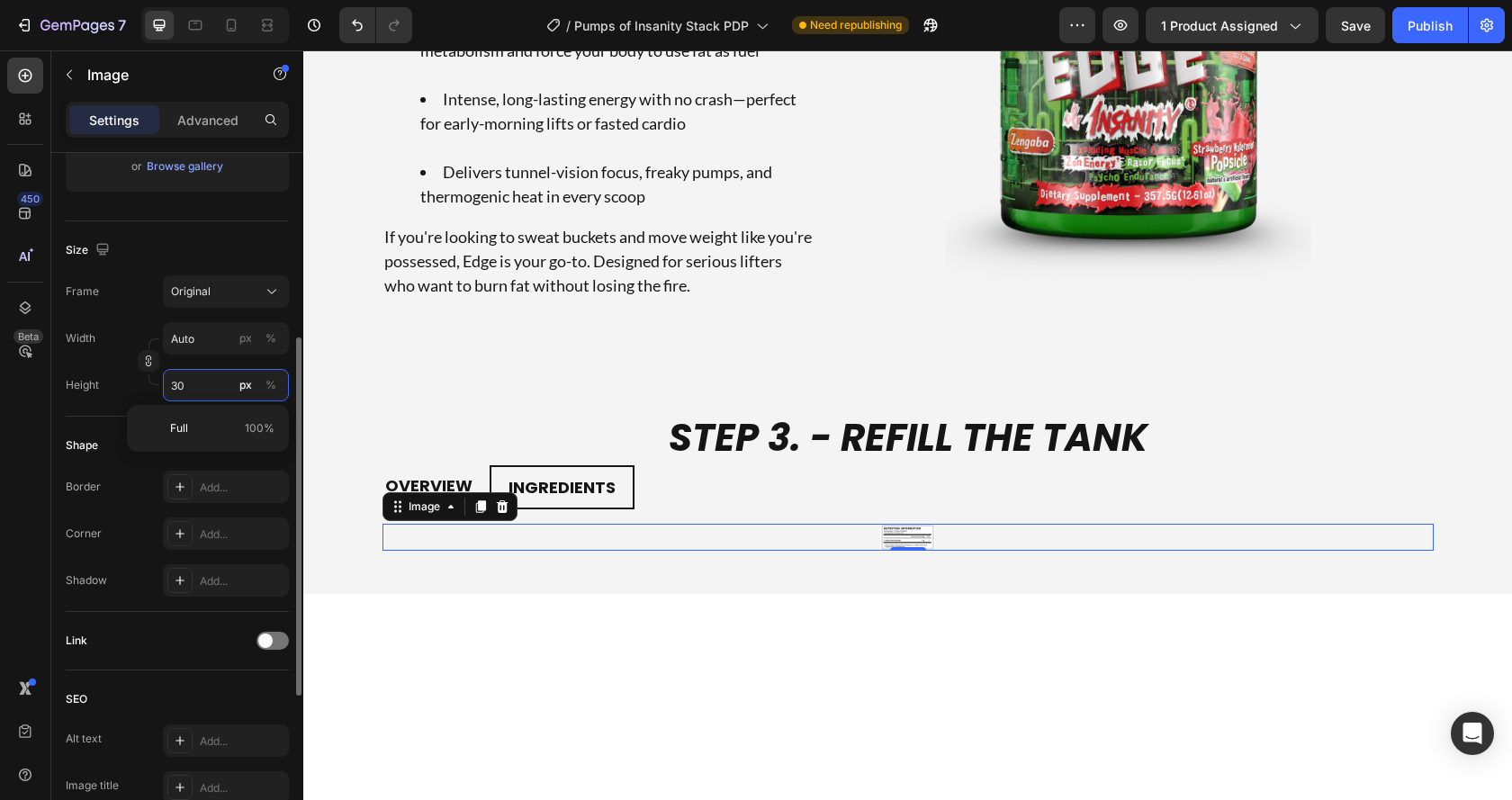 type 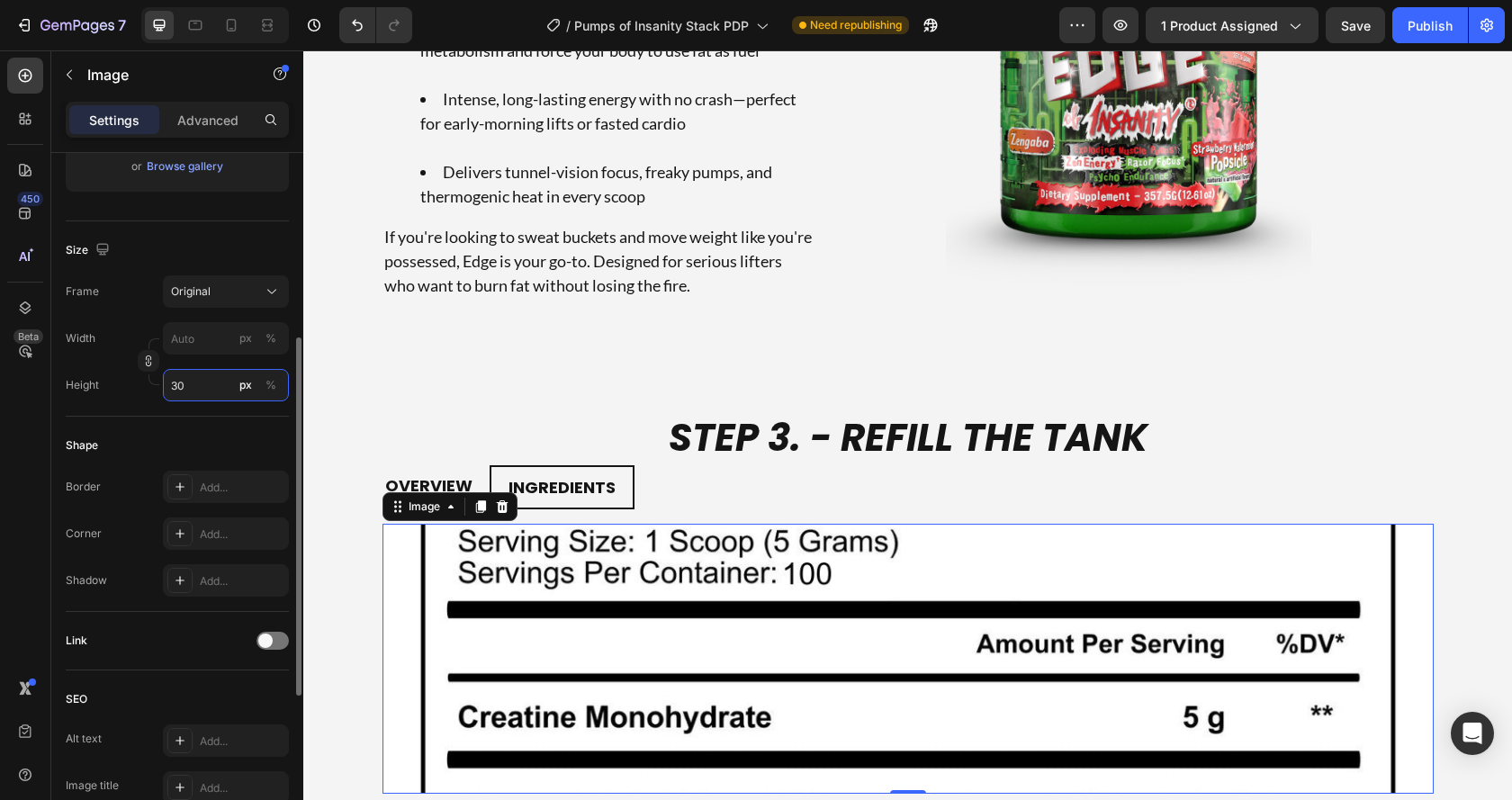 type on "3" 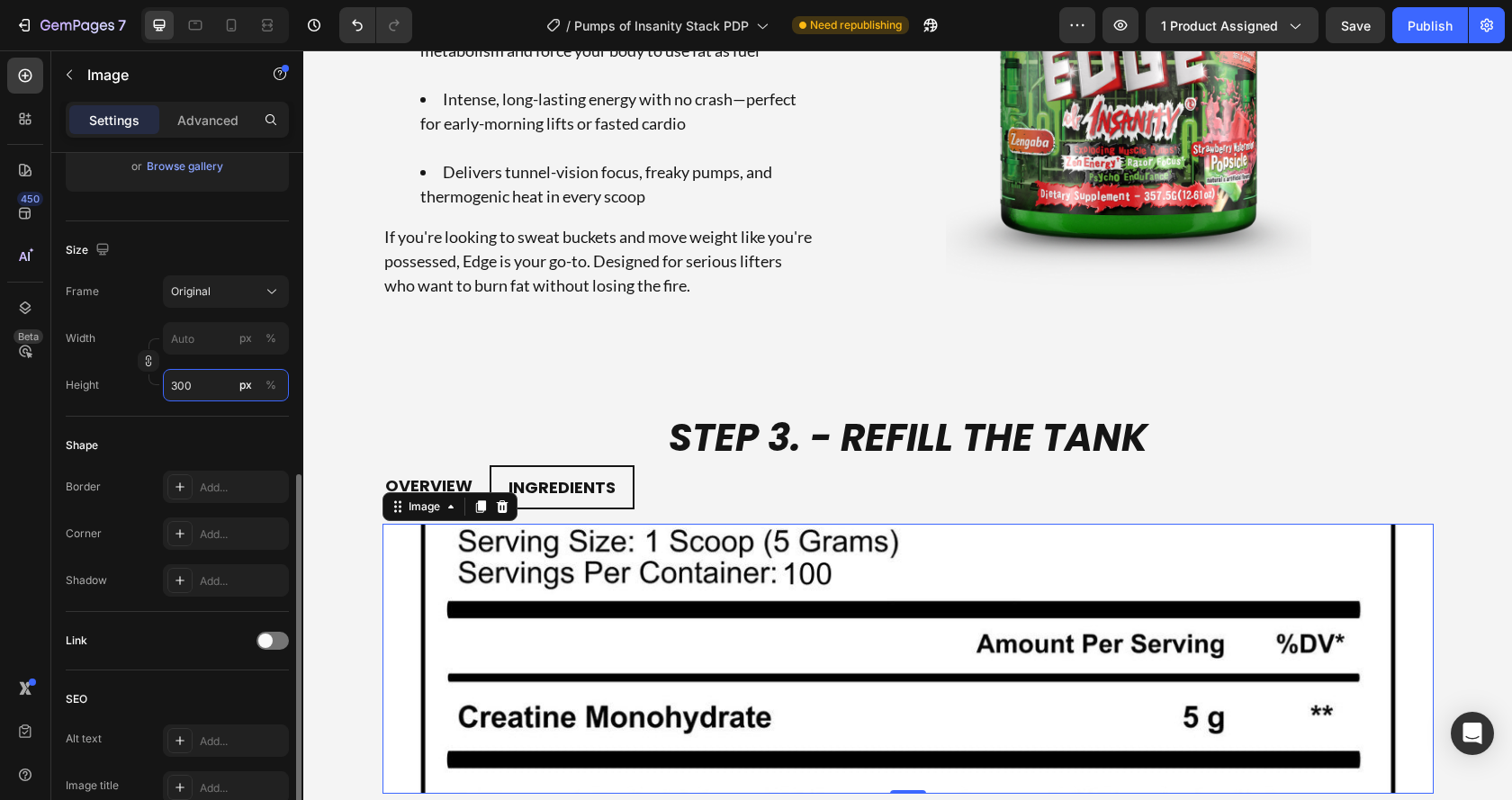 scroll, scrollTop: 450, scrollLeft: 0, axis: vertical 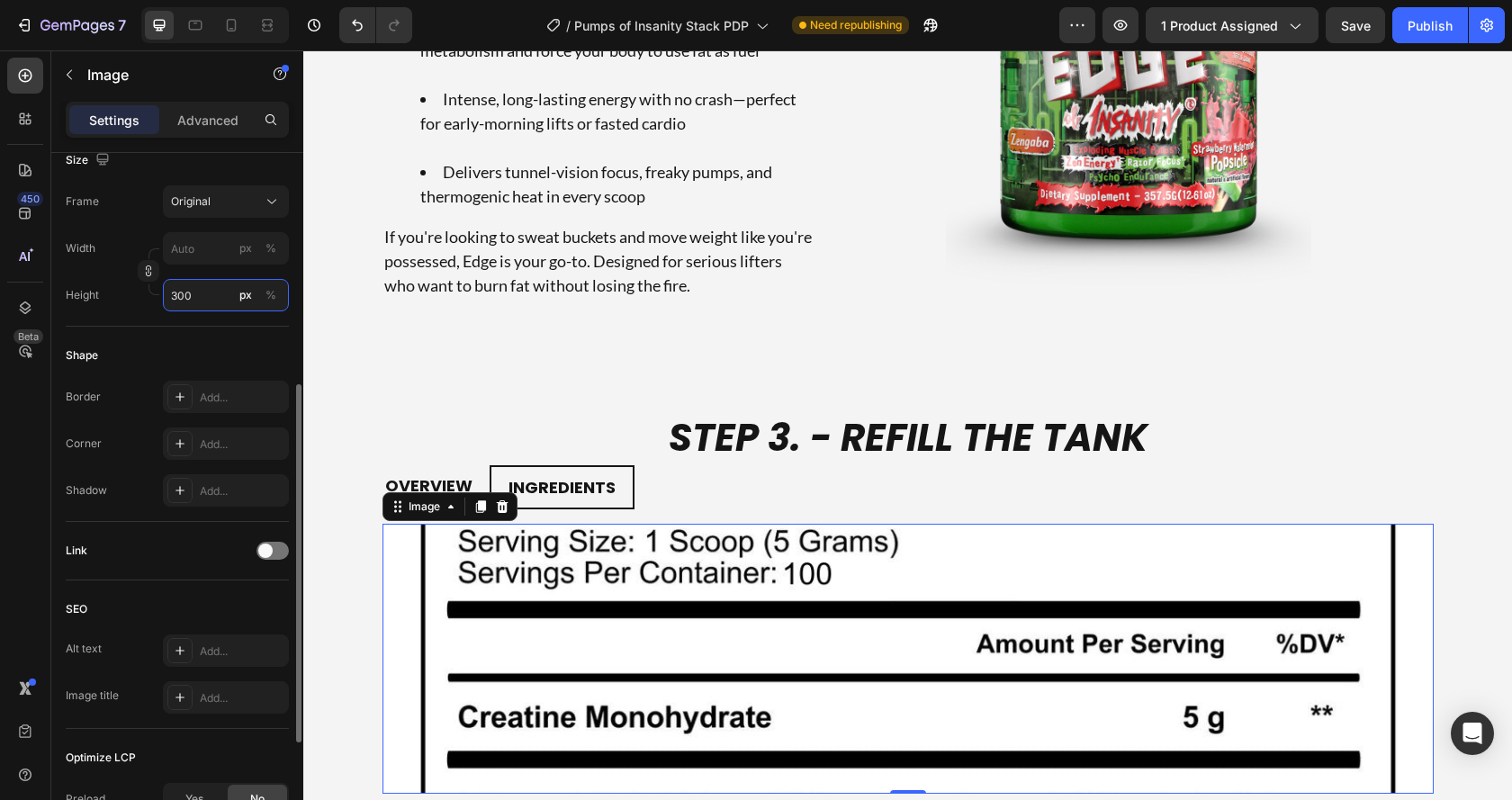 type on "300" 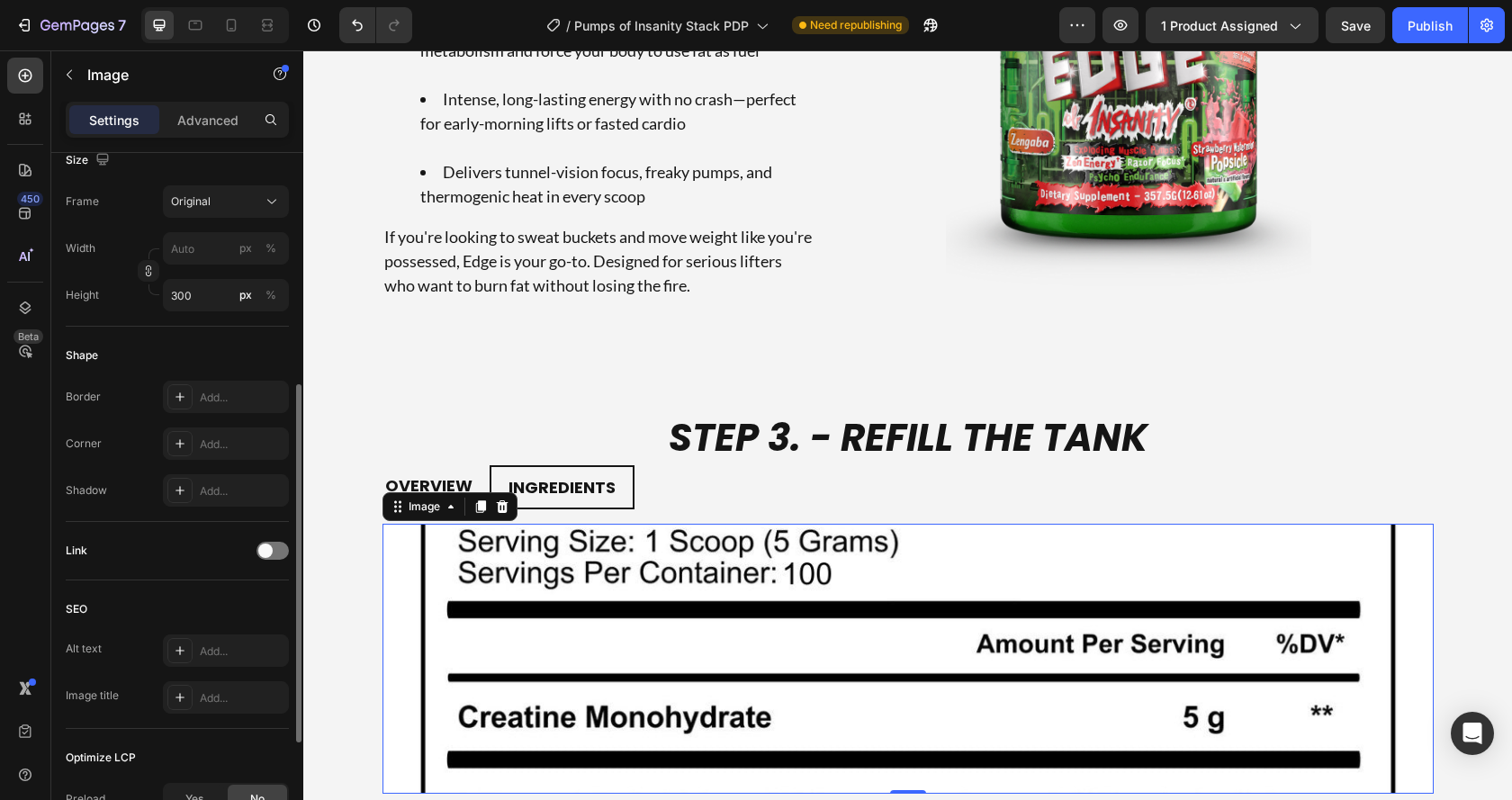 click on "Width px % Height 300 px %" at bounding box center [177, 272] 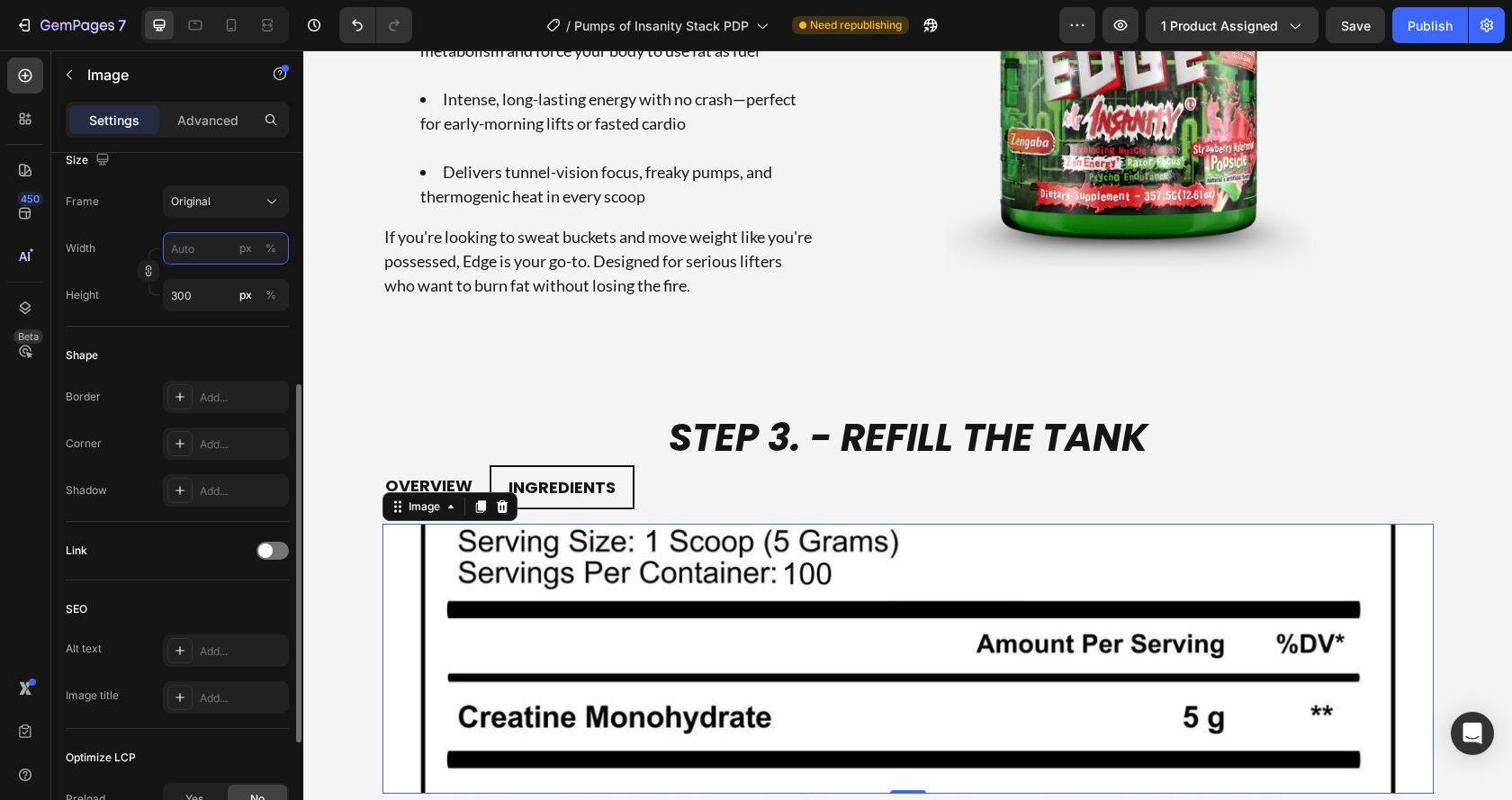 click on "px %" at bounding box center (226, 248) 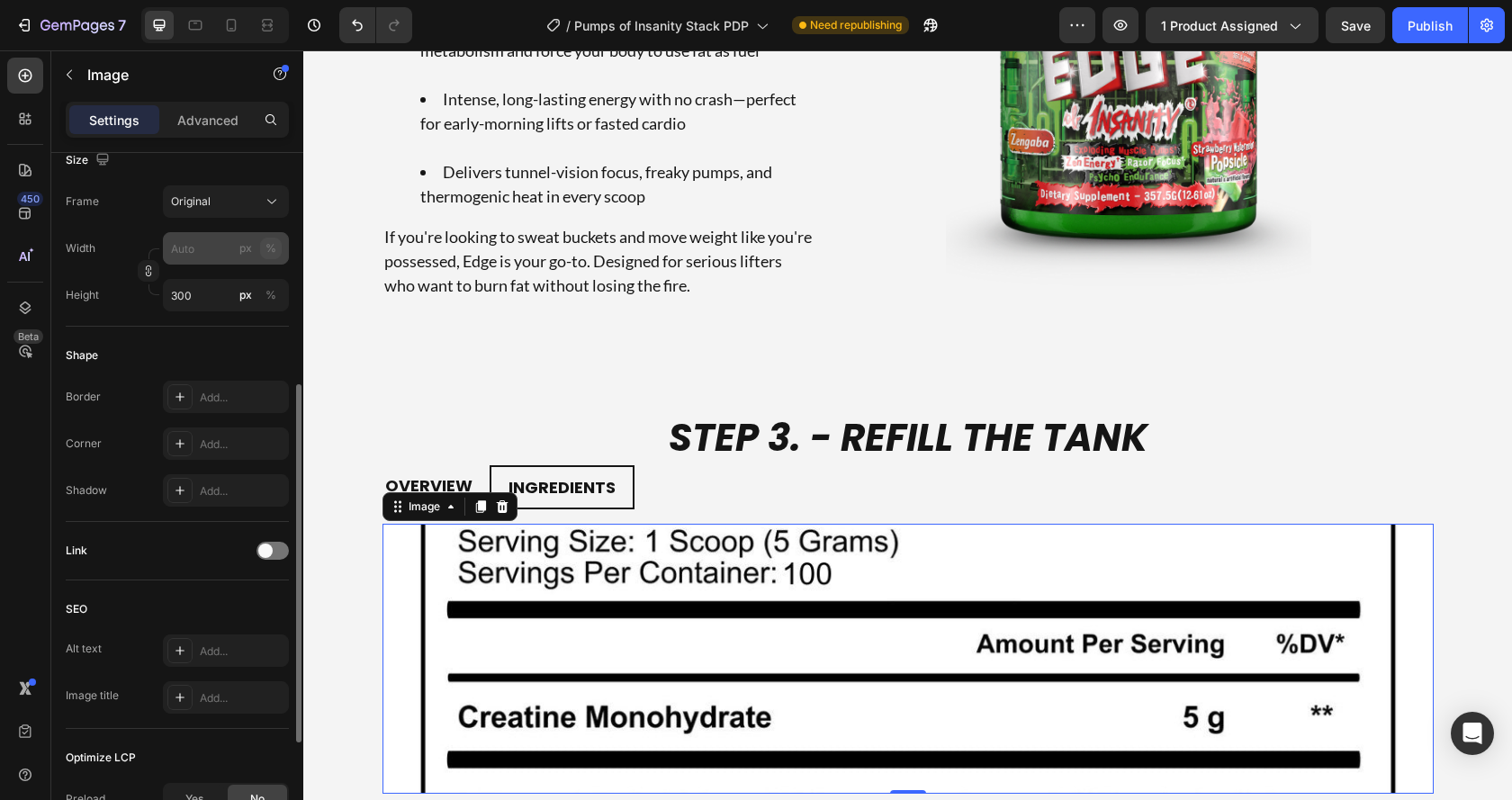 click on "%" at bounding box center (271, 248) 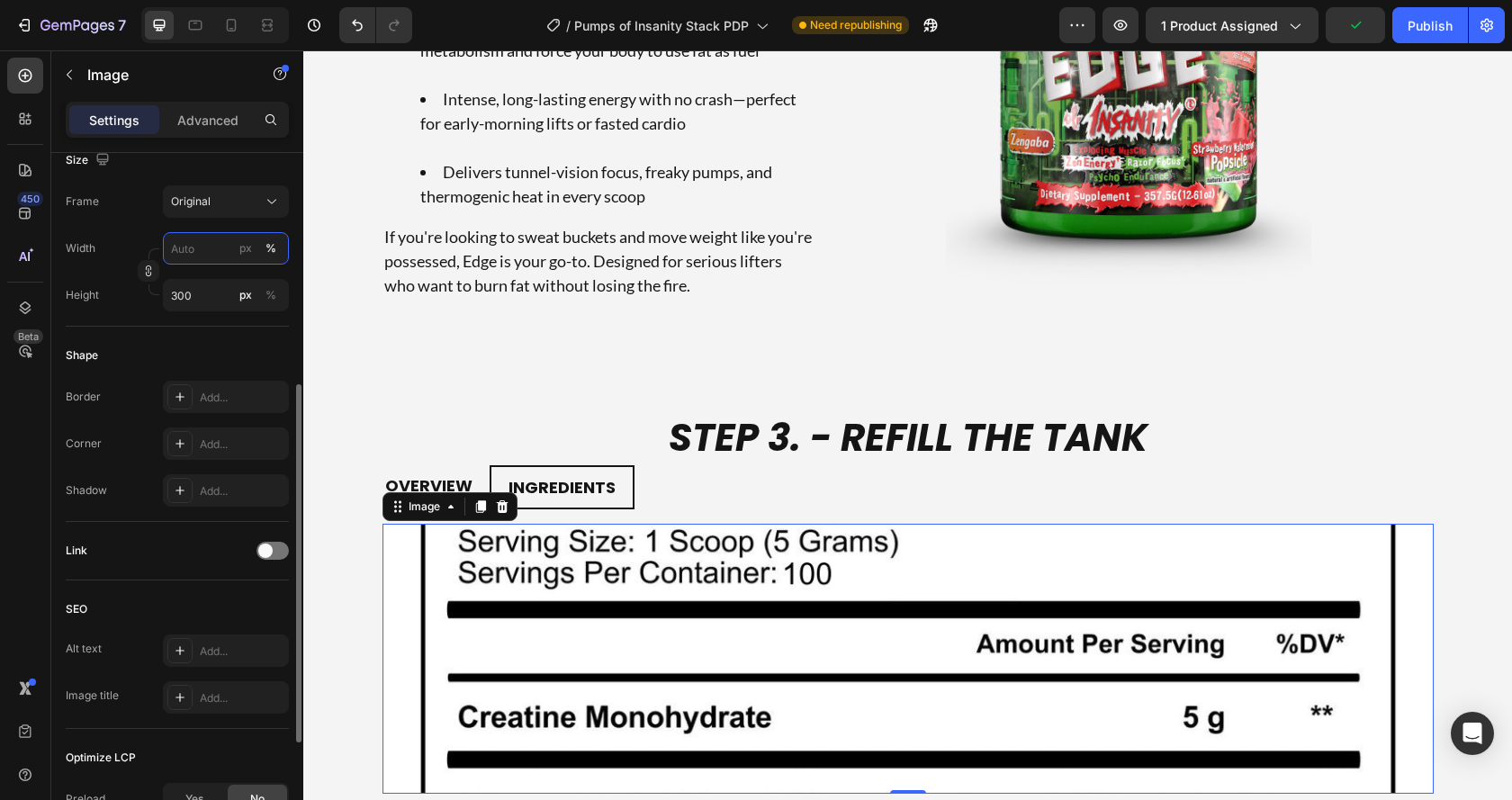 type on "2" 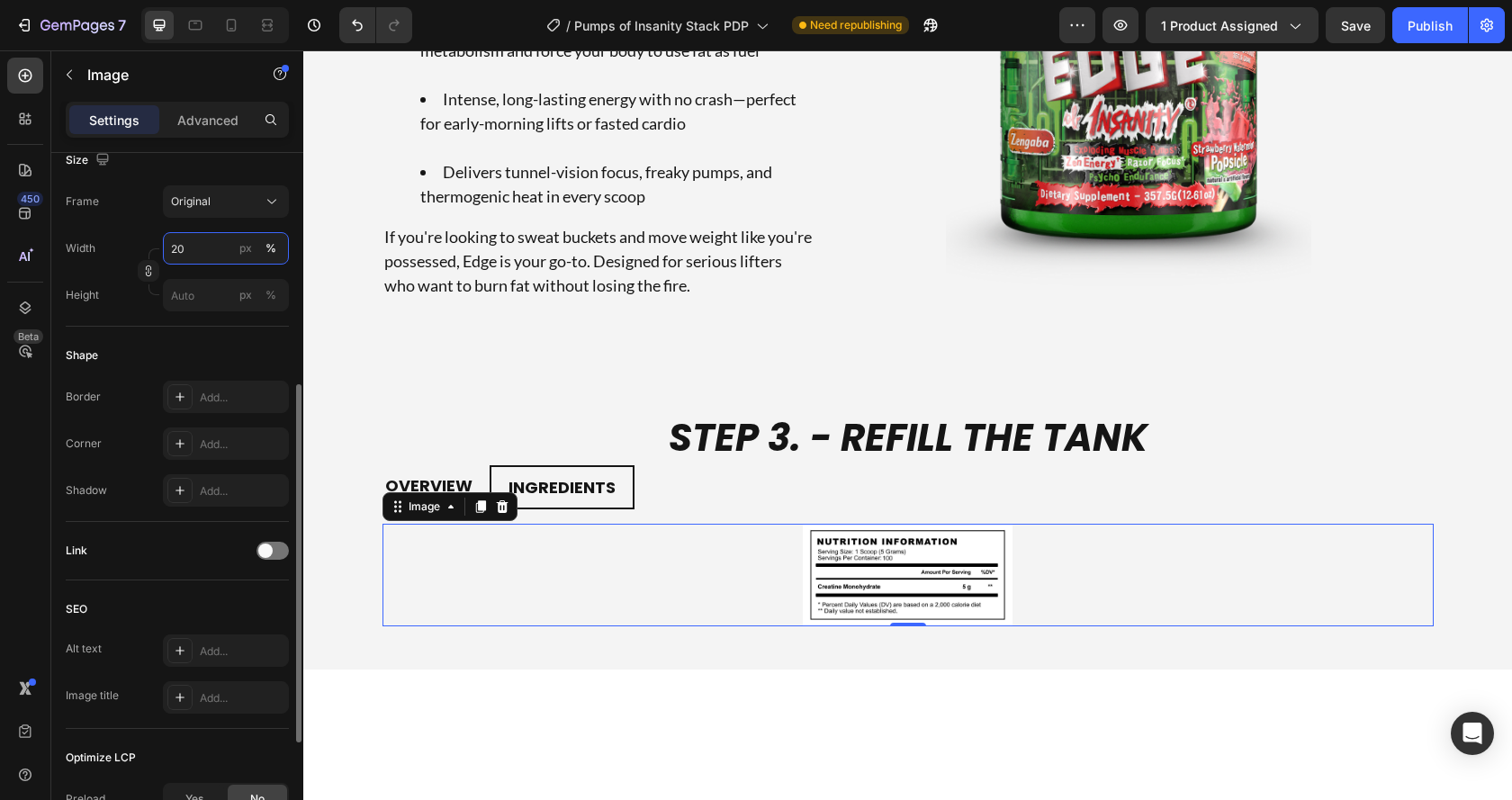 type on "2" 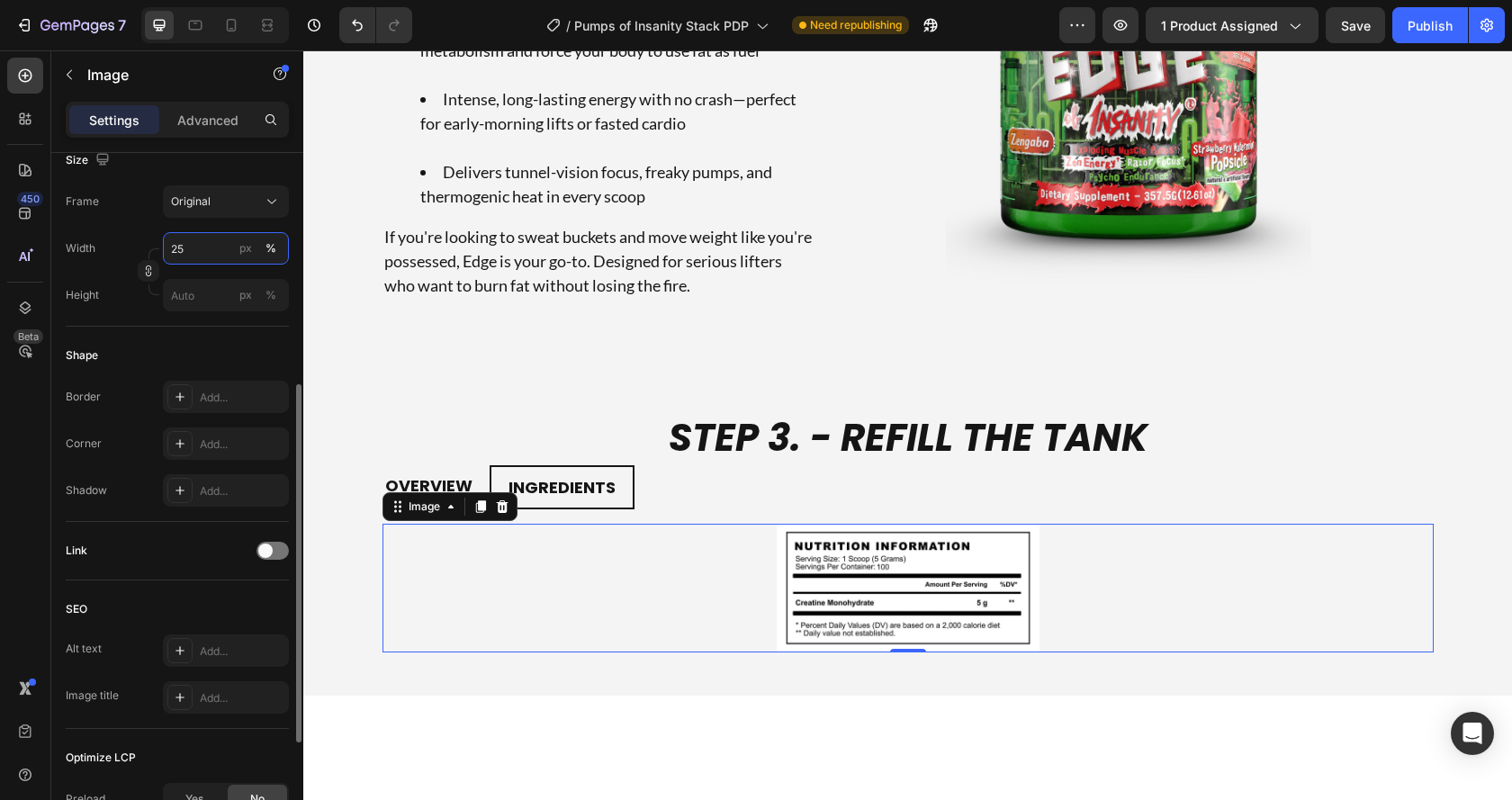 type on "2" 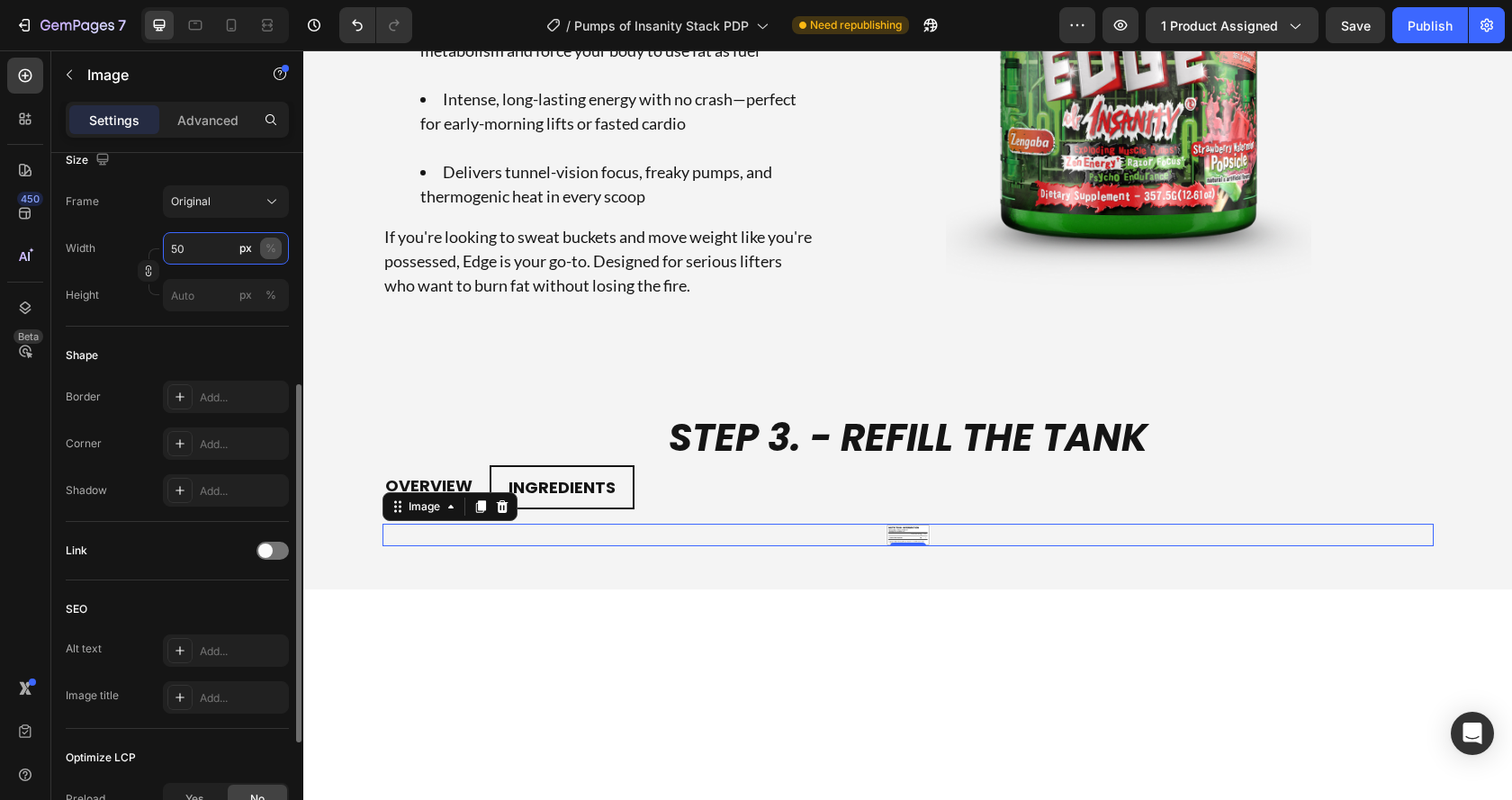 type on "50" 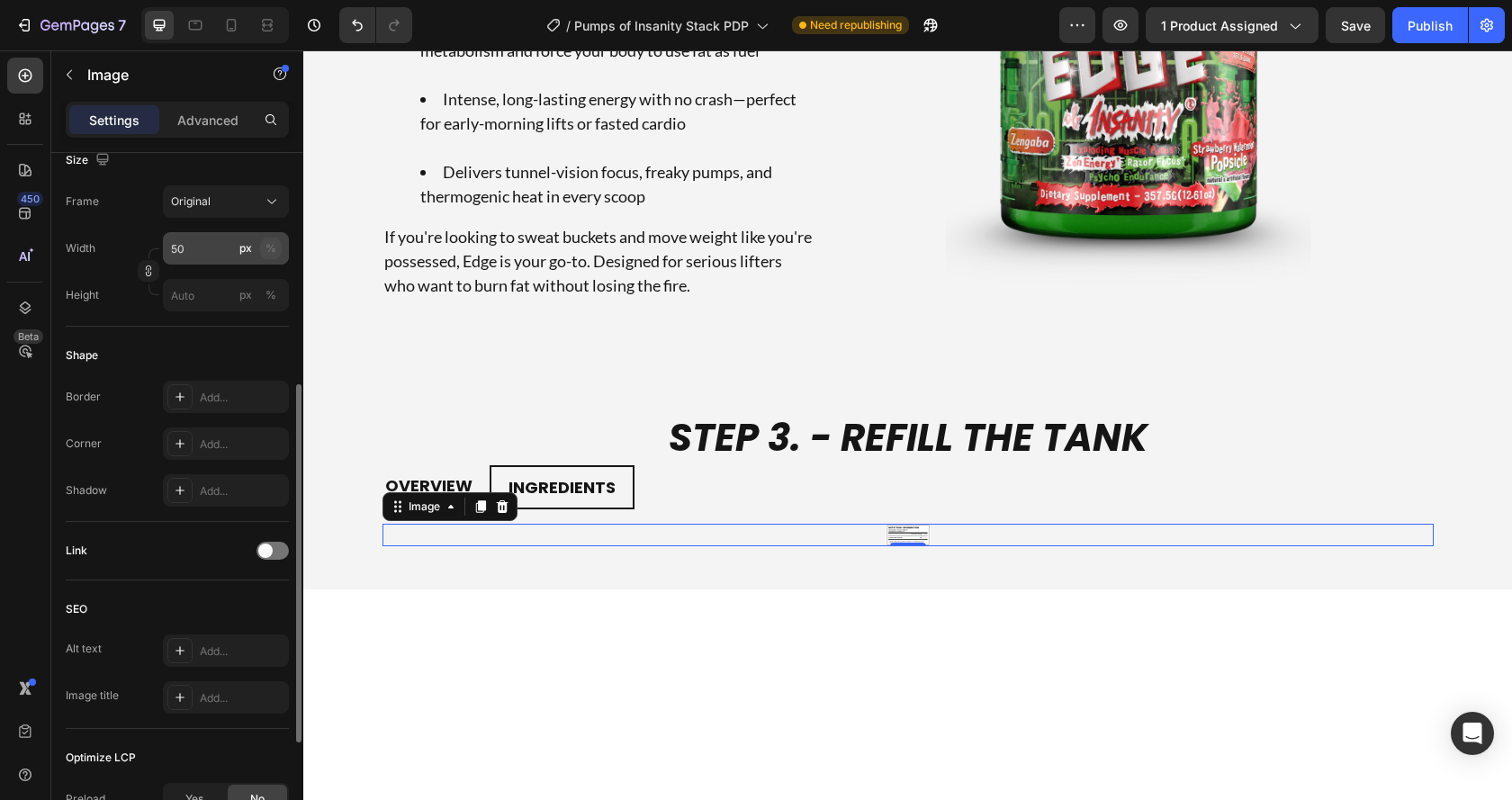 click on "%" 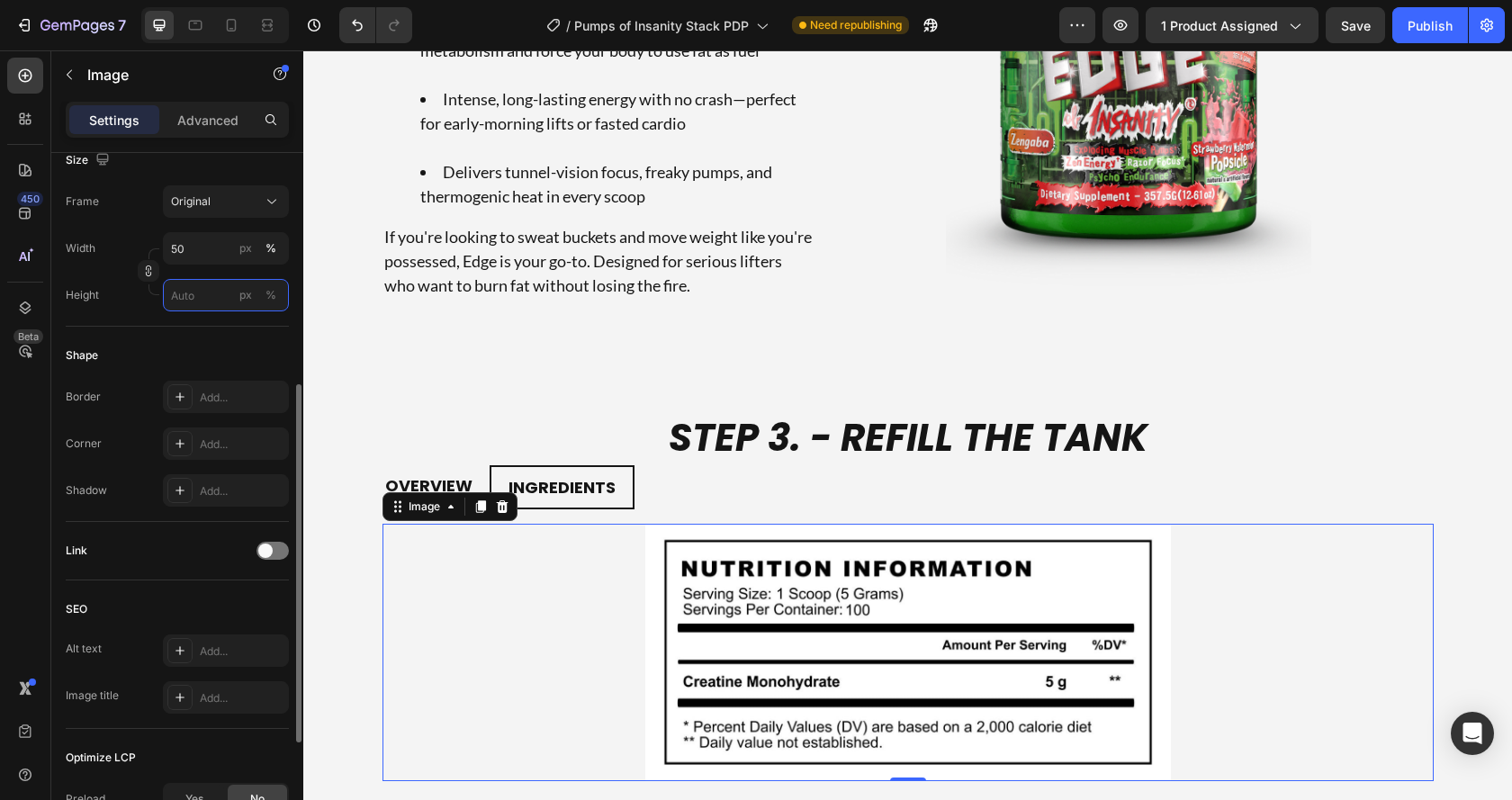 click on "px %" at bounding box center [226, 295] 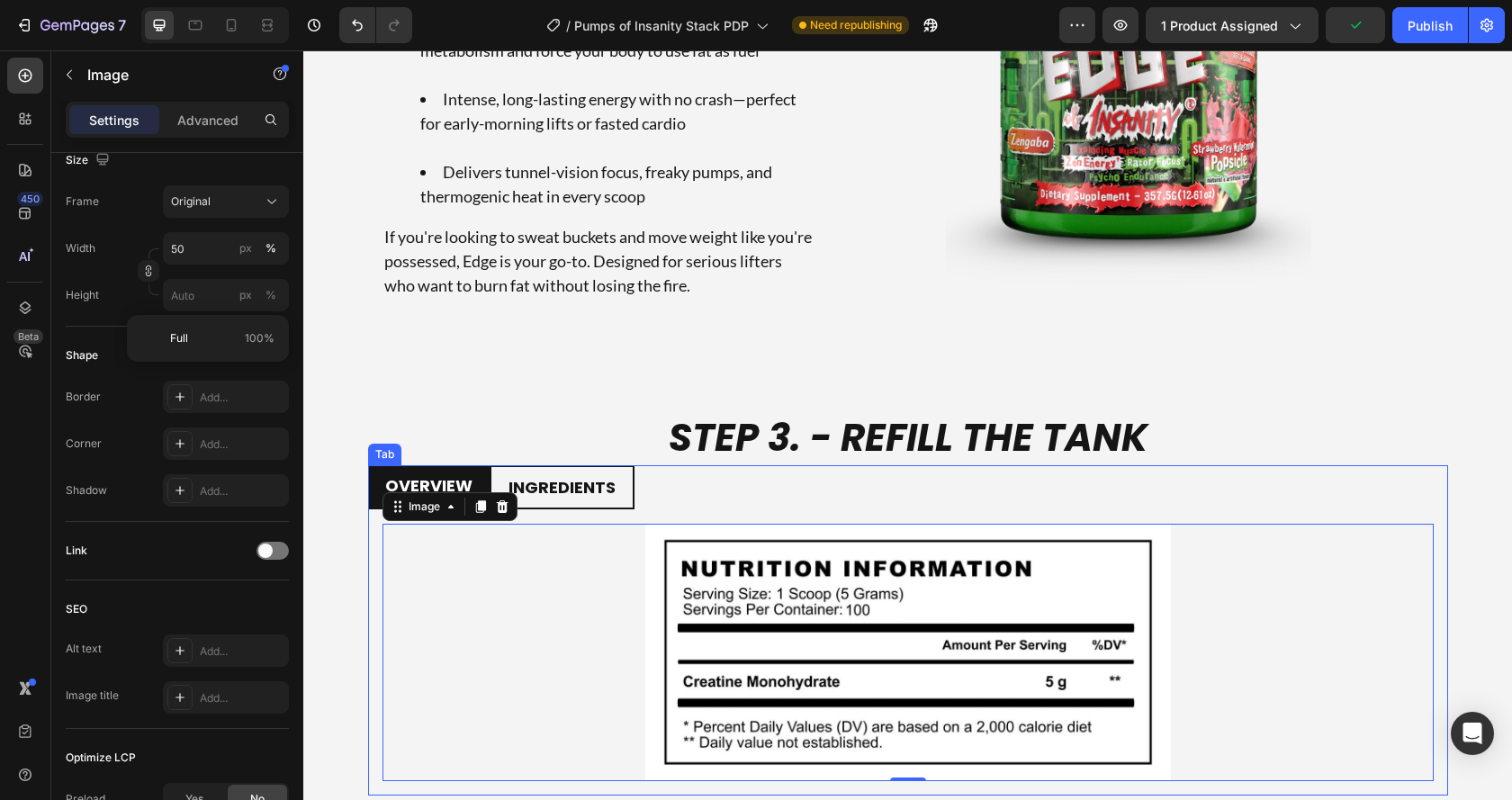 click on "OVERVIEW" at bounding box center [428, 485] 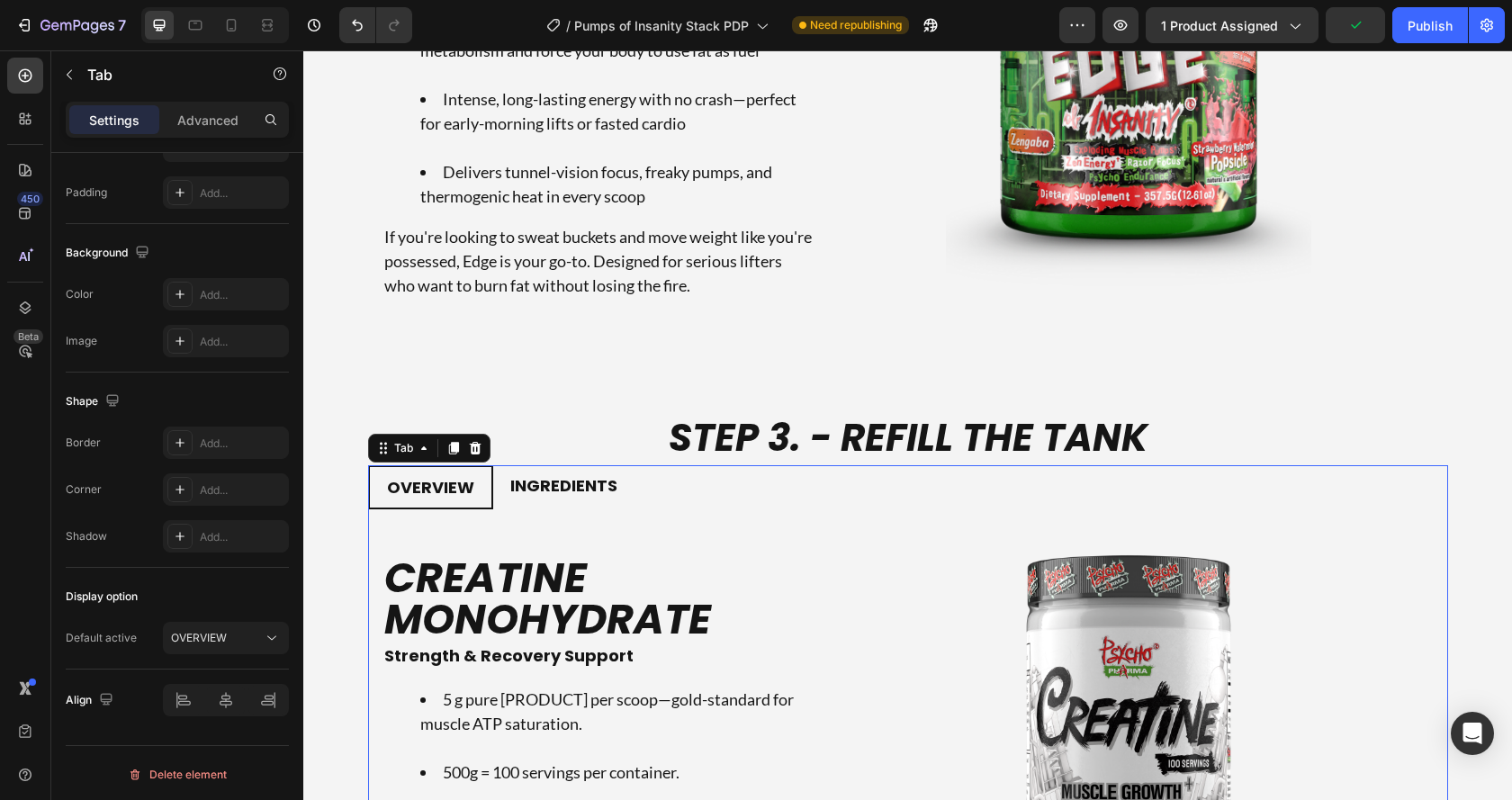 scroll, scrollTop: 0, scrollLeft: 0, axis: both 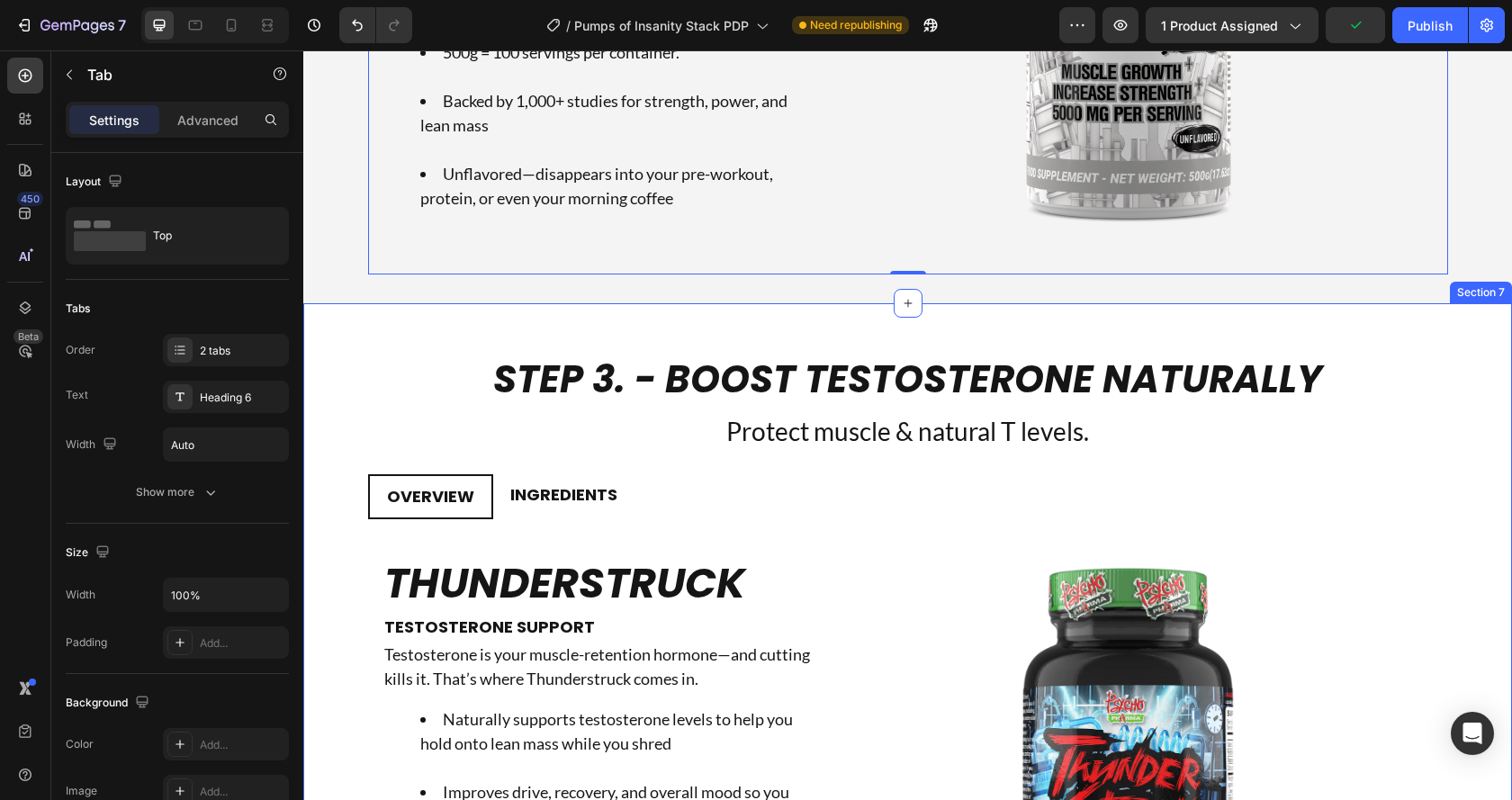 click on "STEP 3. - BOOST TESTOSTERONE NATURALLY Heading Protect muscle & natural T levels. Text Block Row OVERVIEW INGREDIENTS Image THUNDERSTRUCK Heading TESTOSTERONE SUPPORT Text Block Testosterone is your muscle-retention hormone—and cutting kills it. That’s where Thunderstruck comes in. Naturally supports testosterone levels to help you hold onto lean mass while you shred   Improves drive, recovery, and overall mood so you don’t feel like garbage in a deficit   Helps keep you strong in the gym so your body knows to keep the muscle and drop the fat Test support is key when your calories drop. Thunderstruck keeps your body in fight mode. Text Block Image Row Image Row Tab Row Section 7" at bounding box center (907, 678) 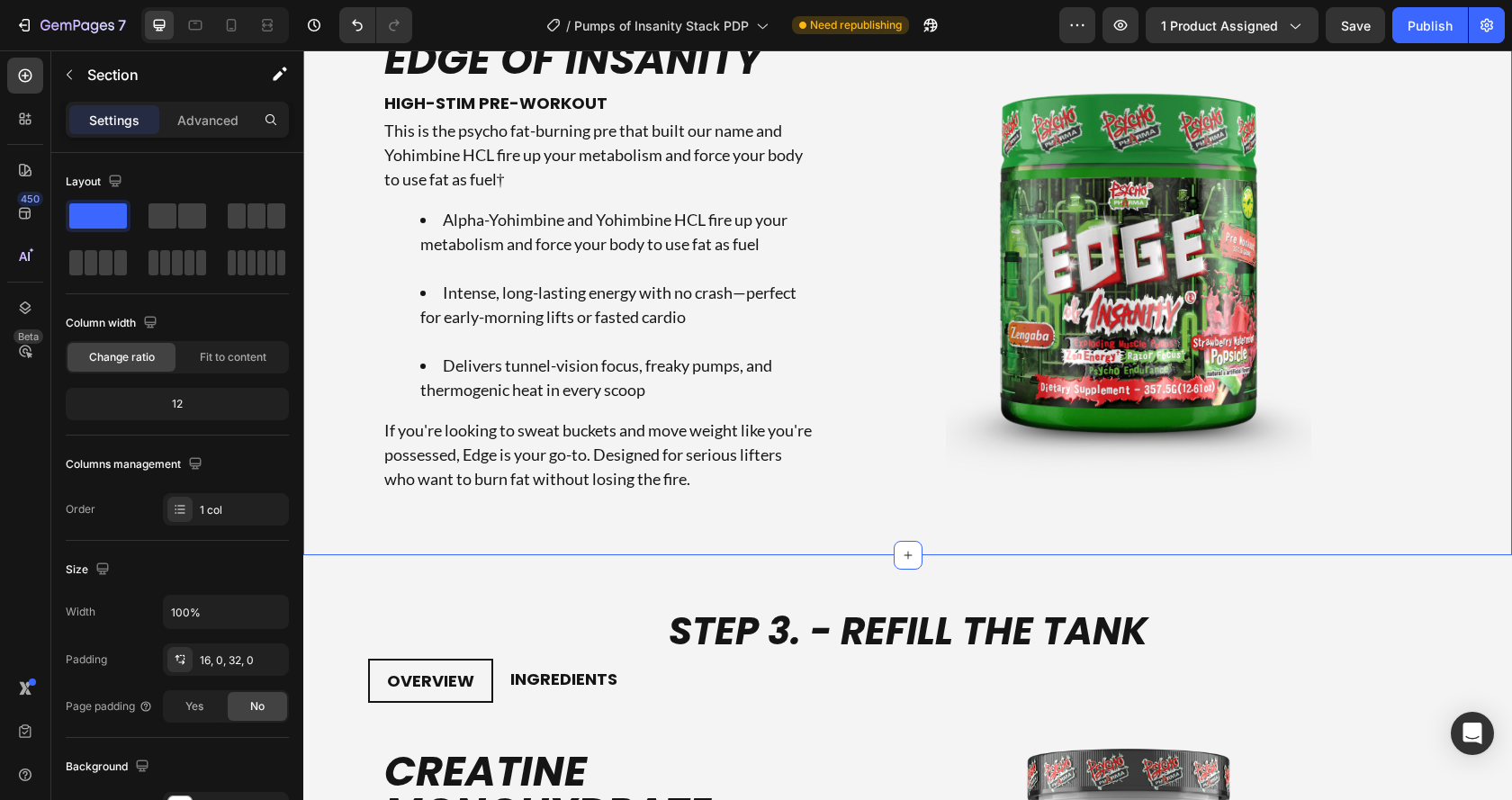 scroll, scrollTop: 3273, scrollLeft: 0, axis: vertical 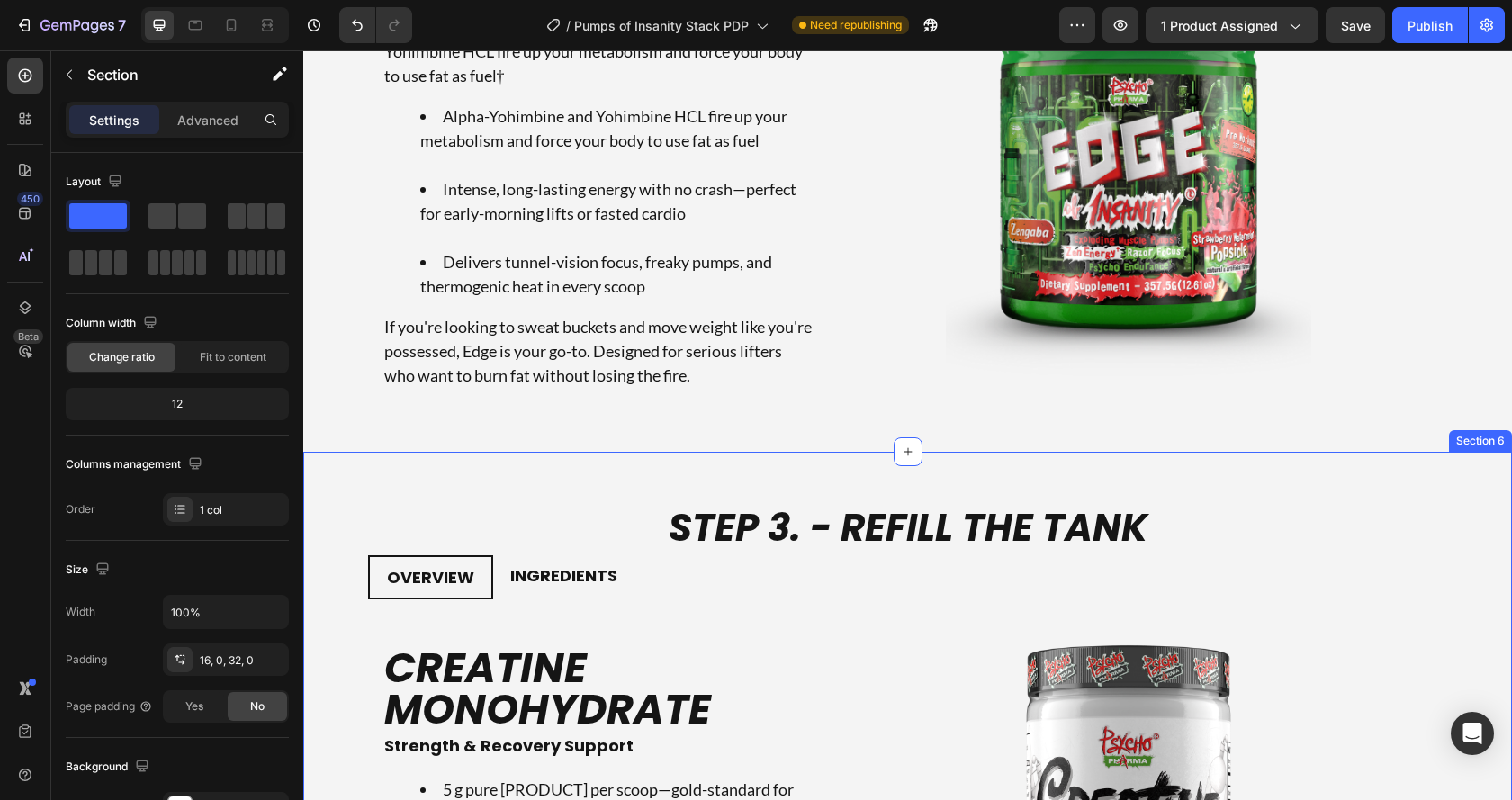 click on "STEP 3. - REFILL THE TANK Heading Row OVERVIEW INGREDIENTS Image CREATINE MONOHYDRATE Heading Strength & Recovery Support Text Block 5 g pure Creatine Monohydrate per scoop—gold-standard for muscle ATP saturation. ⁠⁠⁠⁠⁠⁠⁠500g = 100 servings per container.  Backed by 1,000+ studies for strength, power, and lean mass Unflavored—disappears into your pre-workout, protein, or even your morning coffee Text Block Image Row Image Row Tab Row Section 6" at bounding box center [907, 782] 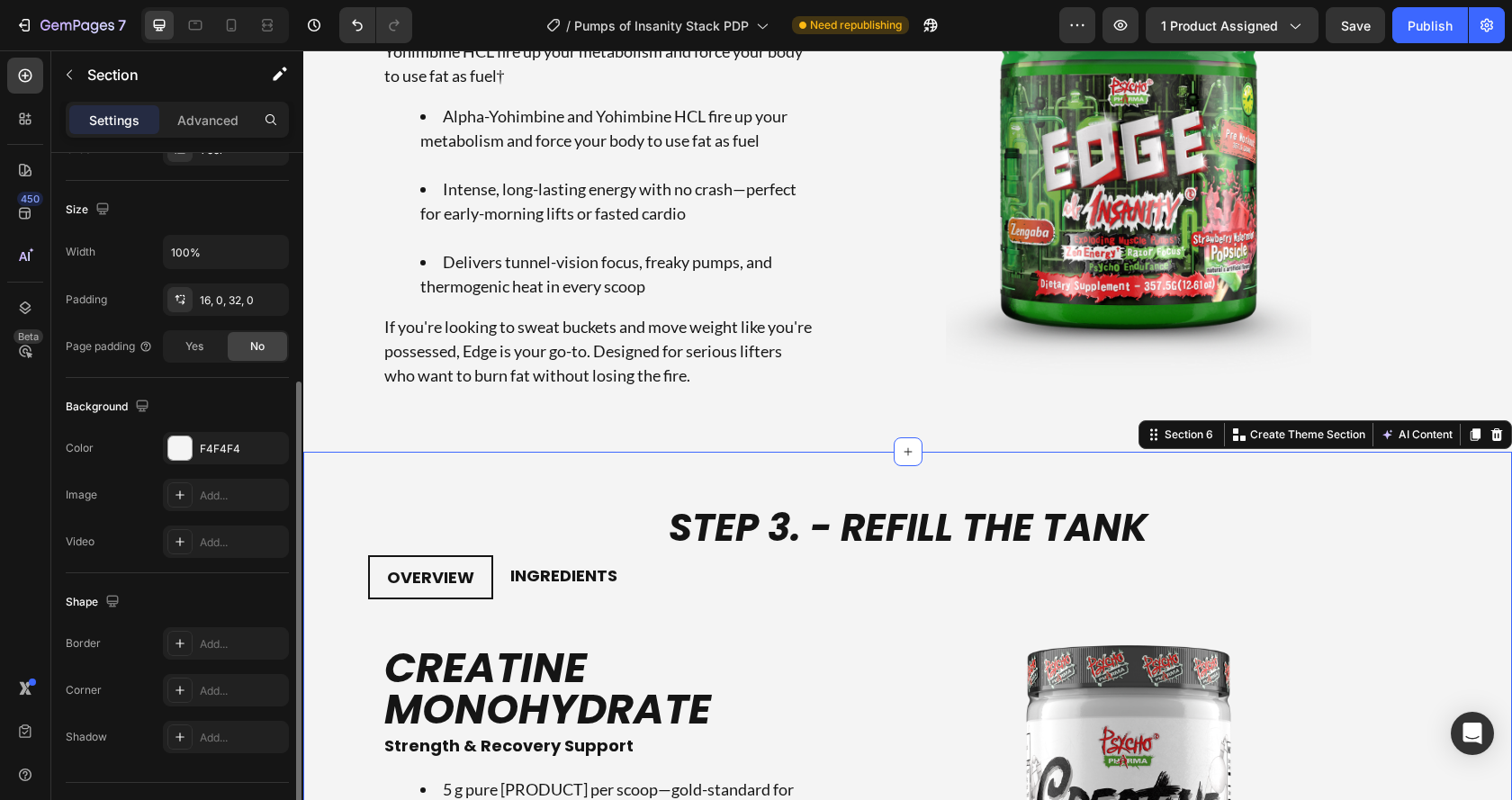 scroll, scrollTop: 400, scrollLeft: 0, axis: vertical 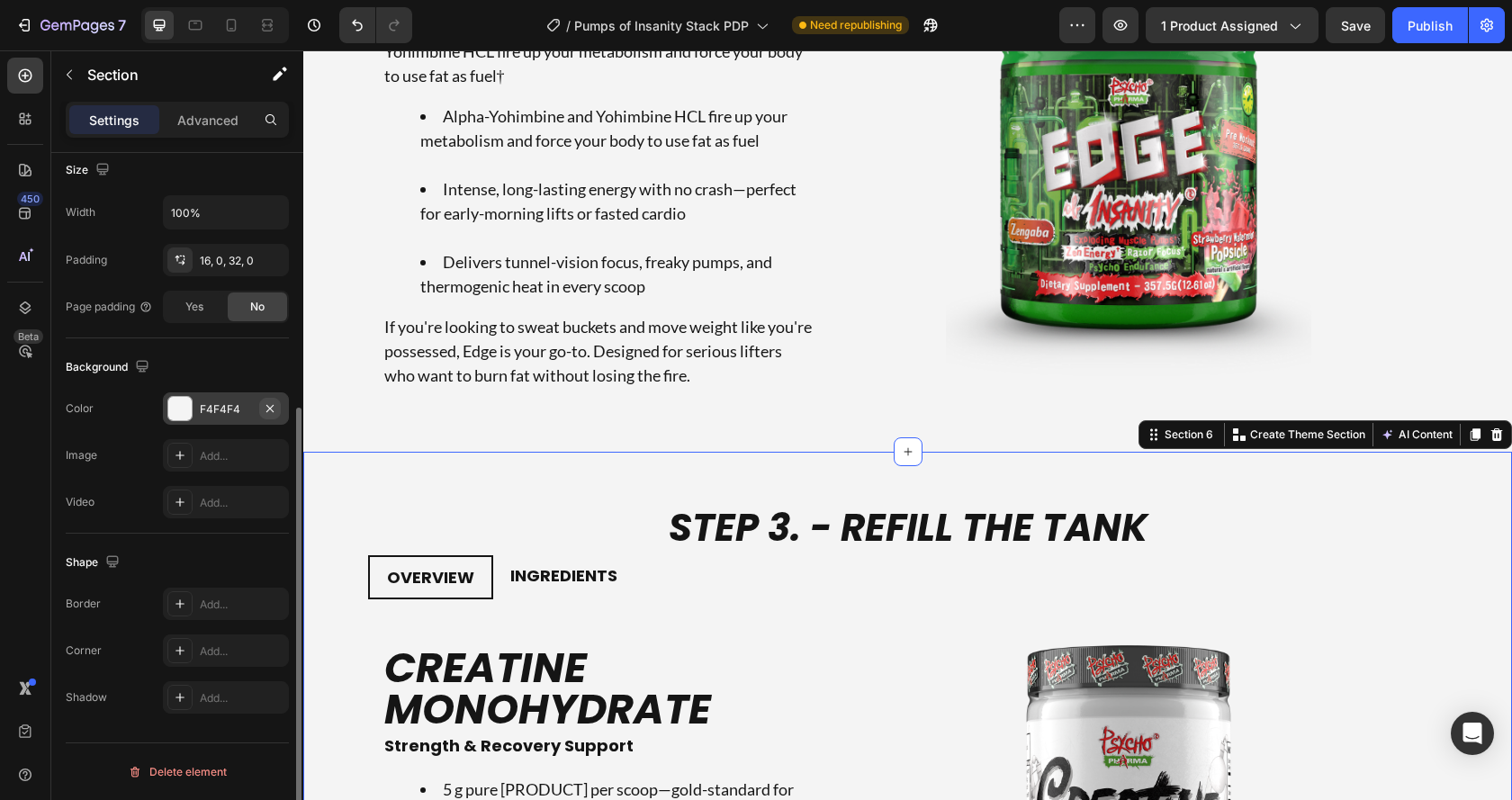 click 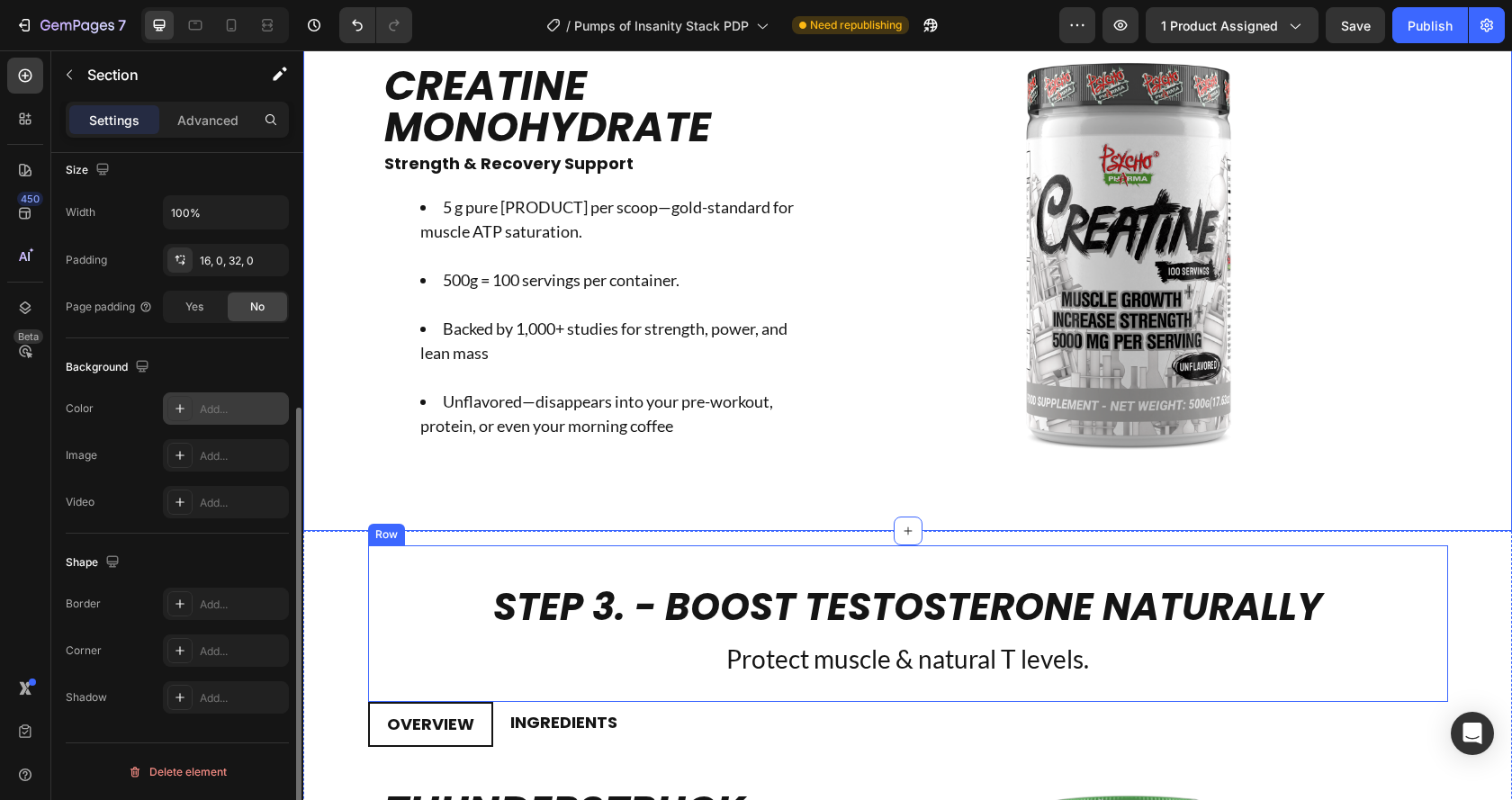 scroll, scrollTop: 3723, scrollLeft: 0, axis: vertical 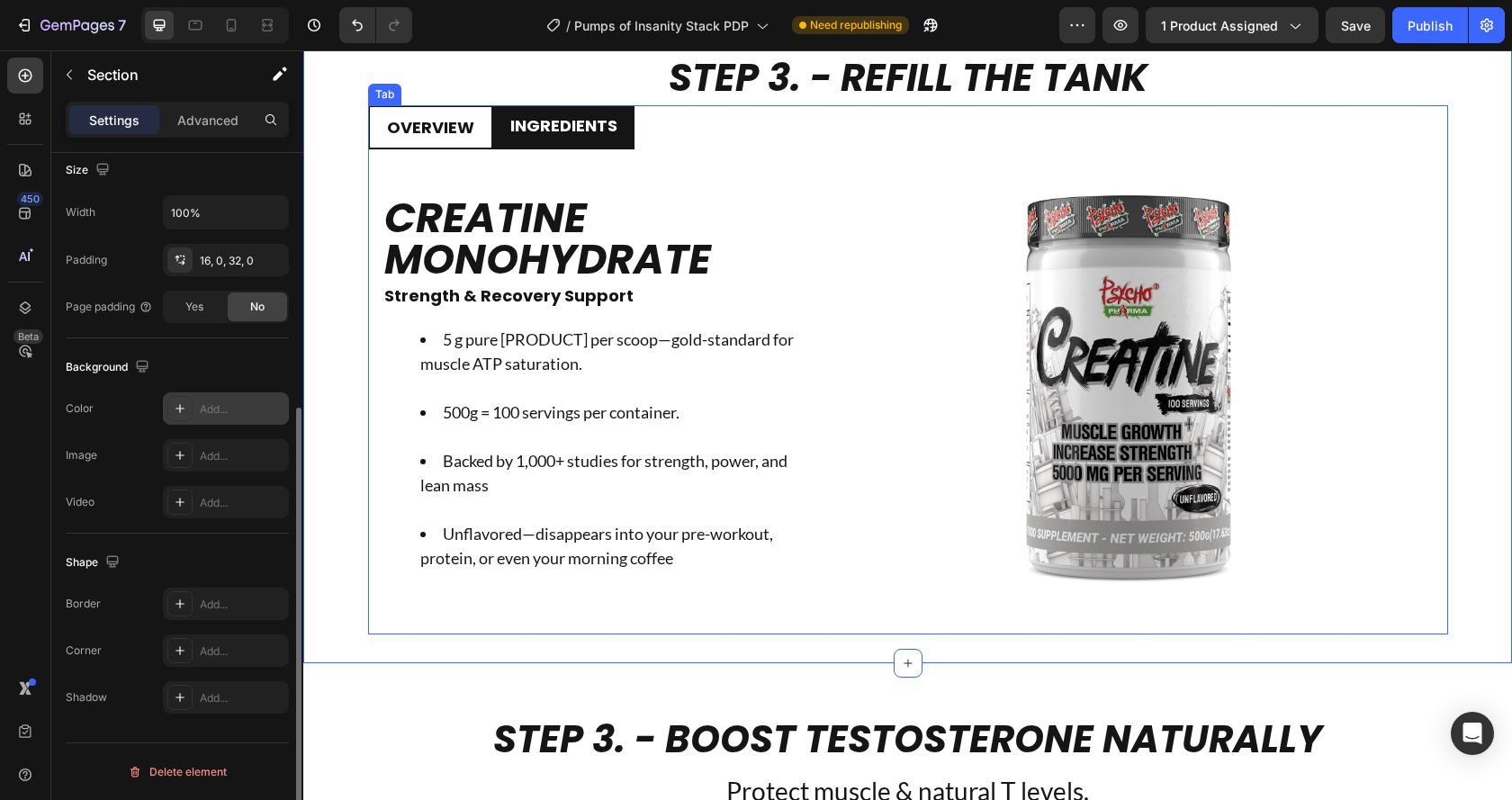 click on "INGREDIENTS" at bounding box center [563, 125] 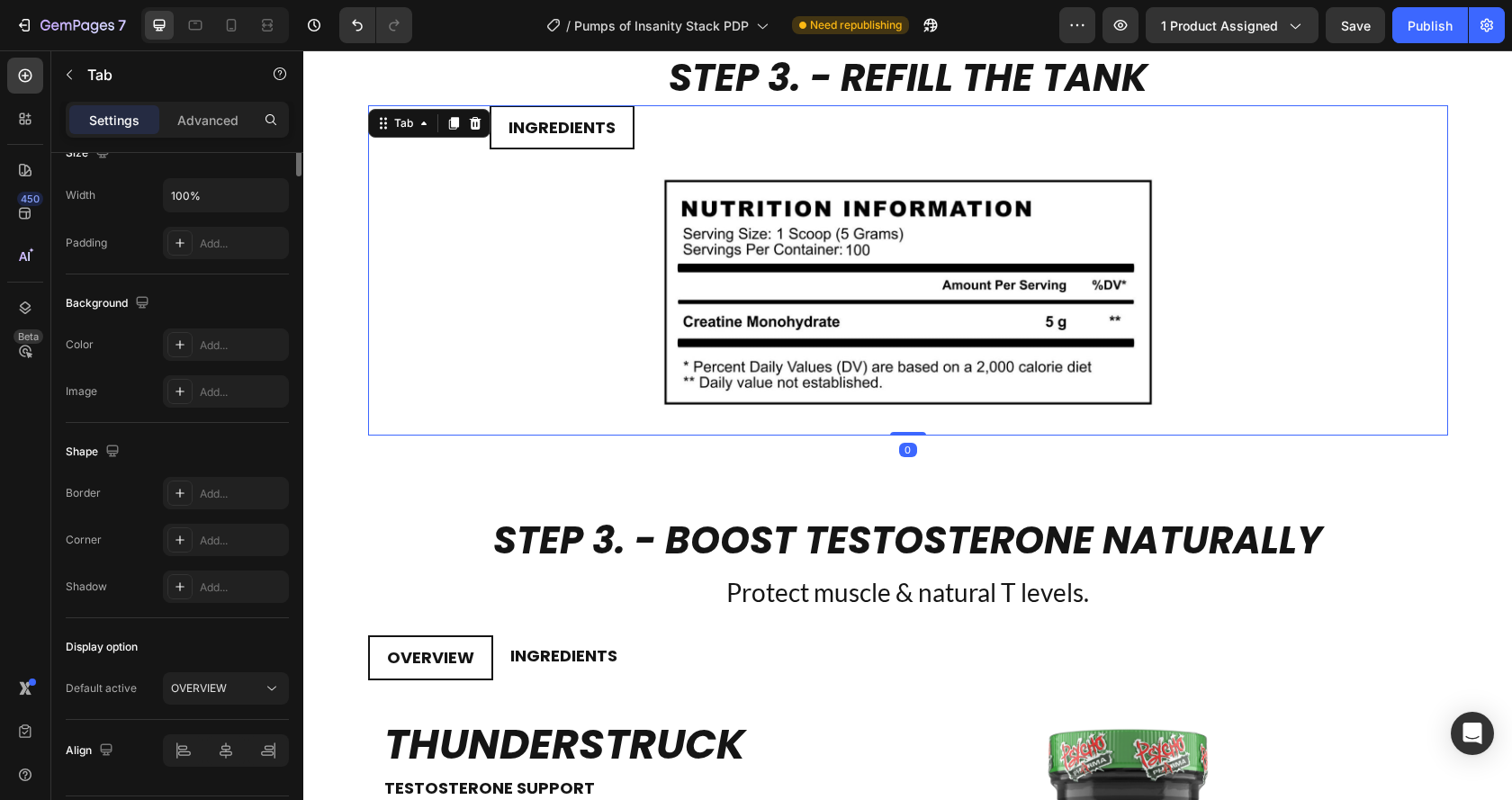scroll, scrollTop: 0, scrollLeft: 0, axis: both 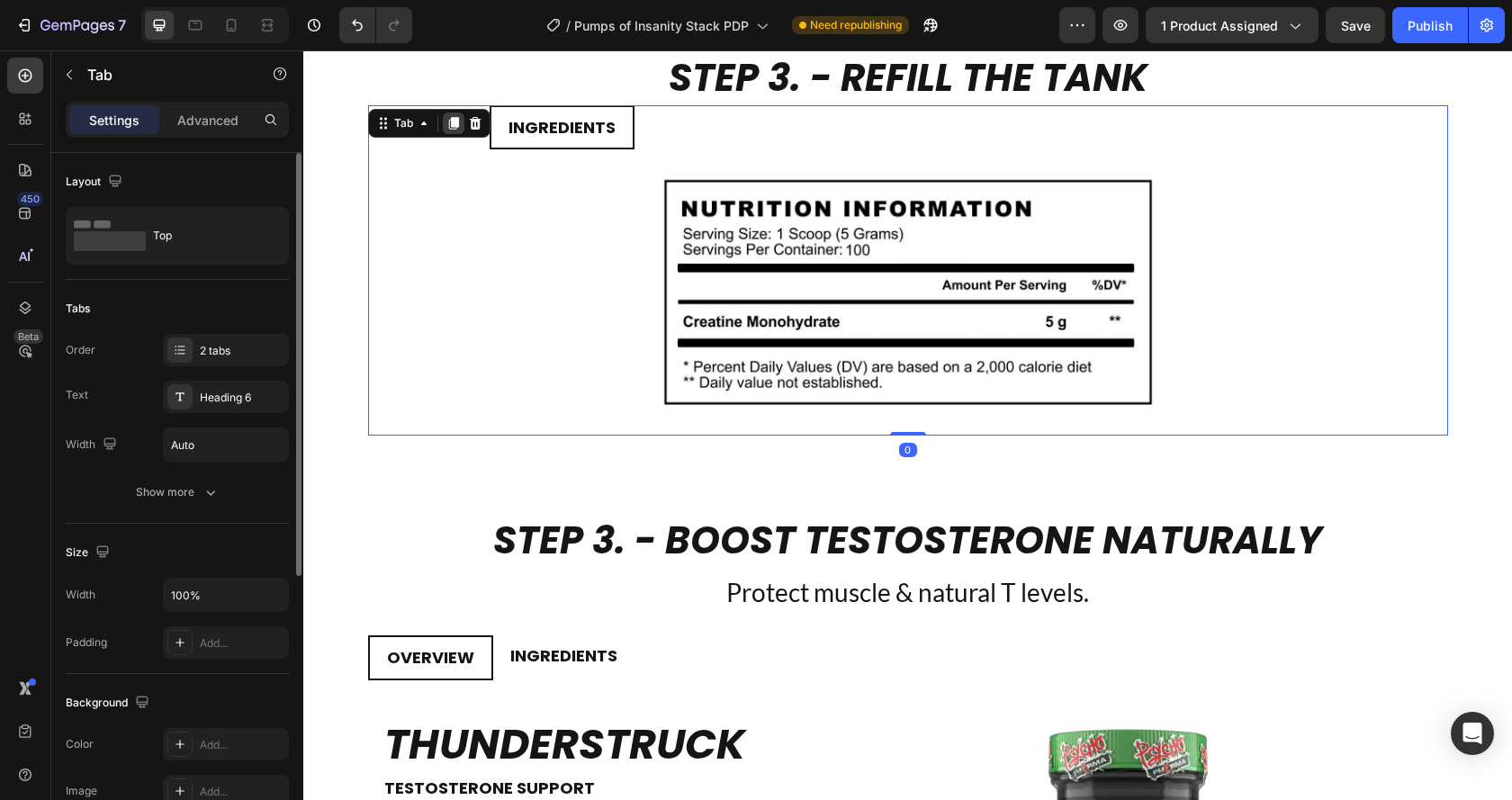 click at bounding box center (454, 123) 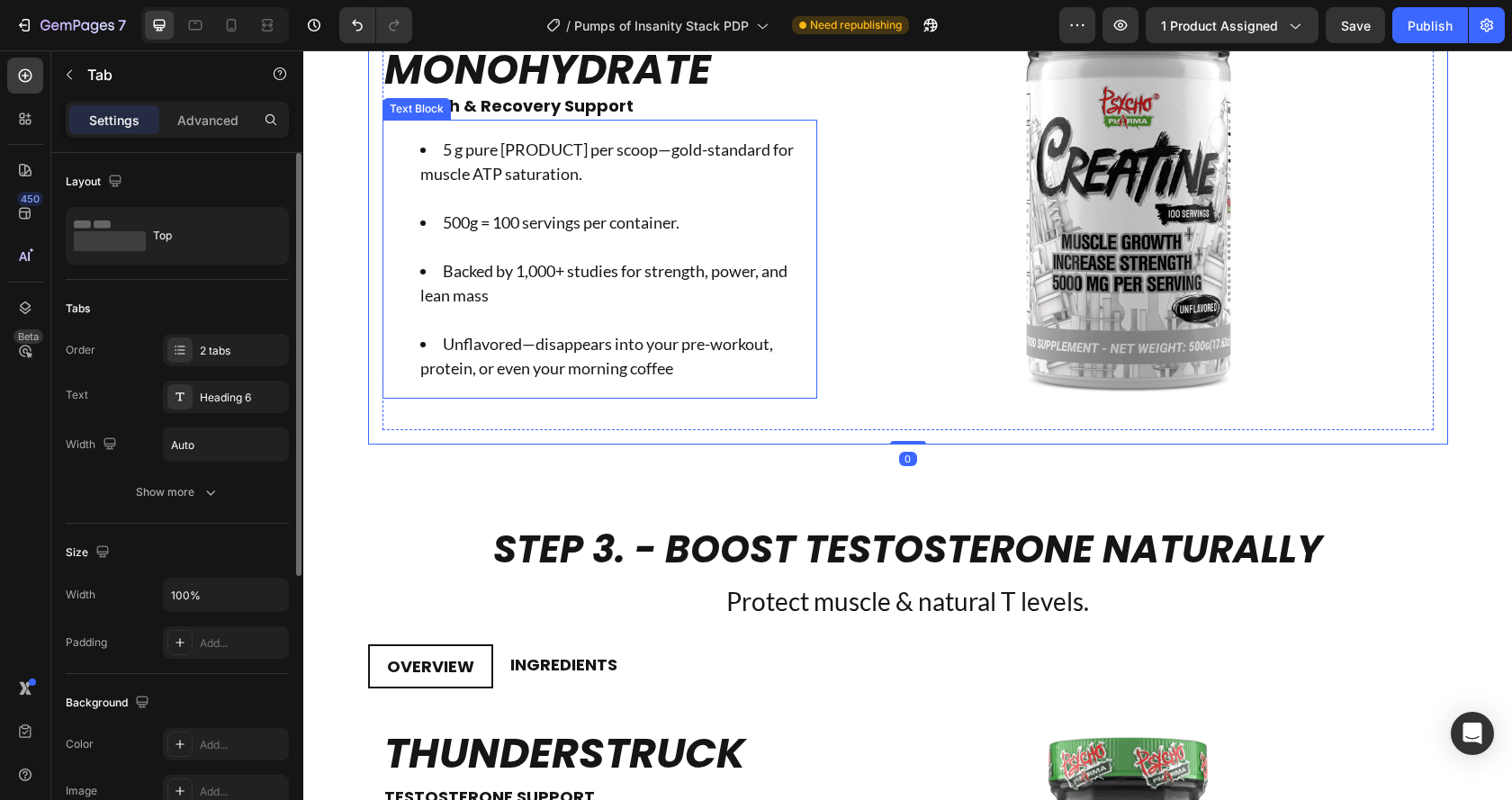 scroll, scrollTop: 4405, scrollLeft: 0, axis: vertical 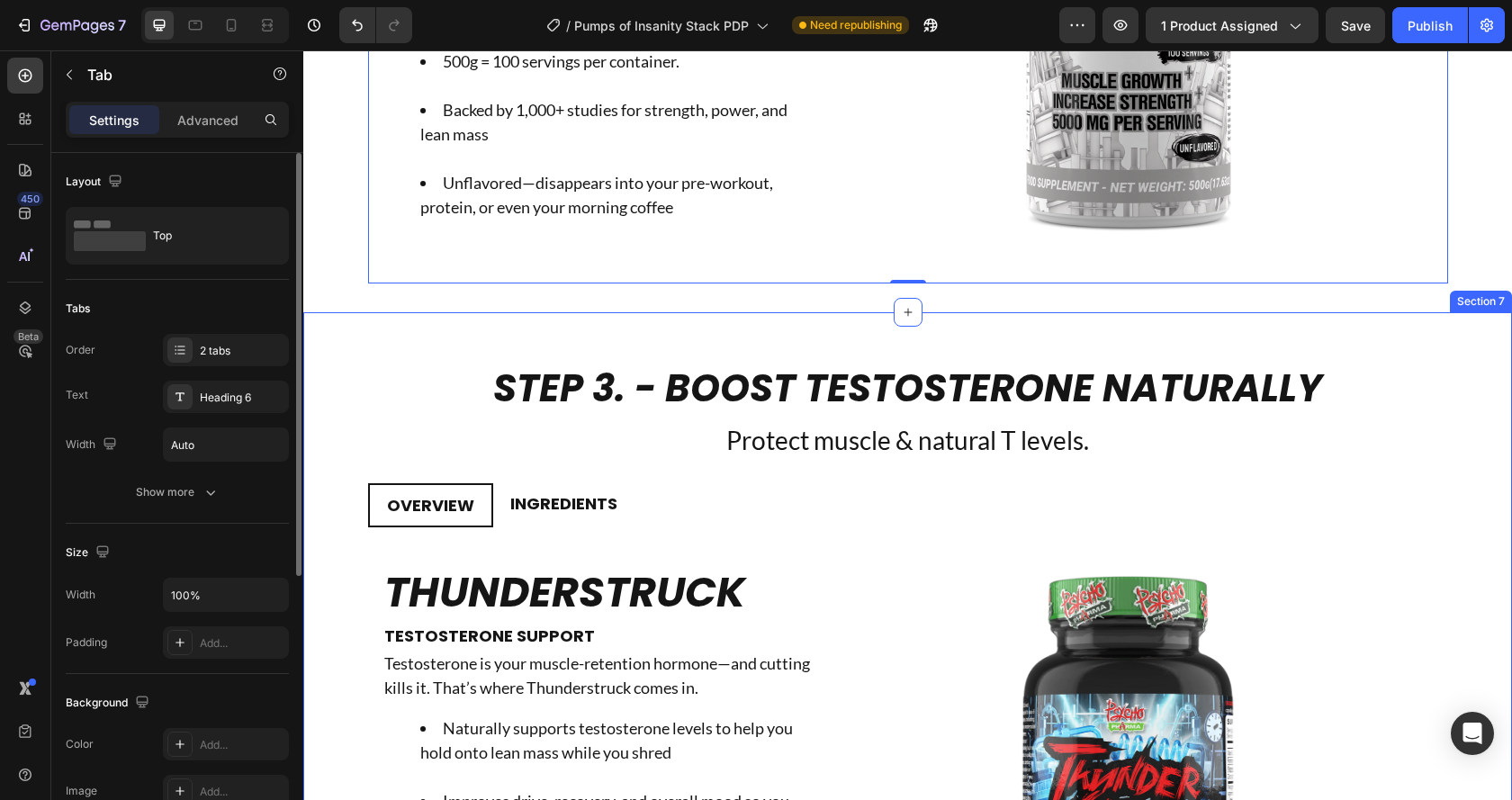 click on "STEP 3. - BOOST TESTOSTERONE NATURALLY Heading Protect muscle & natural T levels. Text Block" at bounding box center (908, 405) 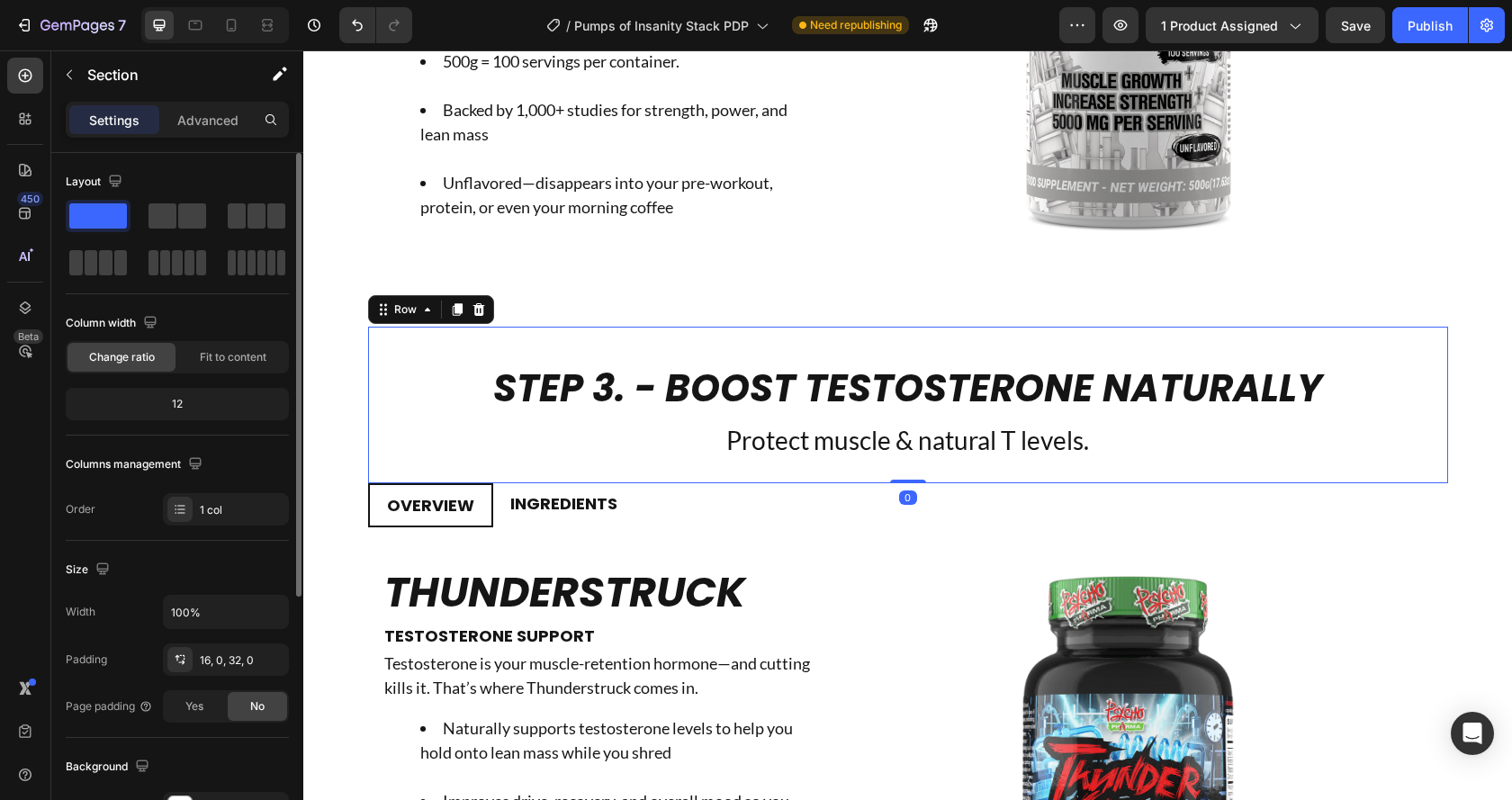 click on "STEP 3. - BOOST TESTOSTERONE NATURALLY Heading Protect muscle & natural T levels. Text Block Row   0 OVERVIEW INGREDIENTS Image THUNDERSTRUCK Heading TESTOSTERONE SUPPORT Text Block Testosterone is your muscle-retention hormone—and cutting kills it. That’s where Thunderstruck comes in. Naturally supports testosterone levels to help you hold onto lean mass while you shred   Improves drive, recovery, and overall mood so you don’t feel like garbage in a deficit   Helps keep you strong in the gym so your body knows to keep the muscle and drop the fat Test support is key when your calories drop. Thunderstruck keeps your body in fight mode. Text Block Image Row Image Row Tab Row Section 7" at bounding box center [907, 687] 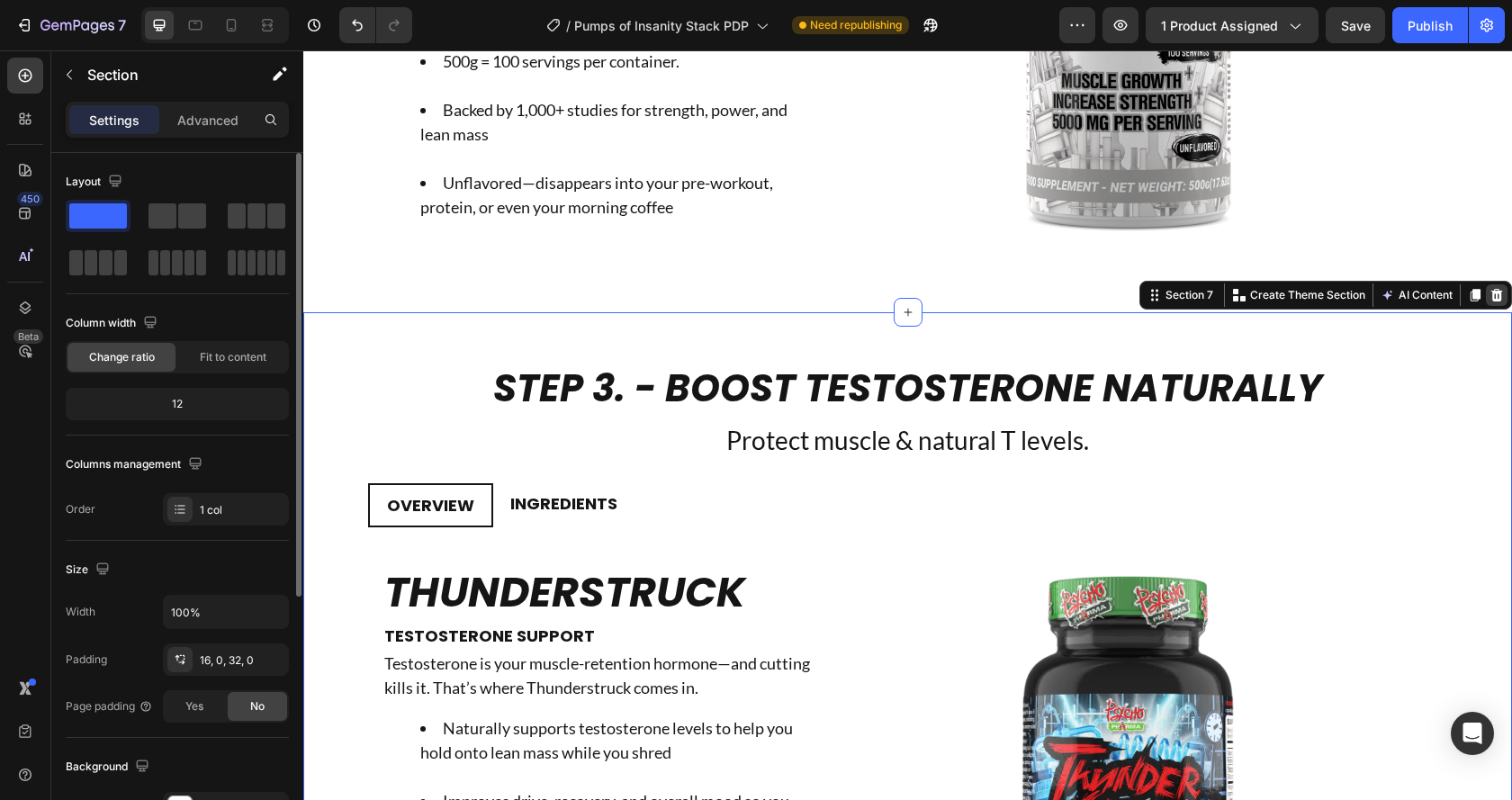 click 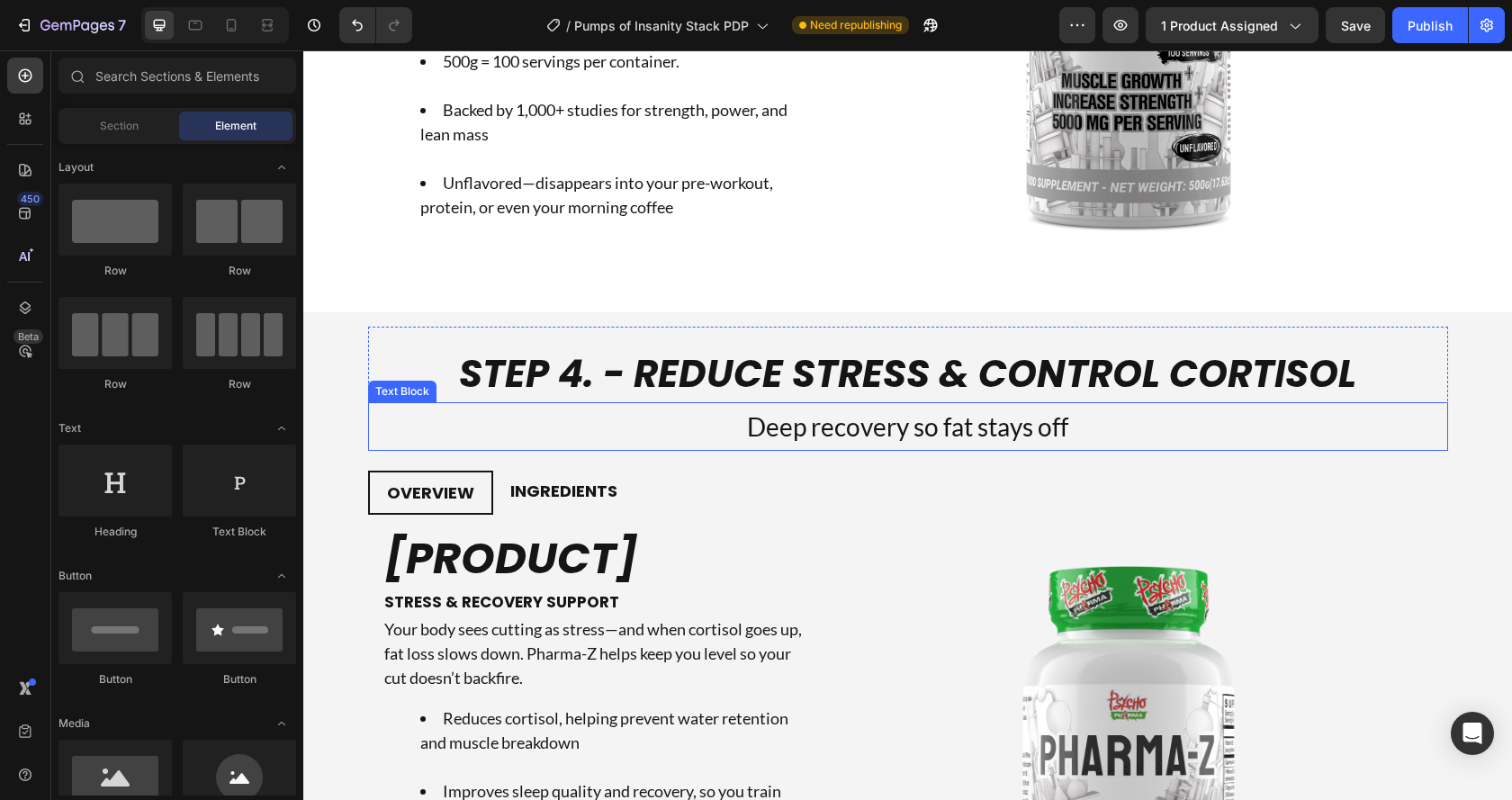 scroll, scrollTop: 4495, scrollLeft: 0, axis: vertical 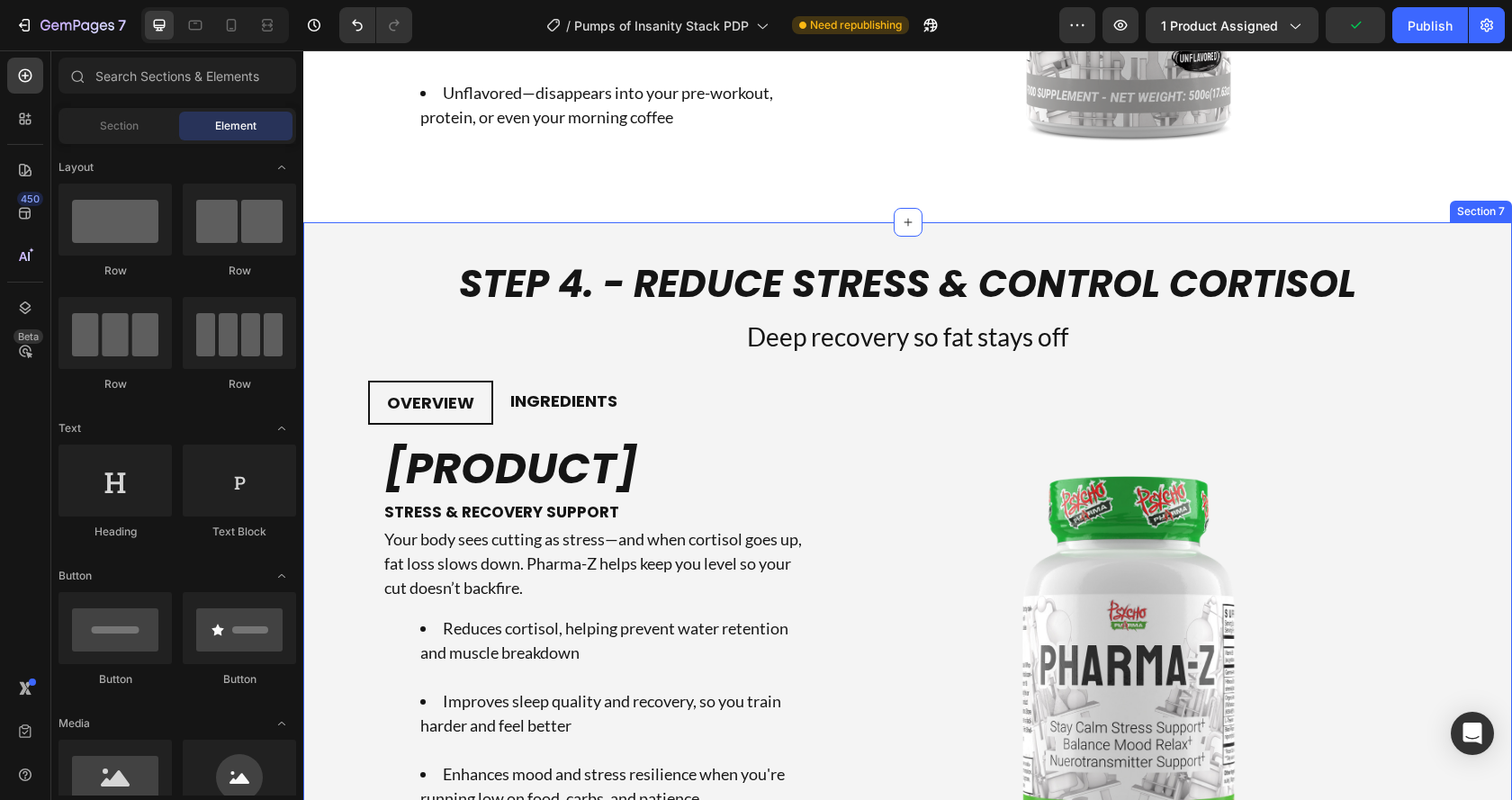 click on "[PRODUCT] Heading STRESS & RECOVERY SUPPORT Text Block Your body sees cutting as stress—and when cortisol goes up, fat loss slows down. [PRODUCT] helps keep you level so your cut doesn’t backfire. <br> Reduces cortisol, helping prevent water retention and muscle breakdown <br> Improves sleep quality and recovery, so you train harder and feel better <br> Enhances mood and stress resilience when you're running low on food, carbs, and patience This is the recovery anchor of your stack. Run [PRODUCT] daily and you’ll feel the difference when it’s time to train, sleep, or survive a long day on low calories. Text Block Image Row Image Row Tab Row Section 7" at bounding box center (907, 583) 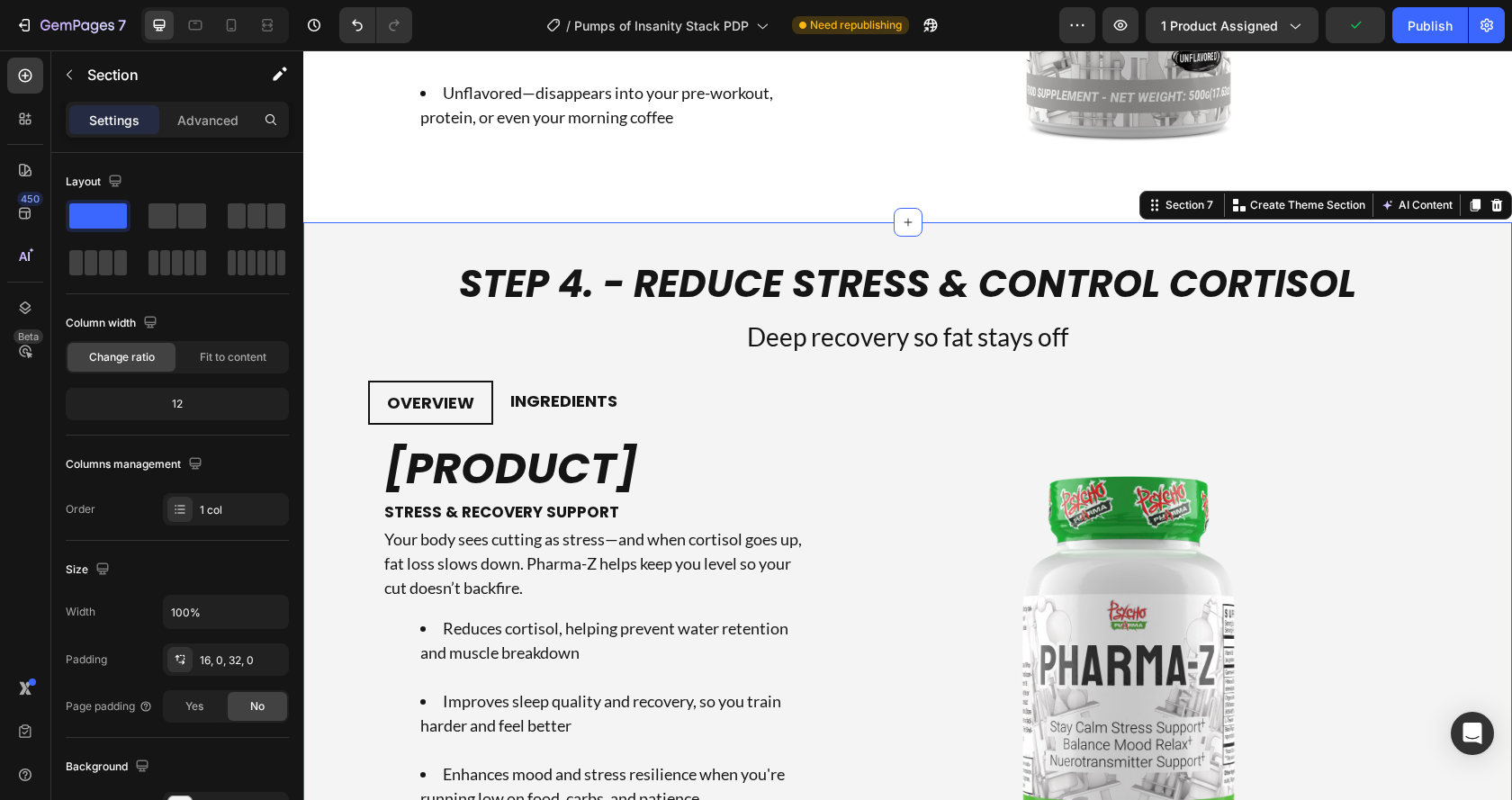 click 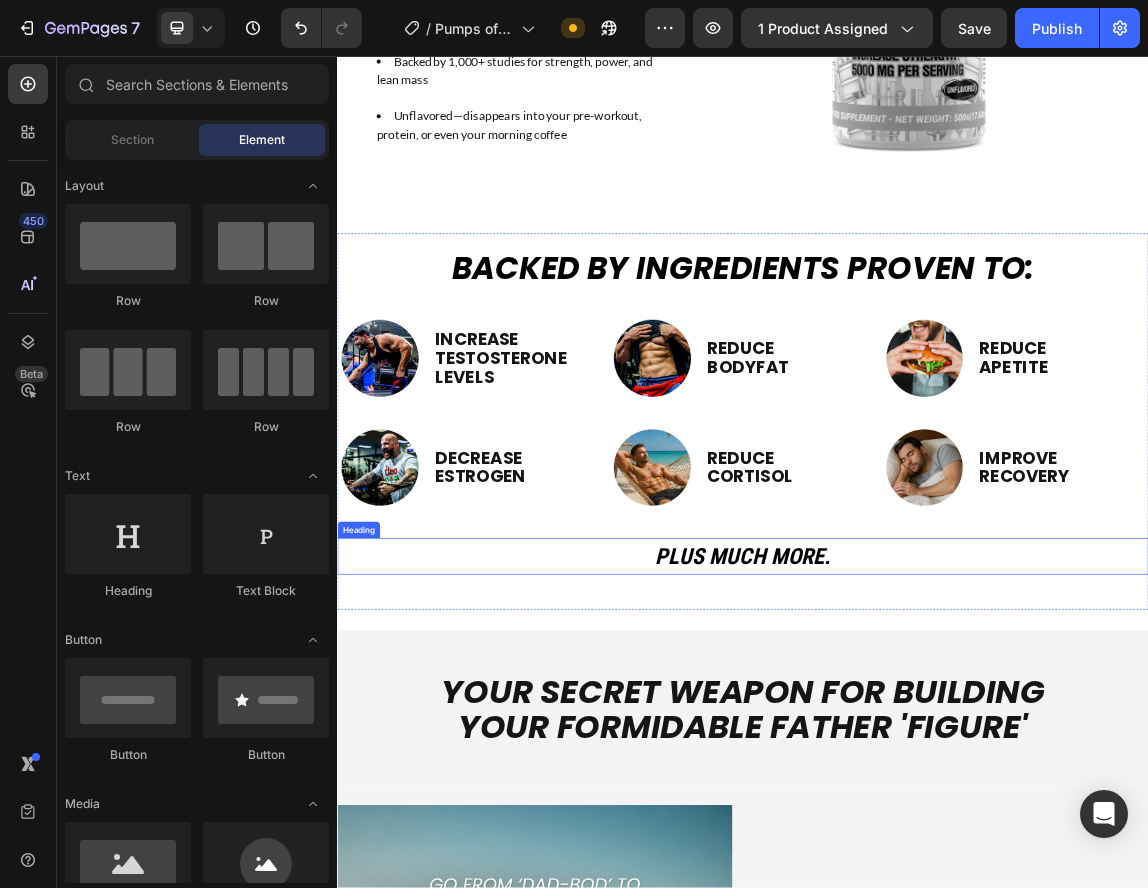 scroll, scrollTop: 5074, scrollLeft: 0, axis: vertical 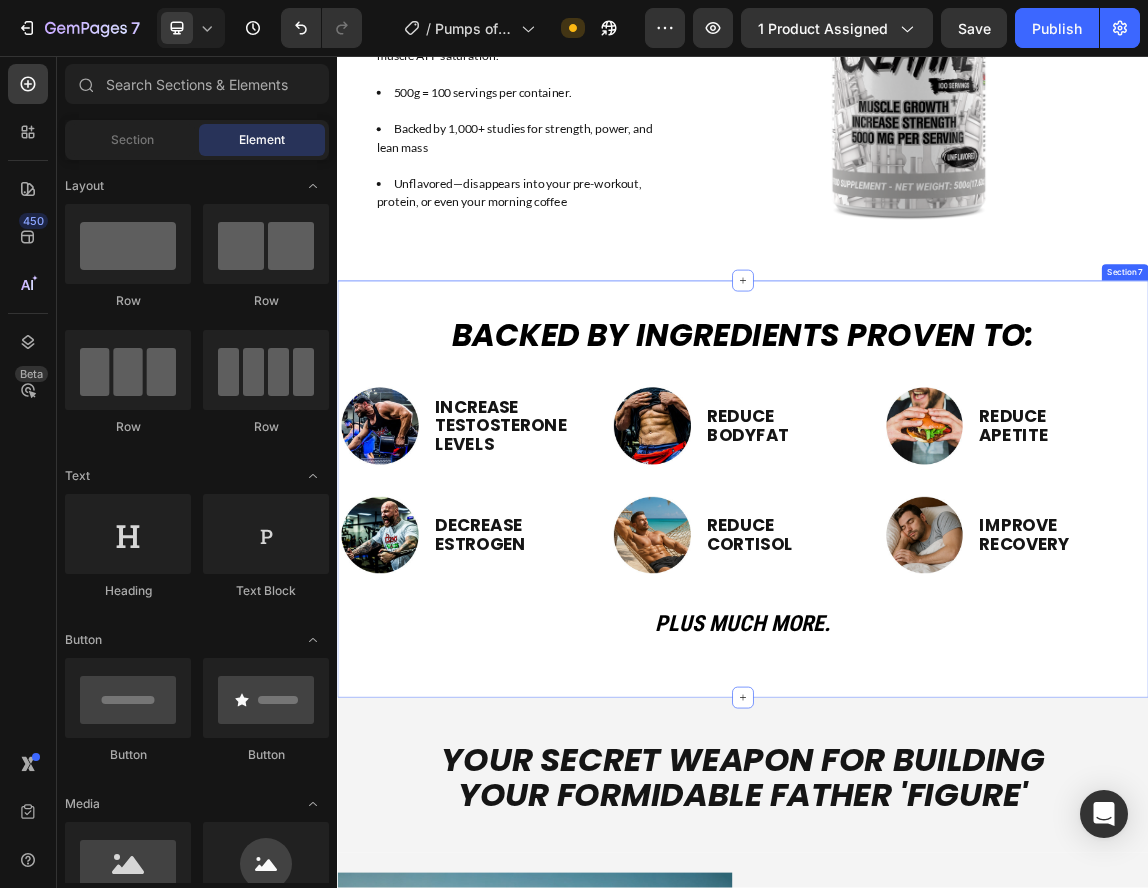 click on "BACKED BY INGREDIENTS PROVEN TO: Heading Image INCREASE TESTOSTERONE LEVELS Text Block Row Image REDUCE BODYFAT Text Block Row Image REDUCE  APETITE Text Block Row Row Image DECREASE ESTROGEN Text Block Row Image REDUCE CORTISOL Text Block Row Image IMPROVE RECOVERY Text Block Row Row PLUS MUCH MORE. Heading Row Section 7" at bounding box center [937, 697] 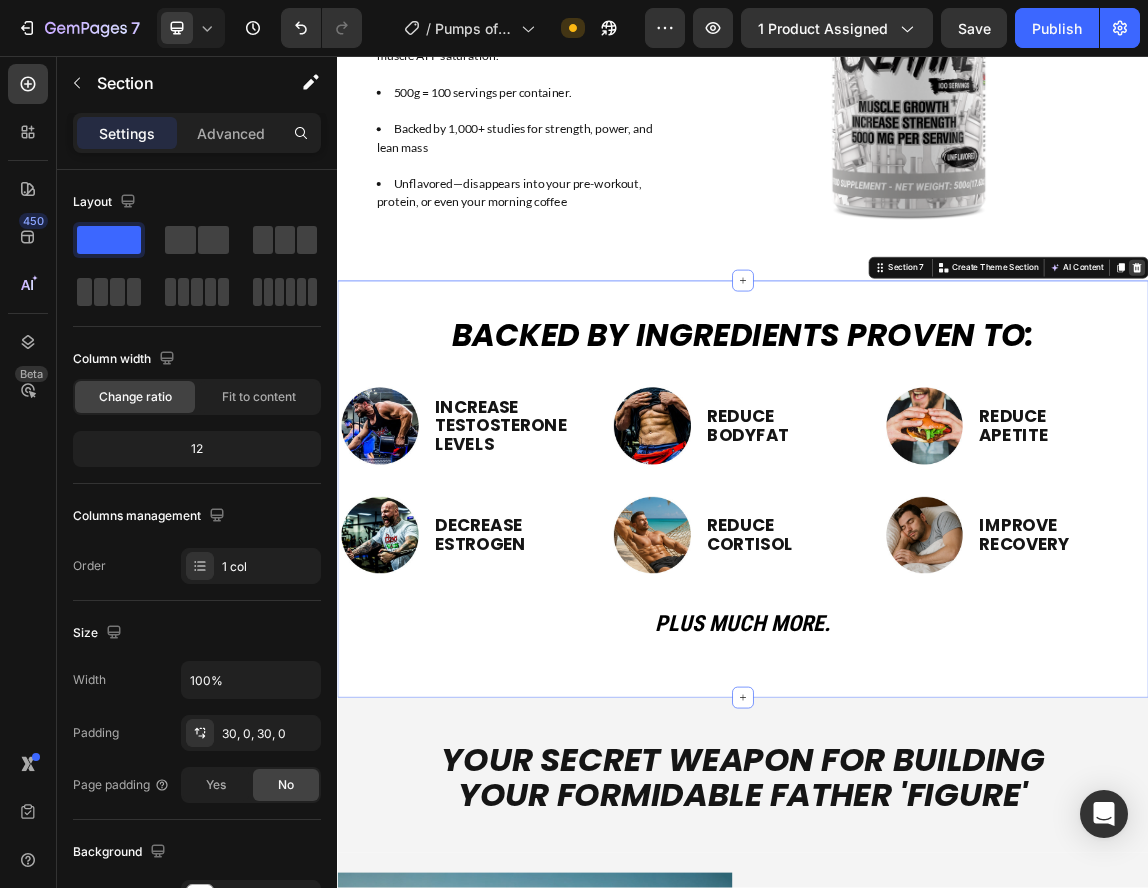 click 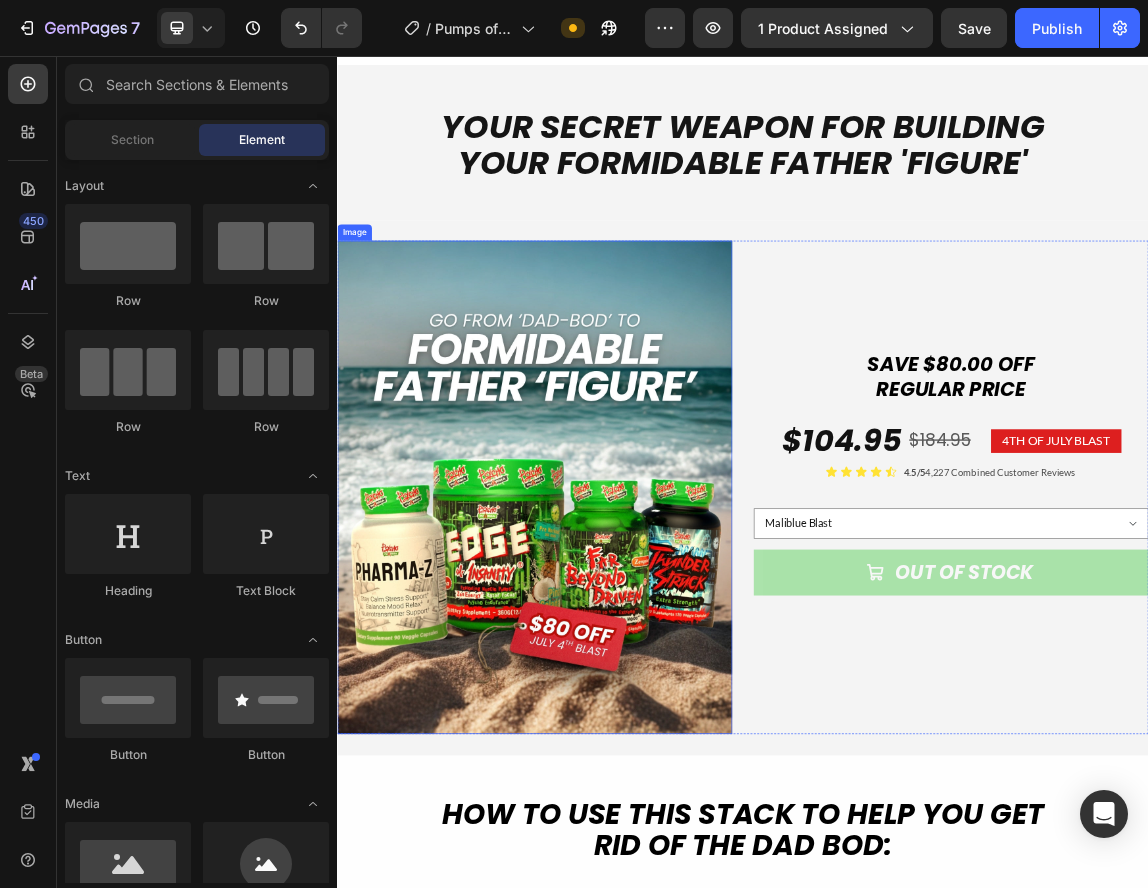 scroll, scrollTop: 5774, scrollLeft: 0, axis: vertical 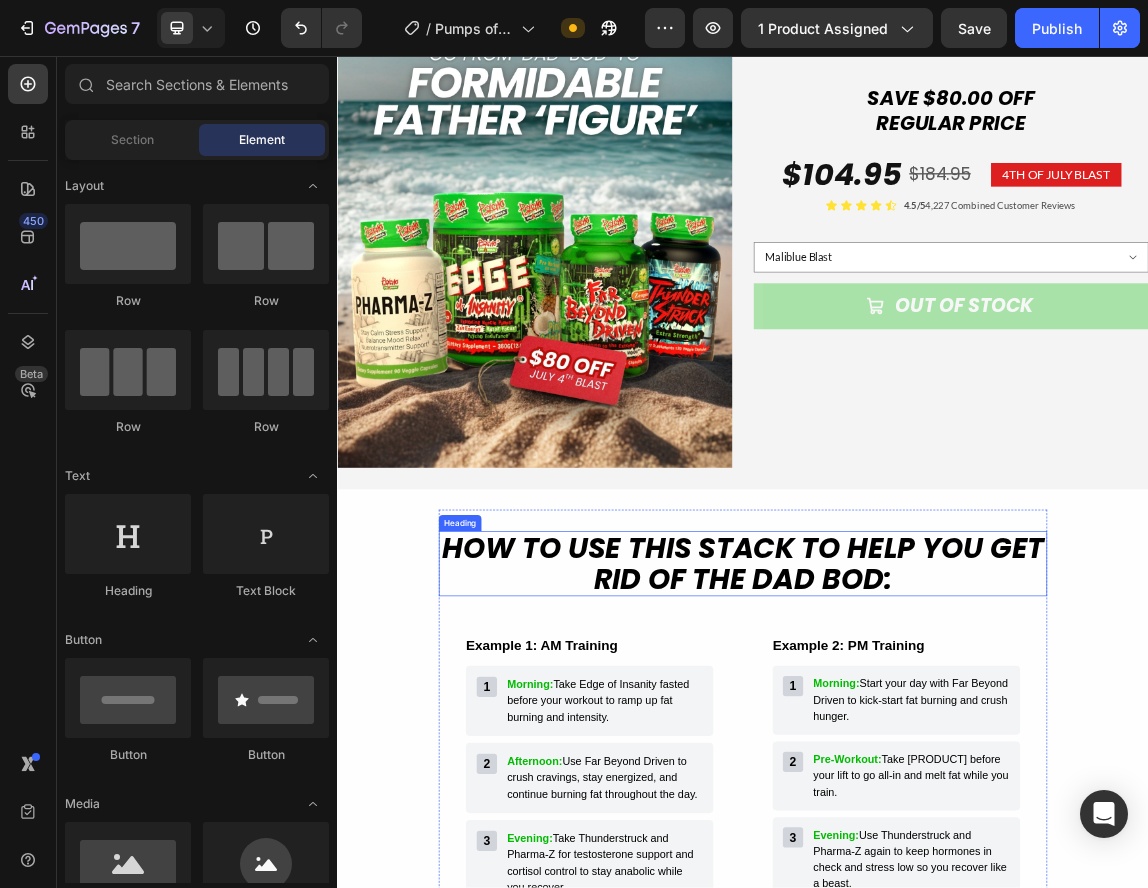 click on "How to use THIS STACK to help you get RID OF THE DAD BOD:" at bounding box center (937, 808) 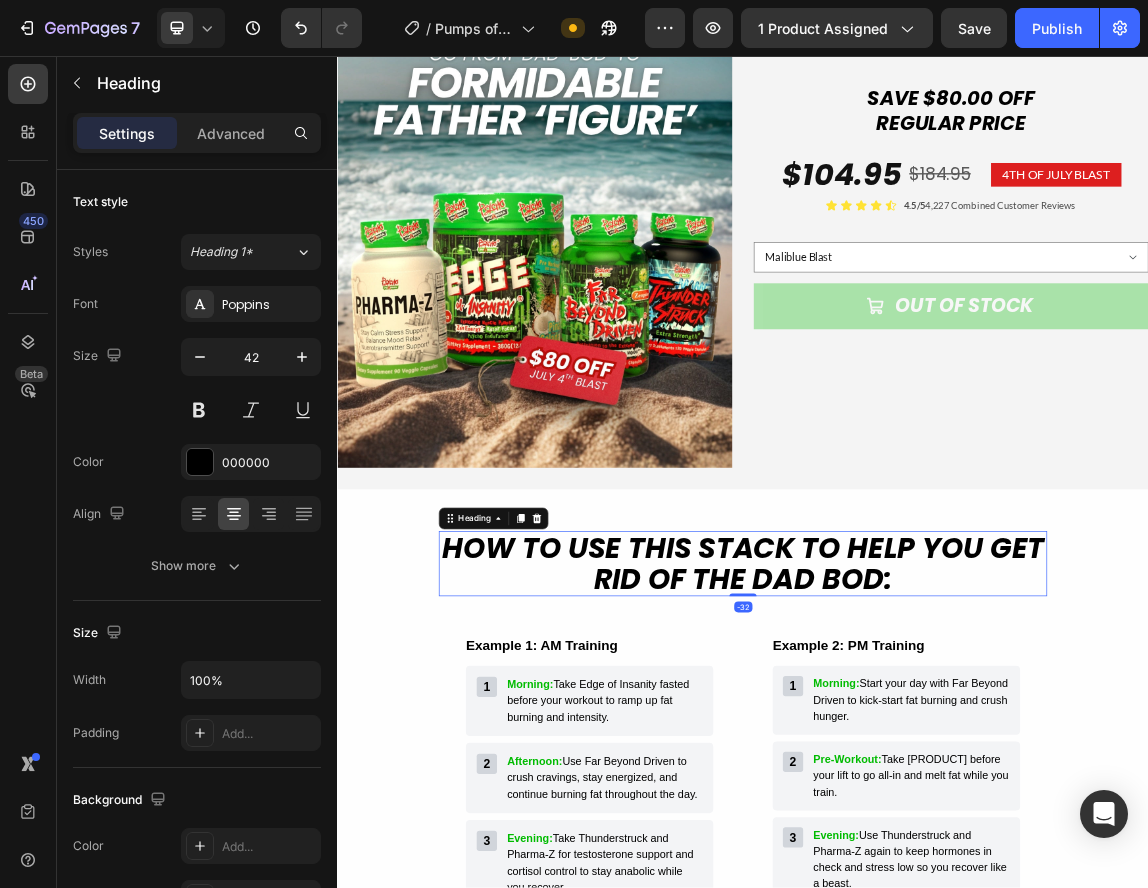 click on "How to use THIS STACK to help you get RID OF THE DAD BOD:" at bounding box center [937, 808] 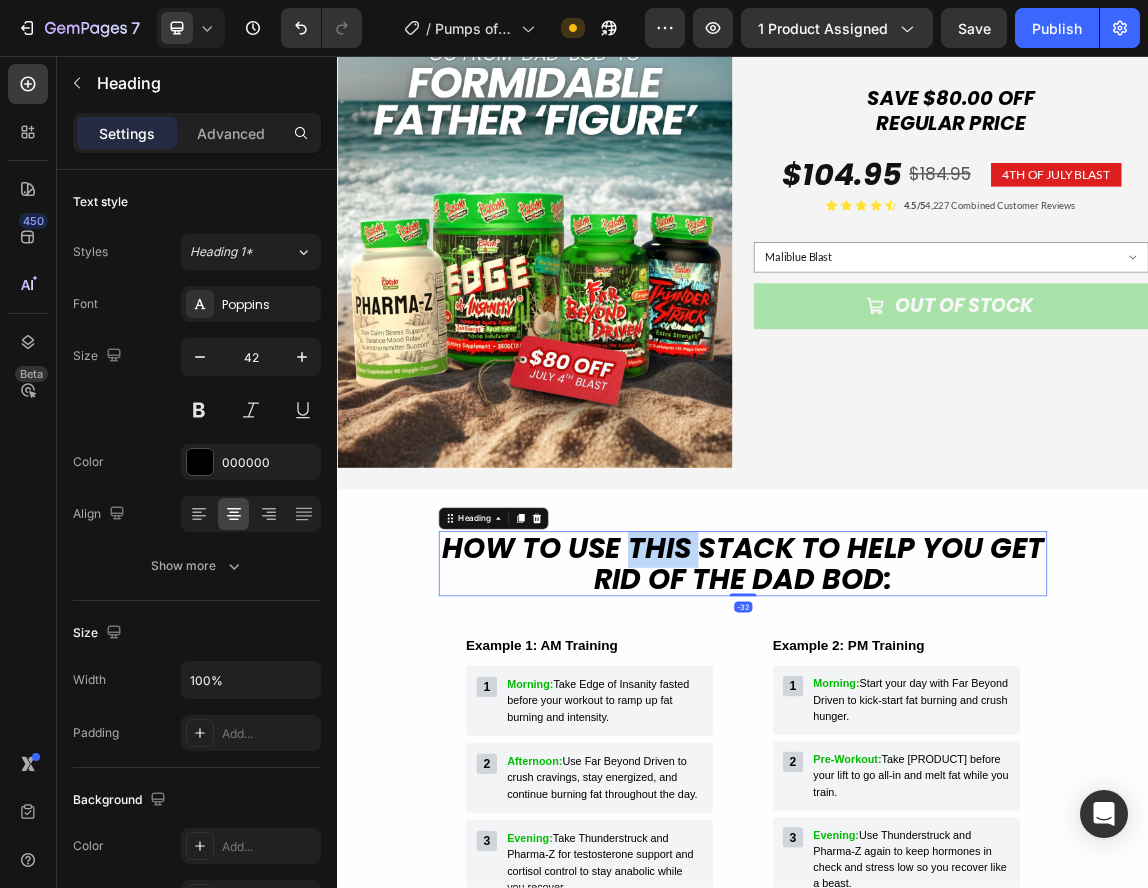 click on "How to use THIS STACK to help you get RID OF THE DAD BOD:" at bounding box center [937, 808] 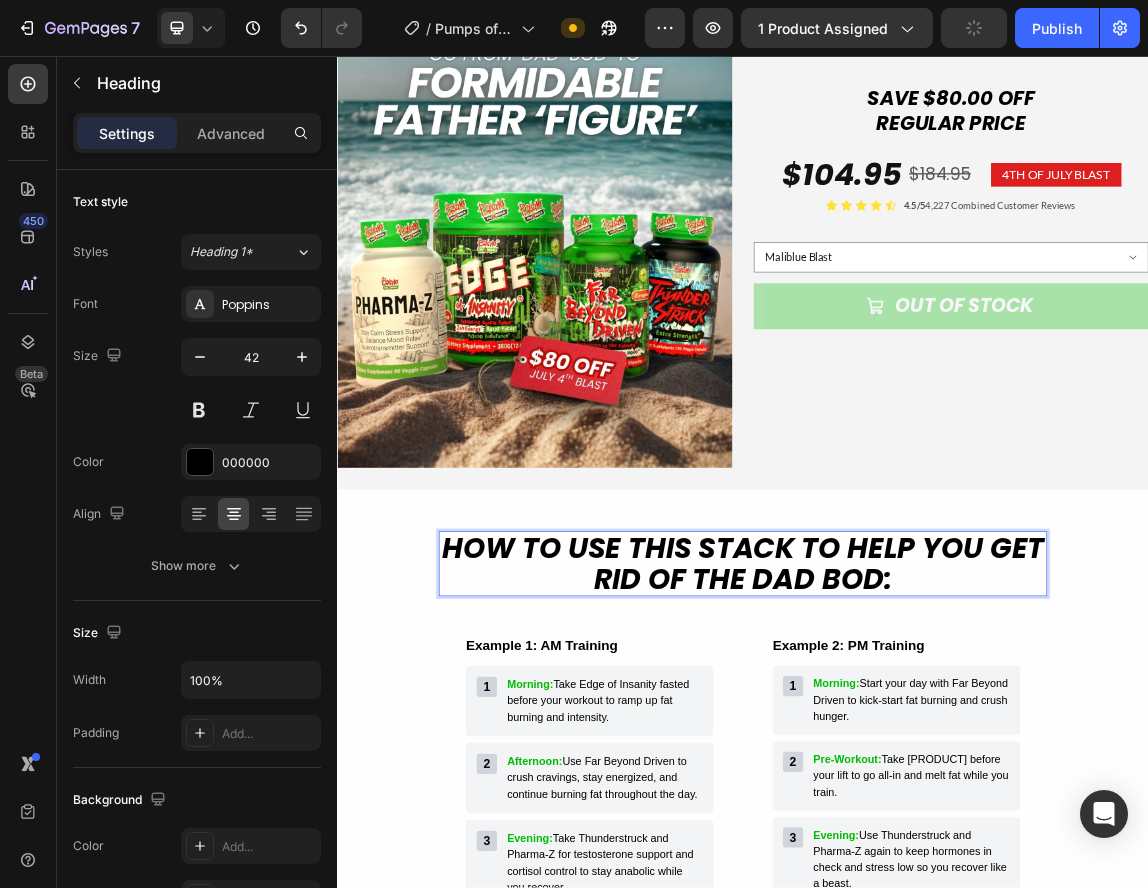 scroll, scrollTop: 4, scrollLeft: 0, axis: vertical 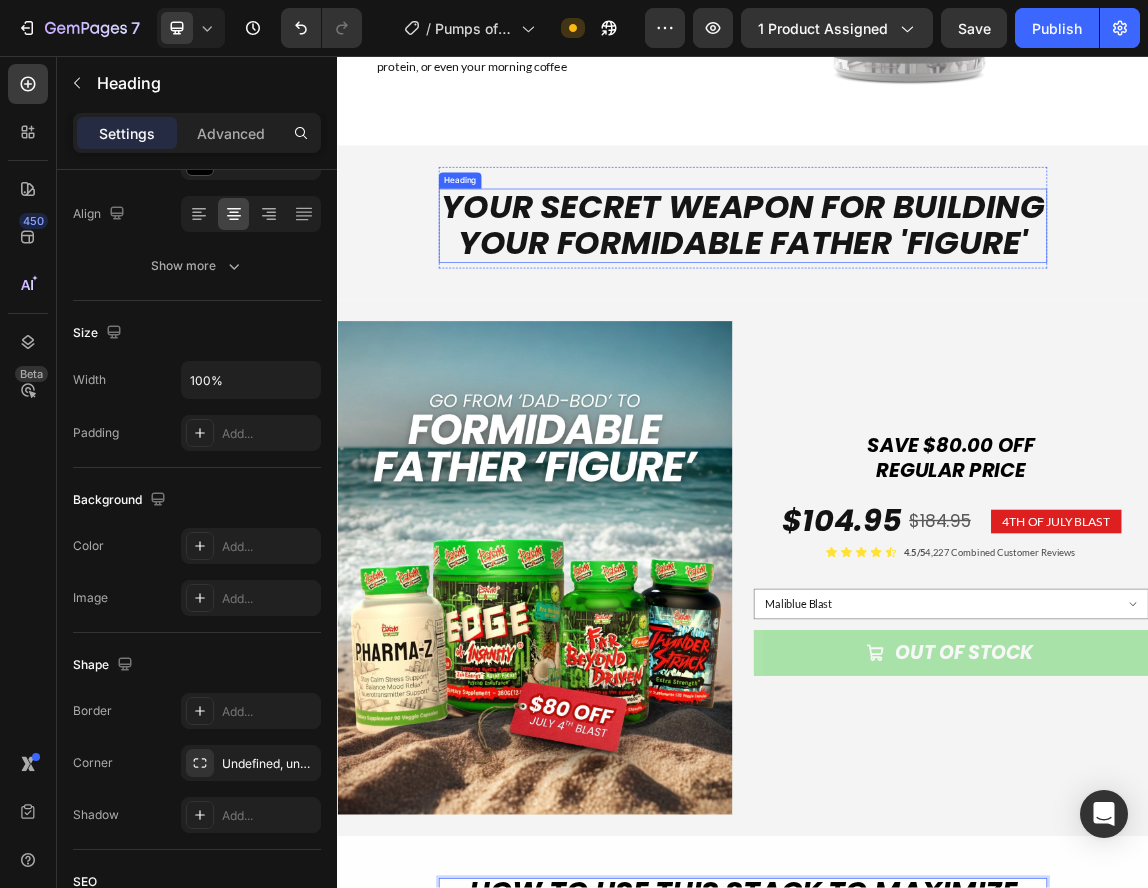 click on "Your Secret Weapon FOR BUILDING YOUR FORMIDABLE FATHER 'FIGURE'" at bounding box center [937, 308] 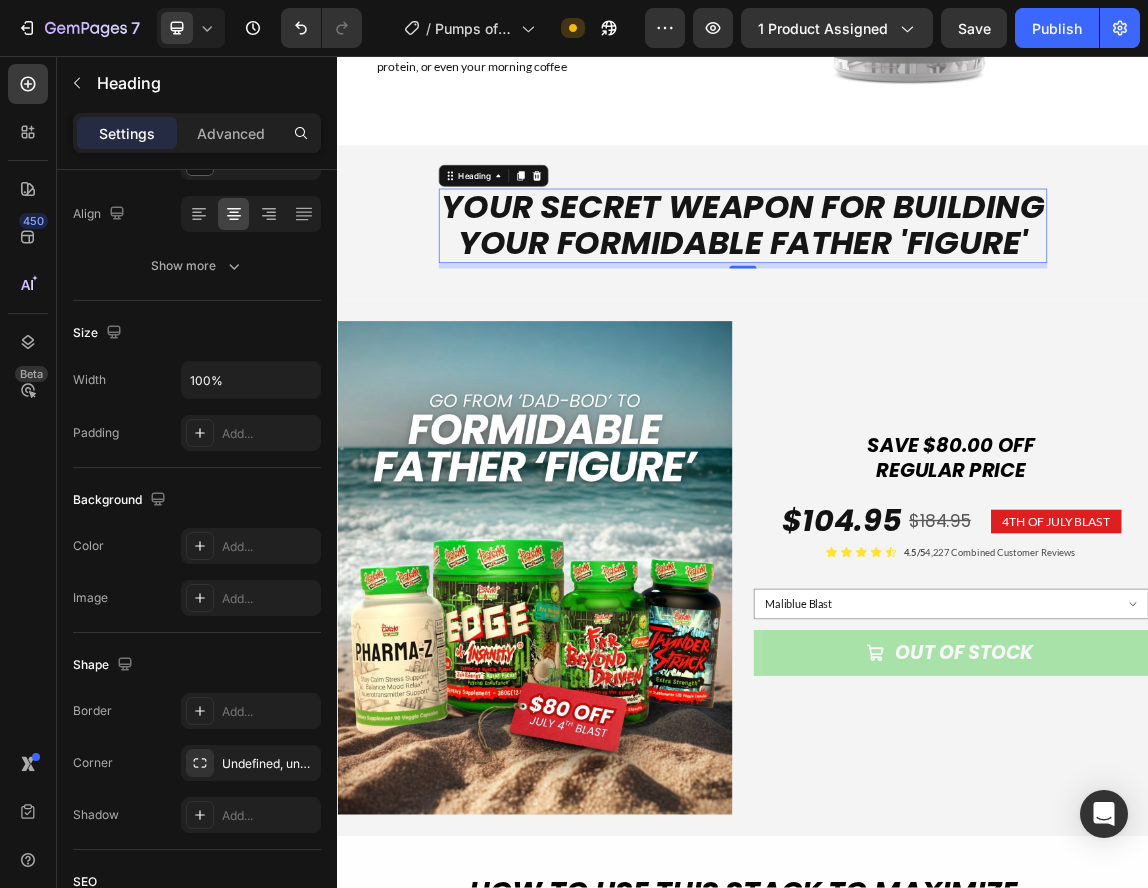 click on "Your Secret Weapon FOR BUILDING YOUR FORMIDABLE FATHER 'FIGURE'" at bounding box center (937, 308) 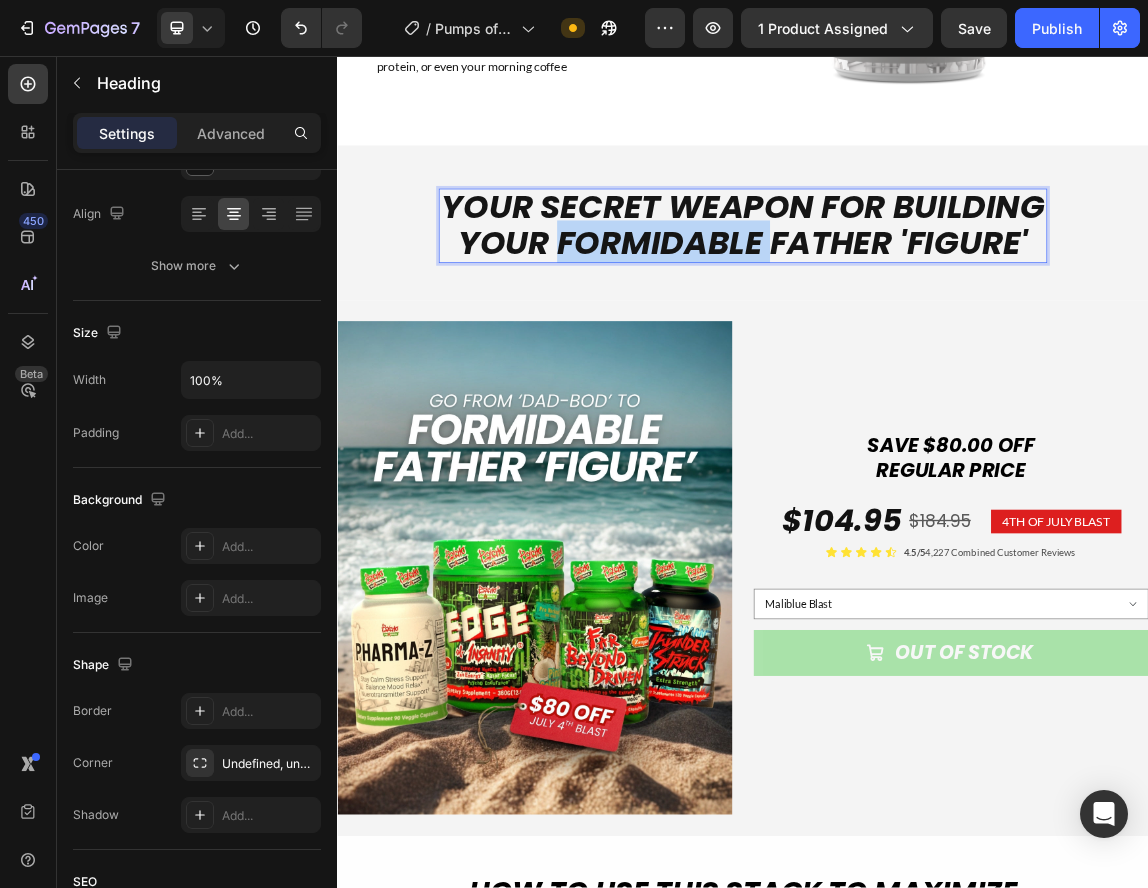 click on "Your Secret Weapon FOR BUILDING YOUR FORMIDABLE FATHER 'FIGURE'" at bounding box center (937, 308) 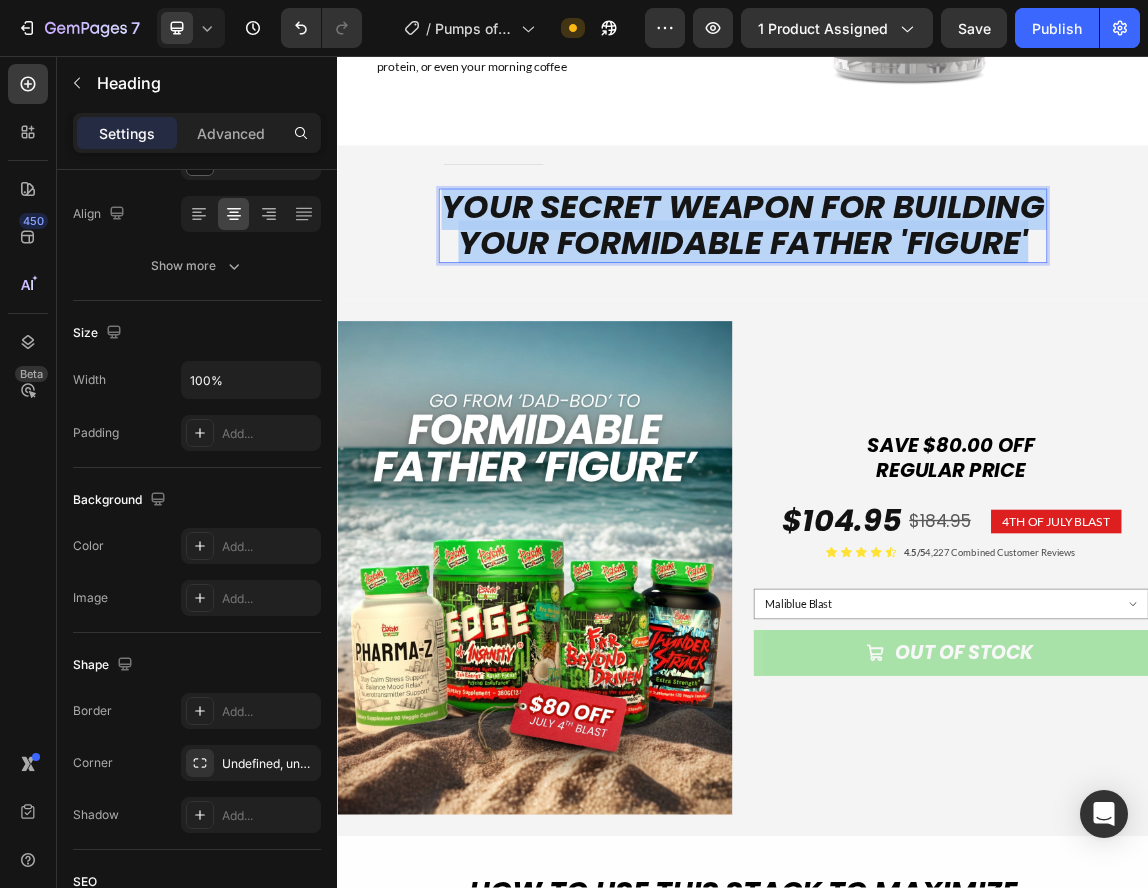 click on "Your Secret Weapon FOR BUILDING YOUR FORMIDABLE FATHER 'FIGURE'" at bounding box center [937, 308] 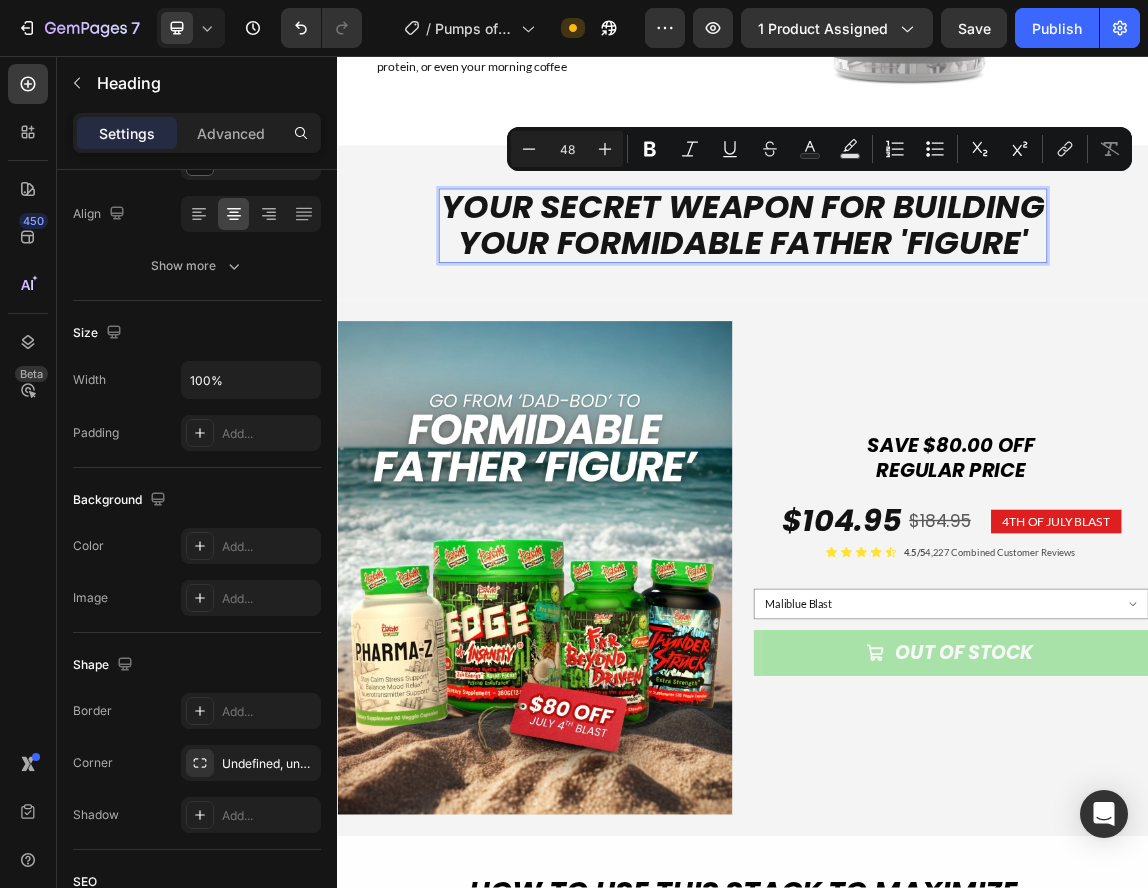 scroll, scrollTop: 4, scrollLeft: 0, axis: vertical 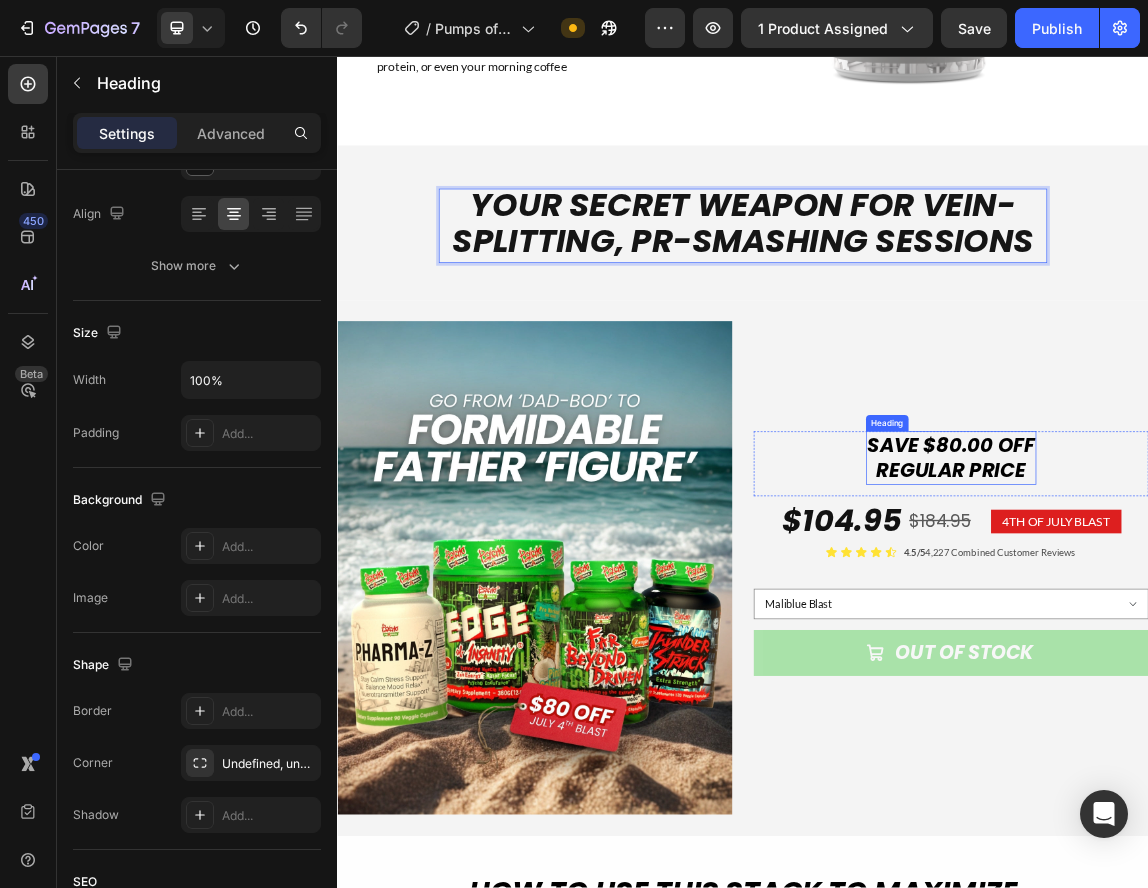 click on "SAVE $80.00 OFF" at bounding box center (1245, 632) 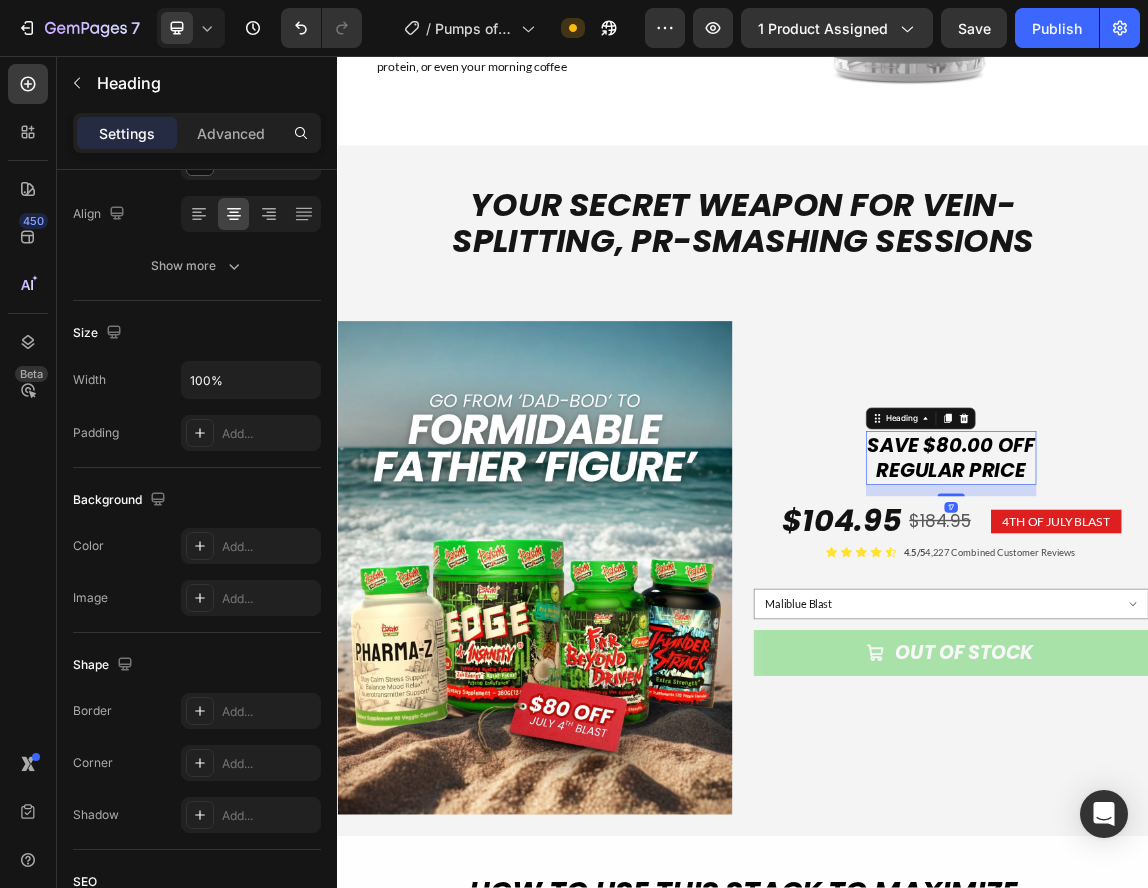 click on "SAVE $80.00 OFF" at bounding box center (1245, 632) 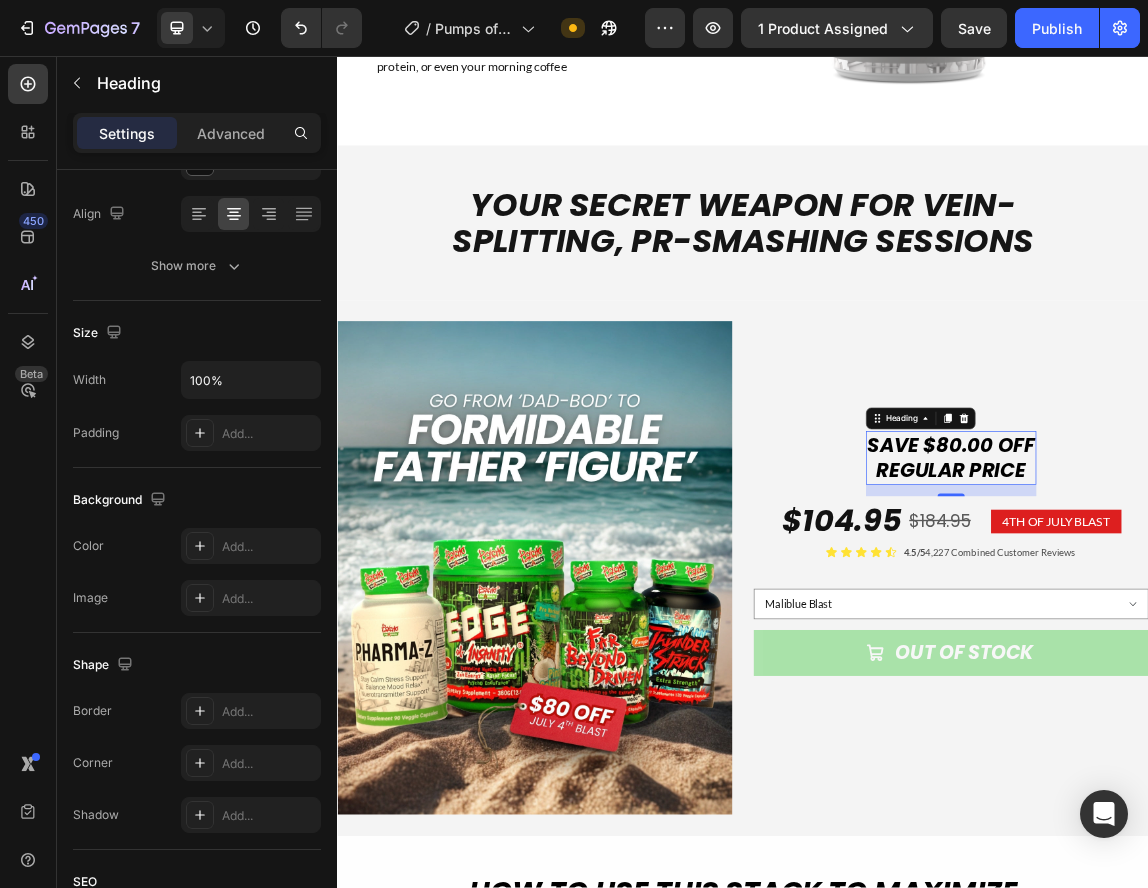 click on "SAVE $80.00 OFF" at bounding box center [1245, 632] 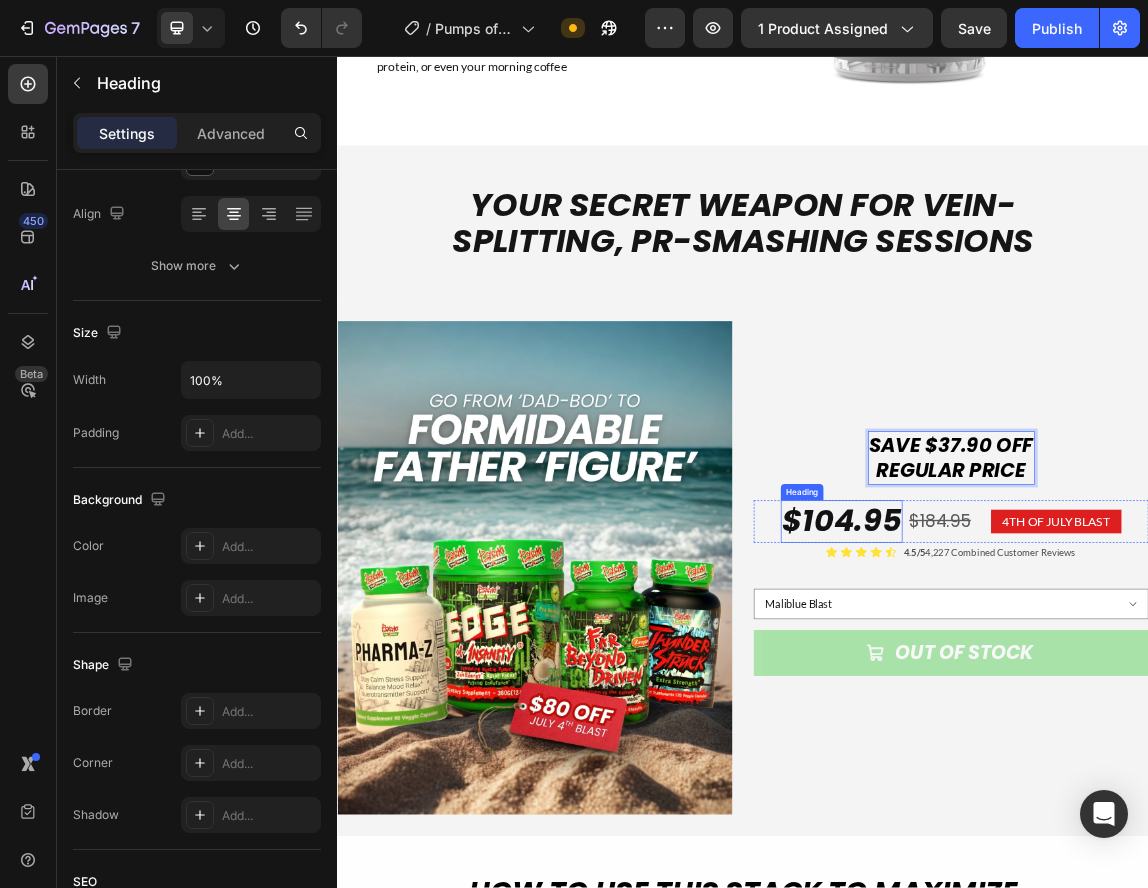 click on "$104.95" at bounding box center (1083, 745) 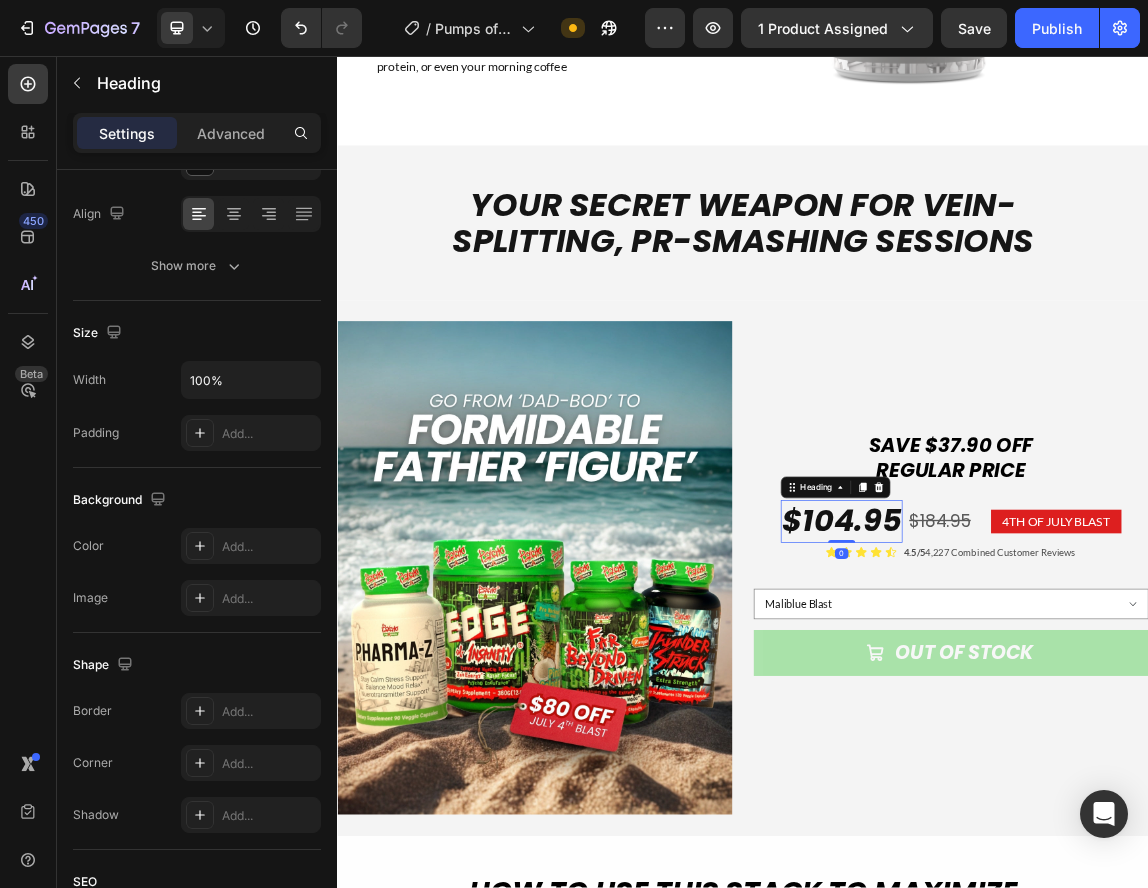 click on "$104.95" at bounding box center [1083, 745] 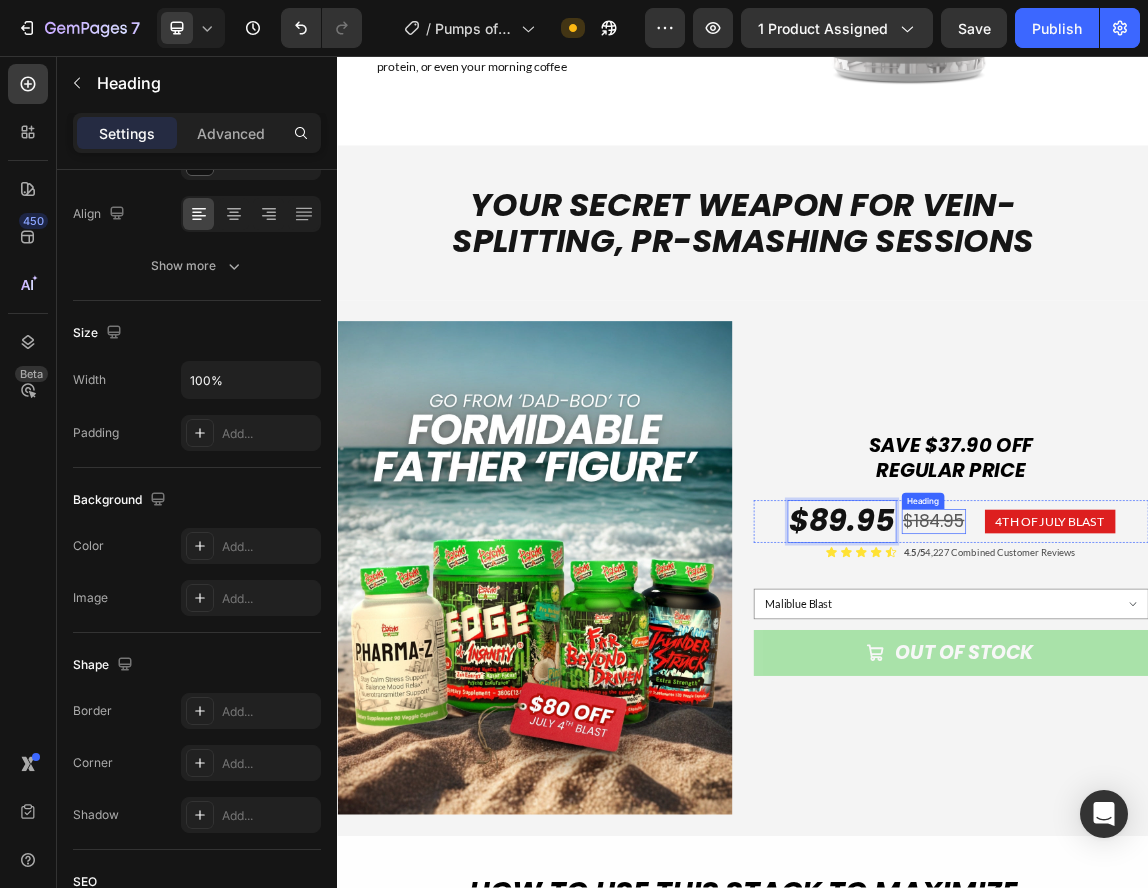 click on "$184.95" at bounding box center (1219, 744) 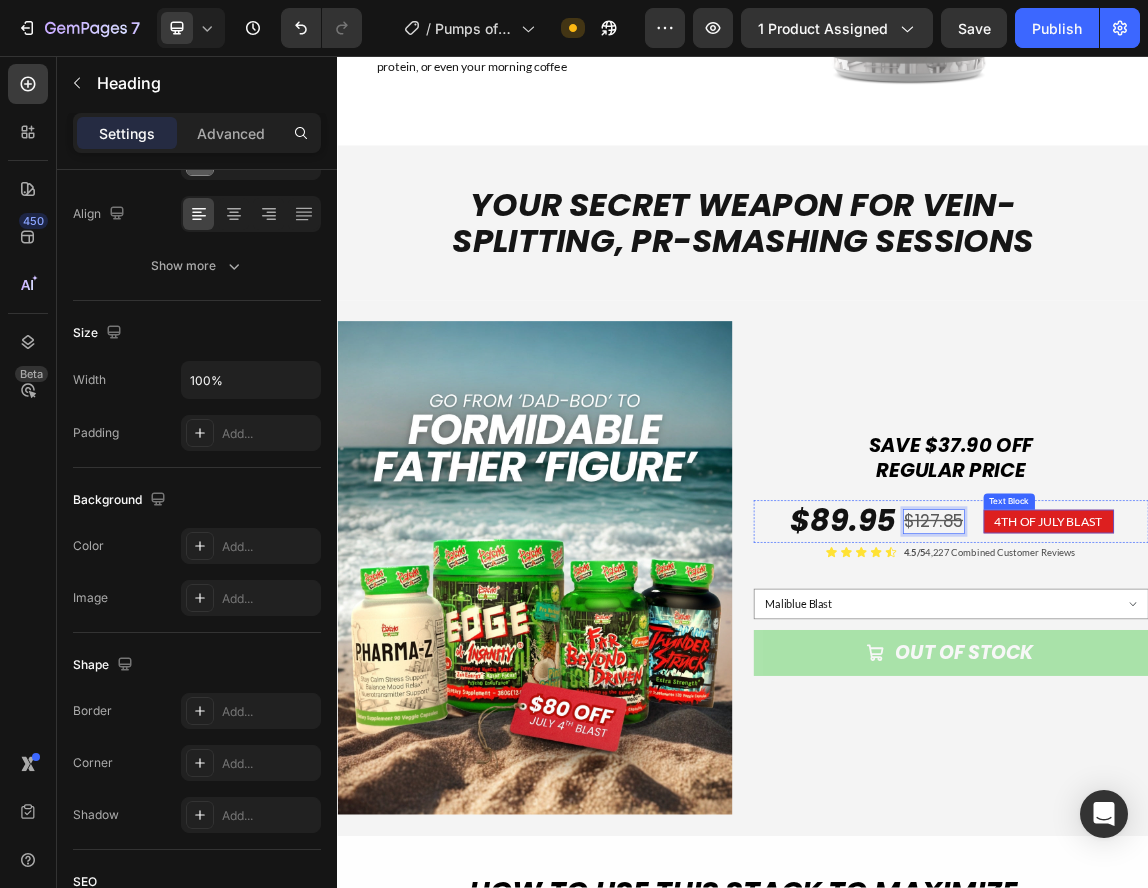 click on "4TH OF JULY BLAST" at bounding box center (1389, 745) 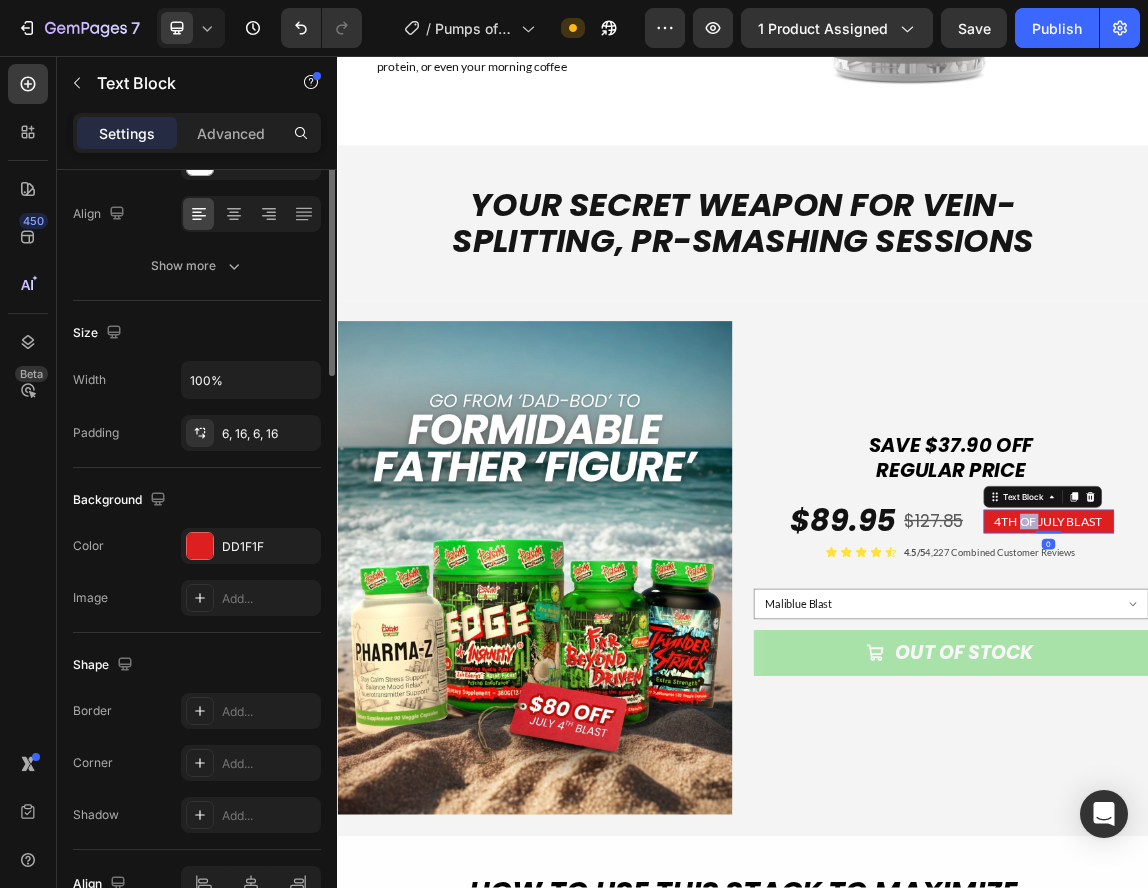 click on "4TH OF JULY BLAST" at bounding box center (1389, 745) 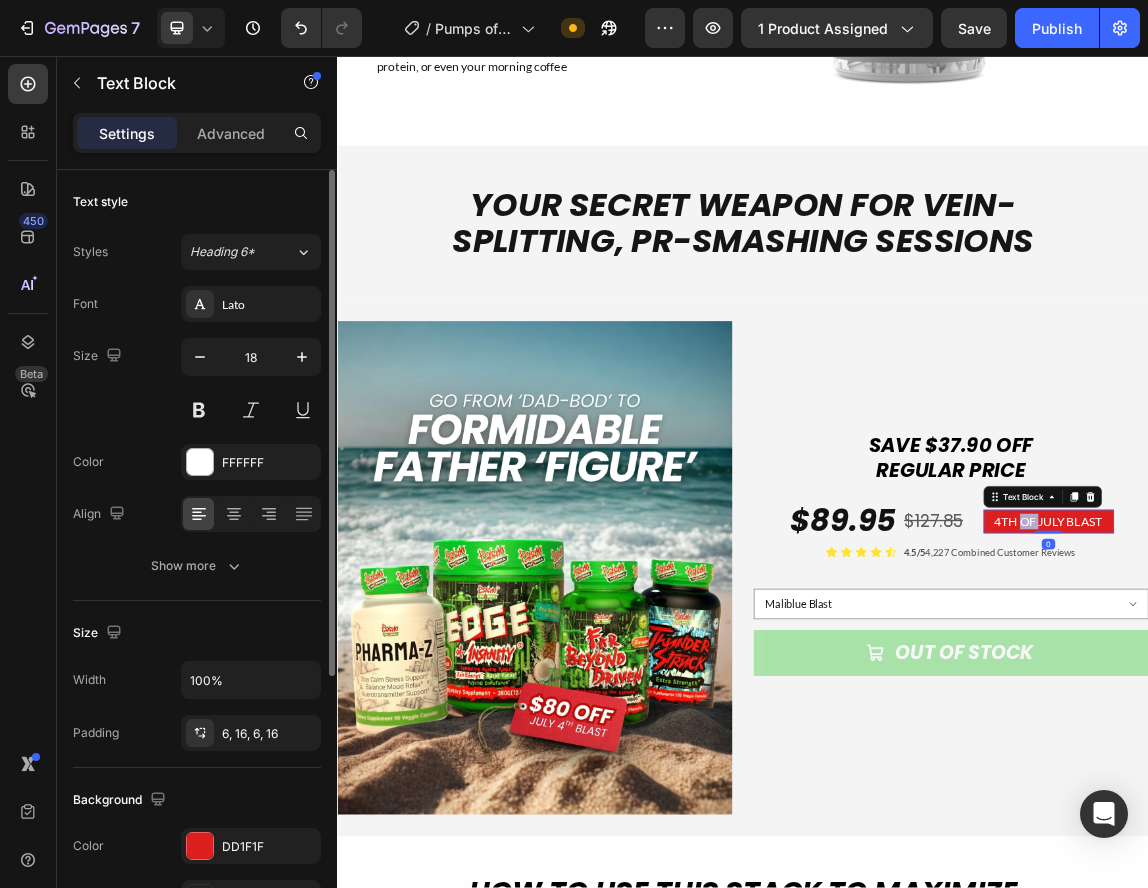 click on "4TH OF JULY BLAST" at bounding box center [1389, 745] 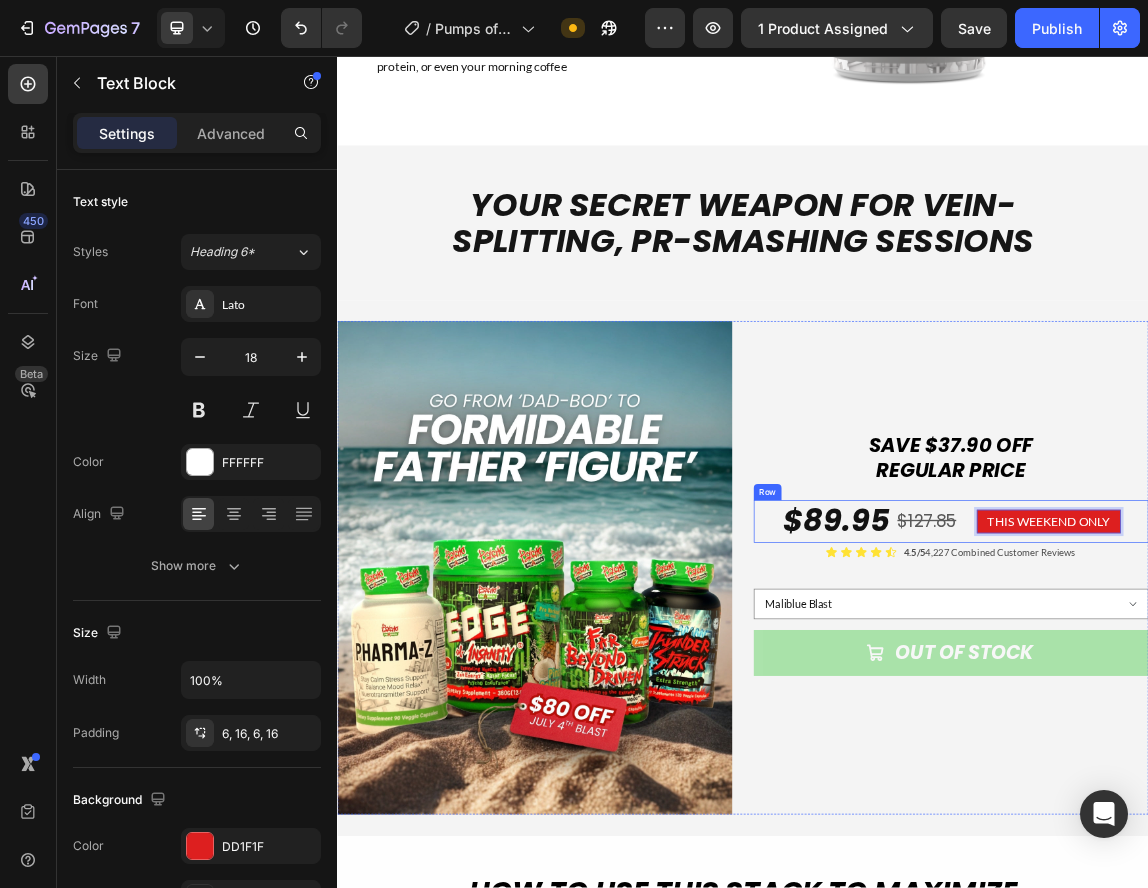 click on "4.5/5    4,227 Combined Customer Reviews" at bounding box center (1302, 791) 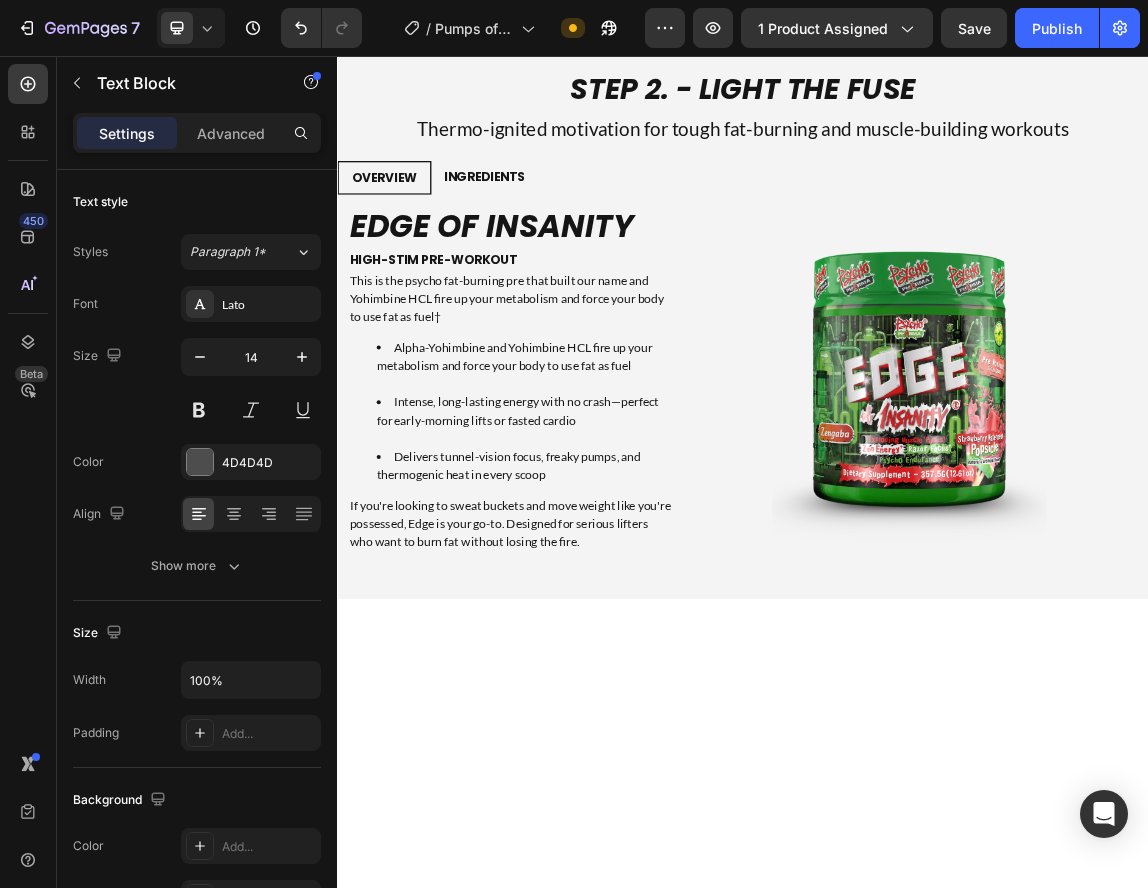 scroll, scrollTop: 2374, scrollLeft: 0, axis: vertical 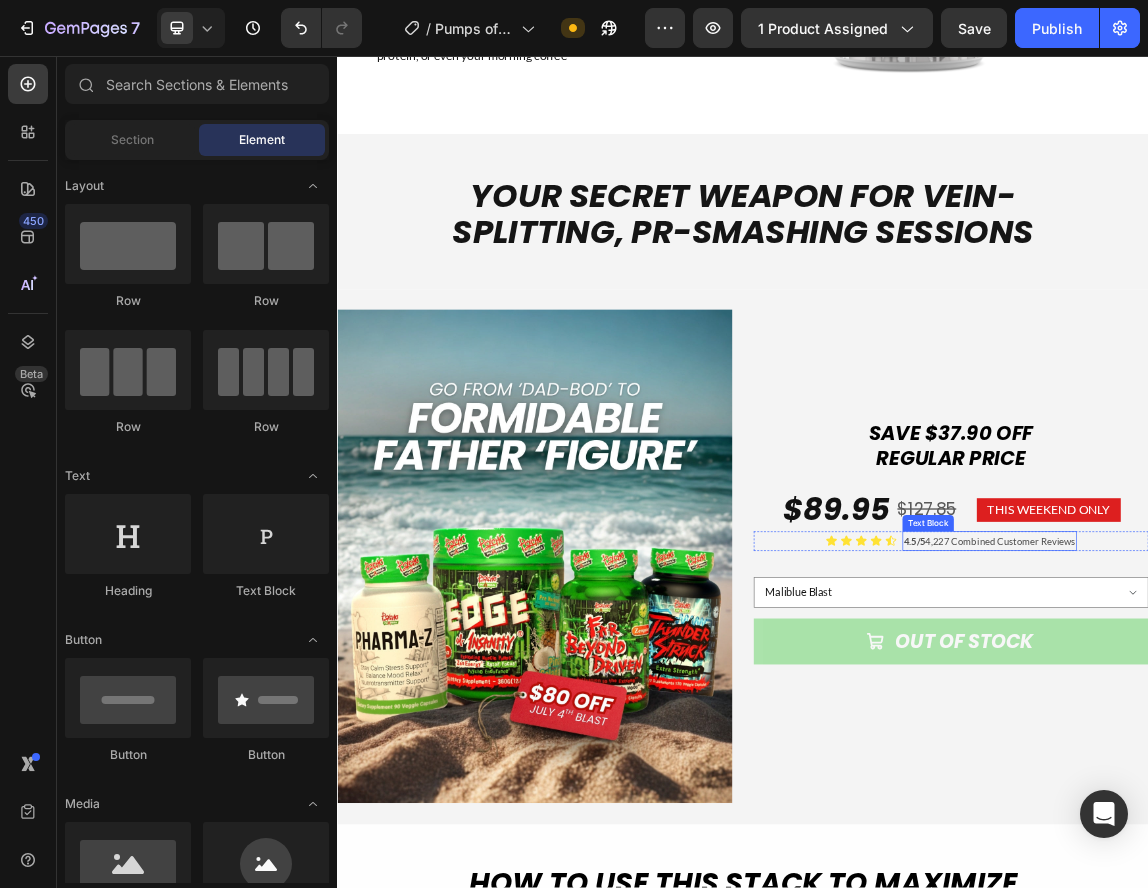 click on "4.5/5    4,227 Combined Customer Reviews" at bounding box center (1302, 774) 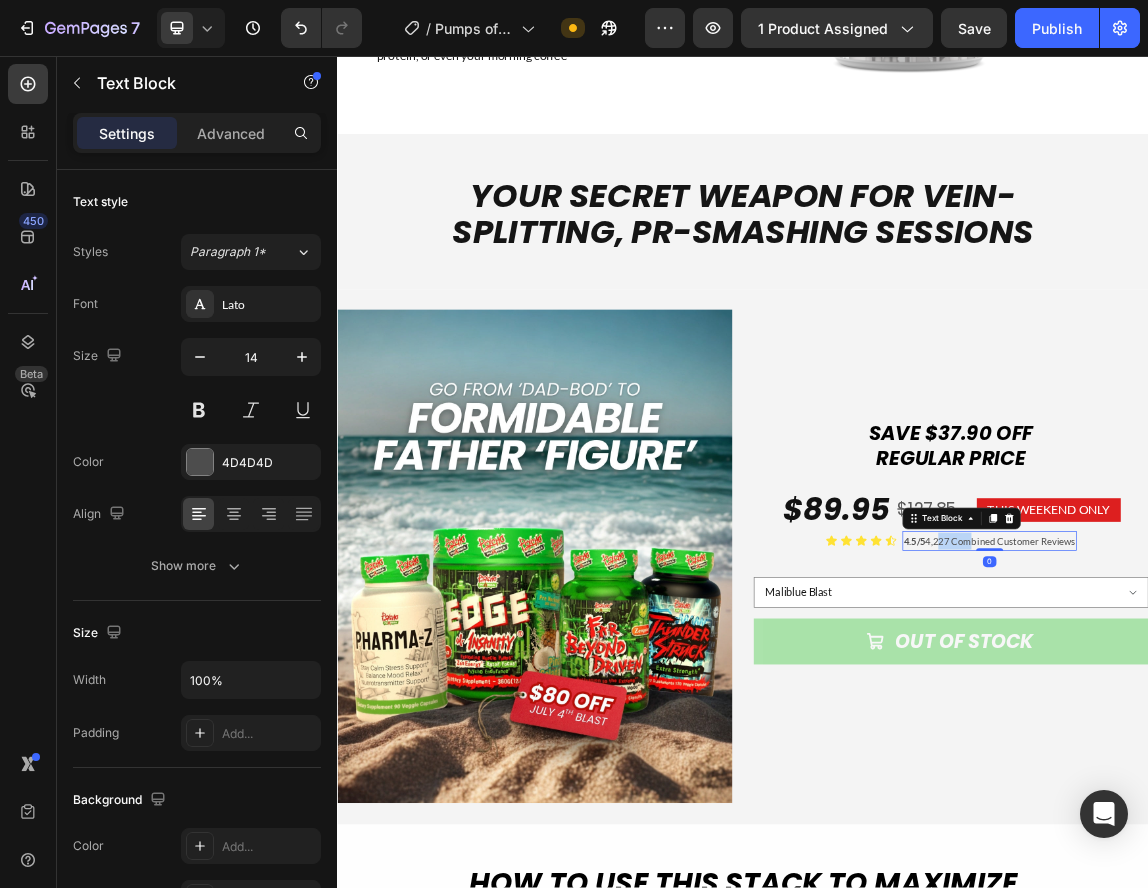click on "4.5/5    4,227 Combined Customer Reviews" at bounding box center [1302, 774] 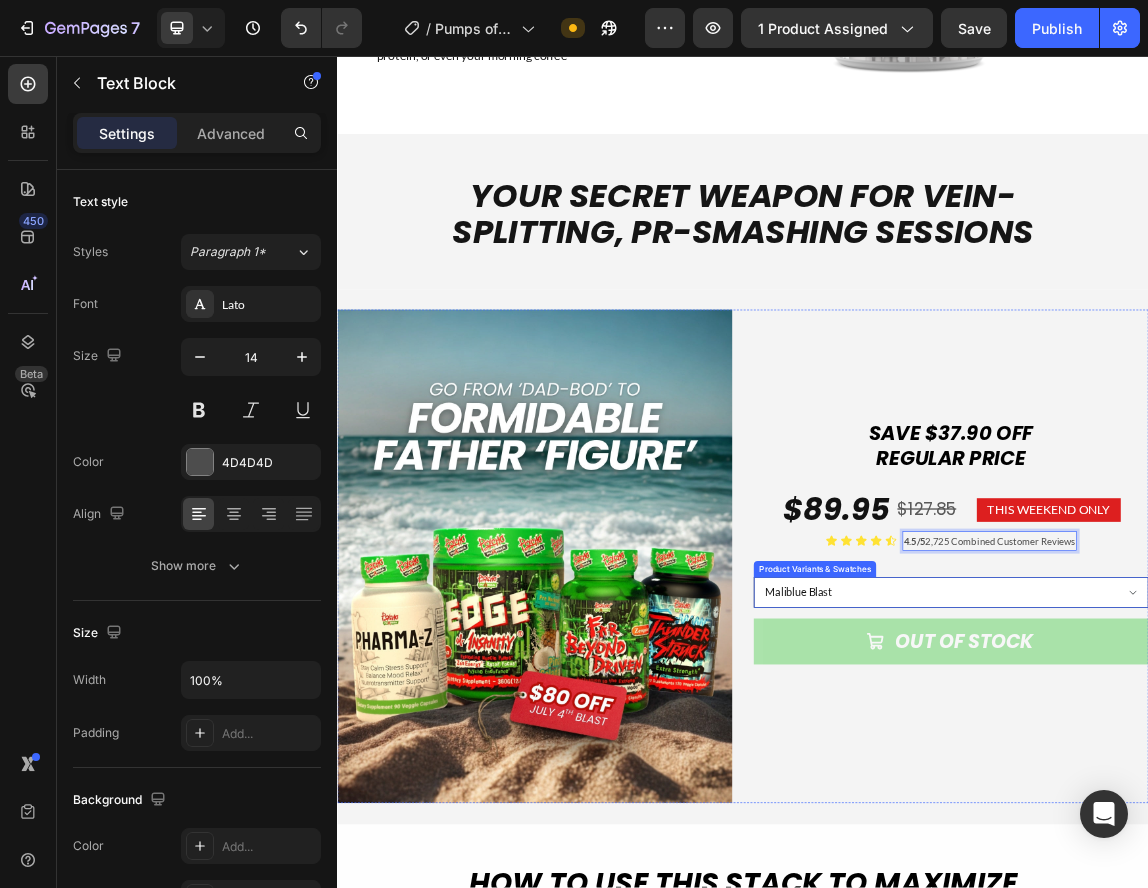 click on "[FLAVOR] [FLAVOR]  [FLAVOR]  [FLAVOR]  [FLAVOR]  [FLAVOR]  [FLAVOR]  [FLAVOR]  [FLAVOR]  [FLAVOR]" at bounding box center (1245, 850) 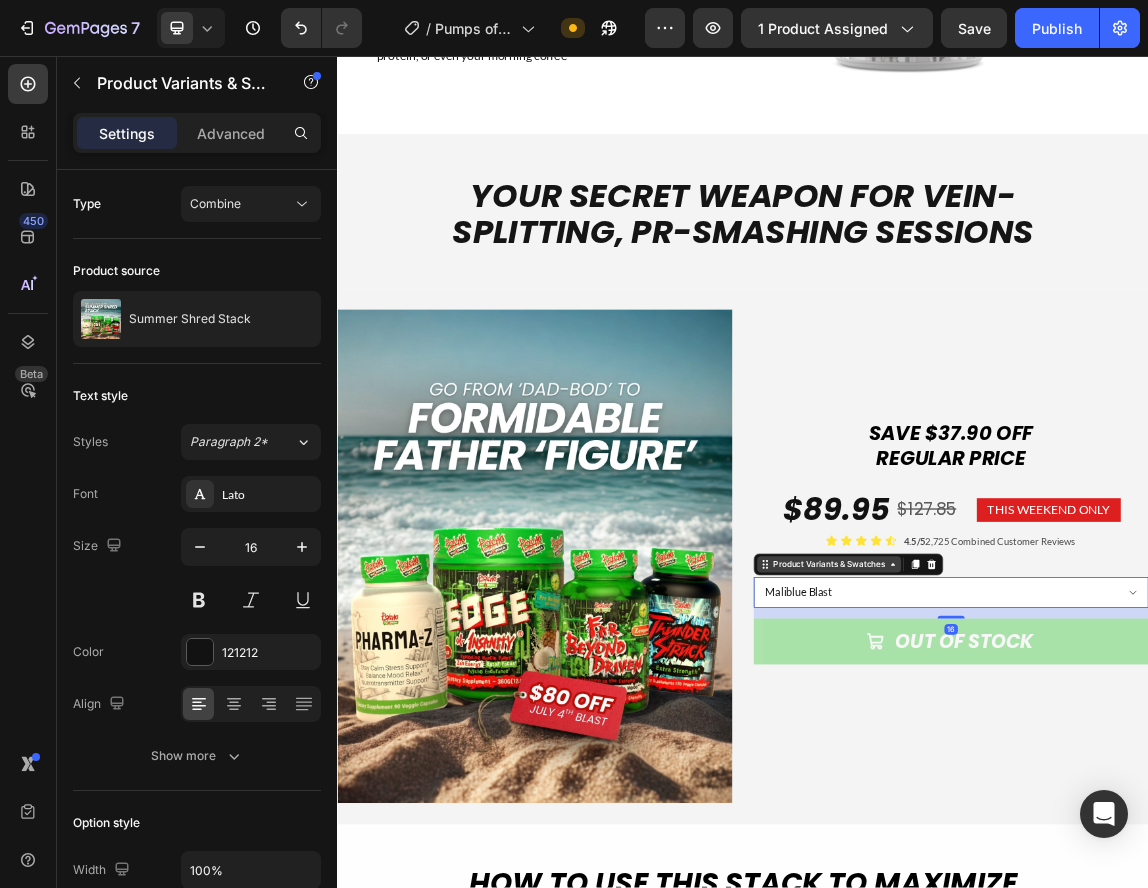 click on "Product Variants & Swatches" at bounding box center [1064, 809] 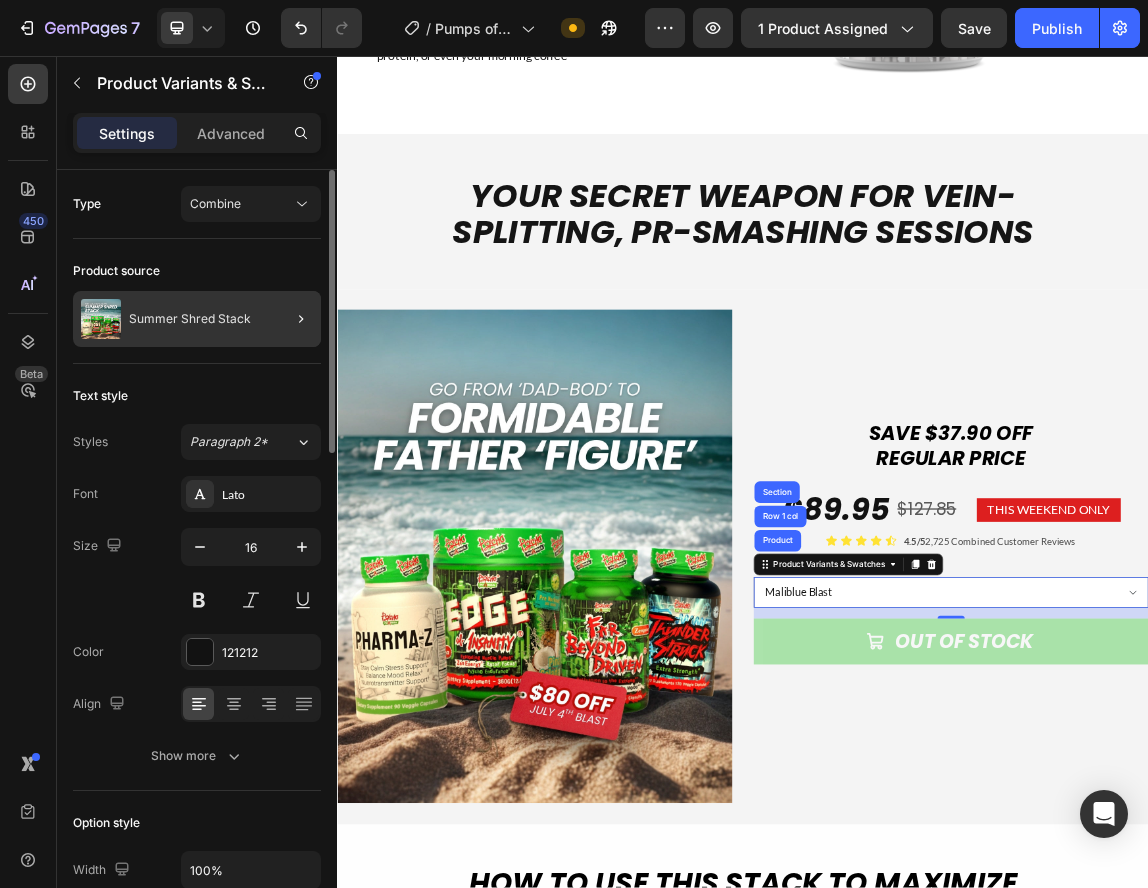 click on "Summer Shred Stack" at bounding box center [190, 319] 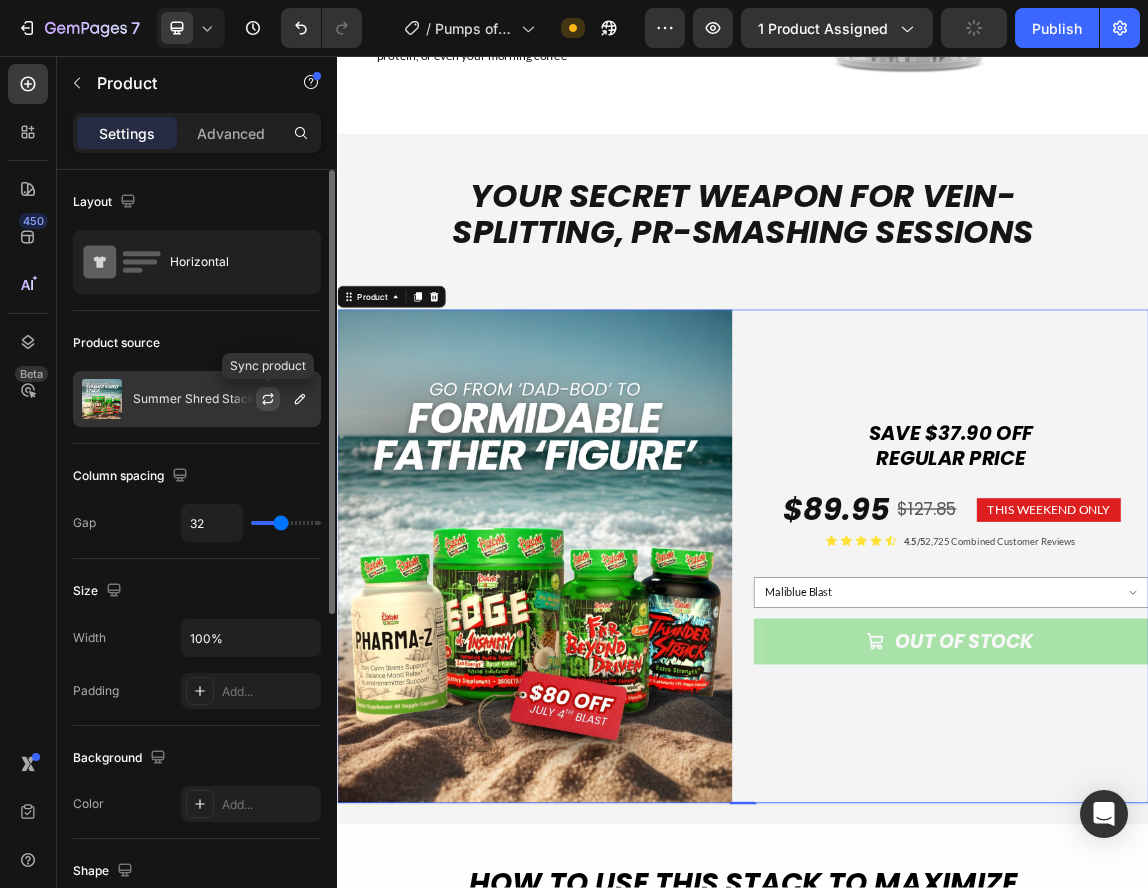 click 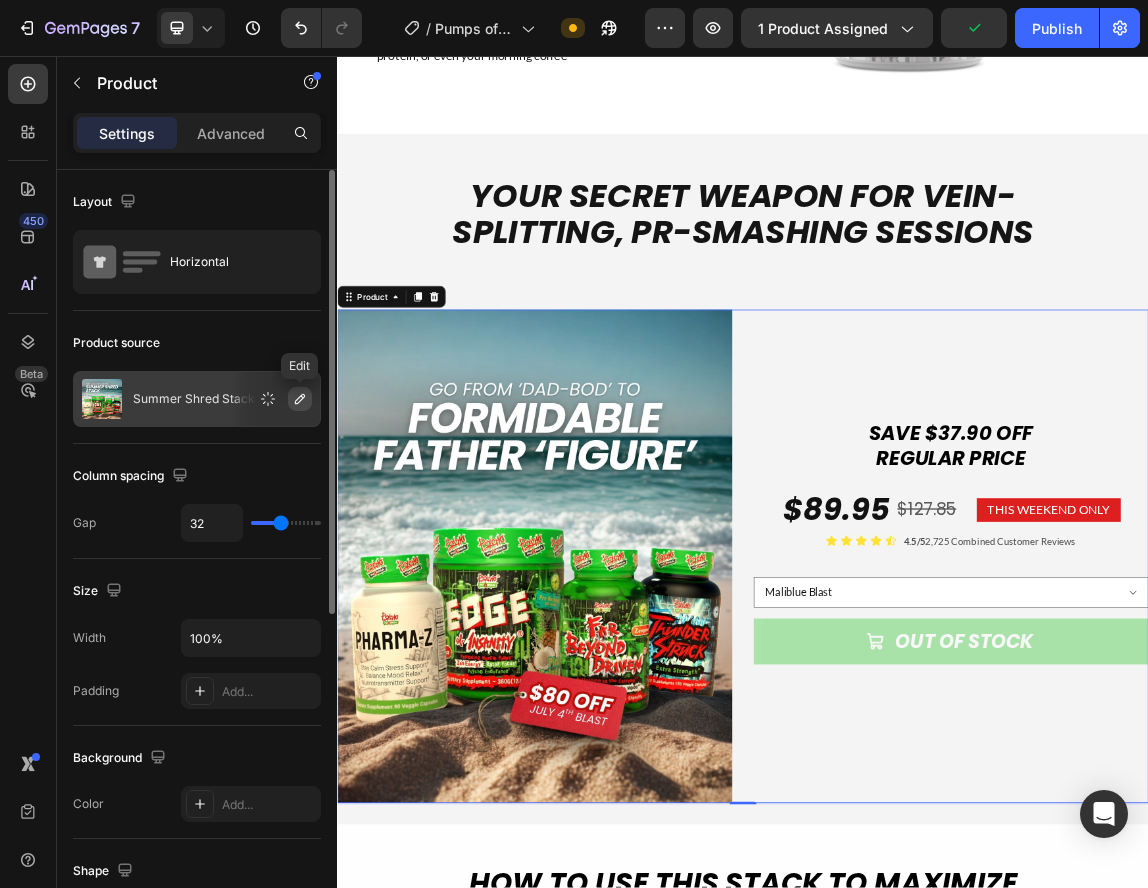 click 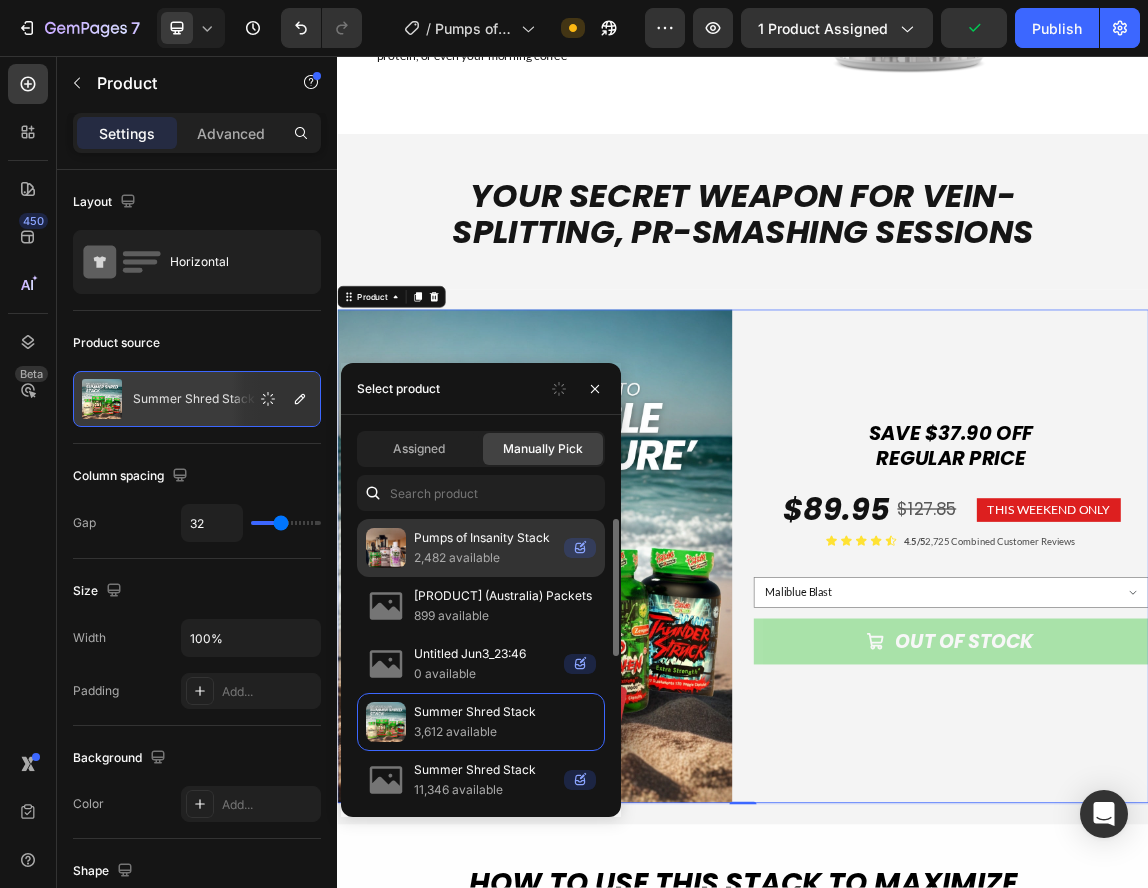 click on "Pumps of Insanity Stack" at bounding box center [485, 538] 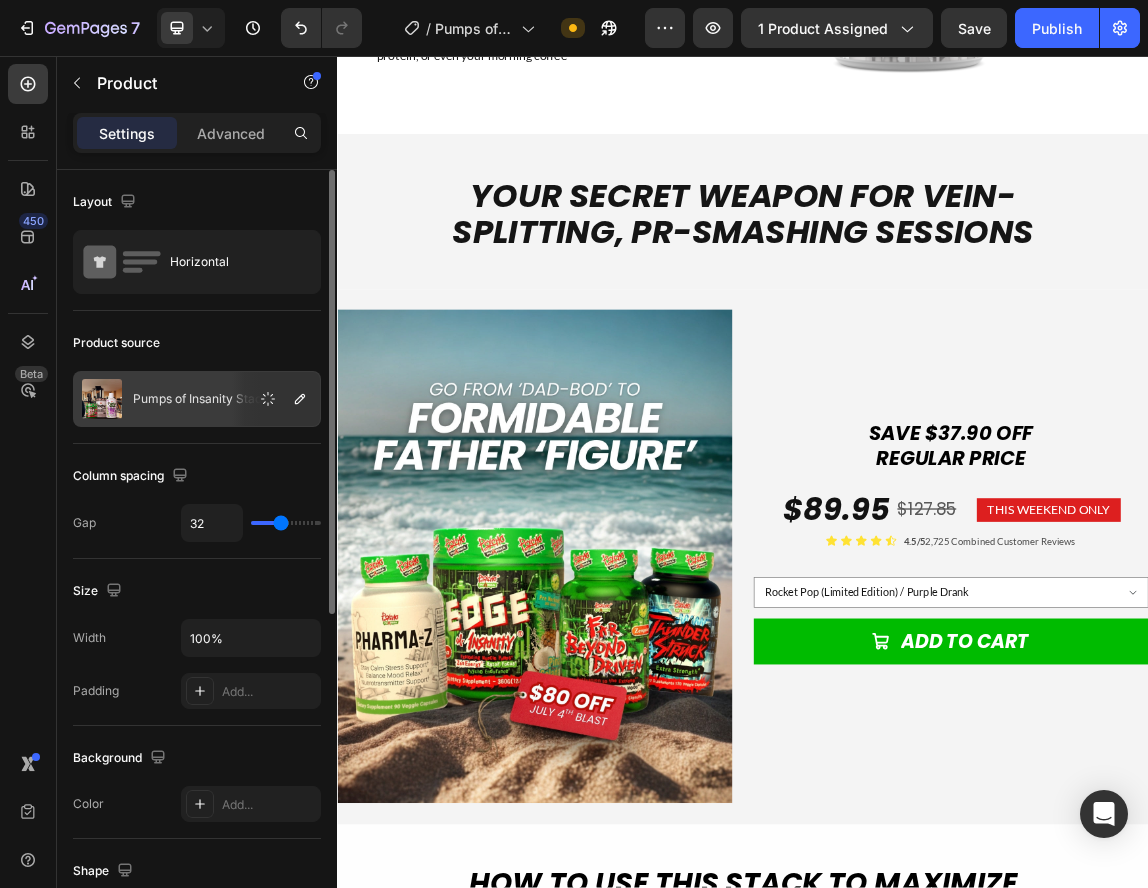 click on "Product source" at bounding box center (197, 343) 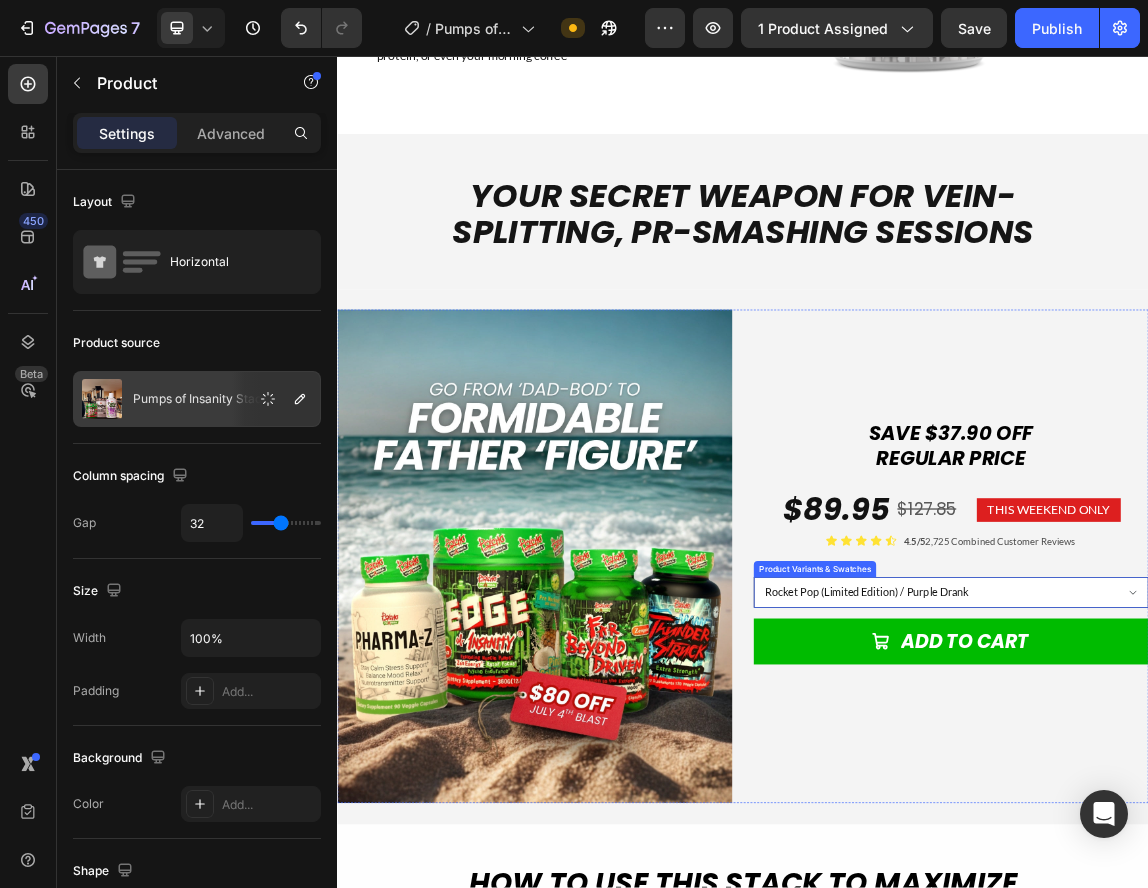 click on "Rocket Pop (Limited Edition) / Purple Drank  Rocket Pop (Limited Edition) / Unflavored  Black Ice / Purple Drank  Black Ice / Unflavored  Orange Screamsicle / Purple Drank  Orange Screamsicle / Unflavored  Ricky's Rotund Raspberry / Purple Drank  Ricky's Rotund Raspberry / Unflavored  Piña Colada / Purple Drank  Piña Colada / Unflavored  Jungle Juice / Purple Drank  Jungle Juice / Unflavored  Blue Lemonade / Purple Drank  Blue Lemonade / Unflavored  Strawberry Watermelon Popsicle / Purple Drank  Strawberry Watermelon Popsicle / Unflavored  Cherry Bomb / Purple Drank  Cherry Bomb / Unflavored  Maliblue Blast (Limited Stock) / Purple Drank  Maliblue Blast (Limited Stock) / Unflavored  Spiked Punch / Purple Drank  Spiked Punch / Unflavored" at bounding box center [1245, 850] 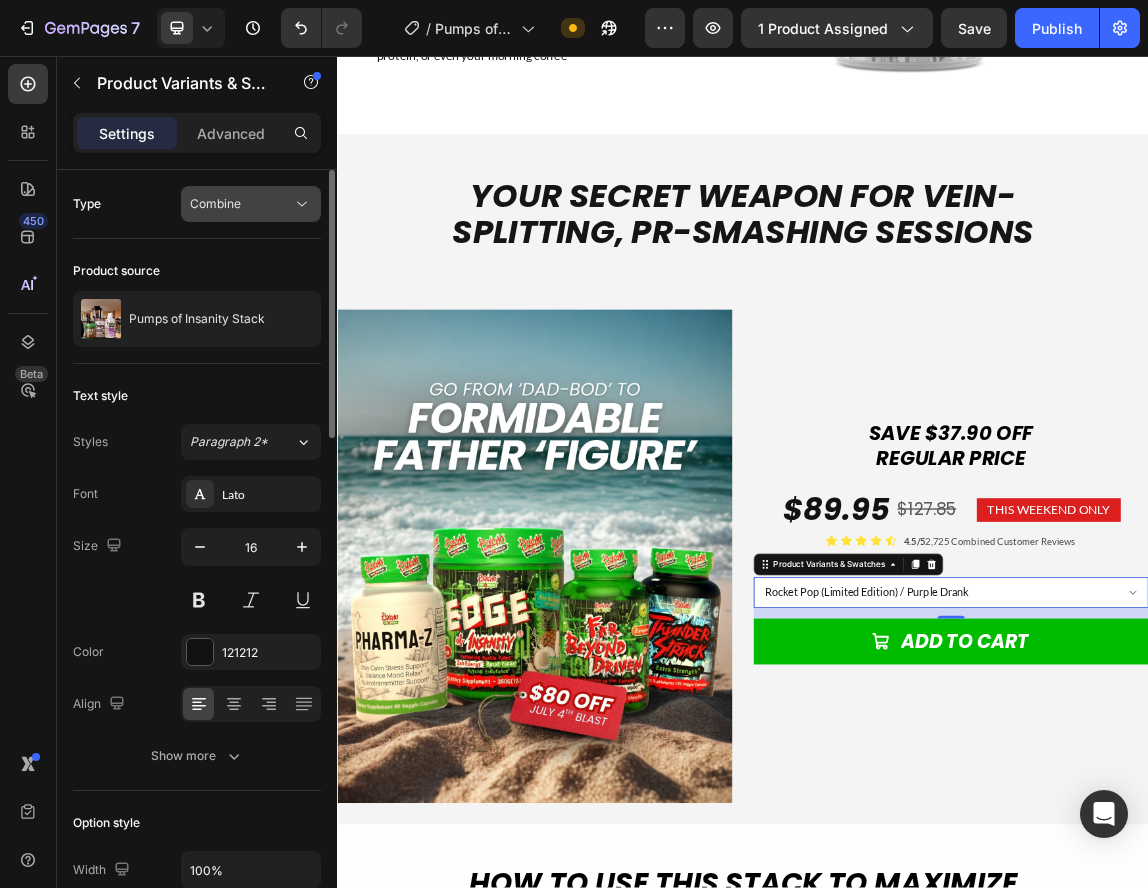 click on "Combine" at bounding box center (241, 204) 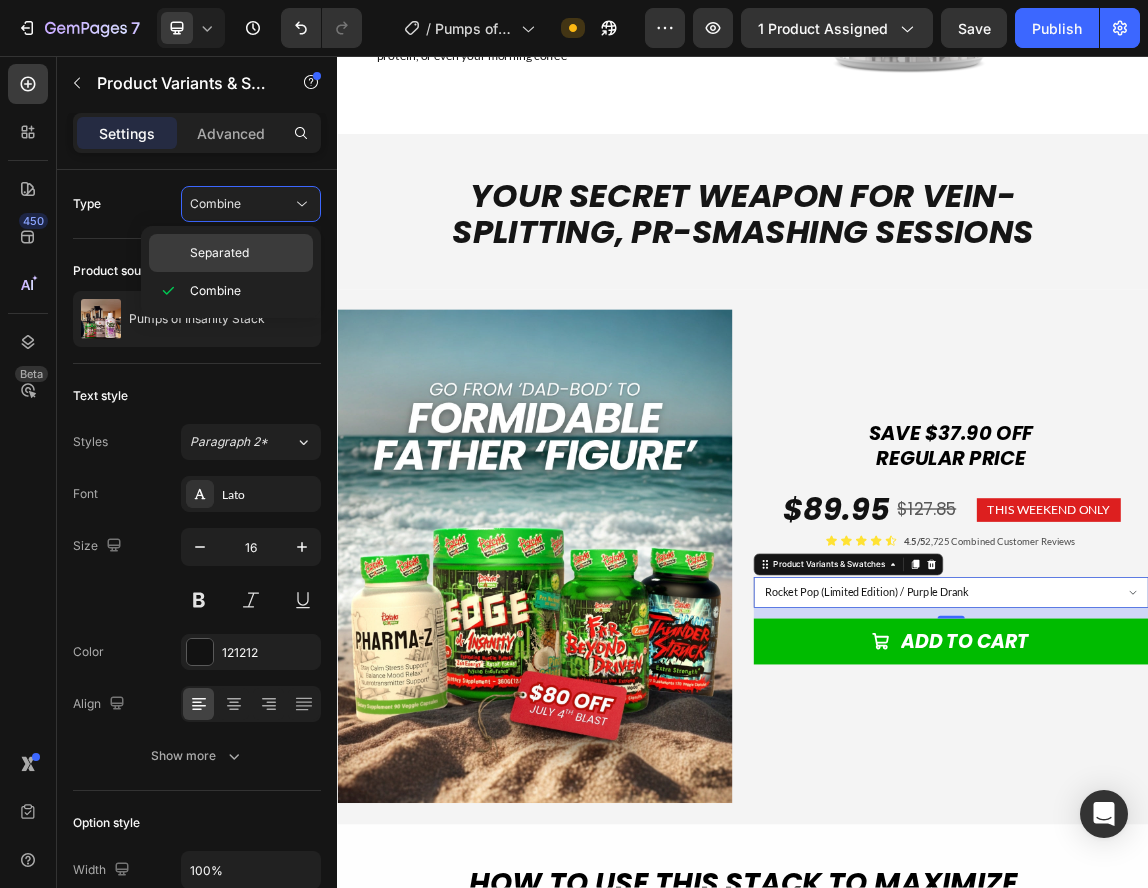 click on "Separated" at bounding box center (247, 253) 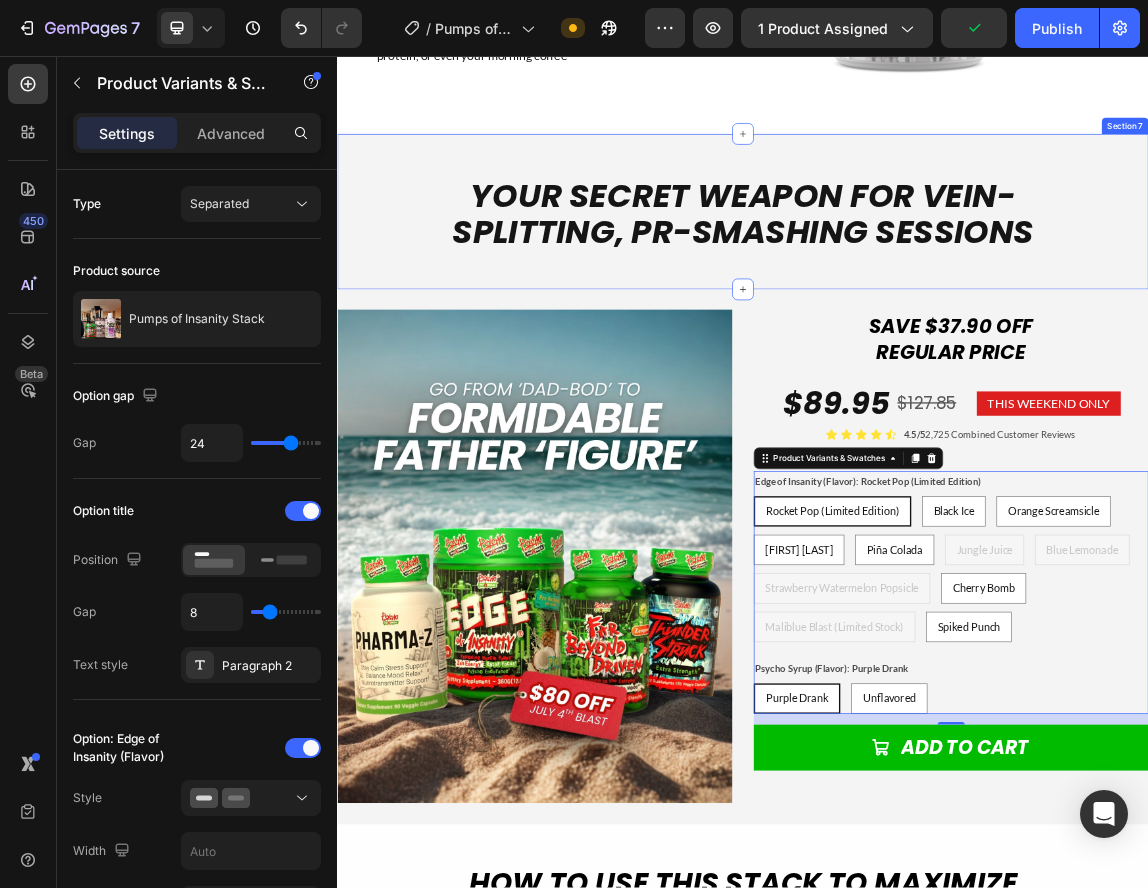 click on "YOUR SECRET WEAPON FOR VEIN-SPLITTING, PR-SMASHING SESSIONS Heading Row Section 7" at bounding box center (937, 287) 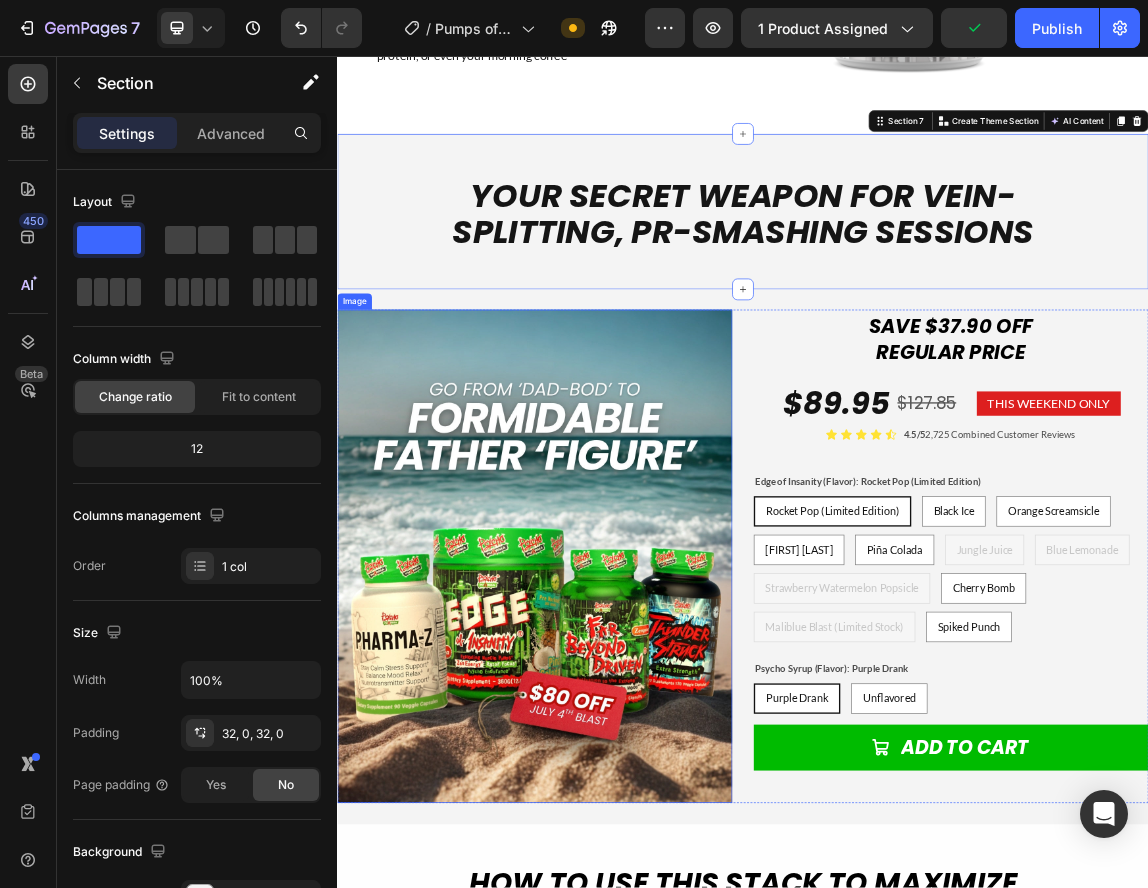click at bounding box center (629, 797) 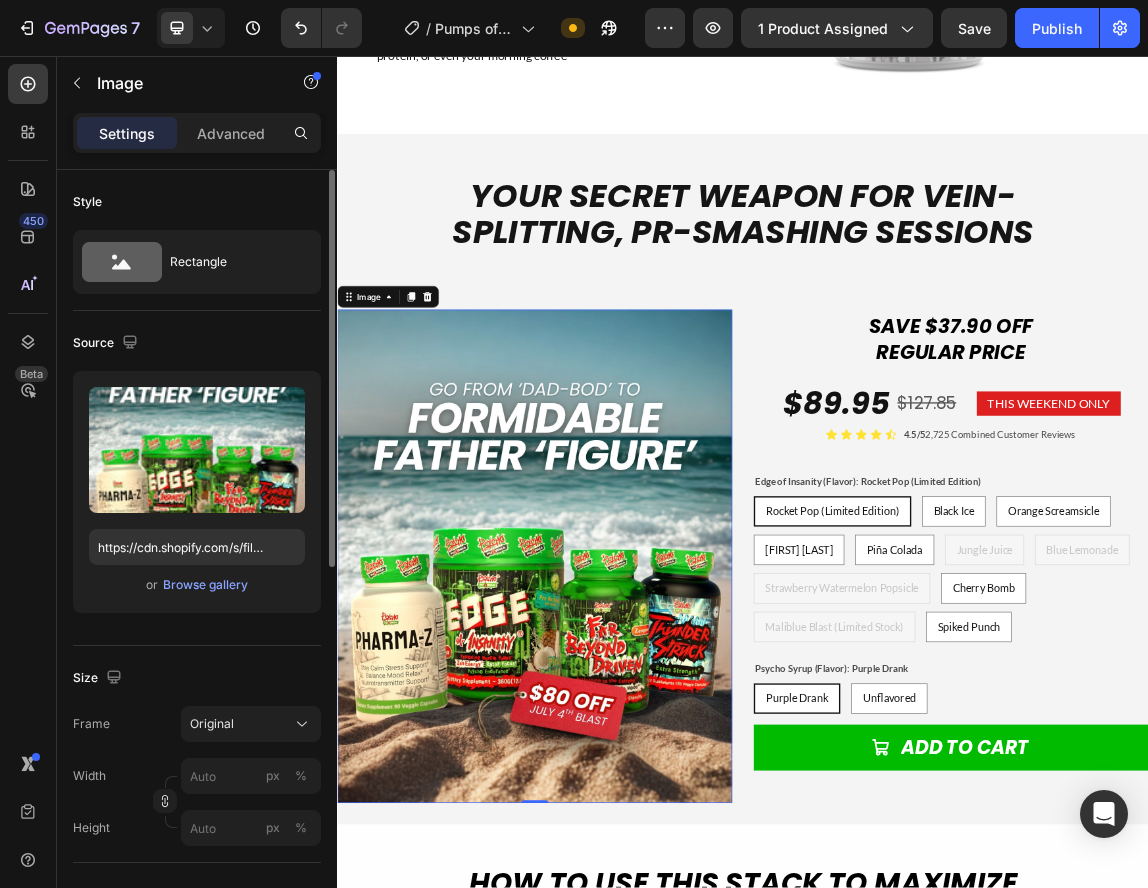 click on "Upload Image [URL] or  Browse gallery" at bounding box center [197, 492] 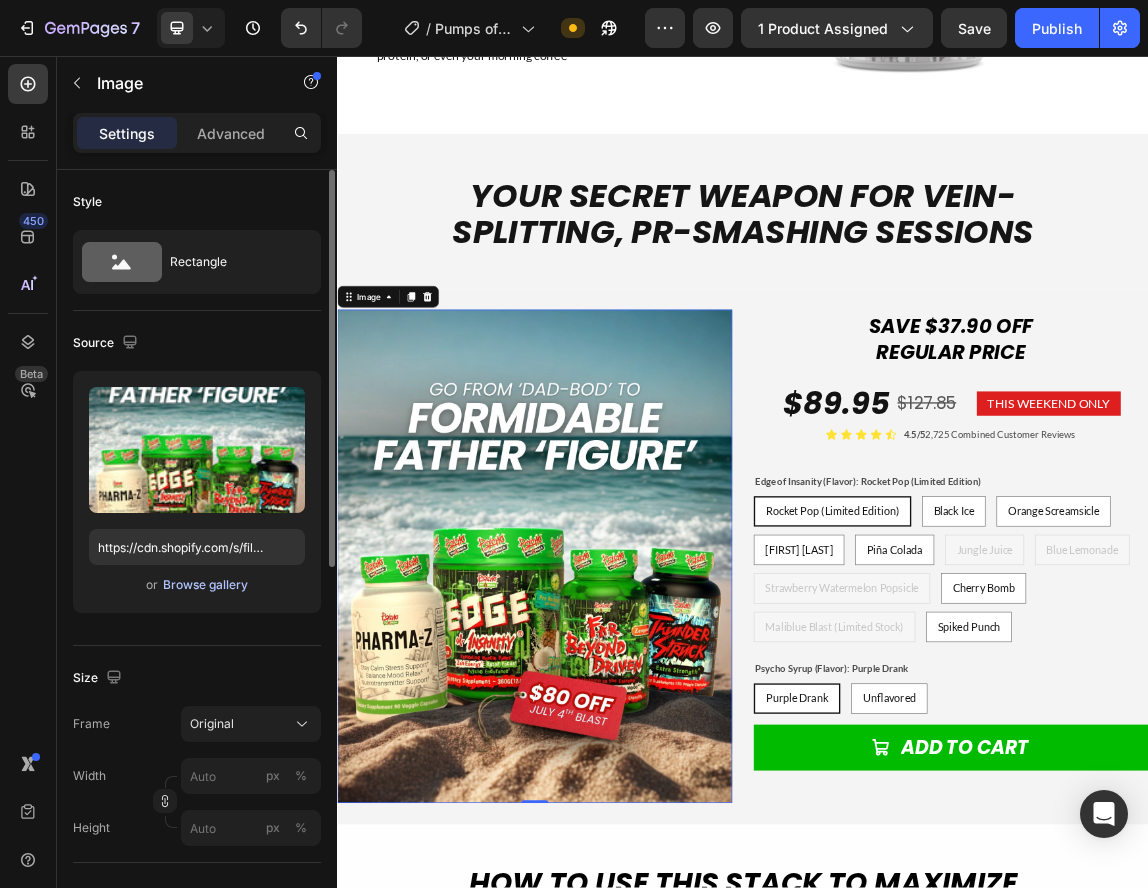 click on "Browse gallery" at bounding box center [205, 585] 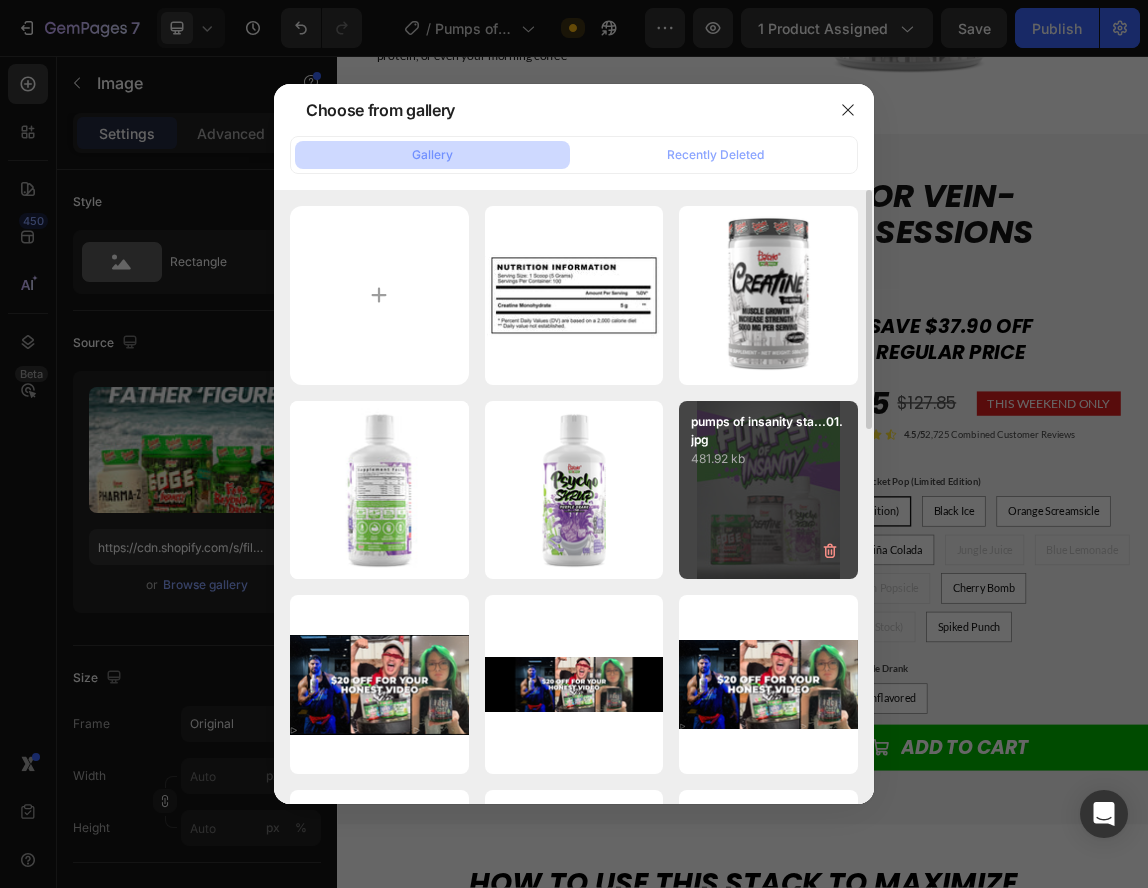 click on "pumps of insanity sta...01.jpg 481.92 kb" at bounding box center (768, 490) 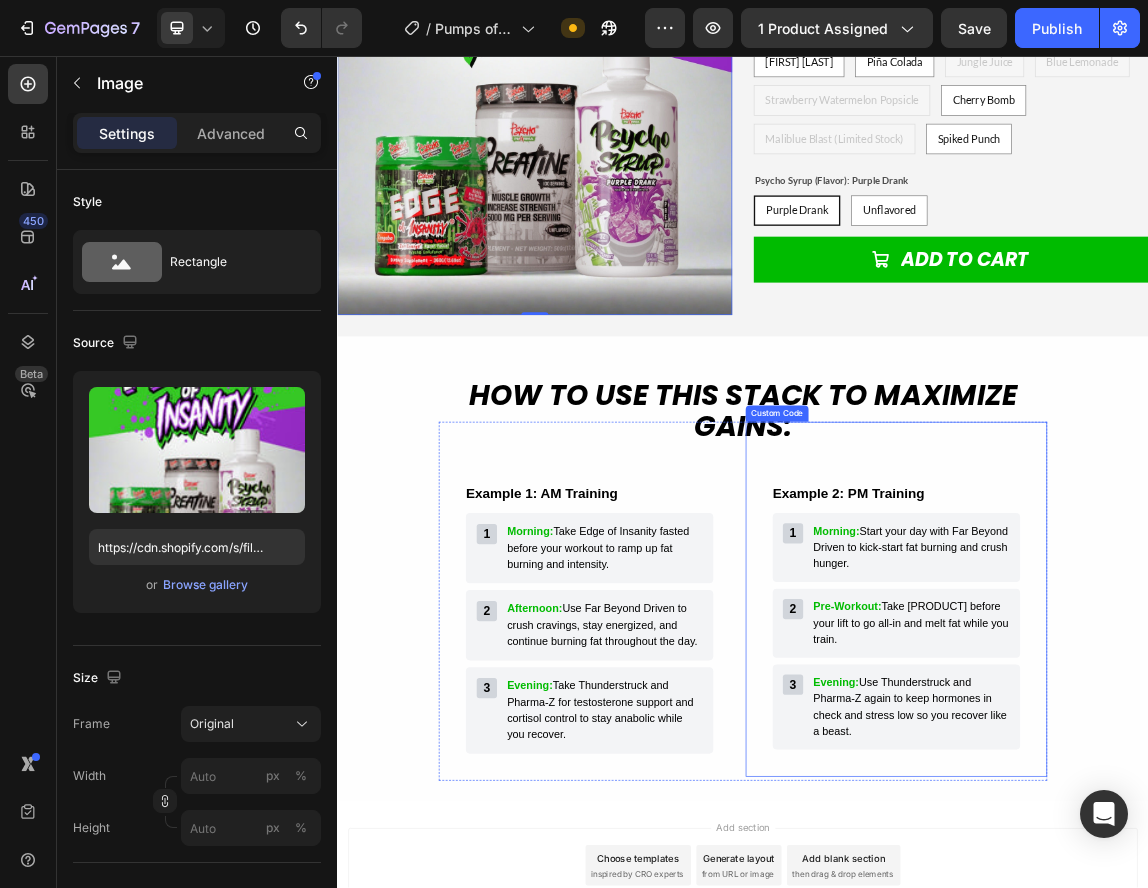 scroll, scrollTop: 6091, scrollLeft: 0, axis: vertical 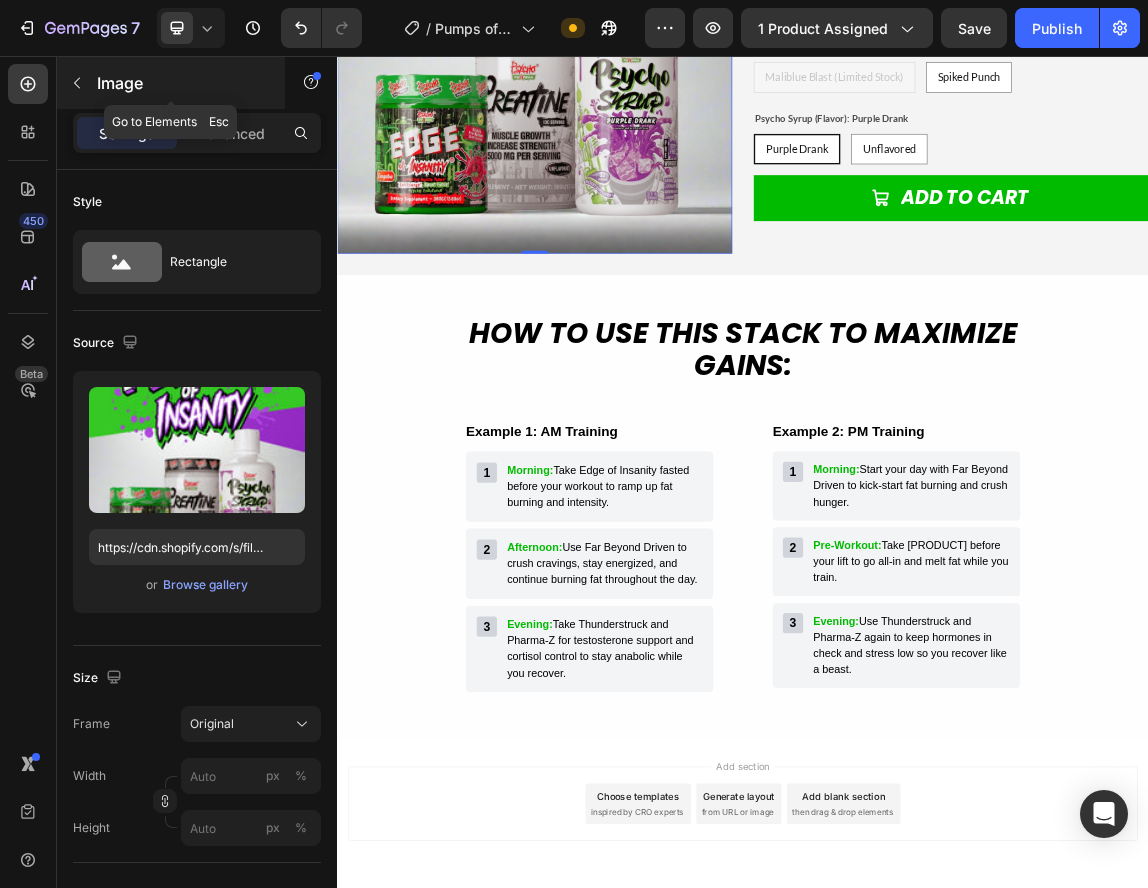 click 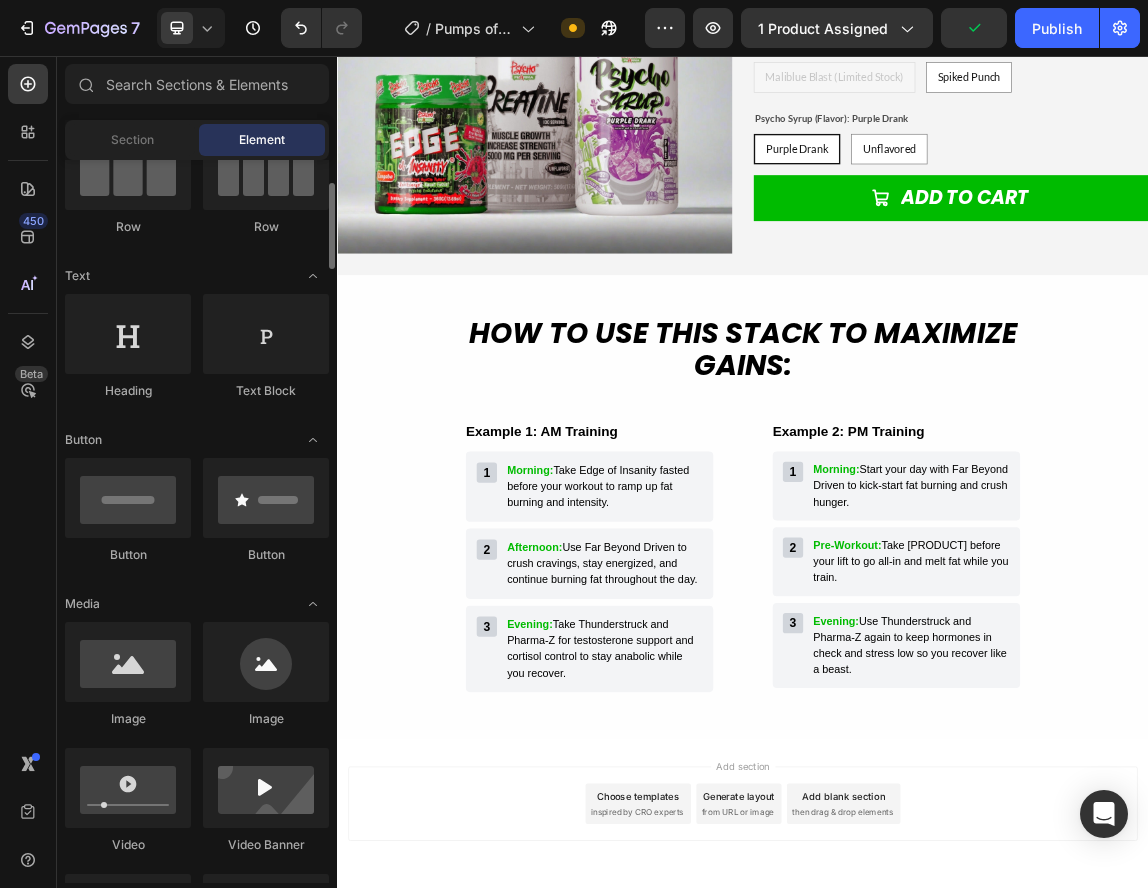 scroll, scrollTop: 0, scrollLeft: 0, axis: both 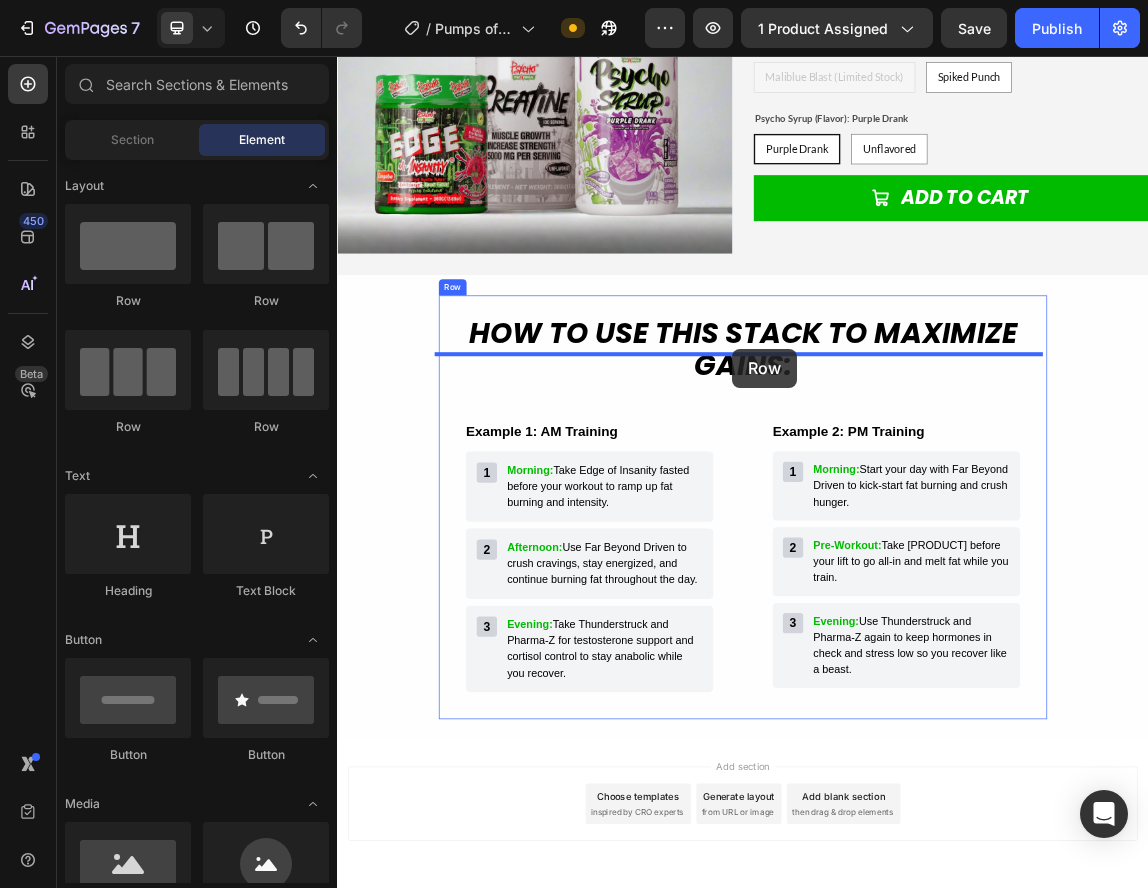 drag, startPoint x: 617, startPoint y: 309, endPoint x: 921, endPoint y: 489, distance: 353.2931 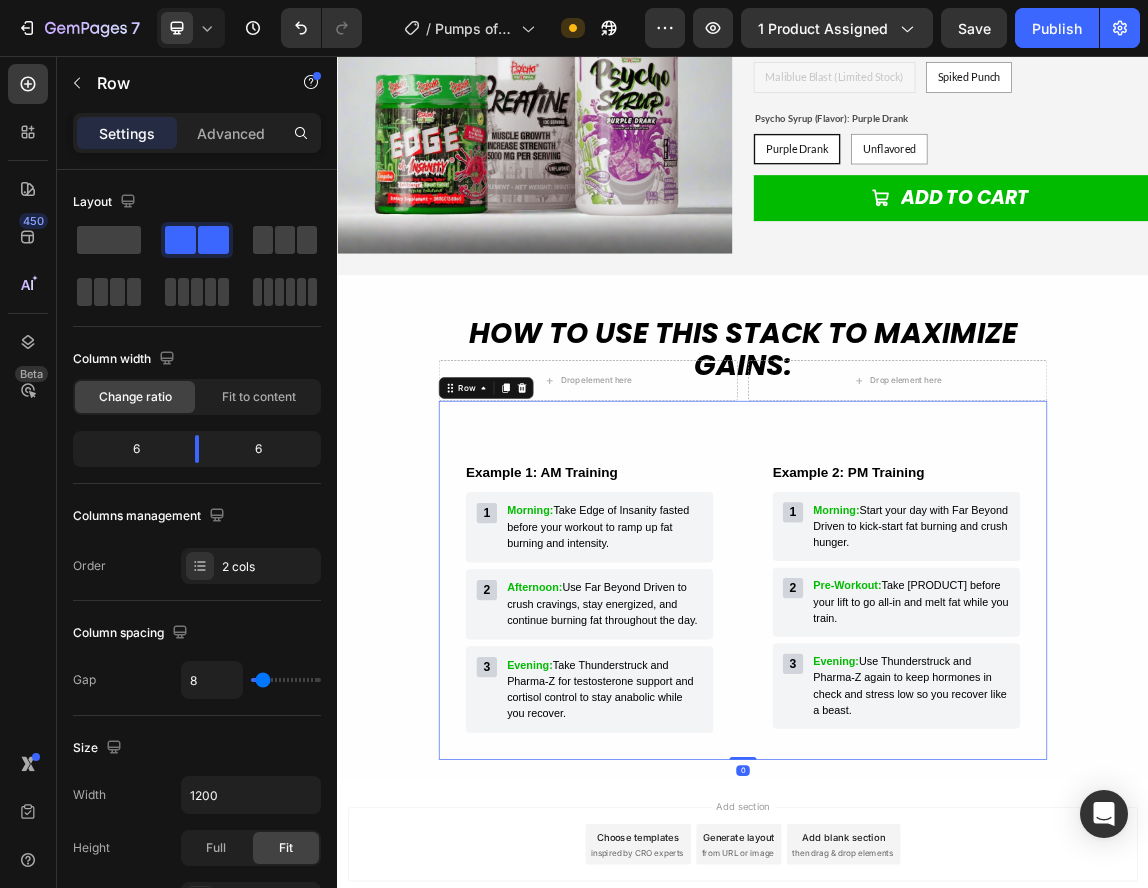 click on "Example 1: AM Training Morning: Take [PRODUCT] fasted before your workout to ramp up fat burning and intensity. Afternoon: Use Far Beyond Driven to crush cravings, stay energized, and continue burning fat throughout the day. Evening: Take Thunderstruck and Pharma-Z for testosterone support and cortisol control to stay anabolic while you recover. Custom Code Example 2: PM Training Morning: Start your day with Far Beyond Driven to kick-start fat burning and crush hunger. Pre-Workout: Take [PRODUCT] before your lift to go all-in and melt fat while you train. Evening: Use Thunderstruck and Pharma-Z again to keep hormones in check and stress low so you recover like a beast. Custom Code Row 0" at bounding box center [937, 832] 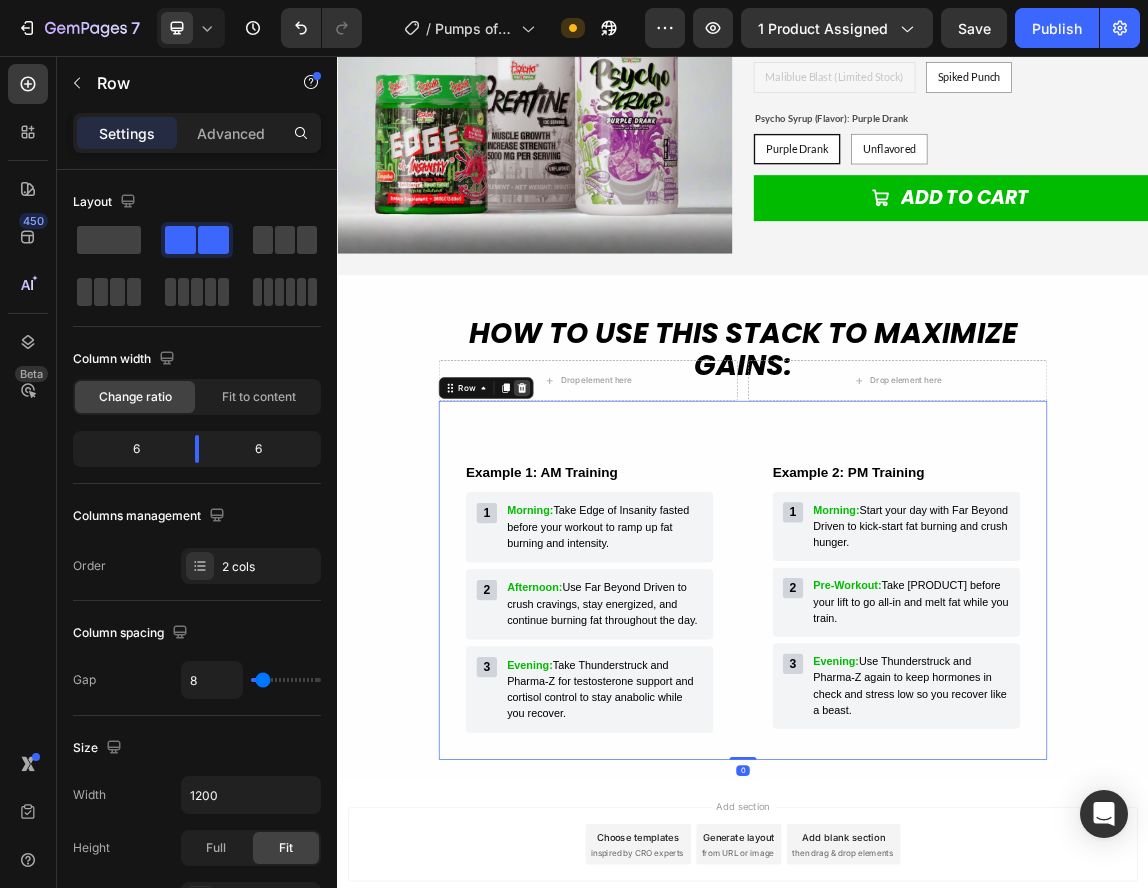 click 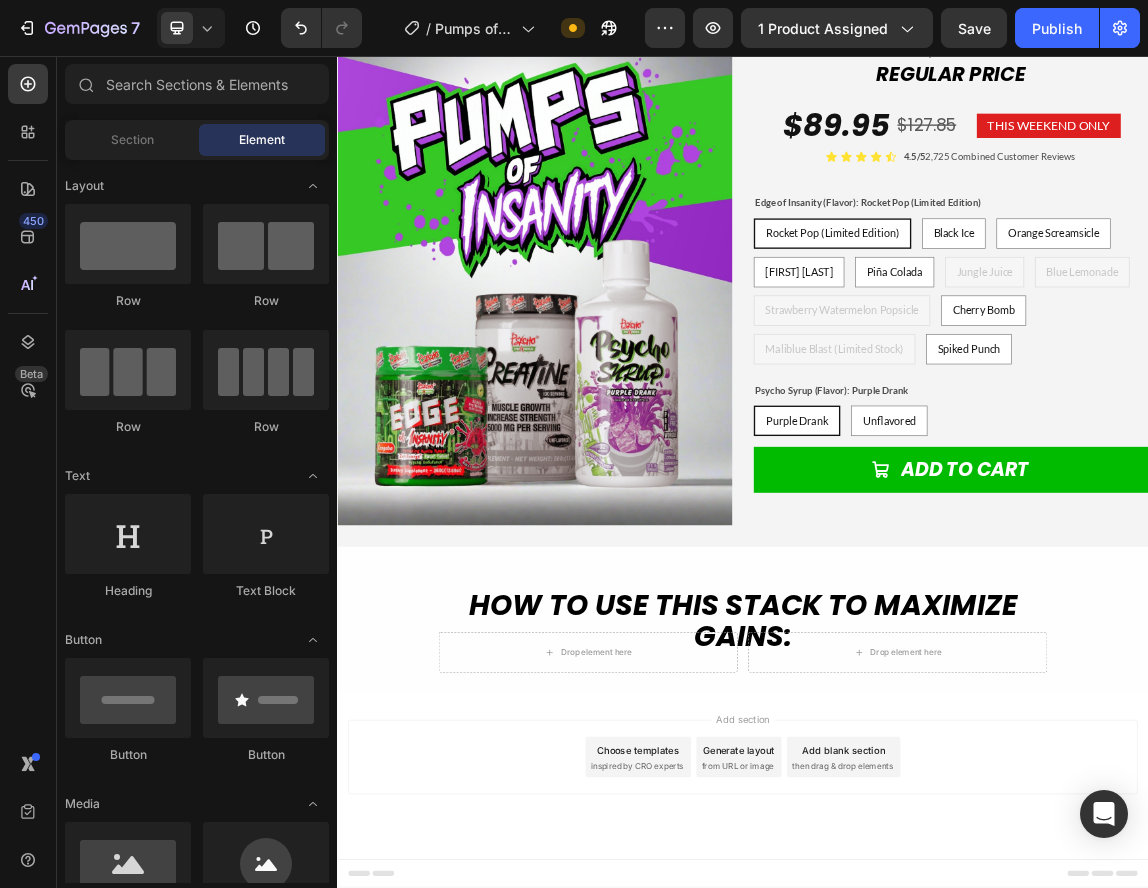 scroll, scrollTop: 5680, scrollLeft: 0, axis: vertical 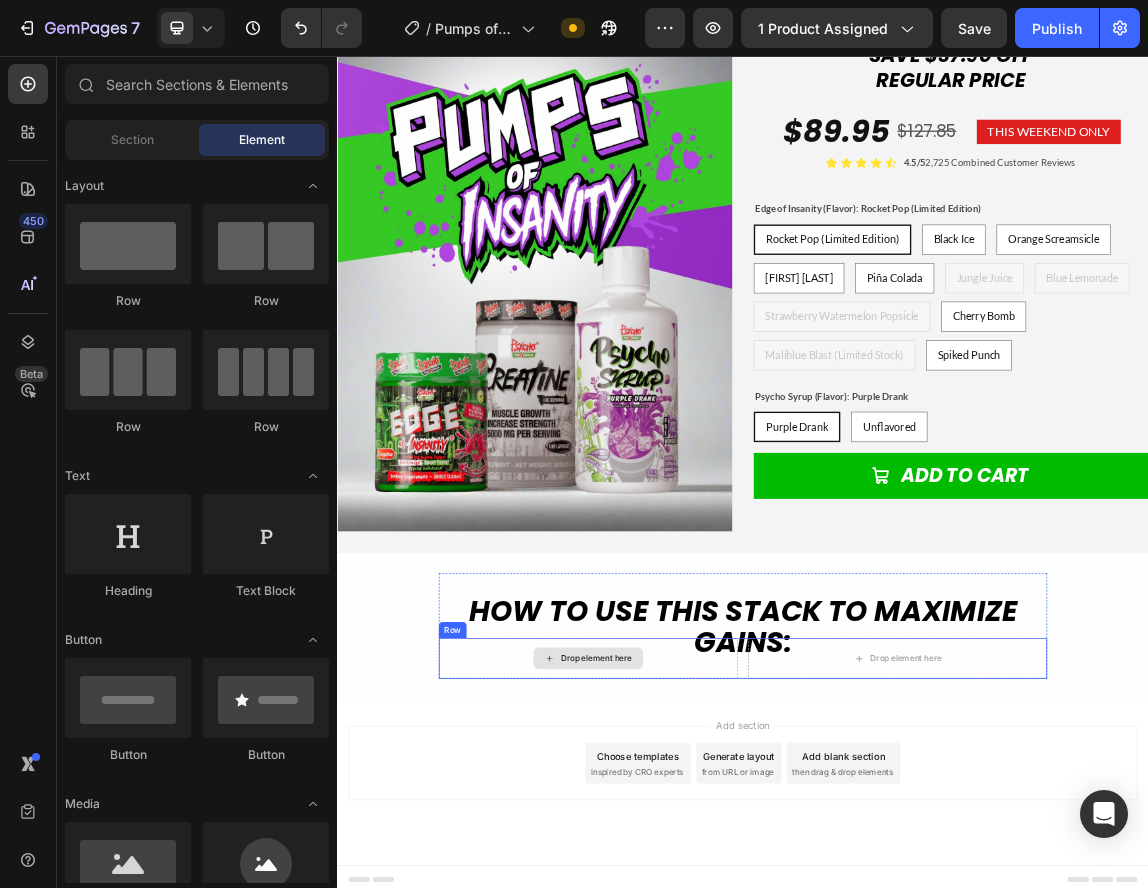 click on "Drop element here" at bounding box center [708, 948] 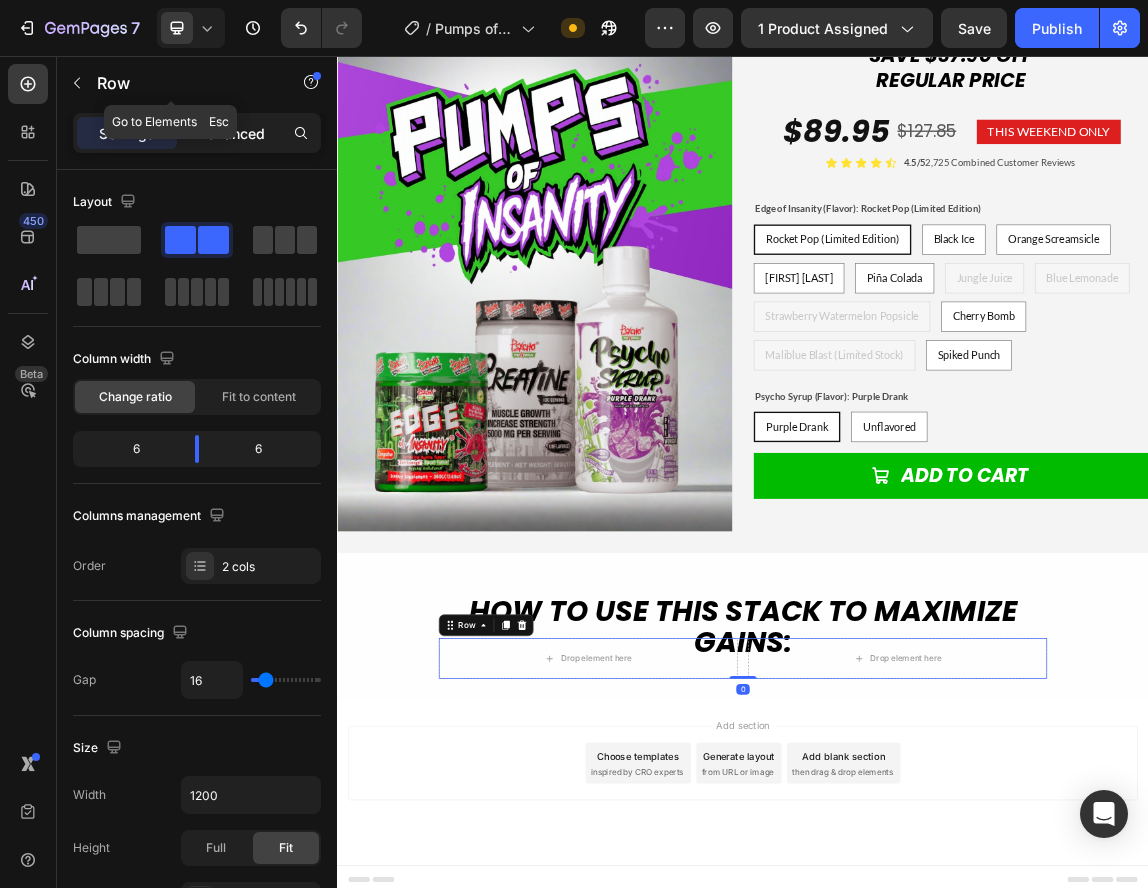 click on "Advanced" 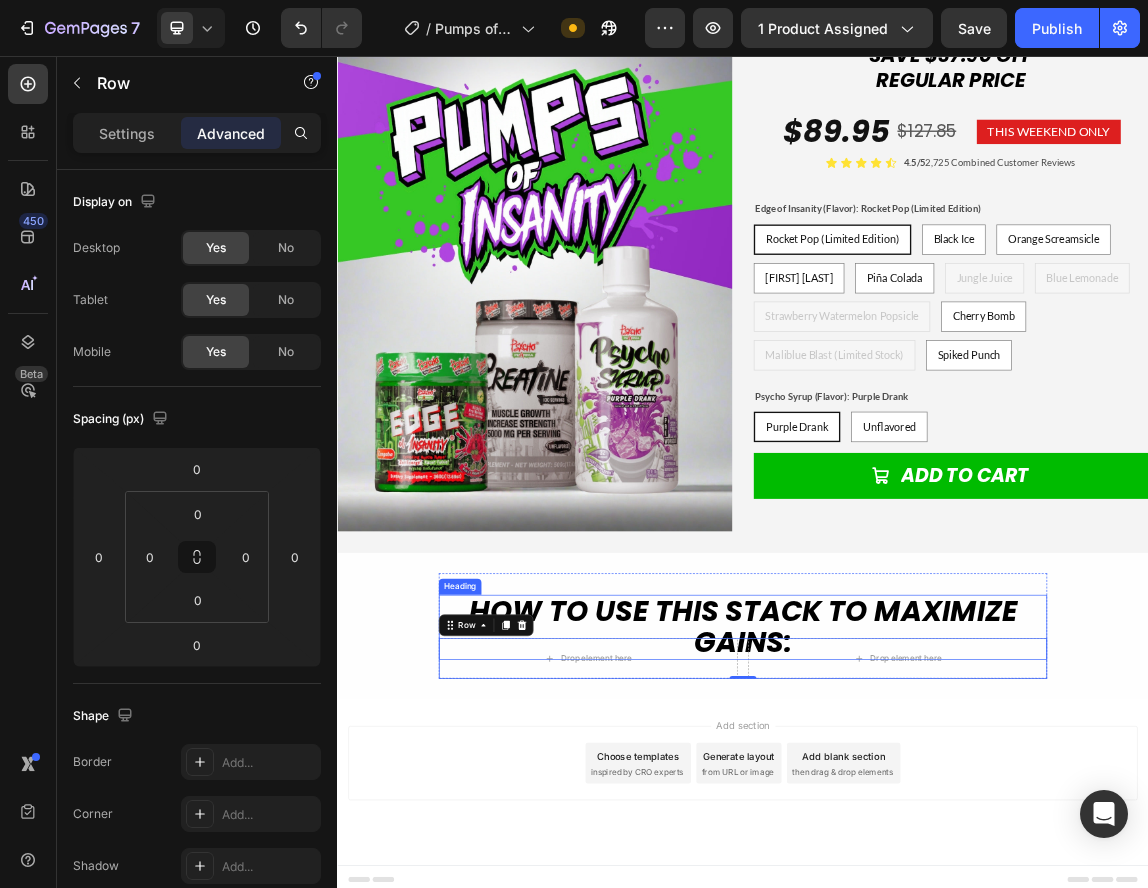 click on "How to use THIS STACK to MAXIMIZE GAINS:" at bounding box center (937, 902) 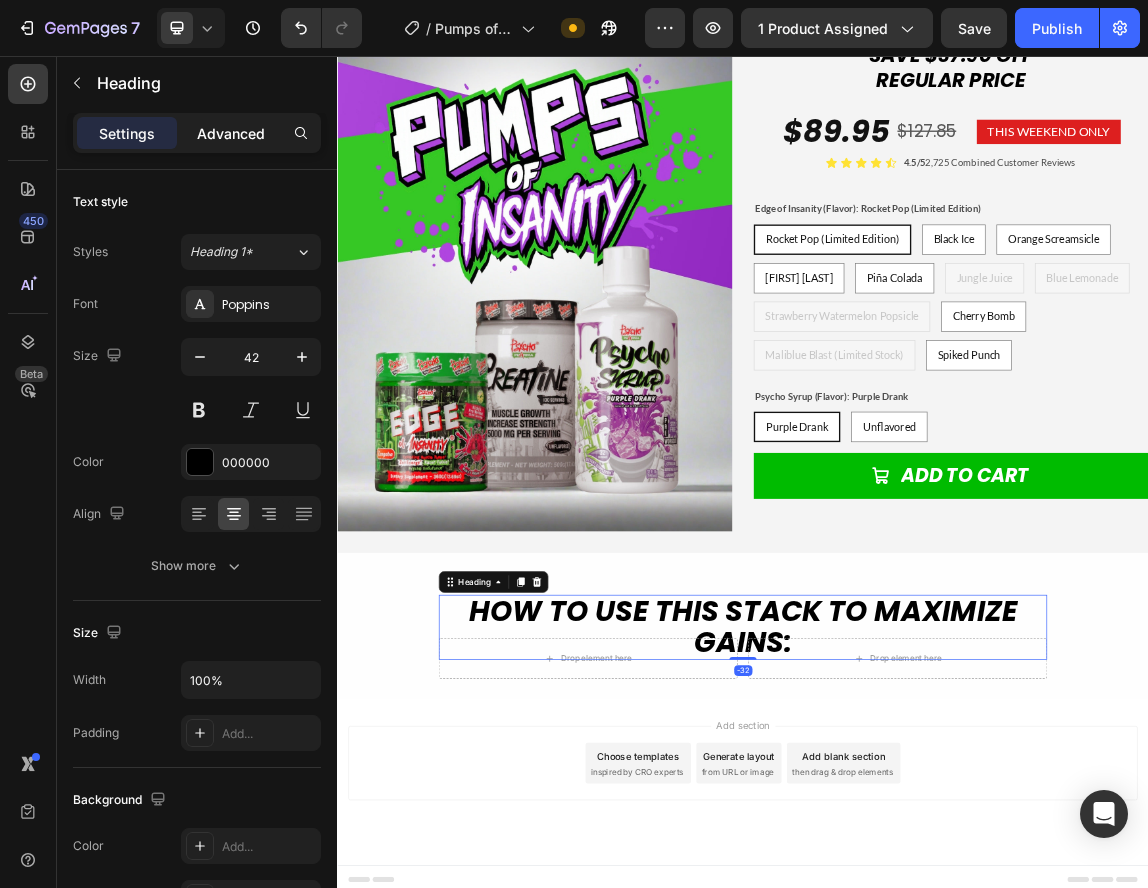 click on "Advanced" at bounding box center (231, 133) 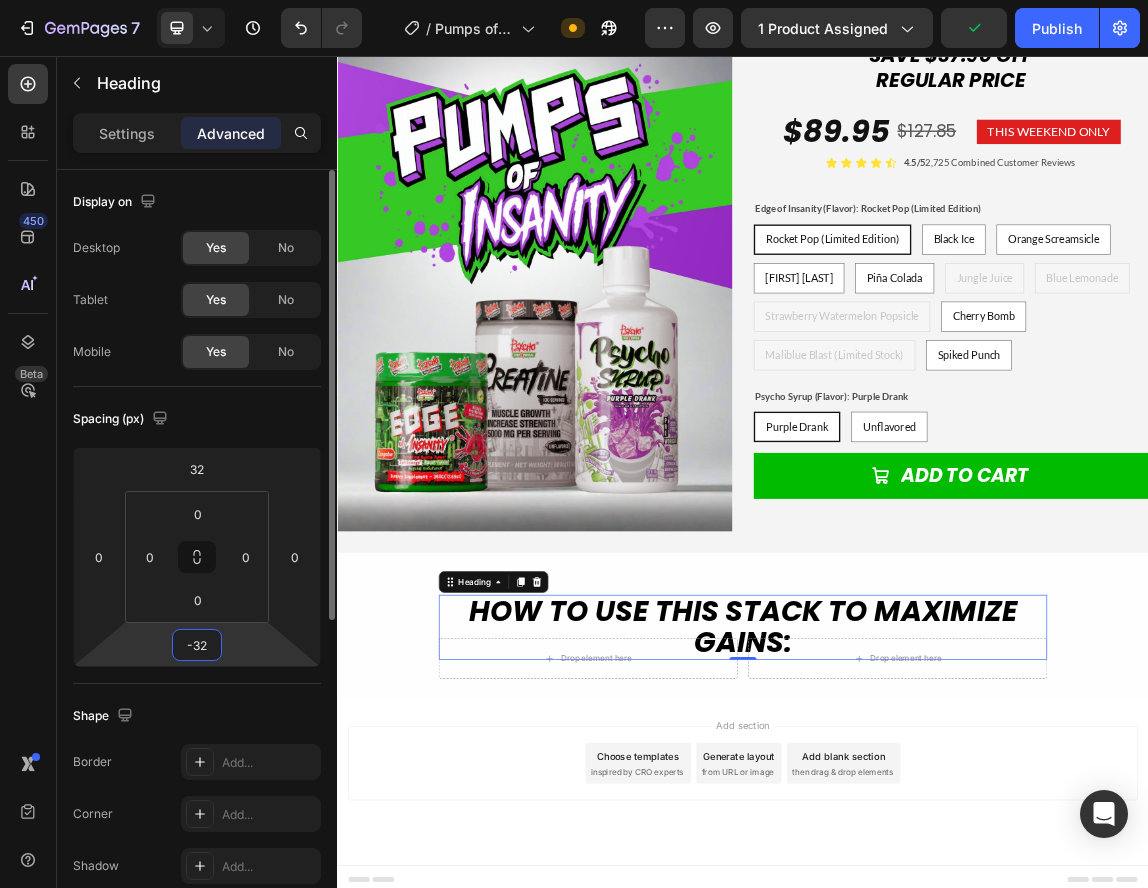 click on "-32" at bounding box center [197, 645] 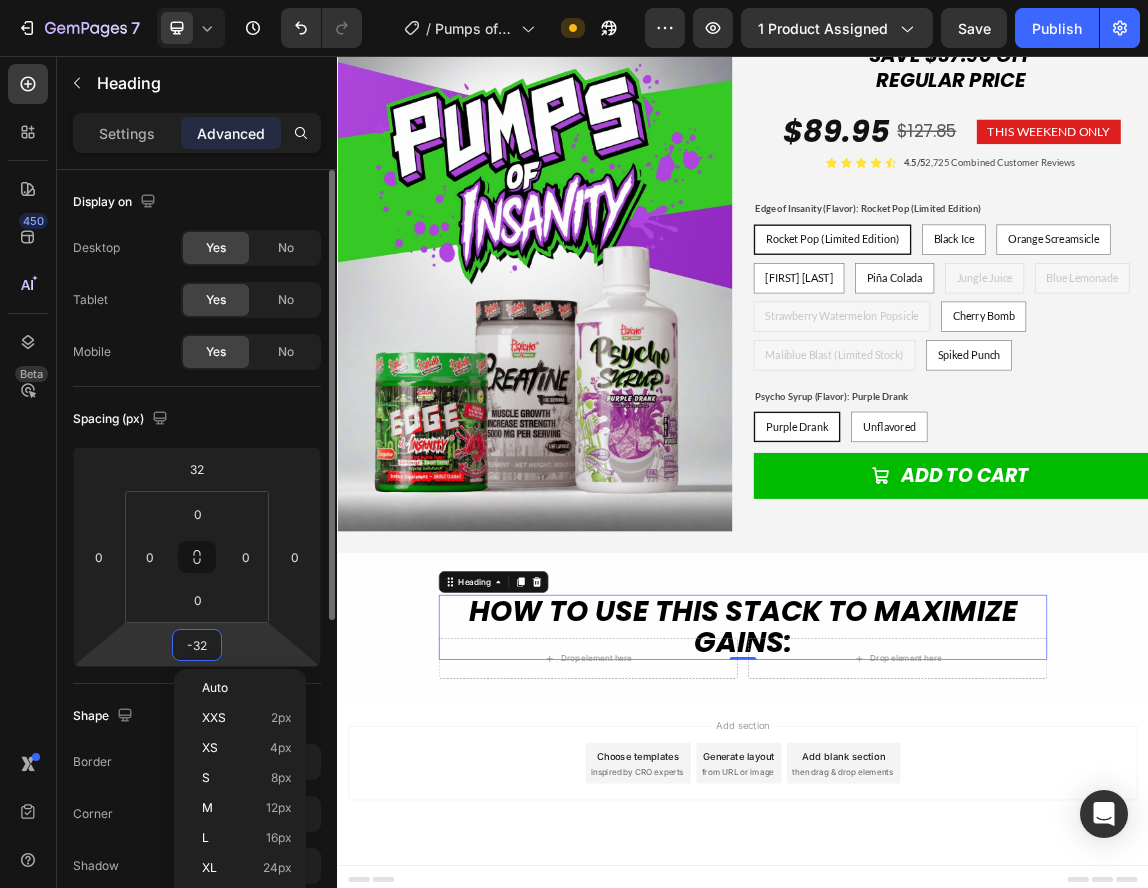 type 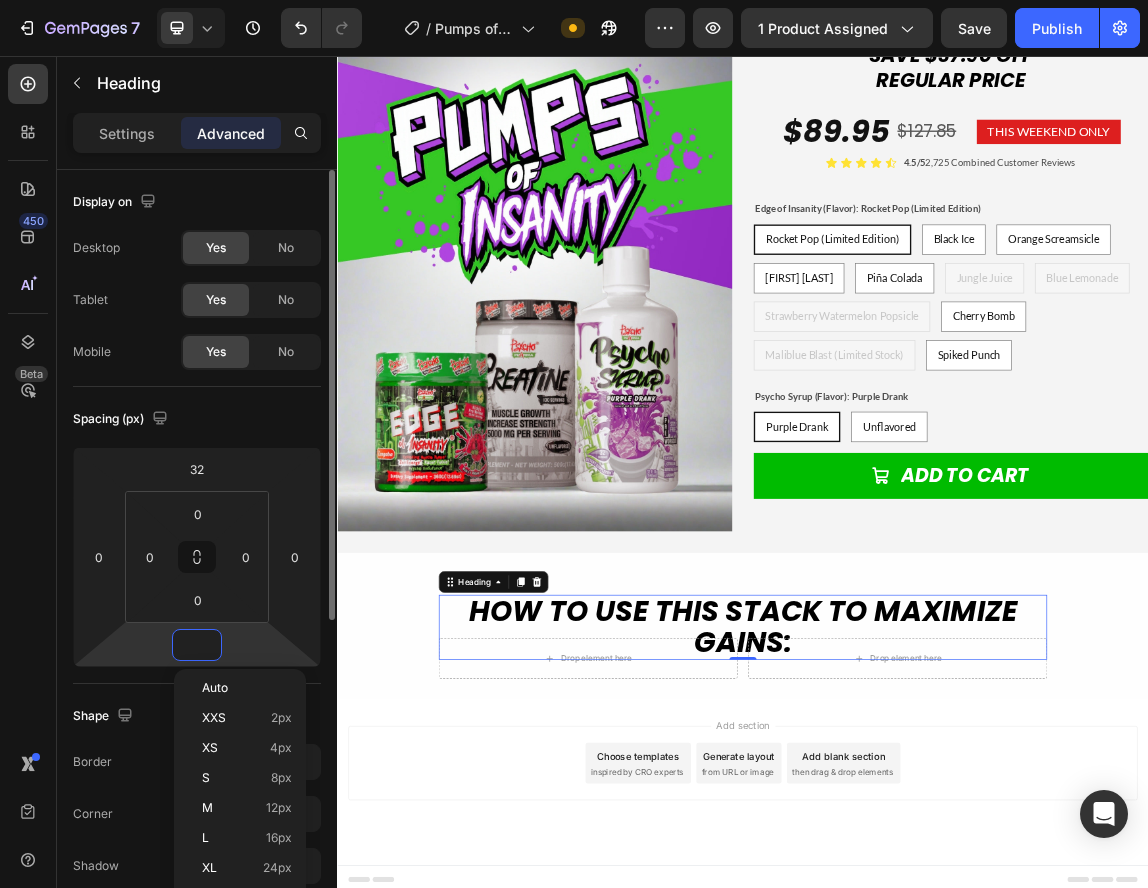 scroll, scrollTop: 5712, scrollLeft: 0, axis: vertical 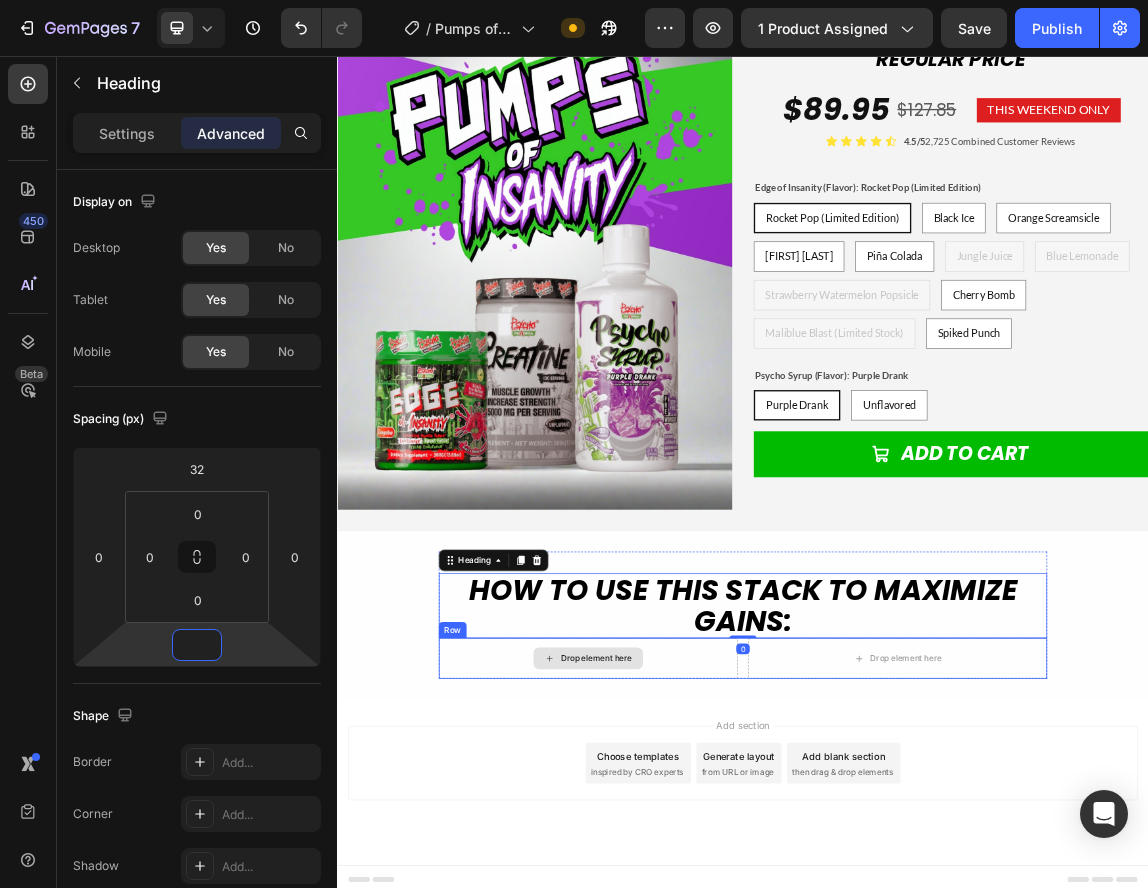 drag, startPoint x: 774, startPoint y: 948, endPoint x: 877, endPoint y: 951, distance: 103.04368 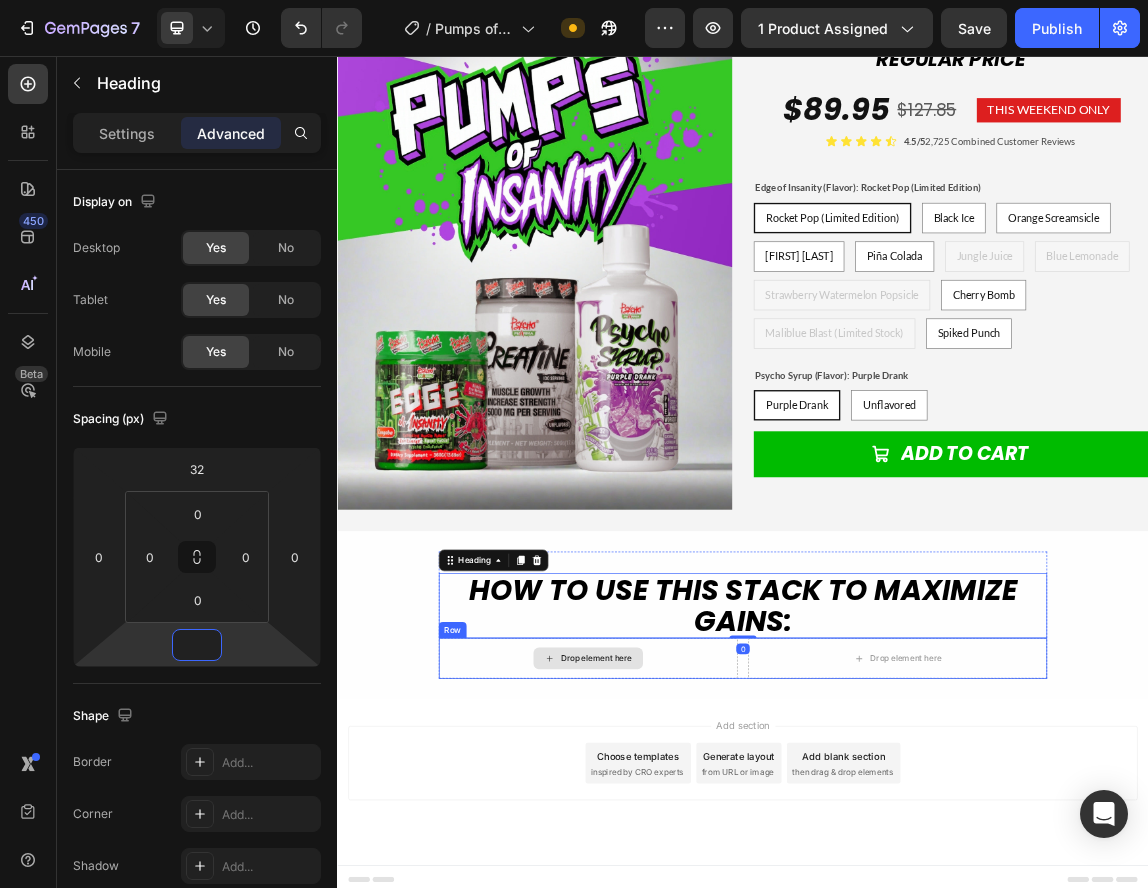 click on "Drop element here" at bounding box center [708, 948] 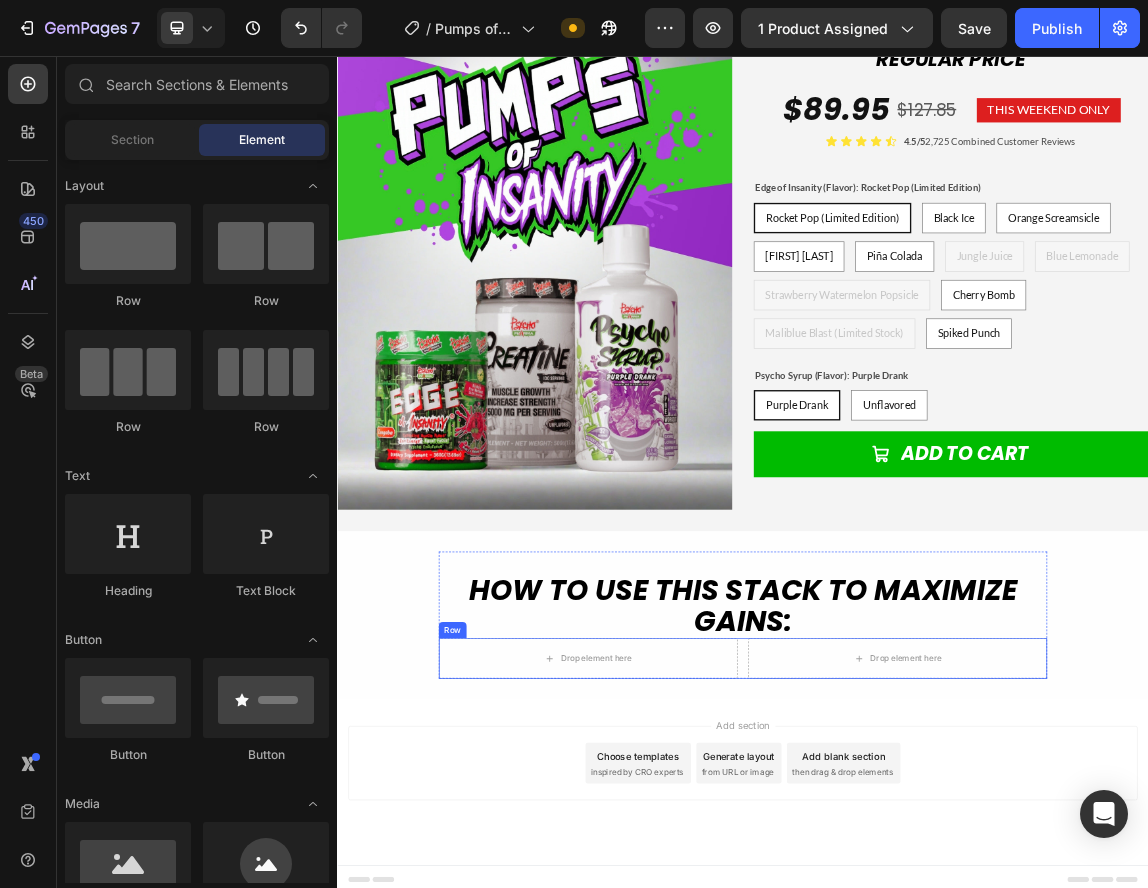 click on "Drop element here
Drop element here Row" at bounding box center (937, 948) 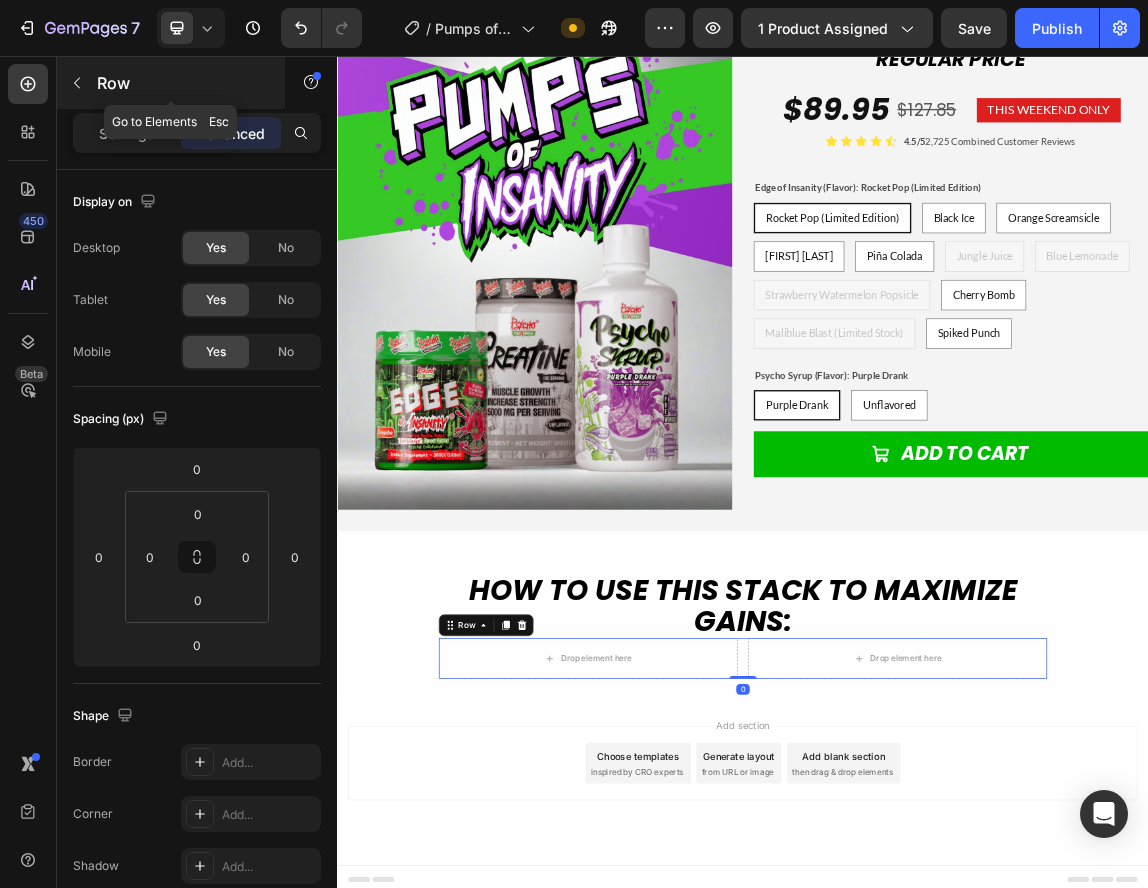 click 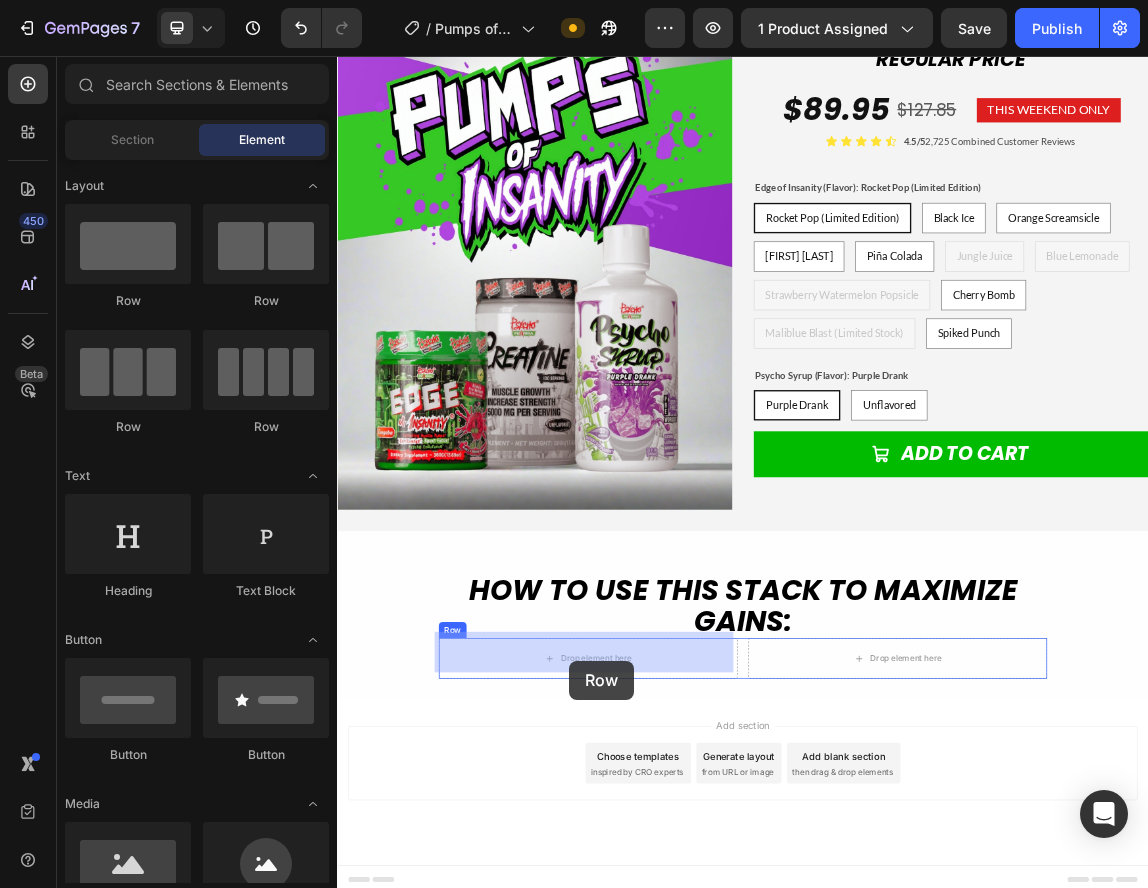 drag, startPoint x: 487, startPoint y: 326, endPoint x: 681, endPoint y: 951, distance: 654.4165 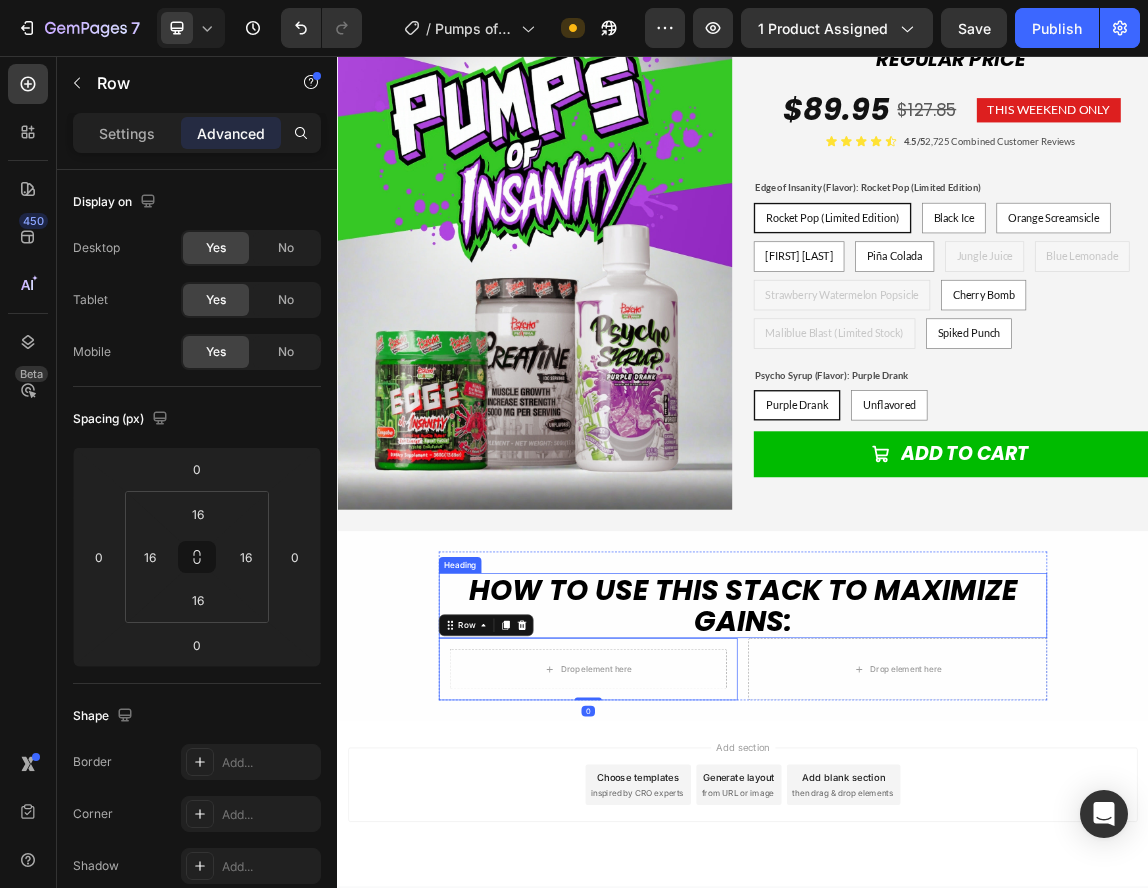 scroll, scrollTop: 5744, scrollLeft: 0, axis: vertical 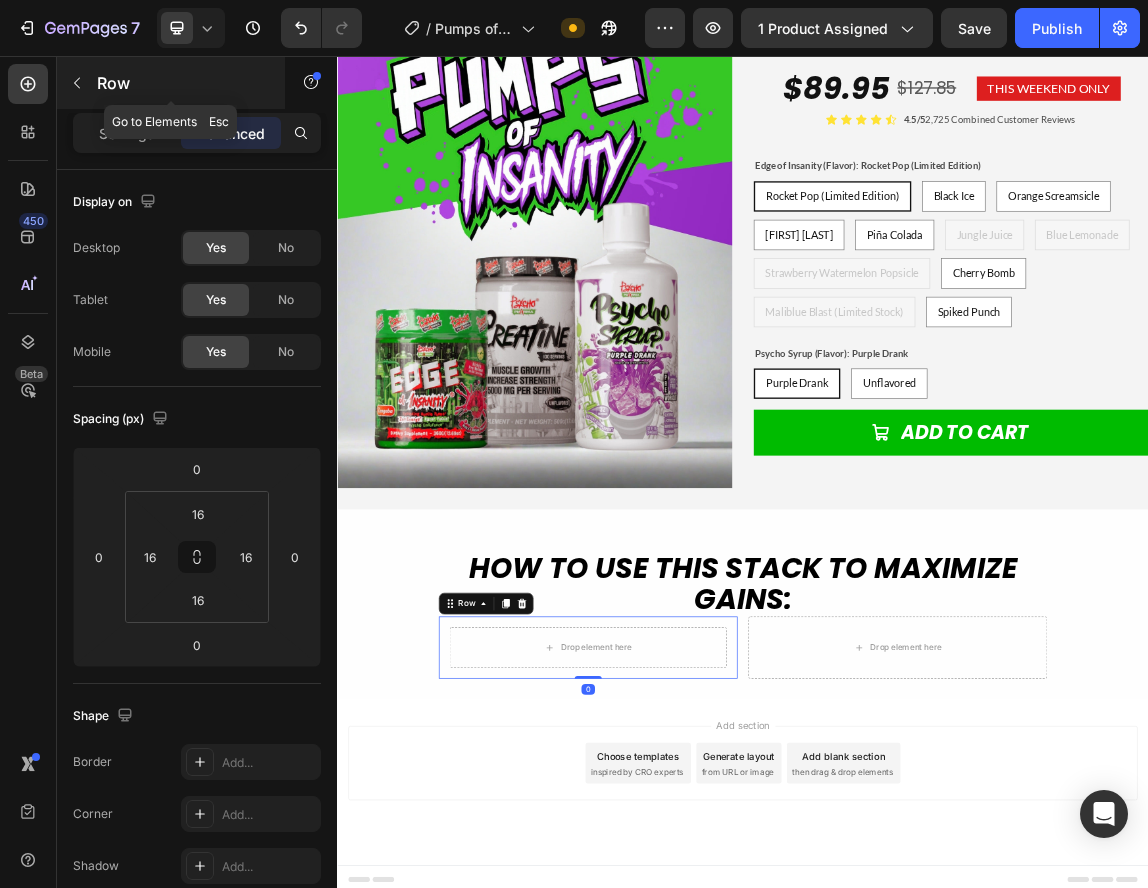 click 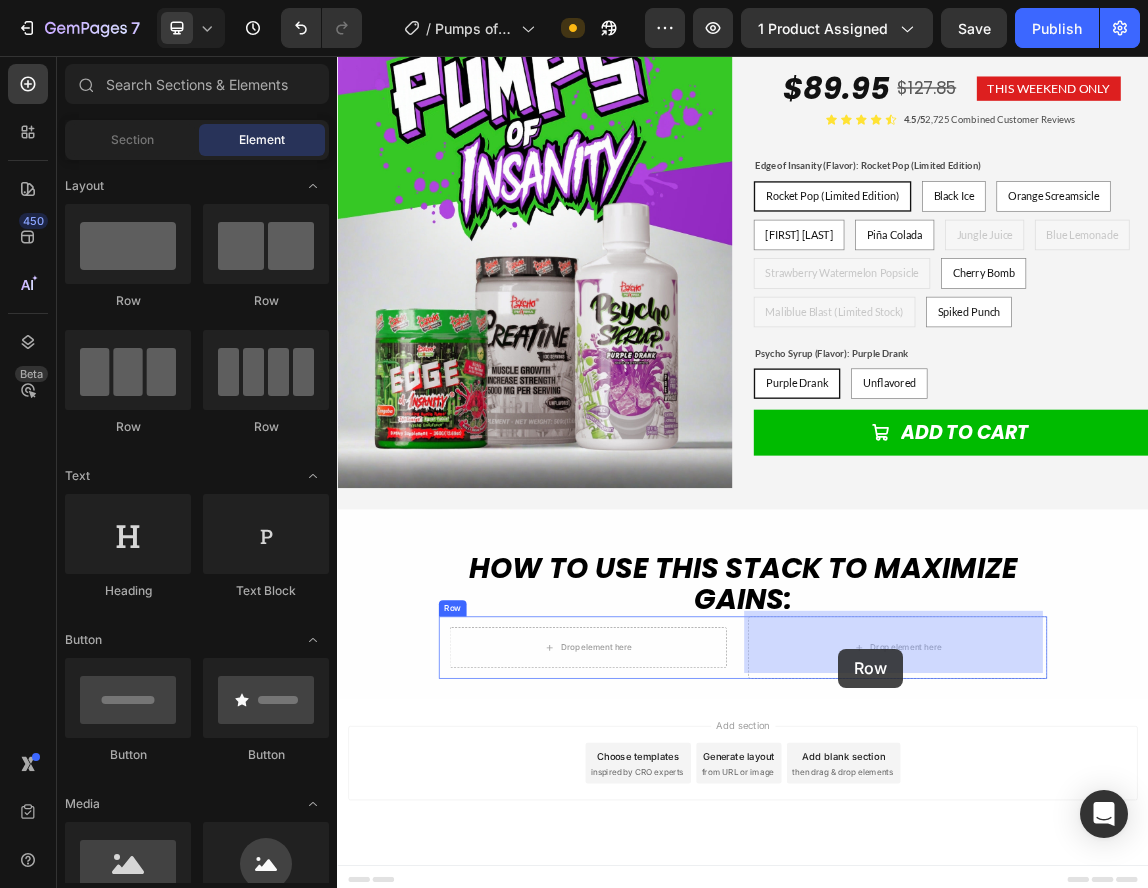 drag, startPoint x: 463, startPoint y: 318, endPoint x: 1081, endPoint y: 930, distance: 869.7517 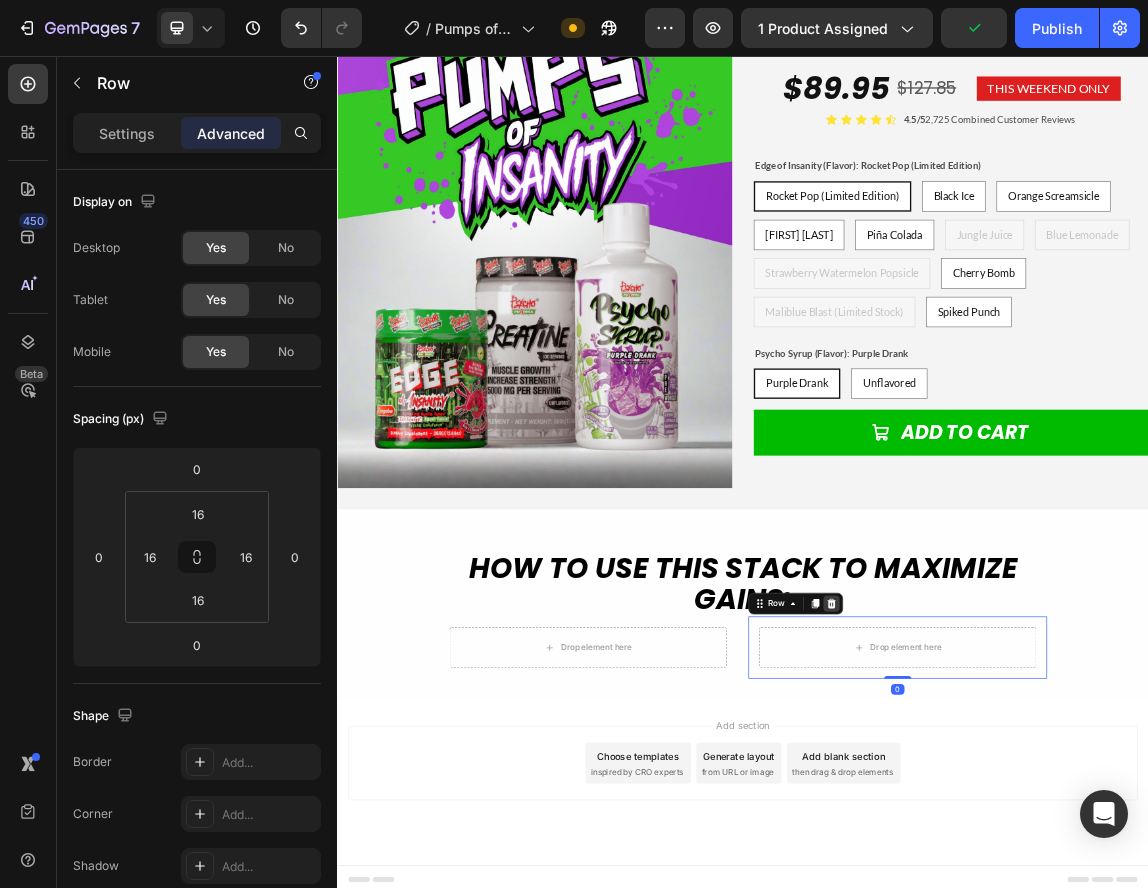 click 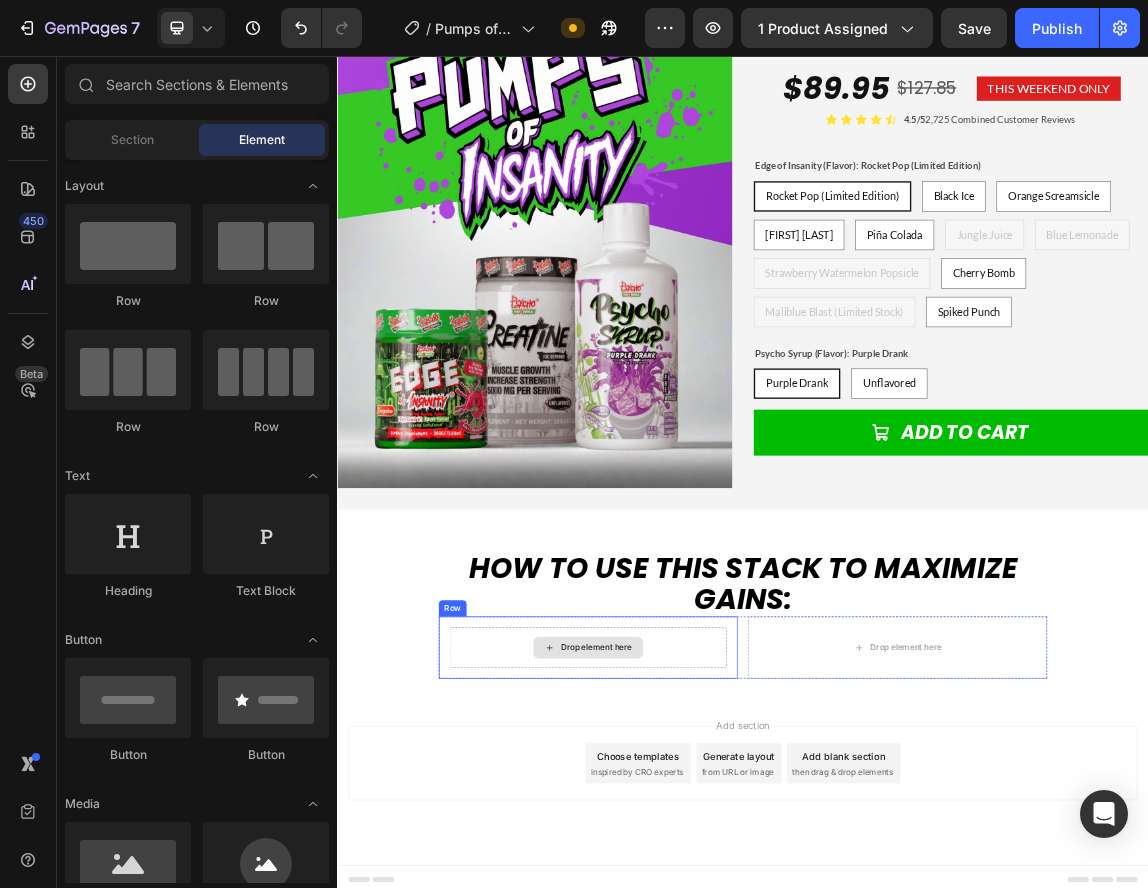 click on "Drop element here" at bounding box center [708, 932] 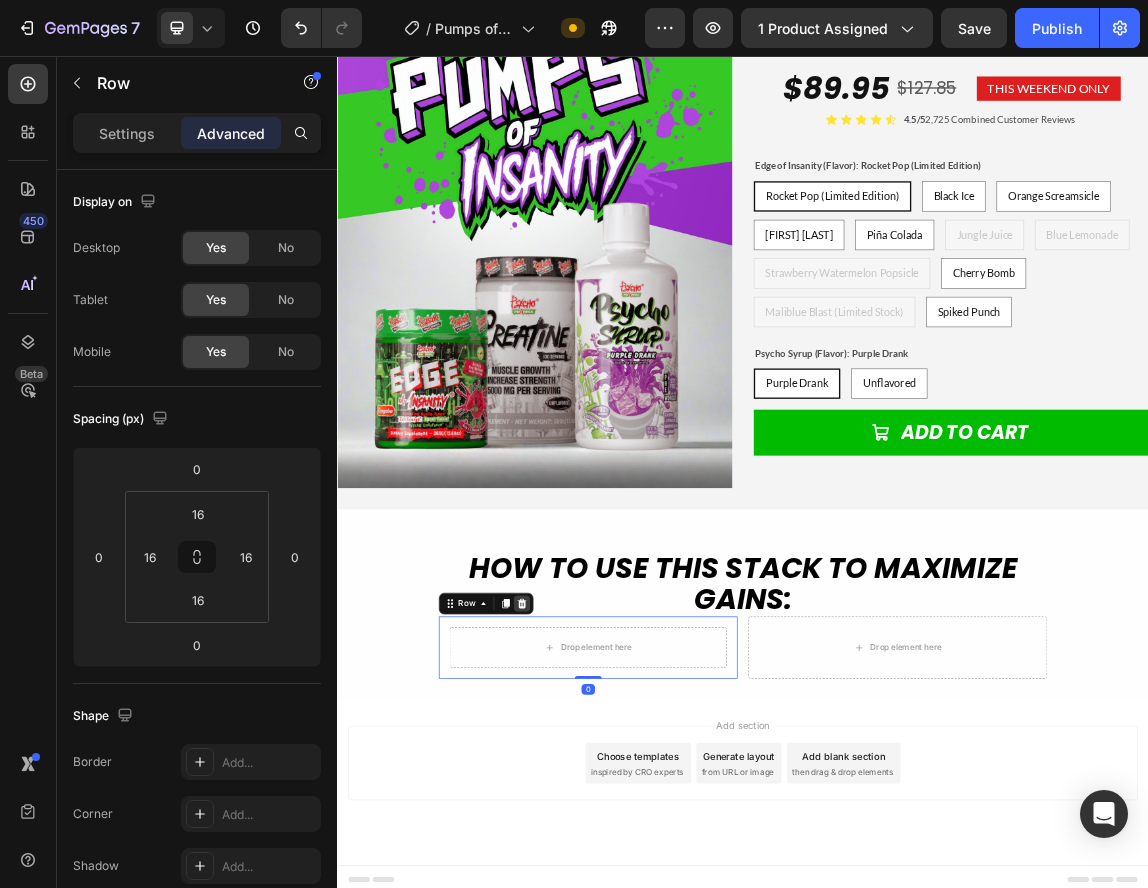 click at bounding box center [610, 867] 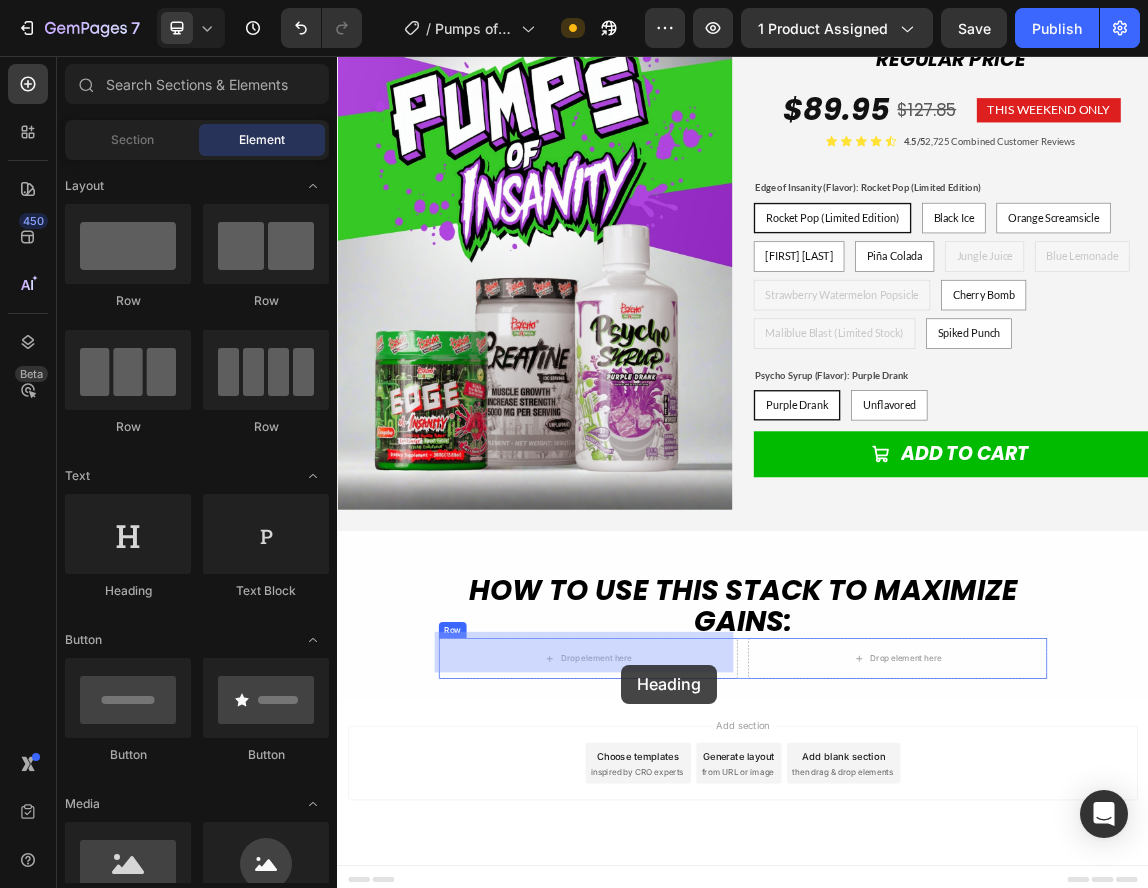 drag, startPoint x: 484, startPoint y: 598, endPoint x: 757, endPoint y: 957, distance: 451.00998 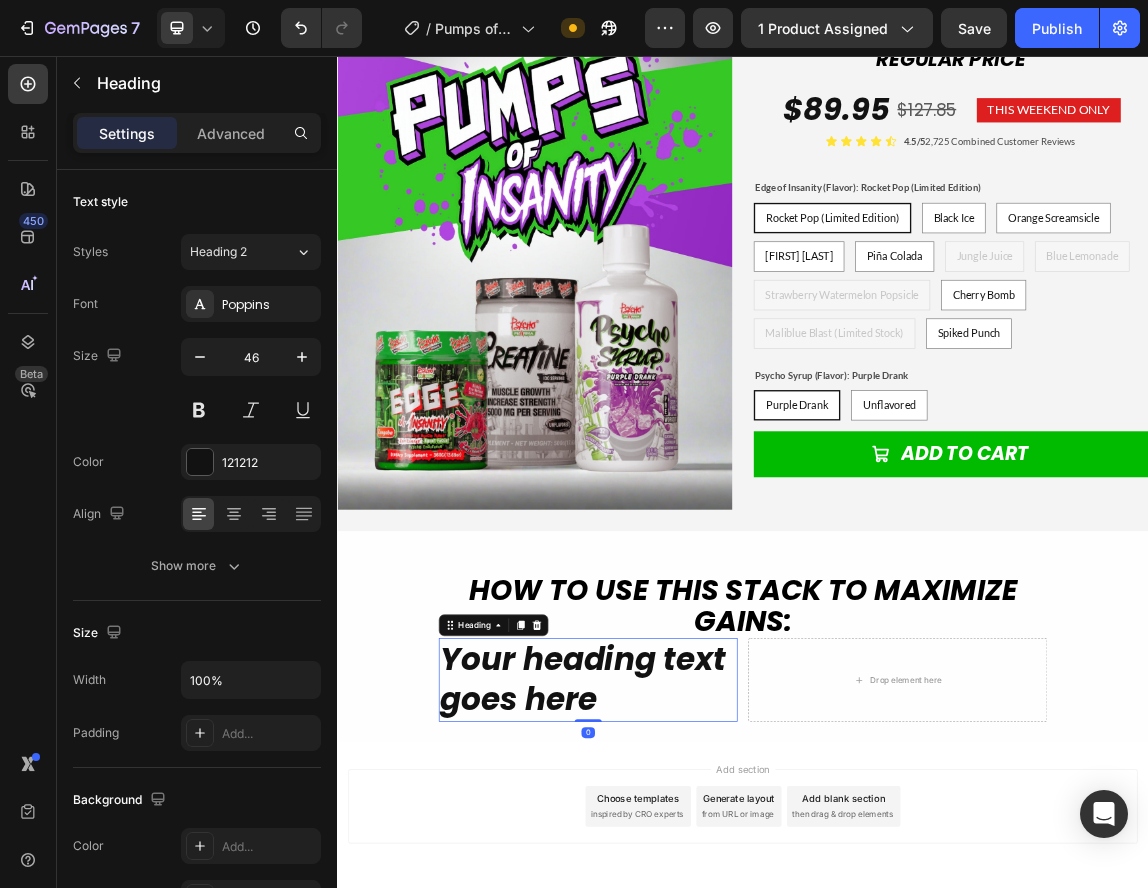 scroll, scrollTop: 5775, scrollLeft: 0, axis: vertical 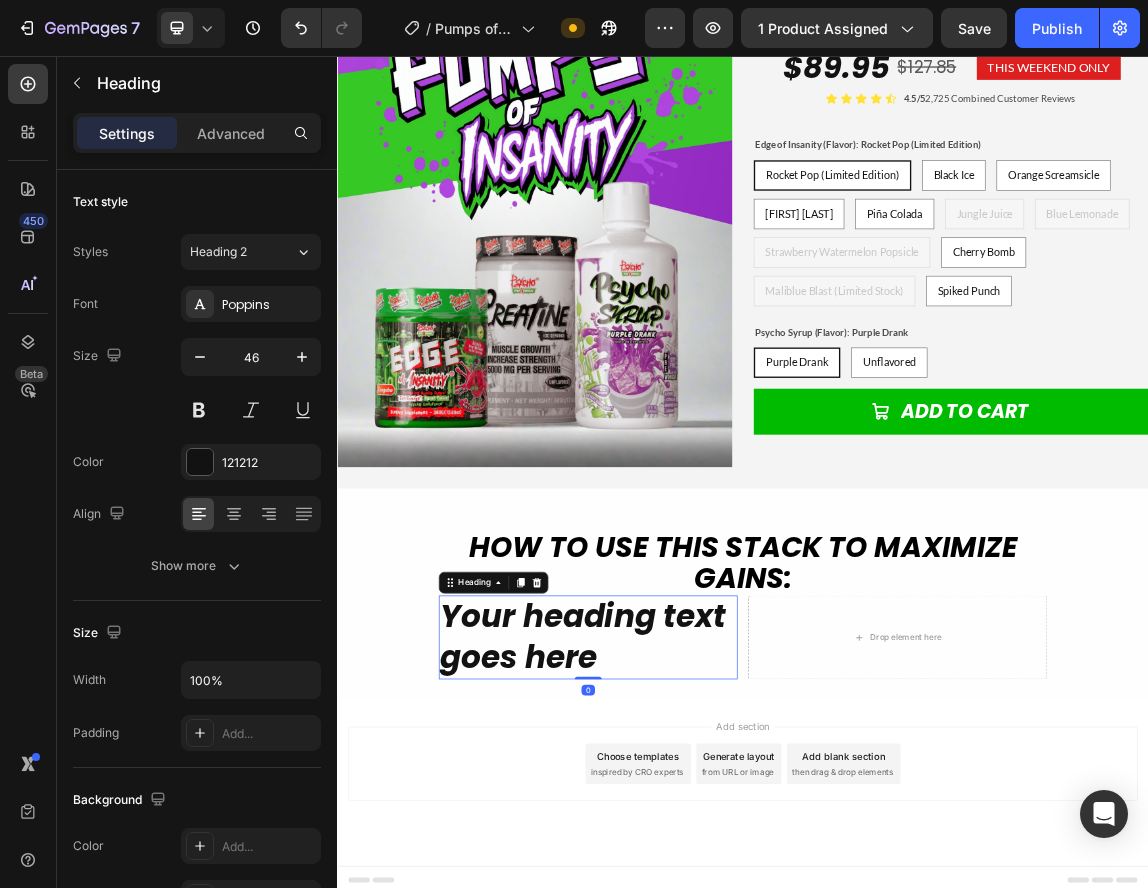 click on "Your heading text goes here" at bounding box center (708, 917) 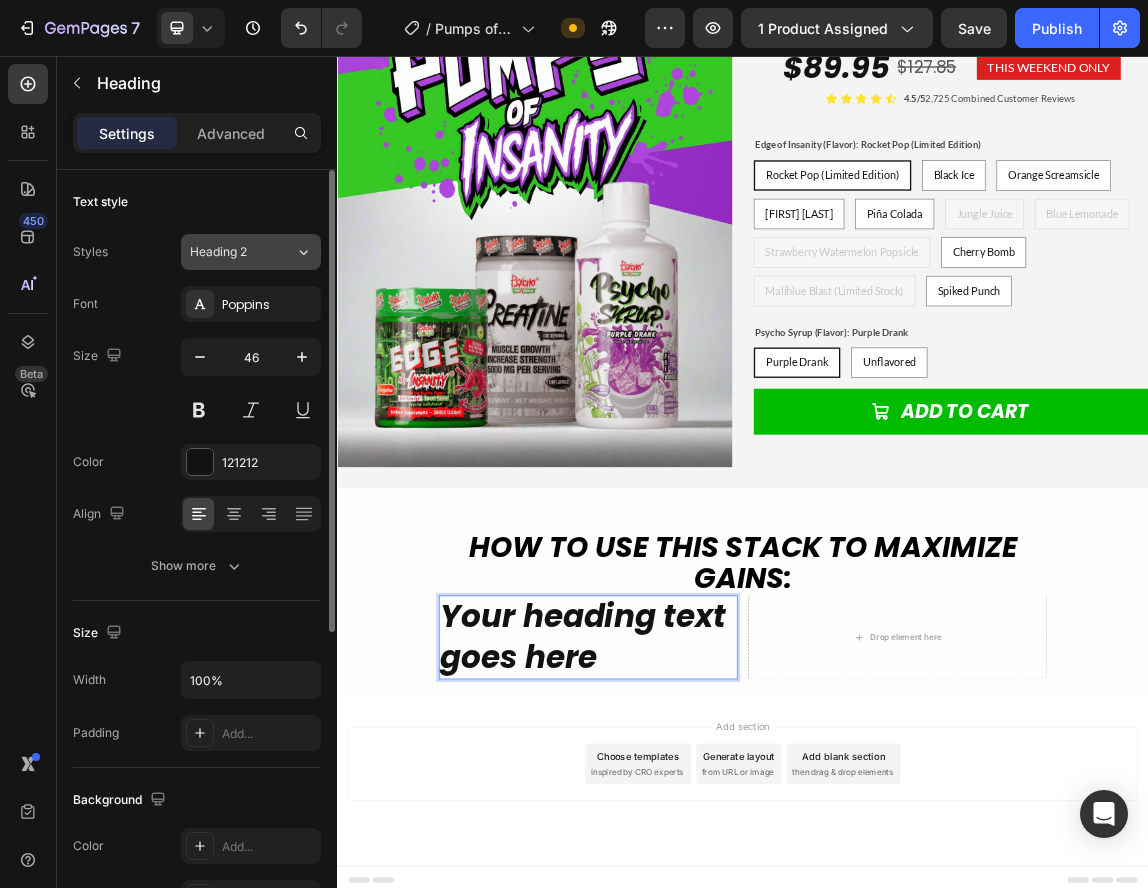 click 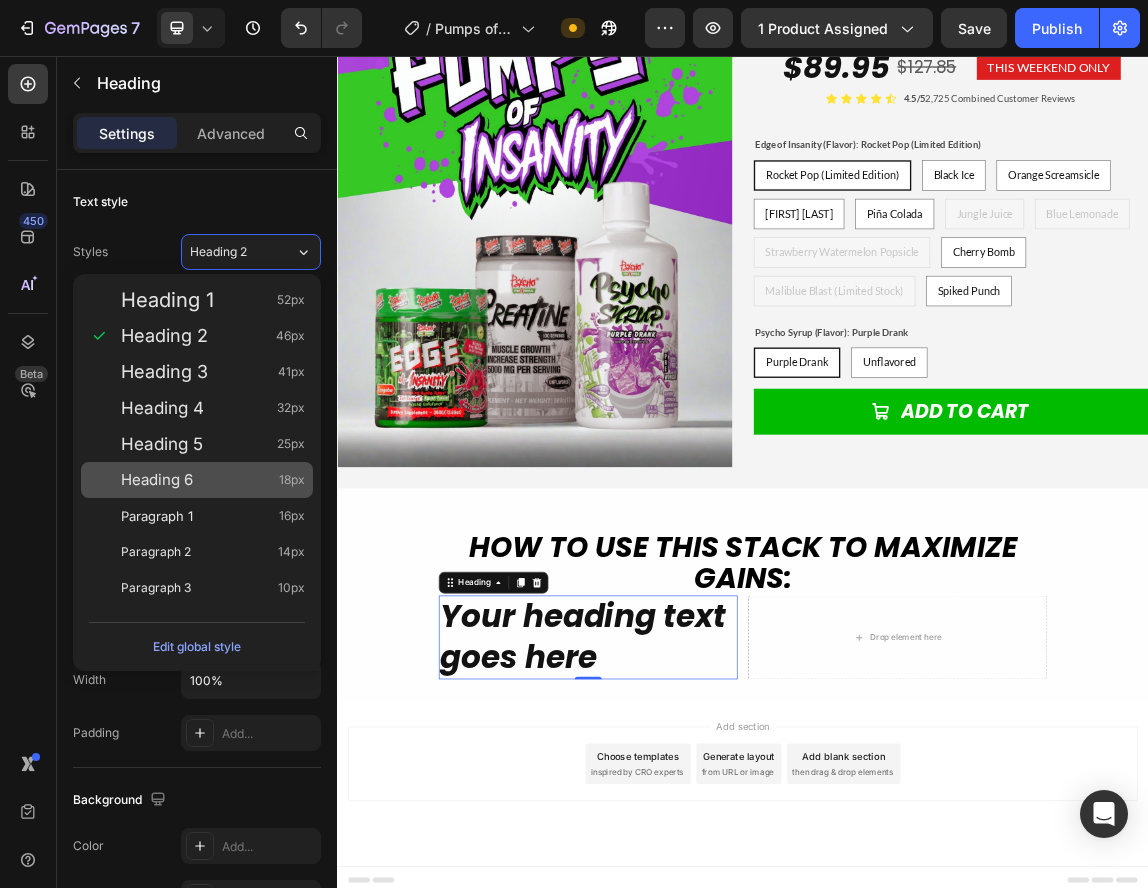 click on "Heading 6 18px" at bounding box center [213, 480] 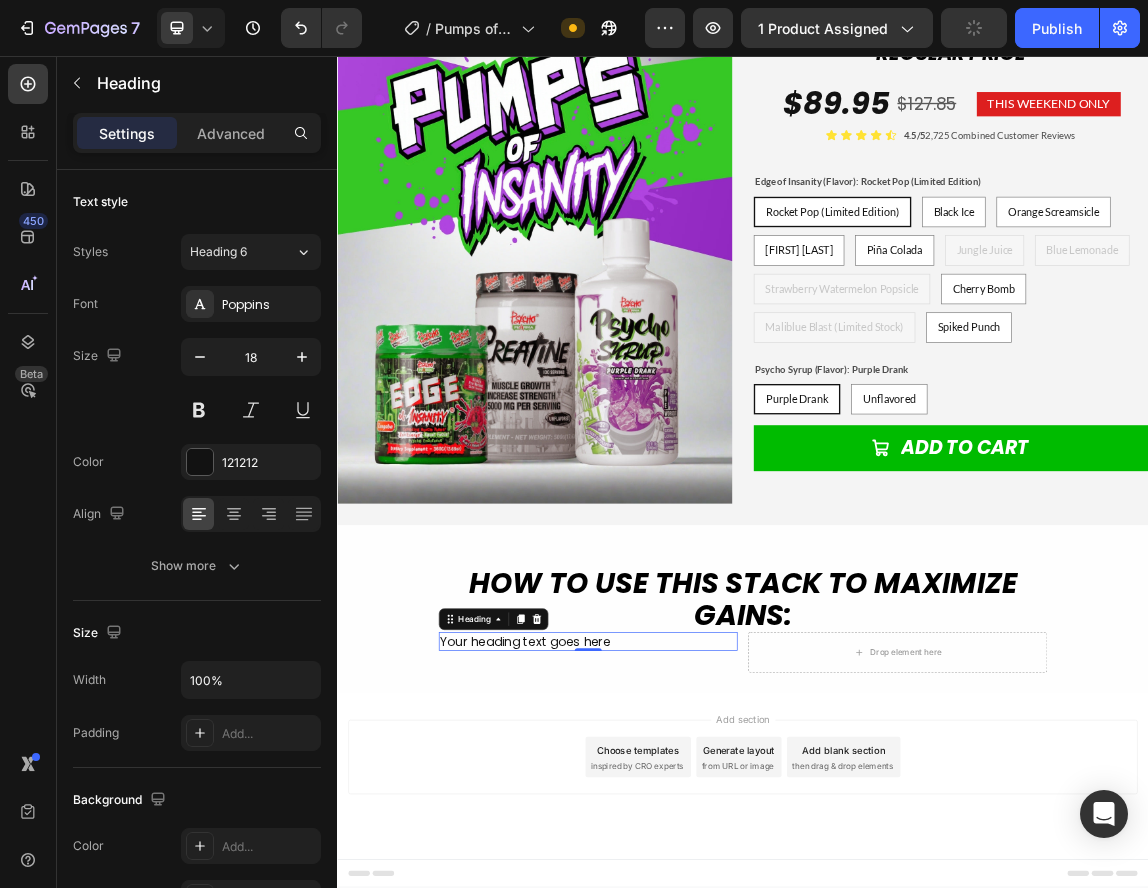 scroll, scrollTop: 5712, scrollLeft: 0, axis: vertical 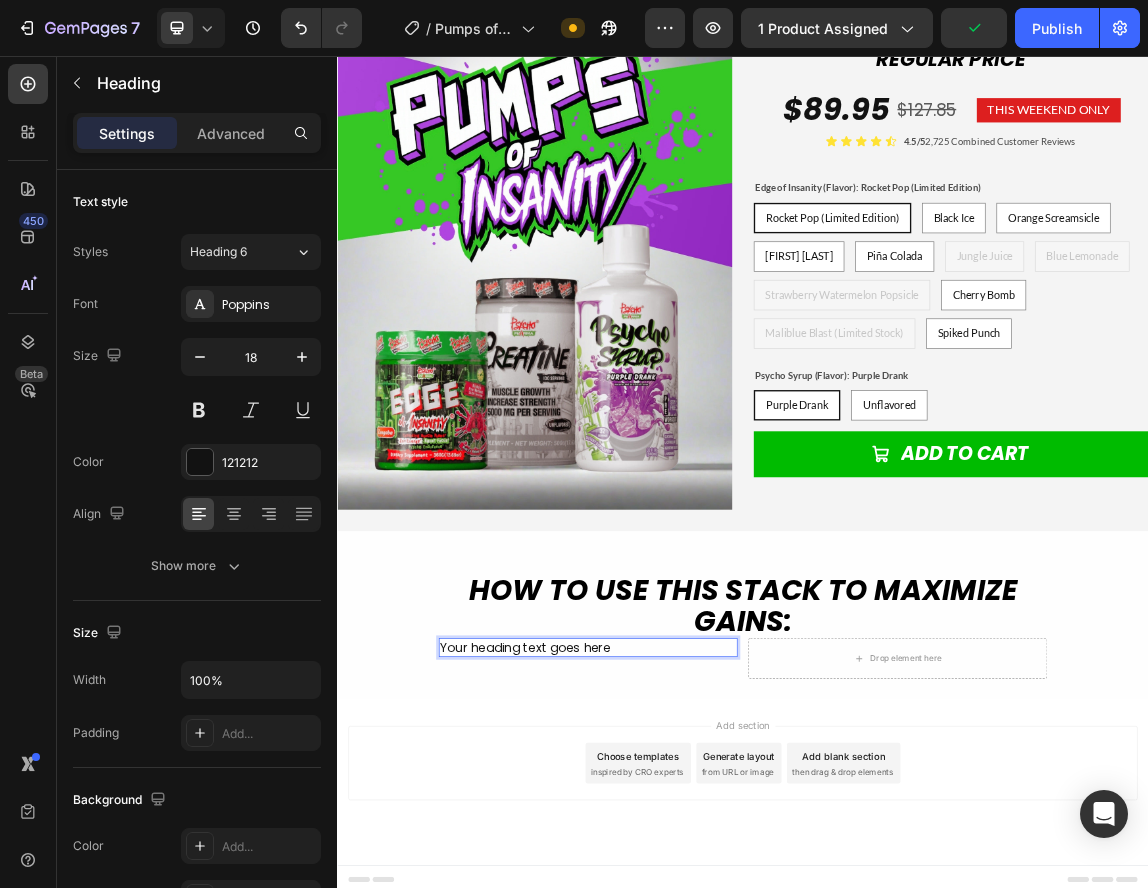 click on "Your heading text goes here" at bounding box center (708, 931) 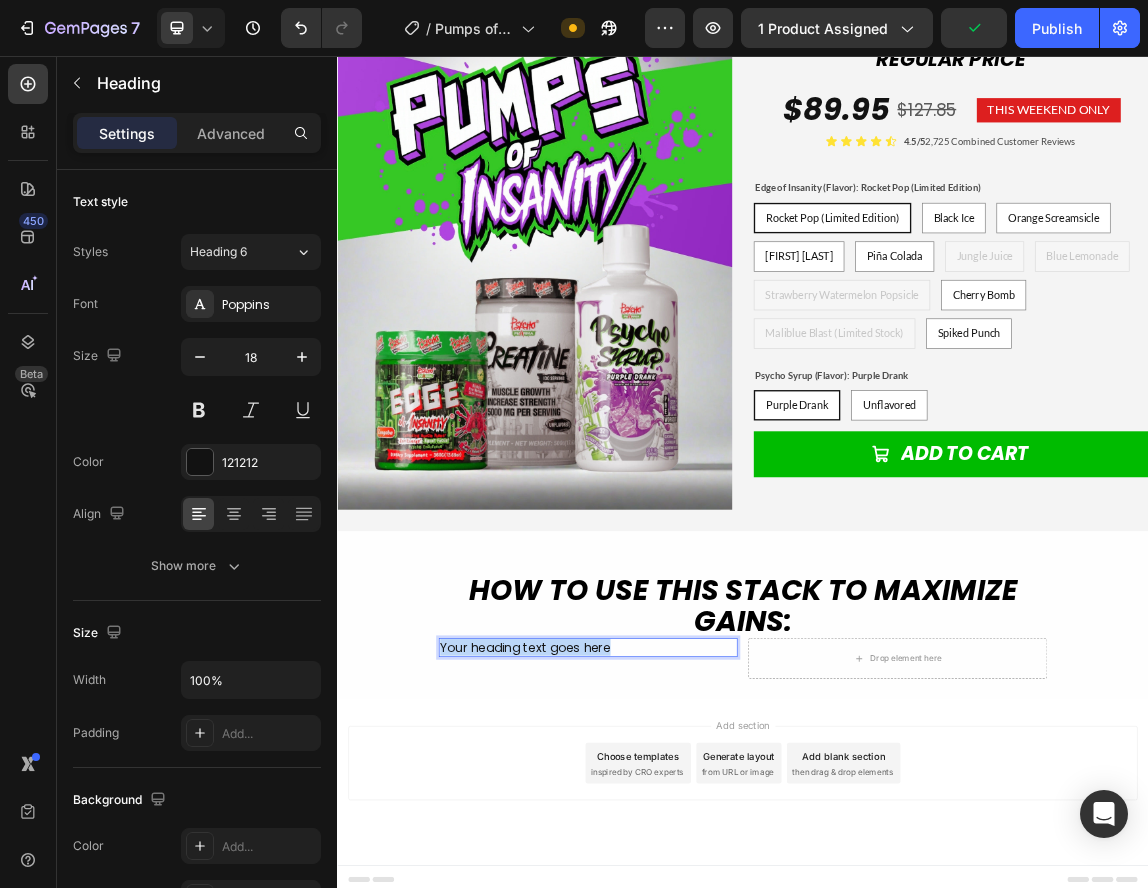 click on "Your heading text goes here" at bounding box center (708, 931) 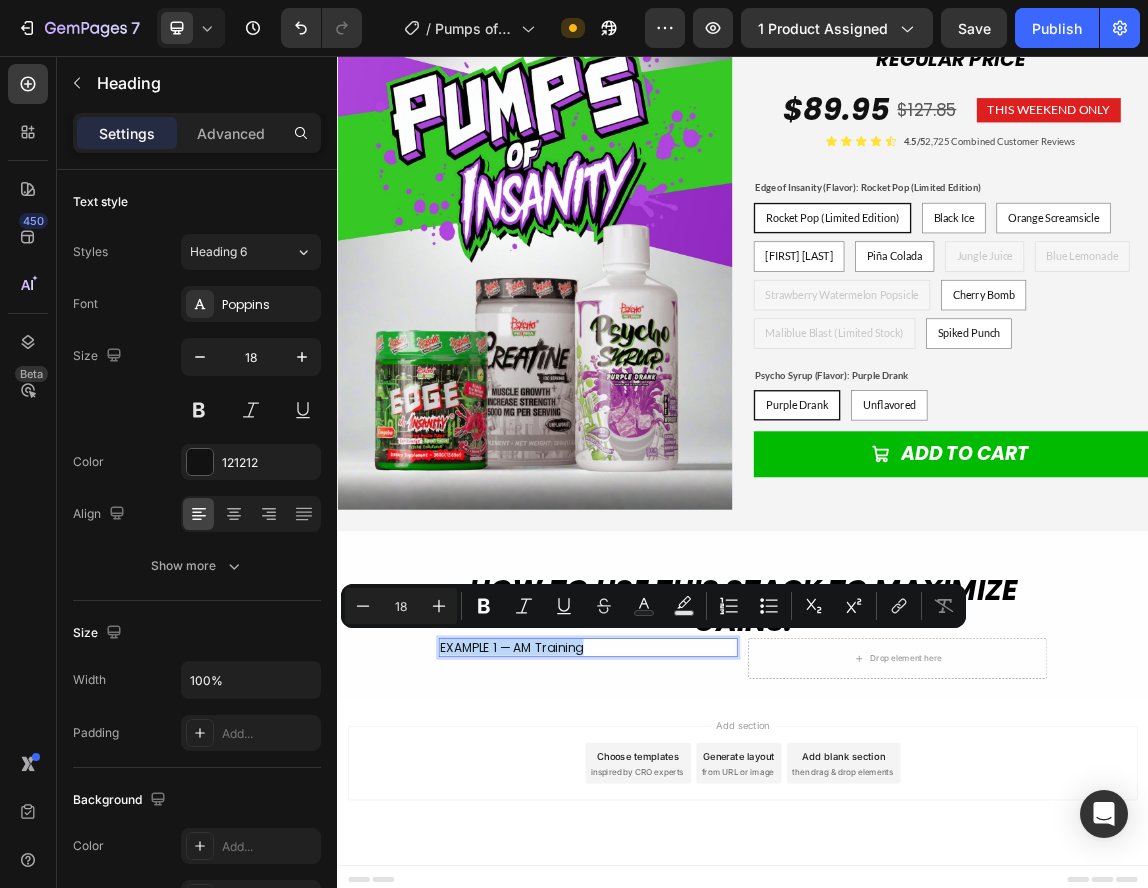 copy on "EXAMPLE 1 — AM Training" 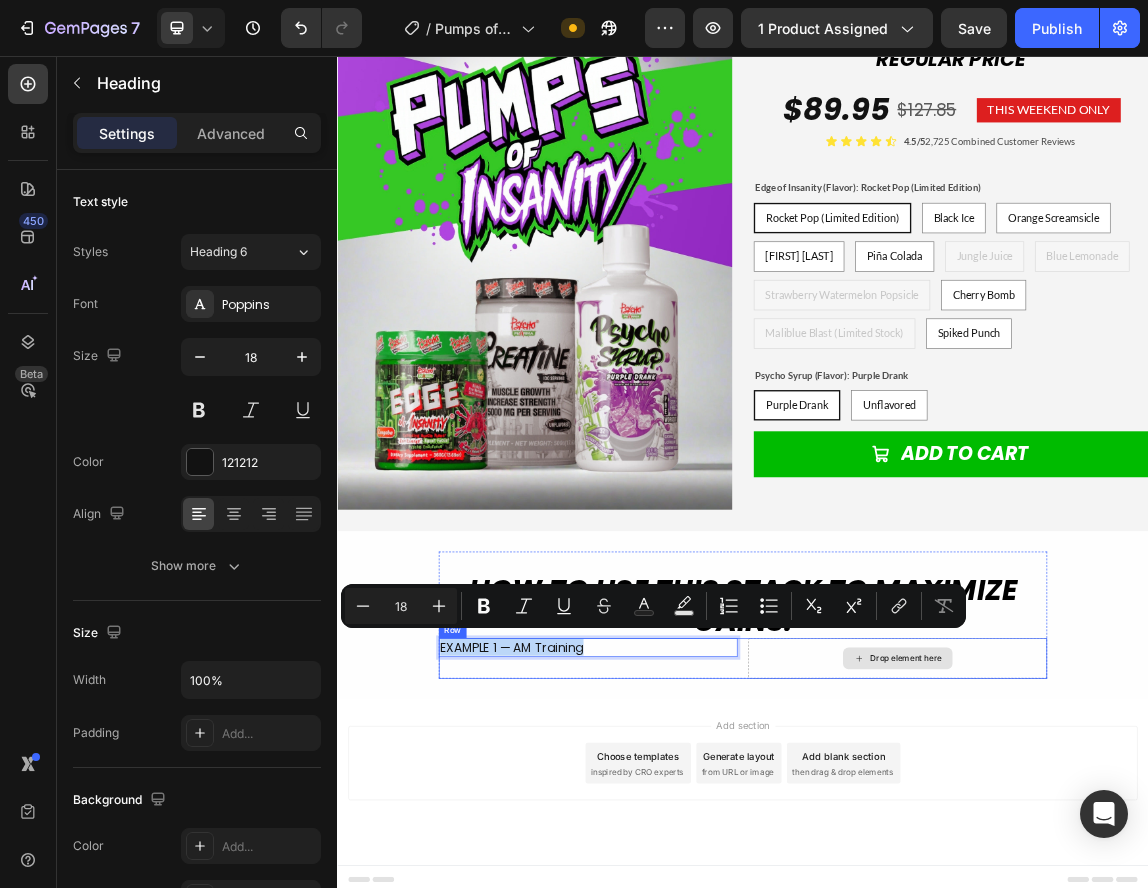 click on "Drop element here" at bounding box center (1166, 948) 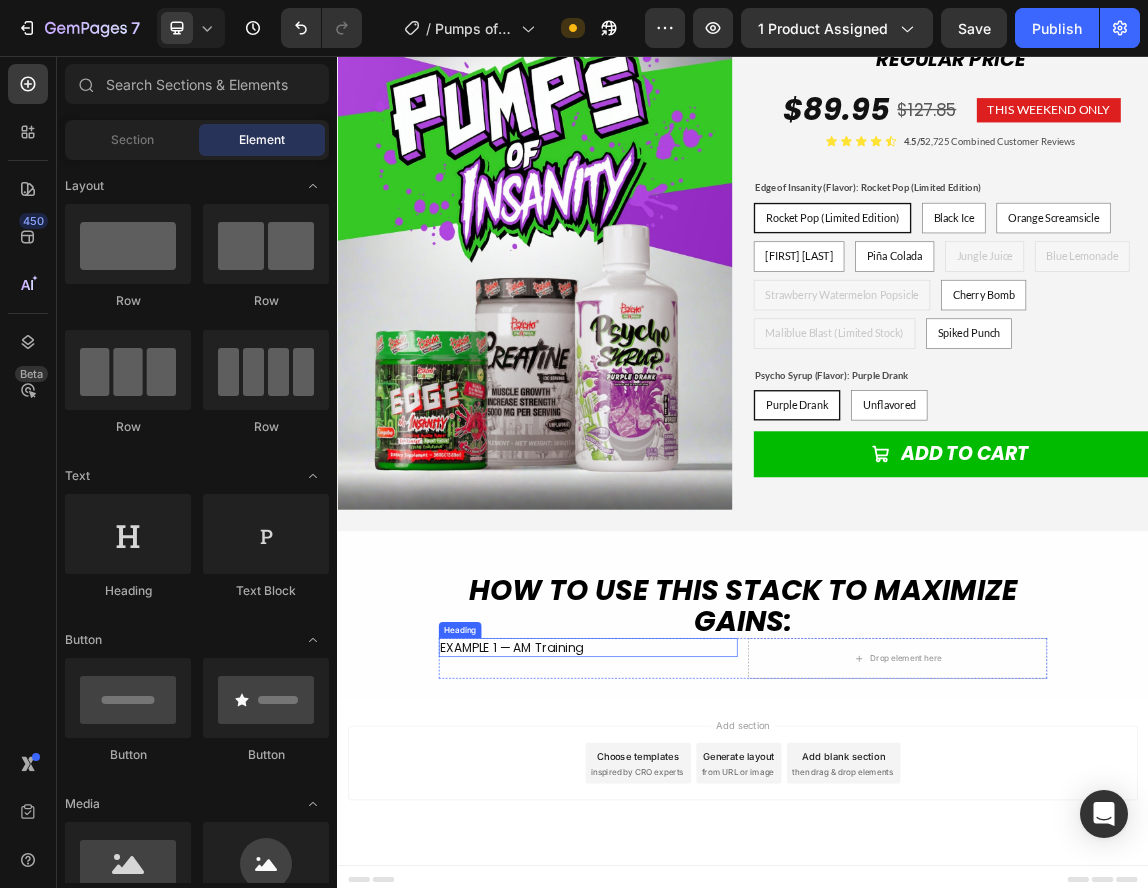 click on "EXAMPLE 1 — AM Training" at bounding box center (708, 931) 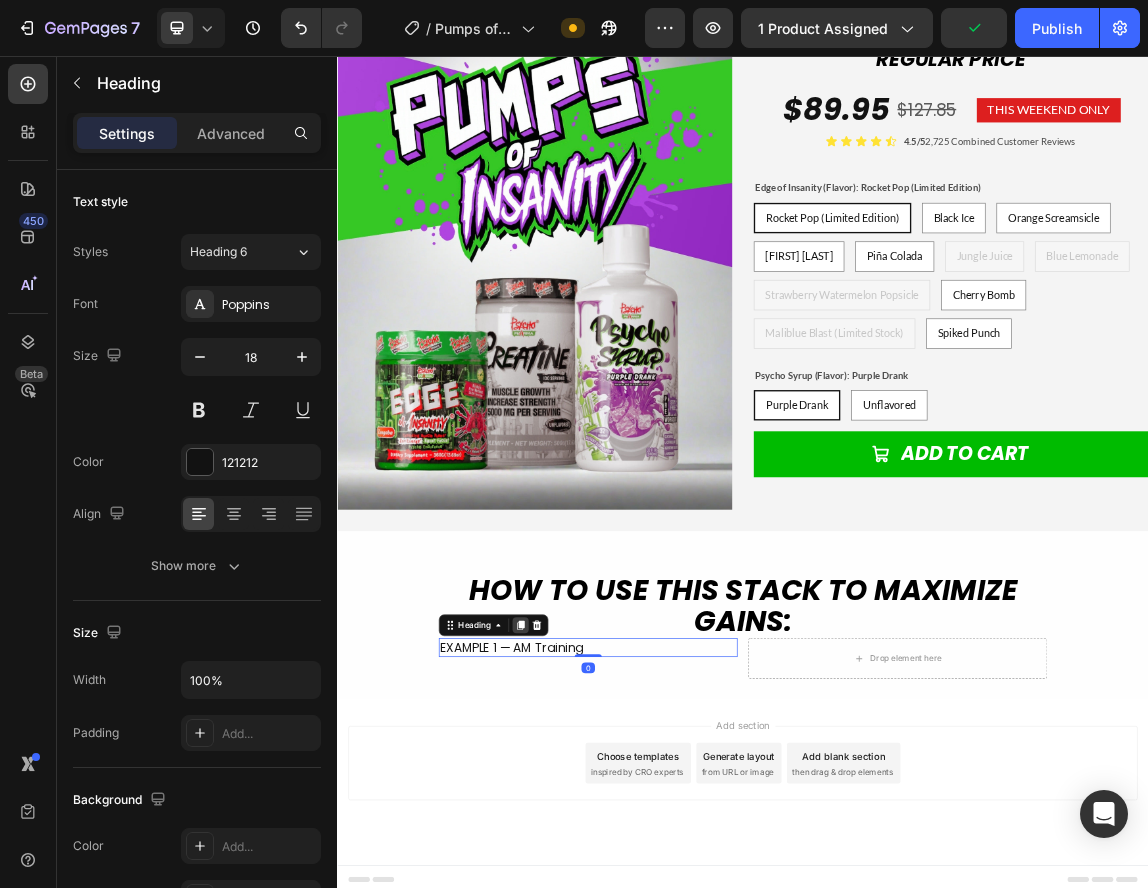 click 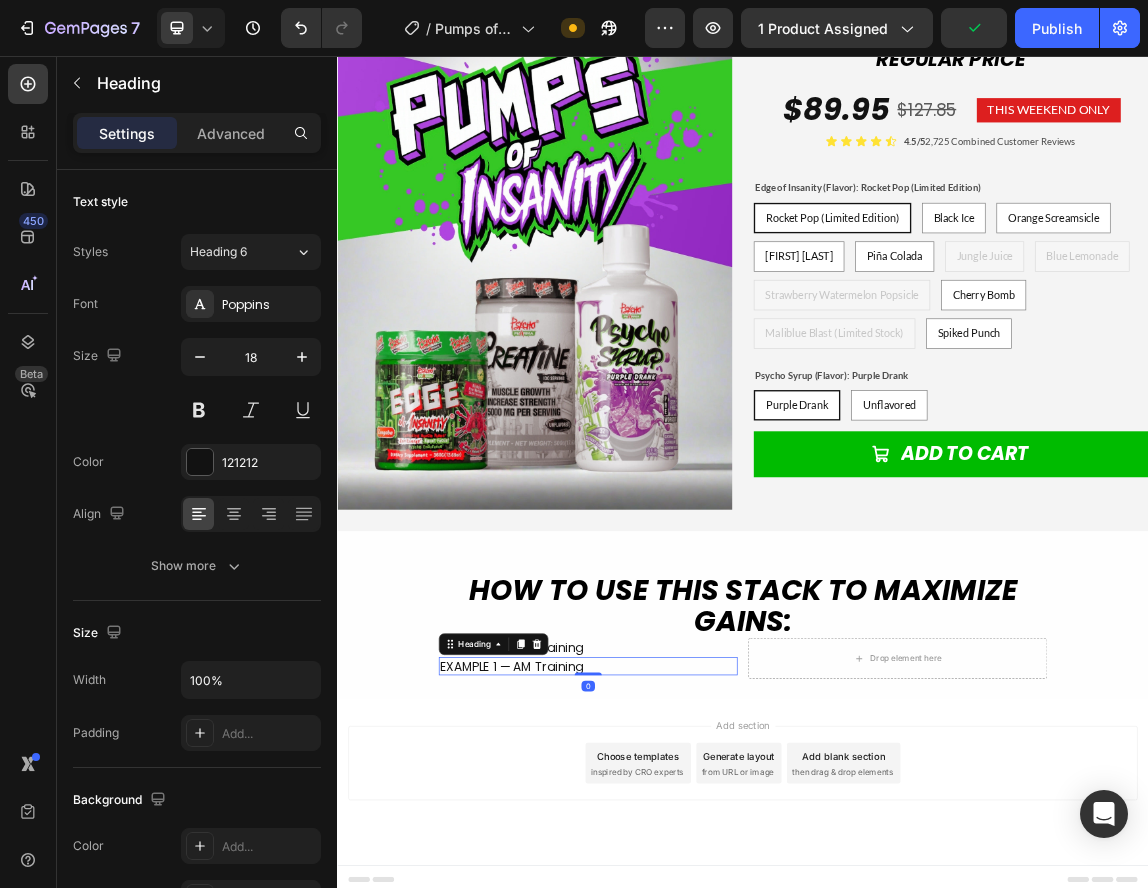 click on "EXAMPLE 1 — AM Training" at bounding box center (708, 959) 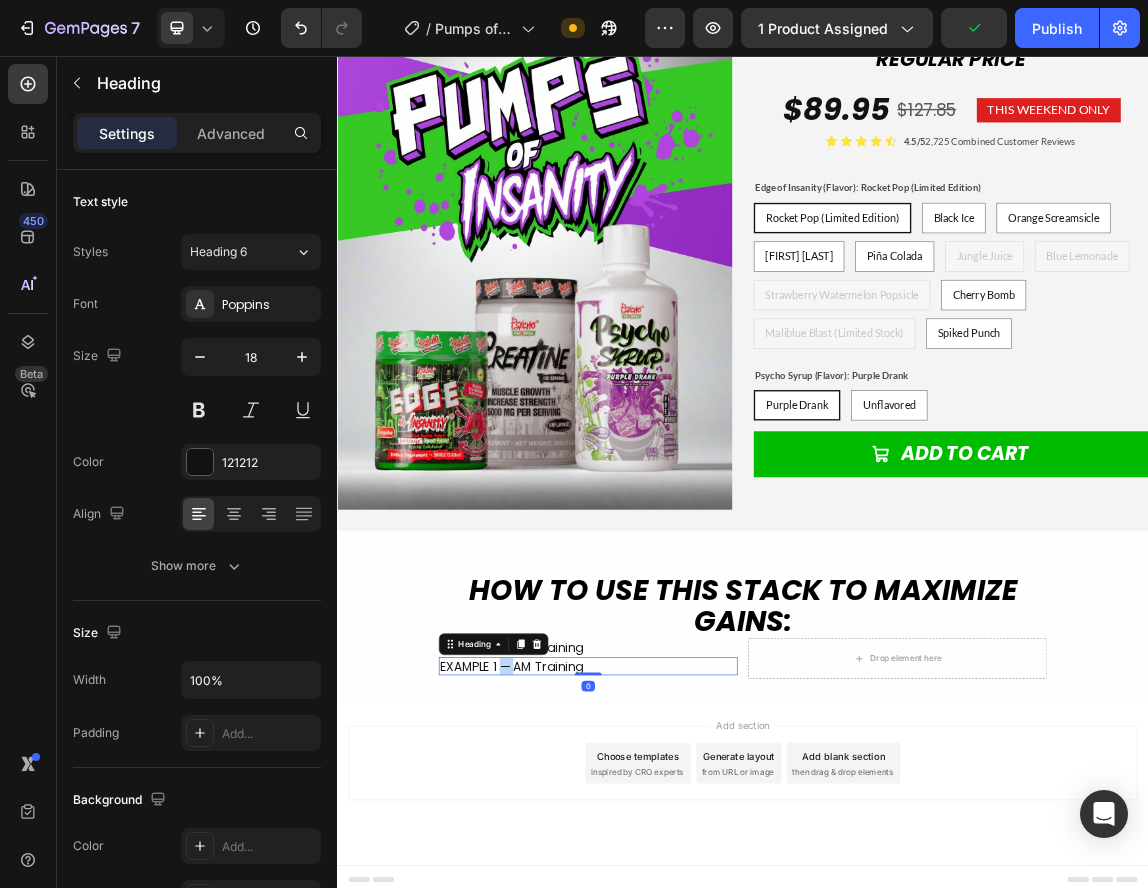click on "EXAMPLE 1 — AM Training" at bounding box center (708, 959) 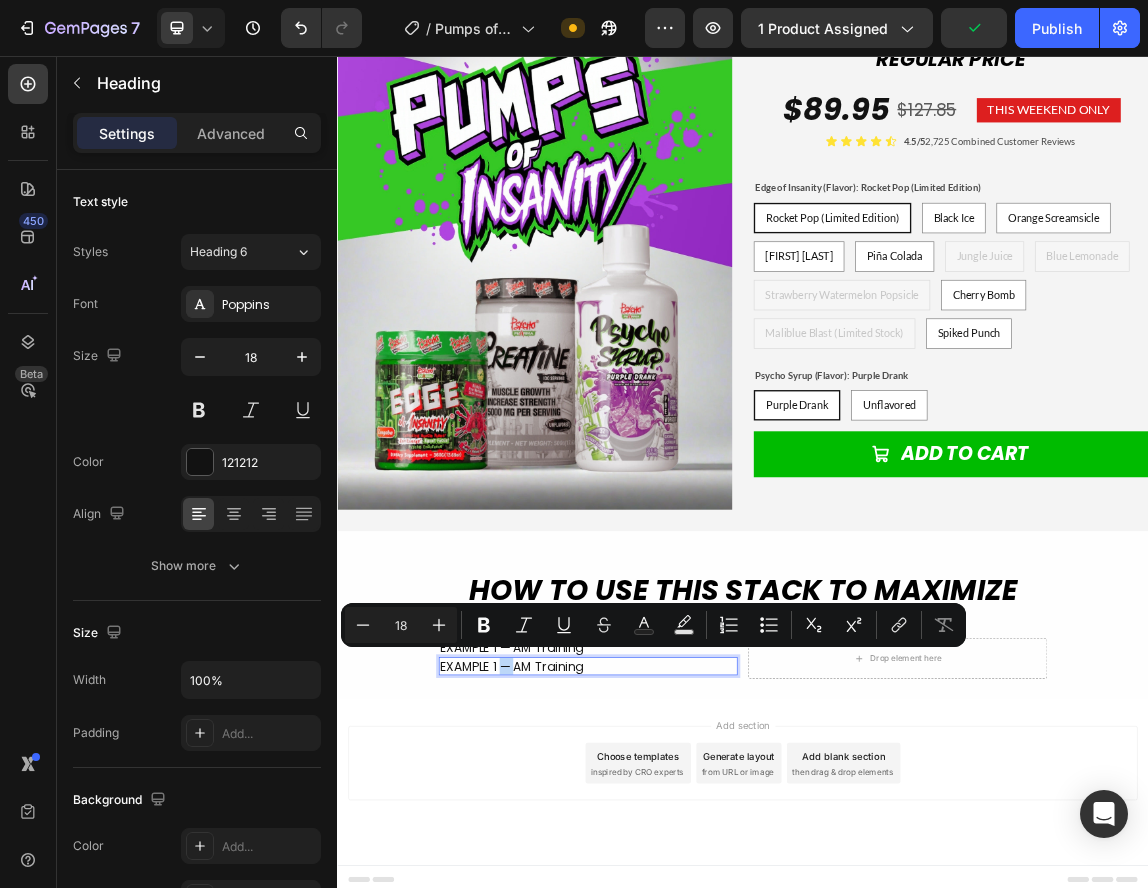 drag, startPoint x: 573, startPoint y: 951, endPoint x: 594, endPoint y: 960, distance: 22.847319 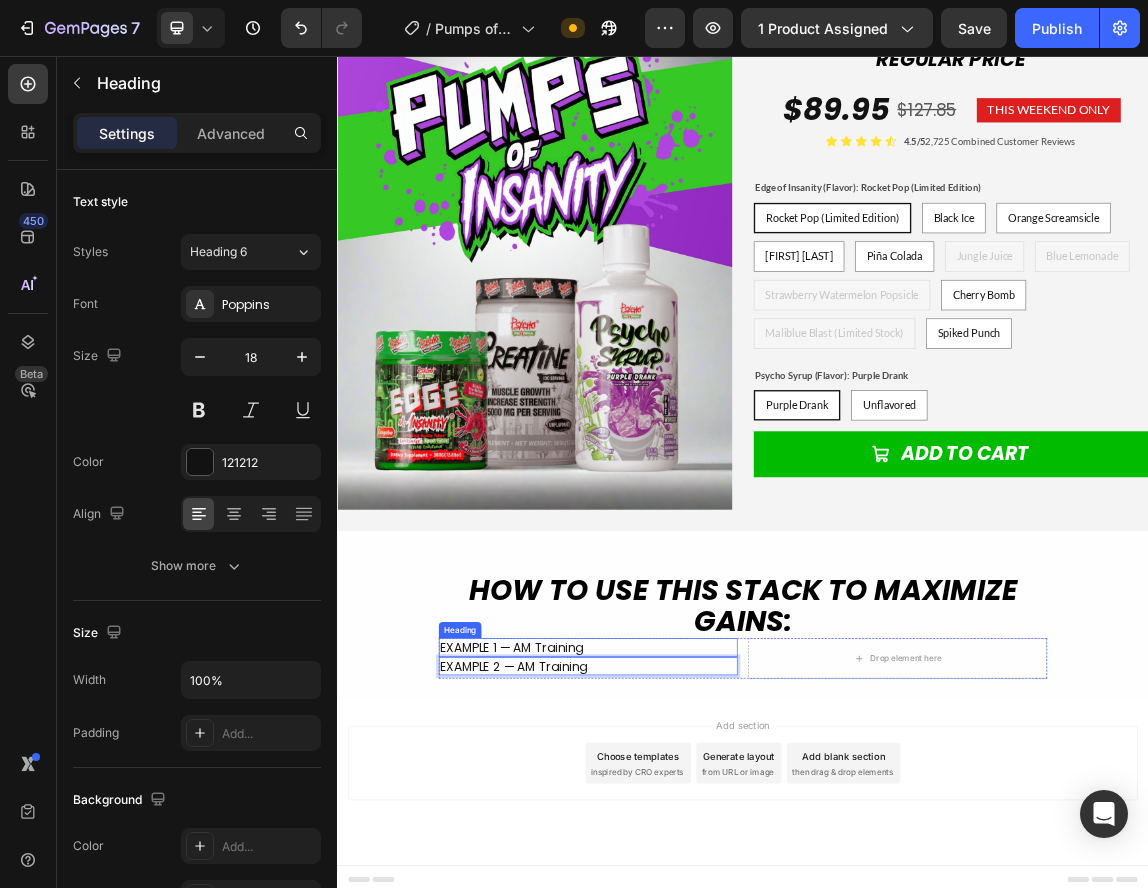 click on "EXAMPLE 1 — AM Training" at bounding box center (708, 931) 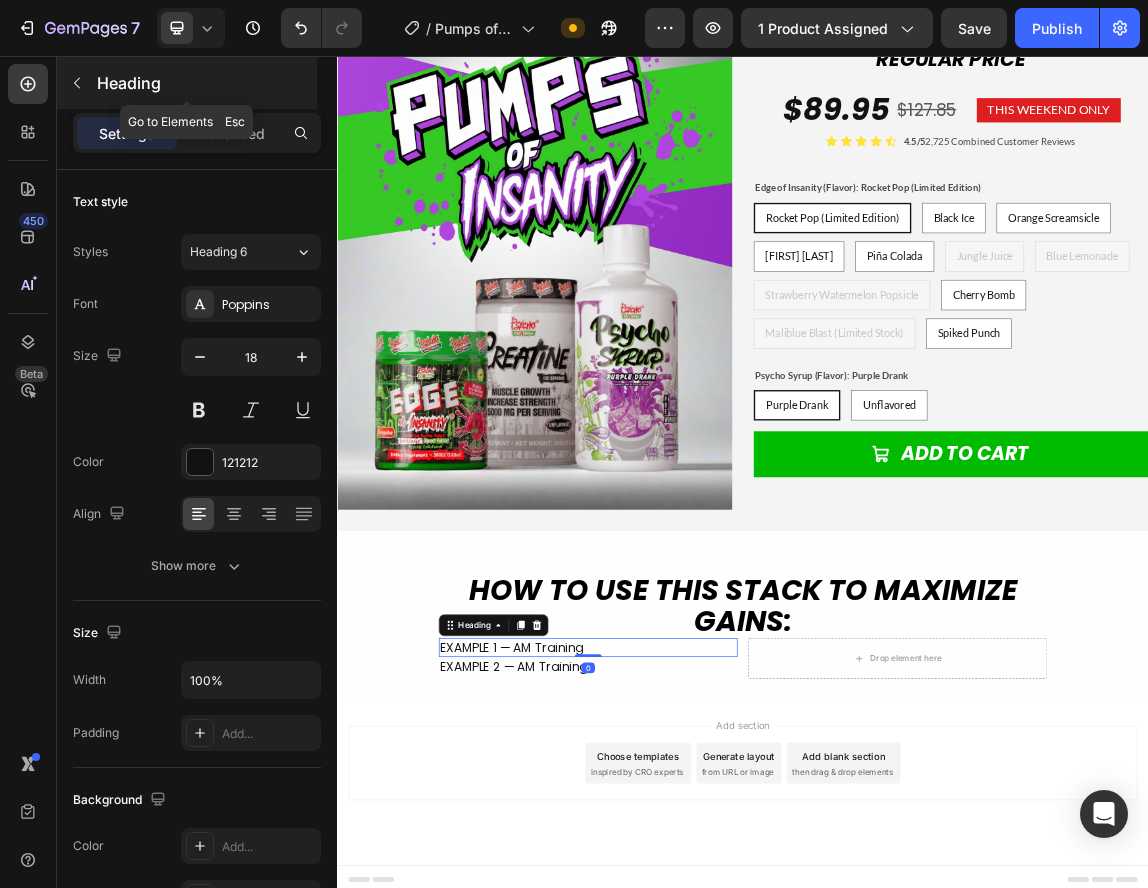 click at bounding box center [77, 83] 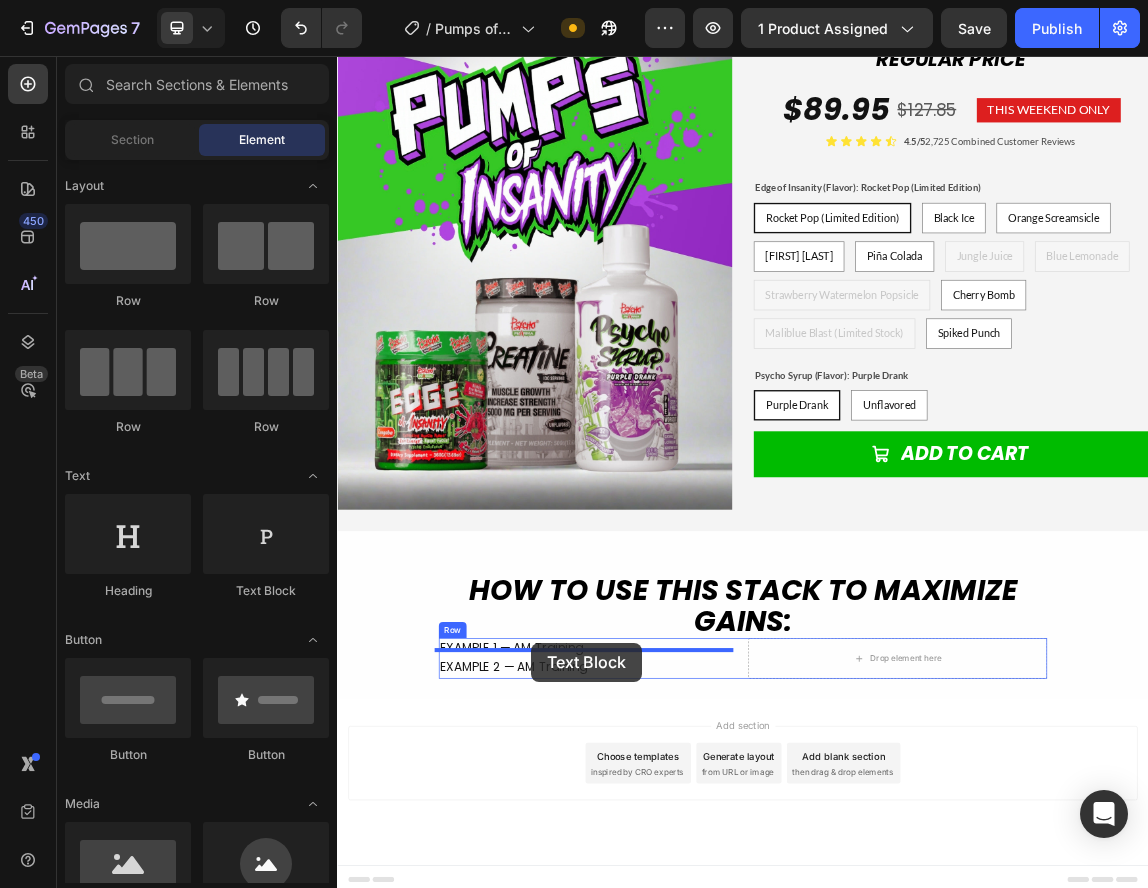 drag, startPoint x: 587, startPoint y: 599, endPoint x: 624, endPoint y: 924, distance: 327.09937 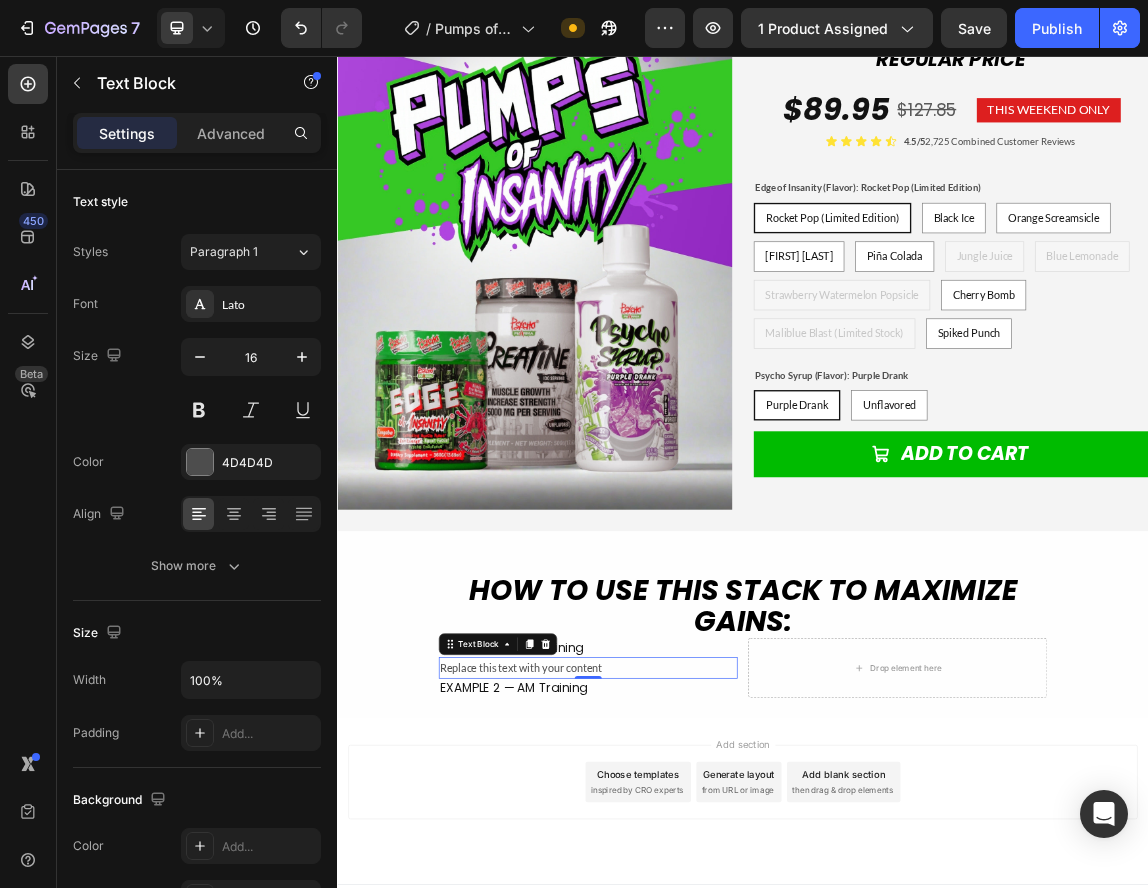 click on "Replace this text with your content" at bounding box center [708, 962] 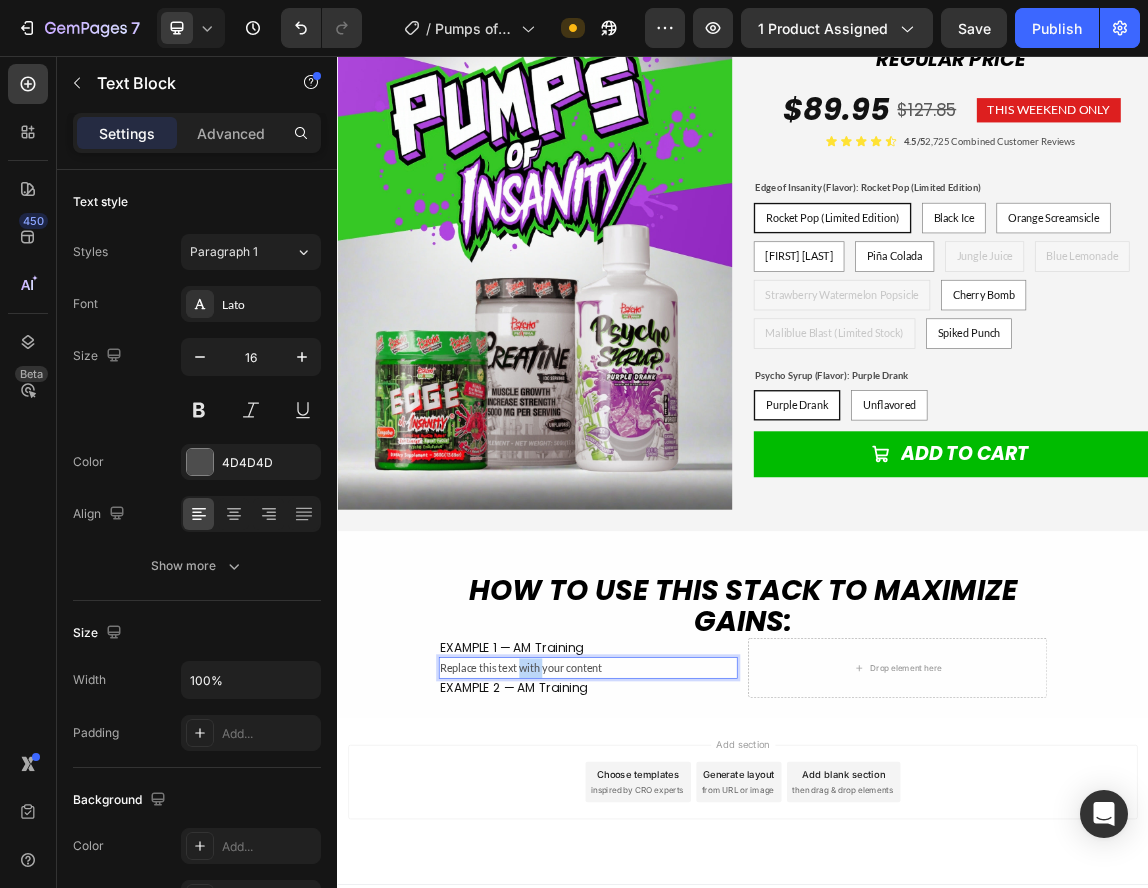 click on "Replace this text with your content" at bounding box center [708, 962] 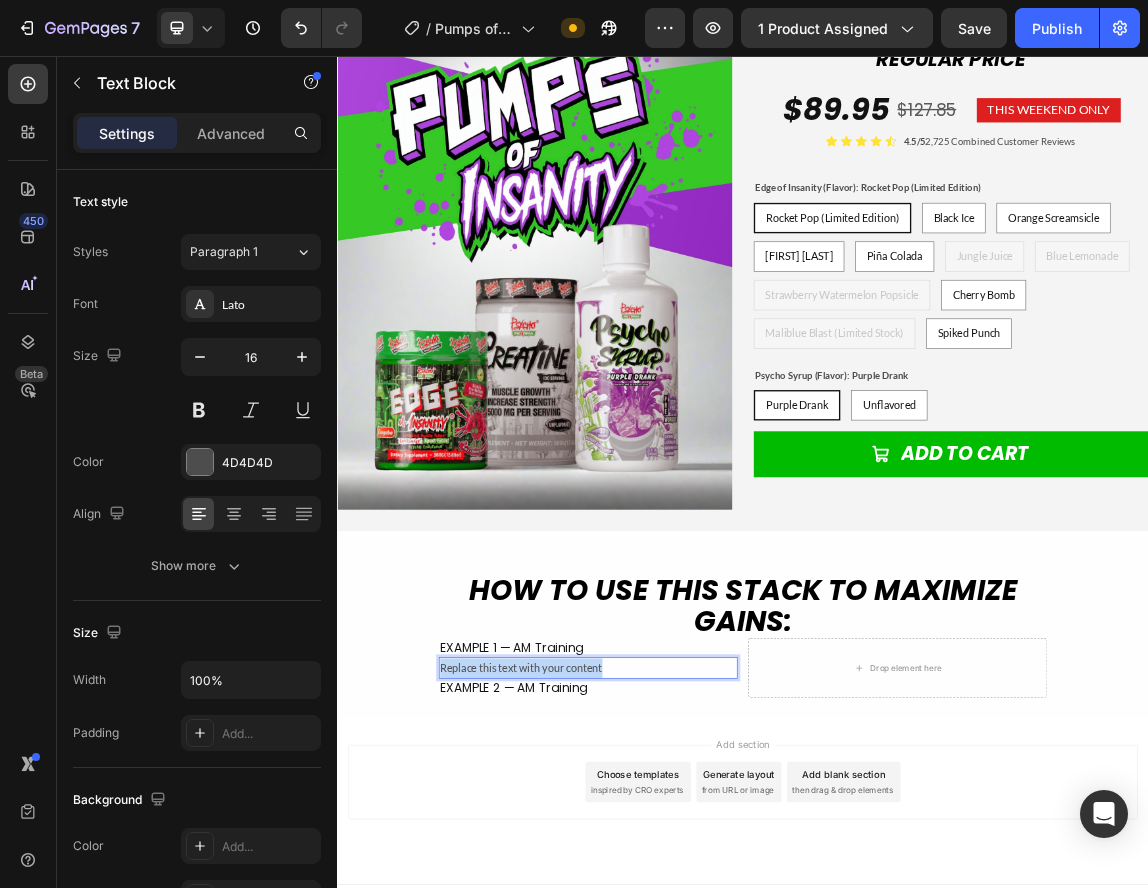 click on "Replace this text with your content" at bounding box center [708, 962] 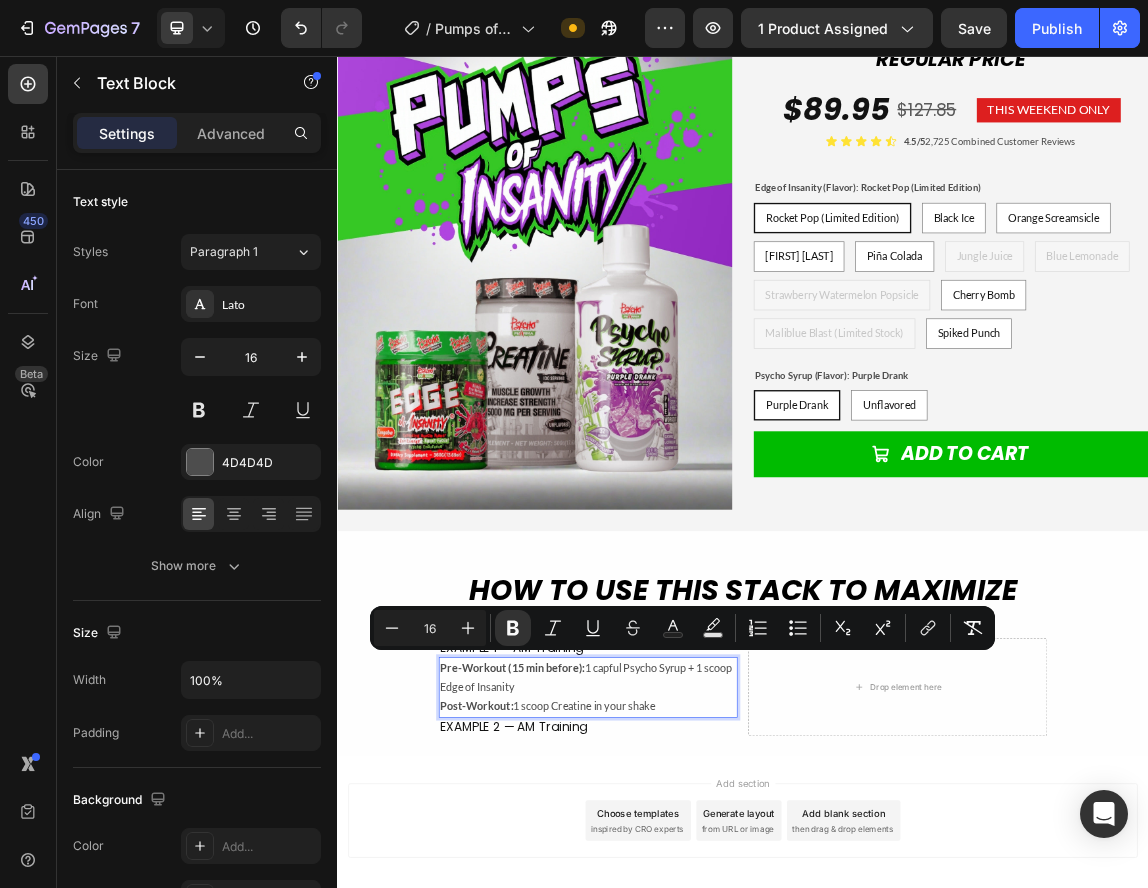 drag, startPoint x: 816, startPoint y: 1013, endPoint x: 484, endPoint y: 946, distance: 338.69308 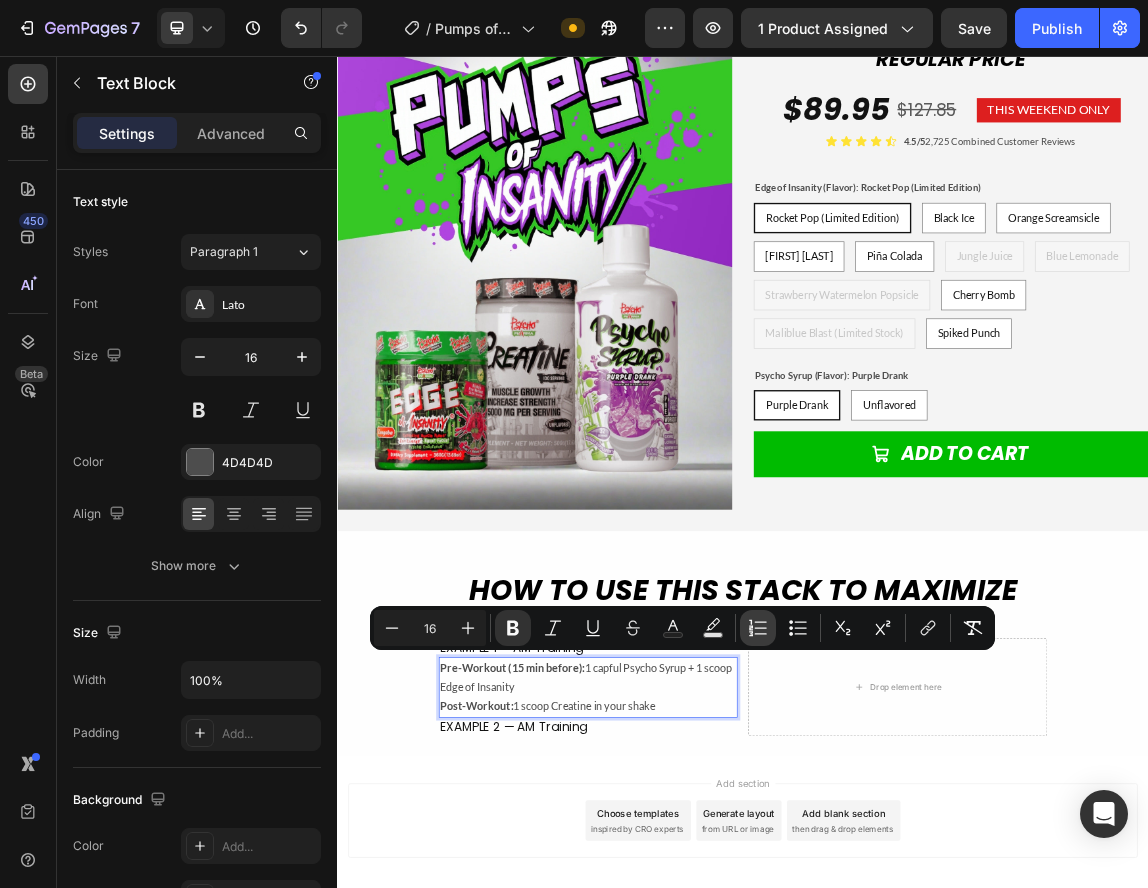click 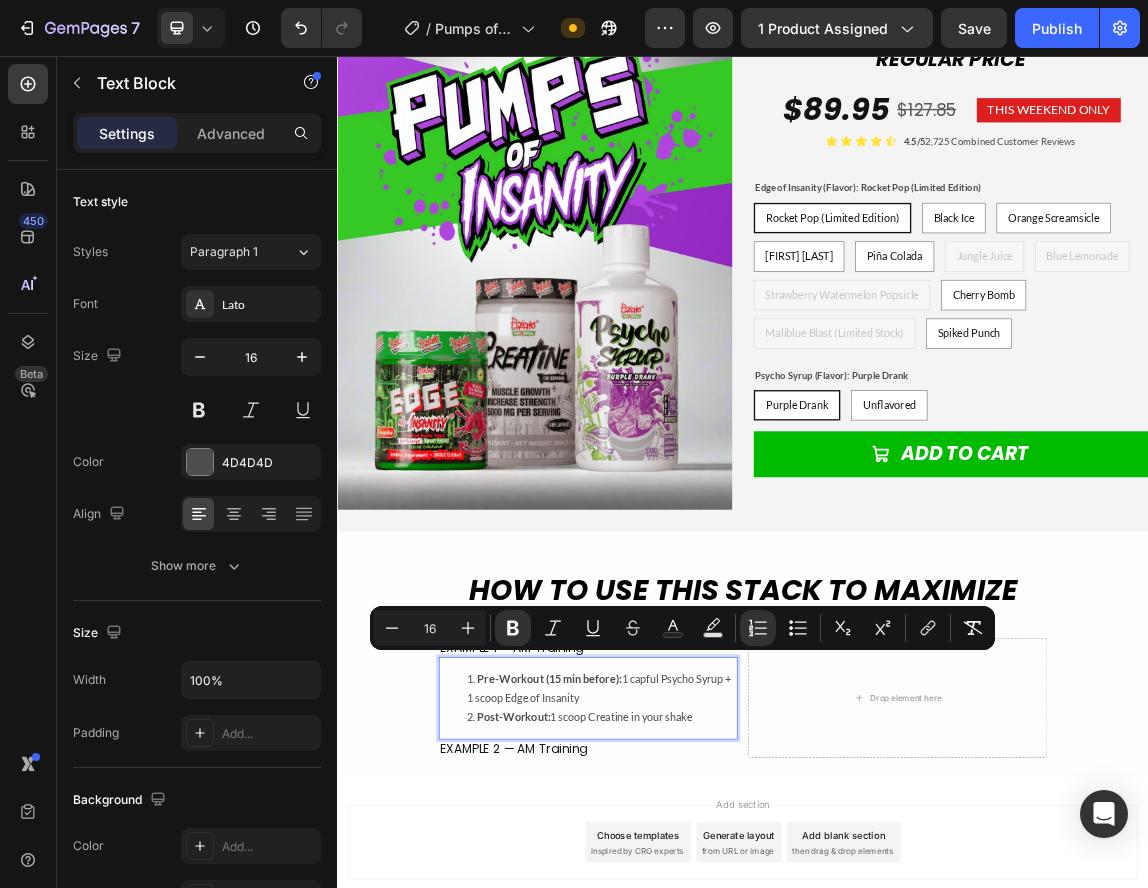 click on "Pre-Workout (15 min before):  1 capful Psycho Syrup + 1 scoop Edge of Insanity" at bounding box center [728, 993] 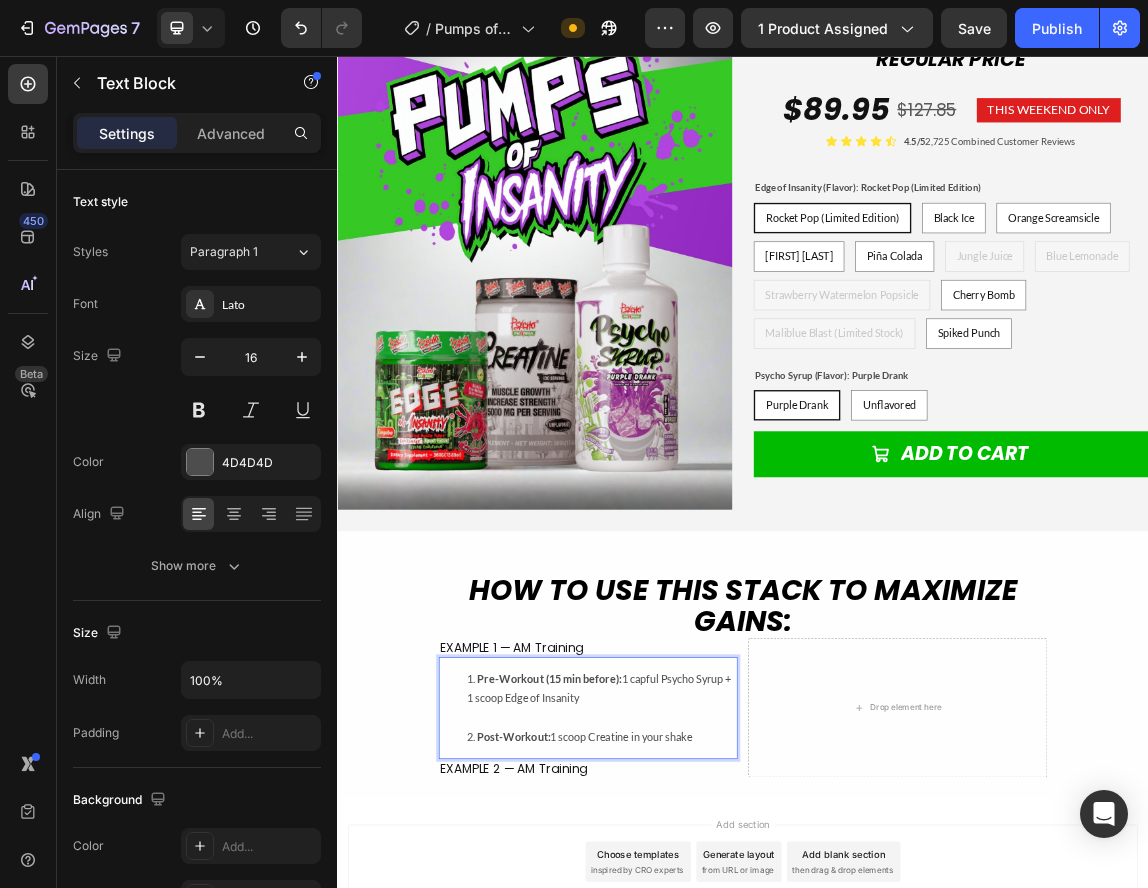 click on "Post-Workout:  1 scoop Creatine in your shake" at bounding box center (728, 1064) 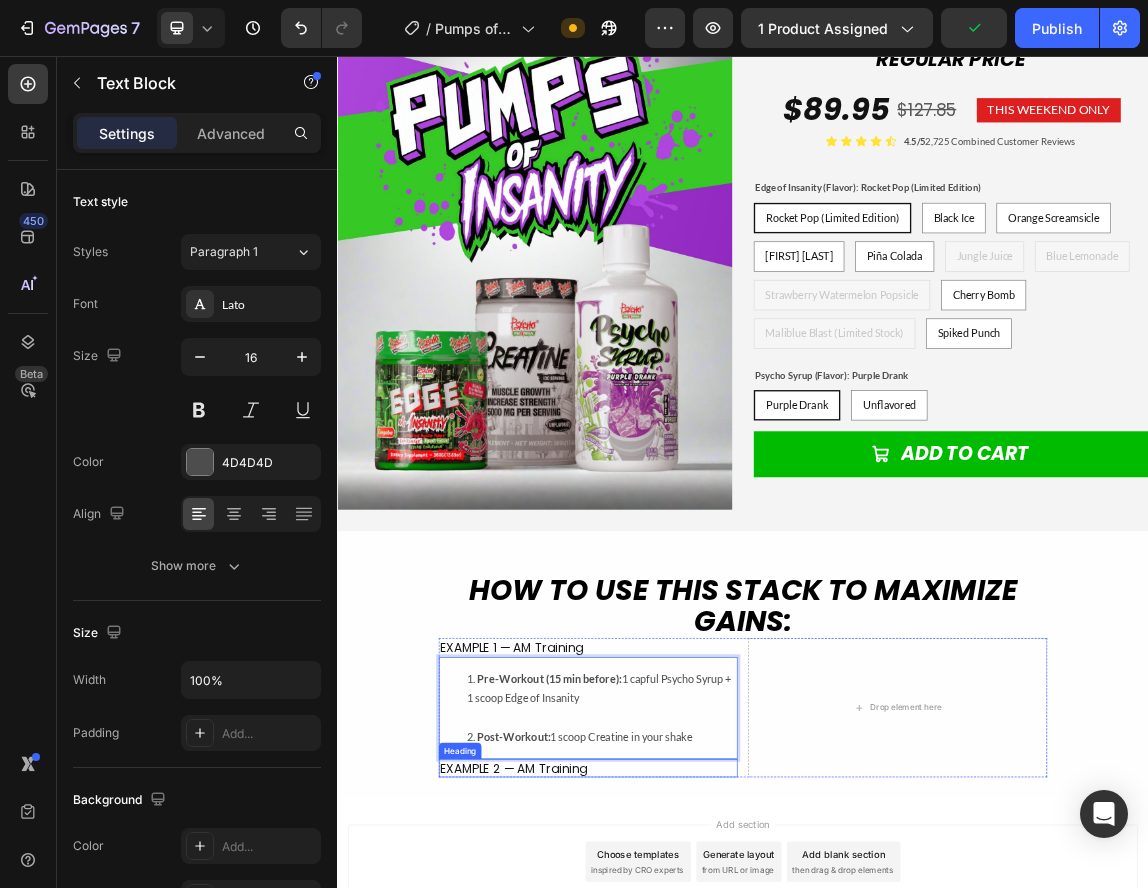 click on "EXAMPLE 2 — AM Training" at bounding box center (708, 1110) 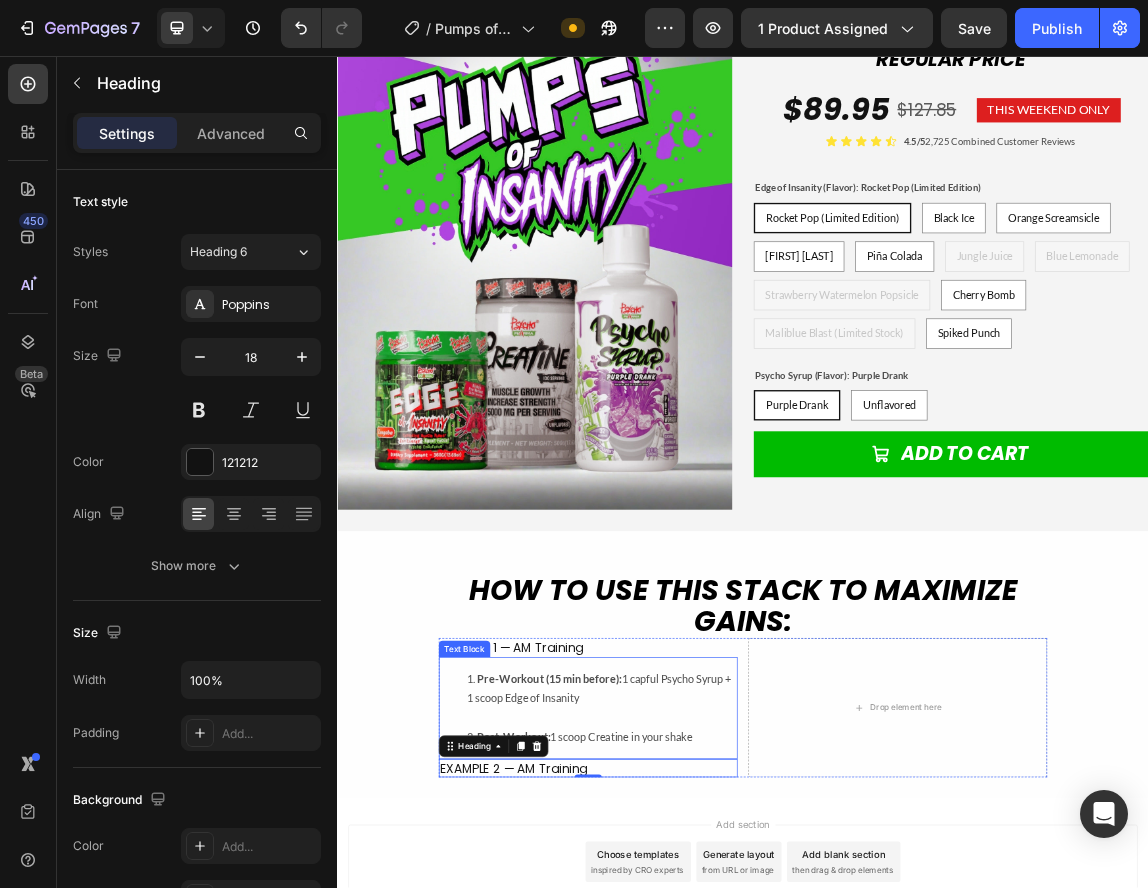 click on "Pre-Workout (15 min before):  1 capful Psycho Syrup + 1 scoop Edge of Insanity" at bounding box center (728, 1007) 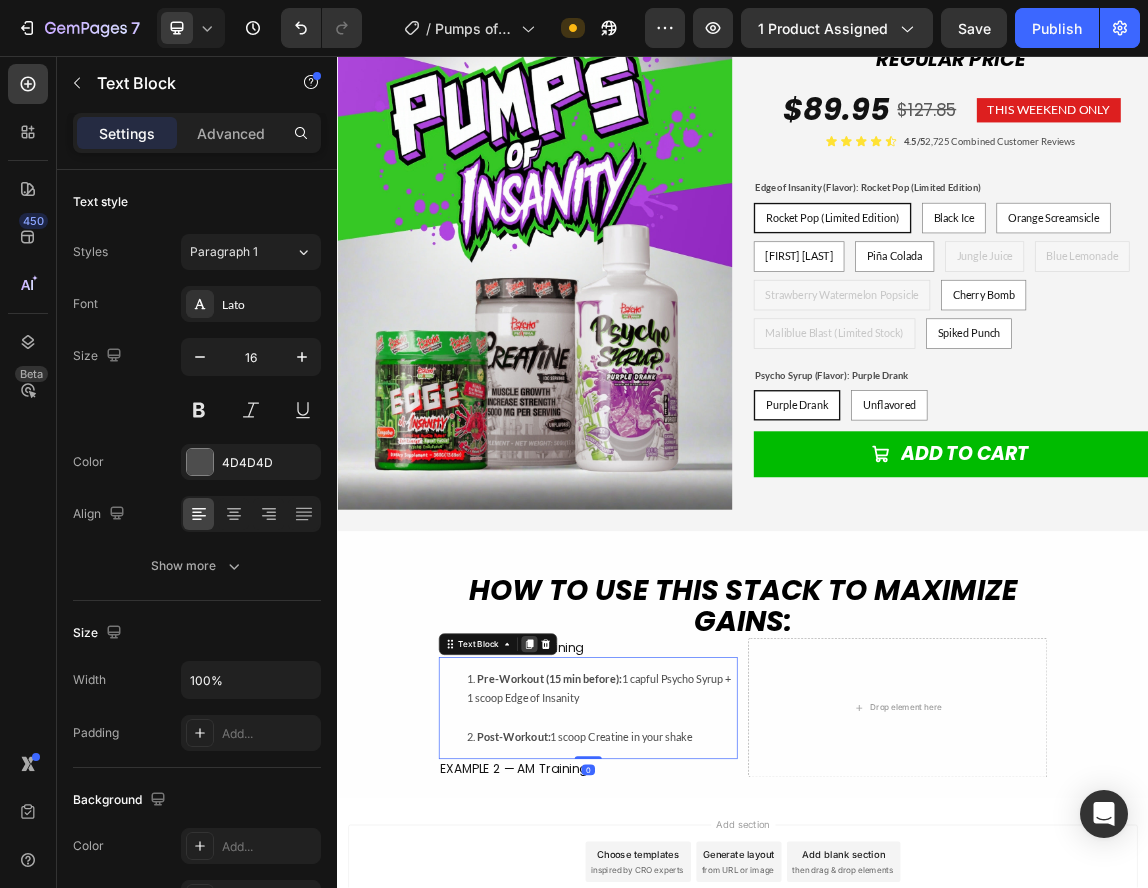 click 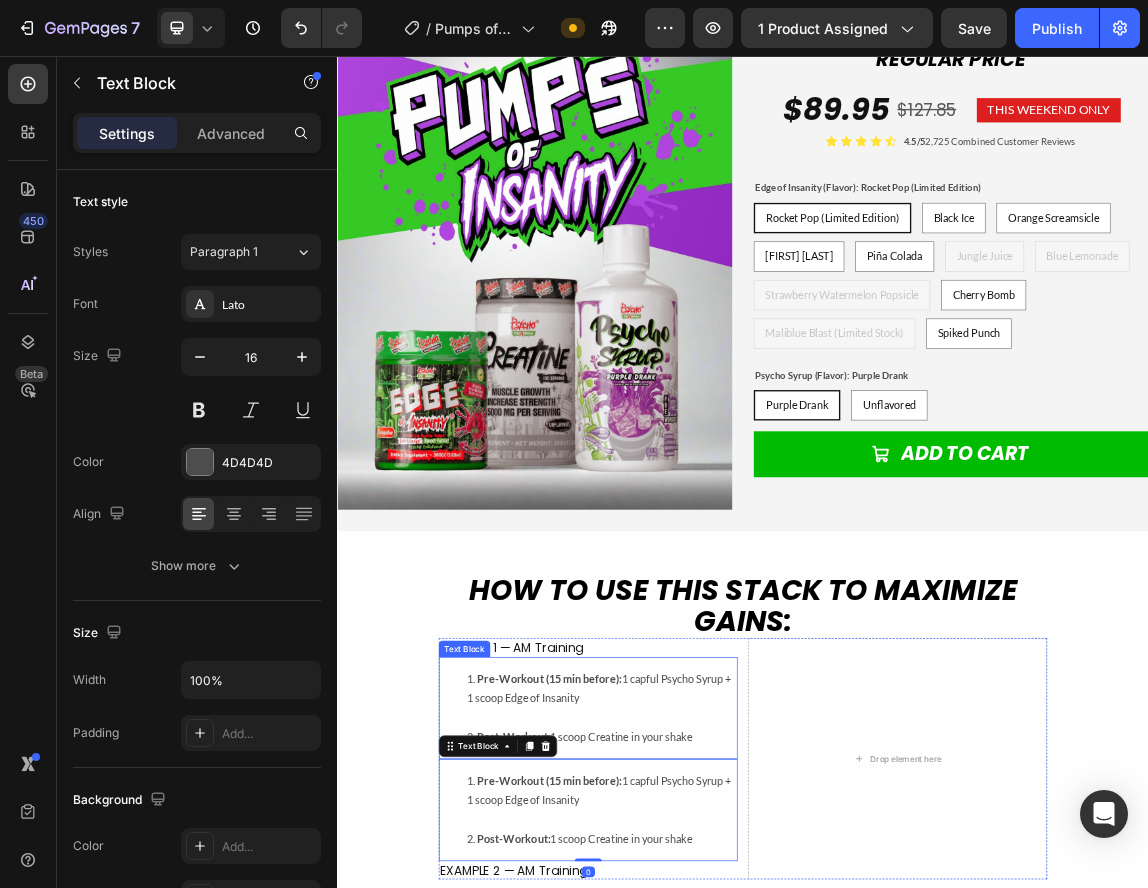 click on "Pre-Workout (15 min before):  1 capful Psycho Syrup + 1 scoop Edge of Insanity" at bounding box center [728, 1007] 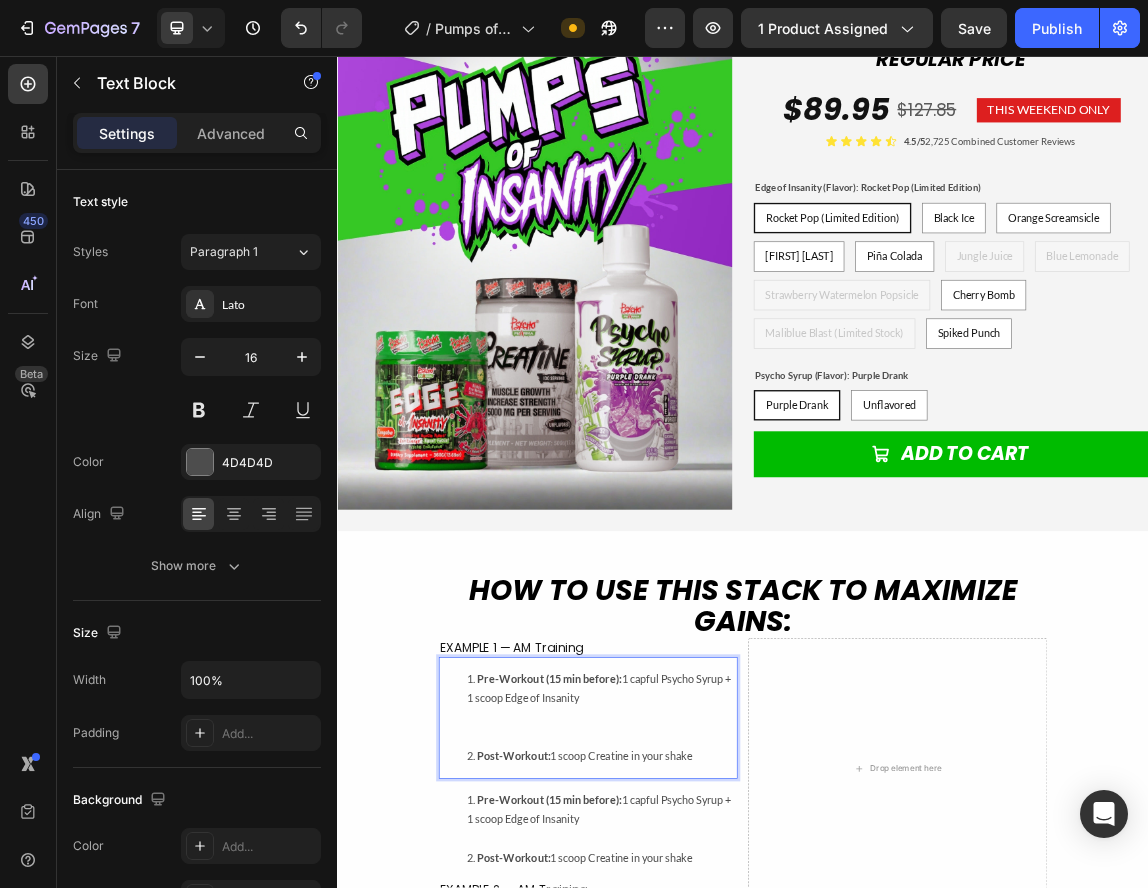 click on "Pre-Workout (15 min before):  1 capful Psycho Syrup + 1 scoop Edge of Insanity Post-Workout:  1 scoop Creatine in your shake" at bounding box center (708, 1036) 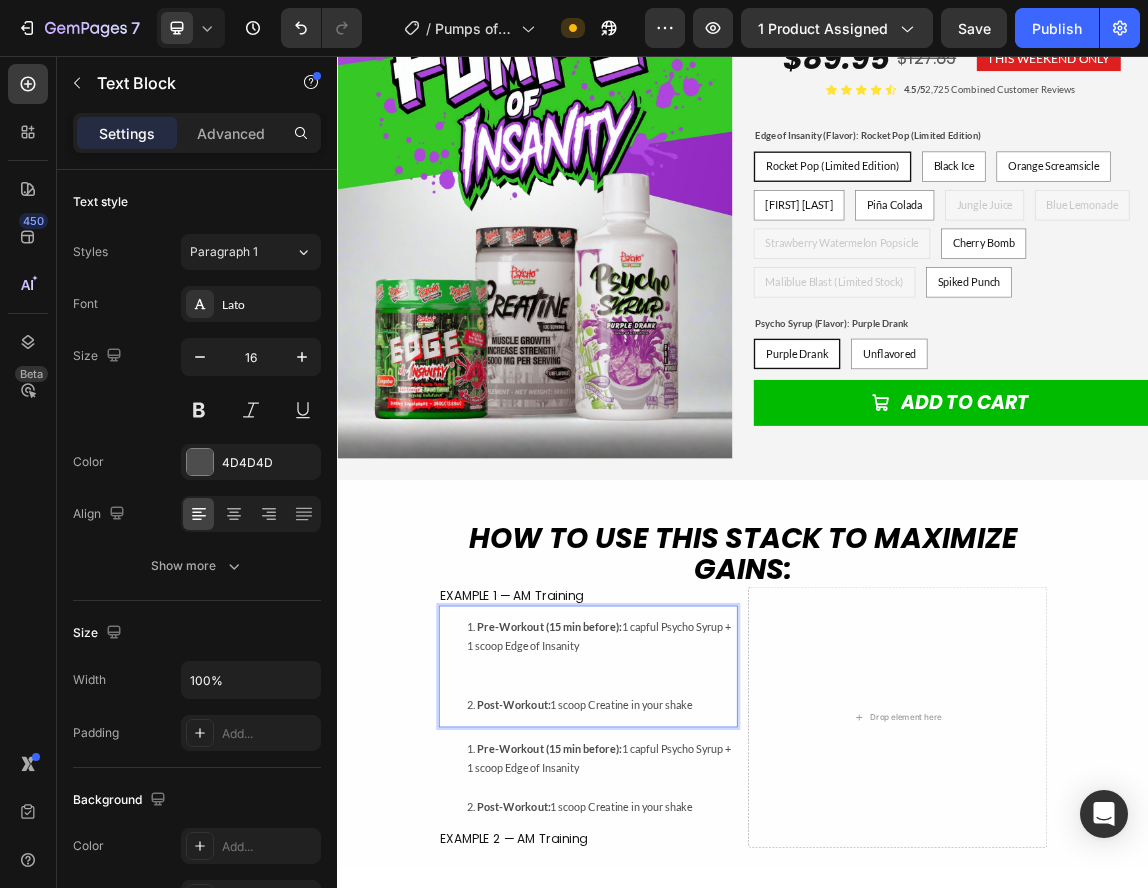 scroll, scrollTop: 5912, scrollLeft: 0, axis: vertical 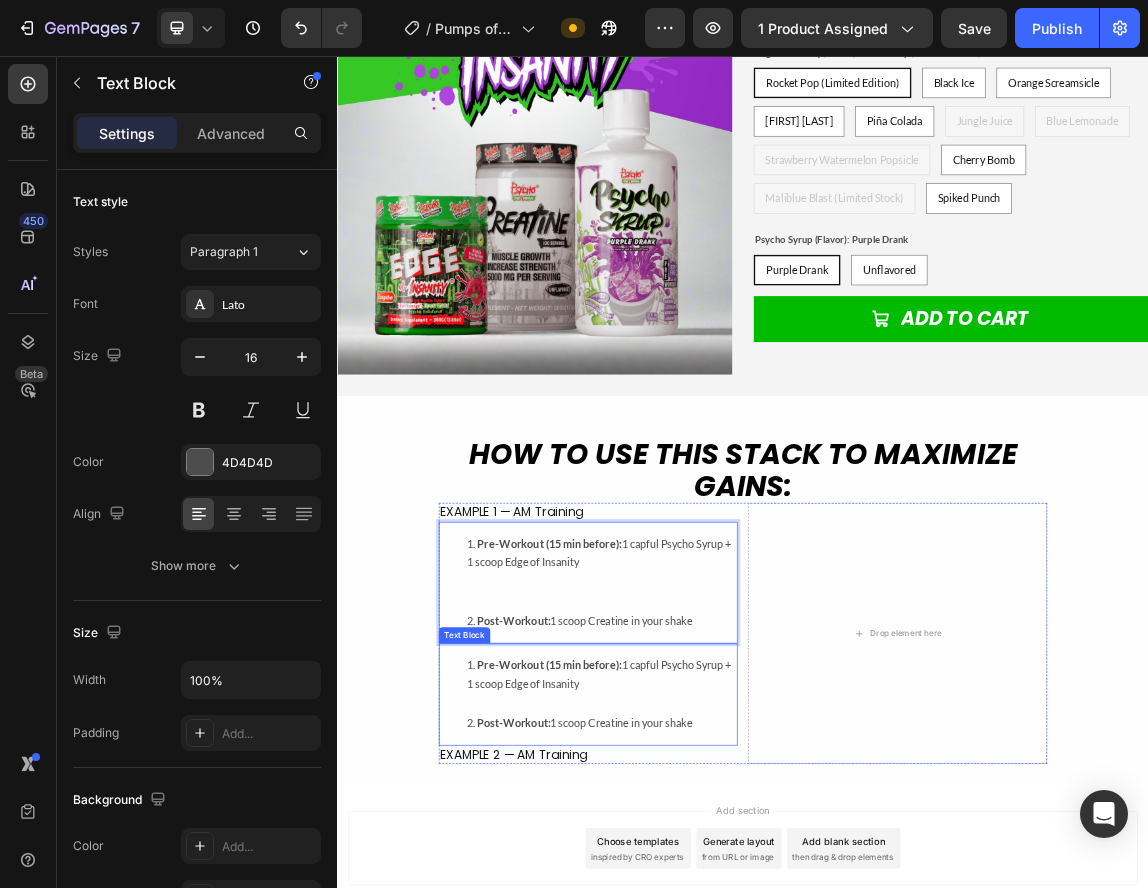 click on "Pre-Workout (15 min before):" at bounding box center (651, 957) 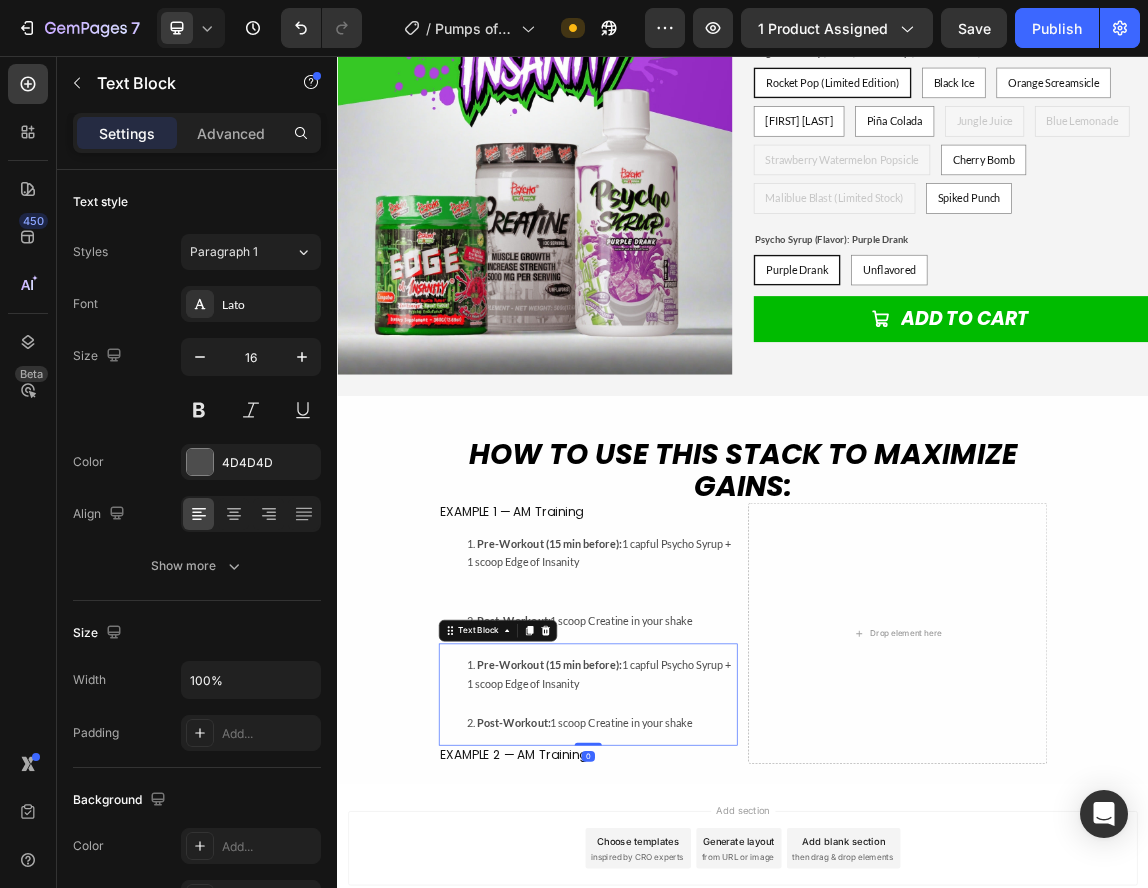 click on "Pre-Workout (15 min before):" at bounding box center [651, 957] 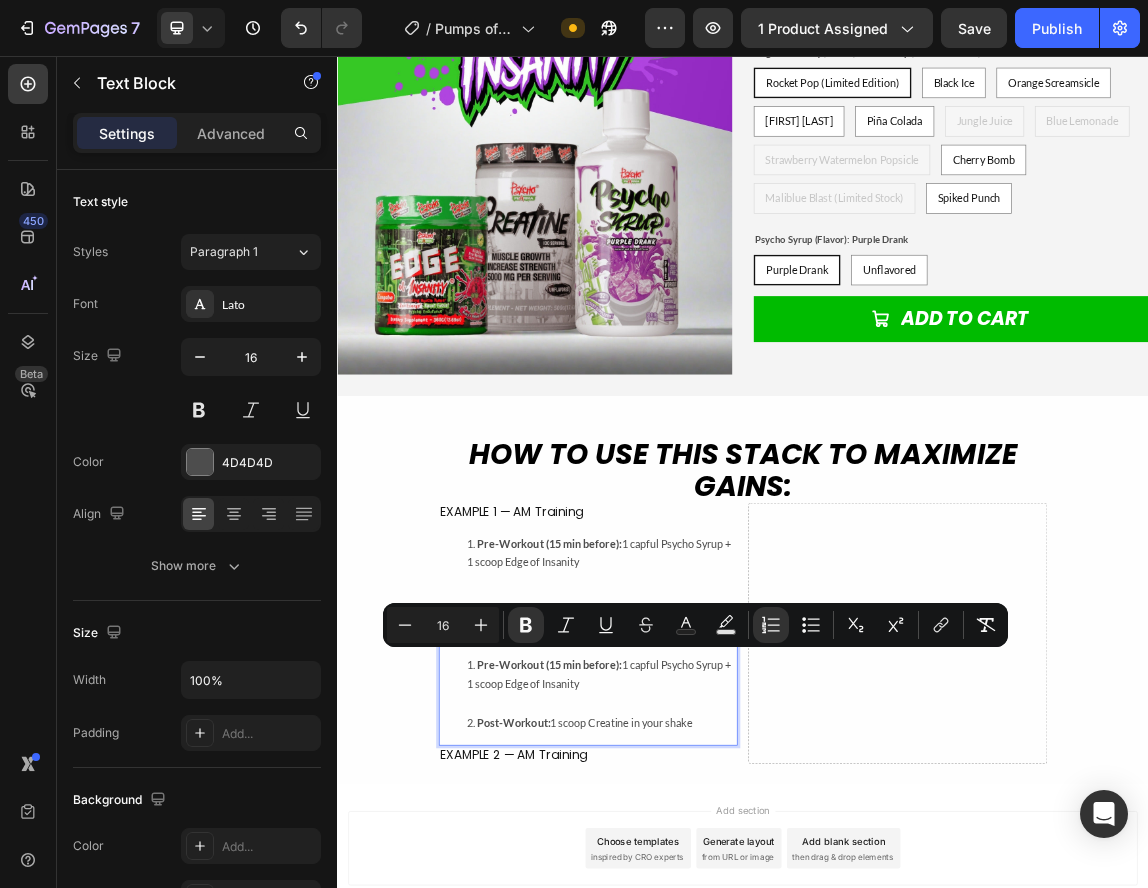 click on "Post-Workout:  1 scoop Creatine in your shake" at bounding box center (728, 1044) 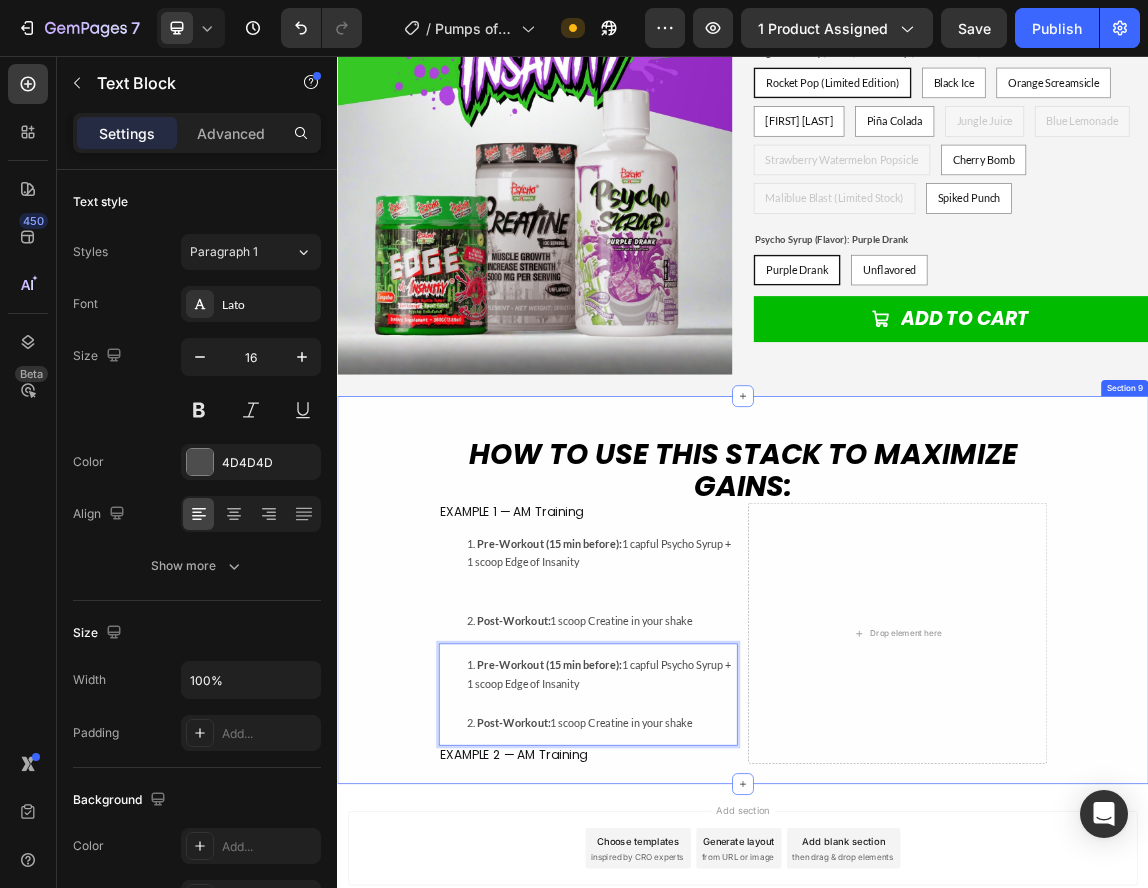 drag, startPoint x: 354, startPoint y: 988, endPoint x: 416, endPoint y: 992, distance: 62.1289 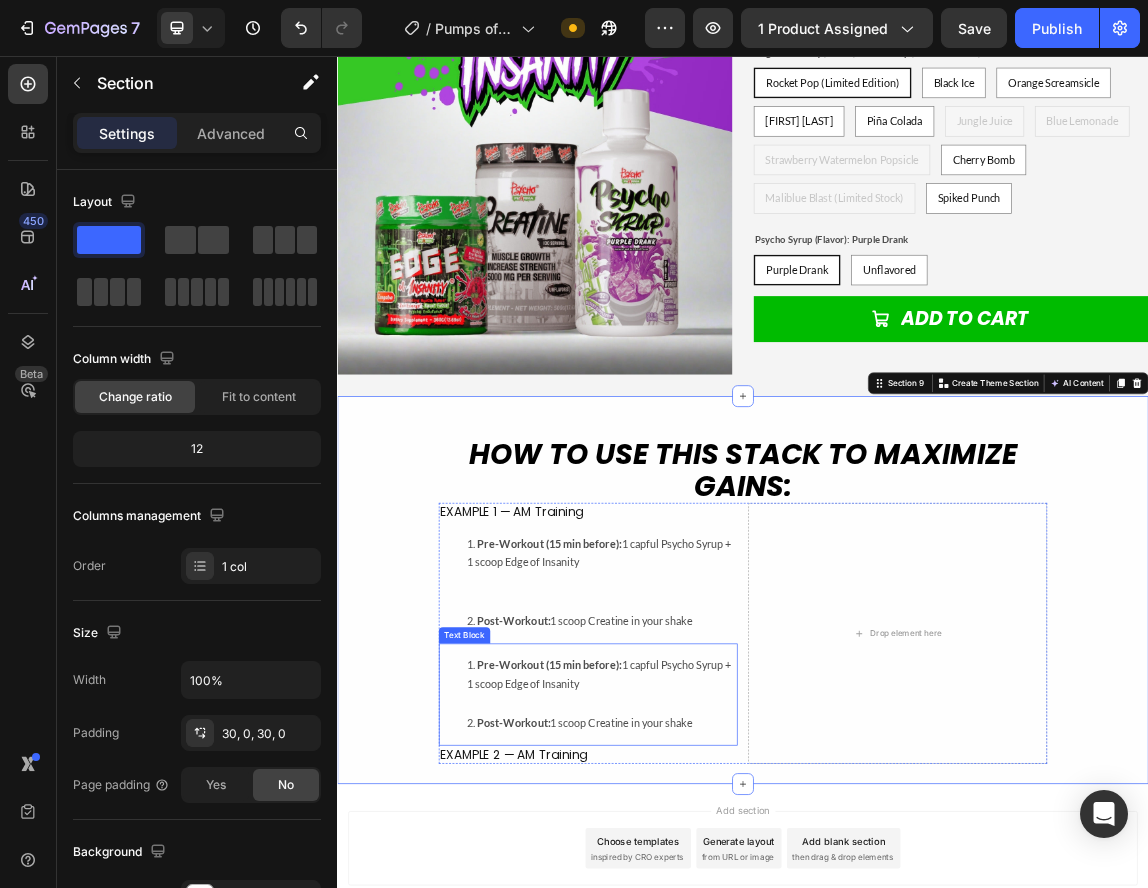 click on "Pre-Workout (15 min before):  1 capful Psycho Syrup + 1 scoop Edge of Insanity" at bounding box center (728, 987) 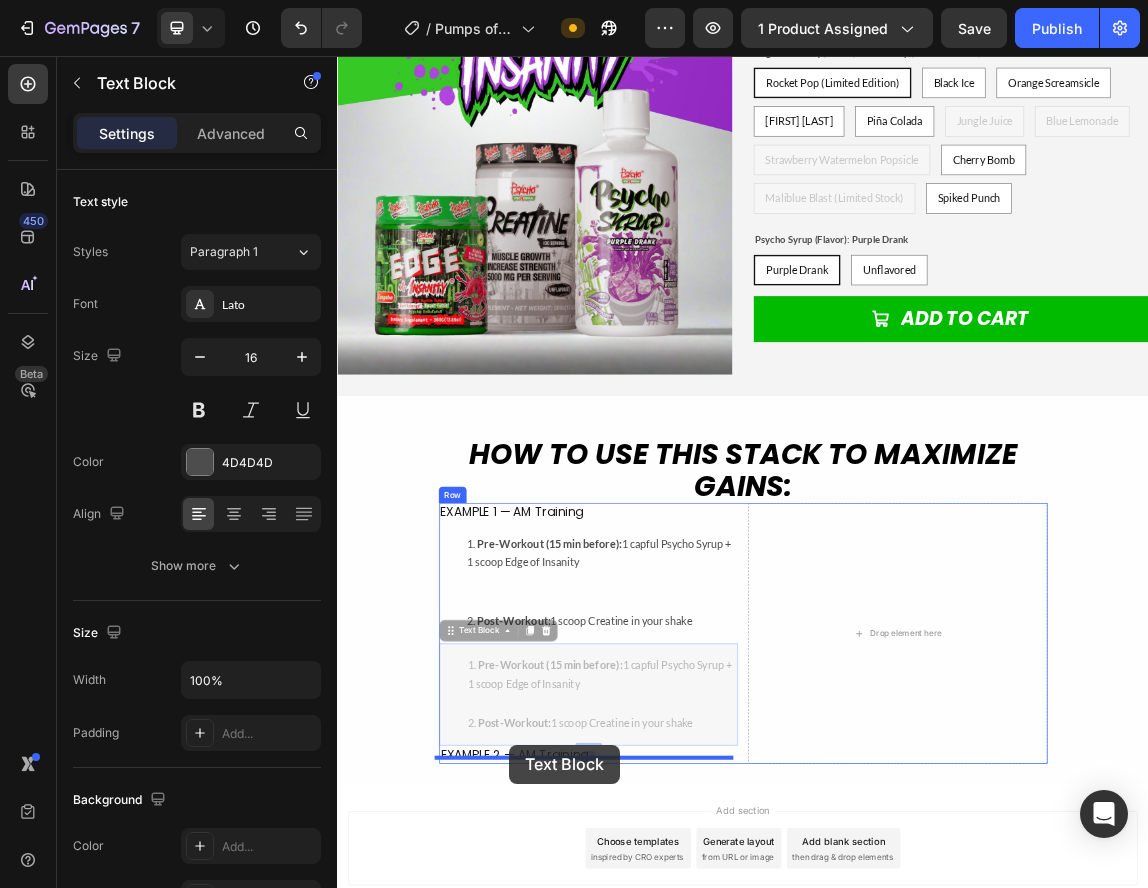 scroll, scrollTop: 6038, scrollLeft: 0, axis: vertical 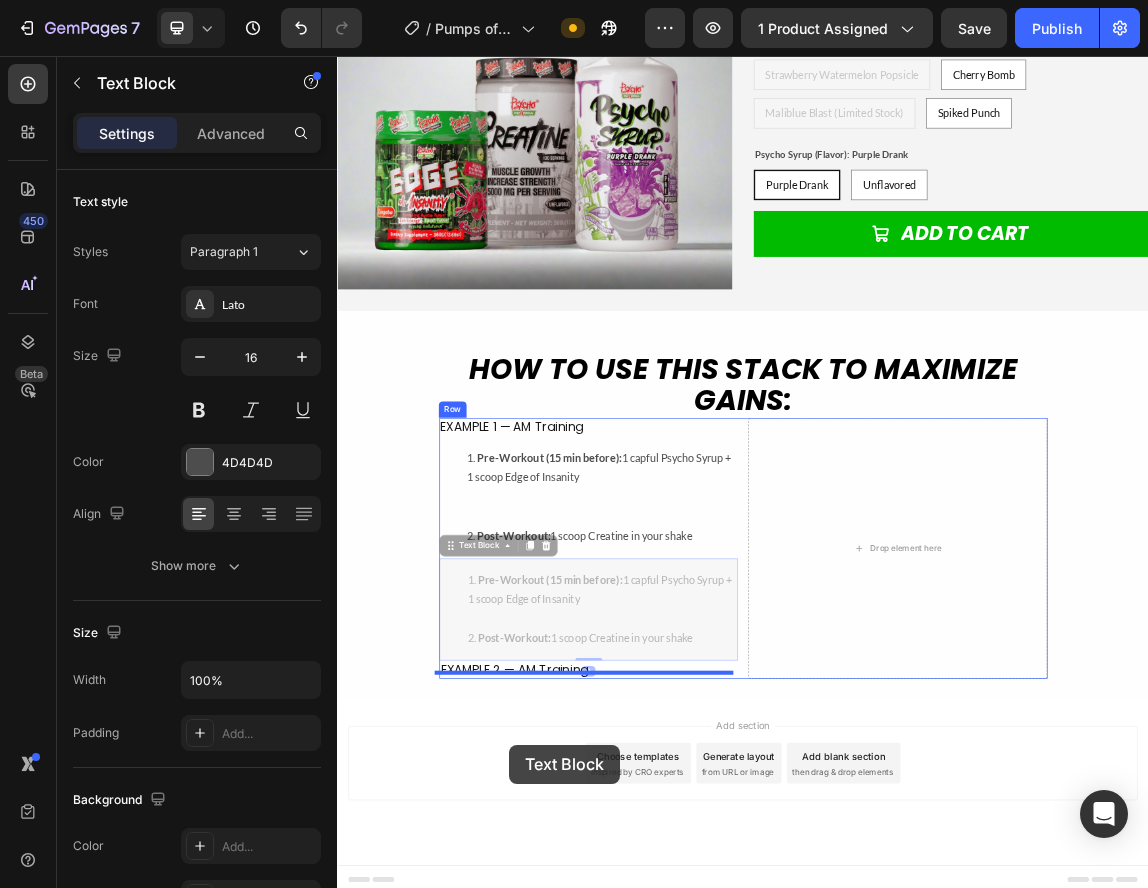 drag, startPoint x: 504, startPoint y: 896, endPoint x: 592, endPoint y: 1075, distance: 199.46178 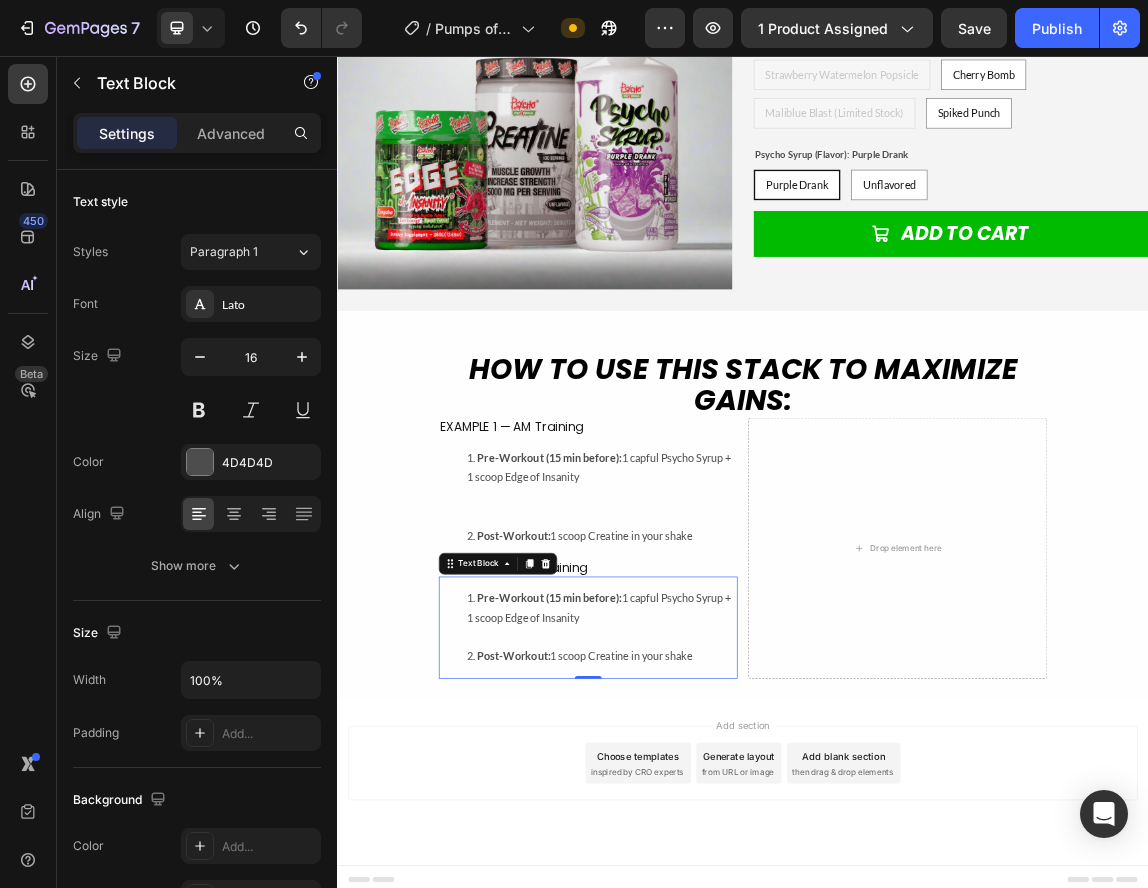 click on "Pre-Workout (15 min before):  1 capful Psycho Syrup + 1 scoop Edge of Insanity" at bounding box center [728, 888] 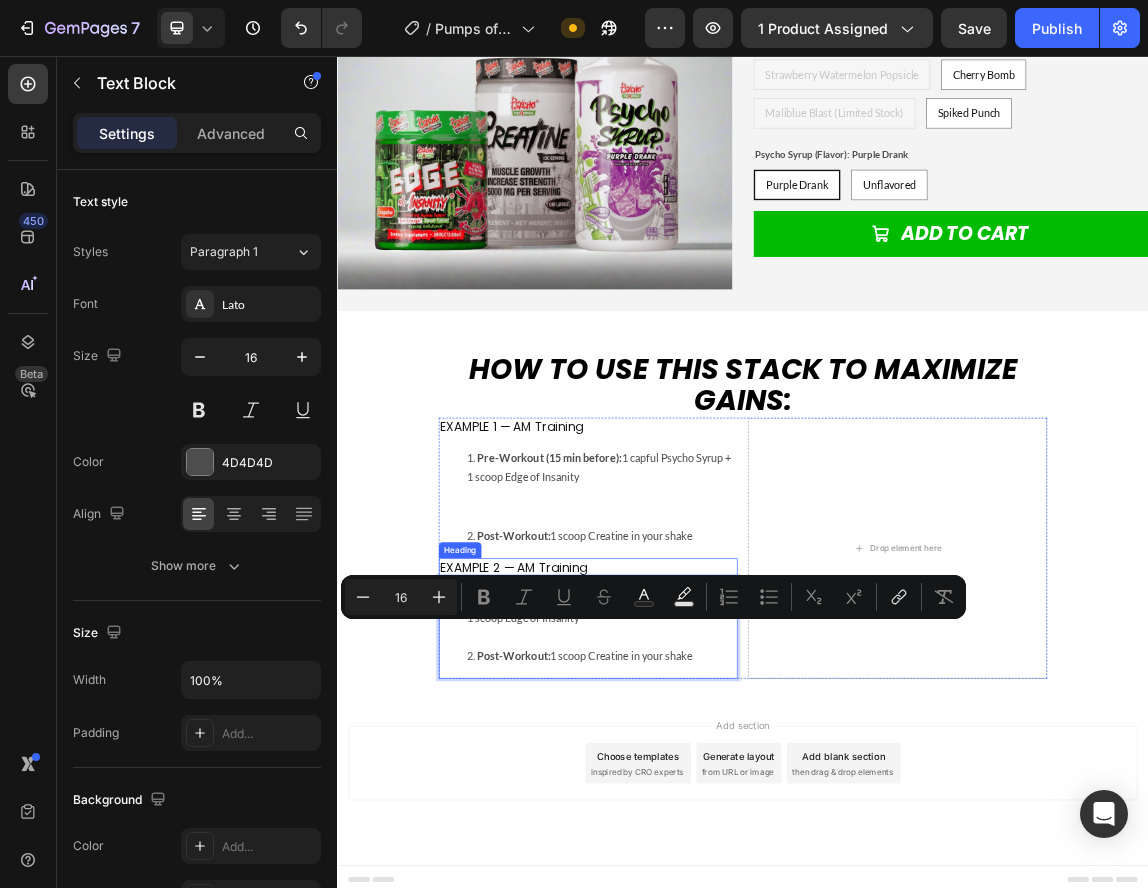 click on "EXAMPLE 2 — AM Training" at bounding box center (708, 813) 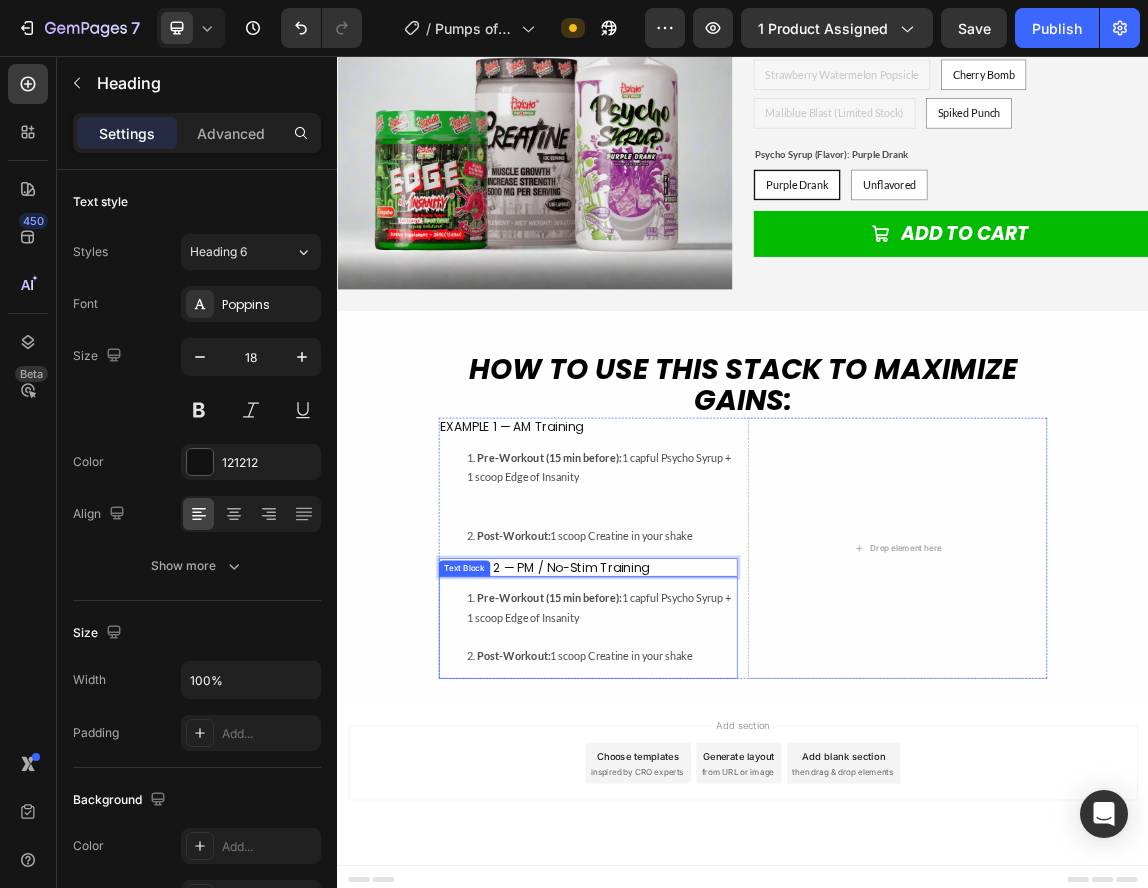 click on "Pre-Workout (15 min before):  1 capful Psycho Syrup + 1 scoop Edge of Insanity" at bounding box center [728, 888] 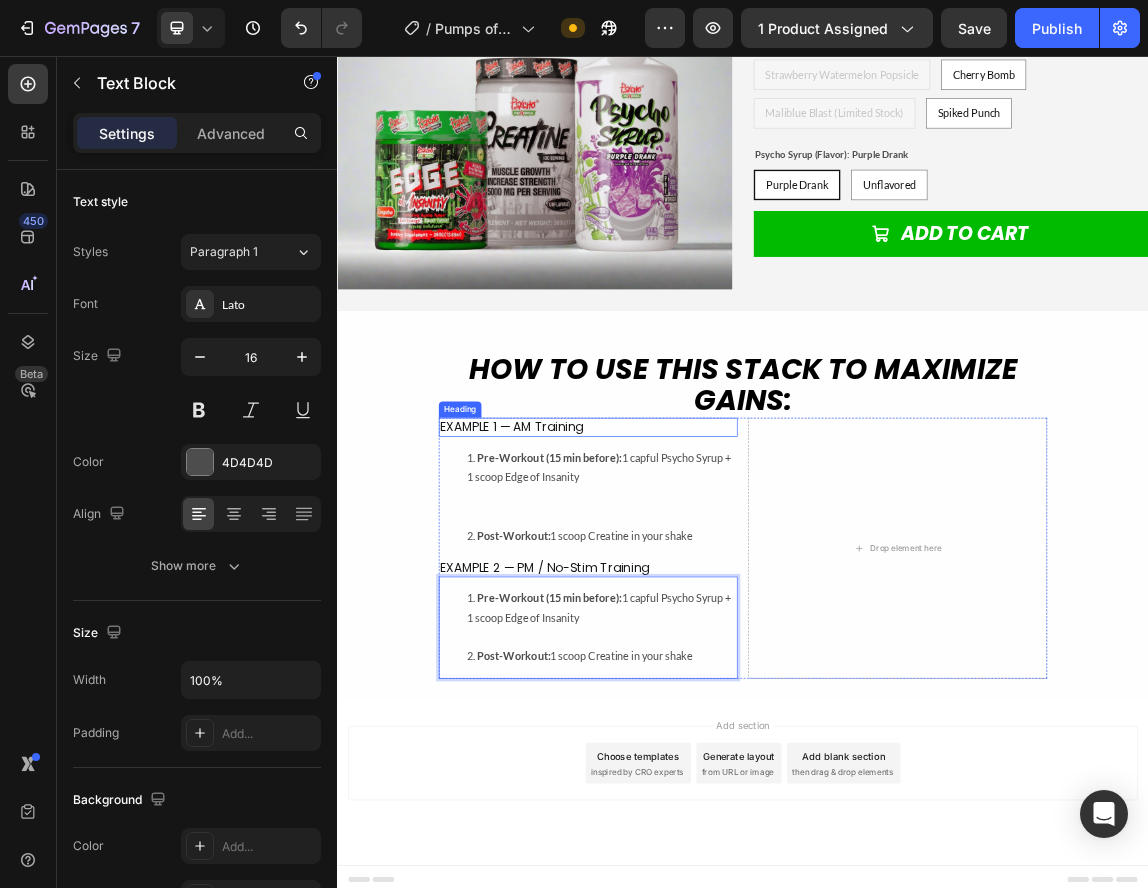 click on "EXAMPLE 1 — AM Training" at bounding box center (708, 605) 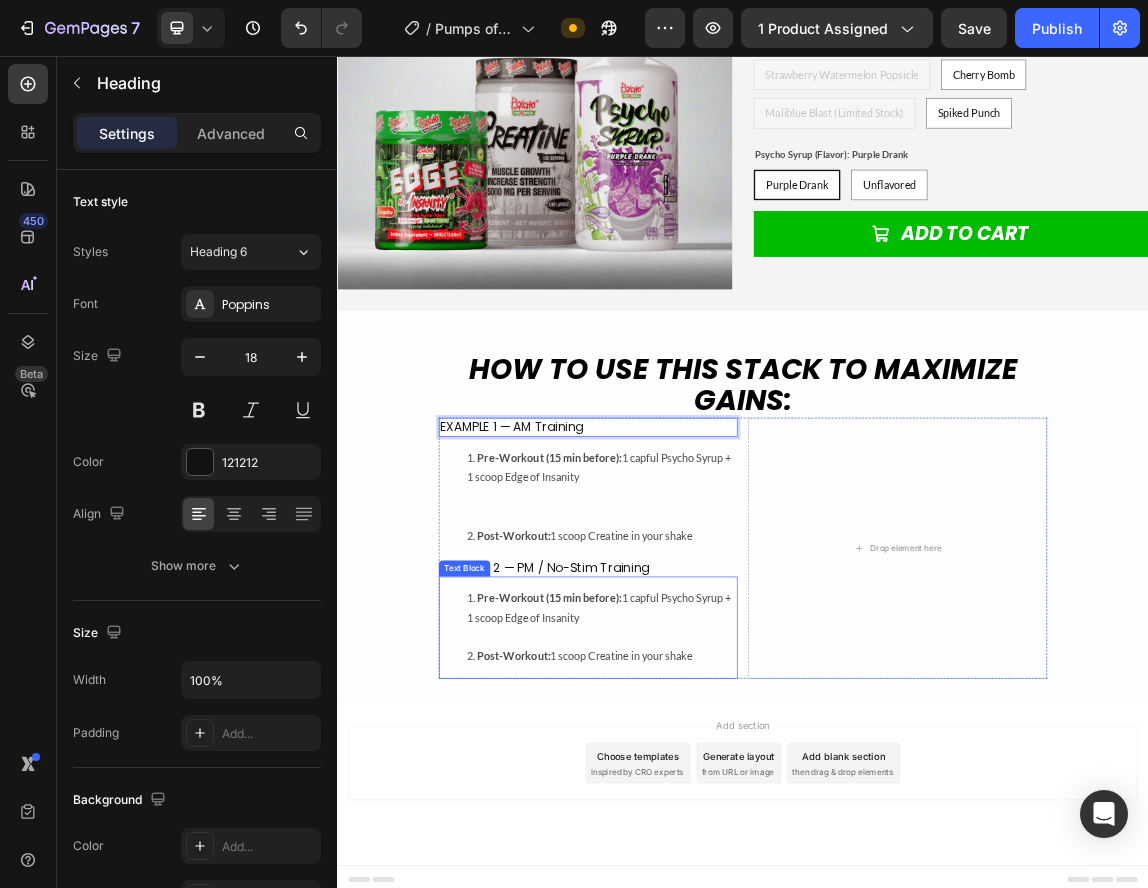 click on "Pre-Workout (15 min before):  1 capful Psycho Syrup + 1 scoop Edge of Insanity" at bounding box center (728, 888) 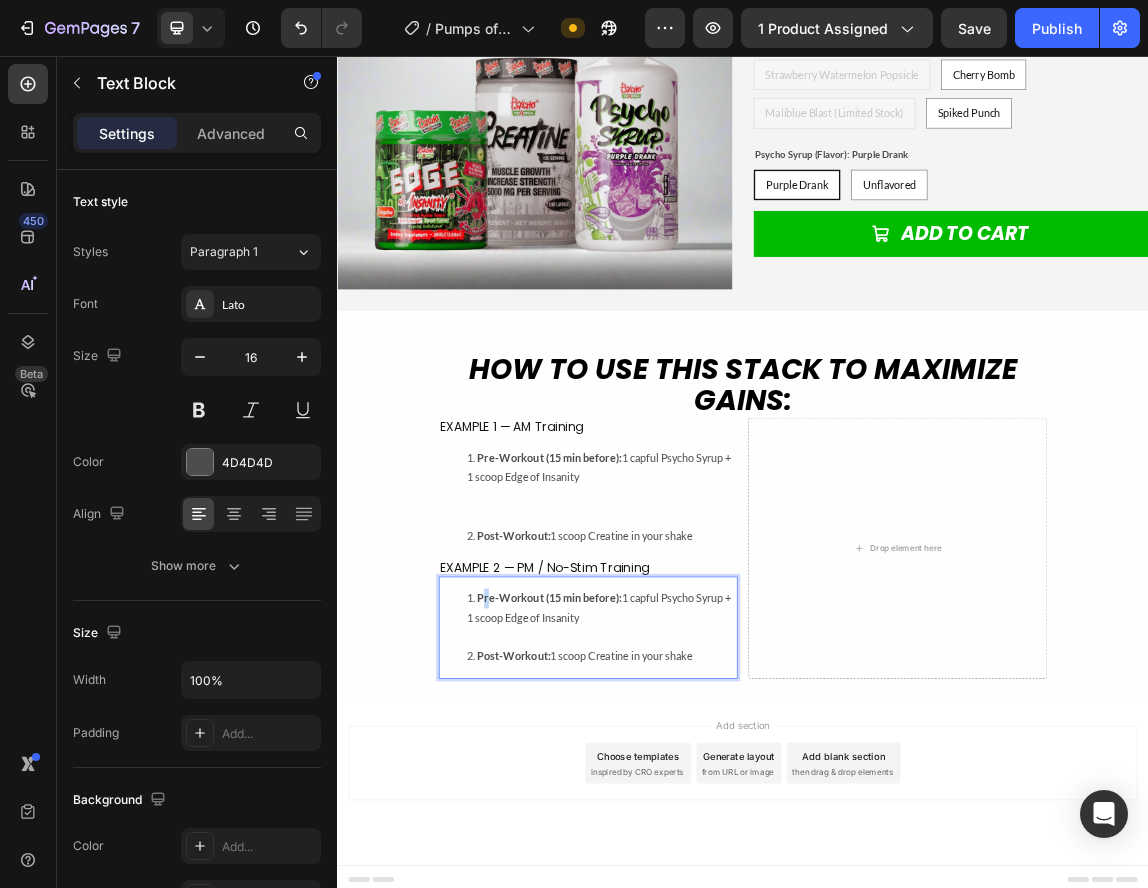 click on "Pre-Workout (15 min before):" at bounding box center (651, 858) 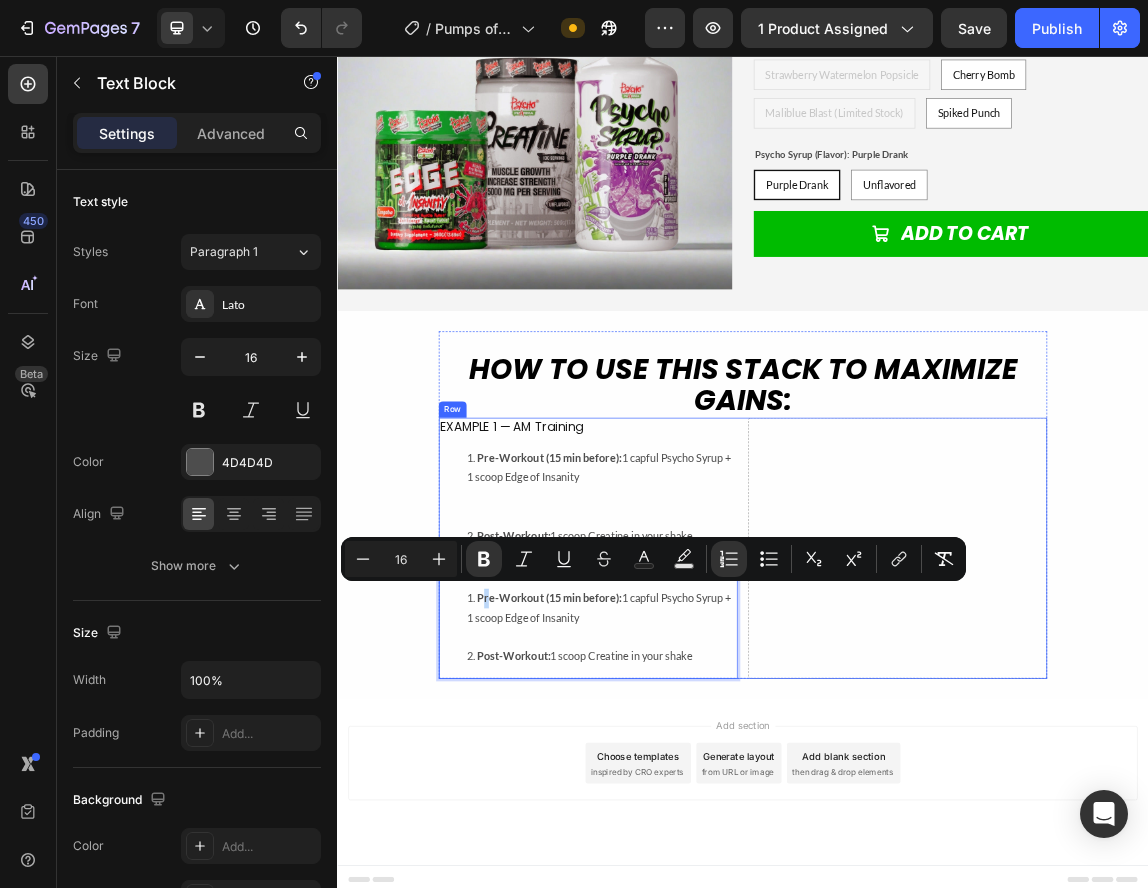 click on "Drop element here" at bounding box center (1166, 785) 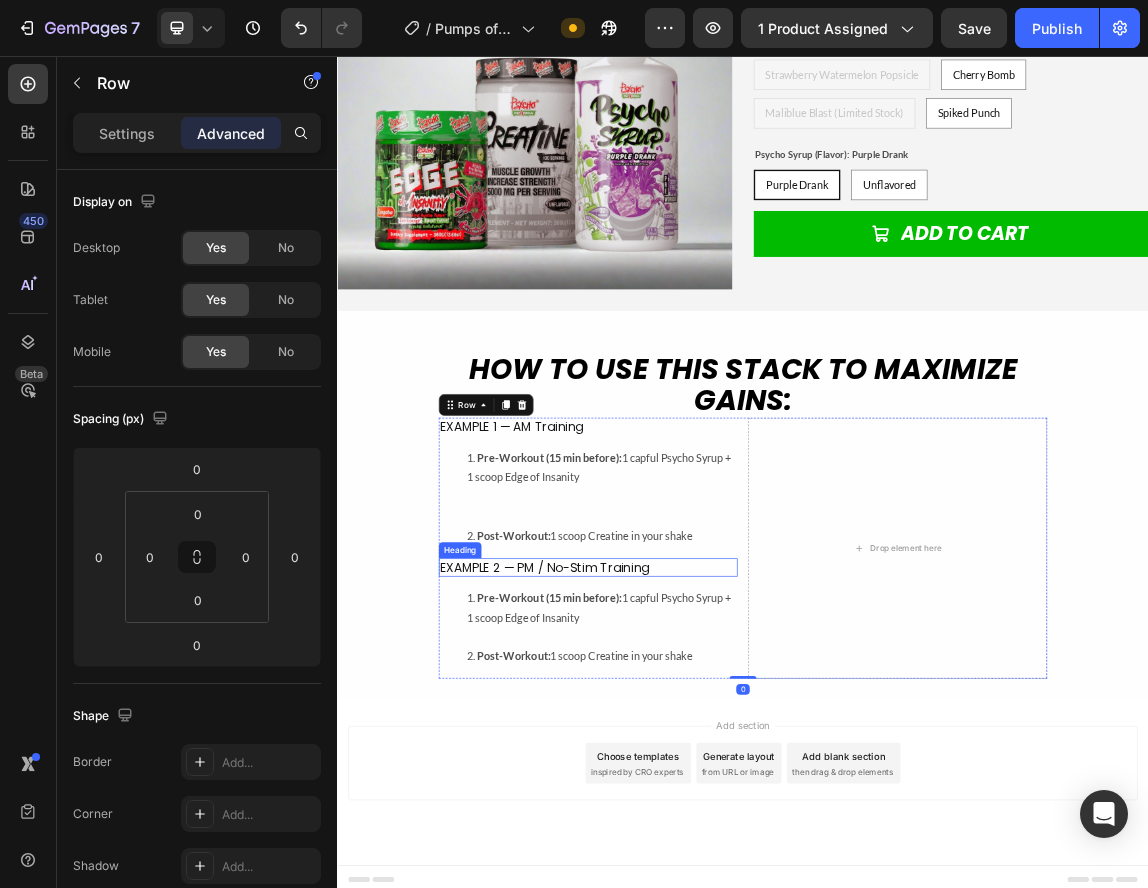 click on "EXAMPLE 2 — PM / No-Stim Training" at bounding box center (708, 813) 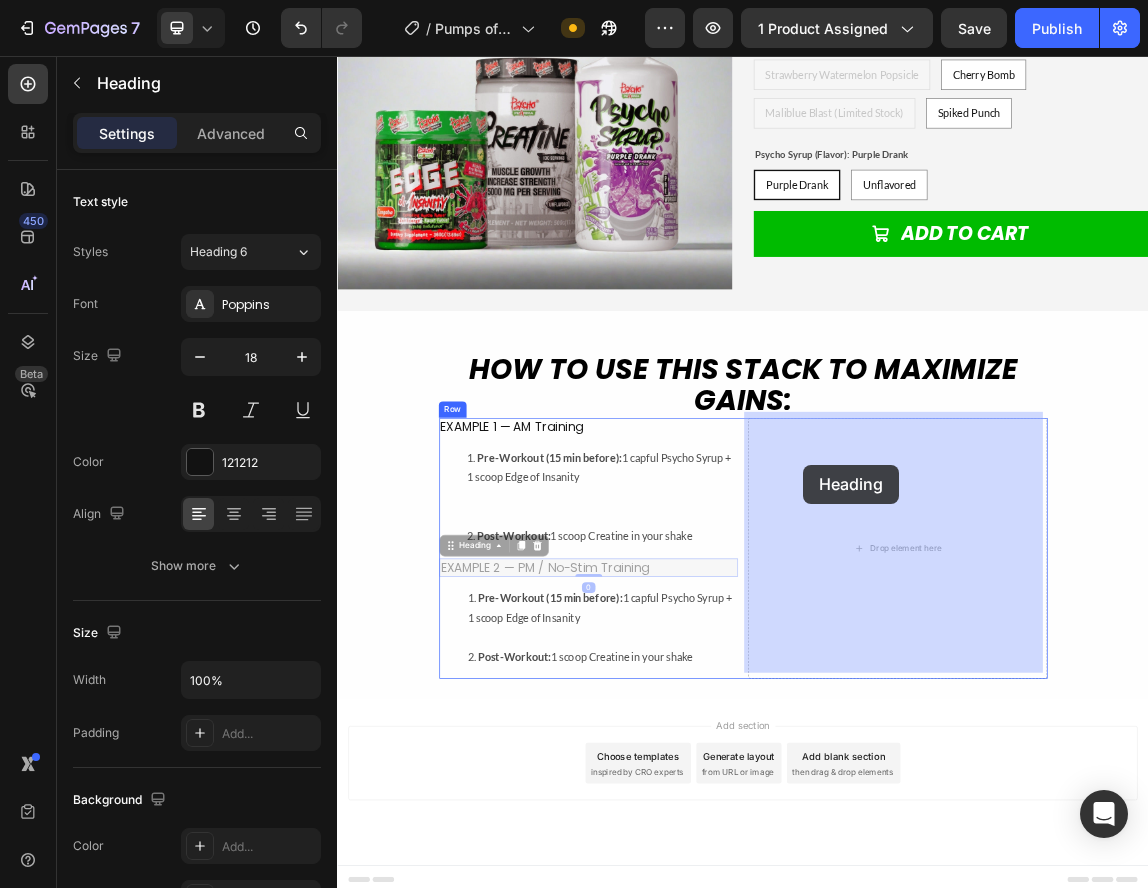 drag, startPoint x: 493, startPoint y: 773, endPoint x: 1026, endPoint y: 661, distance: 544.64026 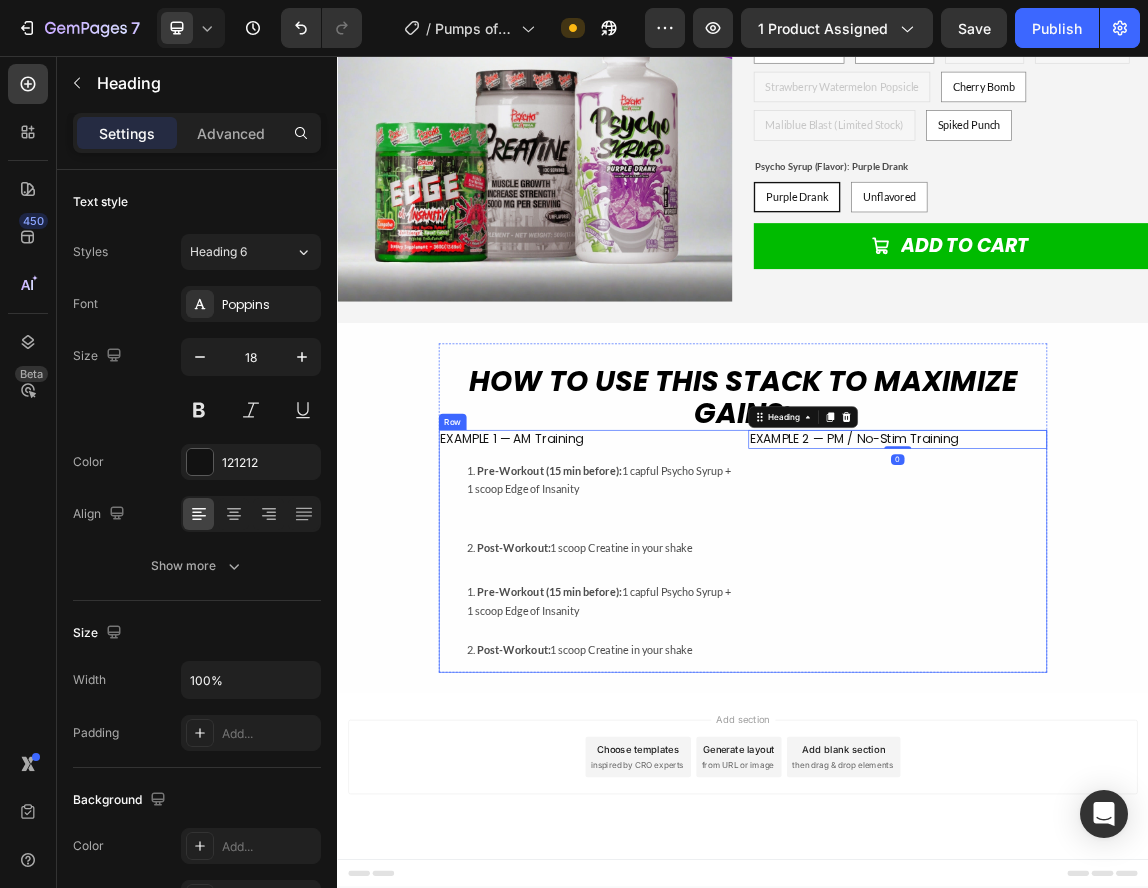 scroll, scrollTop: 6010, scrollLeft: 0, axis: vertical 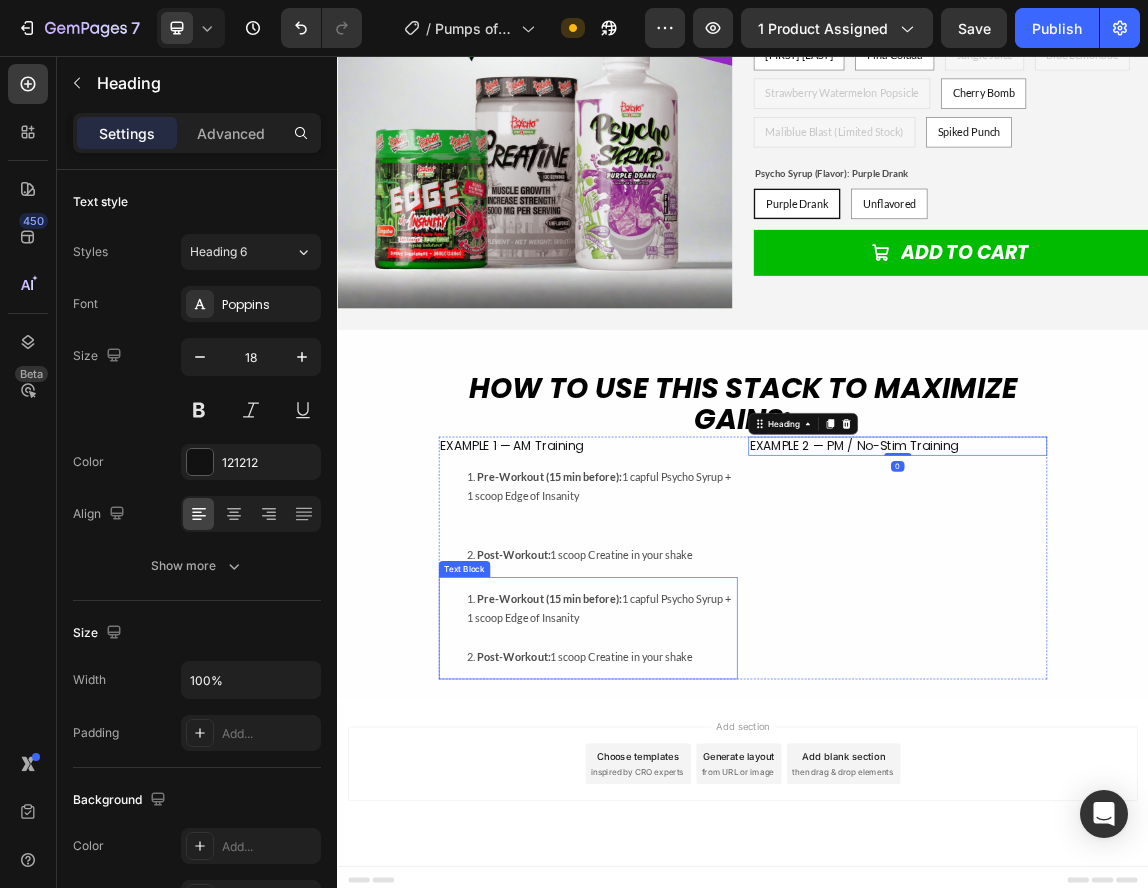 click on "Pre-Workout (15 min before):  1 capful Psycho Syrup + 1 scoop Edge of Insanity" at bounding box center (728, 889) 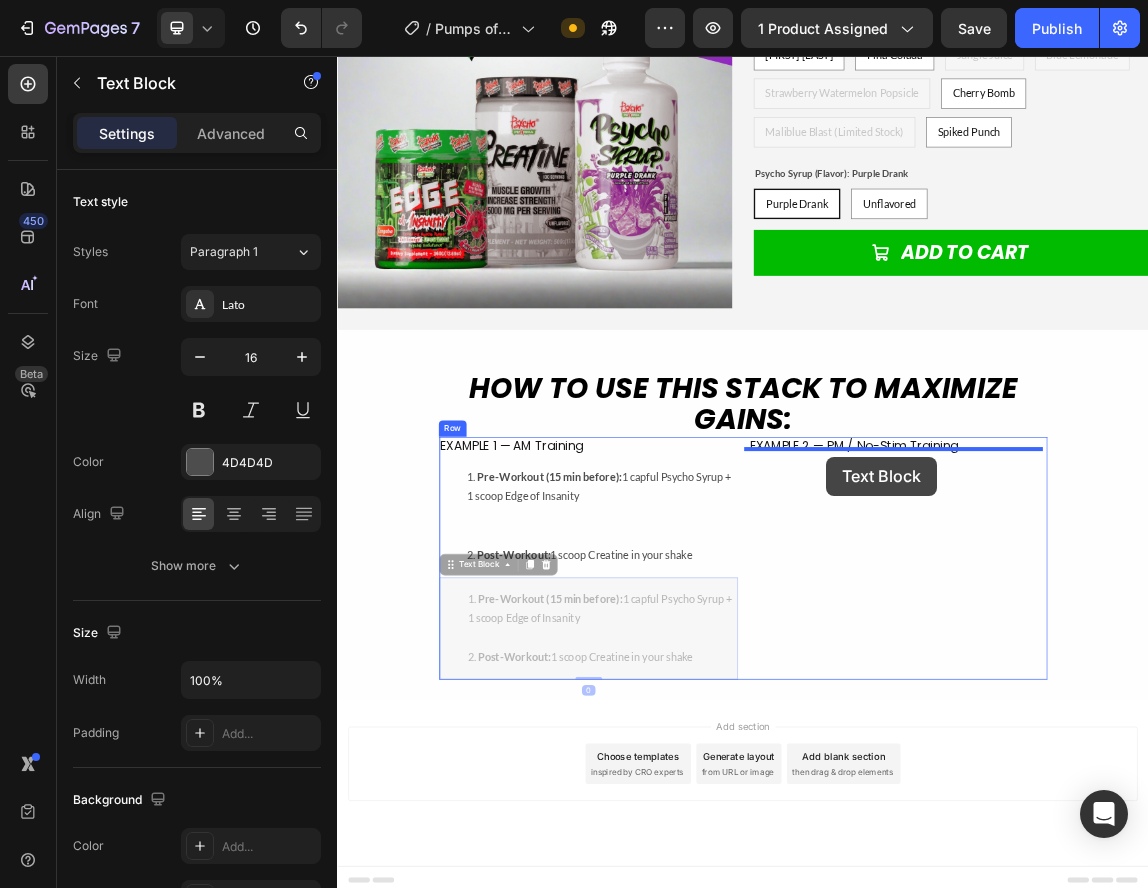drag, startPoint x: 510, startPoint y: 800, endPoint x: 1060, endPoint y: 649, distance: 570.3516 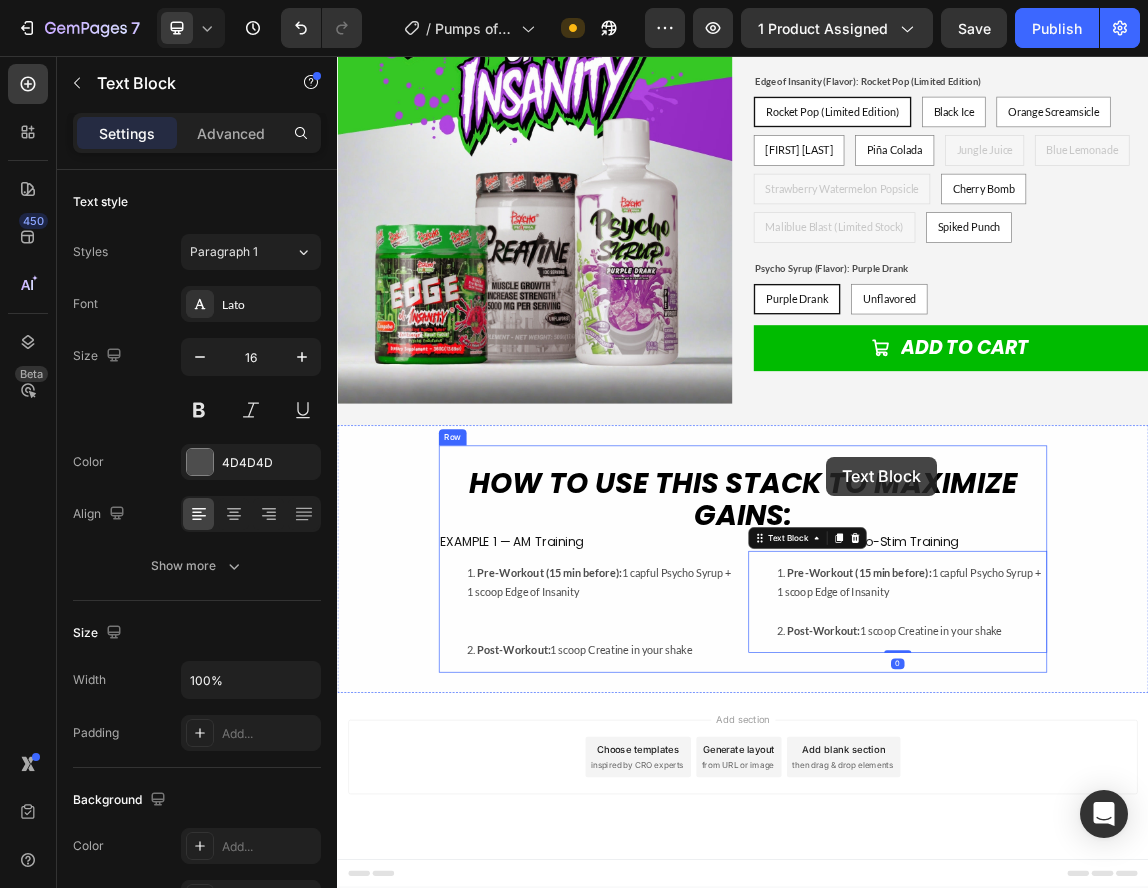 scroll, scrollTop: 5859, scrollLeft: 0, axis: vertical 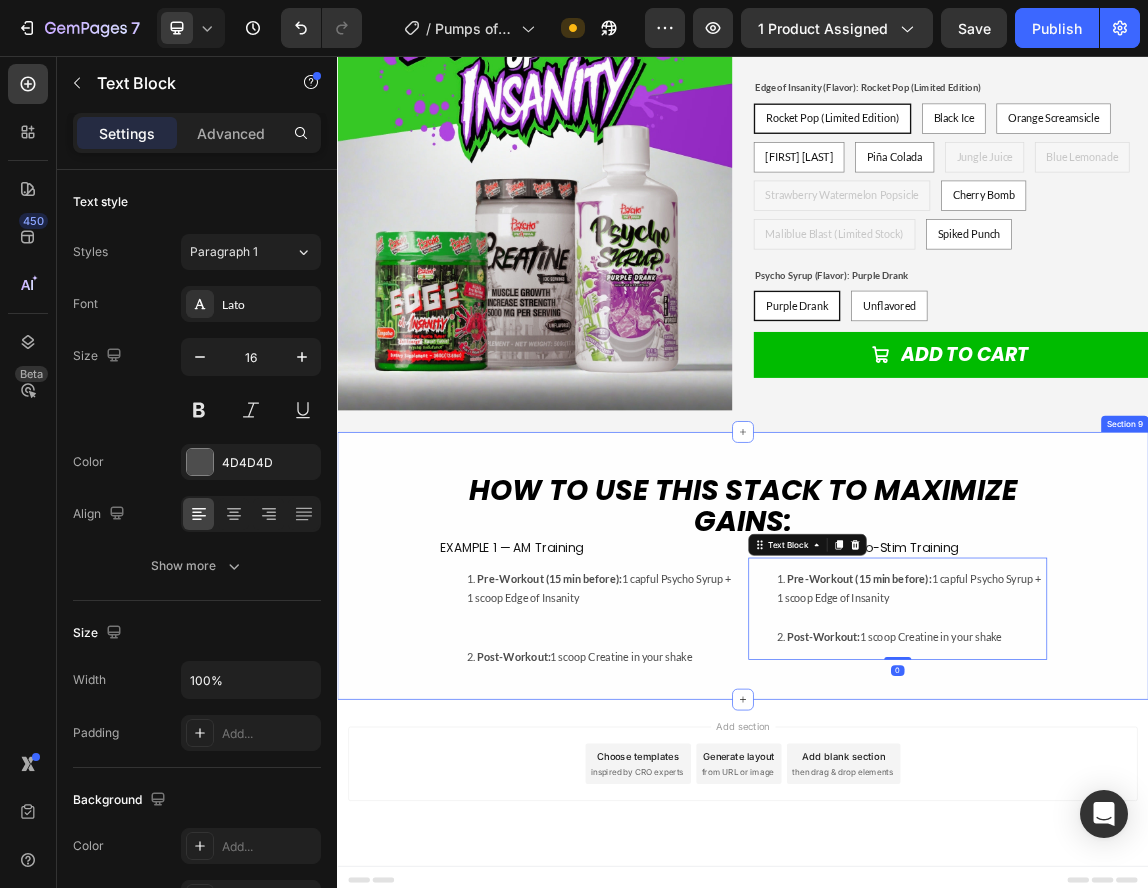 click on "How to use THIS STACK to MAXIMIZE GAINS: Heading EXAMPLE 1 — AM Training Heading Pre-Workout (15 min before): 1 capful [PRODUCT] + 1 scoop [PRODUCT] Post-Workout: 1 scoop [PRODUCT] in your shake Text Block EXAMPLE 2 — PM / No-Stim Training Heading Pre-Workout (15 min before): 1 capful [PRODUCT] + 1 scoop [PRODUCT] Post-Workout: 1 scoop [PRODUCT] in your shake Text Block 0 Row Row" at bounding box center [937, 811] 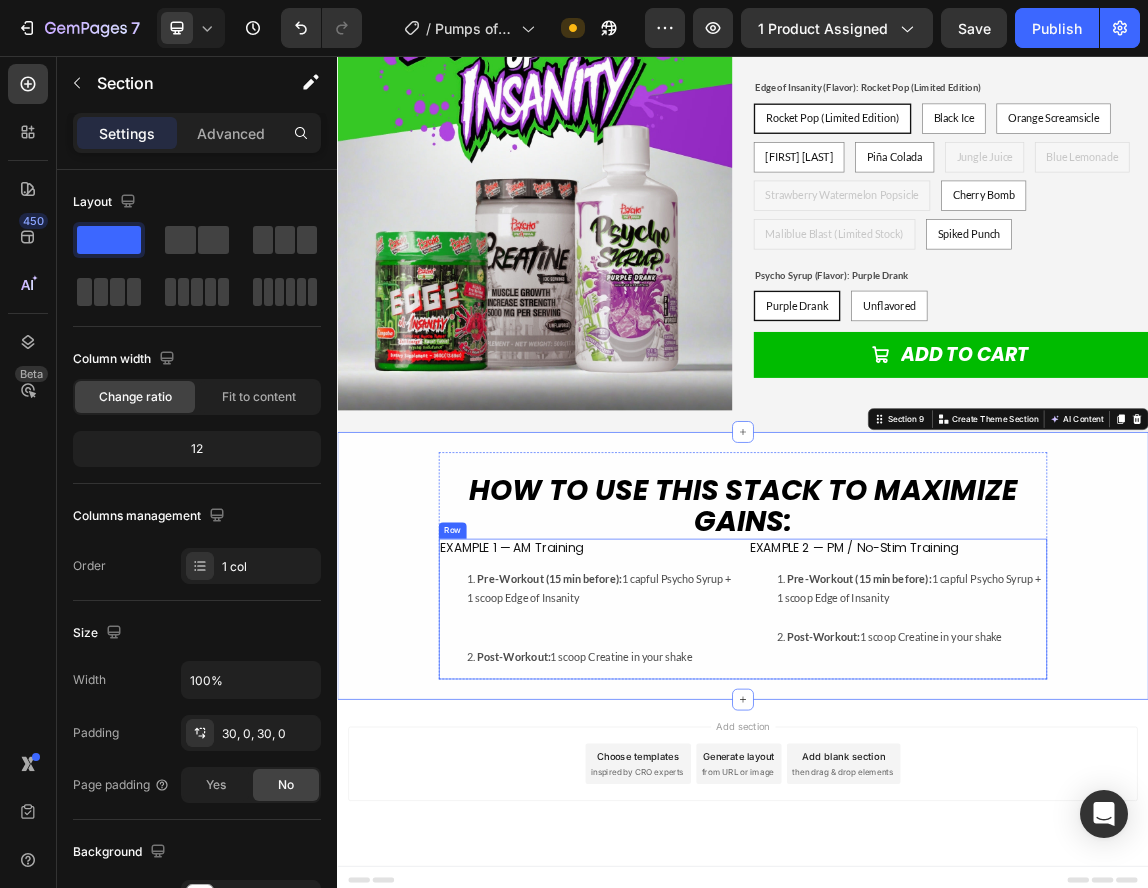 click on "EXAMPLE 1 — AM Training Heading Pre-Workout (15 min before): 1 capful [PRODUCT] + 1 scoop [PRODUCT] Post-Workout: 1 scoop [PRODUCT] in your shake Text Block EXAMPLE 2 — PM / No-Stim Training Heading Pre-Workout (15 min before): 1 capful [PRODUCT] + 1 scoop [PRODUCT] Post-Workout: 1 scoop [PRODUCT] in your shake Text Block Row" at bounding box center [937, 874] 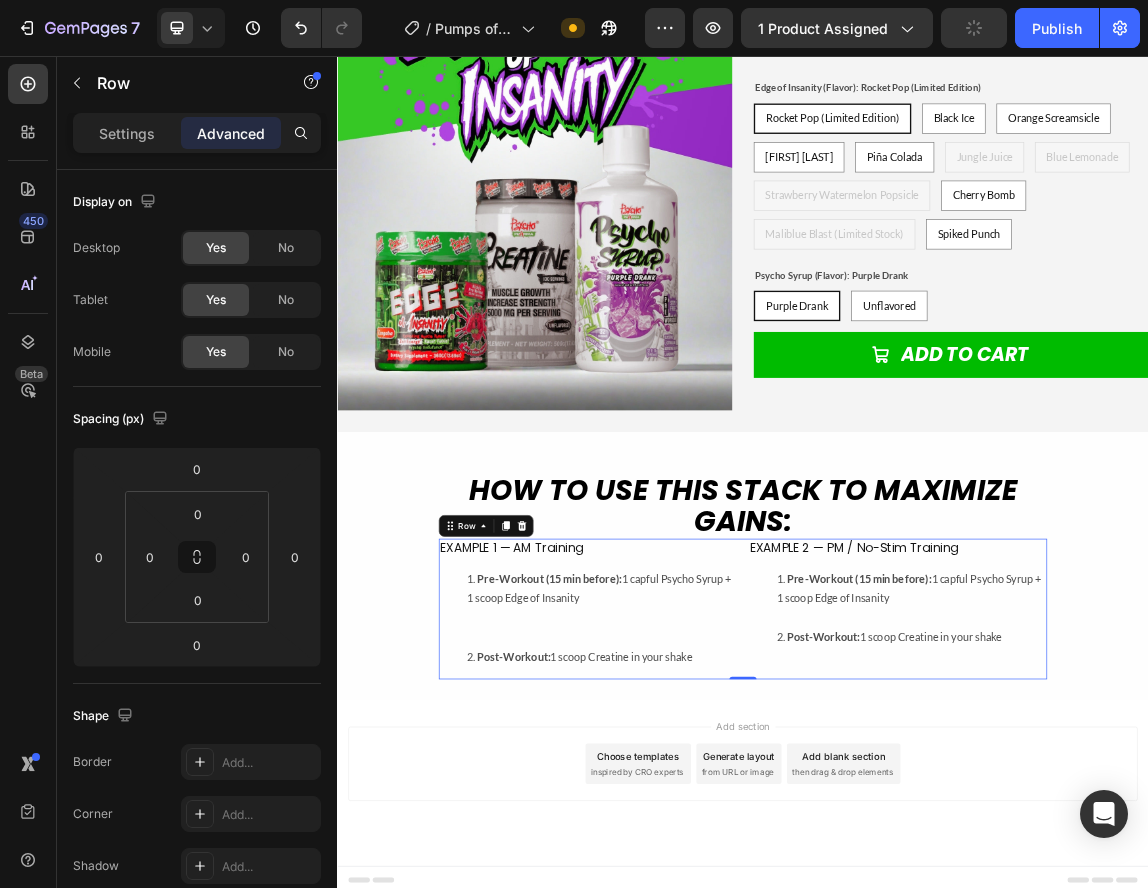 click on "EXAMPLE 1 — AM Training Heading Pre-Workout (15 min before):  1 capful [PRODUCT] + 1 scoop [PRODUCT] Post-Workout:  1 scoop [PRODUCT] in your shake Text Block EXAMPLE 2 — PM / No-Stim Training Heading Pre-Workout (15 min before):  1 capful [PRODUCT] + 1 scoop [PRODUCT]   Post-Workout:  1 scoop [PRODUCT] in your shake Text Block Row   0" at bounding box center [937, 874] 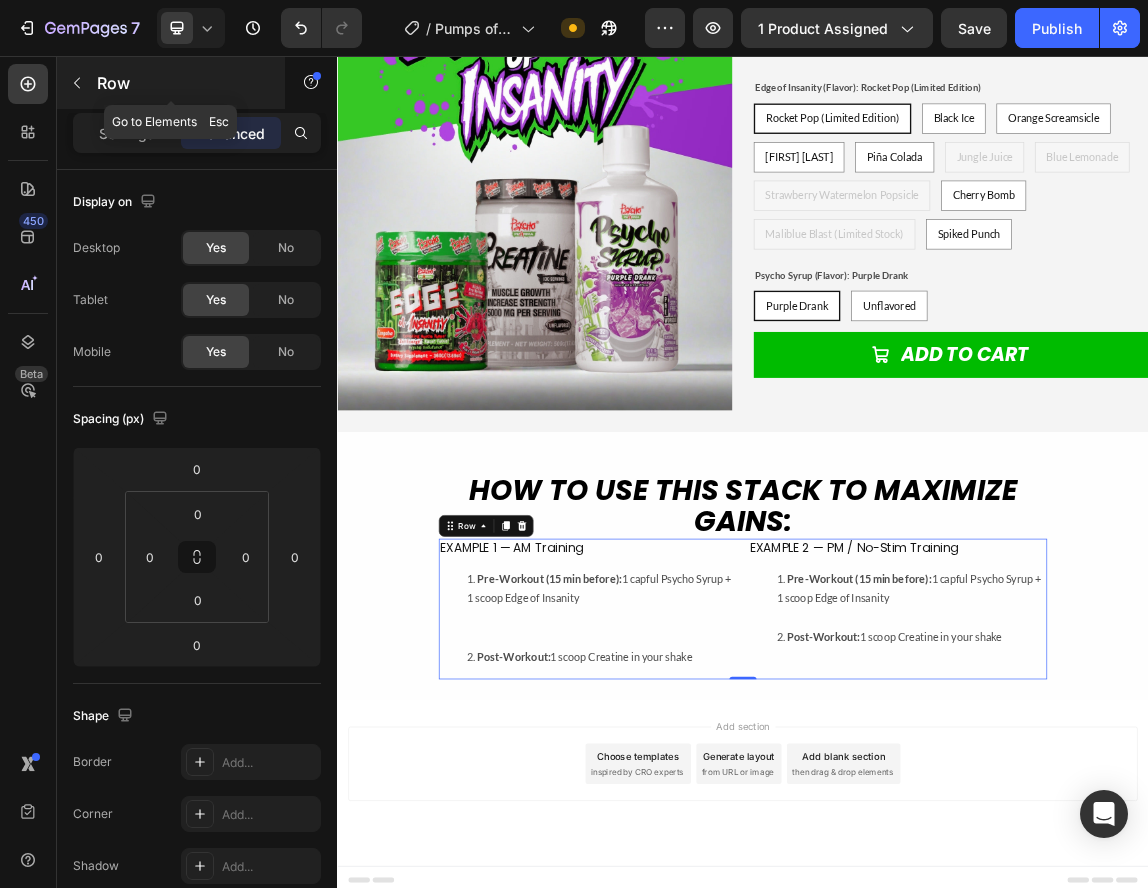 click 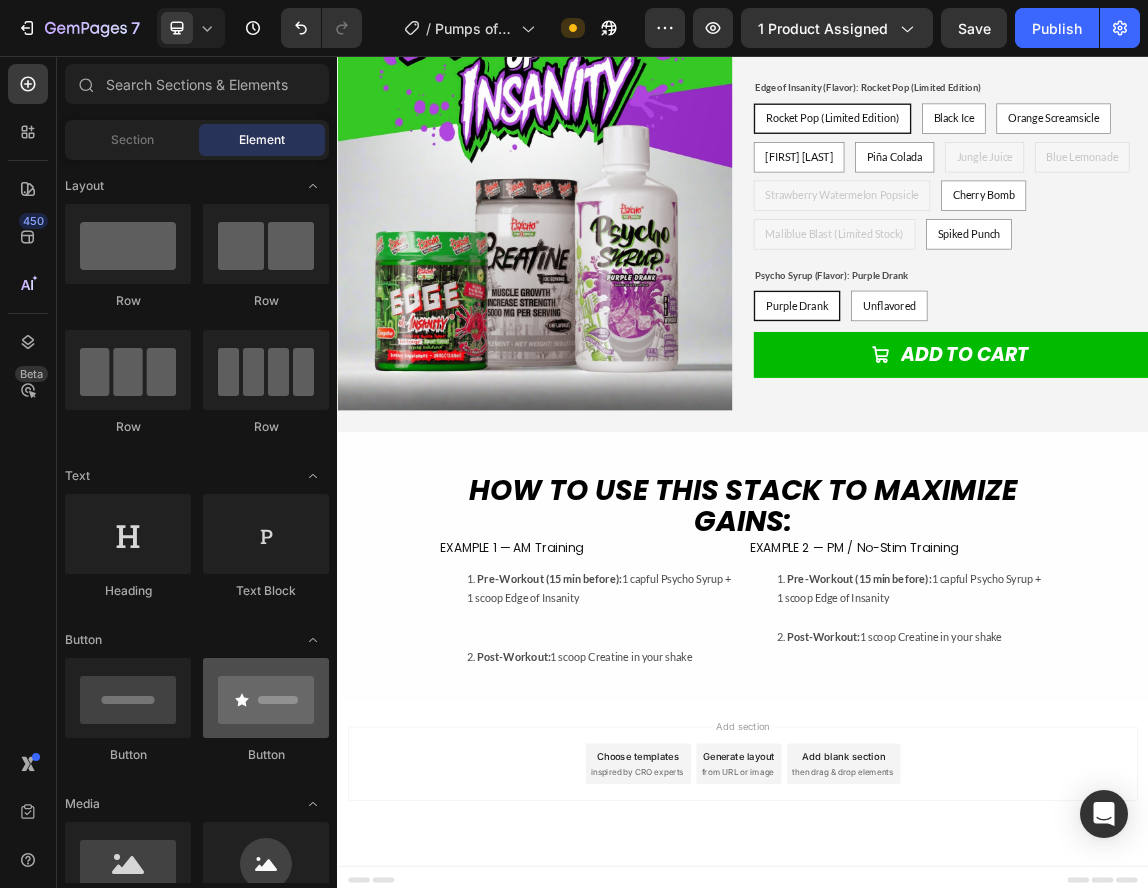 scroll, scrollTop: 200, scrollLeft: 0, axis: vertical 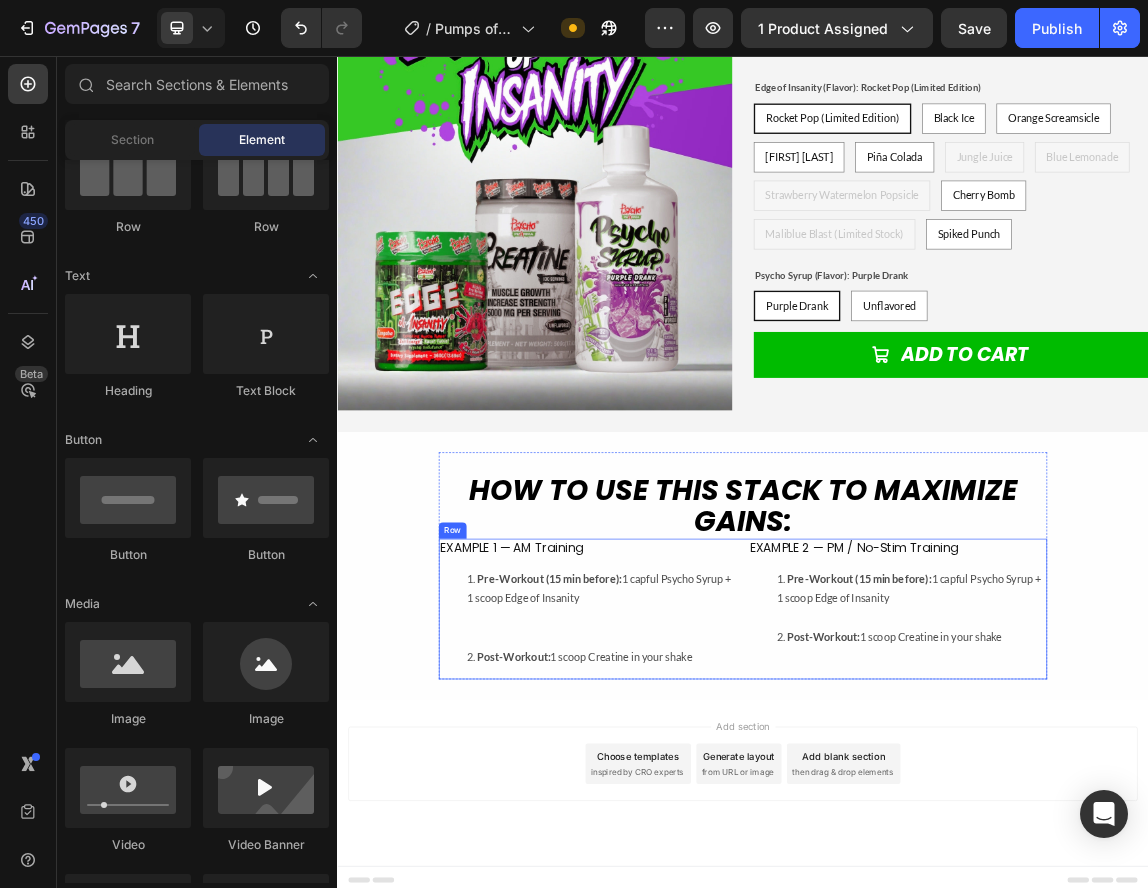 click on "EXAMPLE 1 — AM Training Heading Pre-Workout (15 min before): 1 capful [PRODUCT] + 1 scoop [PRODUCT] Post-Workout: 1 scoop [PRODUCT] in your shake Text Block EXAMPLE 2 — PM / No-Stim Training Heading Pre-Workout (15 min before): 1 capful [PRODUCT] + 1 scoop [PRODUCT] Post-Workout: 1 scoop [PRODUCT] in your shake Text Block Row" at bounding box center [937, 874] 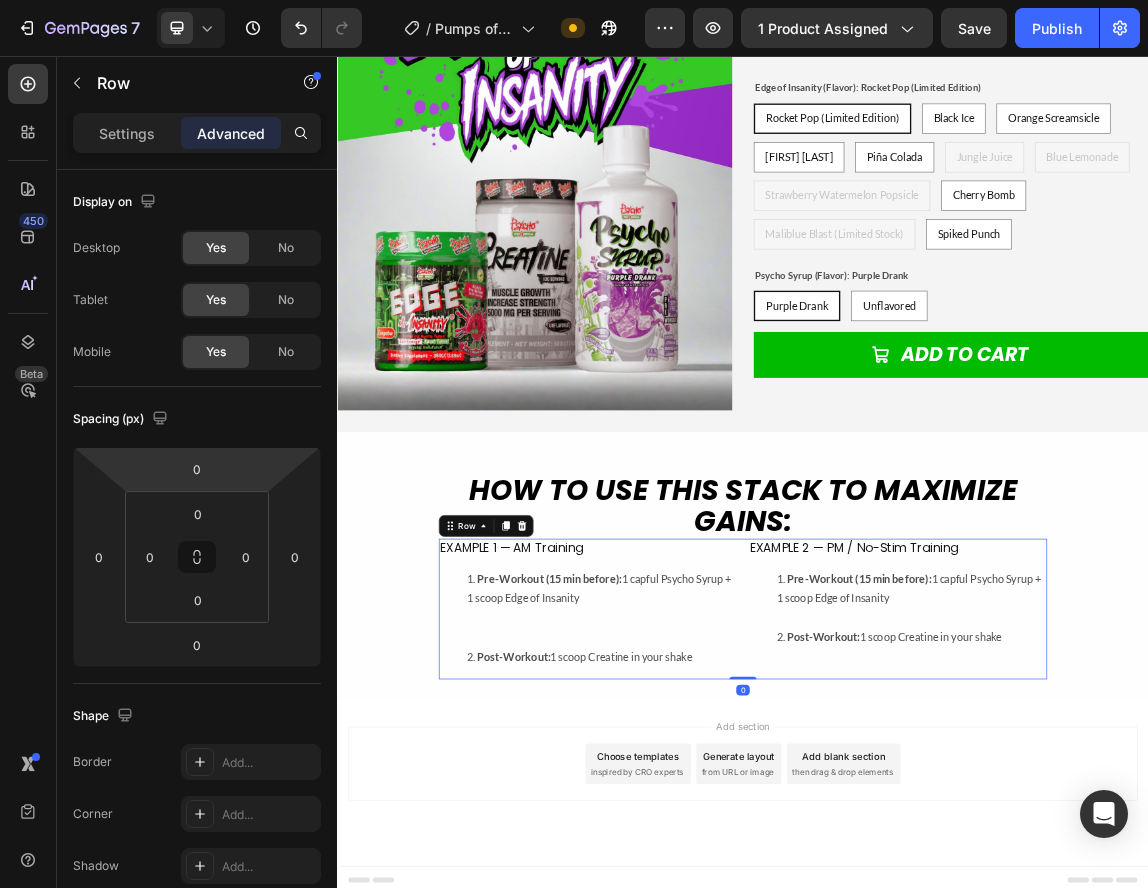 click on "Settings Advanced" at bounding box center (197, 133) 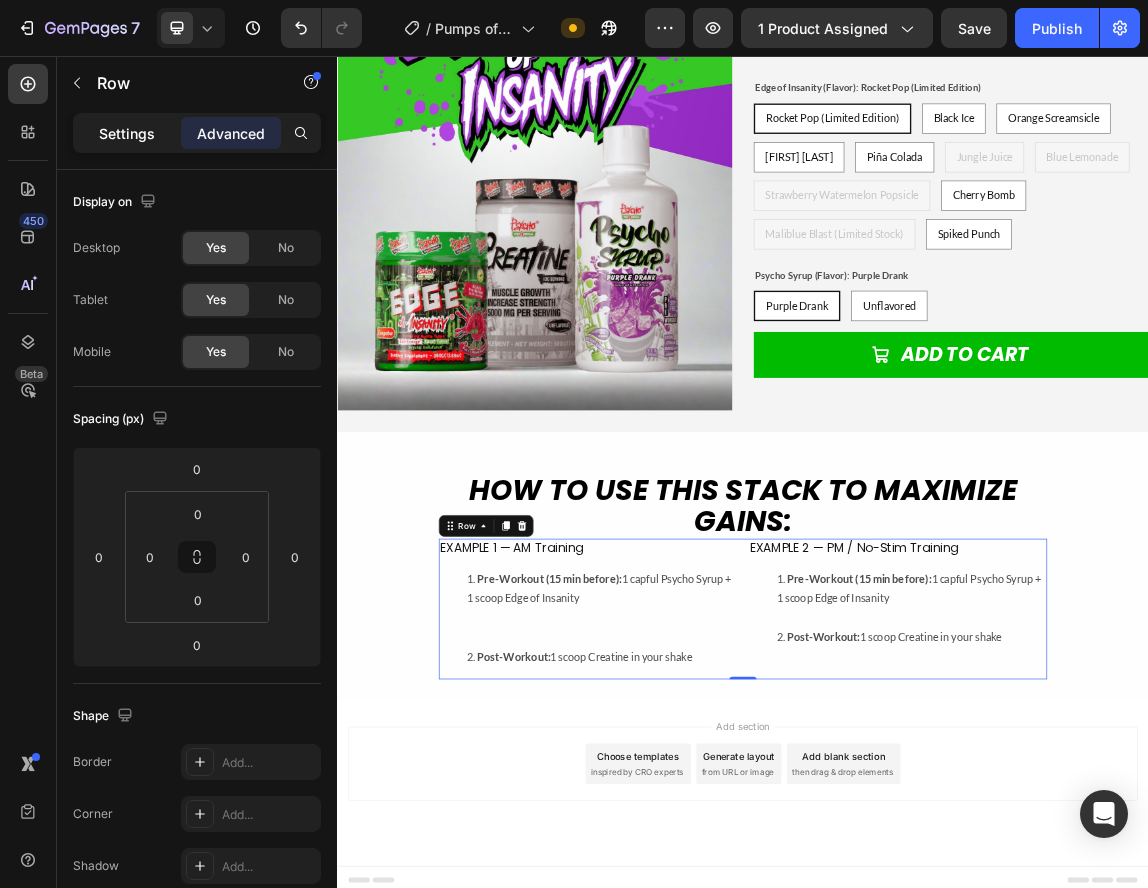 click on "Settings" at bounding box center (127, 133) 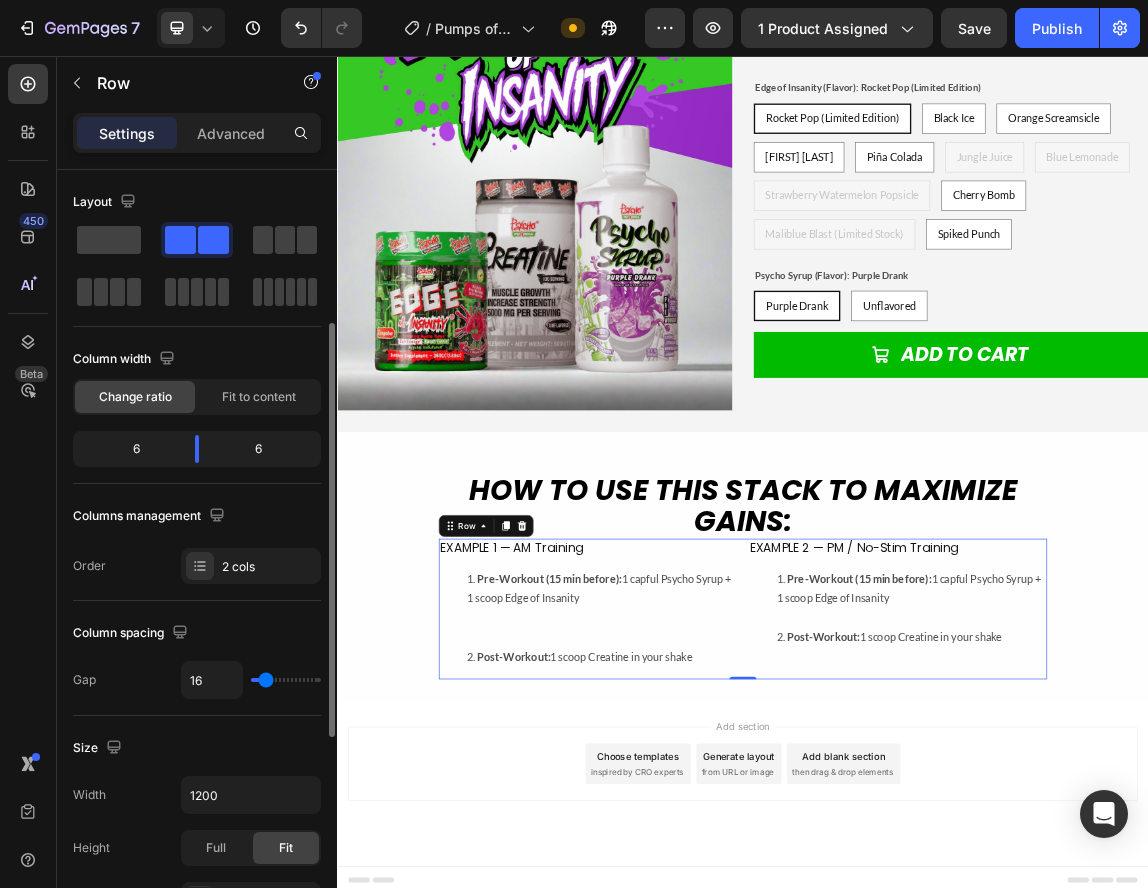 scroll, scrollTop: 100, scrollLeft: 0, axis: vertical 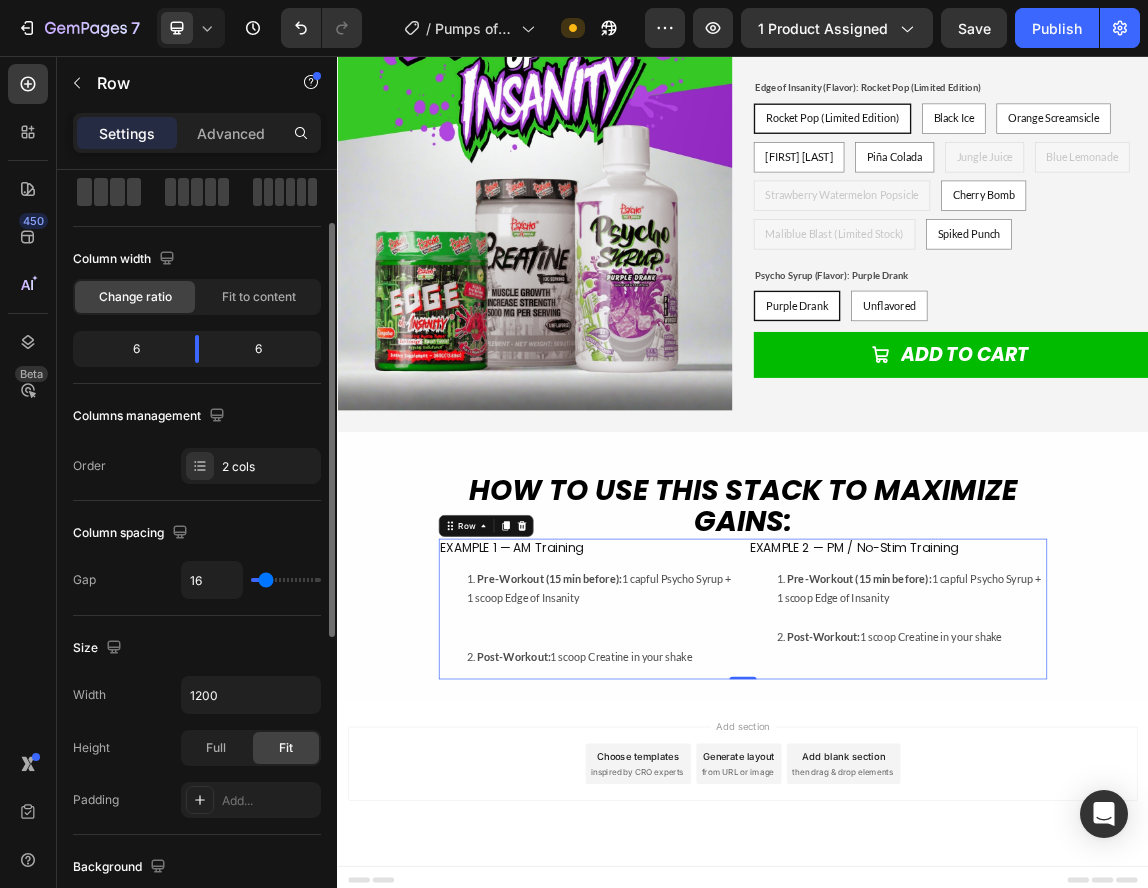 type on "20" 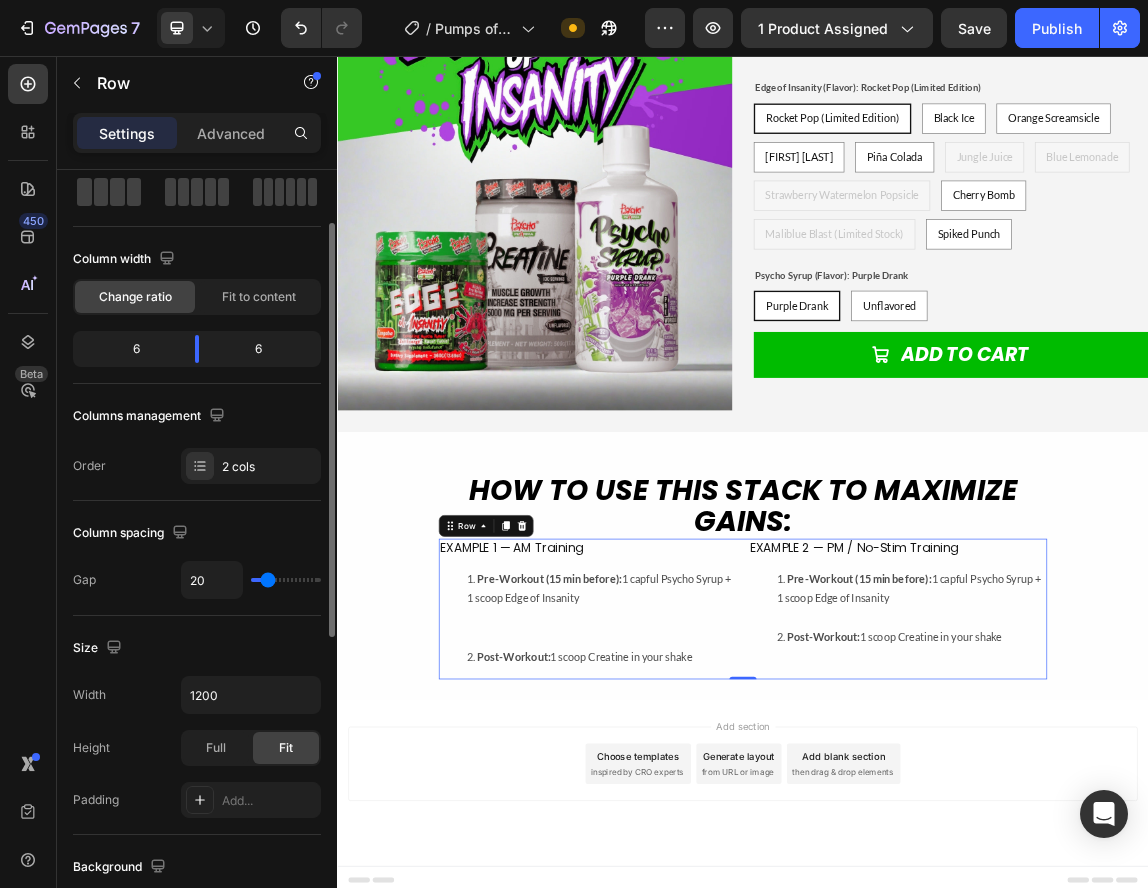 type on "24" 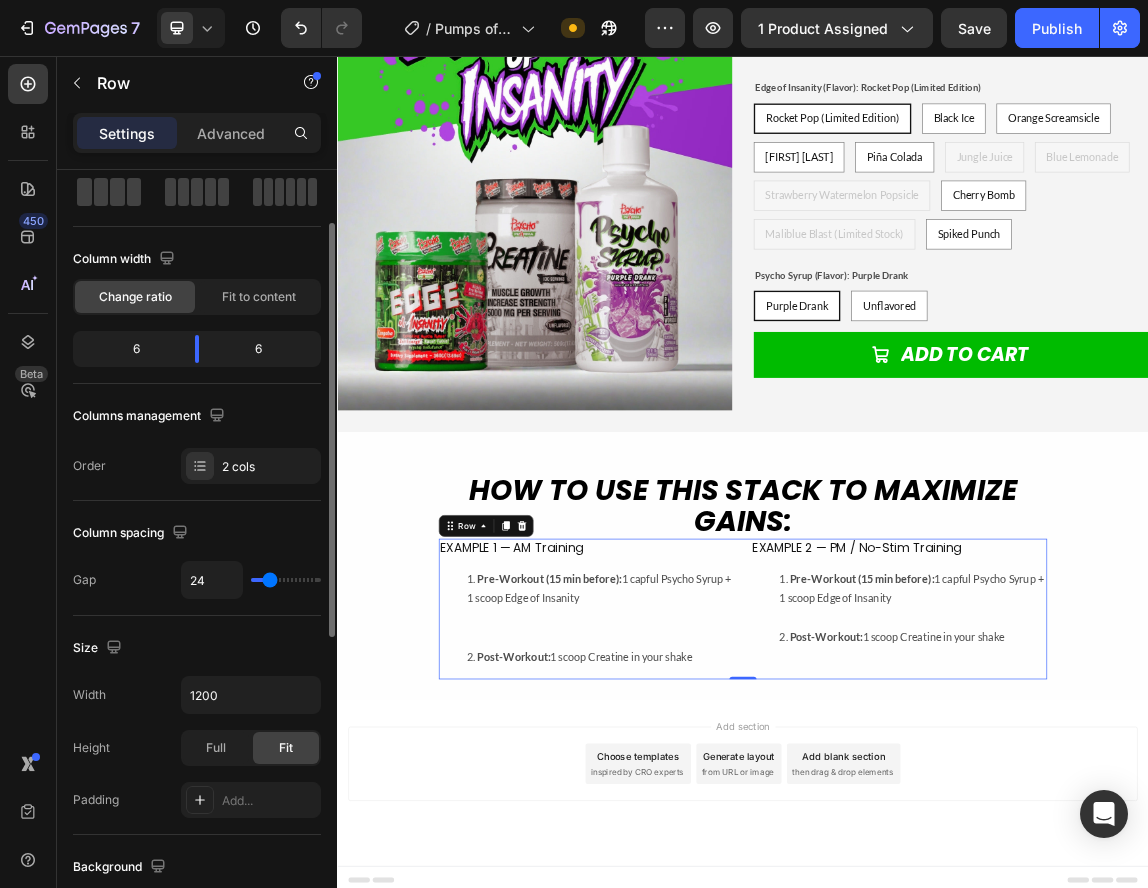 type on "27" 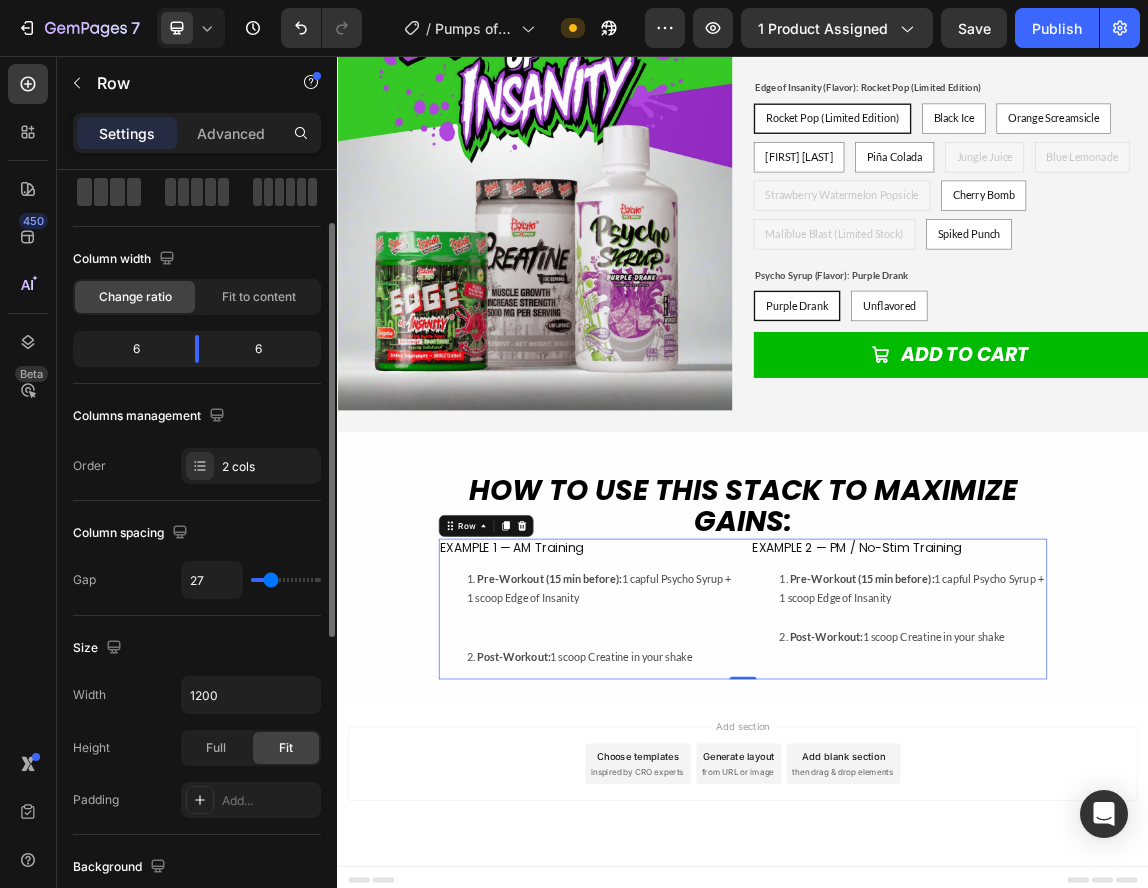 type on "31" 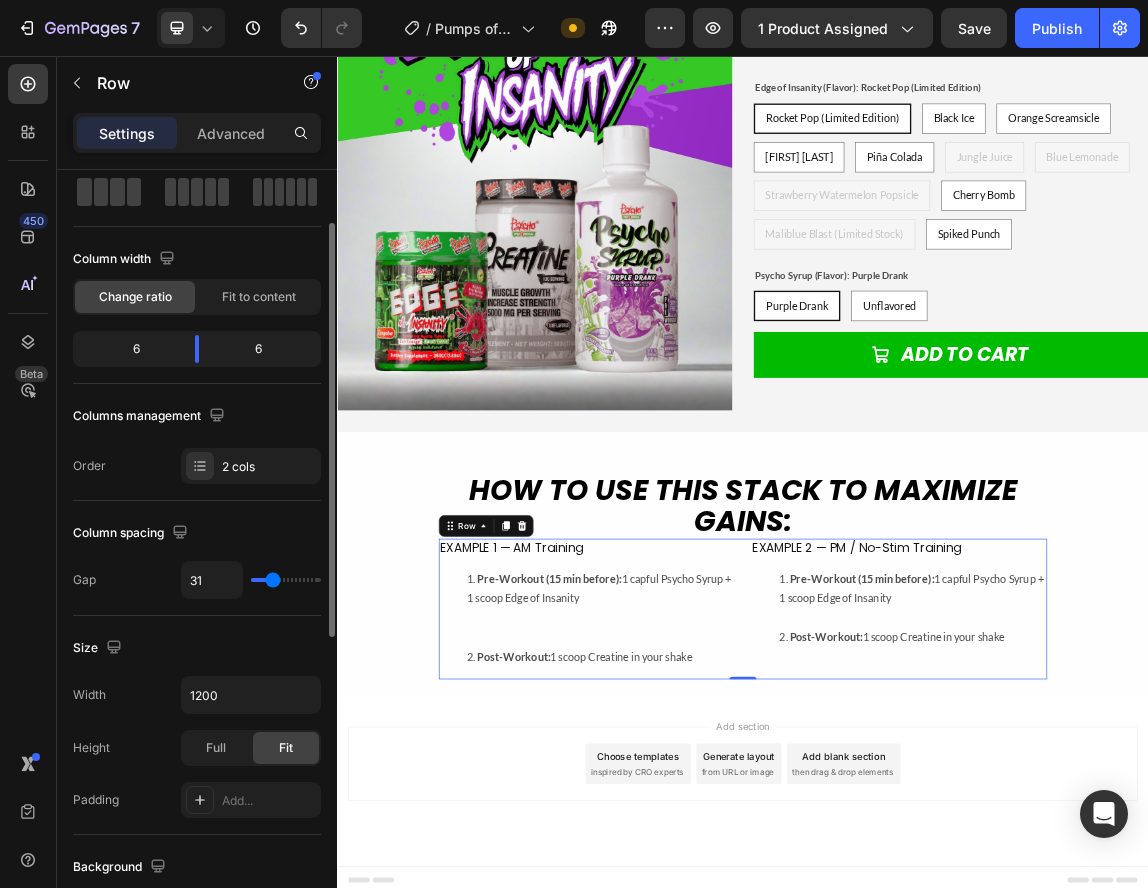 type on "36" 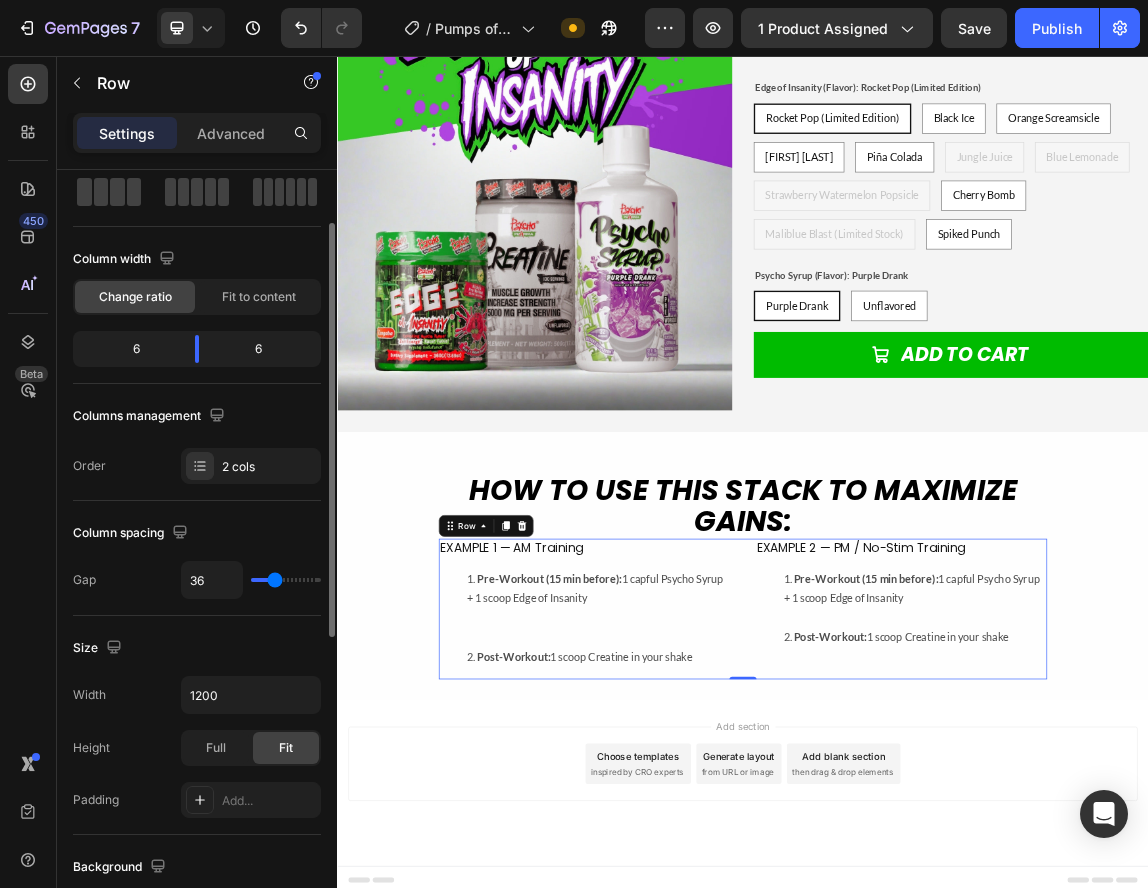 type on "36" 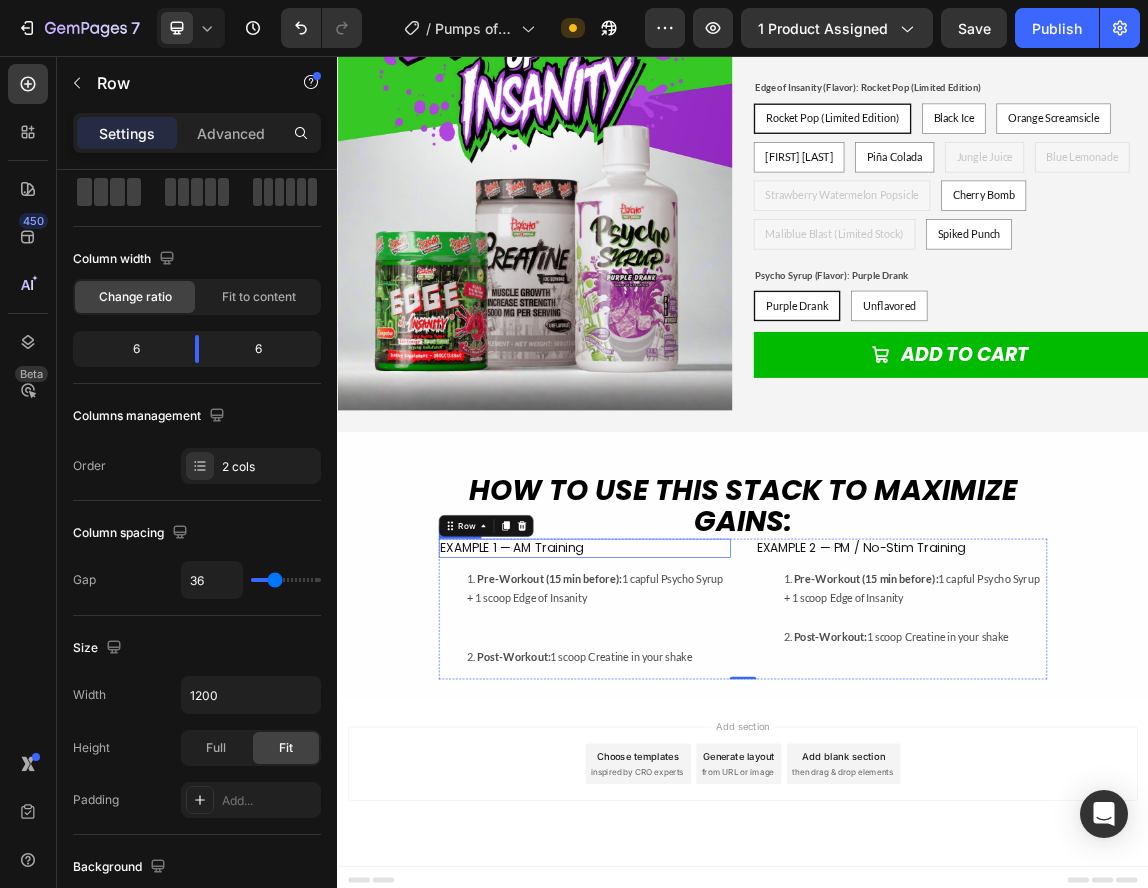 click on "EXAMPLE 1 — AM Training" at bounding box center (703, 784) 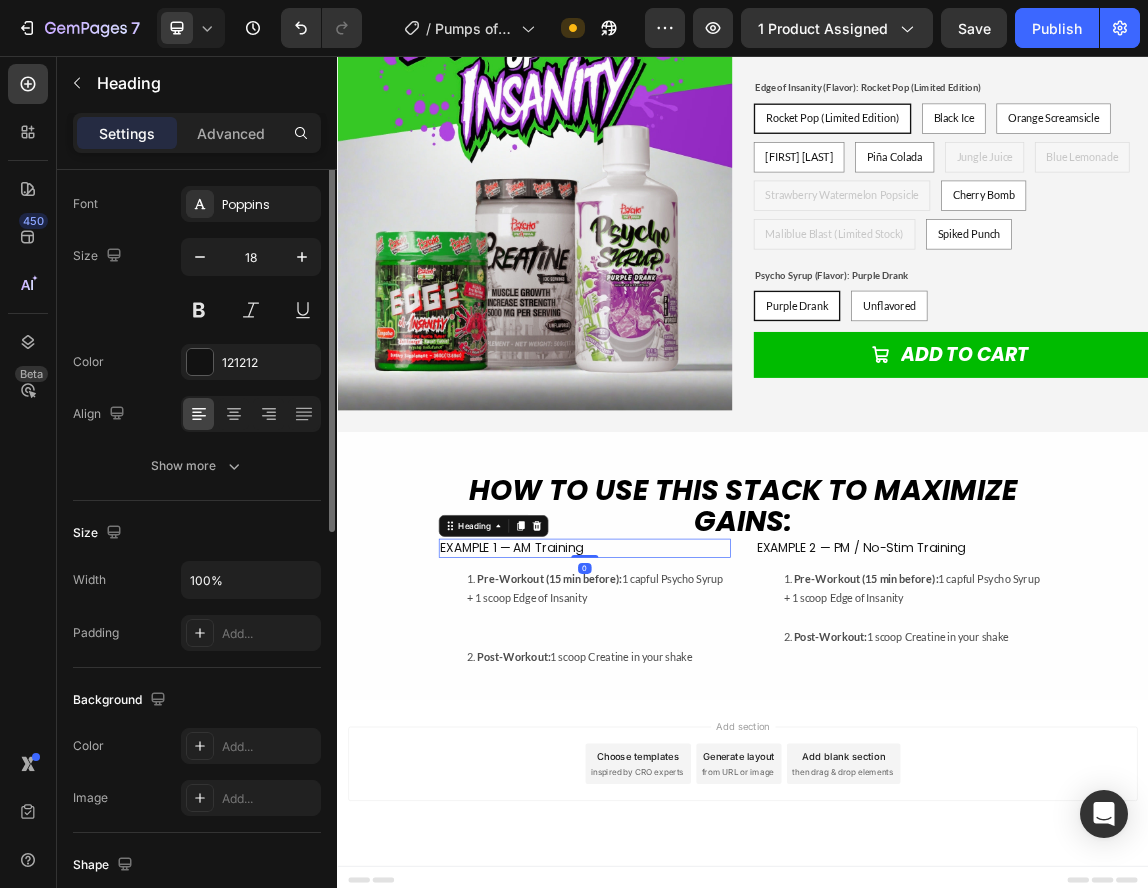 scroll, scrollTop: 0, scrollLeft: 0, axis: both 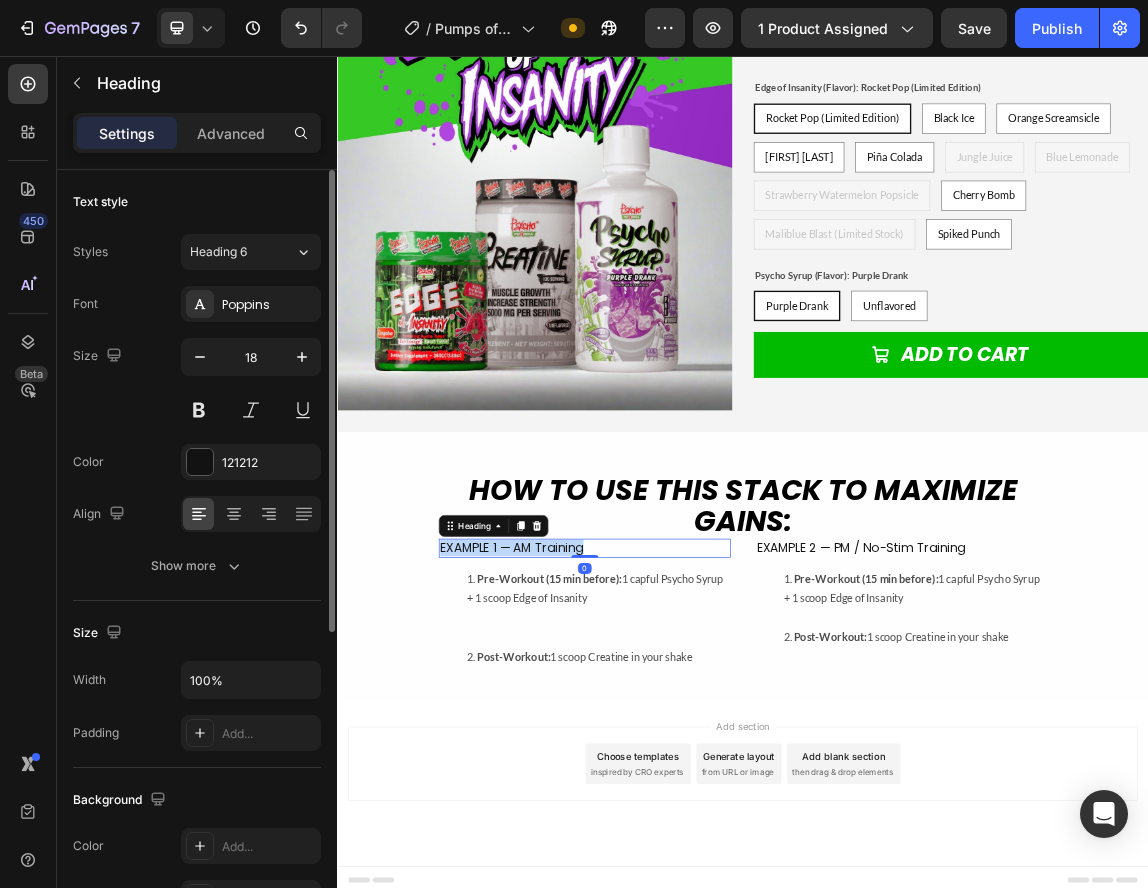 click on "EXAMPLE 1 — AM Training" at bounding box center (703, 784) 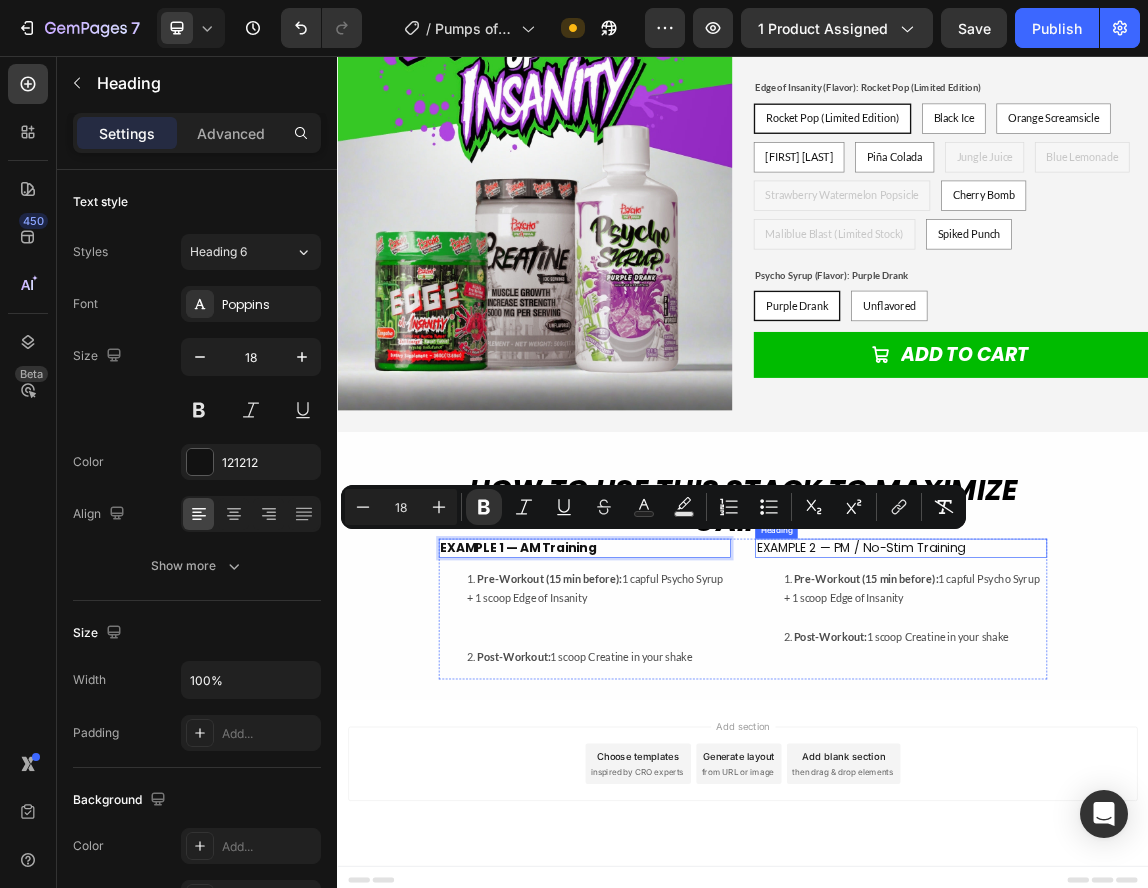 click on "EXAMPLE 2 — PM / No-Stim Training" at bounding box center (1171, 784) 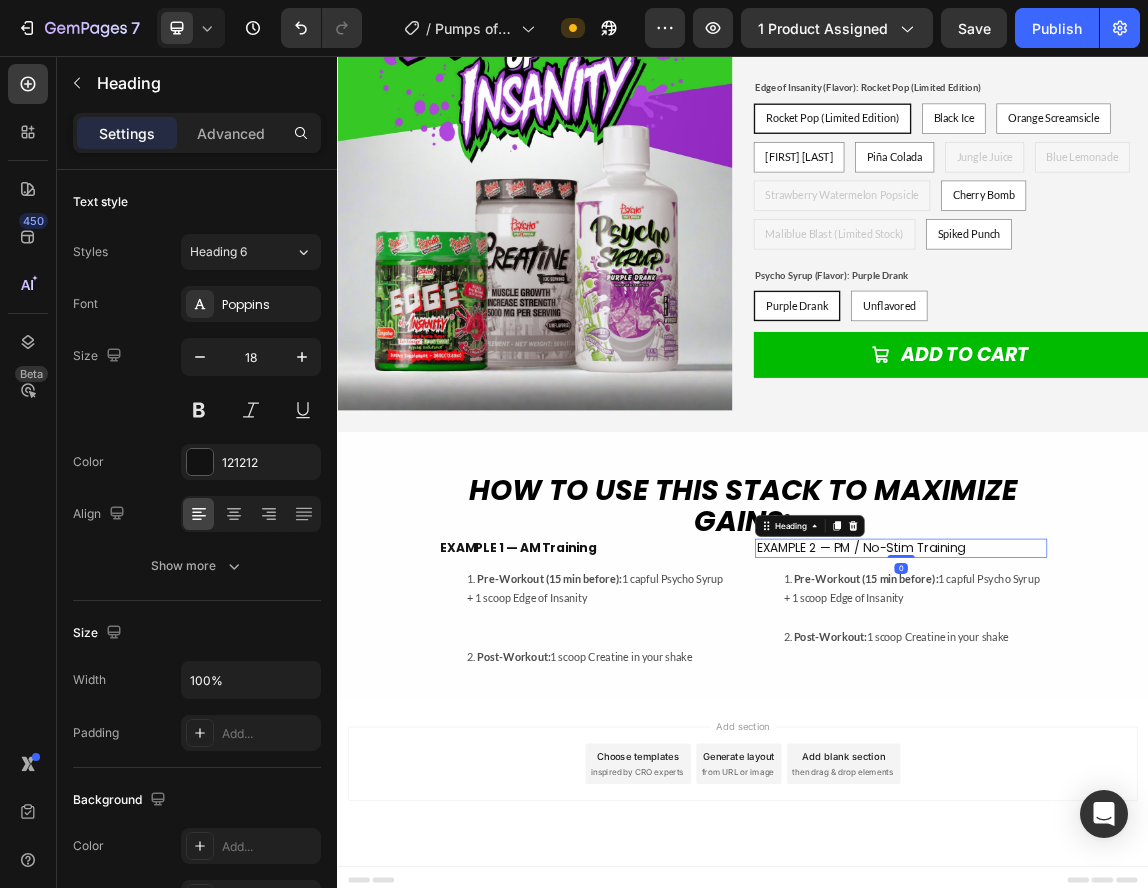 click on "EXAMPLE 2 — PM / No-Stim Training" at bounding box center [1171, 784] 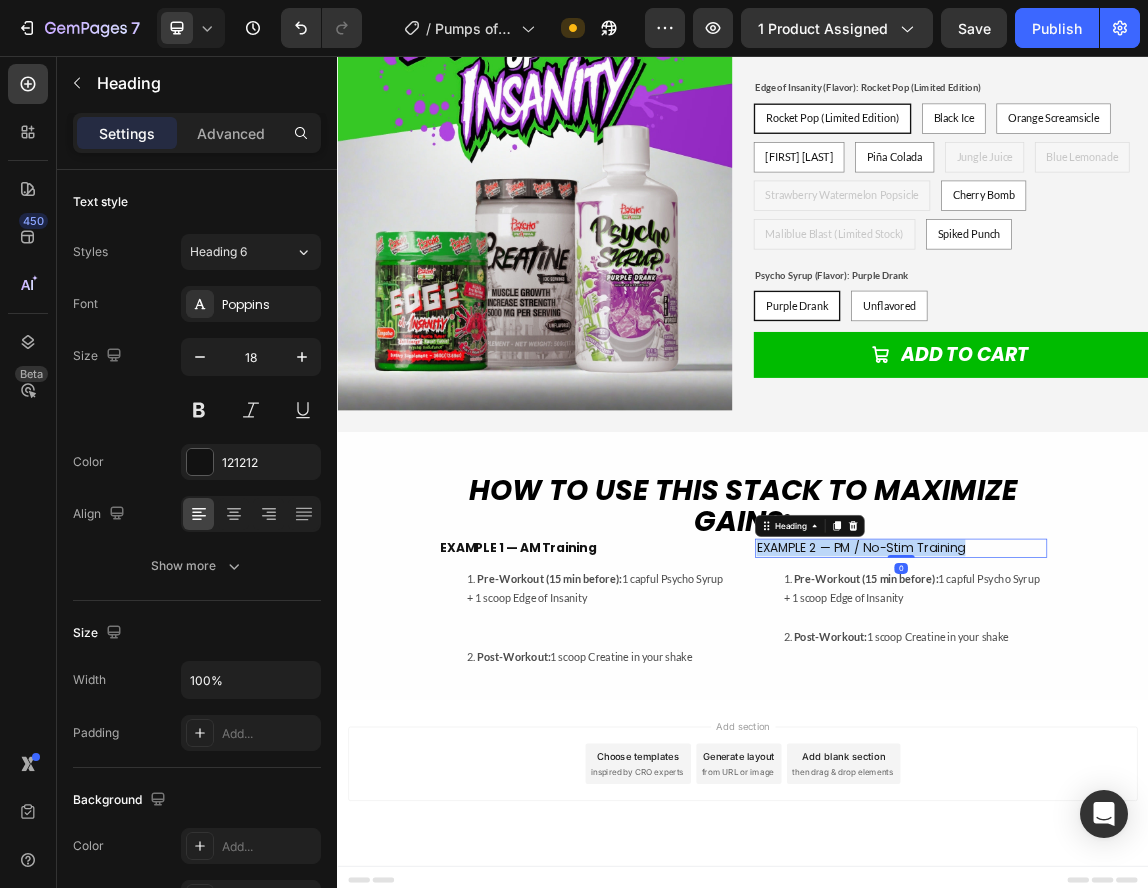 click on "EXAMPLE 2 — PM / No-Stim Training" at bounding box center [1171, 784] 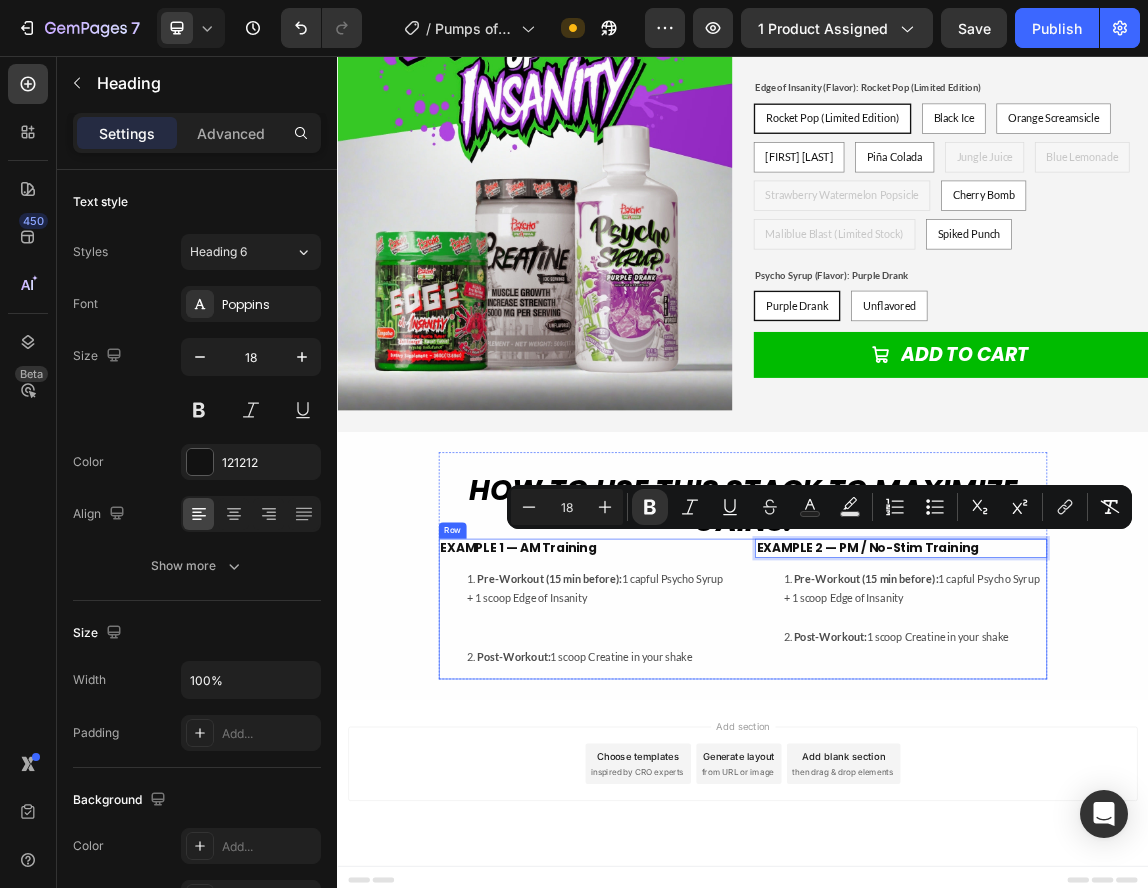 click on "⁠⁠⁠⁠⁠⁠⁠ EXAMPLE 1 — AM Training Heading Pre-Workout (15 min before):  1 capful Psycho Syrup + 1 scoop Edge of Insanity Post-Workout:  1 scoop Creatine in your shake Text Block EXAMPLE 2 — PM / No-Stim Training Heading   0 Pre-Workout (15 min before):  1 capful Psycho Syrup + 1 scoop Edge of Insanity   Post-Workout:  1 scoop Creatine in your shake Text Block Row" at bounding box center [937, 874] 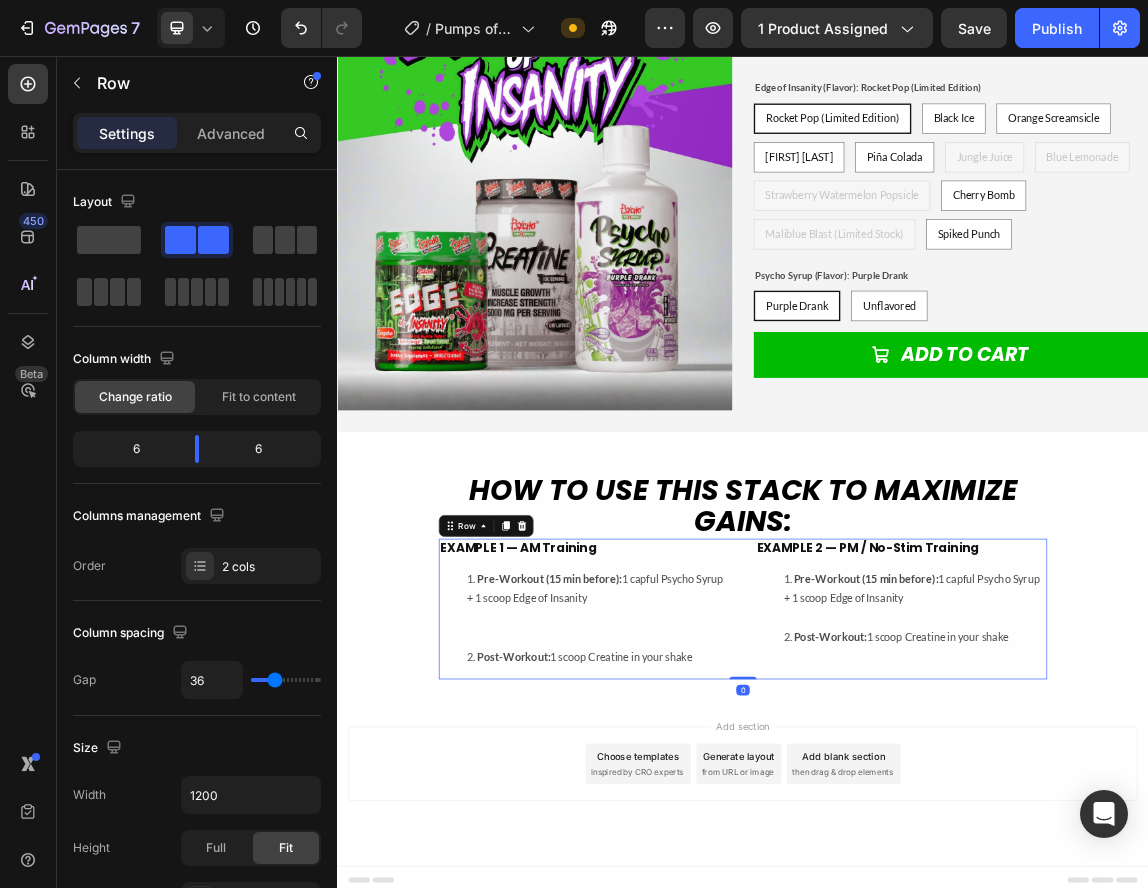 click on "Add section Choose templates inspired by CRO experts Generate layout from URL or image Add blank section then drag & drop elements" at bounding box center (937, 1132) 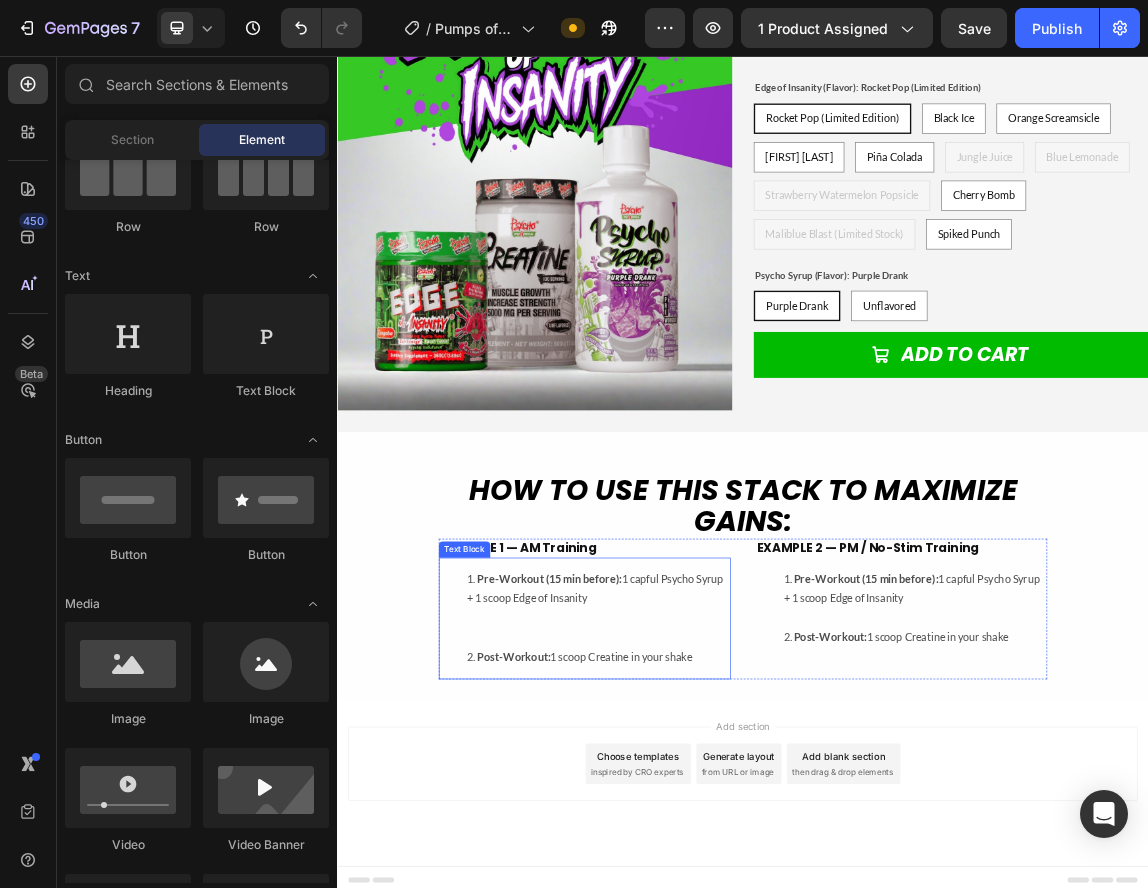 click on "Pre-Workout (15 min before):  1 capful Psycho Syrup + 1 scoop Edge of Insanity" at bounding box center (723, 874) 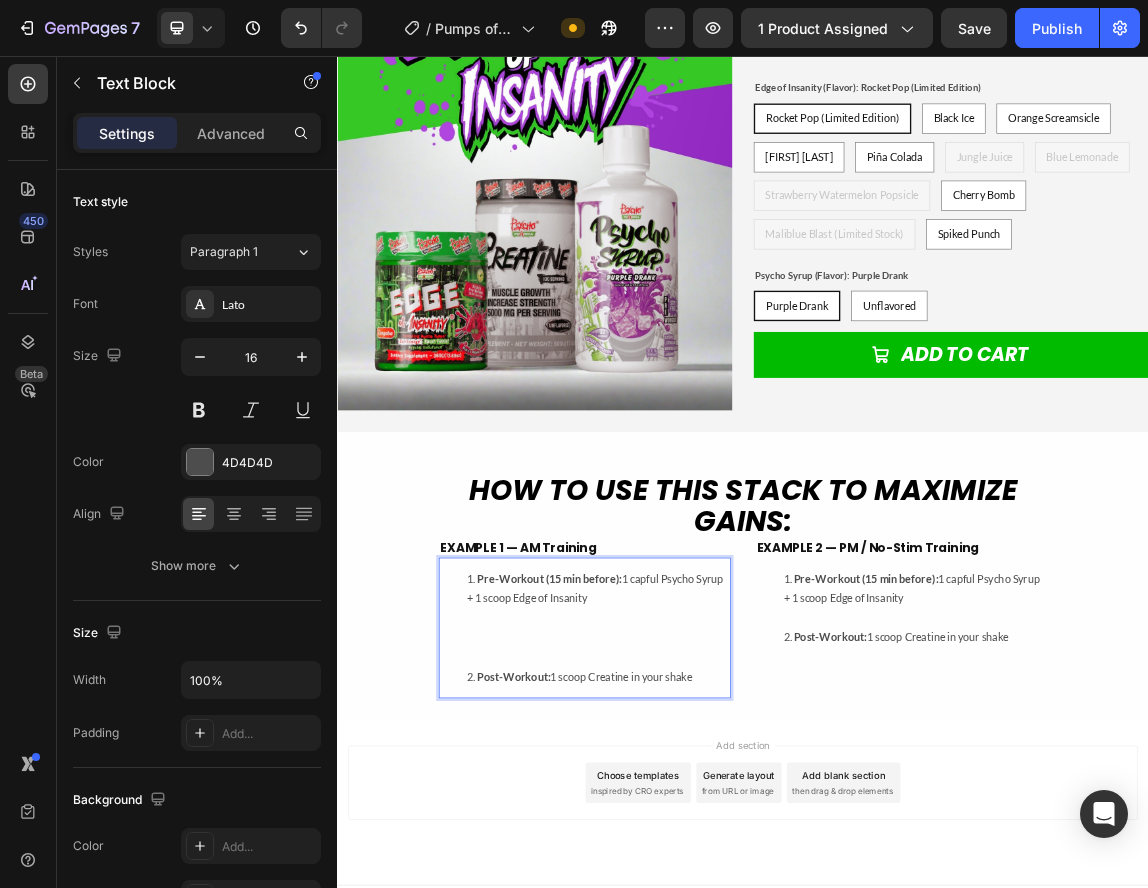 click on "Pre-Workout (15 min before):  1 capful Psycho Syrup + 1 scoop Edge of Insanity" at bounding box center (723, 889) 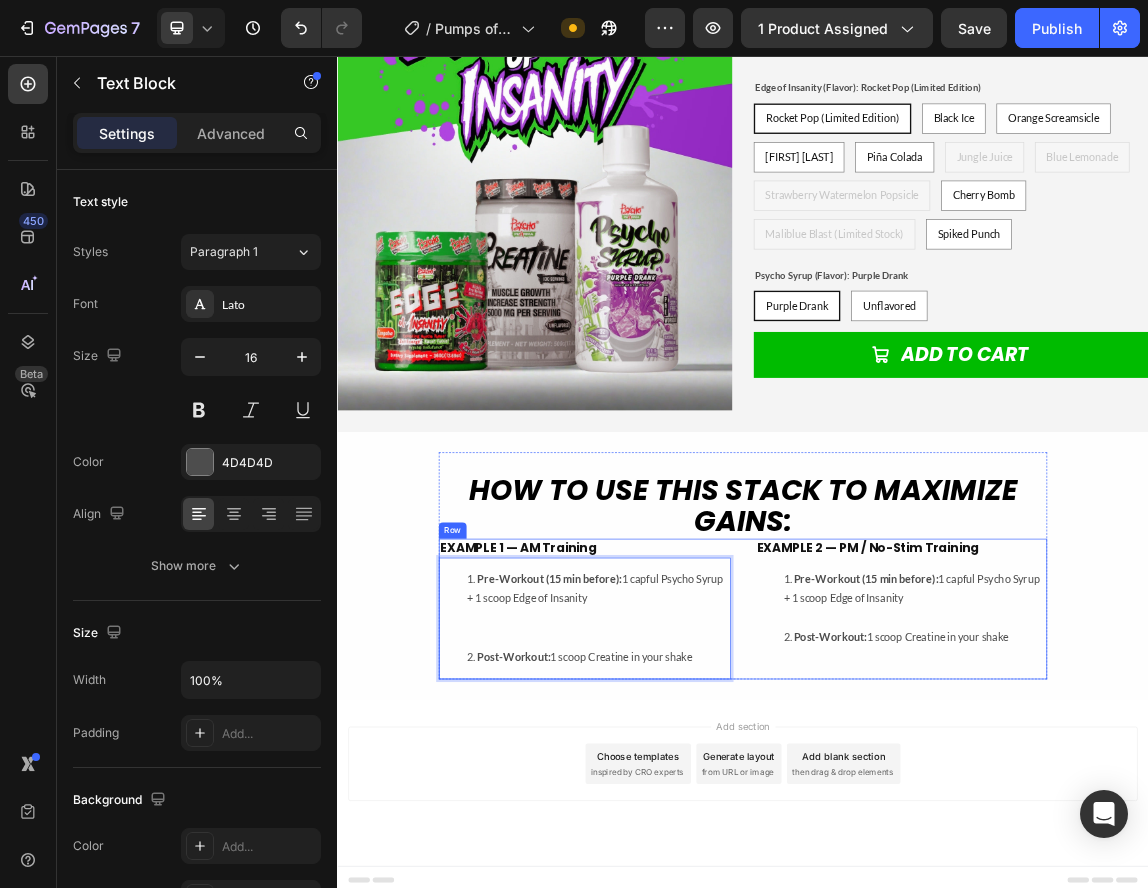 scroll, scrollTop: 5830, scrollLeft: 0, axis: vertical 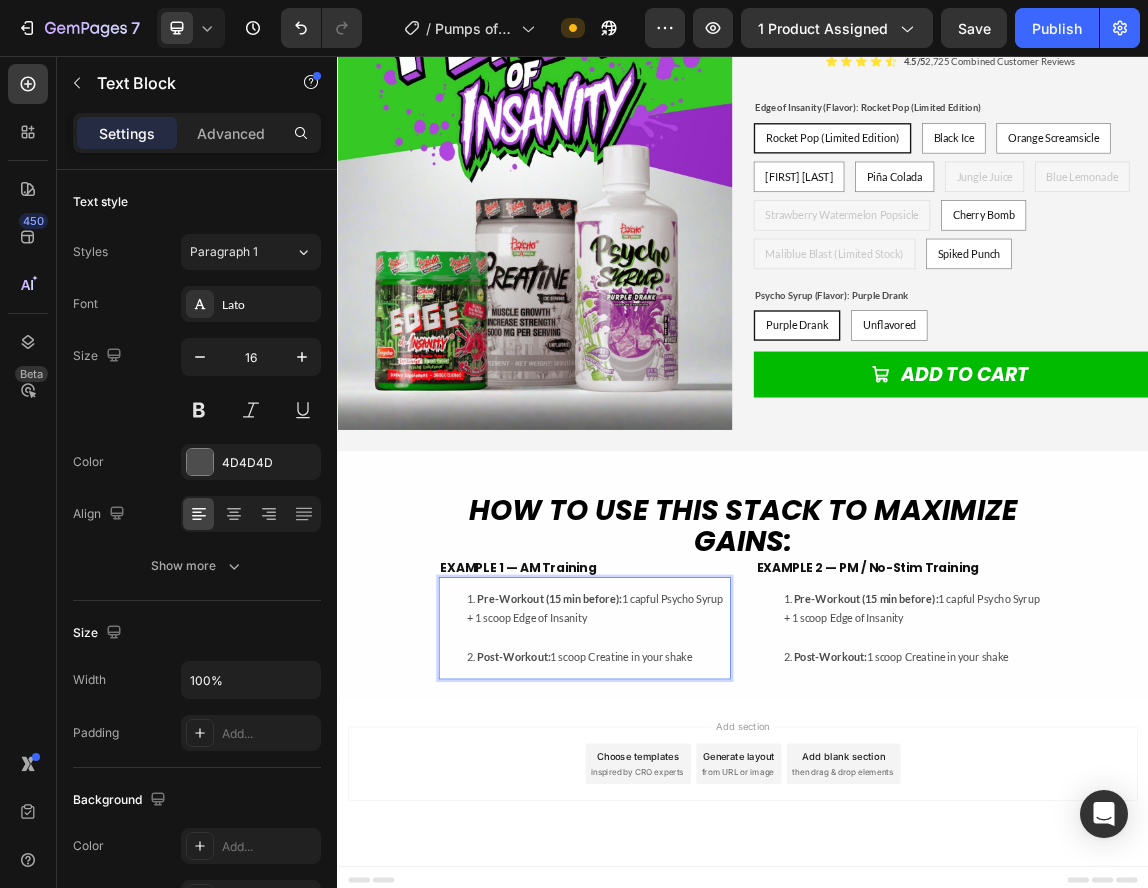 click on "Pre-Workout (15 min before):  1 capful Psycho Syrup + 1 scoop Edge of Insanity" at bounding box center (1191, 889) 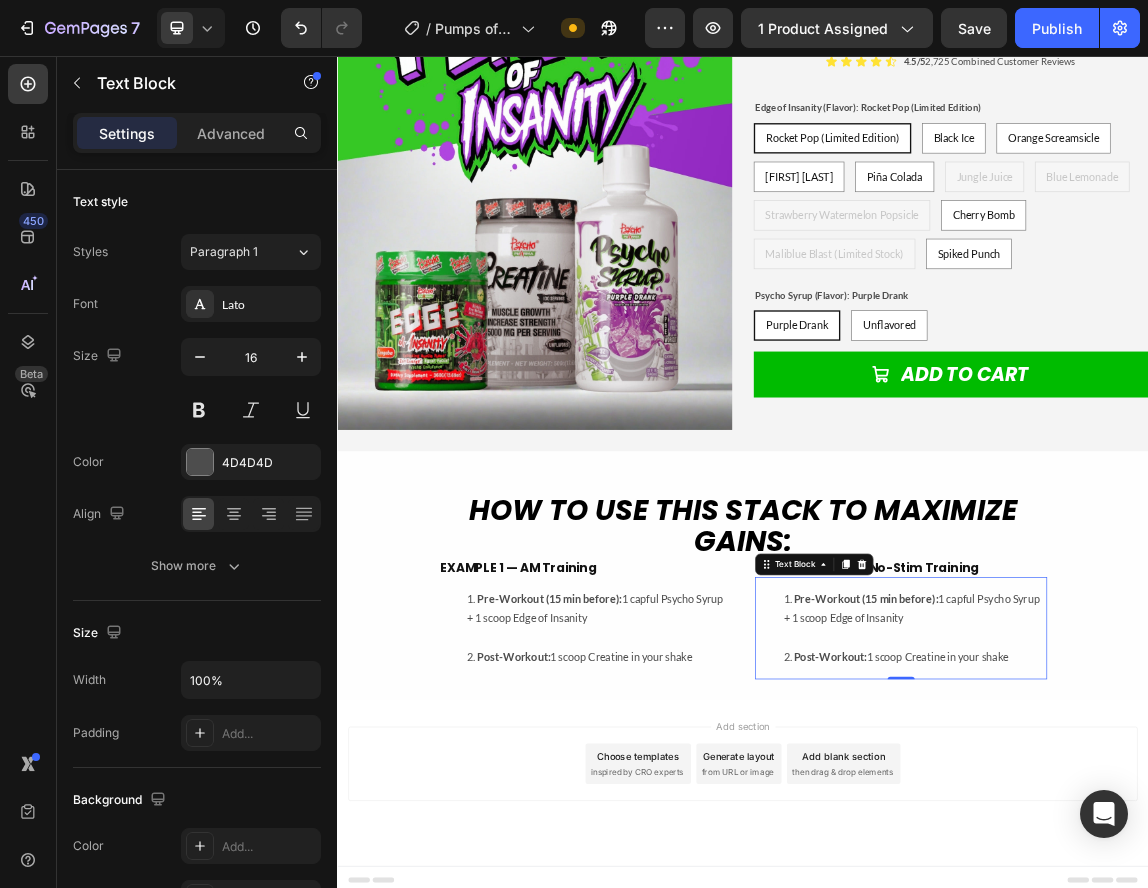 click on "Post-Workout:  1 scoop Creatine in your shake" at bounding box center (1191, 946) 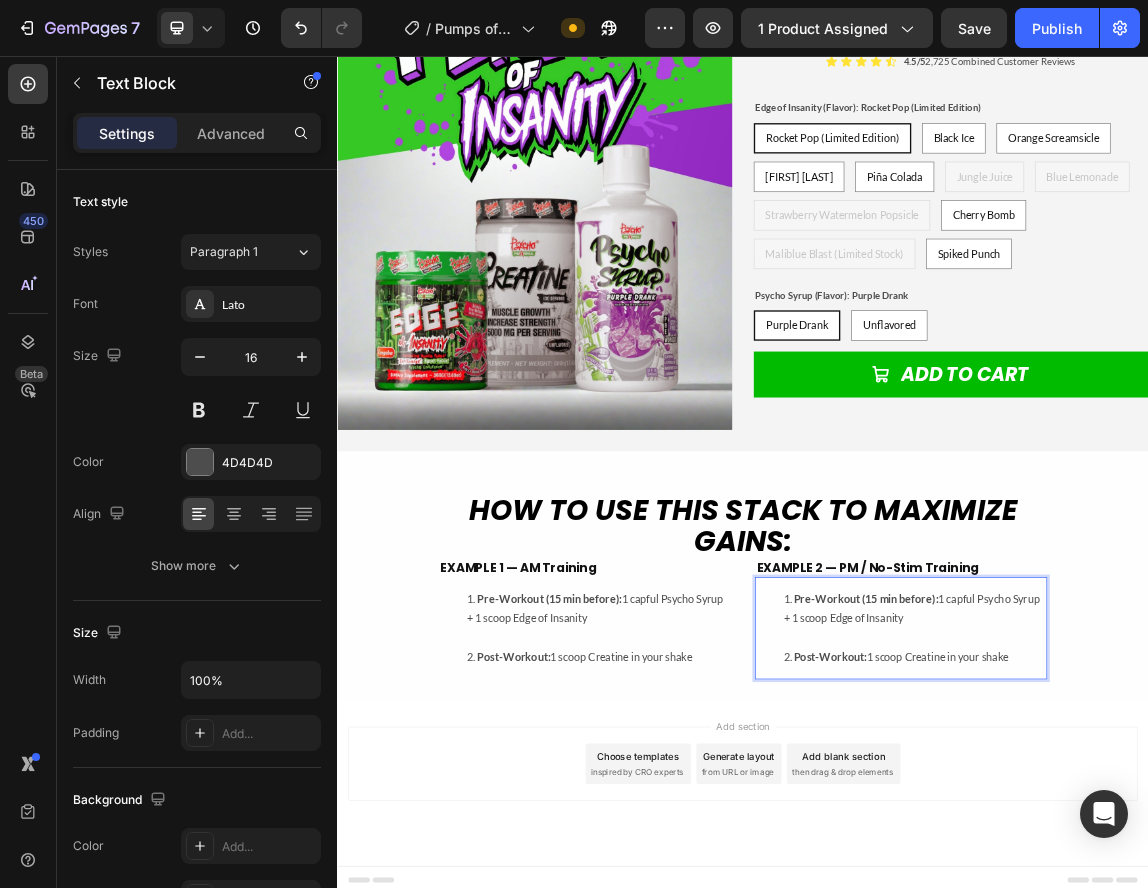 click on "Post-Workout:  1 scoop Creatine in your shake" at bounding box center (1191, 946) 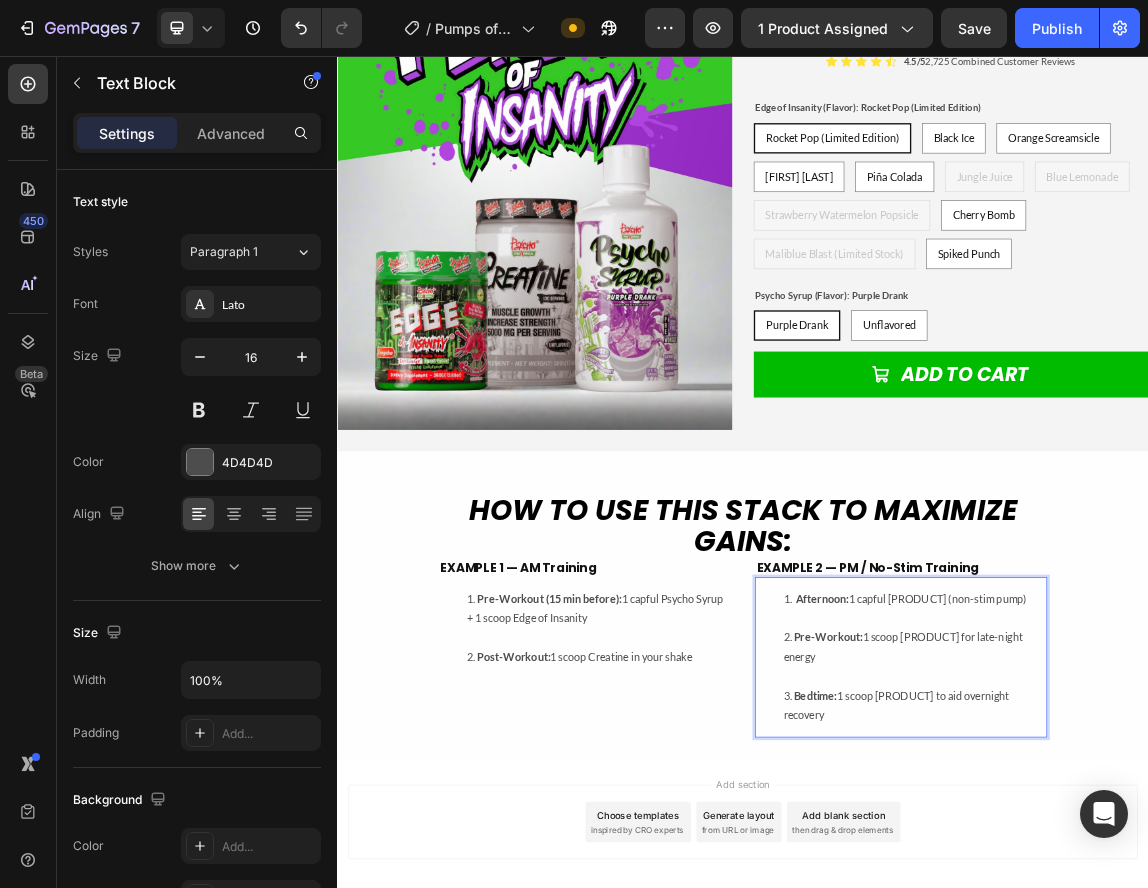 click on "Pre-Workout: 1 scoop [PRODUCT] for late-night energy" at bounding box center [1191, 946] 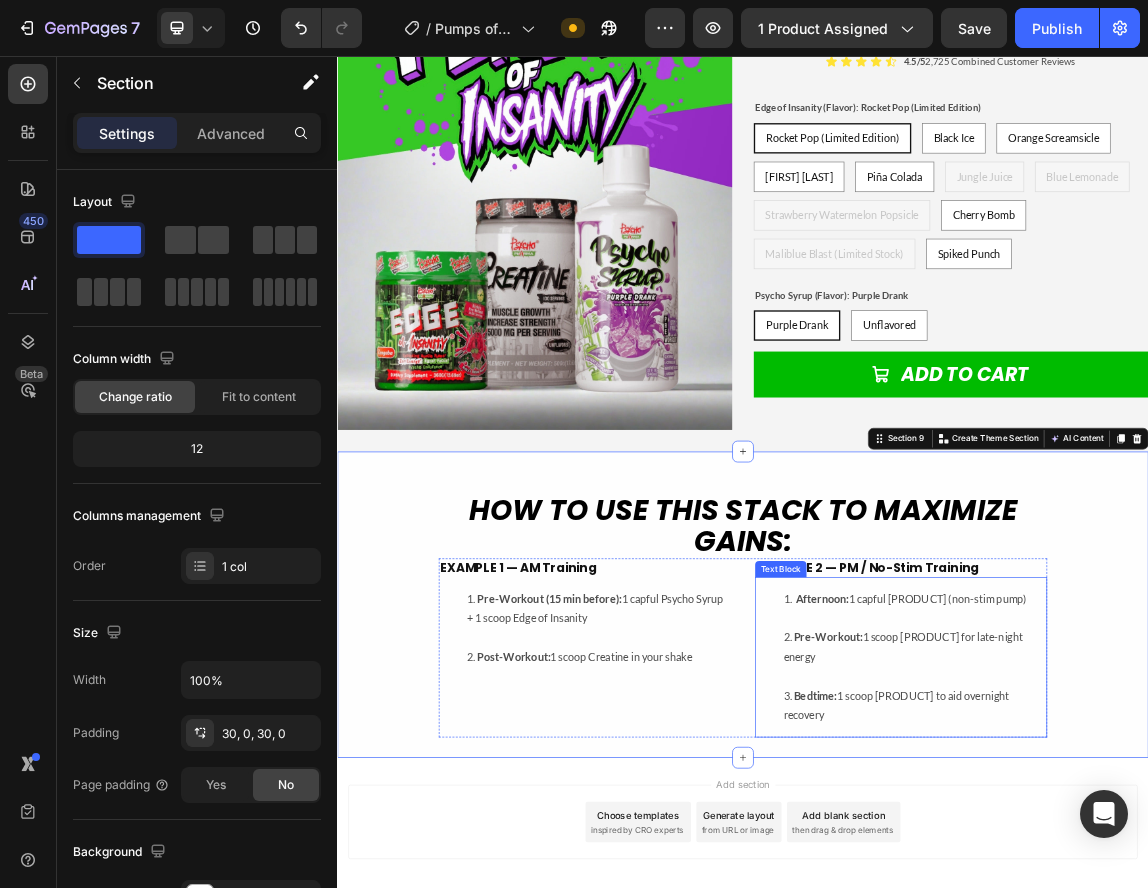 click on "Pre-Workout:" at bounding box center [1063, 916] 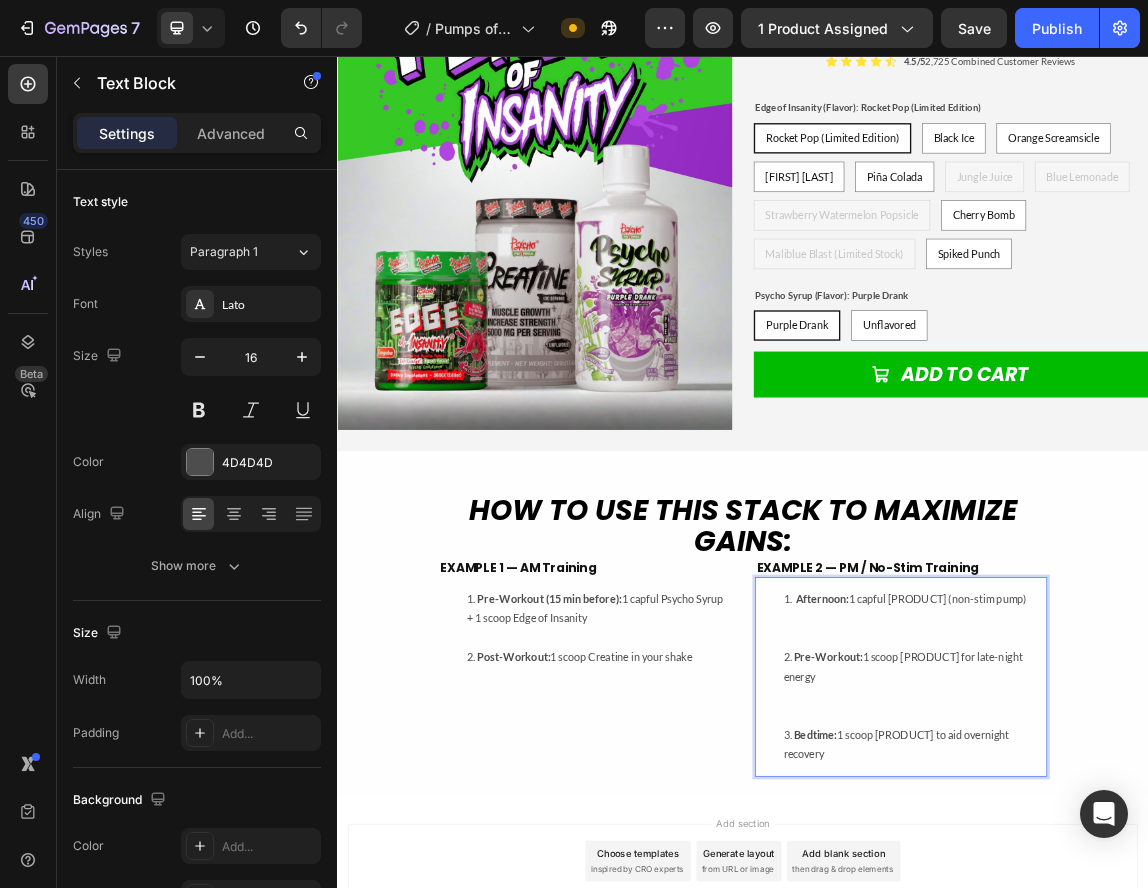 click on "Afternoon: 1 capful [PRODUCT] (non-stim pump)" at bounding box center (1191, 889) 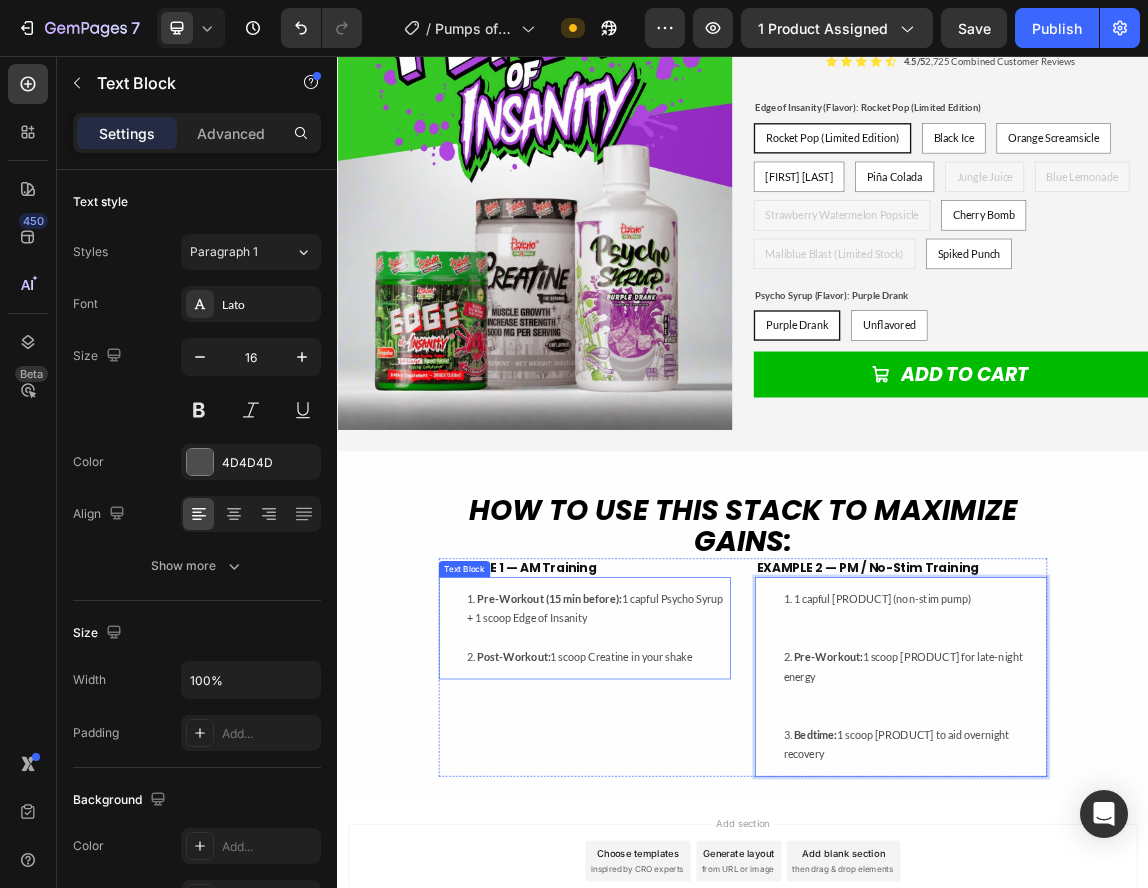 click on "Pre-Workout (15 min before):  1 capful Psycho Syrup + 1 scoop Edge of Insanity" at bounding box center [723, 889] 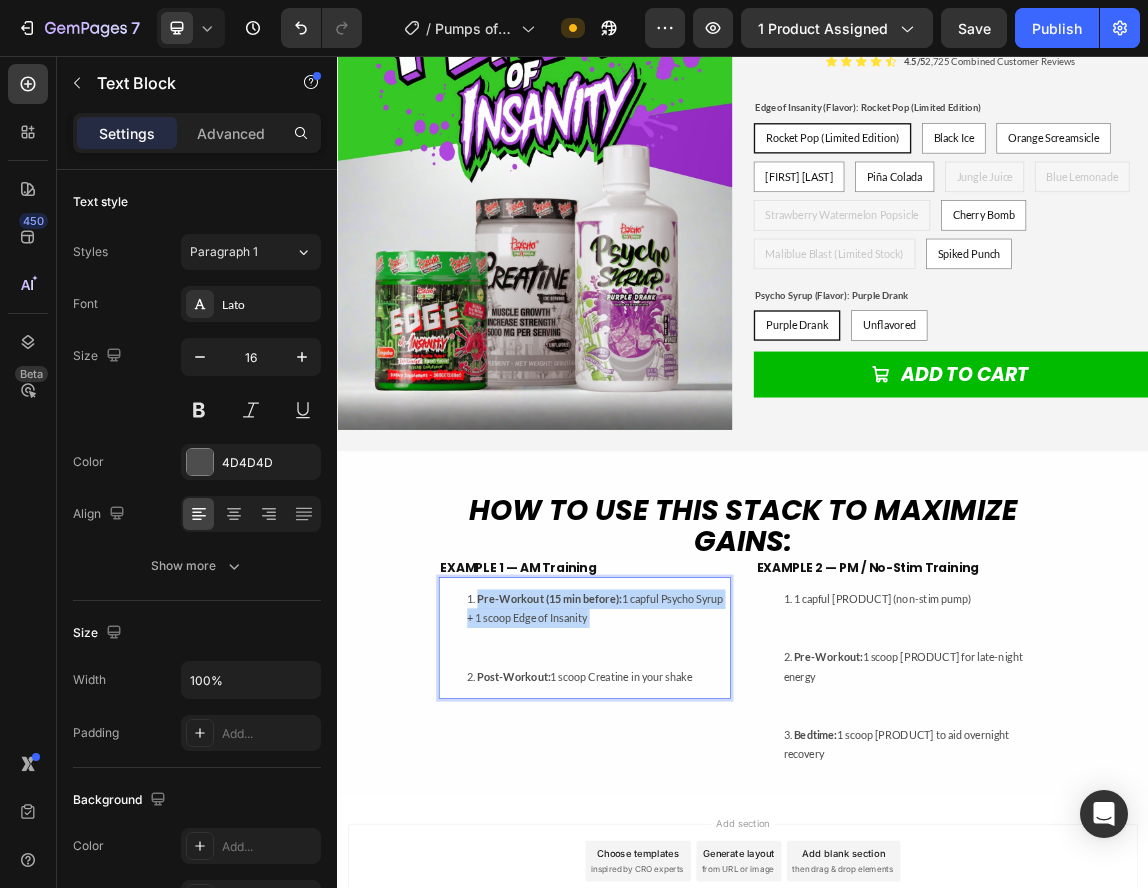 click on "Pre-Workout (15 min before):  1 capful Psycho Syrup + 1 scoop Edge of Insanity" at bounding box center (723, 903) 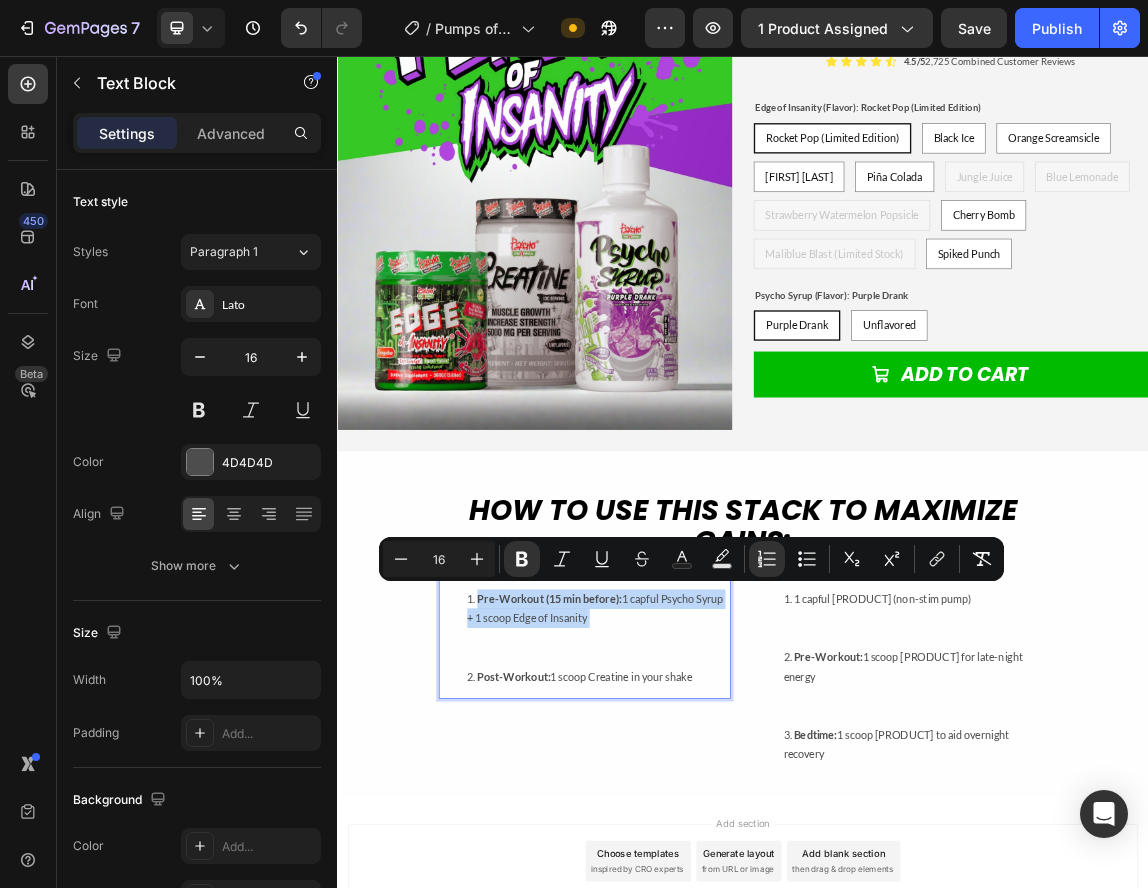 click on "Pre-Workout (15 min before):  1 capful Psycho Syrup + 1 scoop Edge of Insanity" at bounding box center (723, 903) 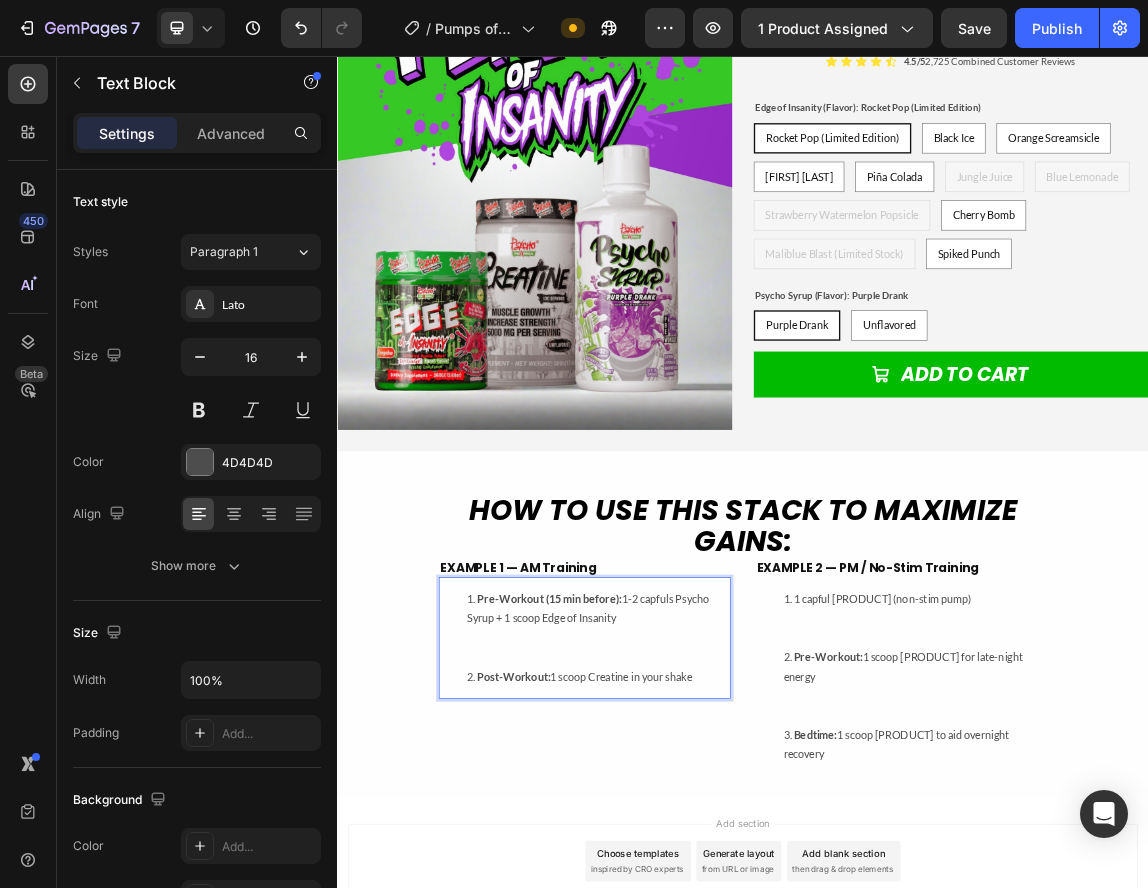 click on "Pre-Workout: 1 scoop [PRODUCT] for late-night energy" at bounding box center [723, 903] 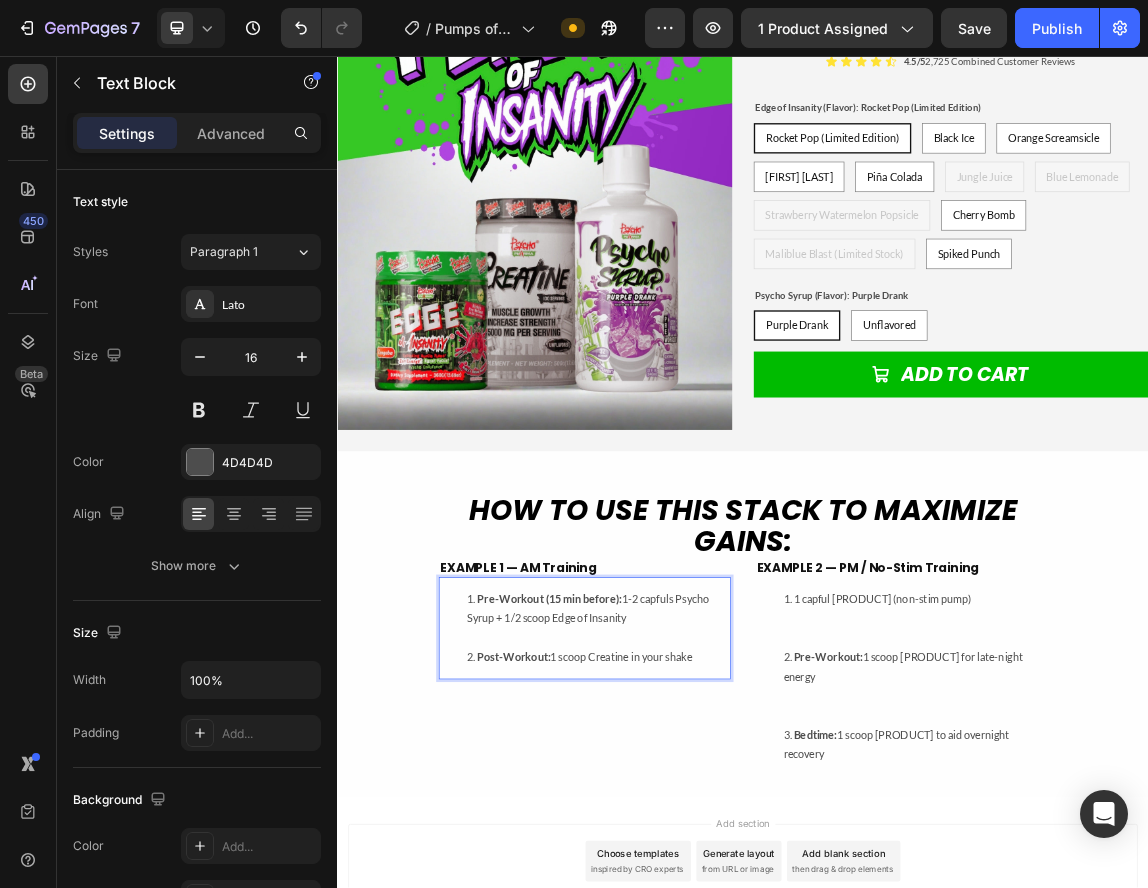 click on "Pre-Workout (15 min before):  1-2 capfuls Psycho Syrup + 1/2 scoop Edge of Insanity" at bounding box center (723, 889) 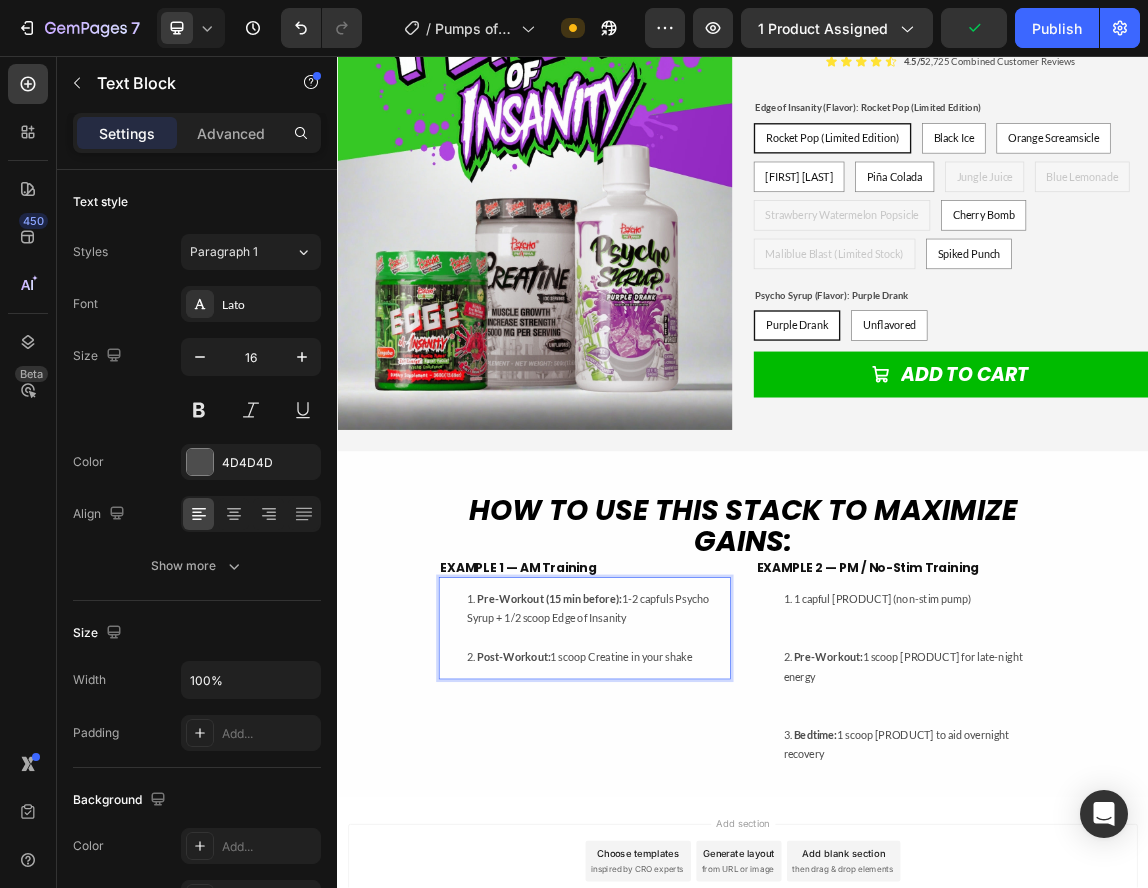 click on "Post-Workout:  1 scoop Creatine in your shake" at bounding box center [723, 946] 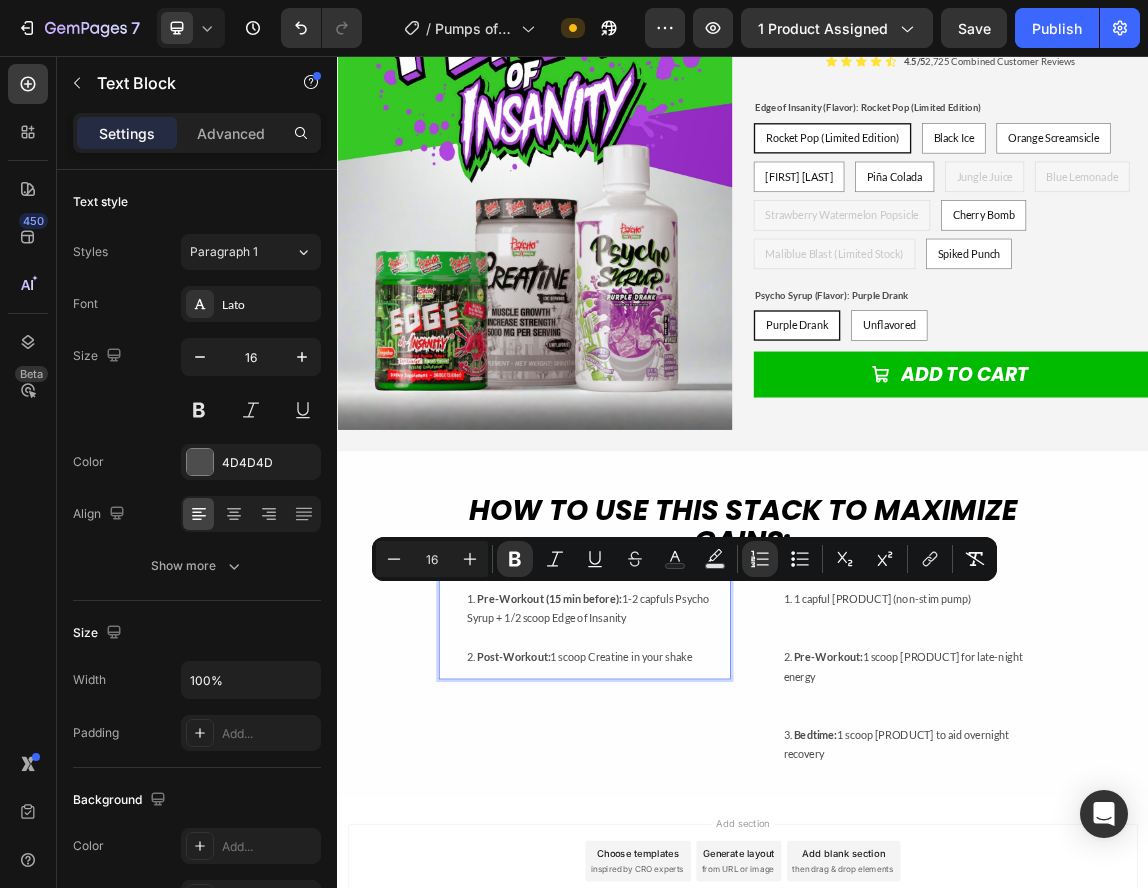 drag, startPoint x: 868, startPoint y: 934, endPoint x: 499, endPoint y: 856, distance: 377.1538 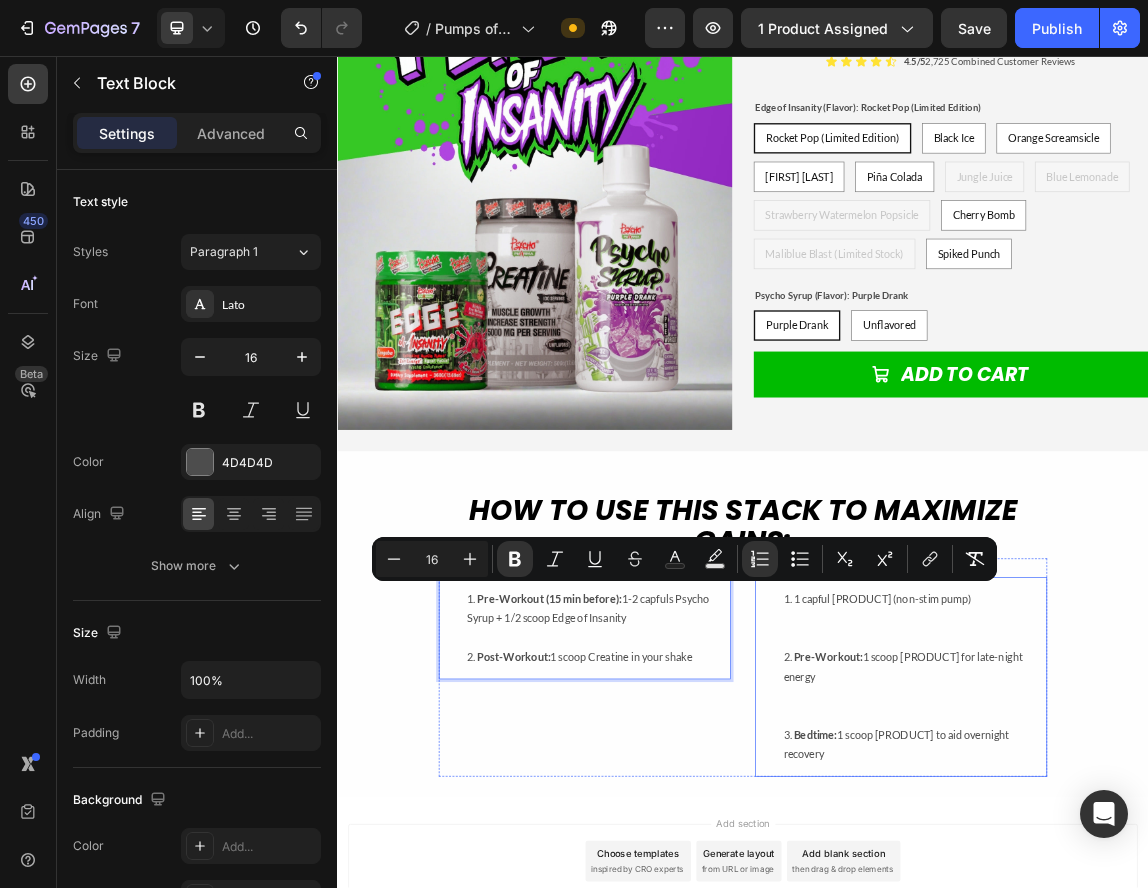 click on "1 capful [PRODUCT] (non-stim pump)" at bounding box center [1191, 889] 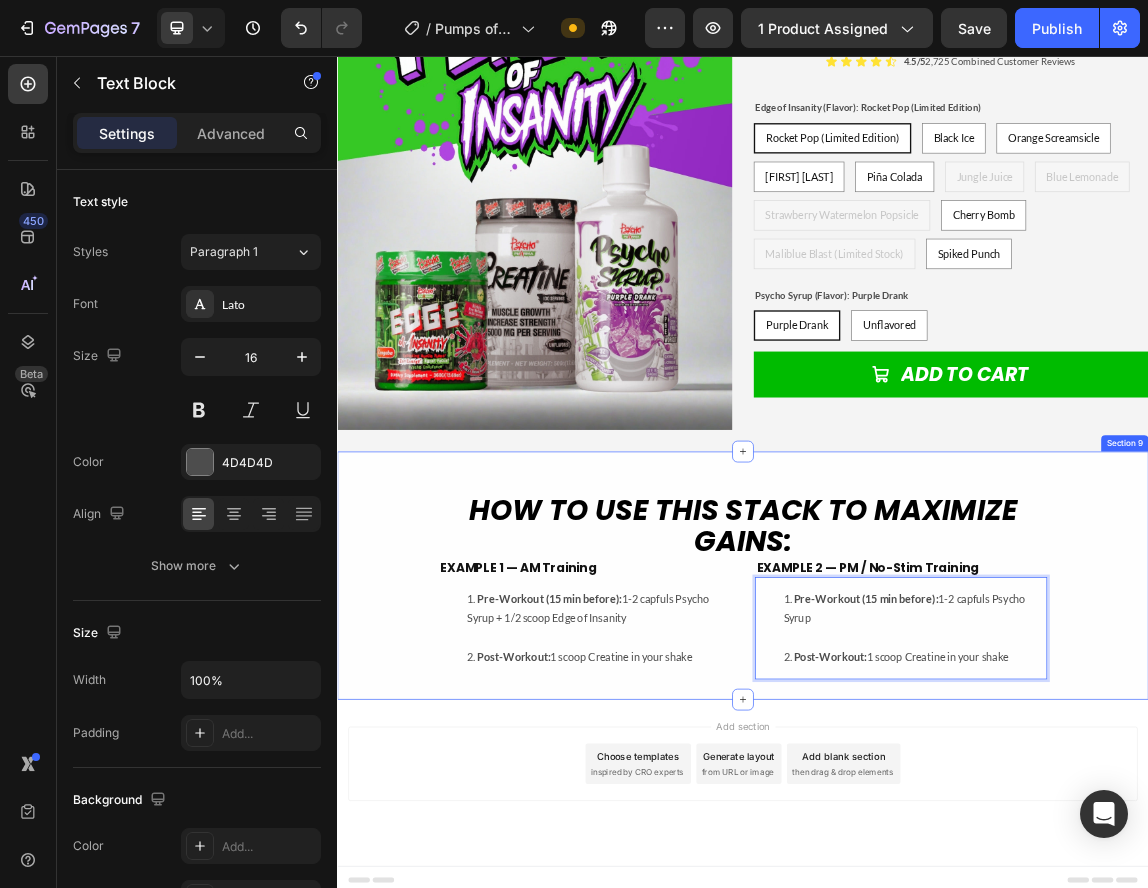 click on "How to use THIS STACK to MAXIMIZE GAINS: Heading EXAMPLE 1 — AM Training Heading Pre-Workout (15 min before): 1-2 capfuls [PRODUCT] + 1 scoop [PRODUCT] Post-Workout: 1 scoop [PRODUCT] in your shake Text Block EXAMPLE 2 — PM / No-Stim Training Heading Pre-Workout (15 min before): 1-2 capfuls [PRODUCT] Post-Workout: 1 scoop [PRODUCT] in your shake Text Block 0 Row Row Section 9" at bounding box center [937, 825] 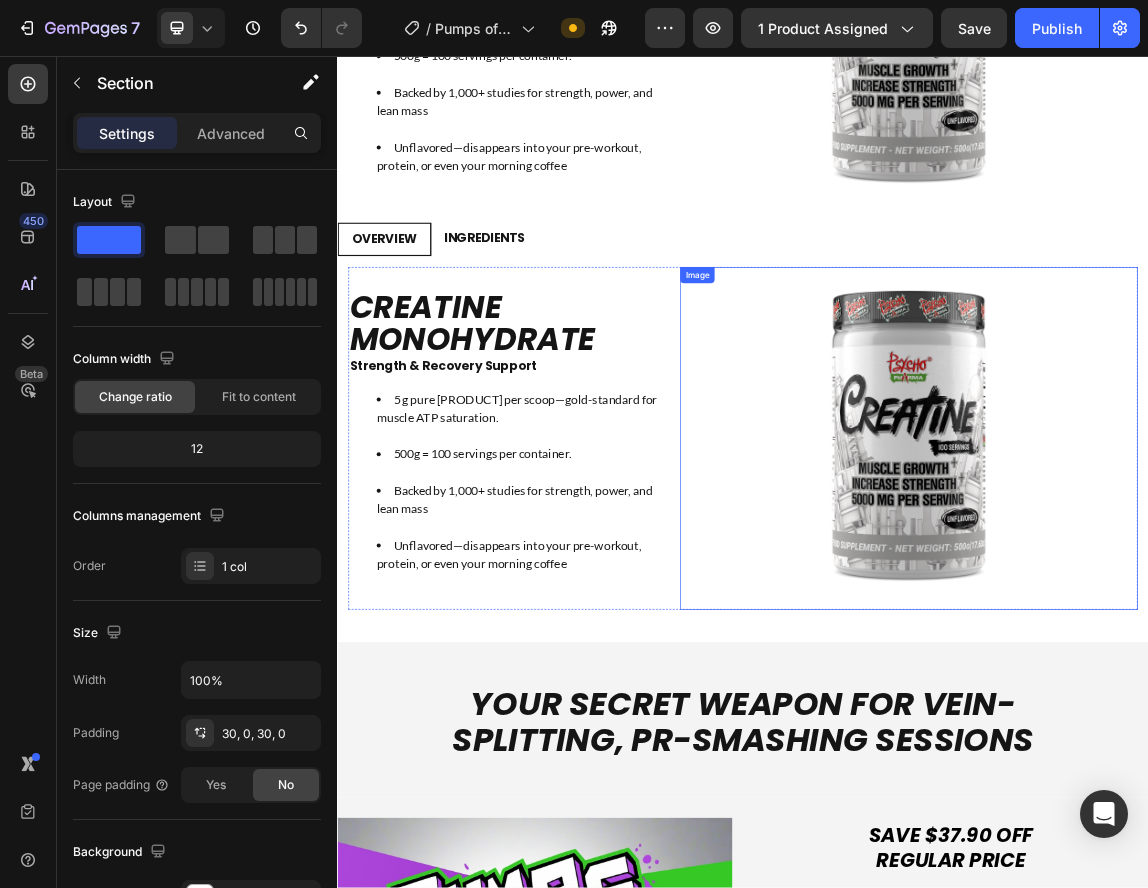 scroll, scrollTop: 4430, scrollLeft: 0, axis: vertical 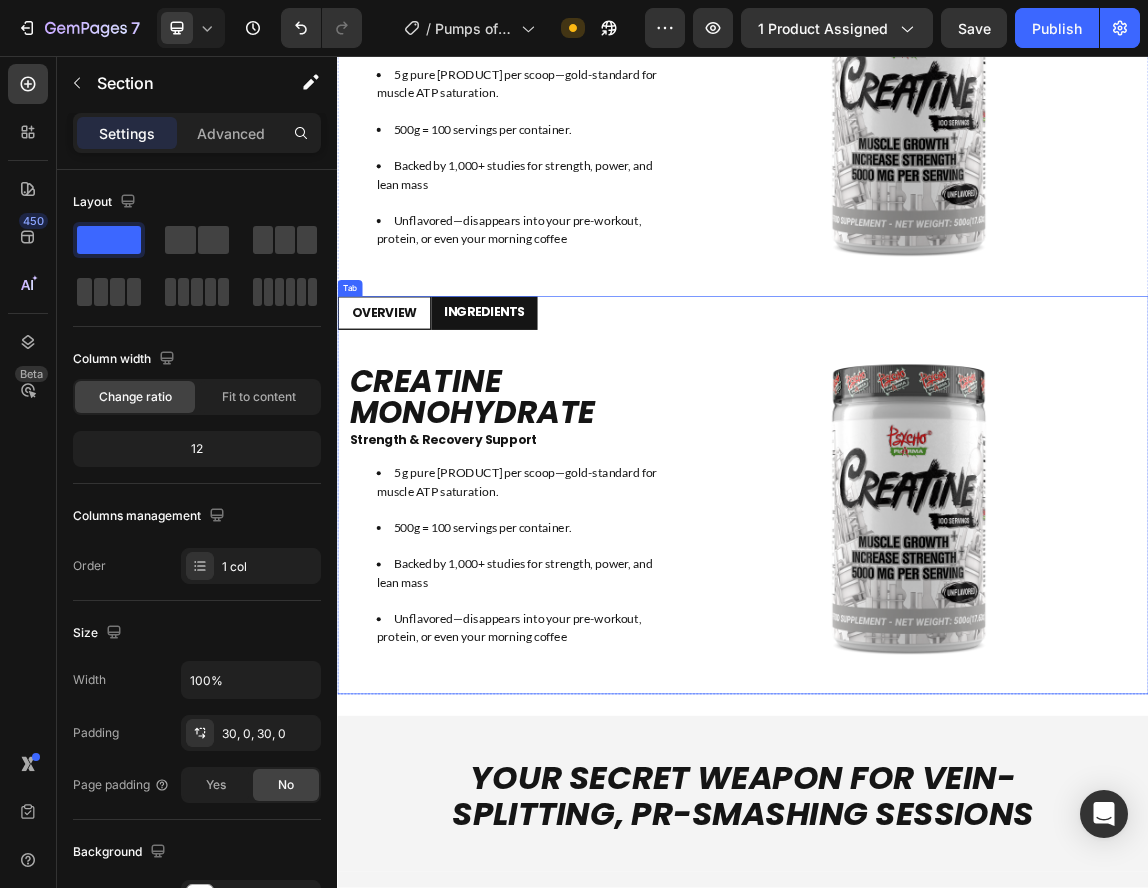 click on "INGREDIENTS" at bounding box center (554, 436) 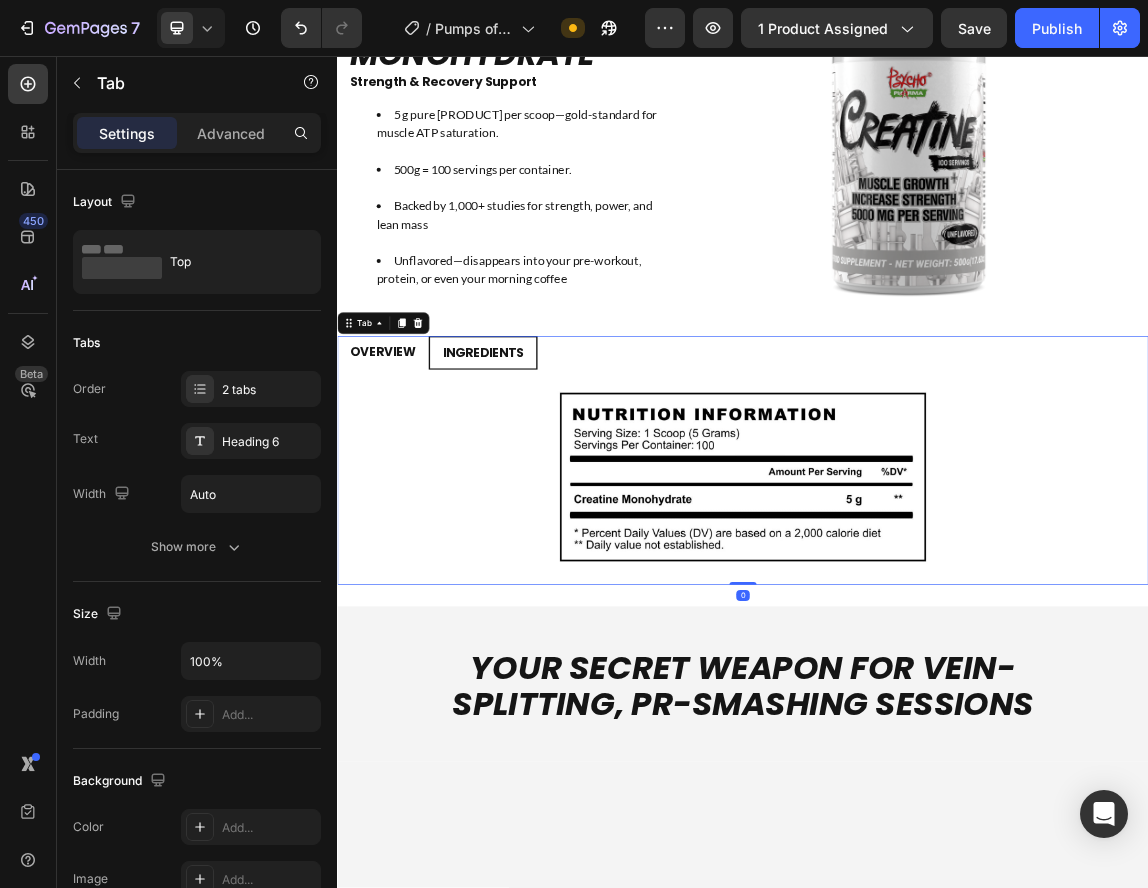 scroll, scrollTop: 3930, scrollLeft: 0, axis: vertical 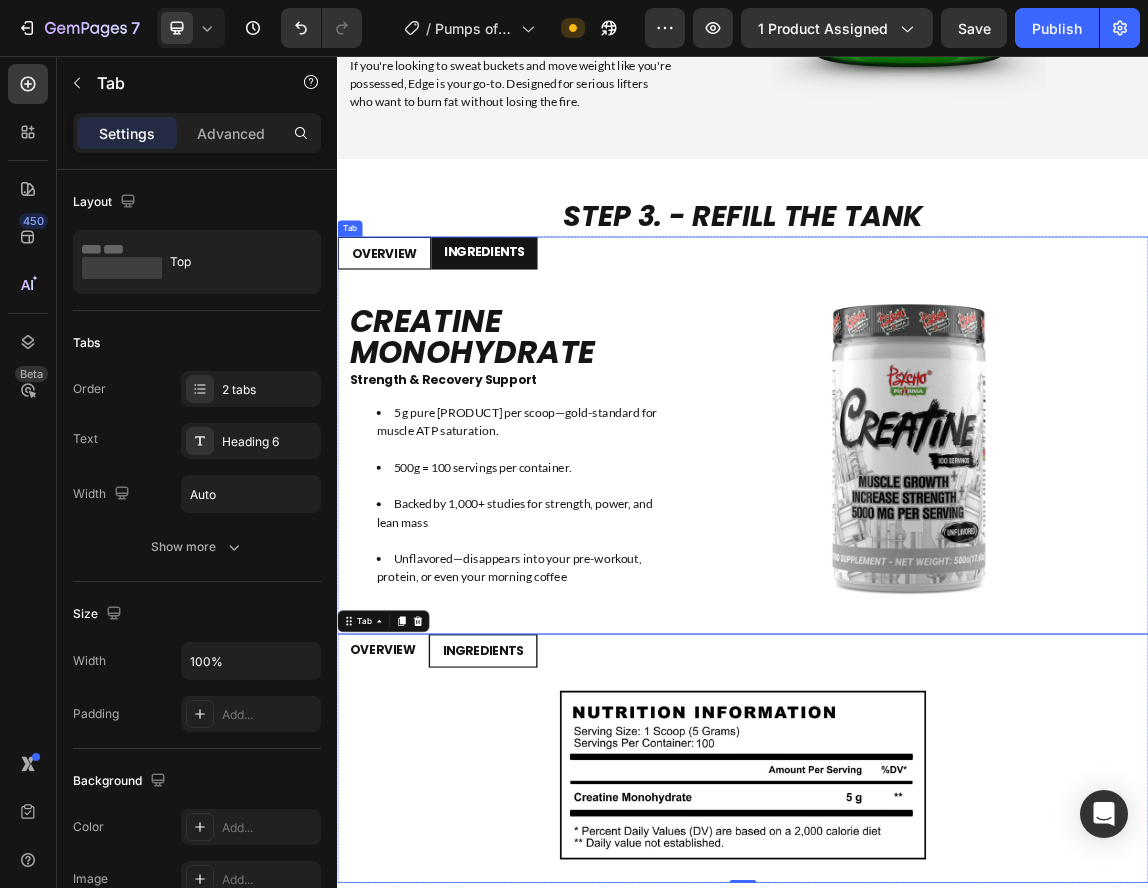 click on "INGREDIENTS" at bounding box center (554, 348) 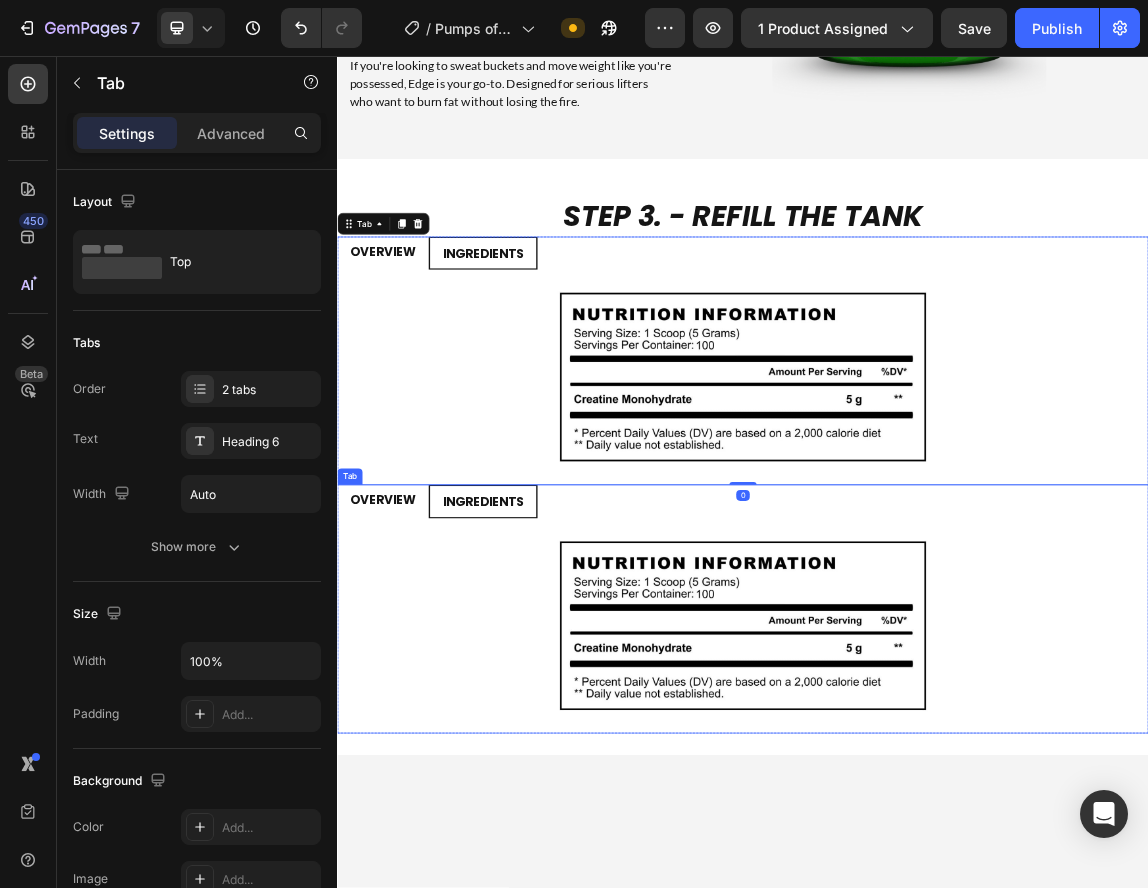 click on "Image [PRODUCT] Heading Strength & Recovery Support Text Block 5 g pure [PRODUCT] per scoop—gold-standard for muscle ATP saturation. 500g = 100 servings per container. Backed by 1,000+ studies for strength, power, and lean mass Unflavored—disappears into your pre-workout, protein, or even your morning coffee Text Block Image Row Image Row" at bounding box center [937, 900] 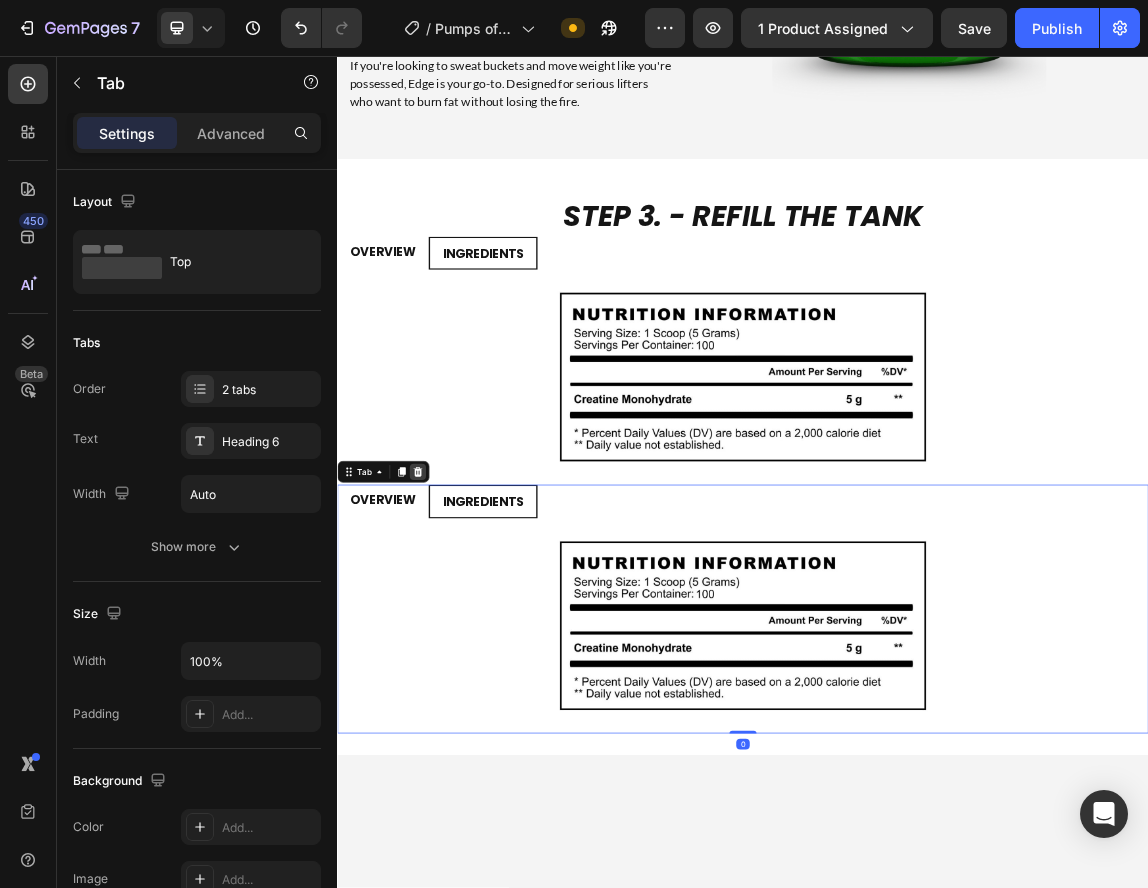 click at bounding box center (456, 672) 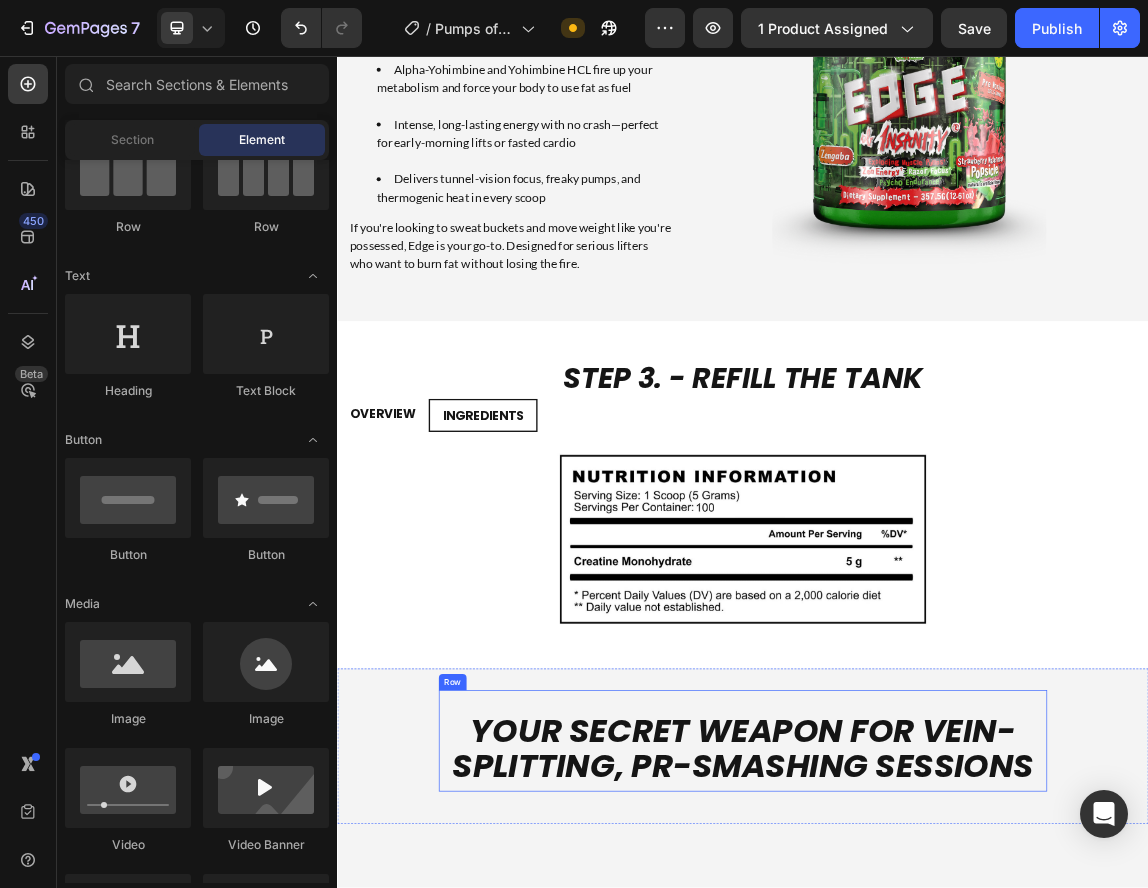 scroll, scrollTop: 3530, scrollLeft: 0, axis: vertical 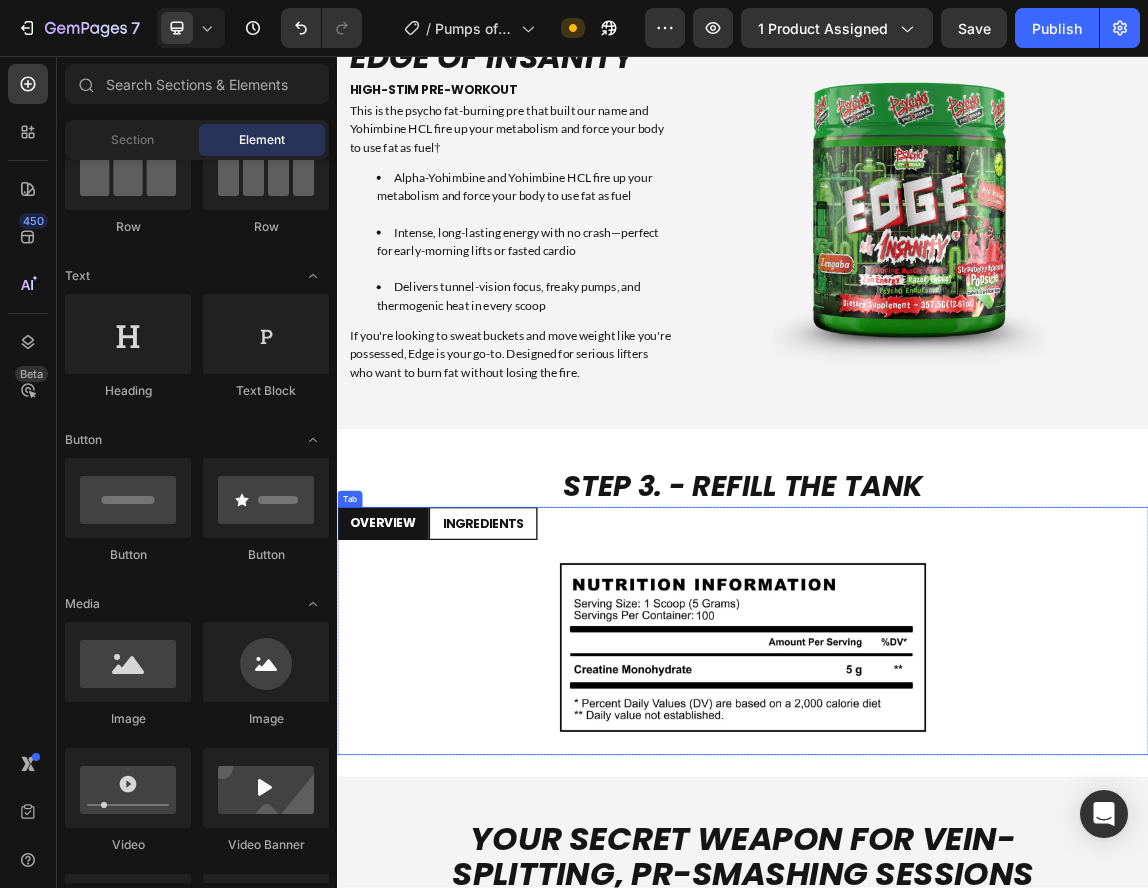 click on "OVERVIEW" at bounding box center [404, 746] 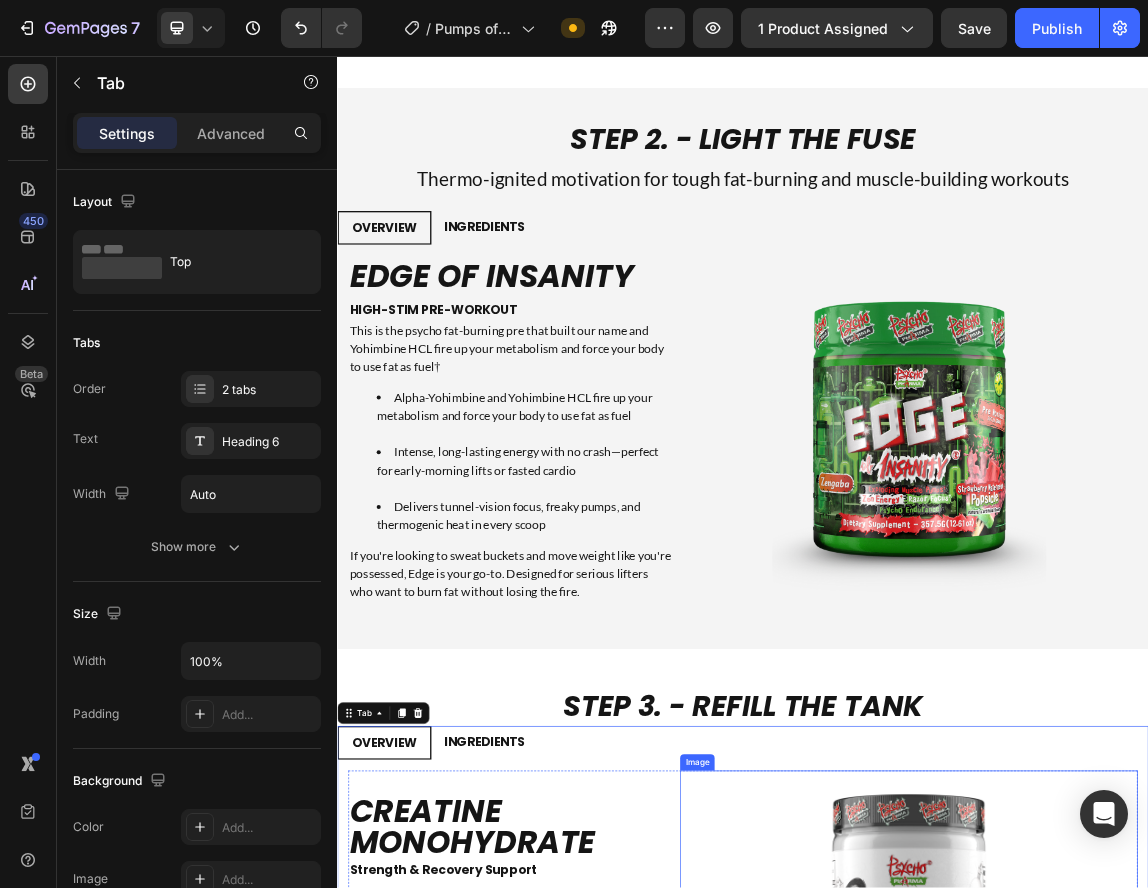 scroll, scrollTop: 3030, scrollLeft: 0, axis: vertical 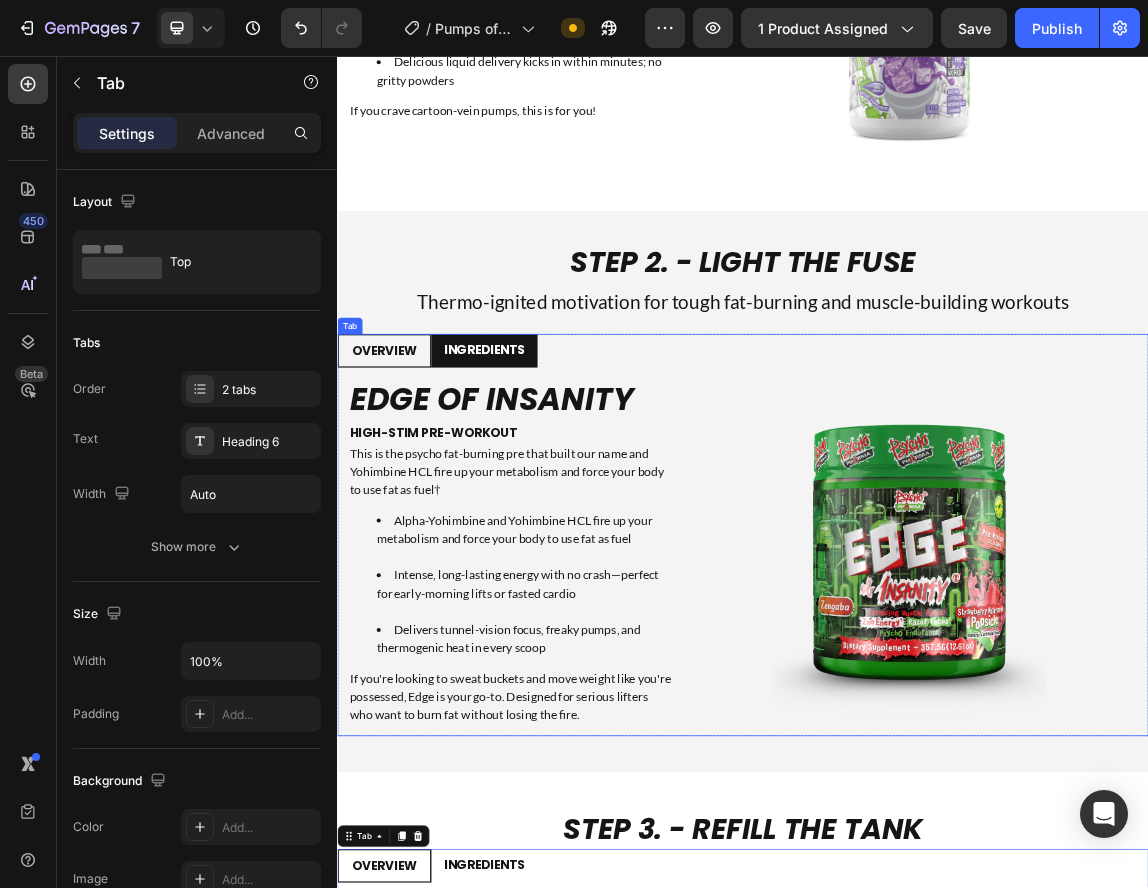 click on "INGREDIENTS" at bounding box center (554, 490) 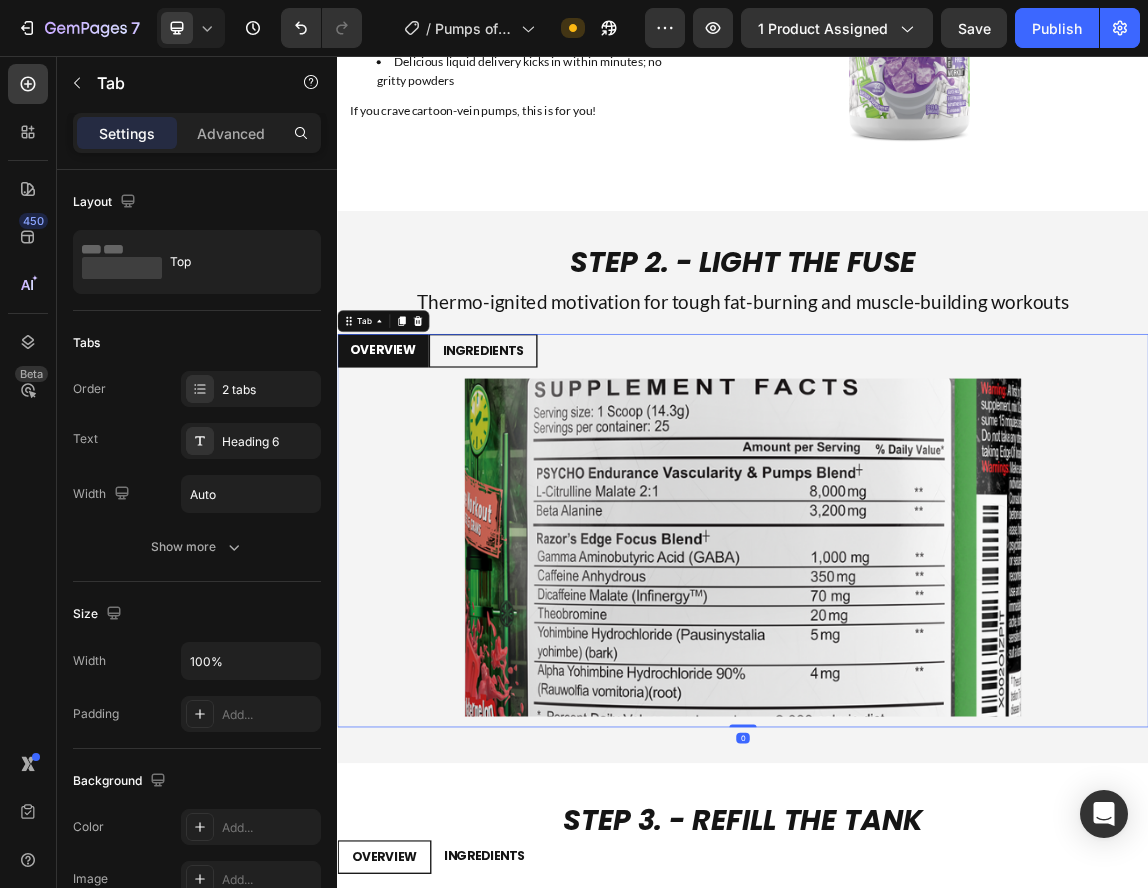 click on "OVERVIEW" at bounding box center [404, 490] 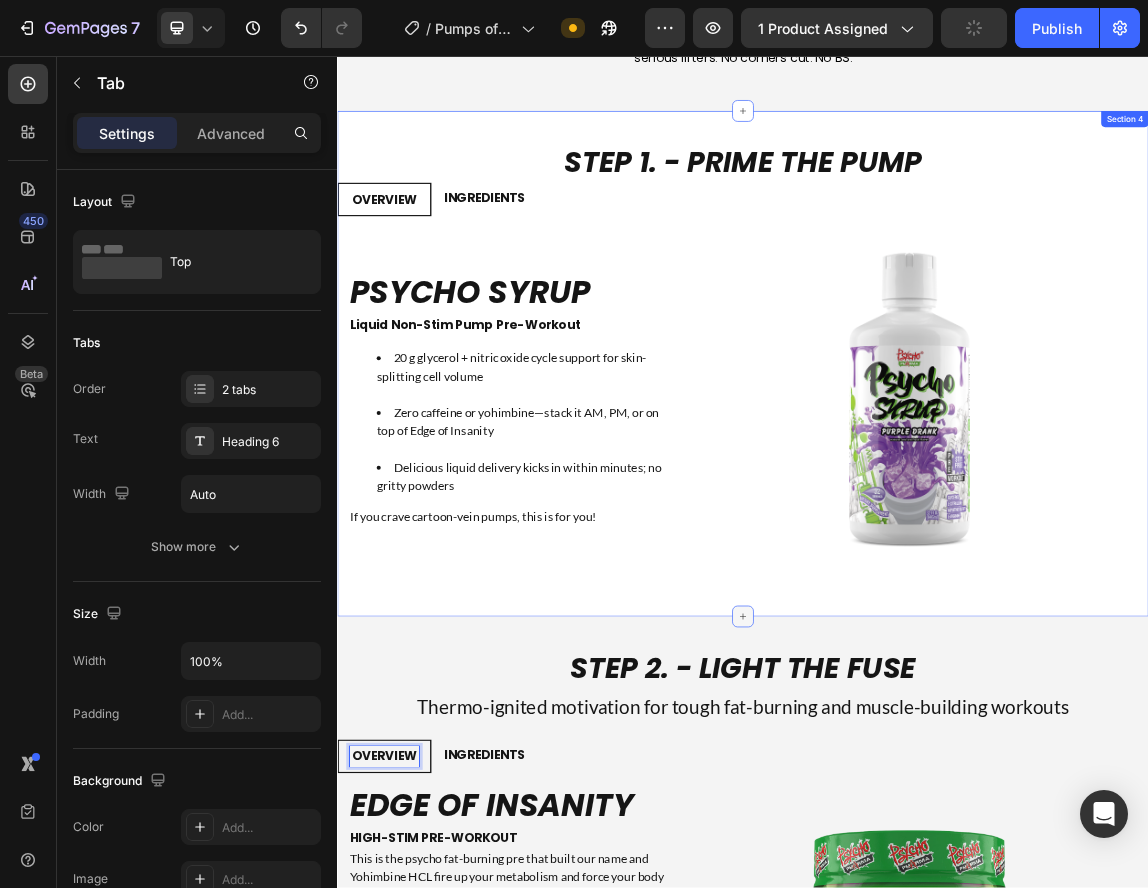 scroll, scrollTop: 2332, scrollLeft: 0, axis: vertical 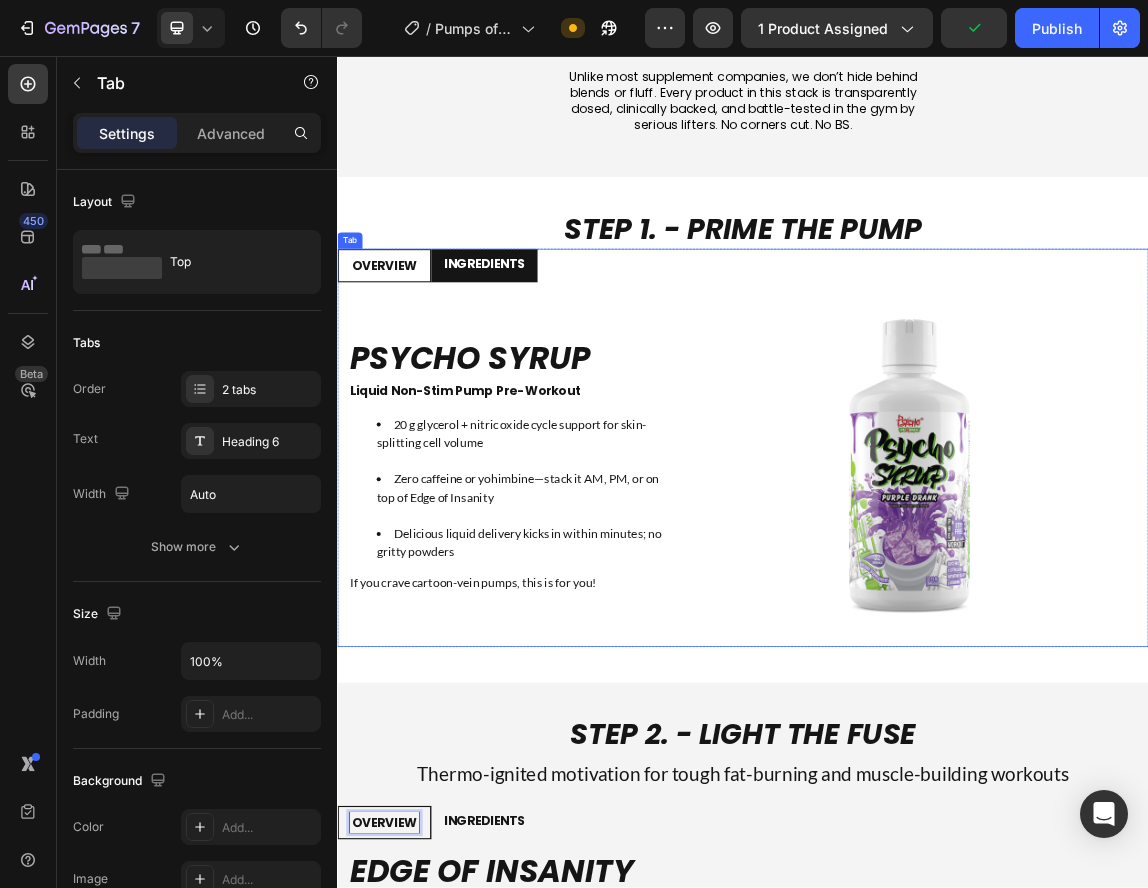 click on "INGREDIENTS" at bounding box center [554, 364] 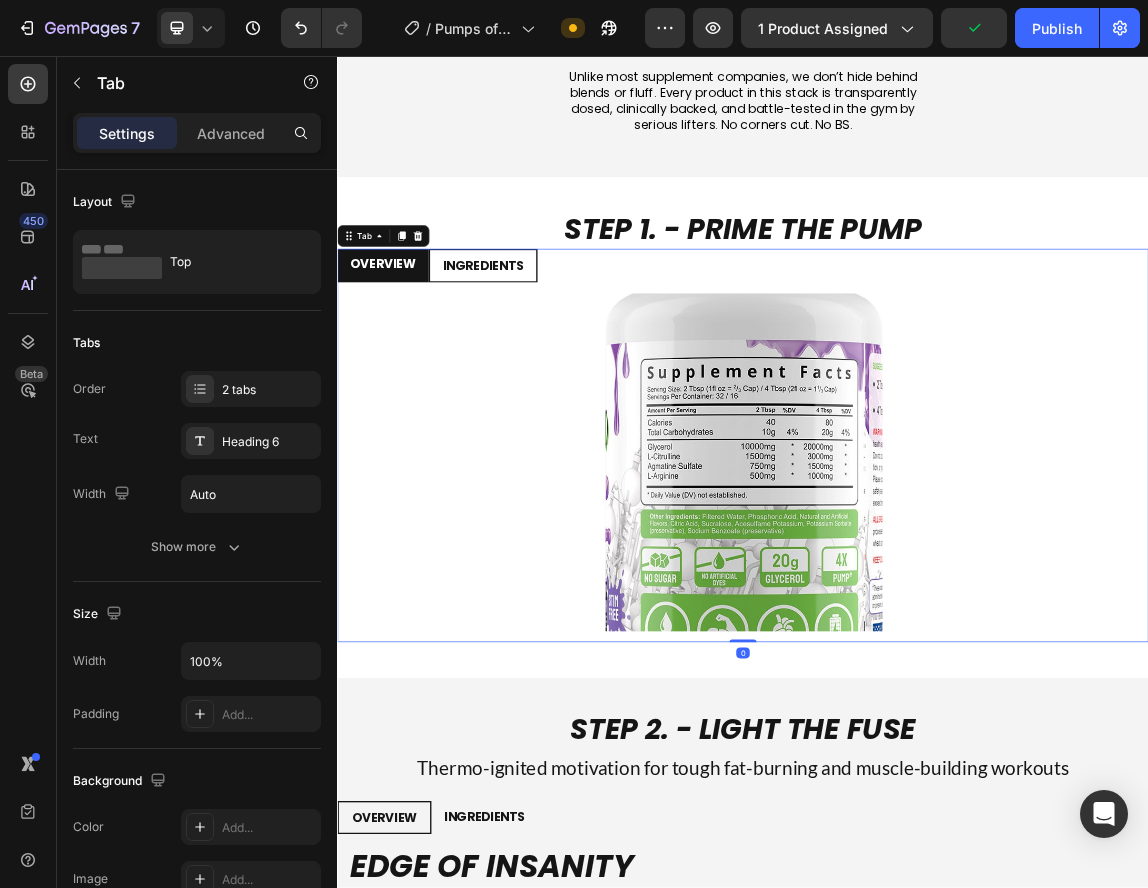 click on "OVERVIEW" at bounding box center (404, 364) 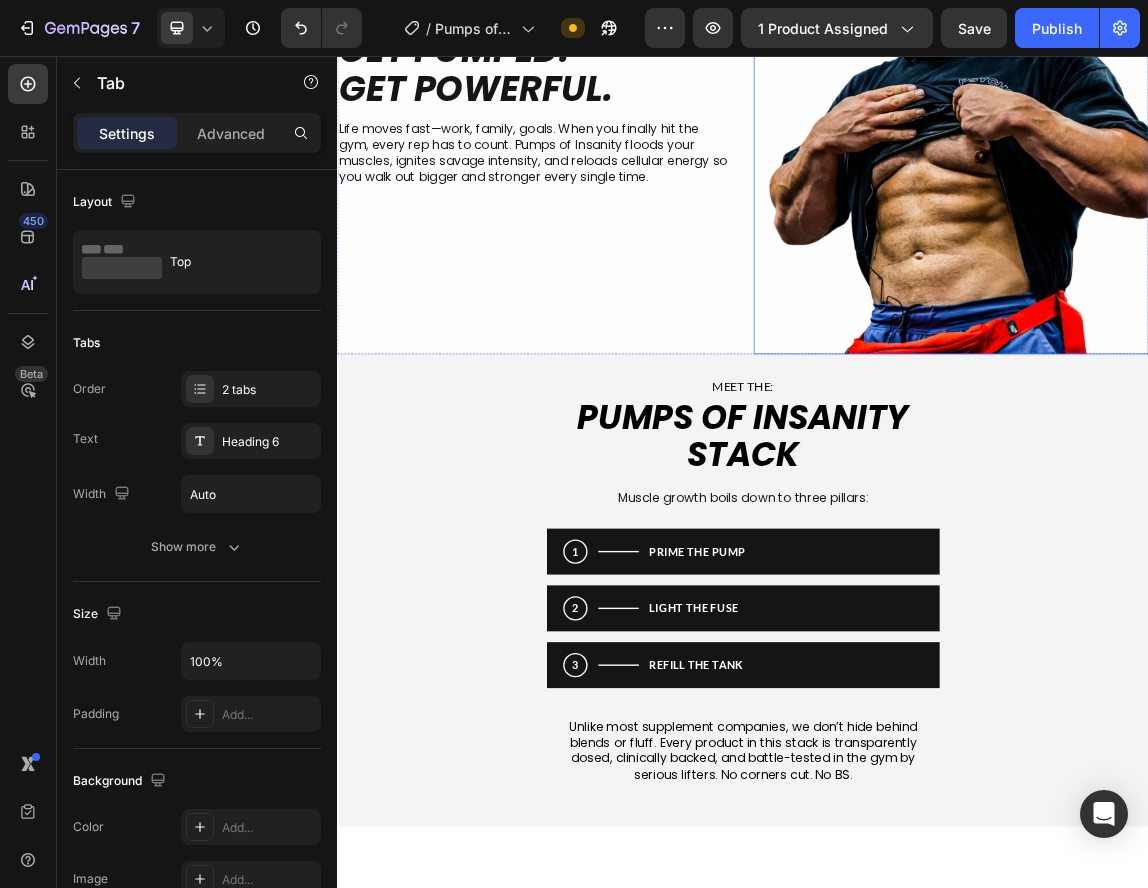 scroll, scrollTop: 834, scrollLeft: 0, axis: vertical 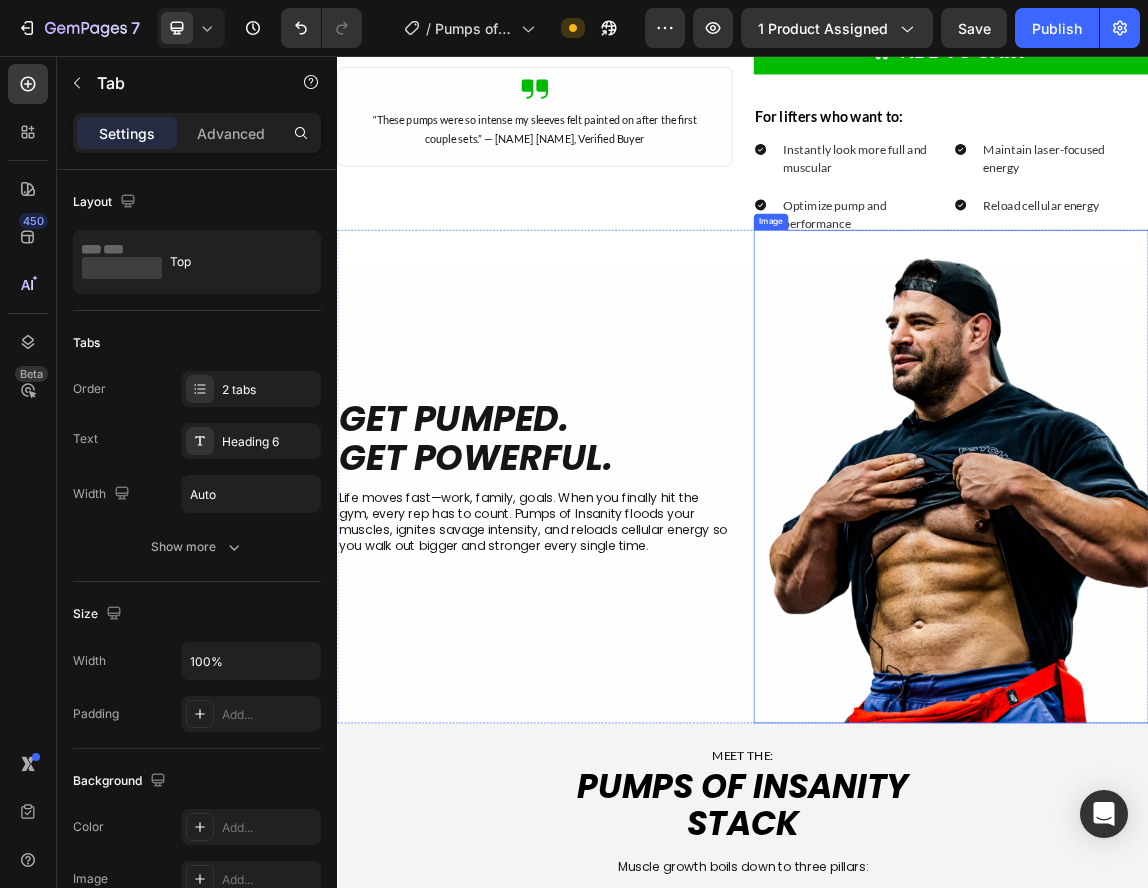 click at bounding box center [1245, 679] 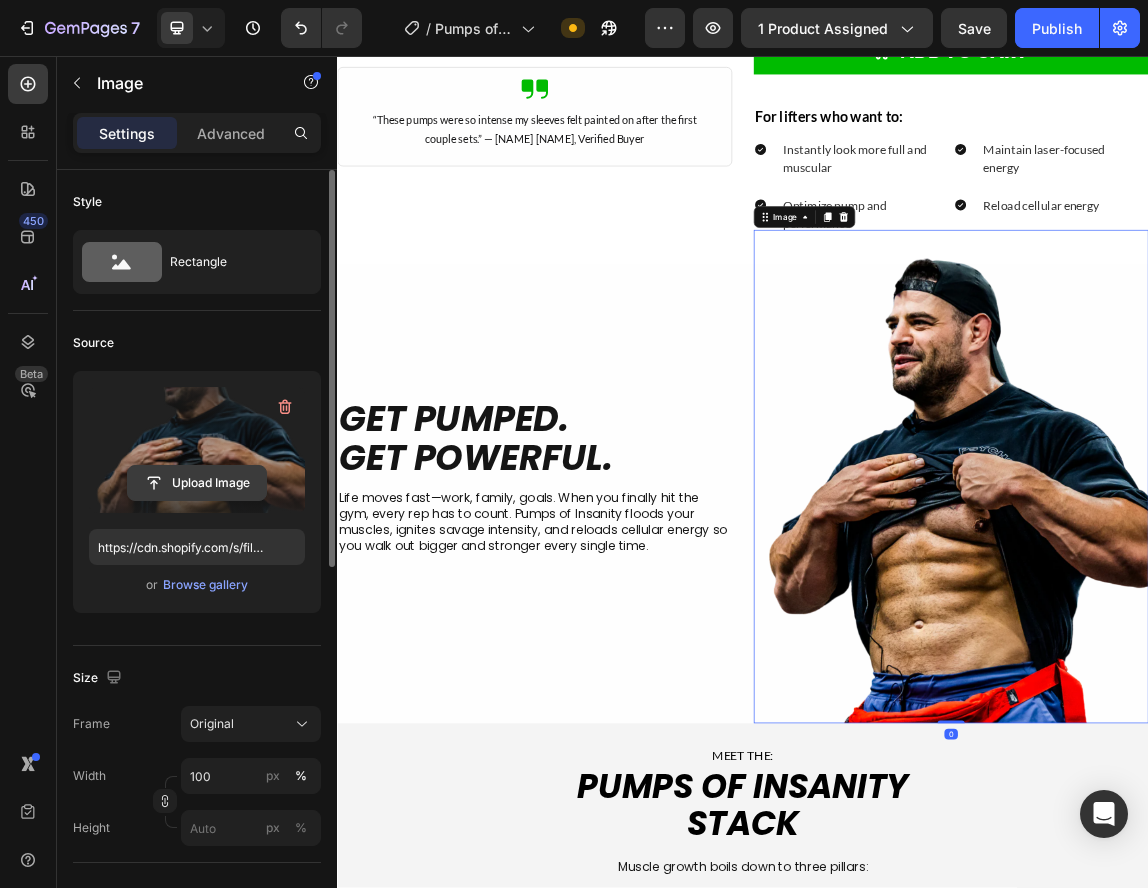 click 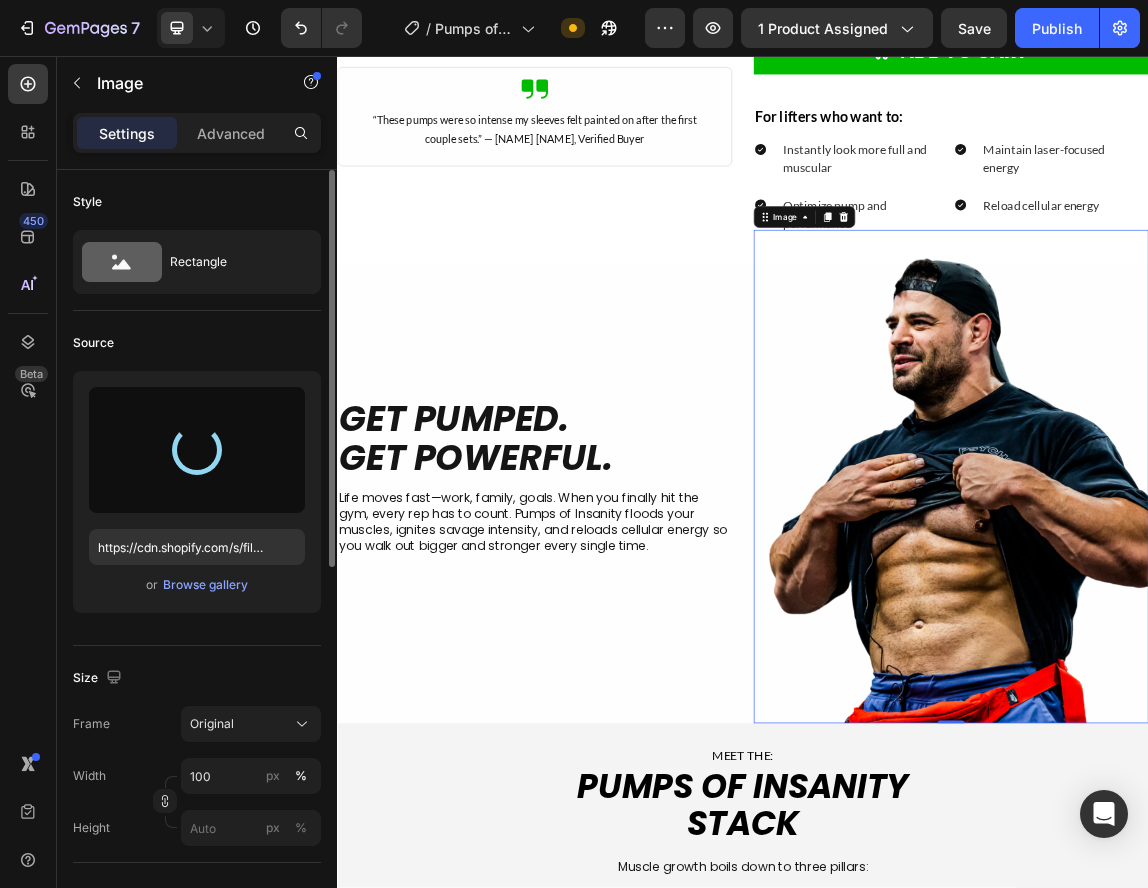 type on "[URL]" 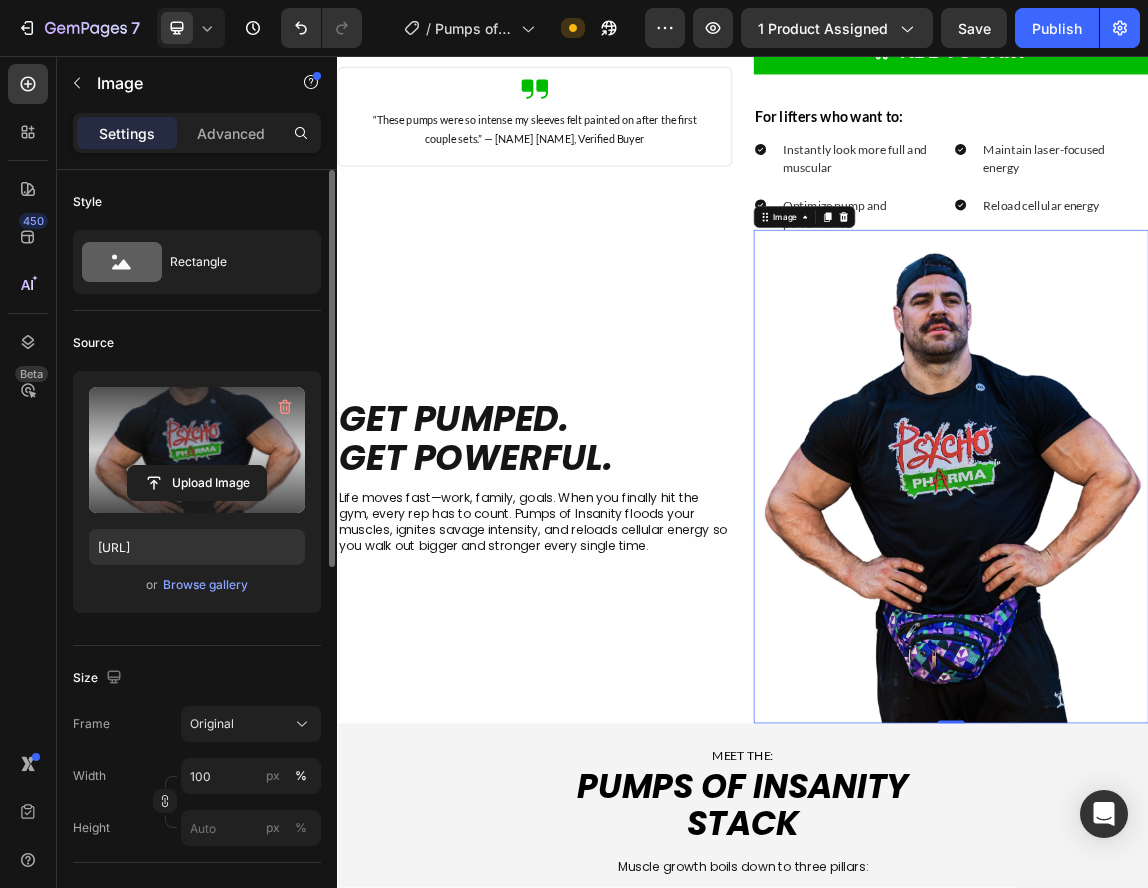 click at bounding box center [1245, 679] 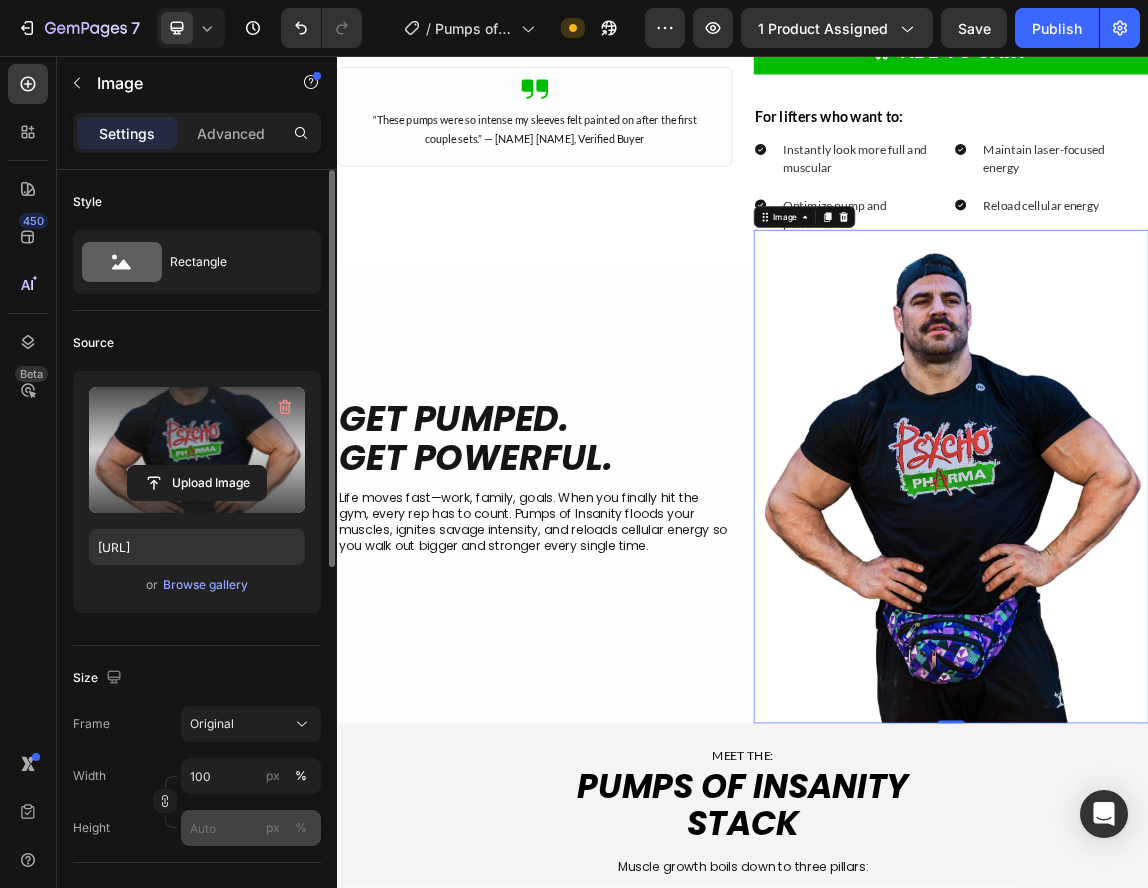 scroll, scrollTop: 100, scrollLeft: 0, axis: vertical 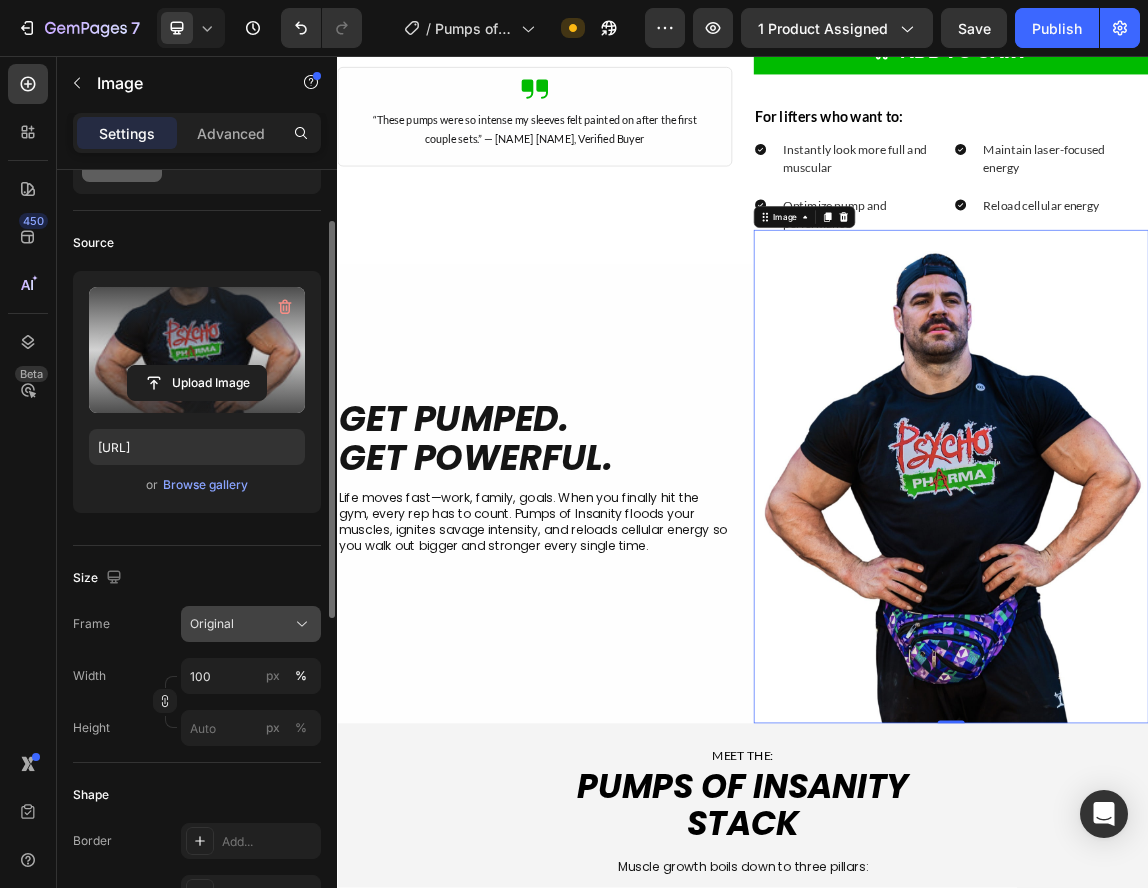 click on "Original" 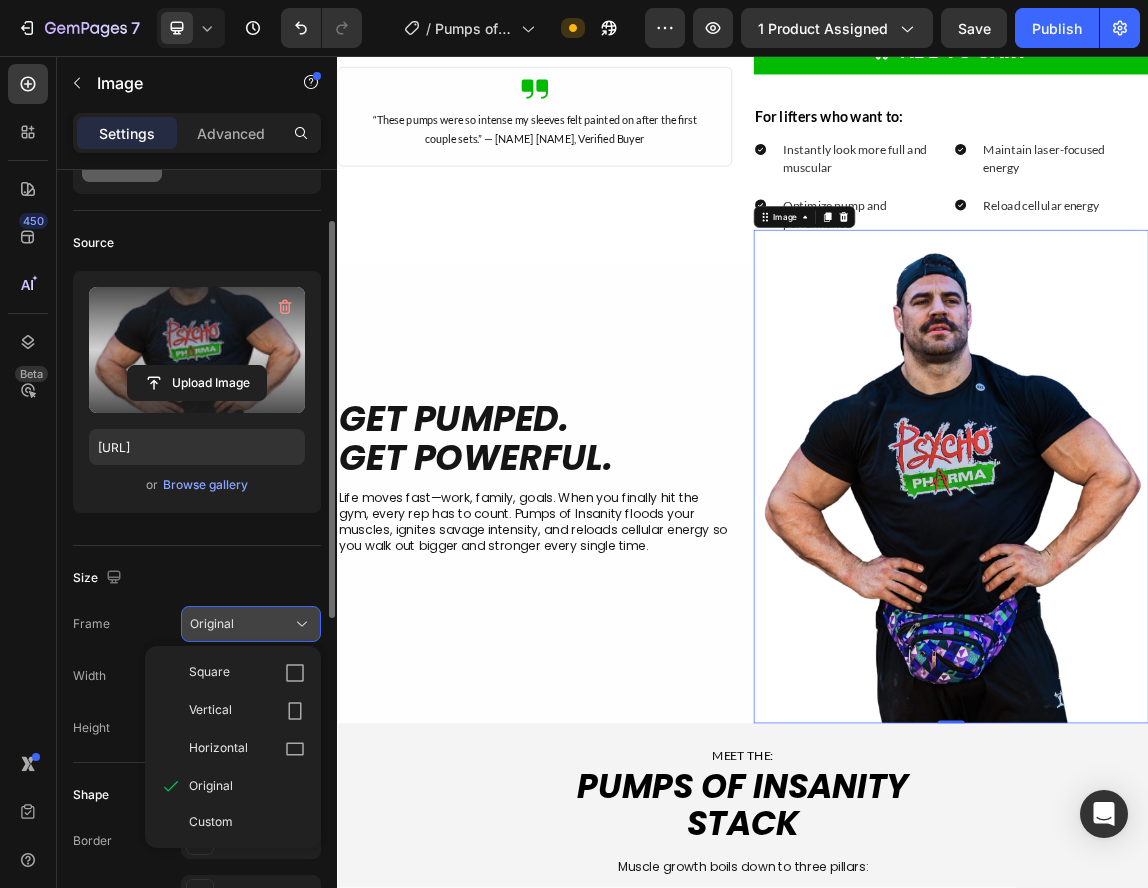 click on "Original" 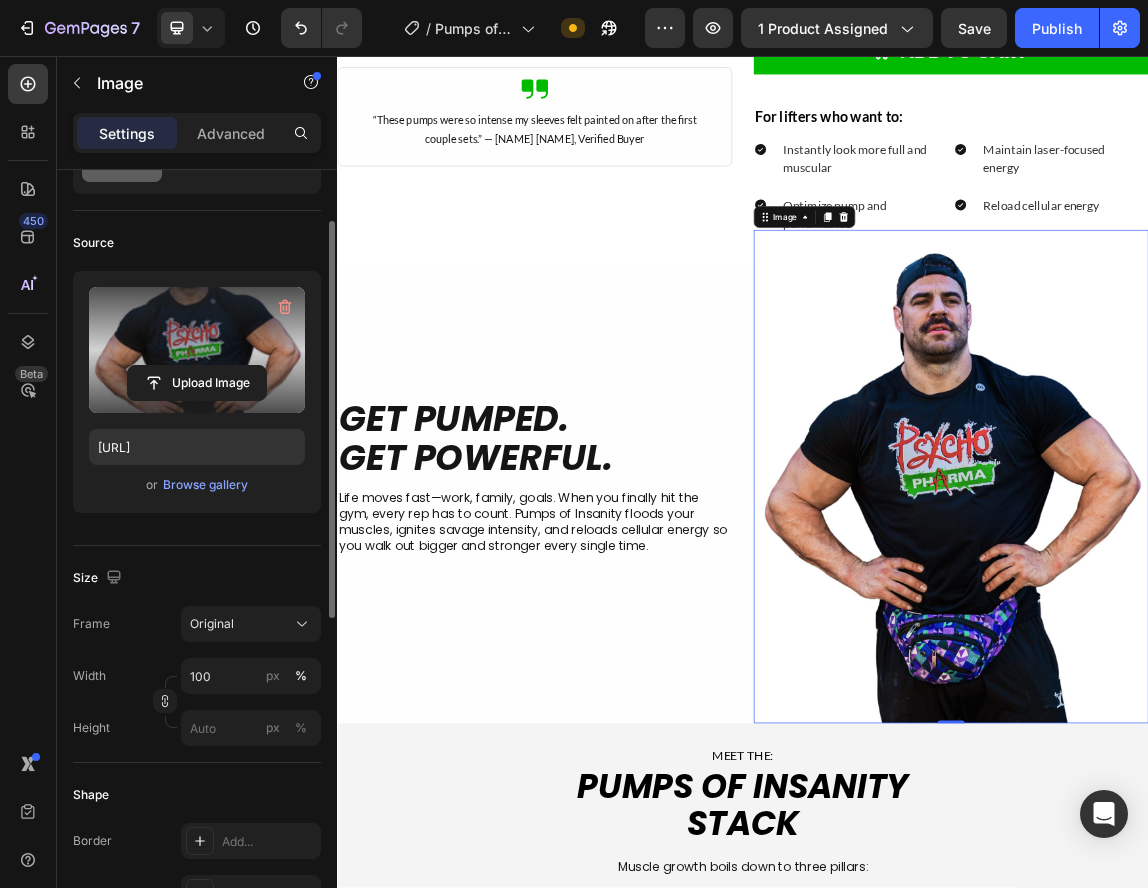 click on "Size" at bounding box center [197, 578] 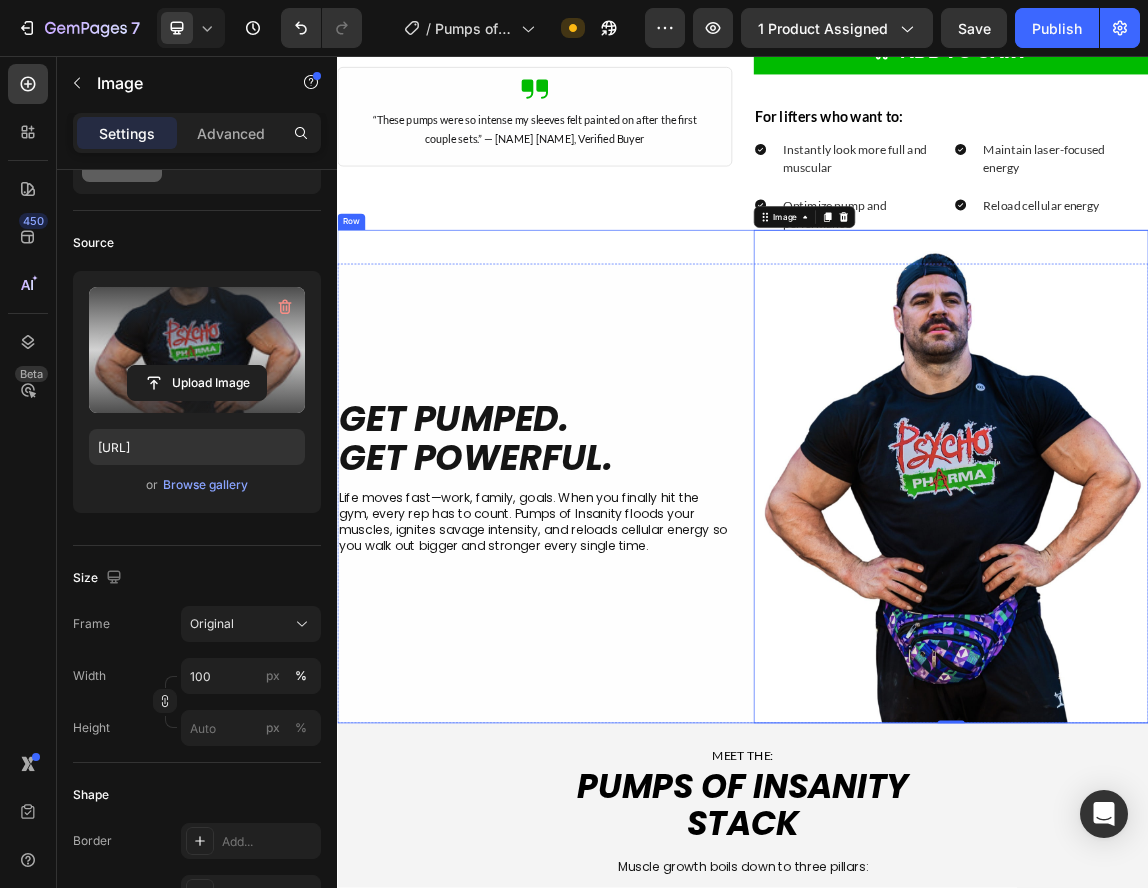 click on "GET PUMPED. GET POWERFUL. Heading Life moves fast—work, family, goals. When you finally hit the gym, every rep has to count. Pumps of Insanity floods your muscles, ignites savage intensity, and reloads cellular energy so you walk out bigger and stronger every single time. Text Block" at bounding box center [629, 679] 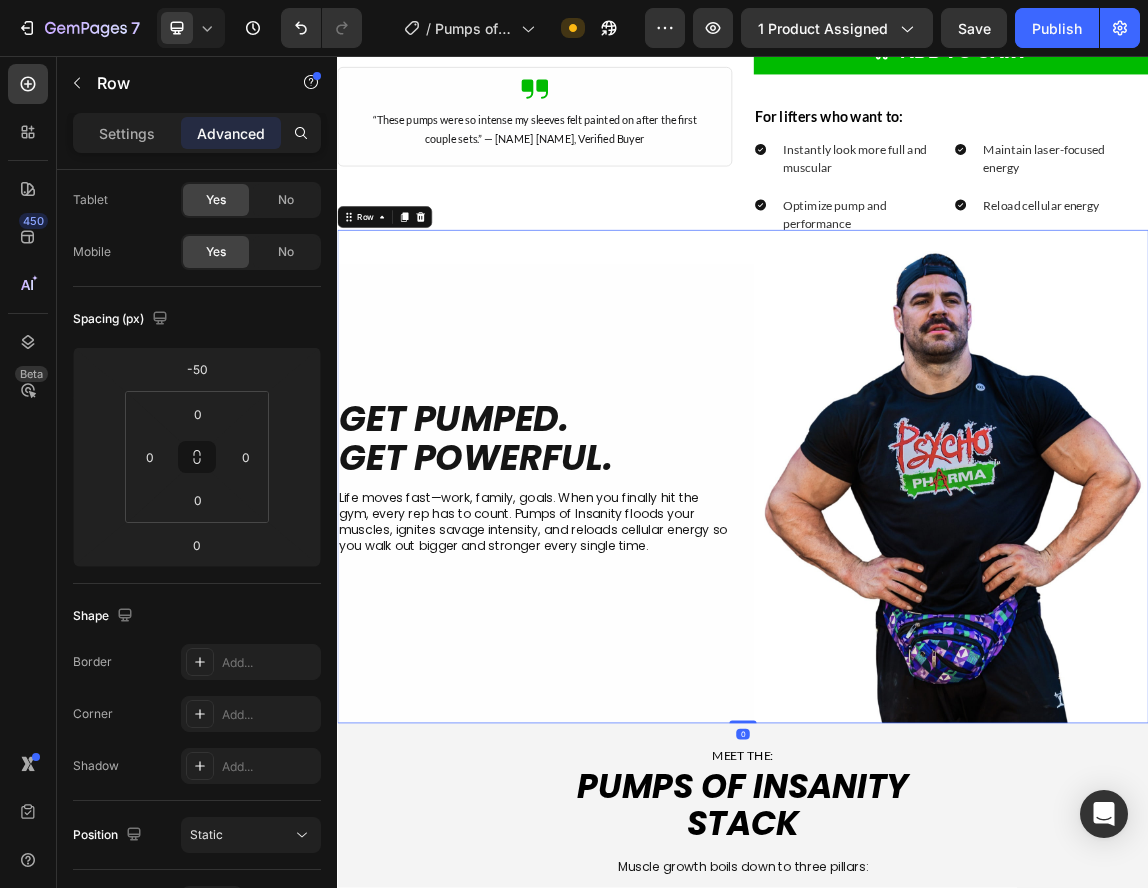 scroll, scrollTop: 0, scrollLeft: 0, axis: both 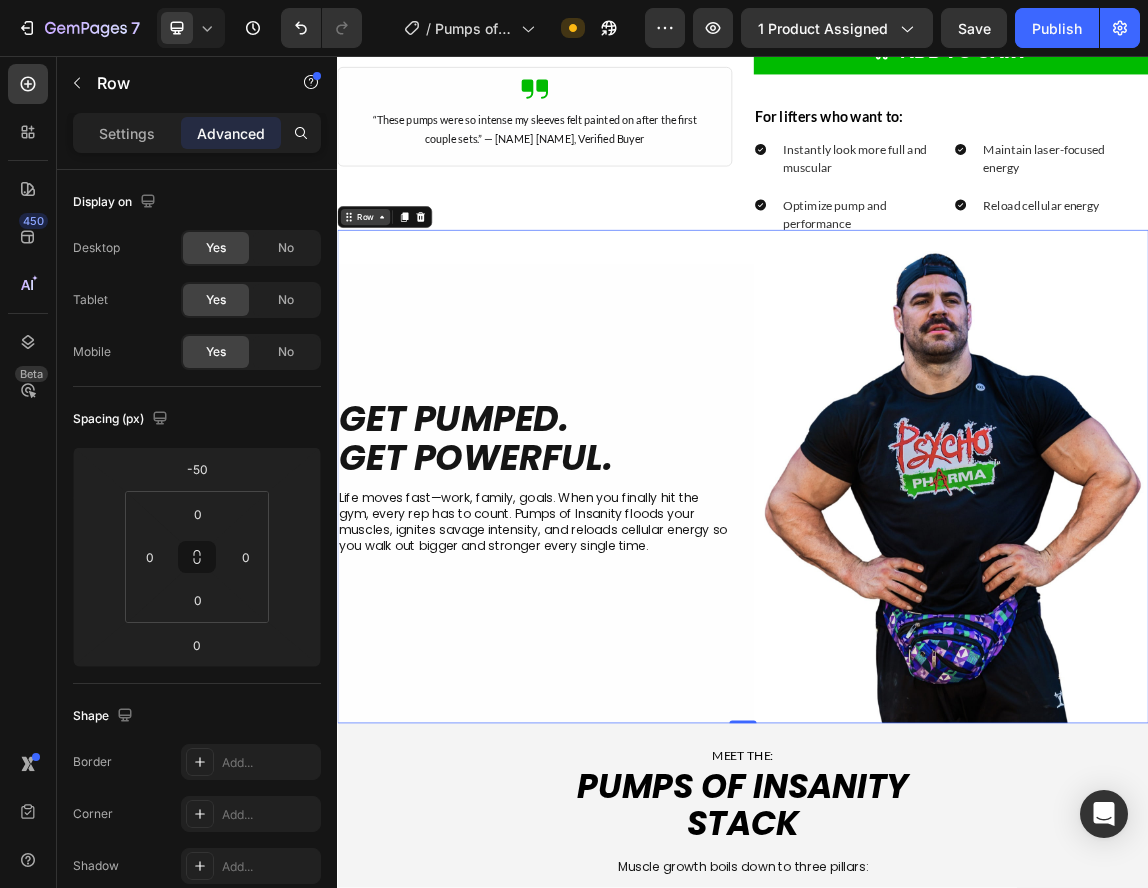 click 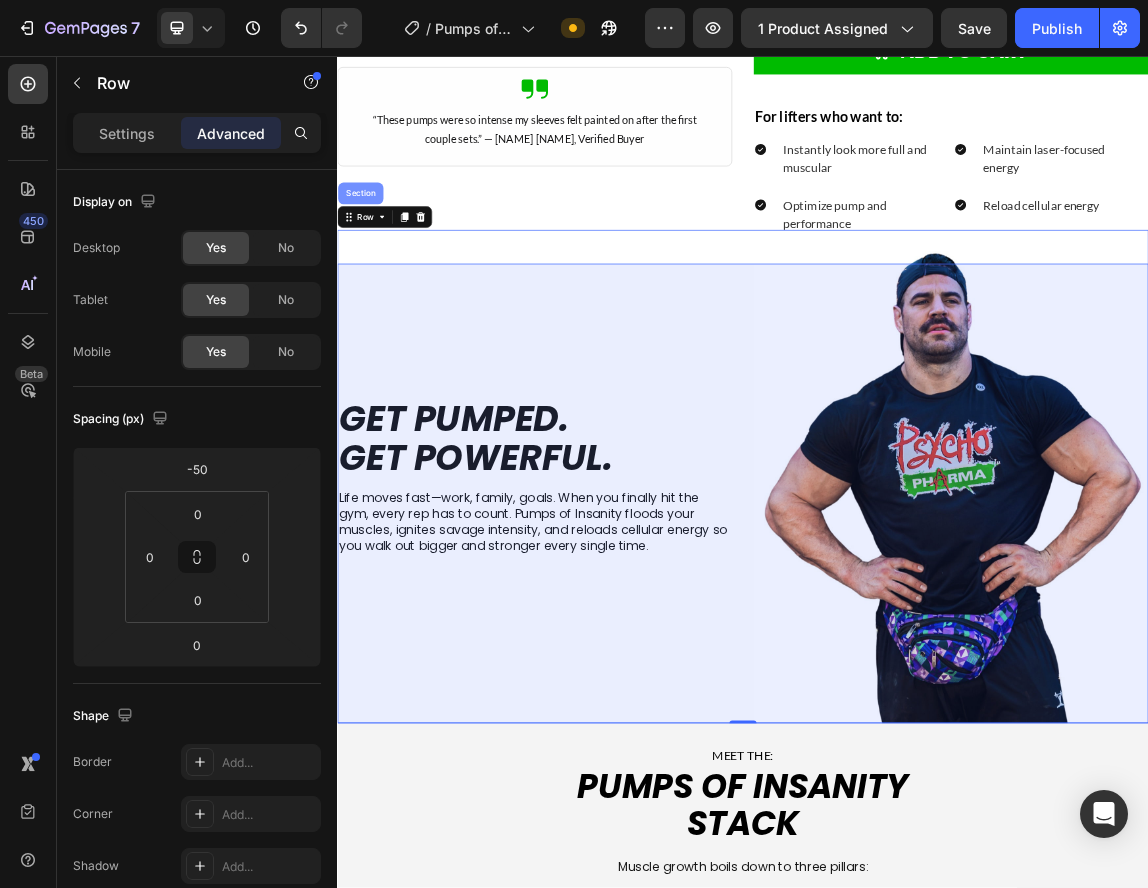 click on "Section" at bounding box center [371, 260] 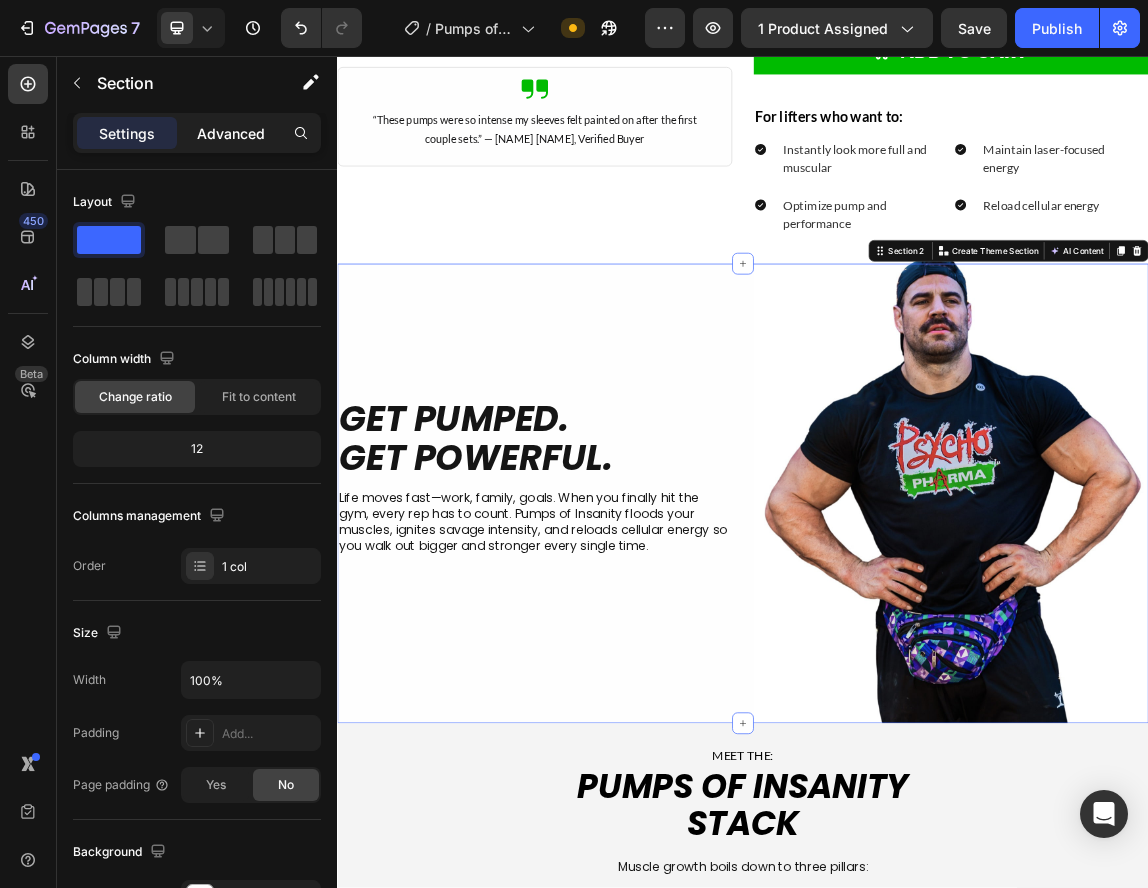 click on "Advanced" at bounding box center [231, 133] 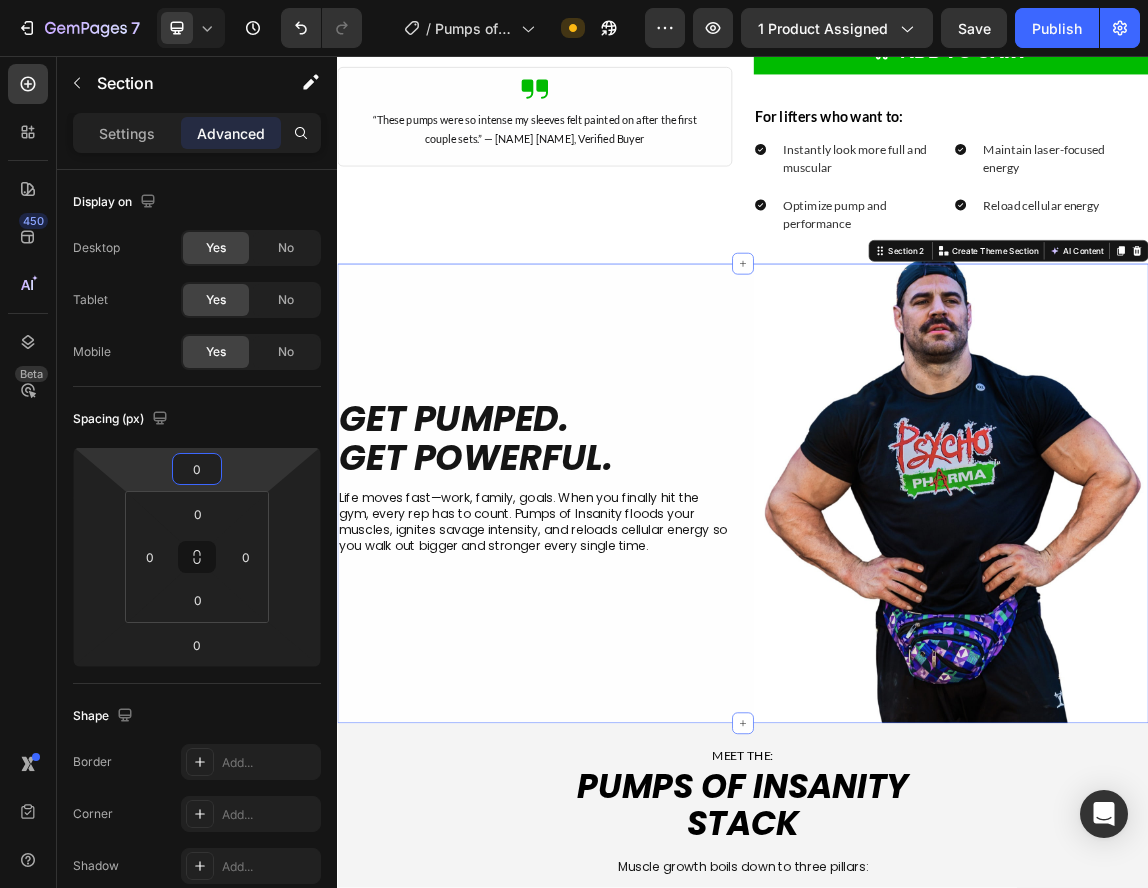 click on "0" at bounding box center (197, 469) 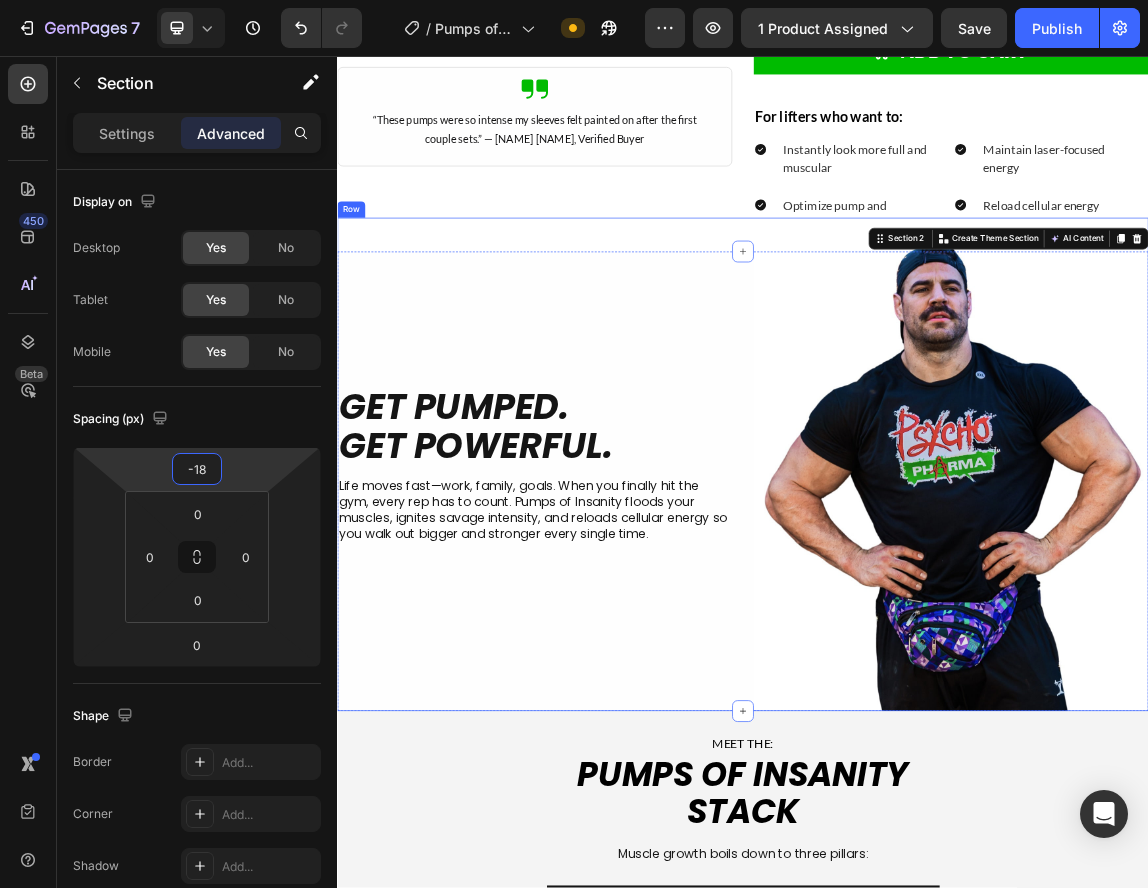 type on "0" 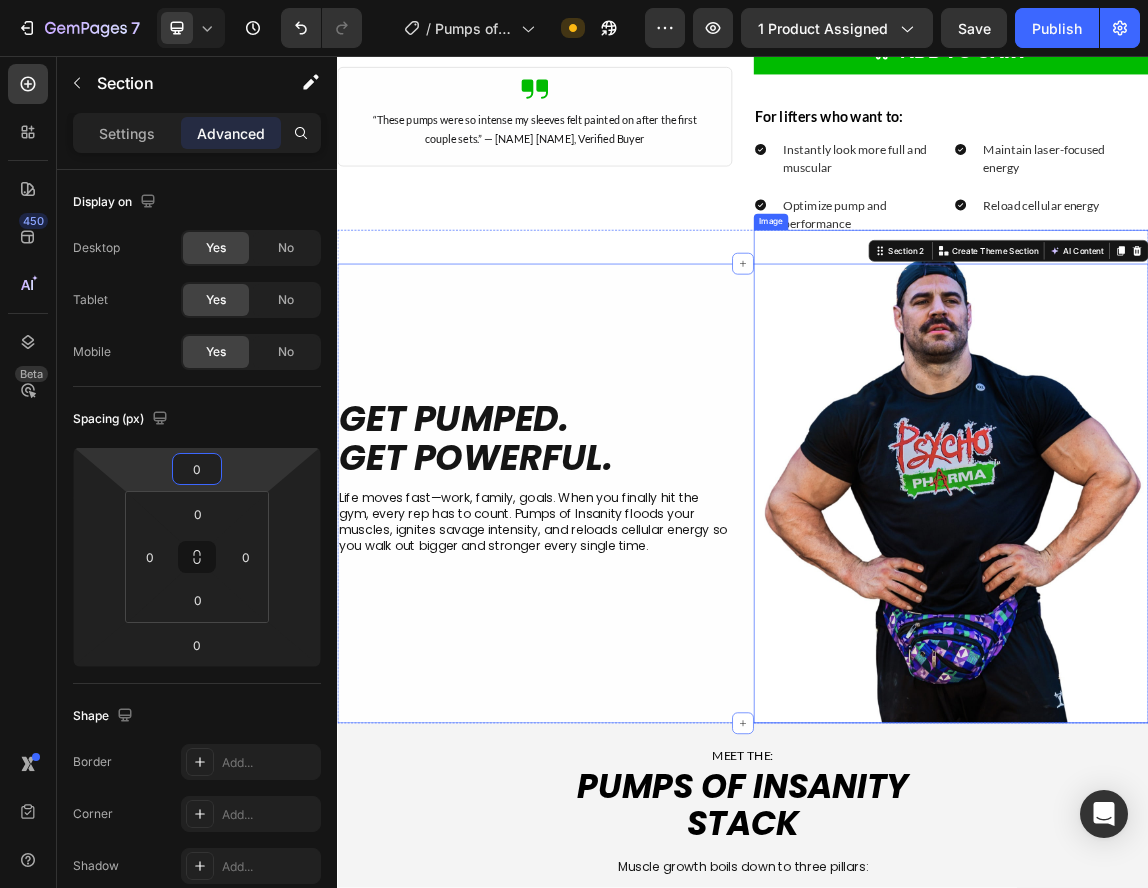 click at bounding box center (1245, 679) 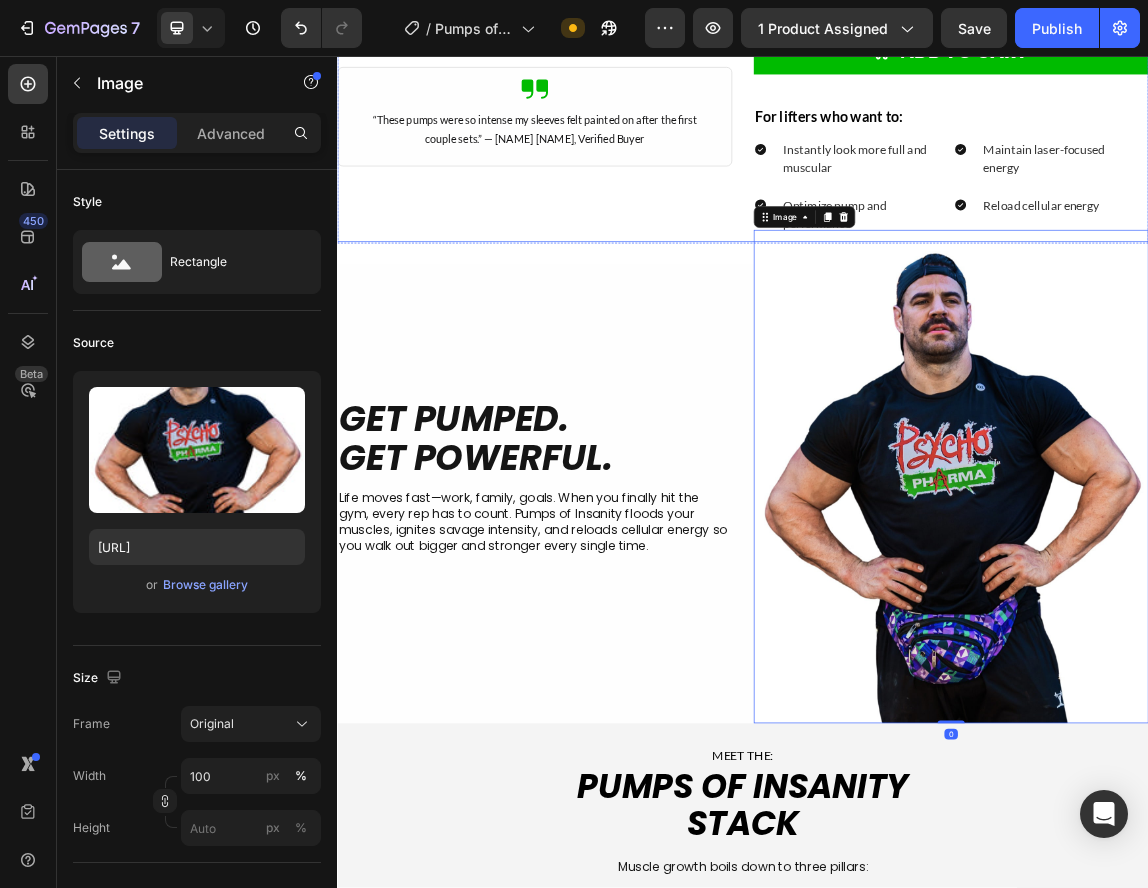 click on "“These pumps were so intense my sleeves felt painted on after the first couple sets.” — [NAME], Verified Buyer Text Block Row" at bounding box center [629, -188] 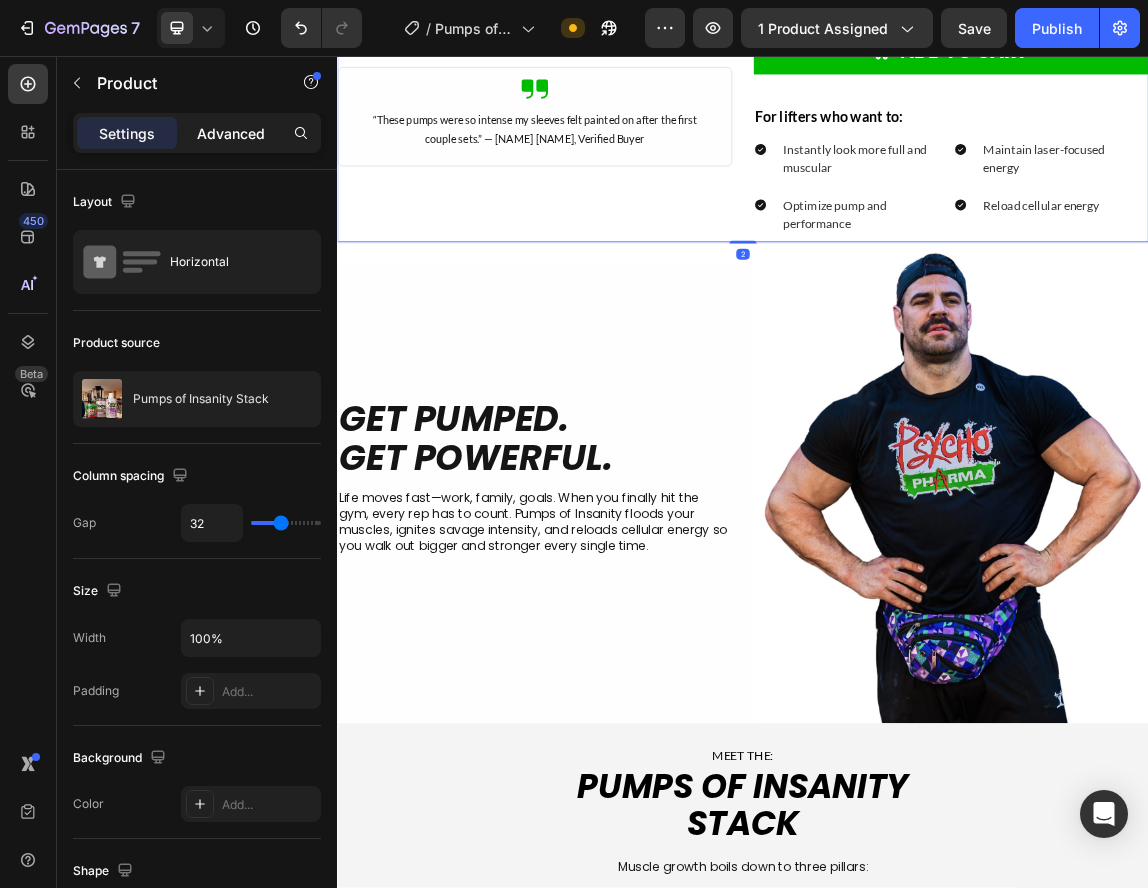 click on "Advanced" at bounding box center (231, 133) 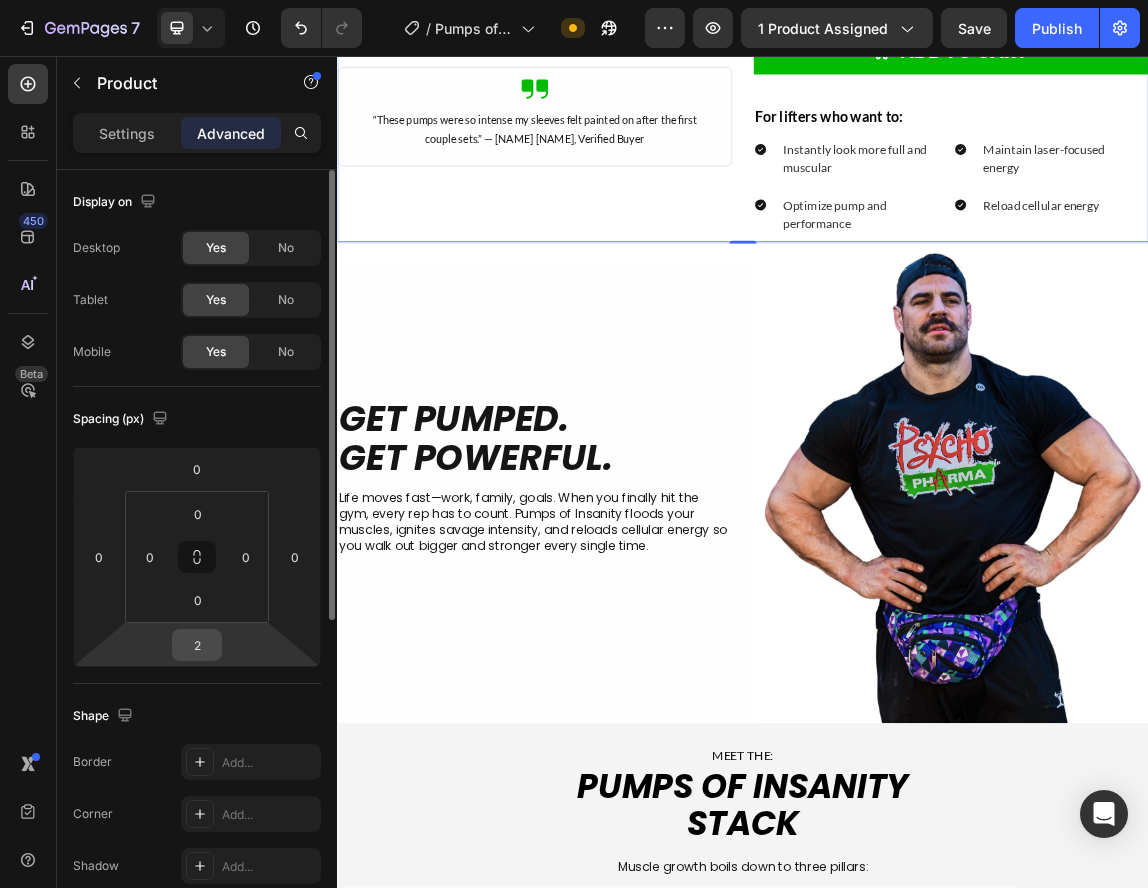 click on "2" at bounding box center [197, 645] 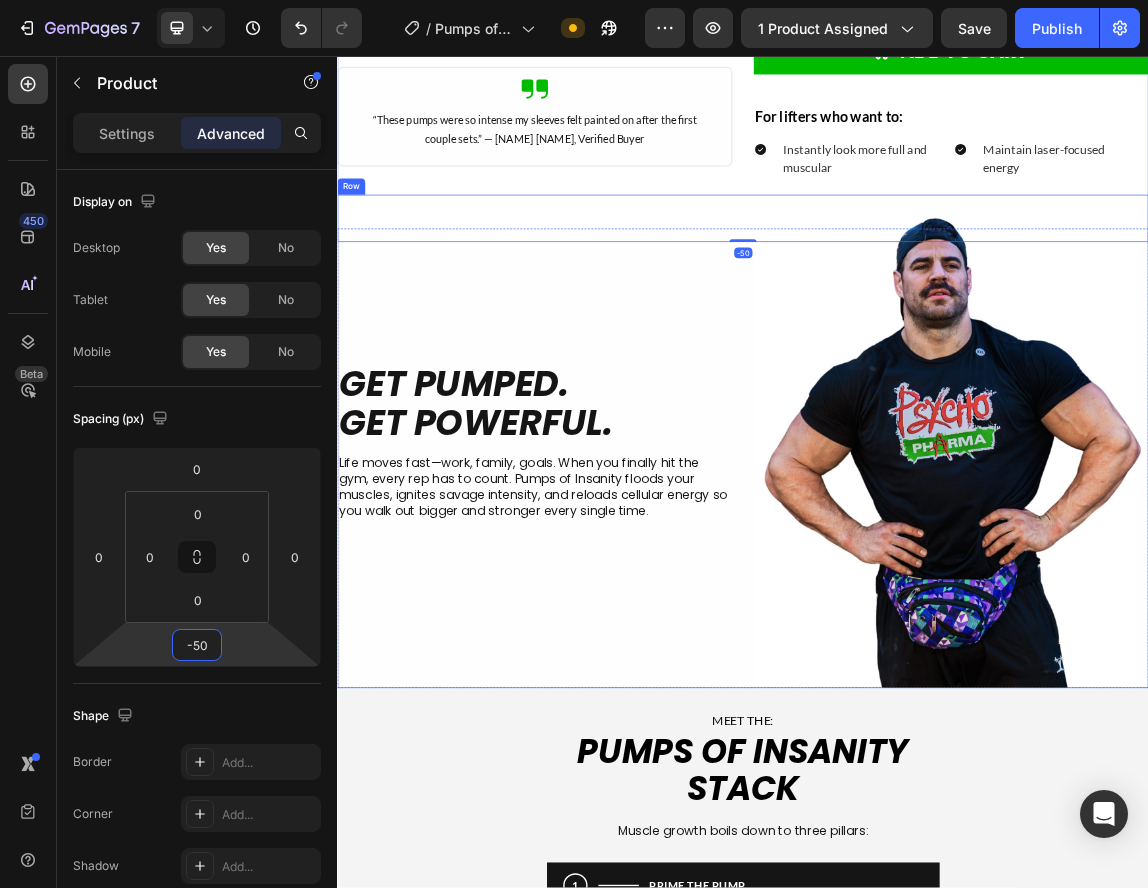 type on "-5" 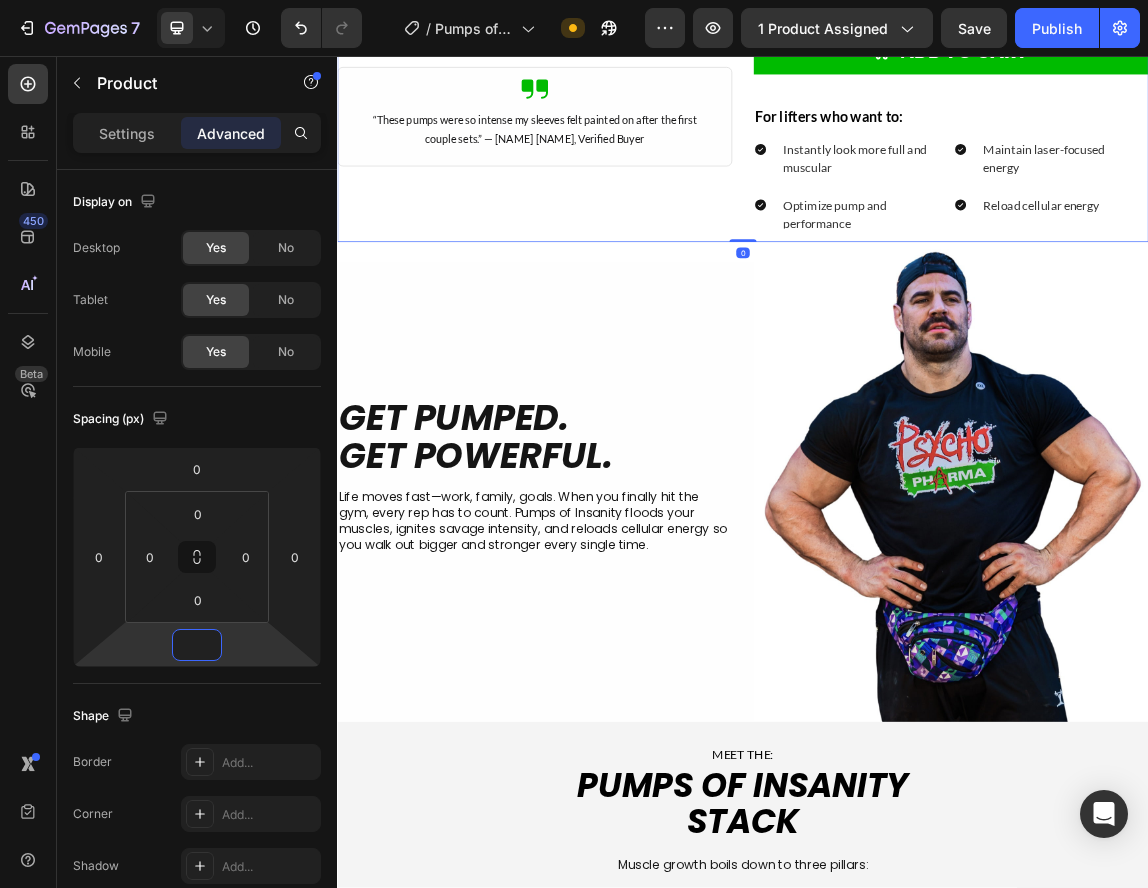 click on "“These pumps were so intense my sleeves felt painted on after the first couple sets.” — [NAME], Verified Buyer Text Block Row" at bounding box center [629, -188] 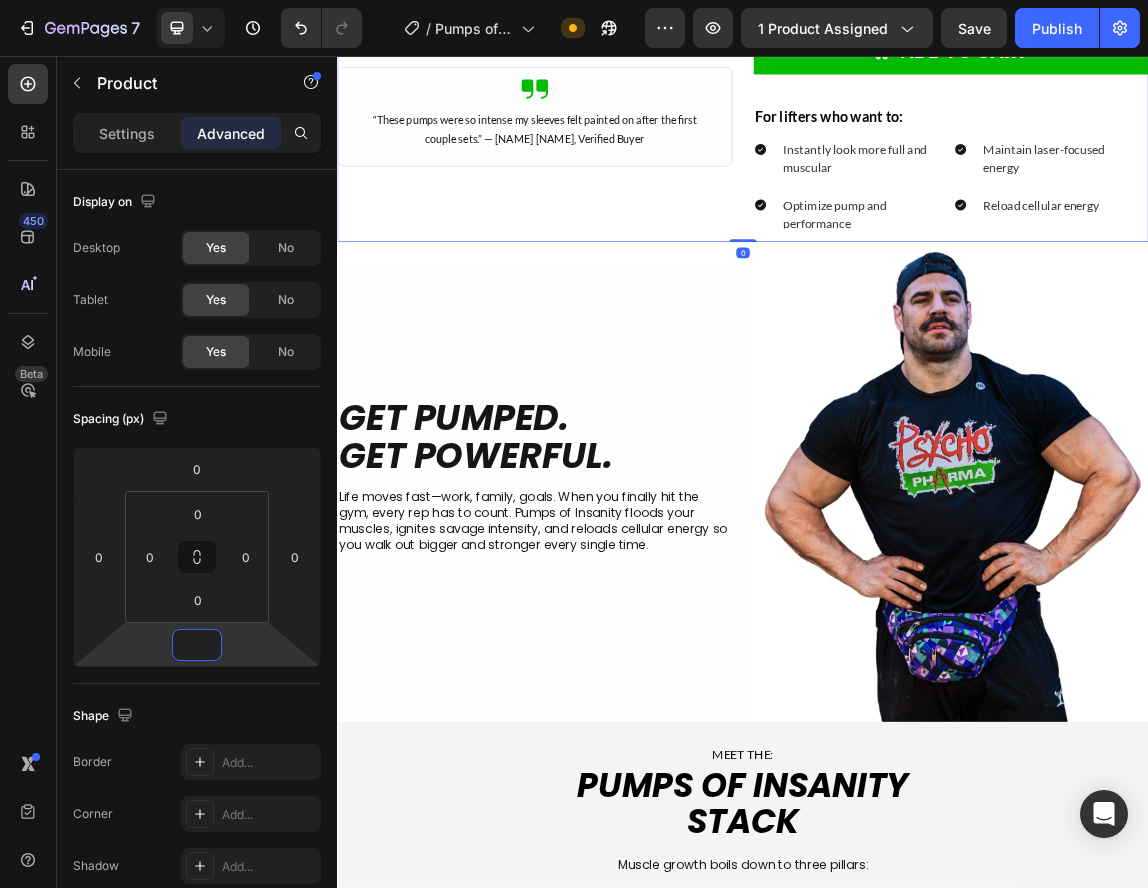 type on "0" 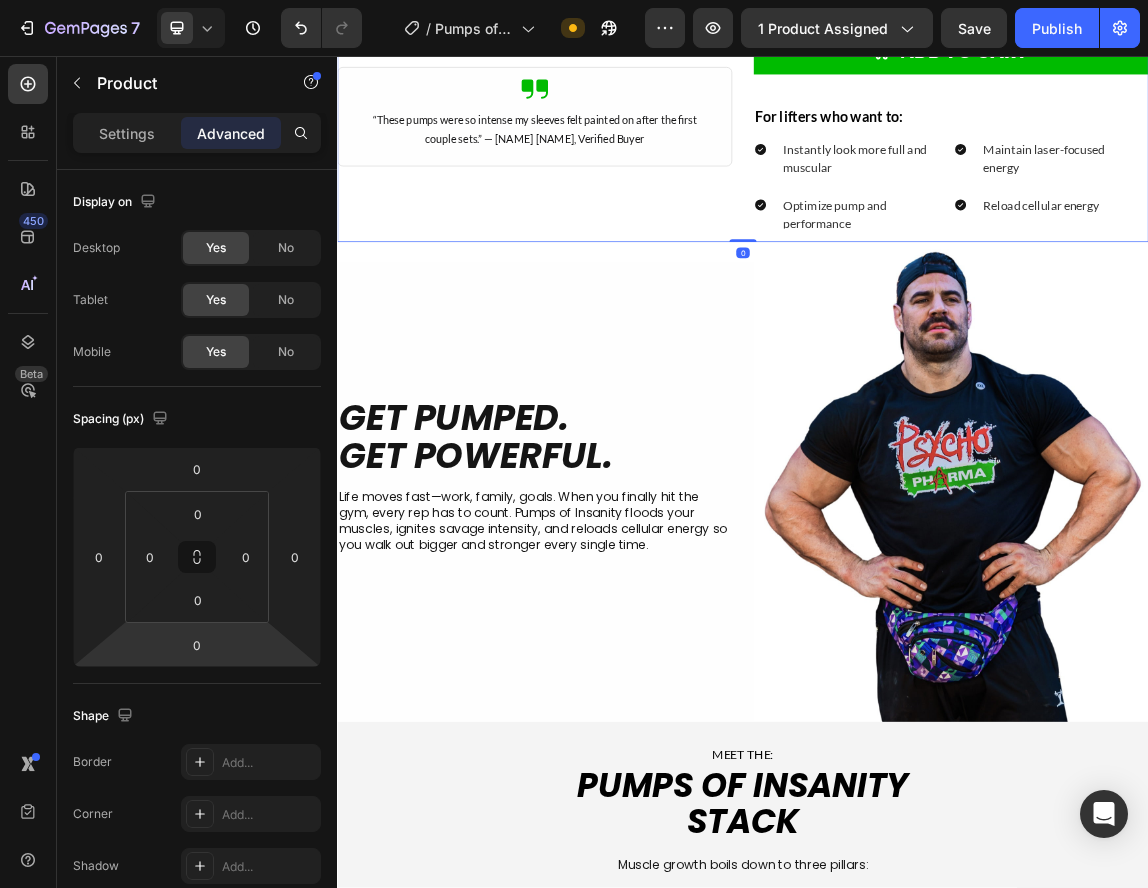 click on "“These pumps were so intense my sleeves felt painted on after the first couple sets.” — [NAME], Verified Buyer Text Block Row" at bounding box center [629, -188] 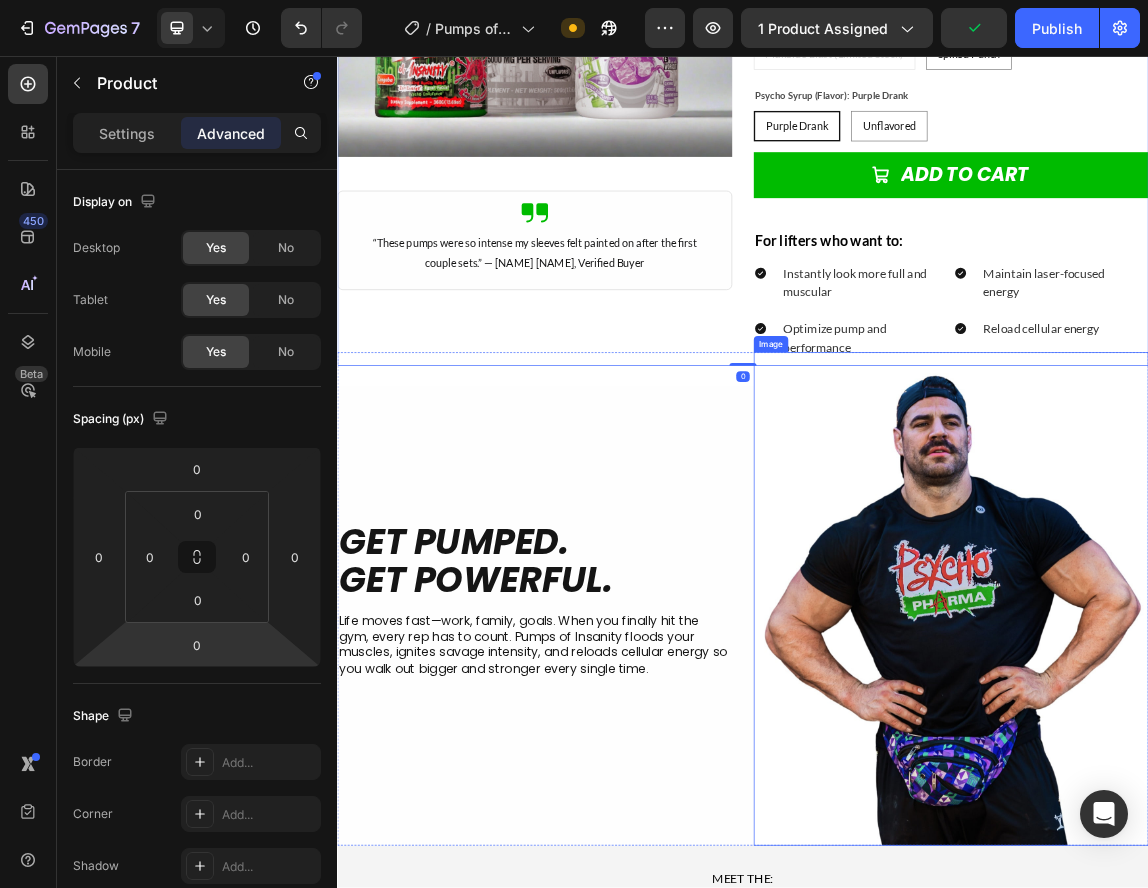 scroll, scrollTop: 434, scrollLeft: 0, axis: vertical 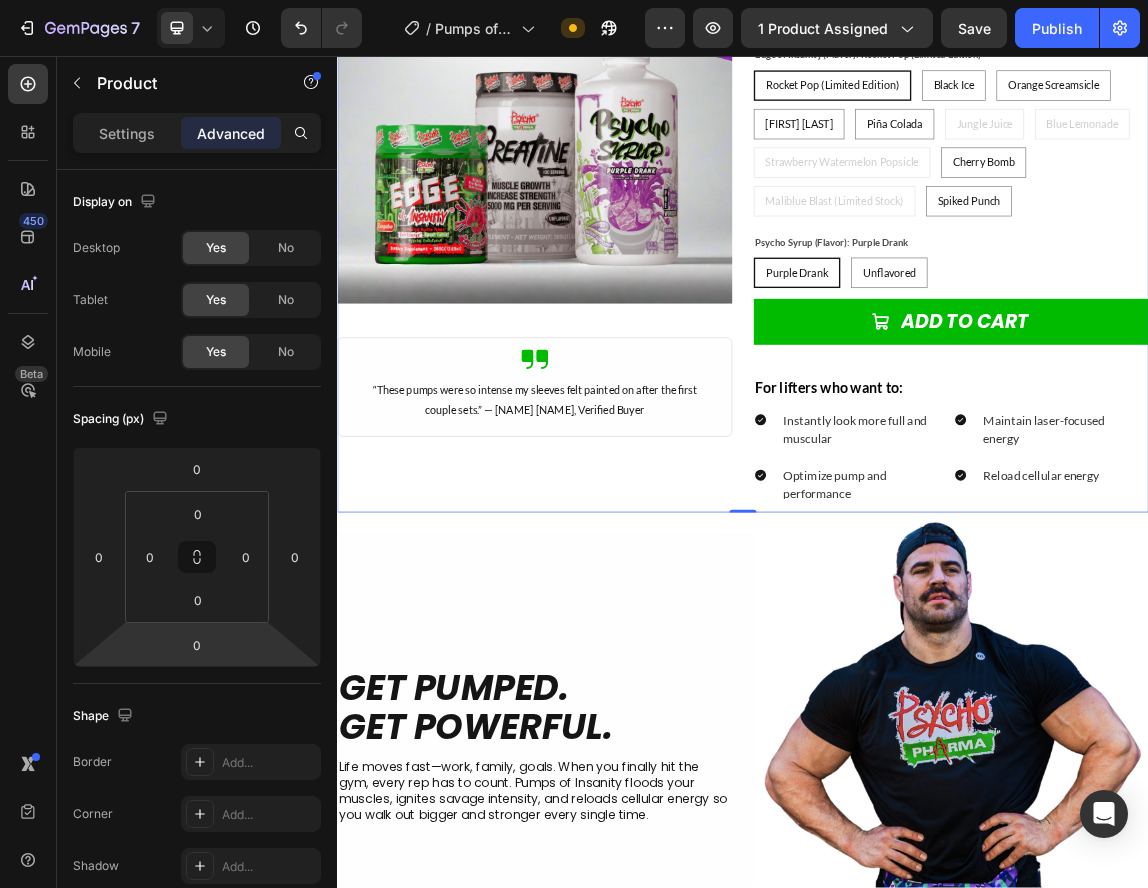 click on "“These pumps were so intense my sleeves felt painted on after the first couple sets.” — [NAME], Verified Buyer Text Block Row" at bounding box center [629, 212] 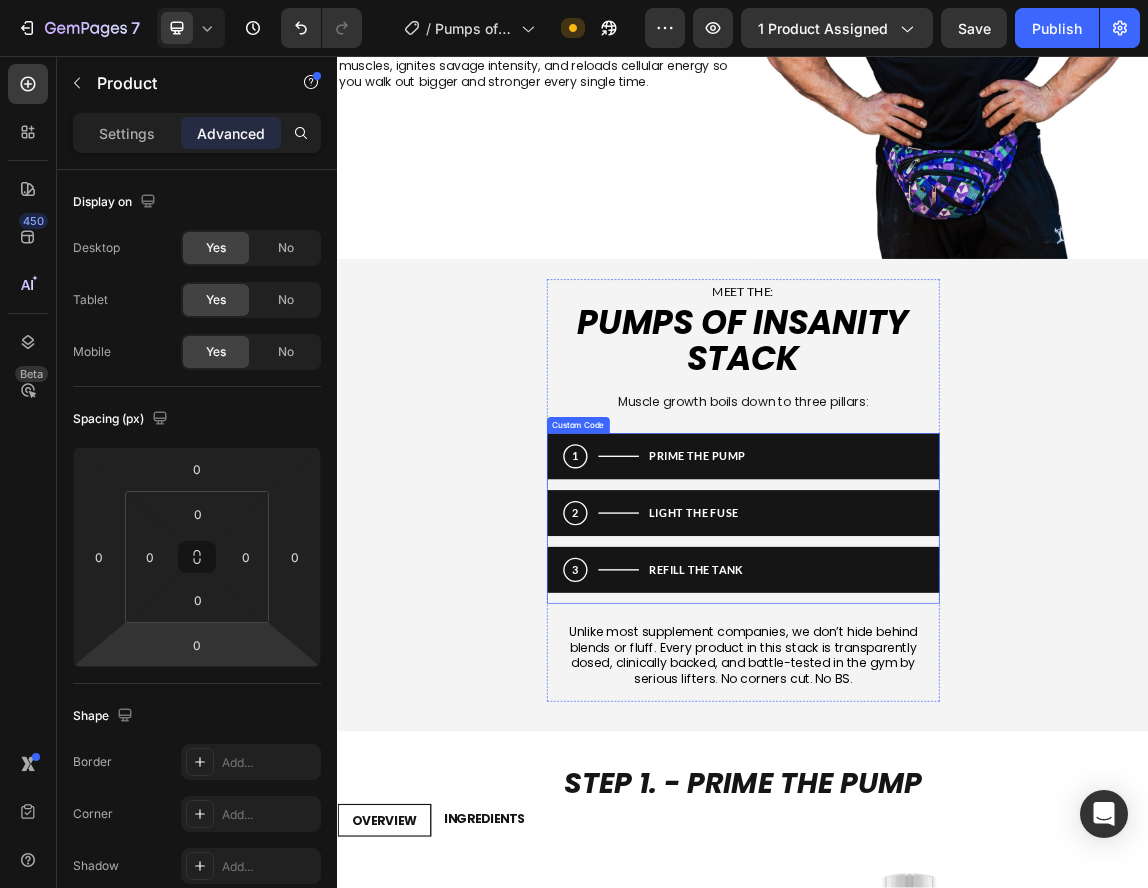 scroll, scrollTop: 1534, scrollLeft: 0, axis: vertical 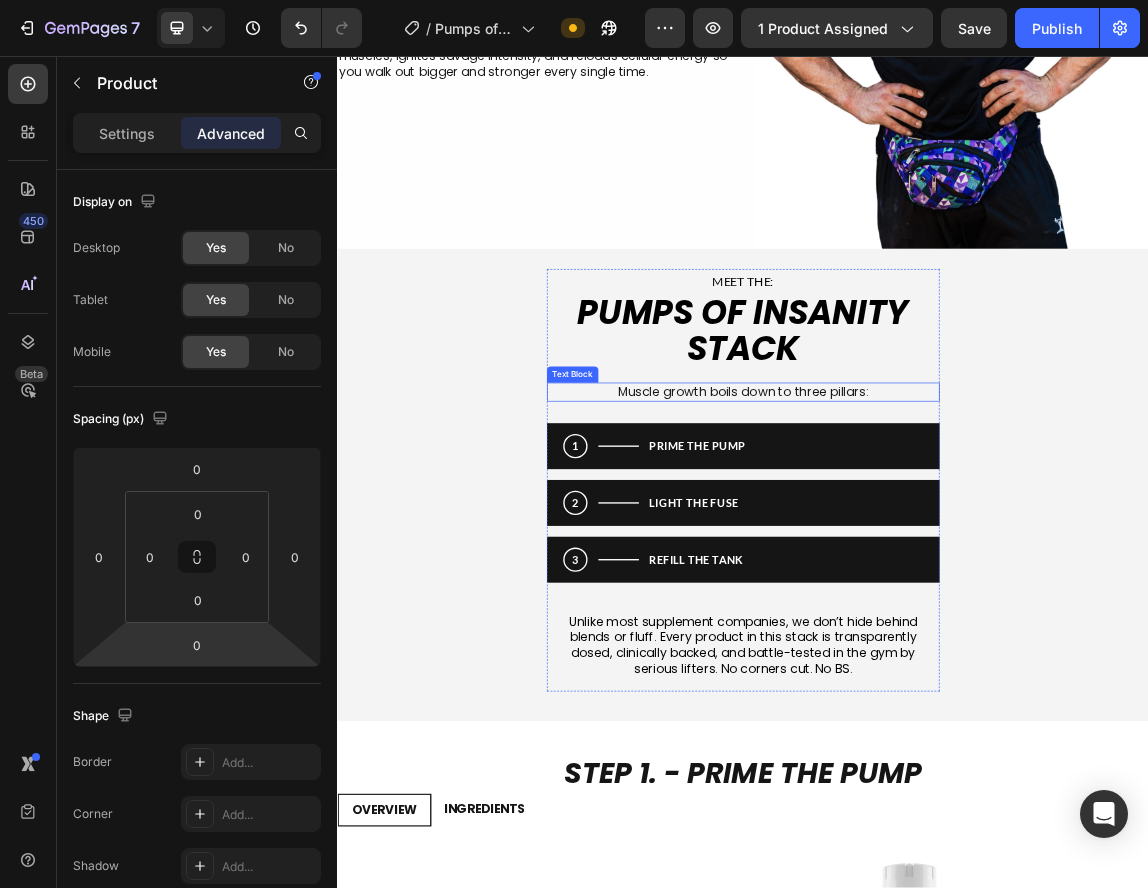 click on "Muscle growth boils down to three pillars:" at bounding box center (937, 553) 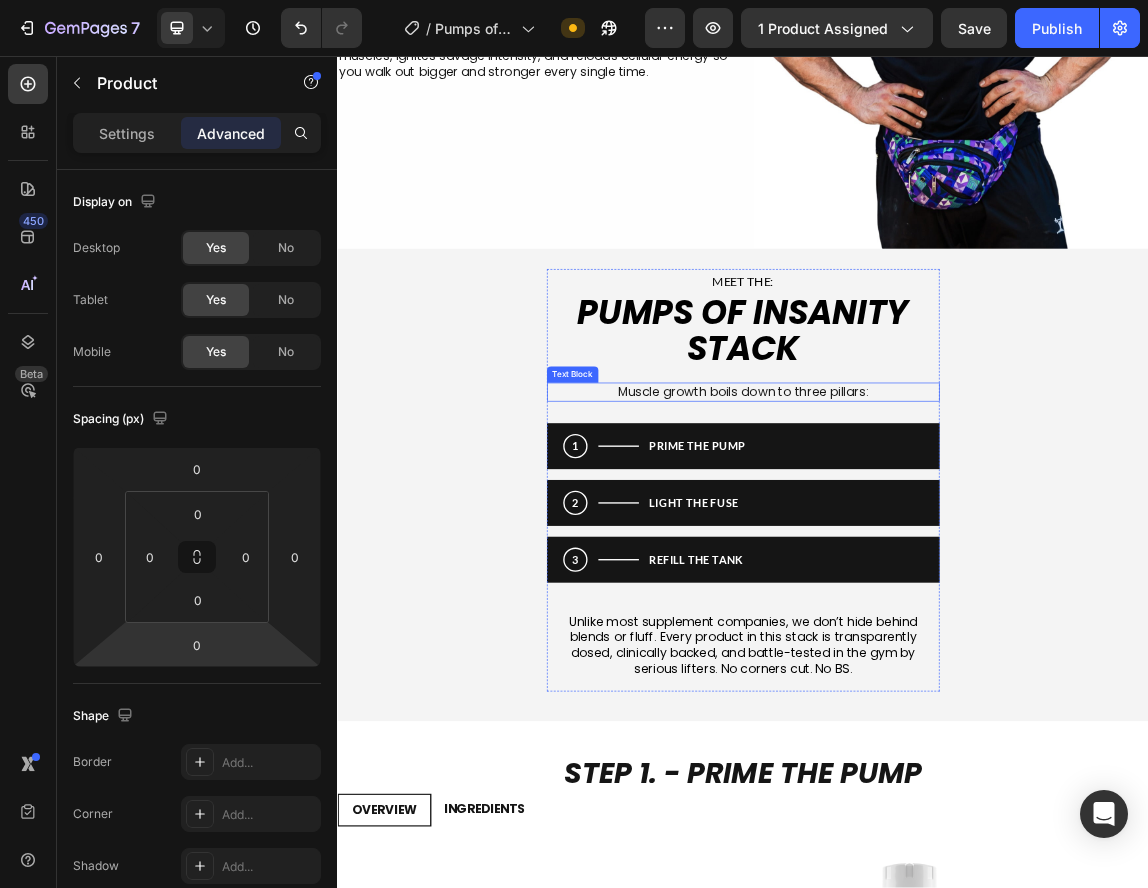 click on "Muscle growth boils down to three pillars:" at bounding box center (937, 553) 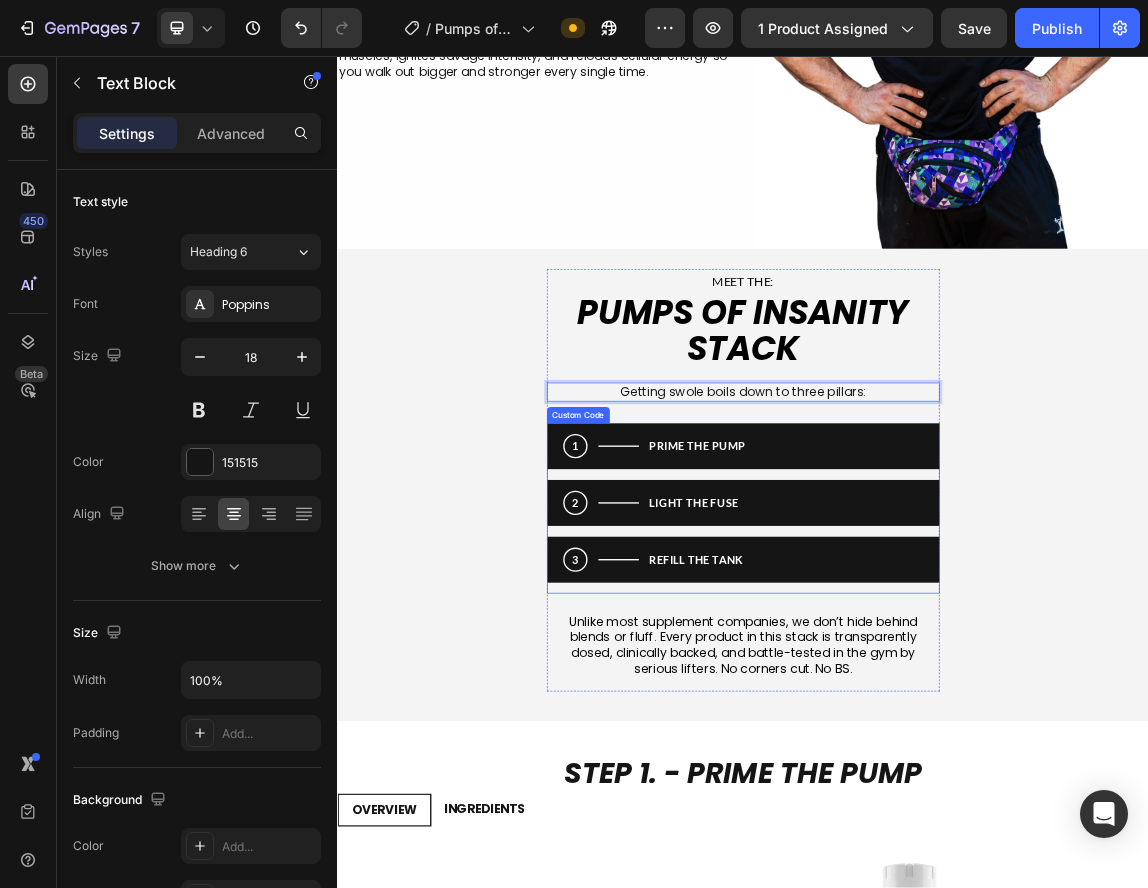 click on "MEET THE: Heading PUMPS OF INSANITY STACK Heading Getting swole boils down to three pillars: Text Block 32 1 PRIME THE PUMP 2 LIGHT THE FUSE 3 REFILL THE TANK Custom Code Unlike most supplement companies, we don’t hide behind blends or fluff. Every product in this stack is transparently dosed, clinically backed, and battle-tested in the gym by serious lifters. No corners cut. No BS. Text Block Row" at bounding box center (937, 691) 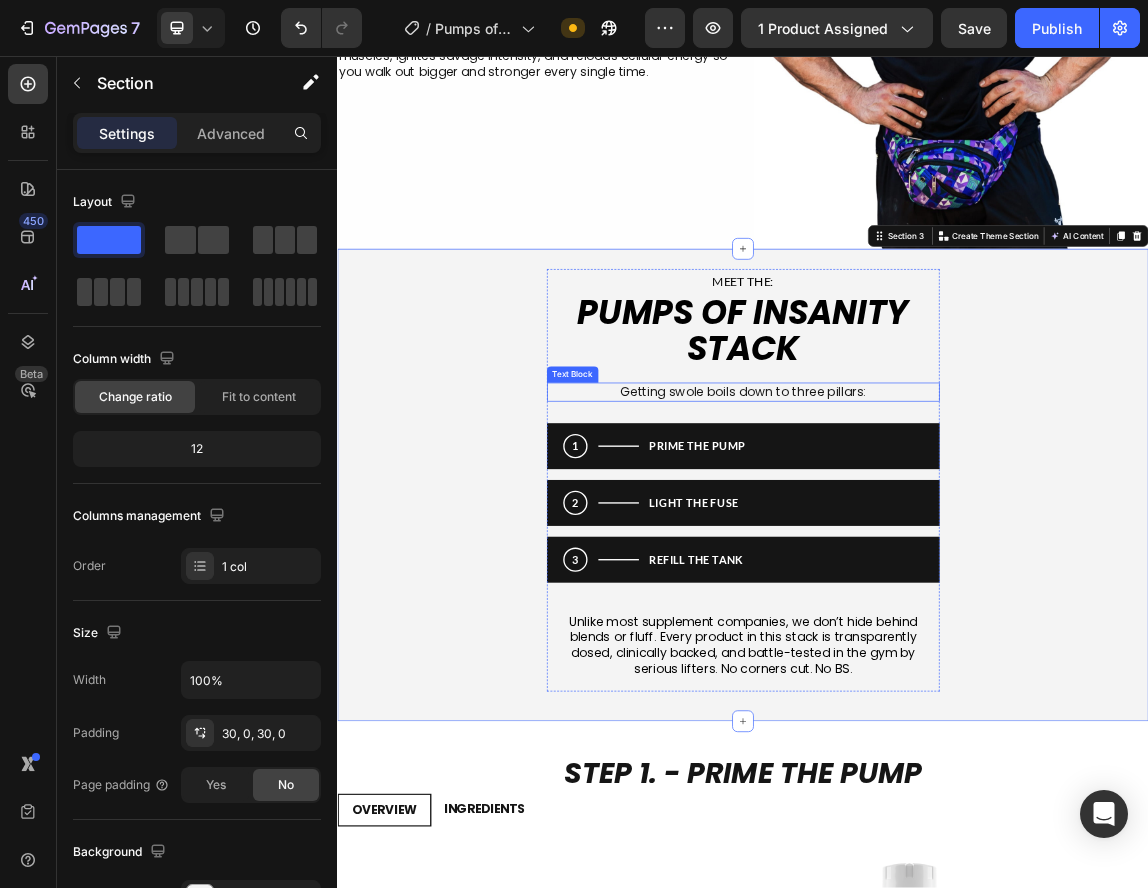click on "Getting swole boils down to three pillars:" at bounding box center [937, 553] 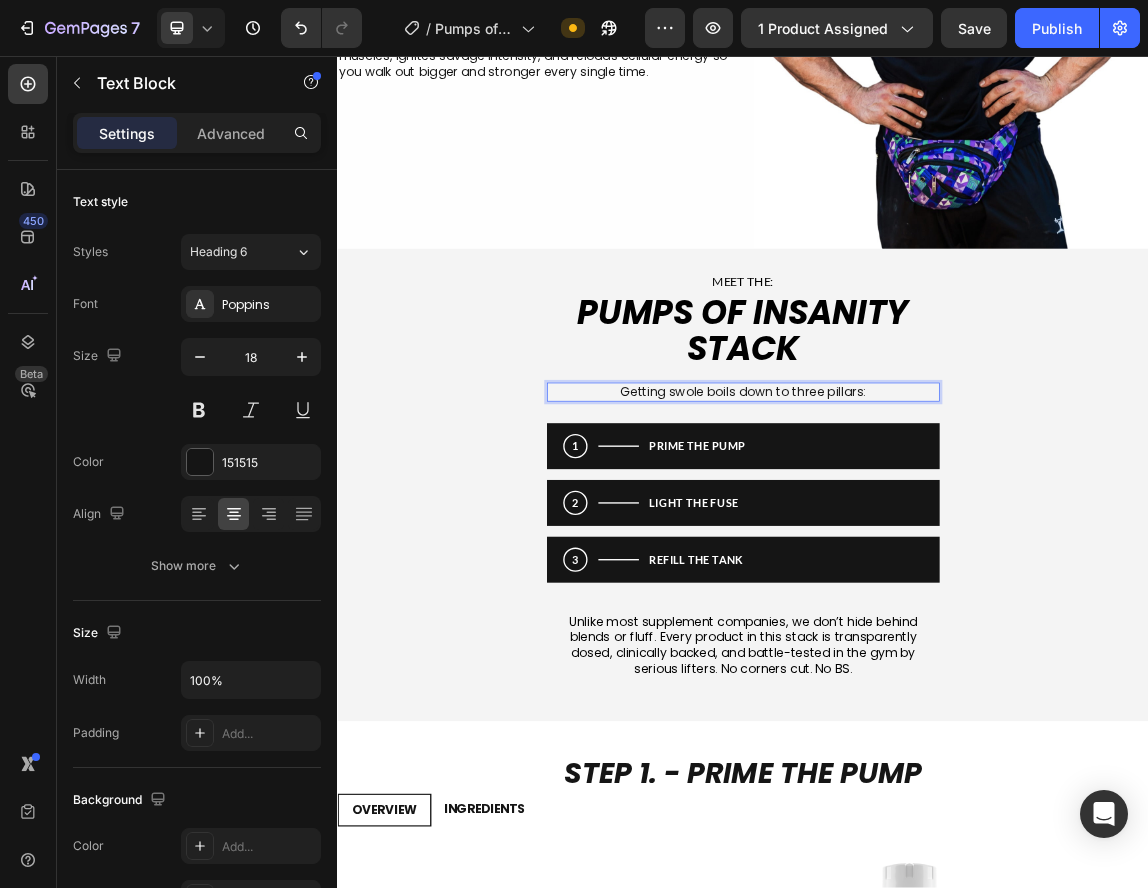 click on "Getting swole boils down to three pillars:" at bounding box center [937, 553] 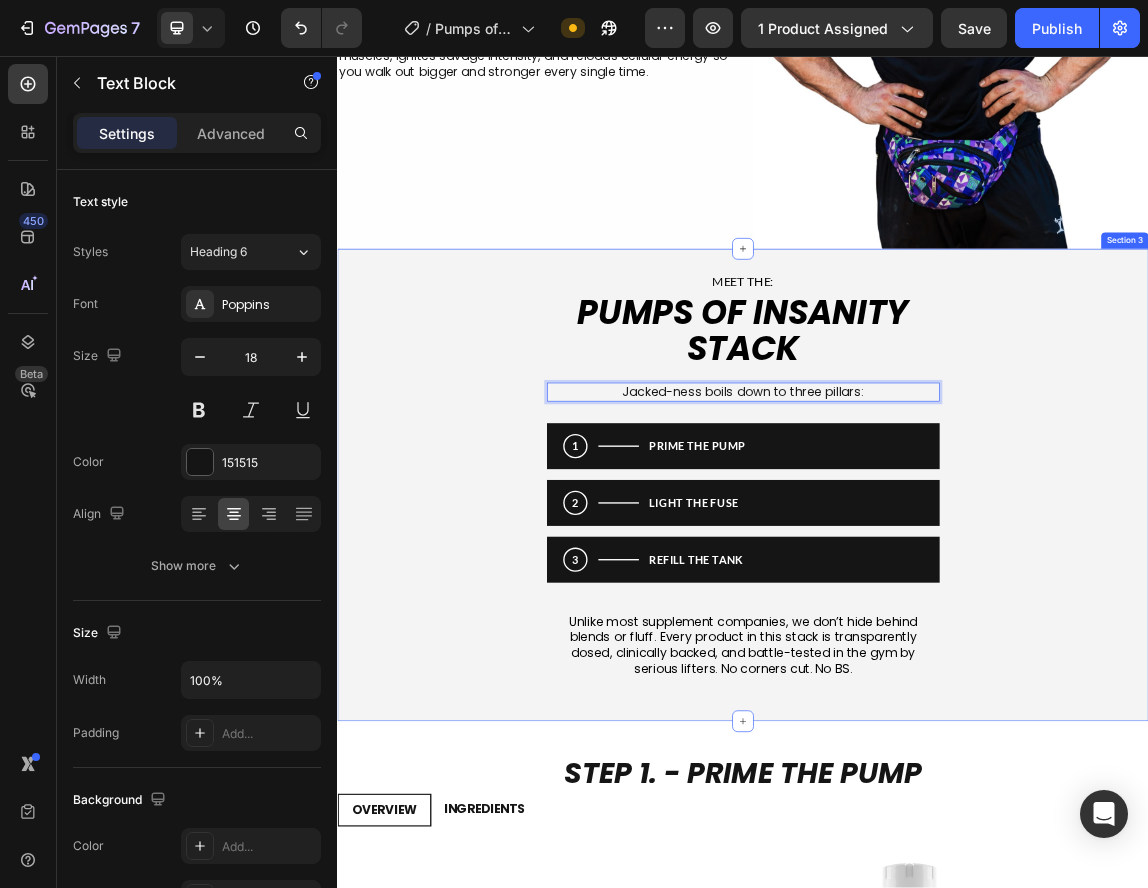 click on "MEET THE: Heading PUMPS OF INSANITY STACK Heading Jacked-ness boils down to three pillars: Text Block   32
1
PRIME THE PUMP
2
LIGHT THE FUSE
3
REFILL THE TANK
Custom Code Unlike most supplement companies, we don’t hide behind blends or fluff. Every product in this stack is transparently dosed, clinically backed, and battle-tested in the gym by serious lifters. No corners cut. No BS. Text Block Row" at bounding box center (937, 691) 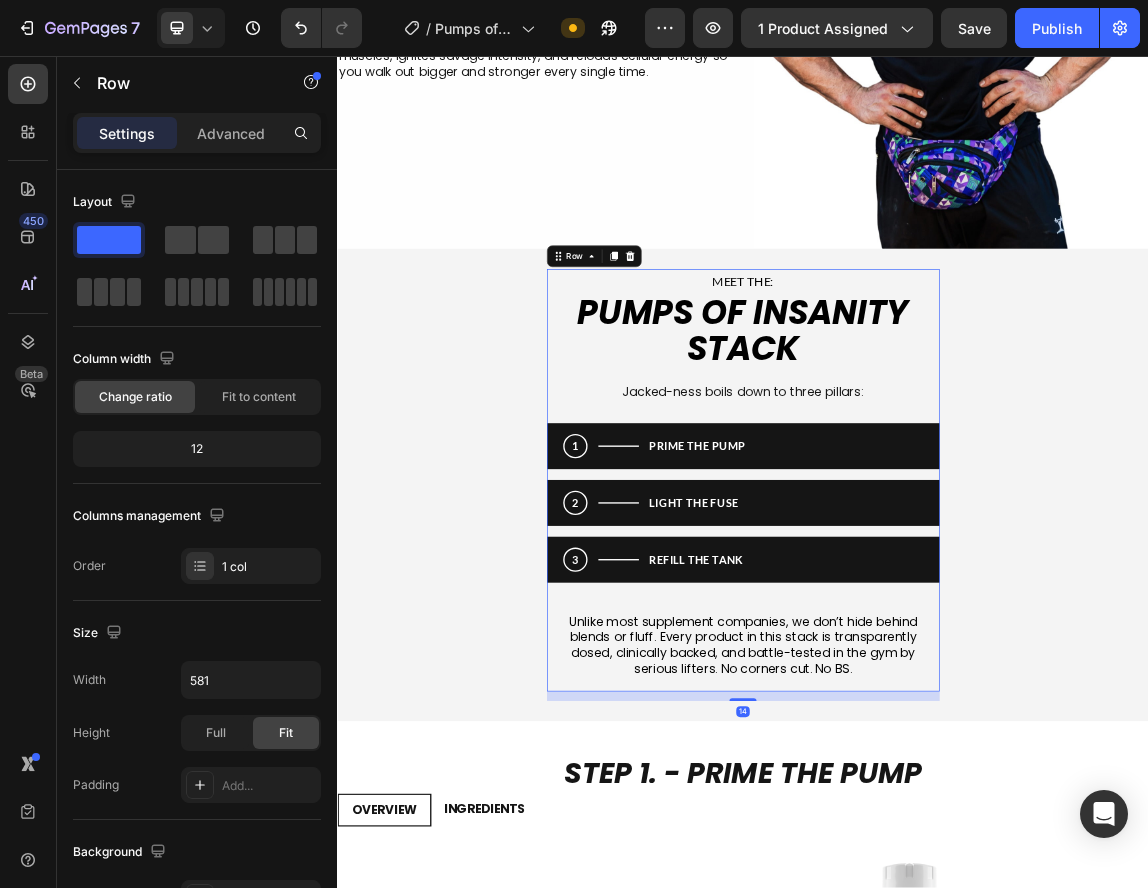 click on "MEET THE: Heading PUMPS OF INSANITY STACK Heading Jacked-ness boils down to three pillars: Text Block
1
PRIME THE PUMP
2
LIGHT THE FUSE
3
REFILL THE TANK
Custom Code Unlike most supplement companies, we don’t hide behind blends or fluff. Every product in this stack is transparently dosed, clinically backed, and battle-tested in the gym by serious lifters. No corners cut. No BS. Text Block" at bounding box center [937, 684] 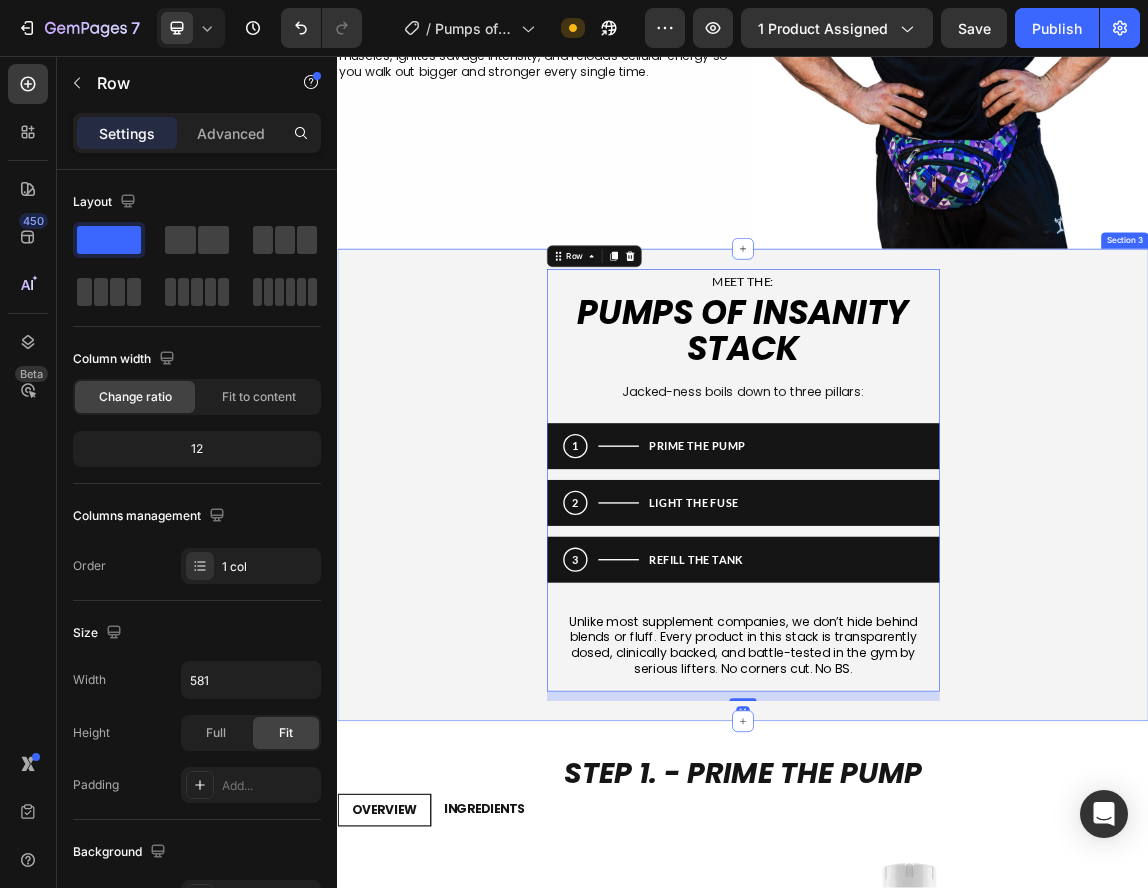 click on "MEET THE: Heading PUMPS OF INSANITY STACK Heading Jacked-ness boils down to three pillars: Text Block
1
PRIME THE PUMP
2
LIGHT THE FUSE
3
REFILL THE TANK
Custom Code Unlike most supplement companies, we don’t hide behind blends or fluff. Every product in this stack is transparently dosed, clinically backed, and battle-tested in the gym by serious lifters. No corners cut. No BS. Text Block Row   14" at bounding box center (937, 691) 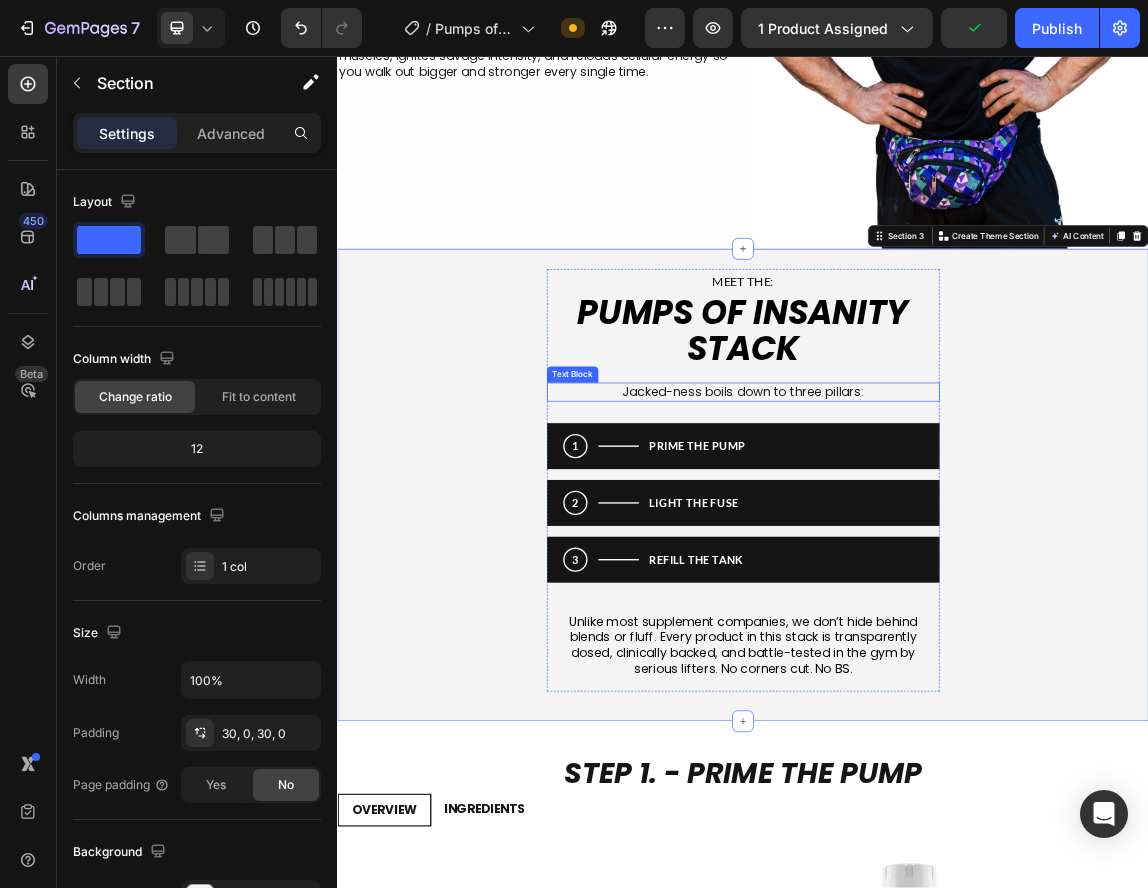 click on "Jacked-ness boils down to three pillars:" at bounding box center [937, 553] 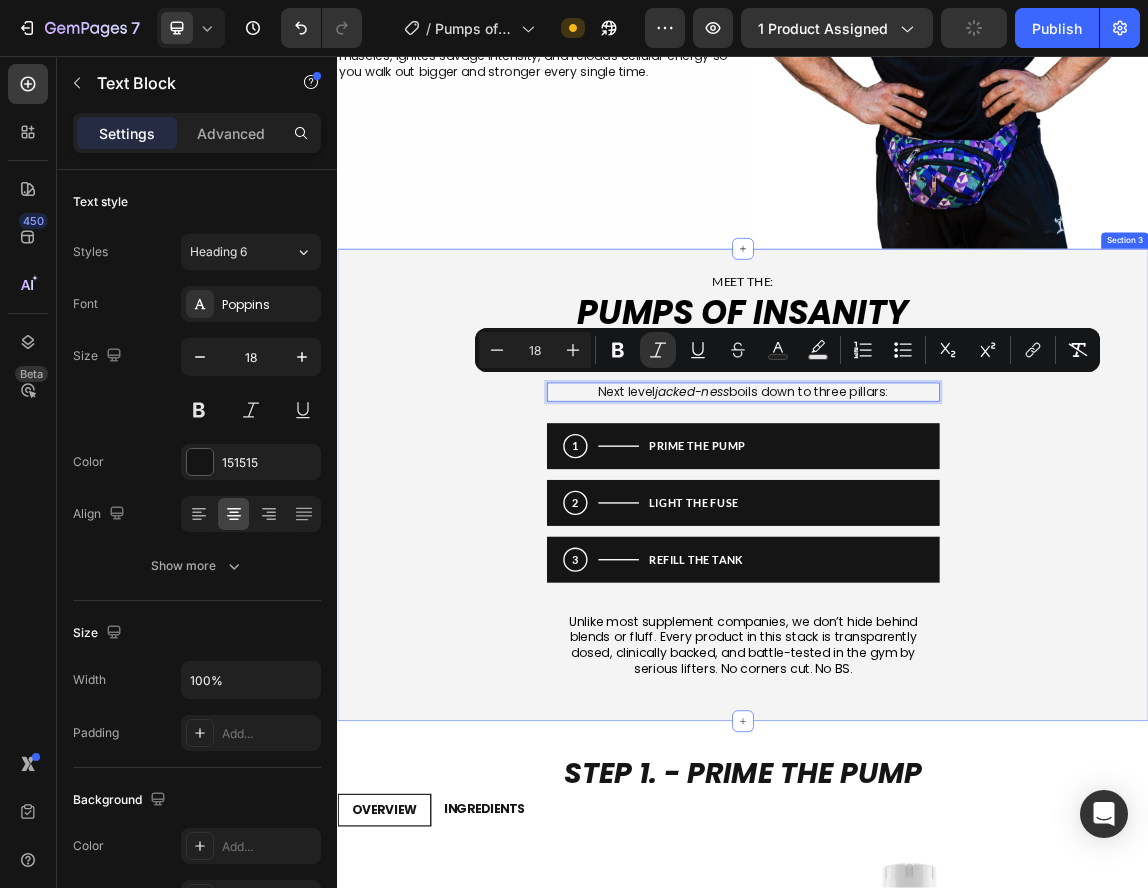 click on "MEET THE: Heading PUMPS OF INSANITY STACK Heading Next level jacked-ness boils down to three pillars: Text Block 32 1 PRIME THE PUMP 2 LIGHT THE FUSE 3 REFILL THE TANK Custom Code Unlike most supplement companies, we don’t hide behind blends or fluff. Every product in this stack is transparently dosed, clinically backed, and battle-tested in the gym by serious lifters. No corners cut. No BS. Text Block Row" at bounding box center [937, 691] 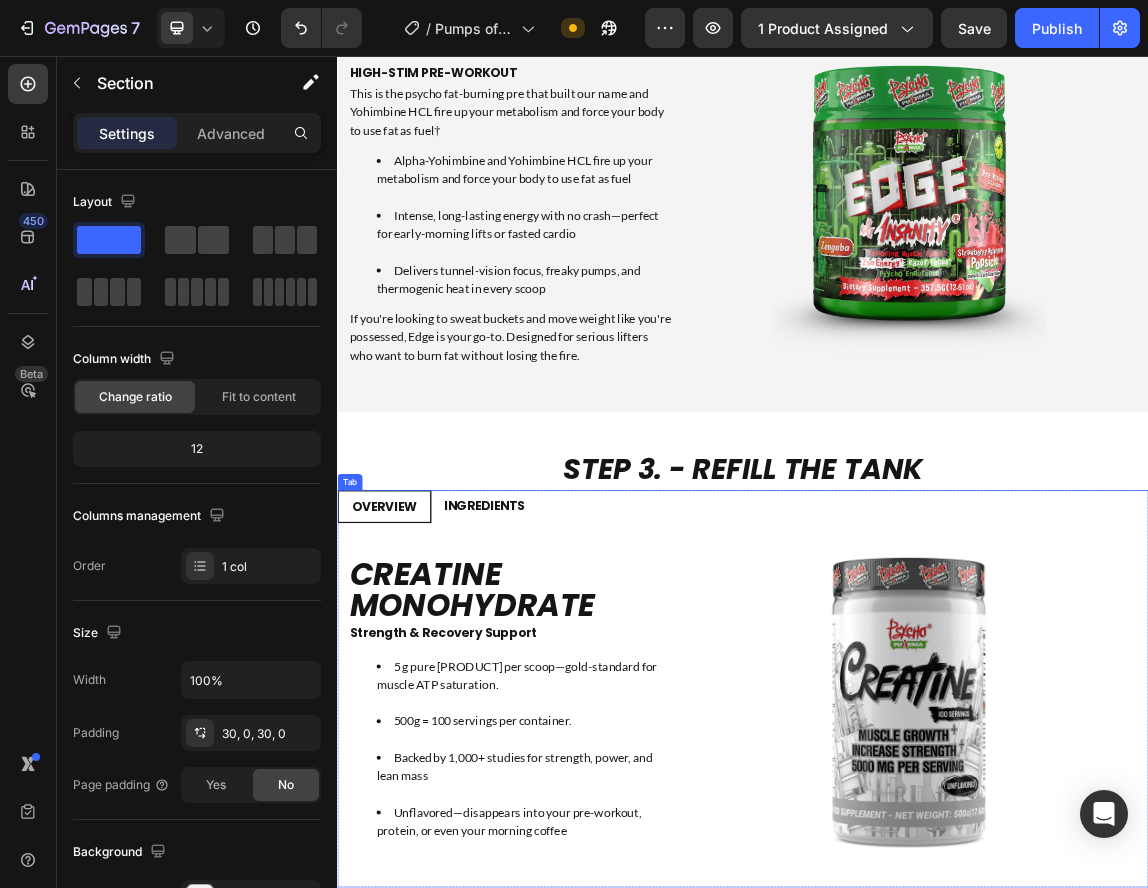 scroll, scrollTop: 3334, scrollLeft: 0, axis: vertical 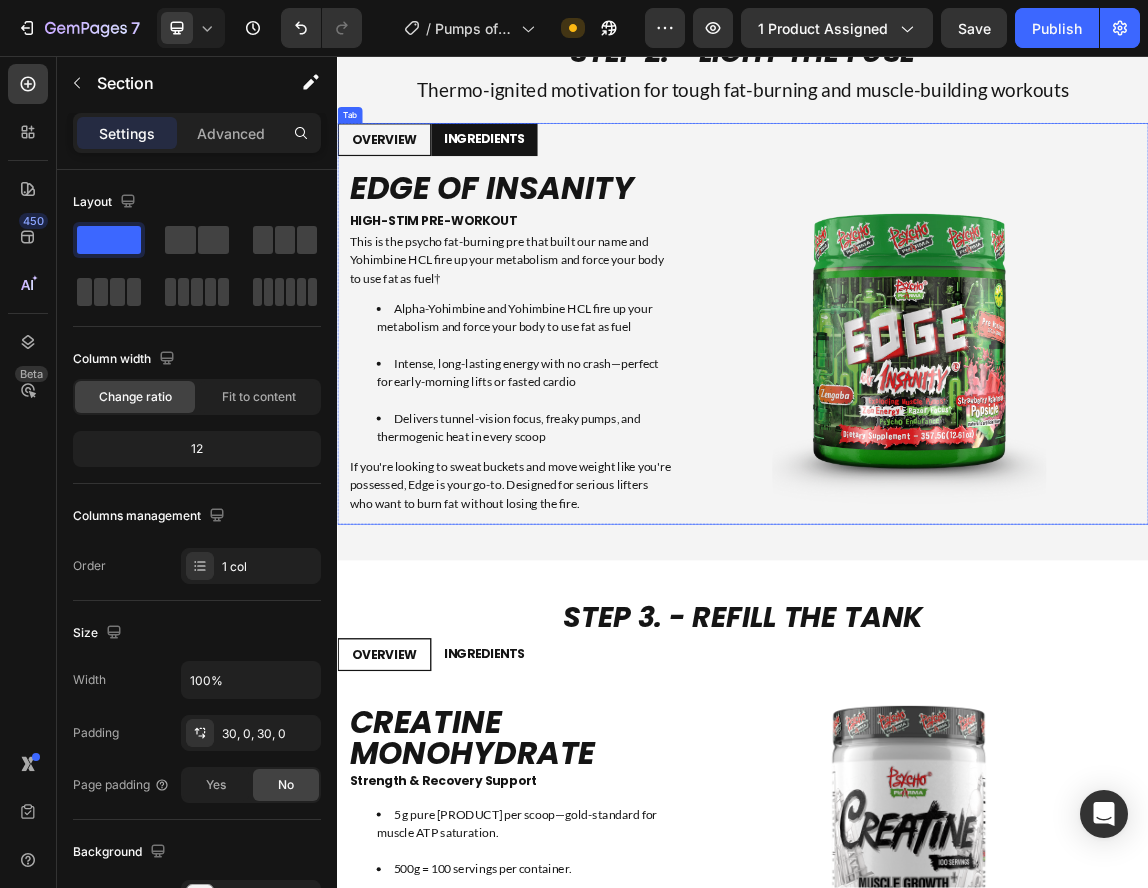 click on "INGREDIENTS" at bounding box center (554, 180) 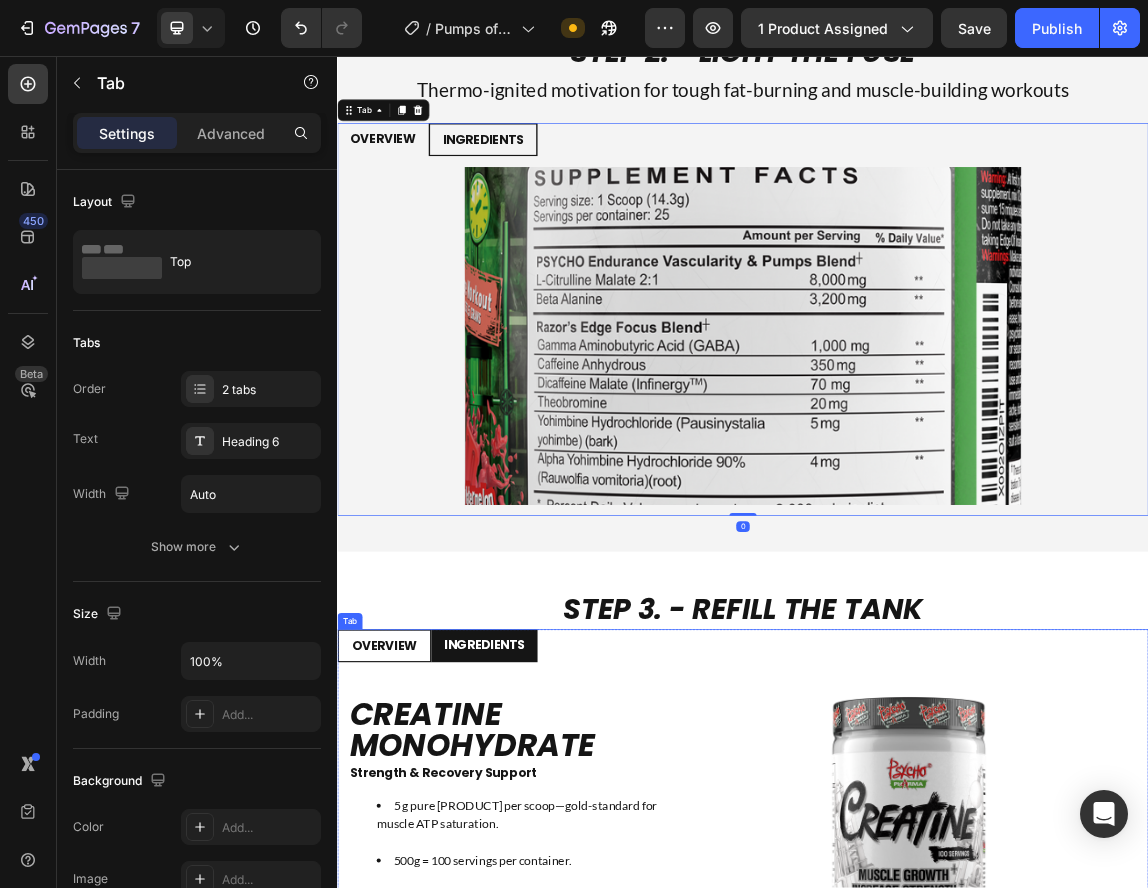 click on "INGREDIENTS" at bounding box center [554, 929] 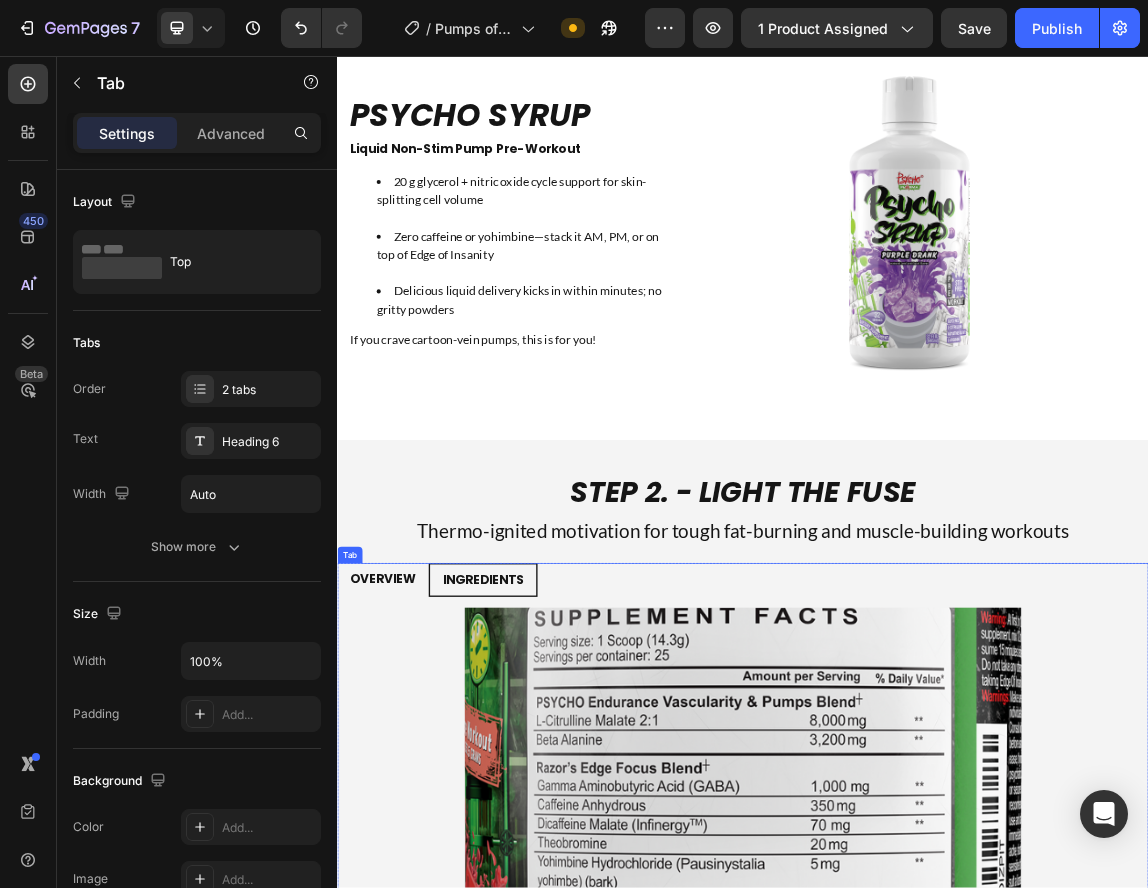 scroll, scrollTop: 2534, scrollLeft: 0, axis: vertical 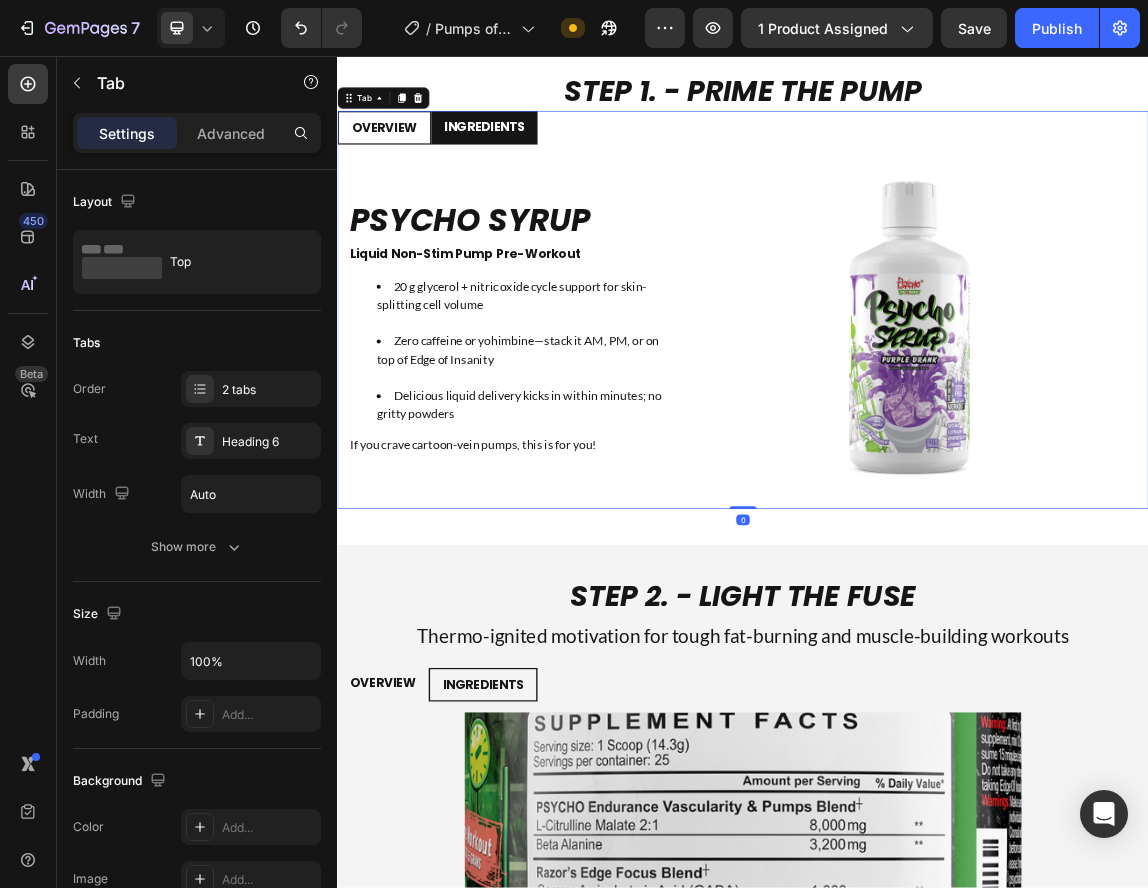 click on "INGREDIENTS" at bounding box center (554, 160) 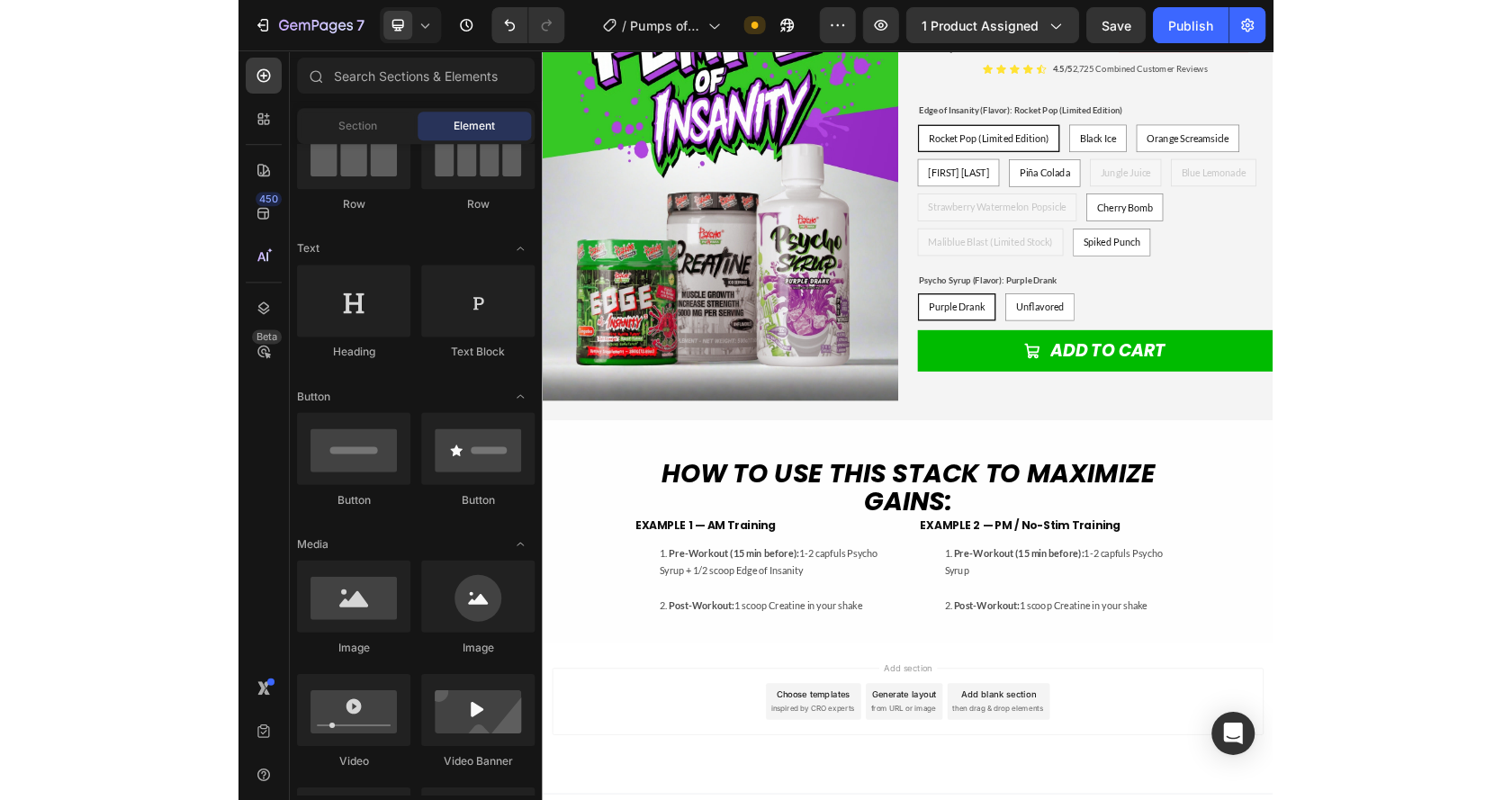 scroll, scrollTop: 4708, scrollLeft: 0, axis: vertical 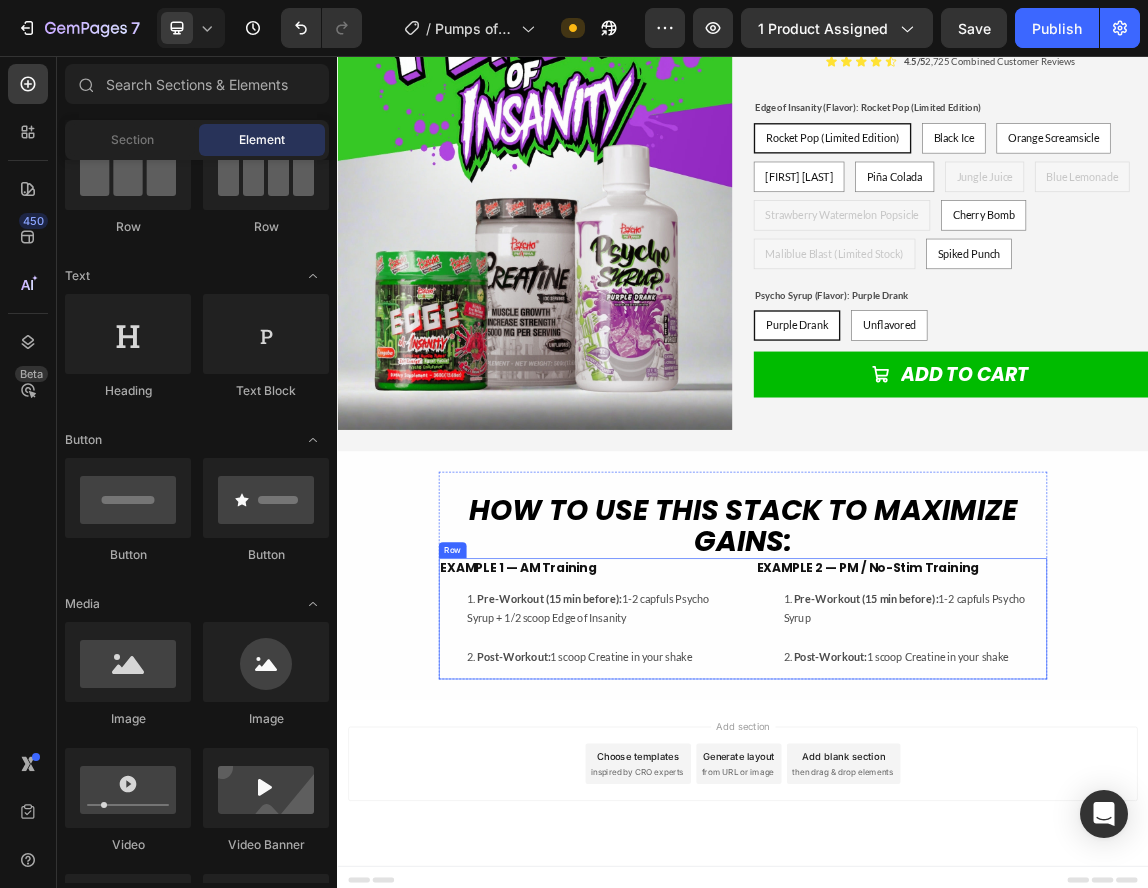 click on "EXAMPLE 1 — AM Training Heading Pre-Workout (15 min before): 1-2 capfuls [PRODUCT] + 1/2 scoop [PRODUCT] Post-Workout: 1 scoop [PRODUCT] in your shake Text Block EXAMPLE 2 — PM / No-Stim Training Heading Pre-Workout (15 min before): 1-2 capfuls [PRODUCT] Post-Workout: 1 scoop [PRODUCT] in your shake Text Block Row" at bounding box center (937, 889) 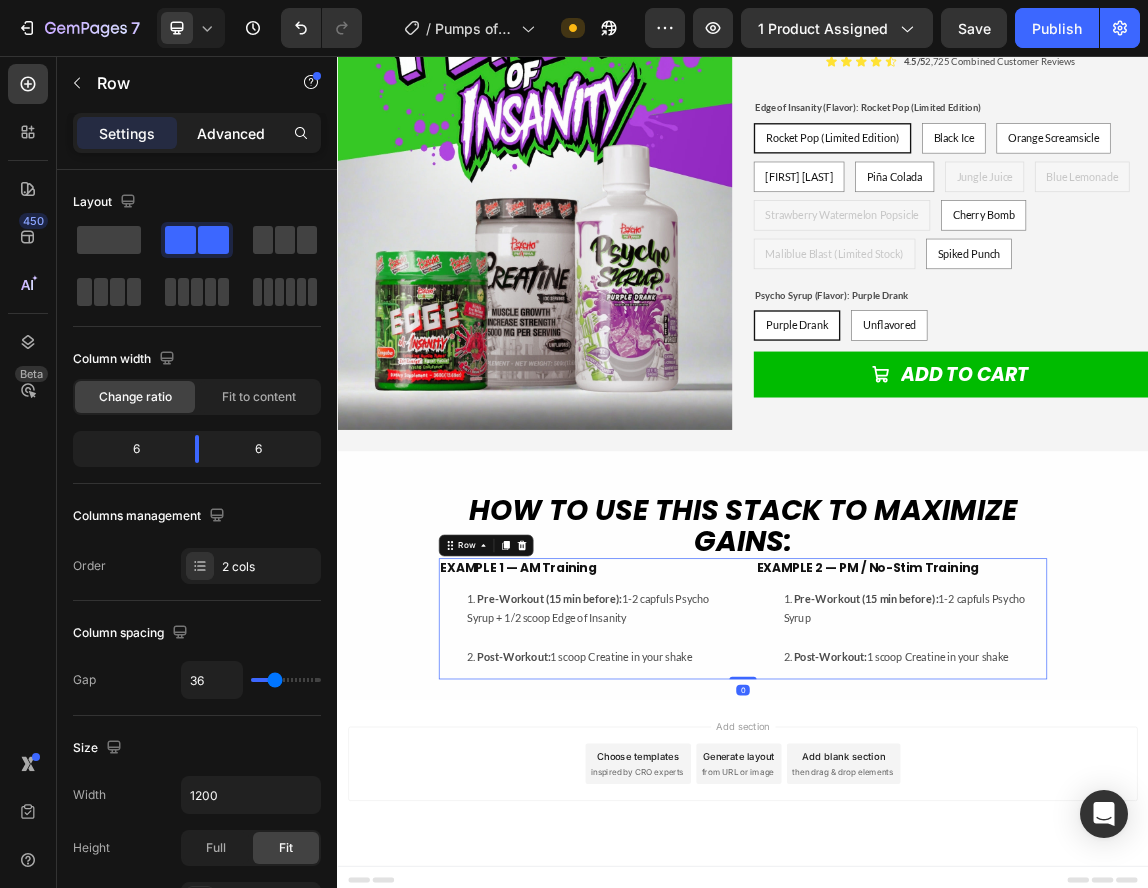click on "Advanced" at bounding box center (231, 133) 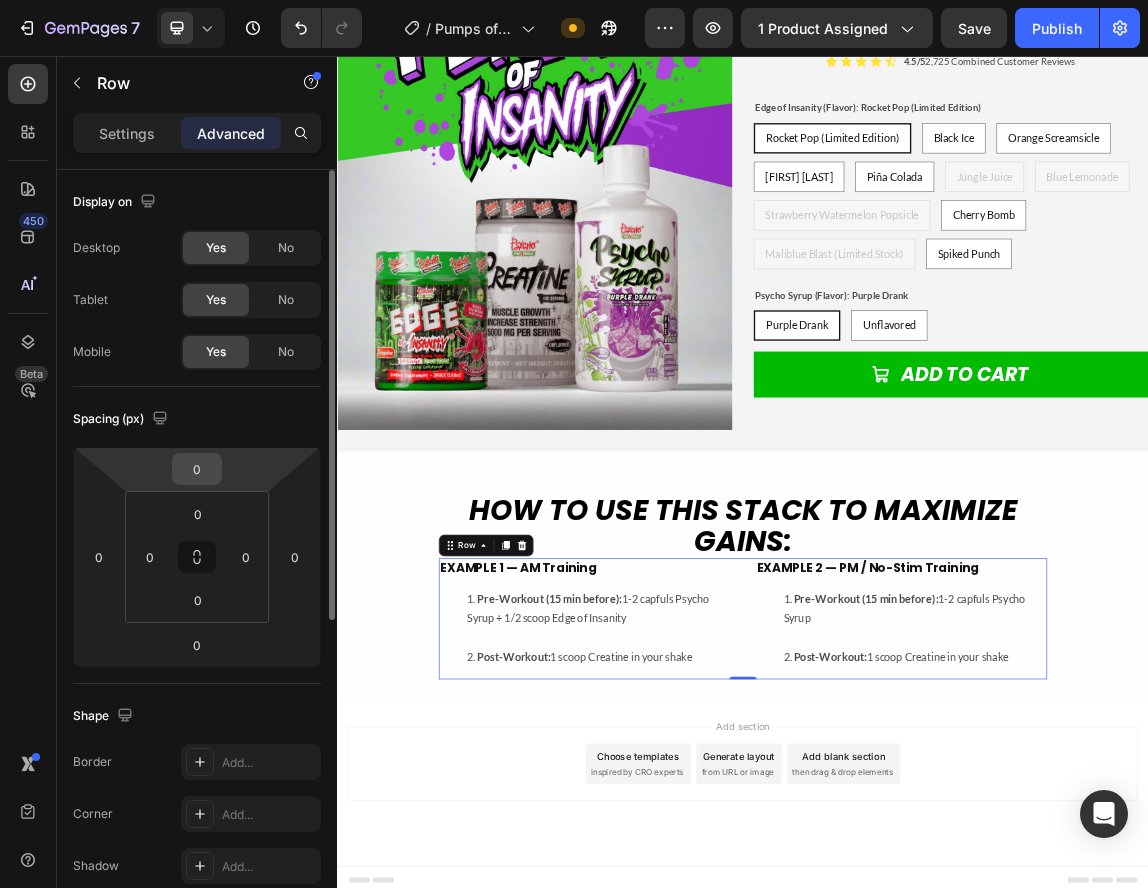 click on "0" at bounding box center [197, 469] 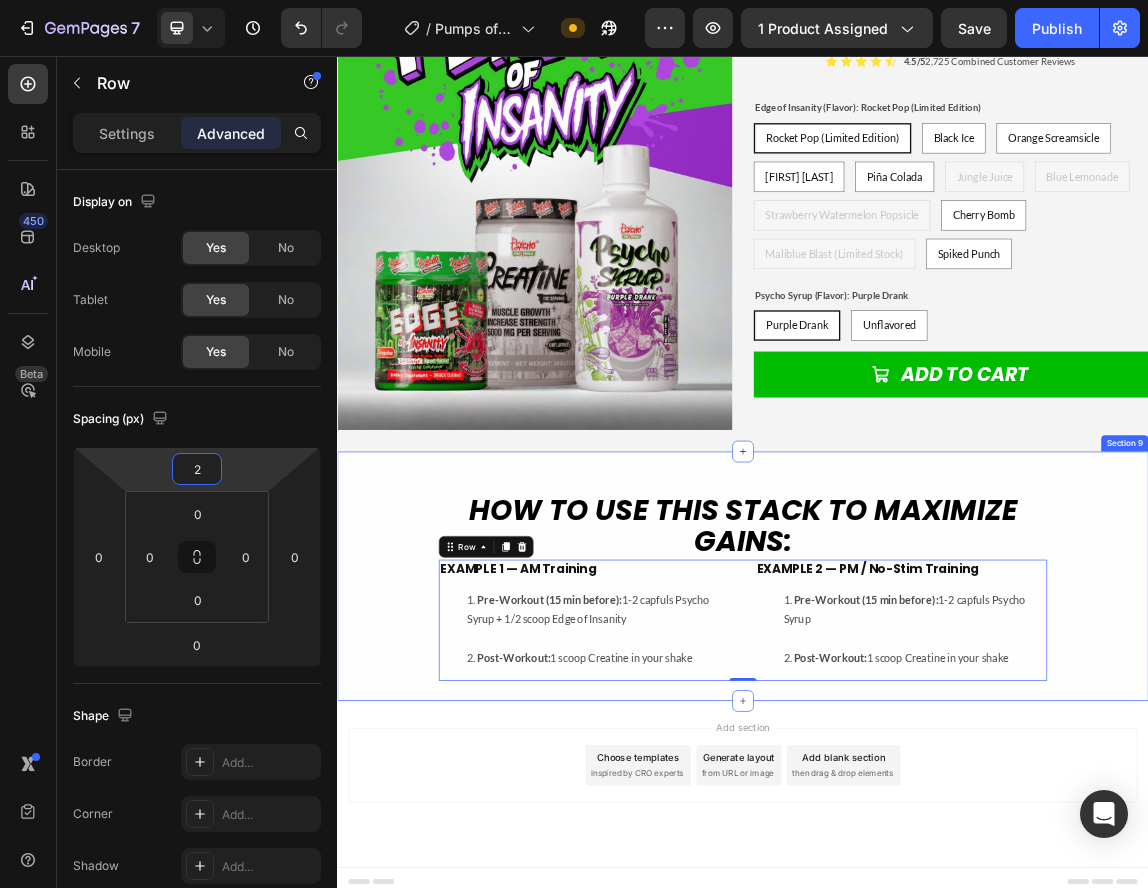 type on "20" 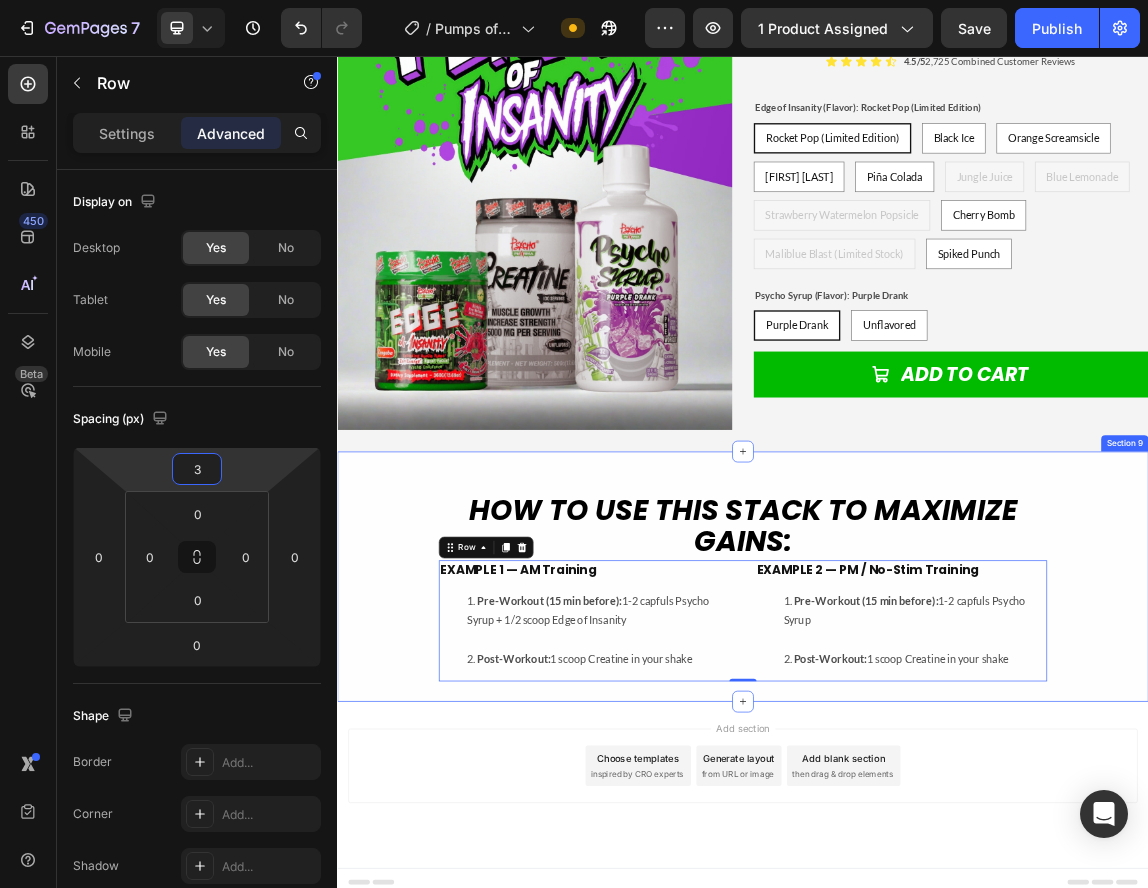 type on "30" 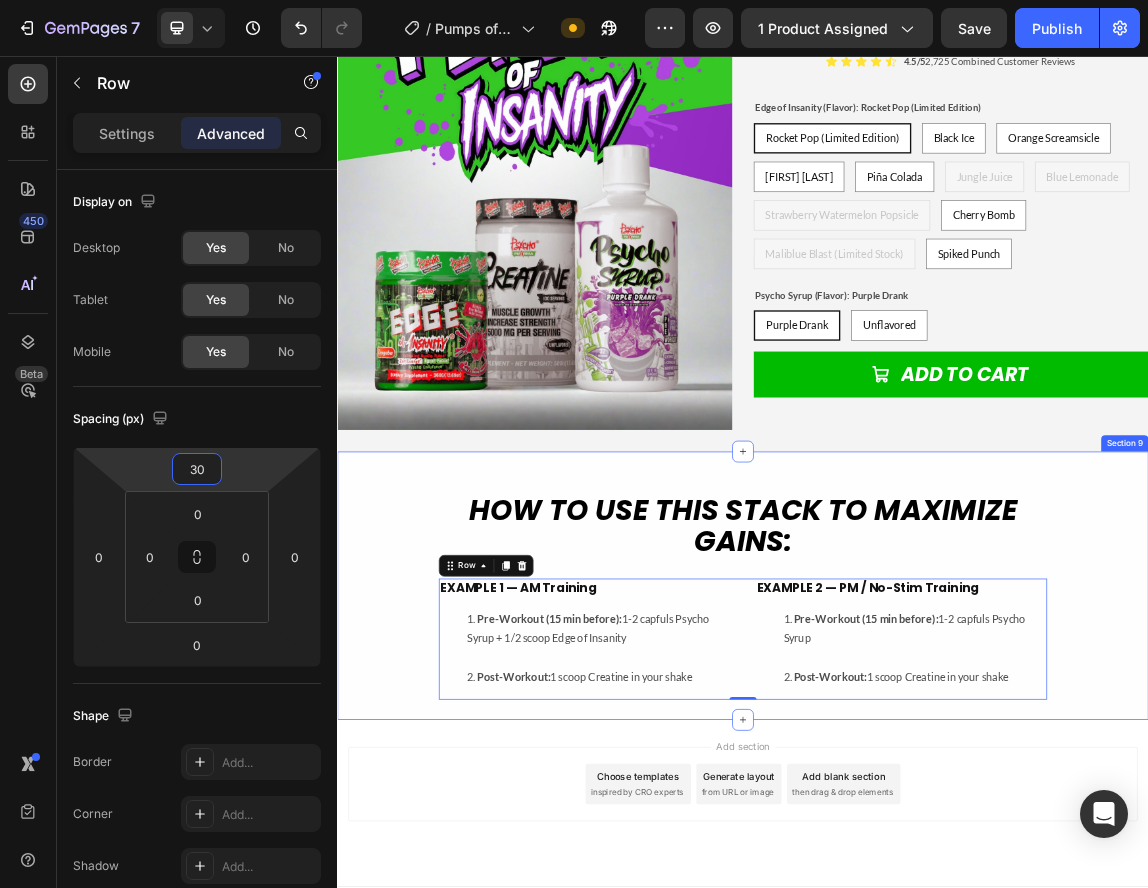 click on "How to use THIS STACK to MAXIMIZE GAINS: Heading EXAMPLE 1 — AM Training Heading Pre-Workout (15 min before):  1-2 capfuls [PRODUCT] + 1/2 scoop [PRODUCT]   Post-Workout:  1 scoop [PRODUCT] in your shake Text Block EXAMPLE 2 — PM / No-Stim Training Heading Pre-Workout (15 min before):  1 capful [PRODUCT] + 1 scoop [PRODUCT]   Post-Workout:  1 scoop [PRODUCT] in your shake Text Block Row   0" at bounding box center [937, 840] 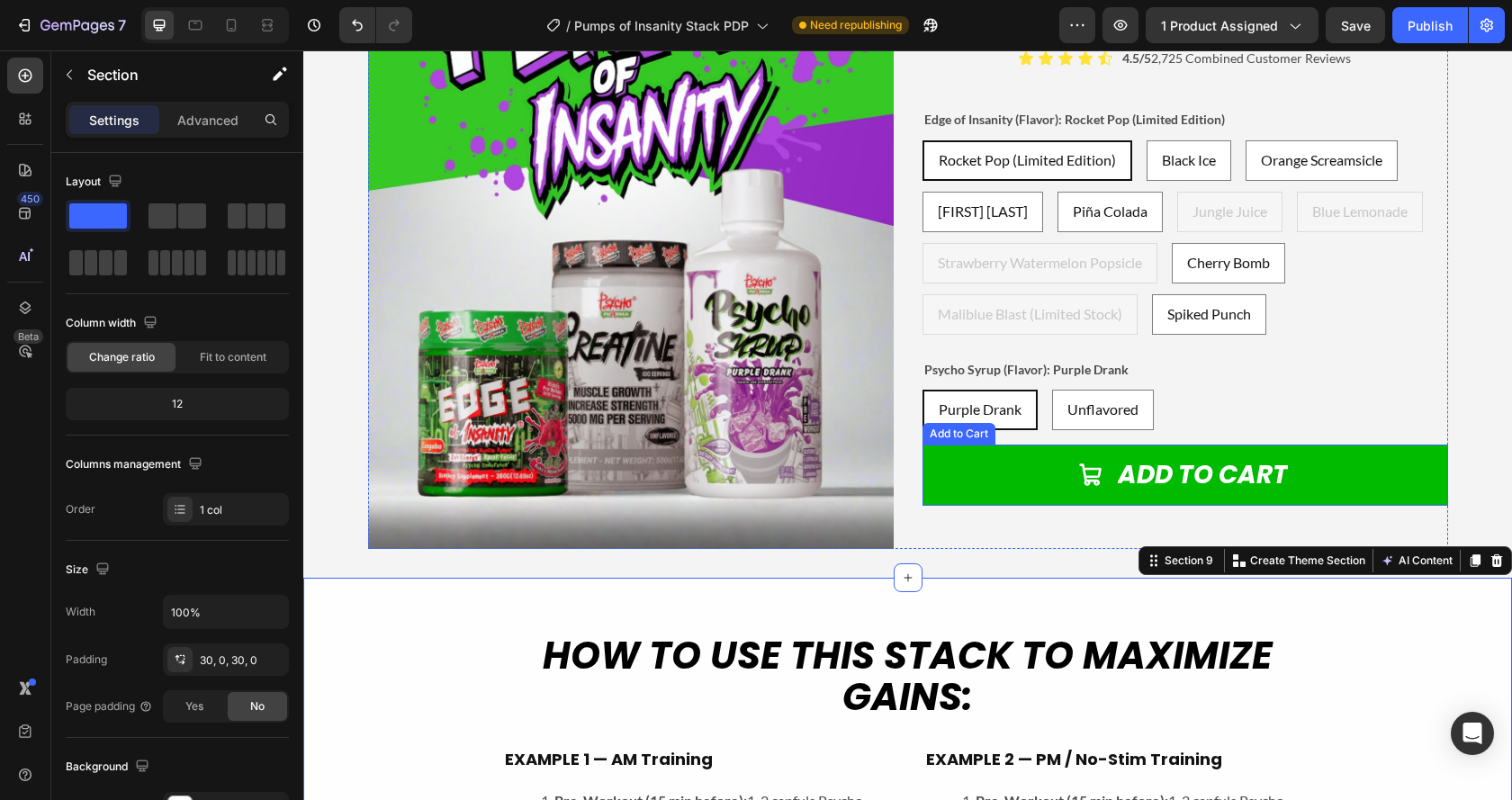 scroll, scrollTop: 5068, scrollLeft: 0, axis: vertical 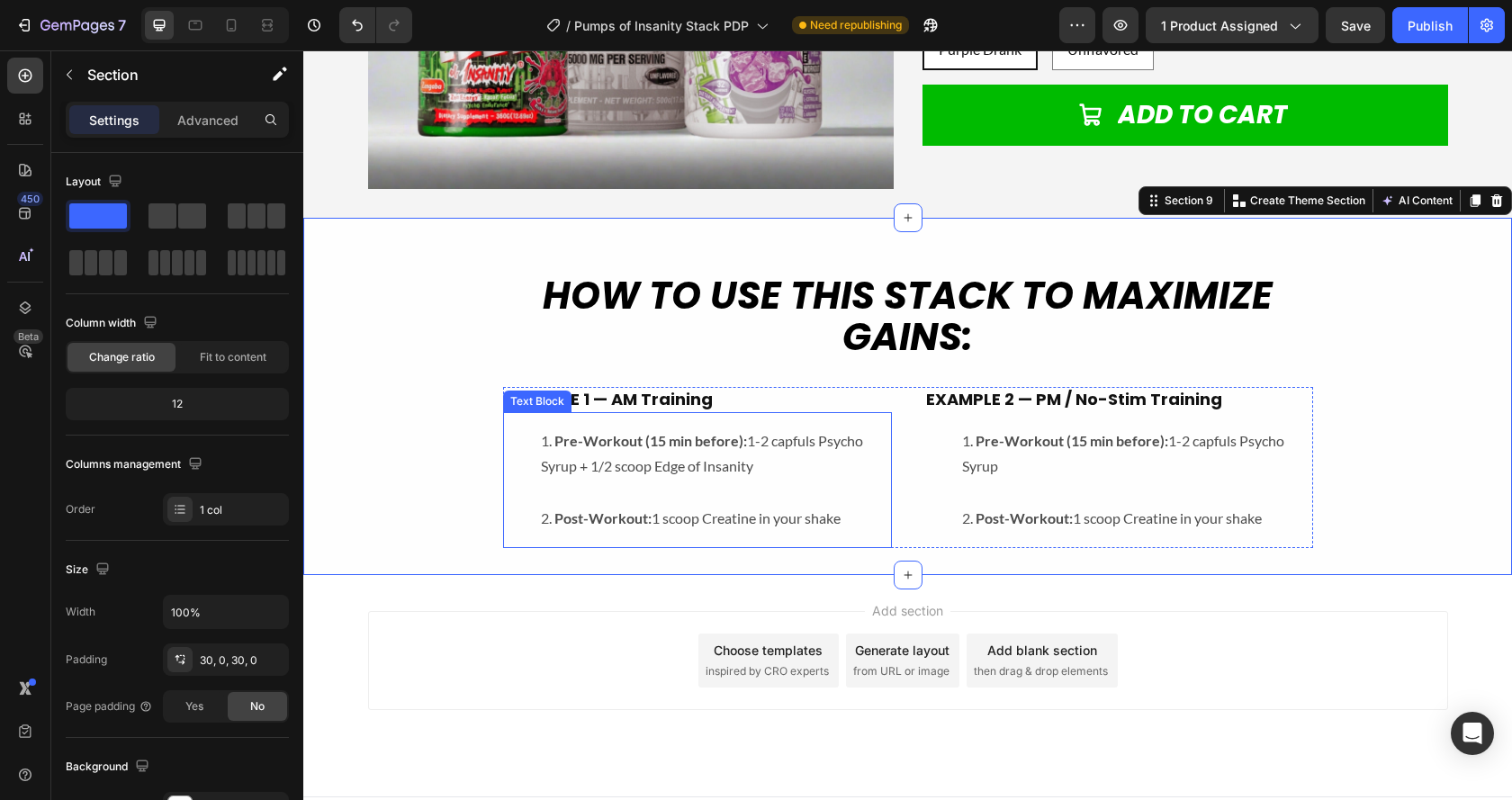 click on "Pre-Workout (15 min before):  1-2 capfuls Psycho Syrup + 1/2 scoop Edge of Insanity" at bounding box center [716, 467] 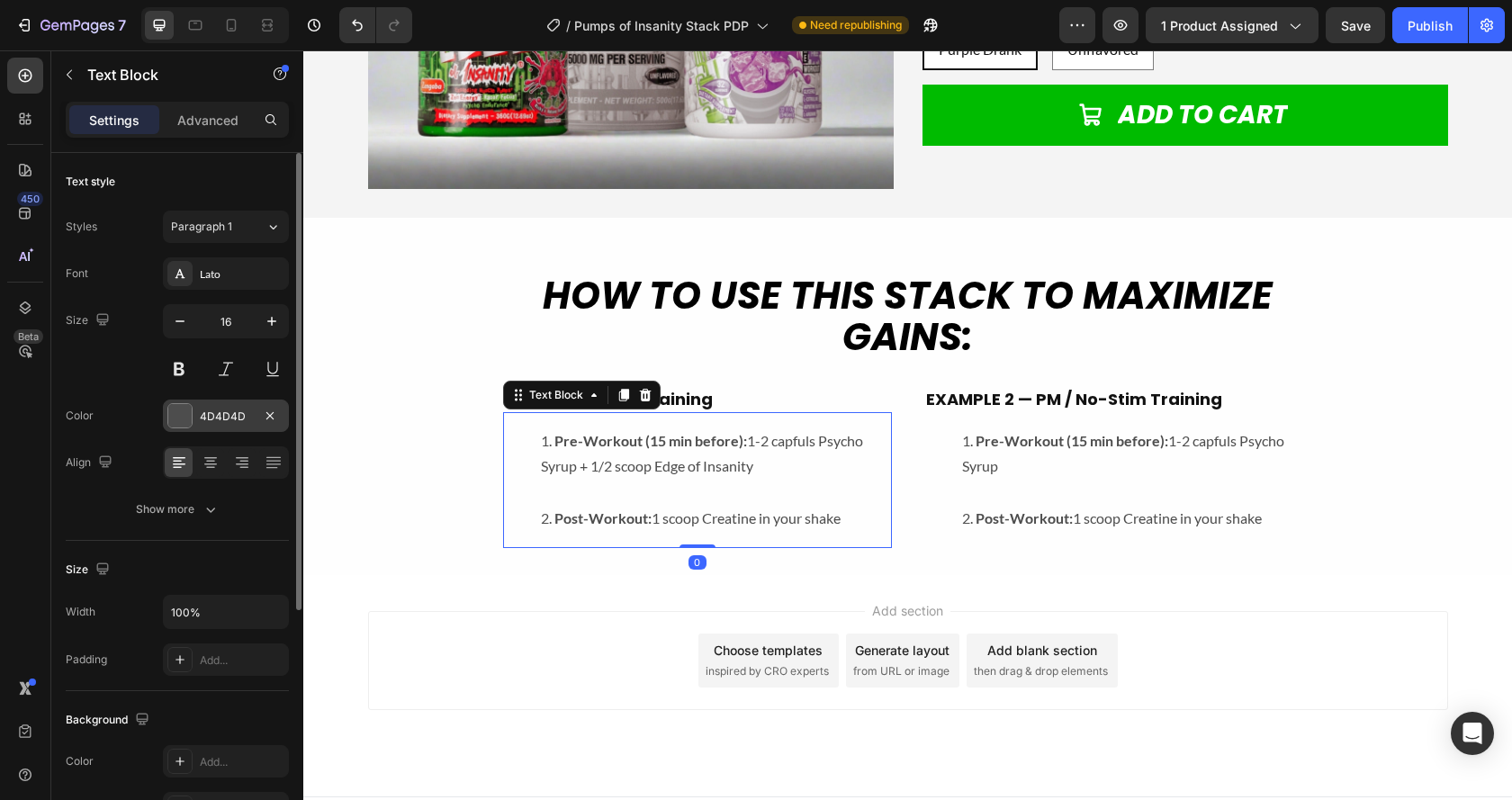 click at bounding box center (180, 416) 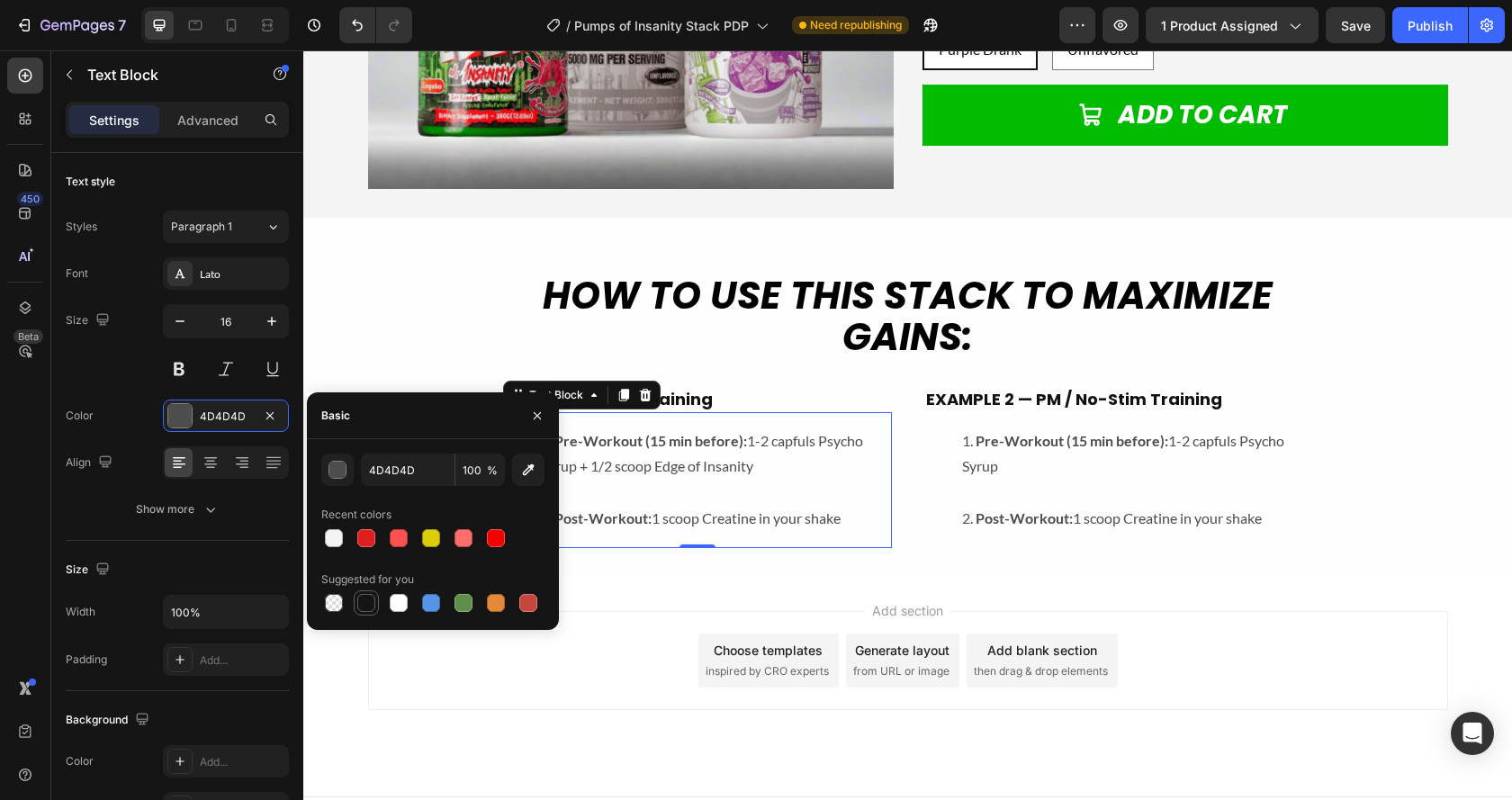 click at bounding box center (366, 603) 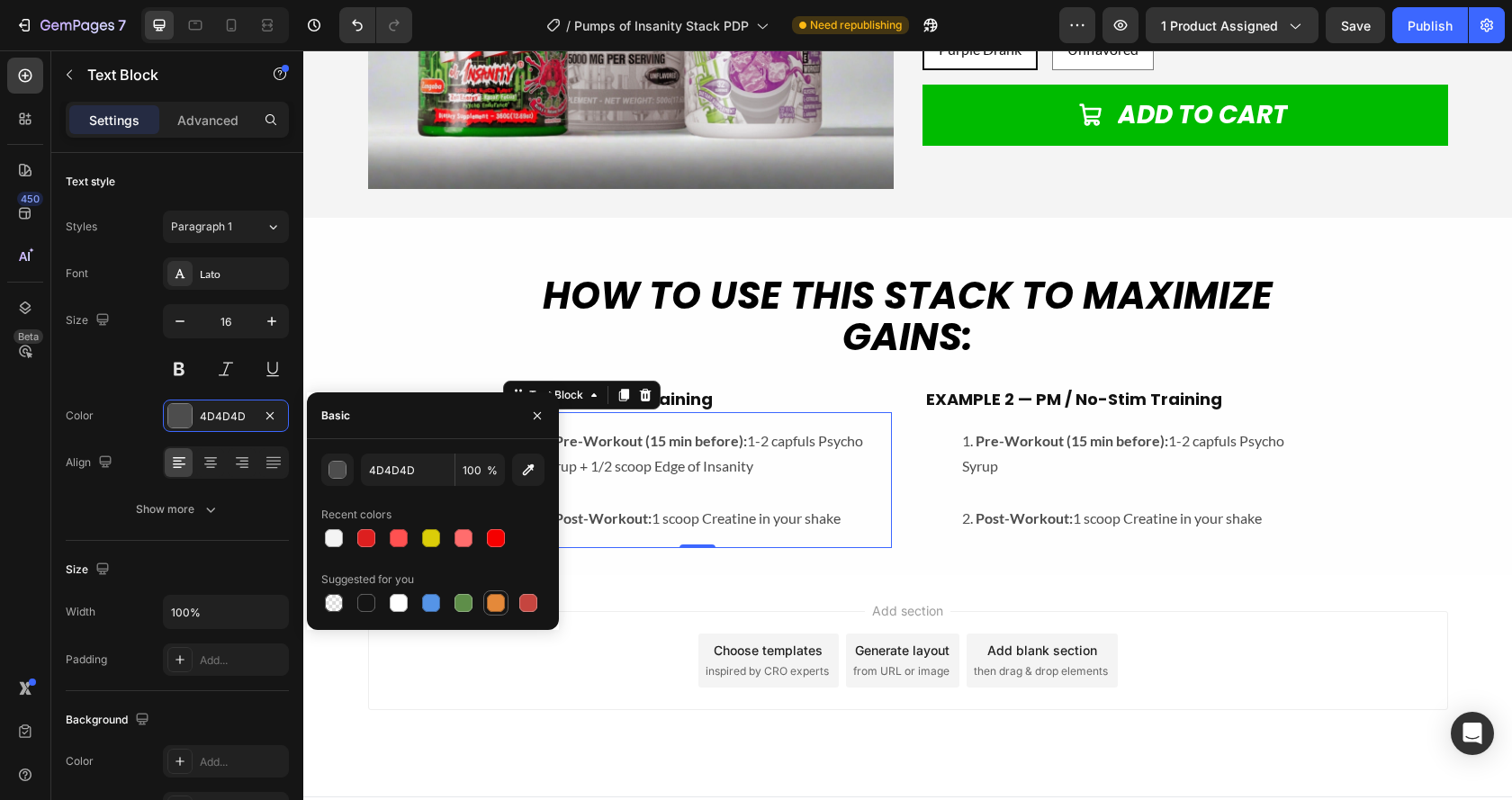 type on "151515" 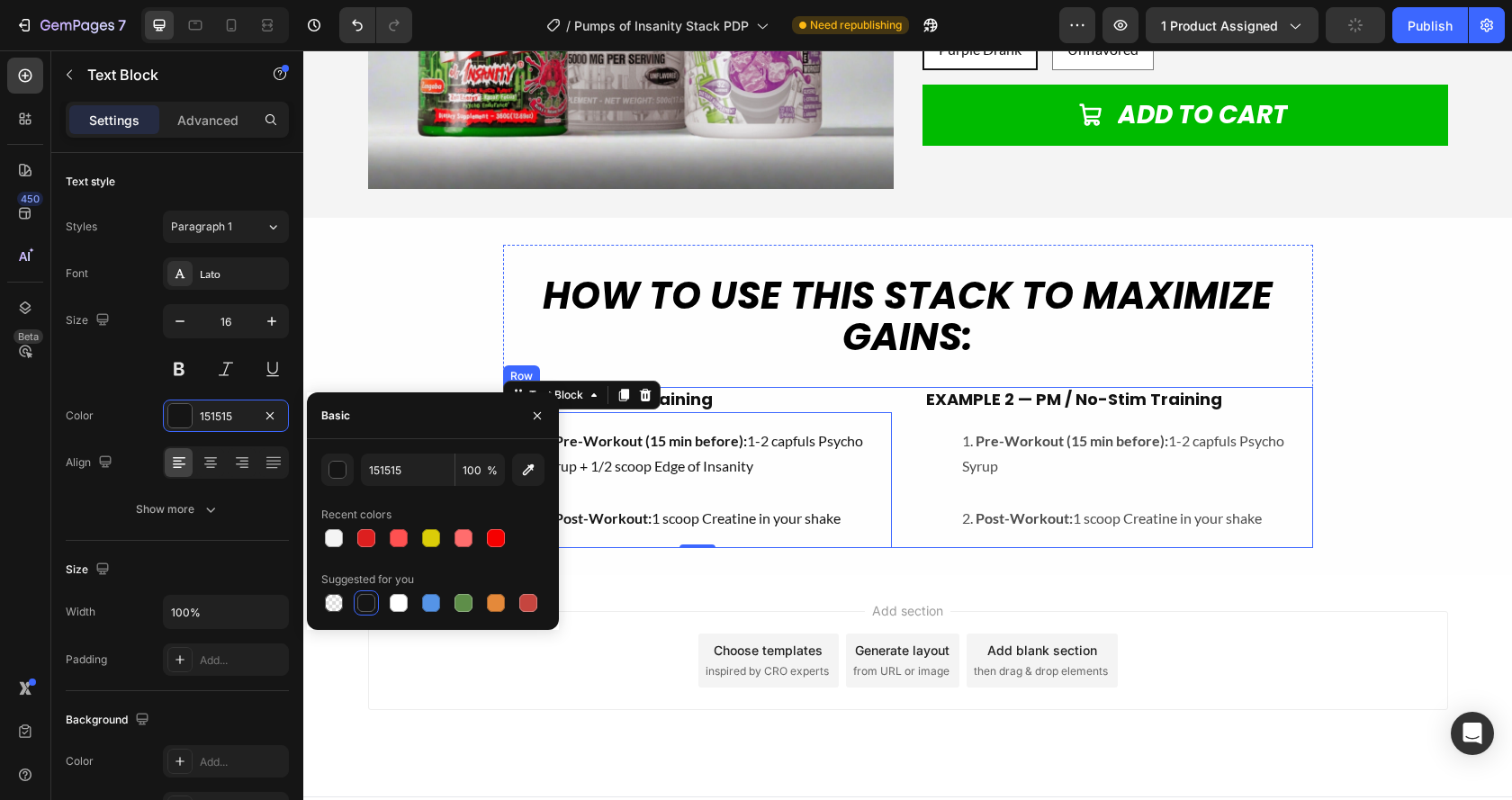 click on "Pre-Workout (15 min before):  1-2 capfuls Psycho Syrup" at bounding box center (1137, 467) 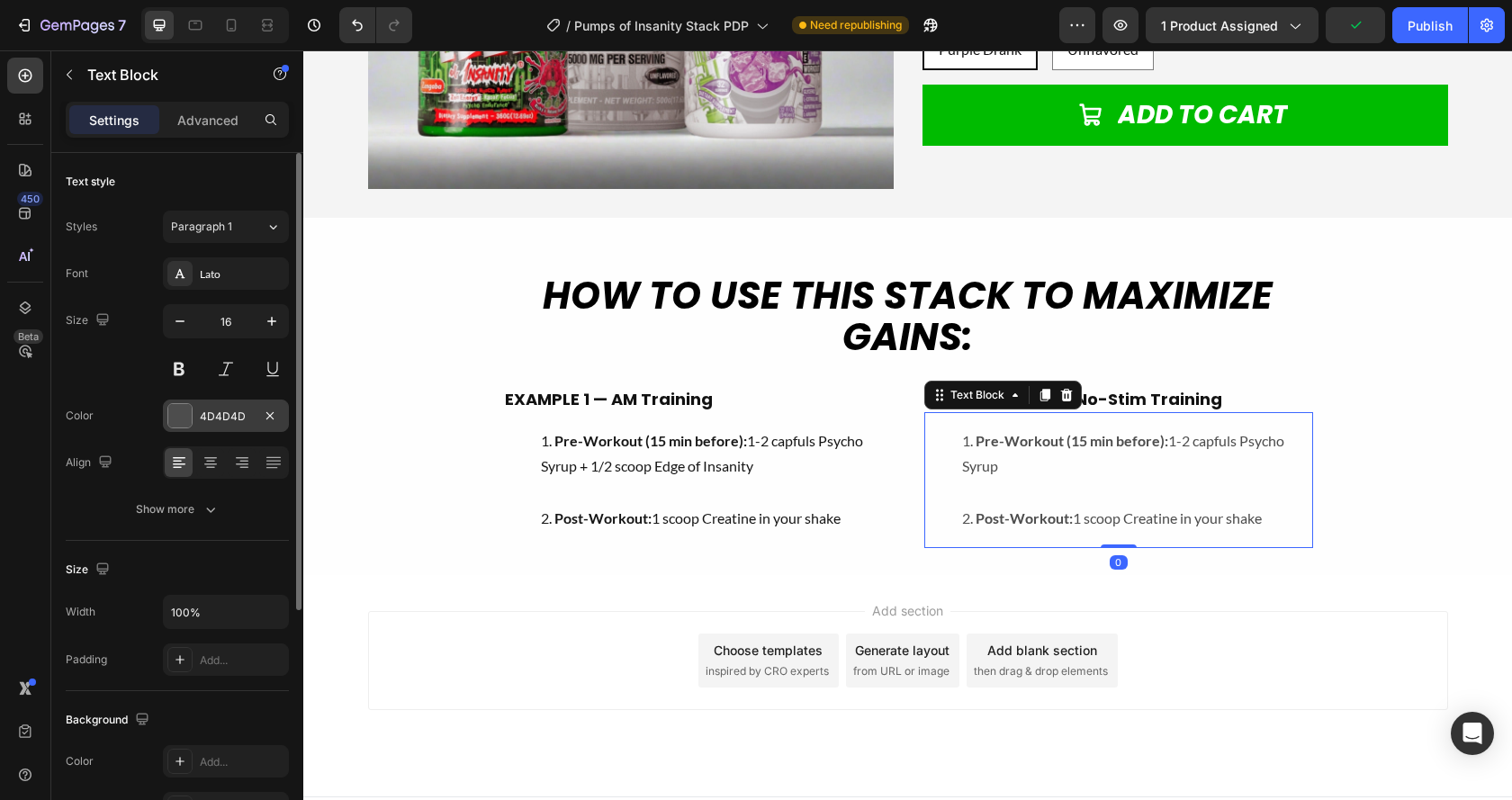 click at bounding box center [180, 416] 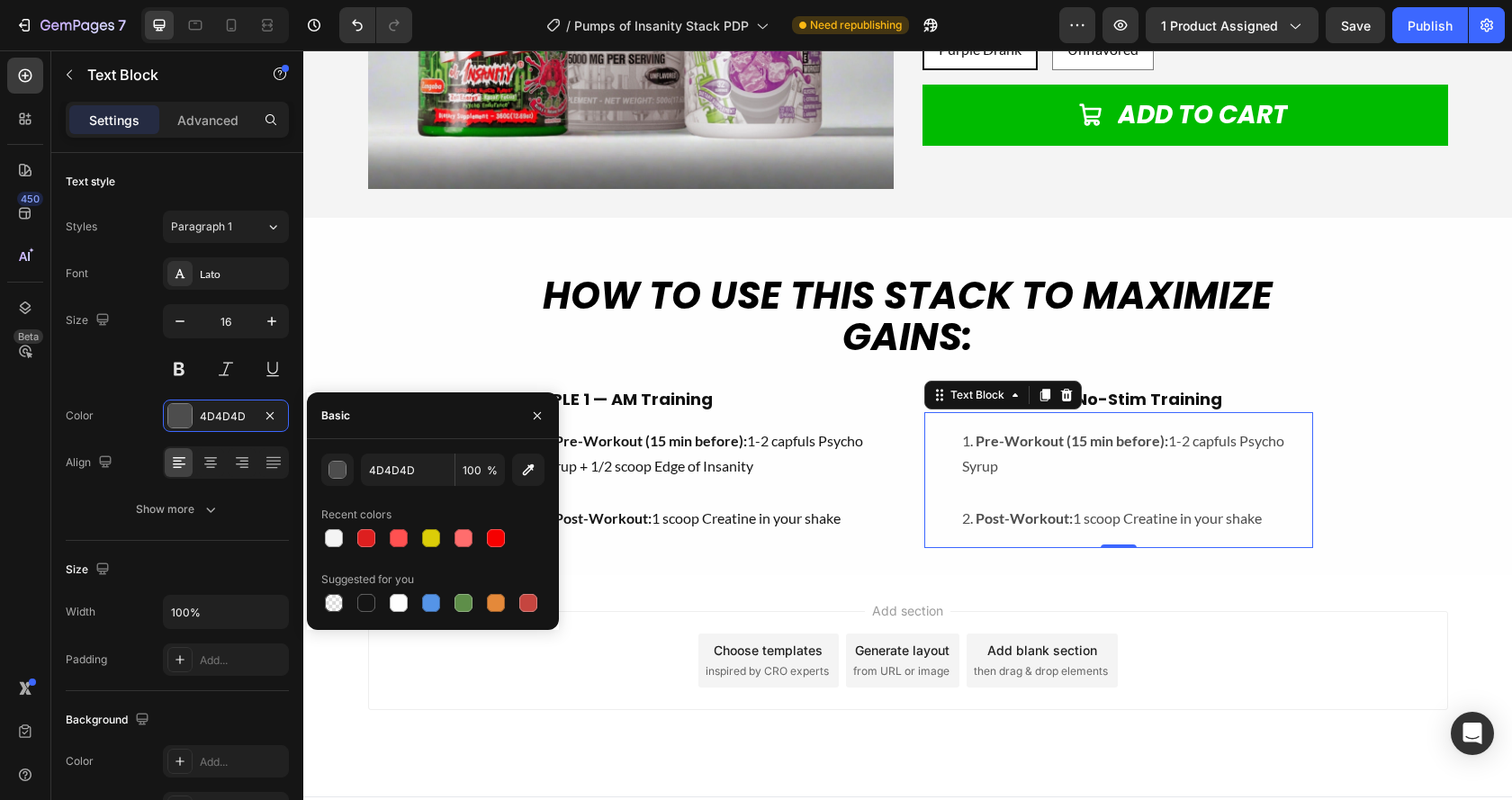 drag, startPoint x: 367, startPoint y: 599, endPoint x: 487, endPoint y: 621, distance: 122 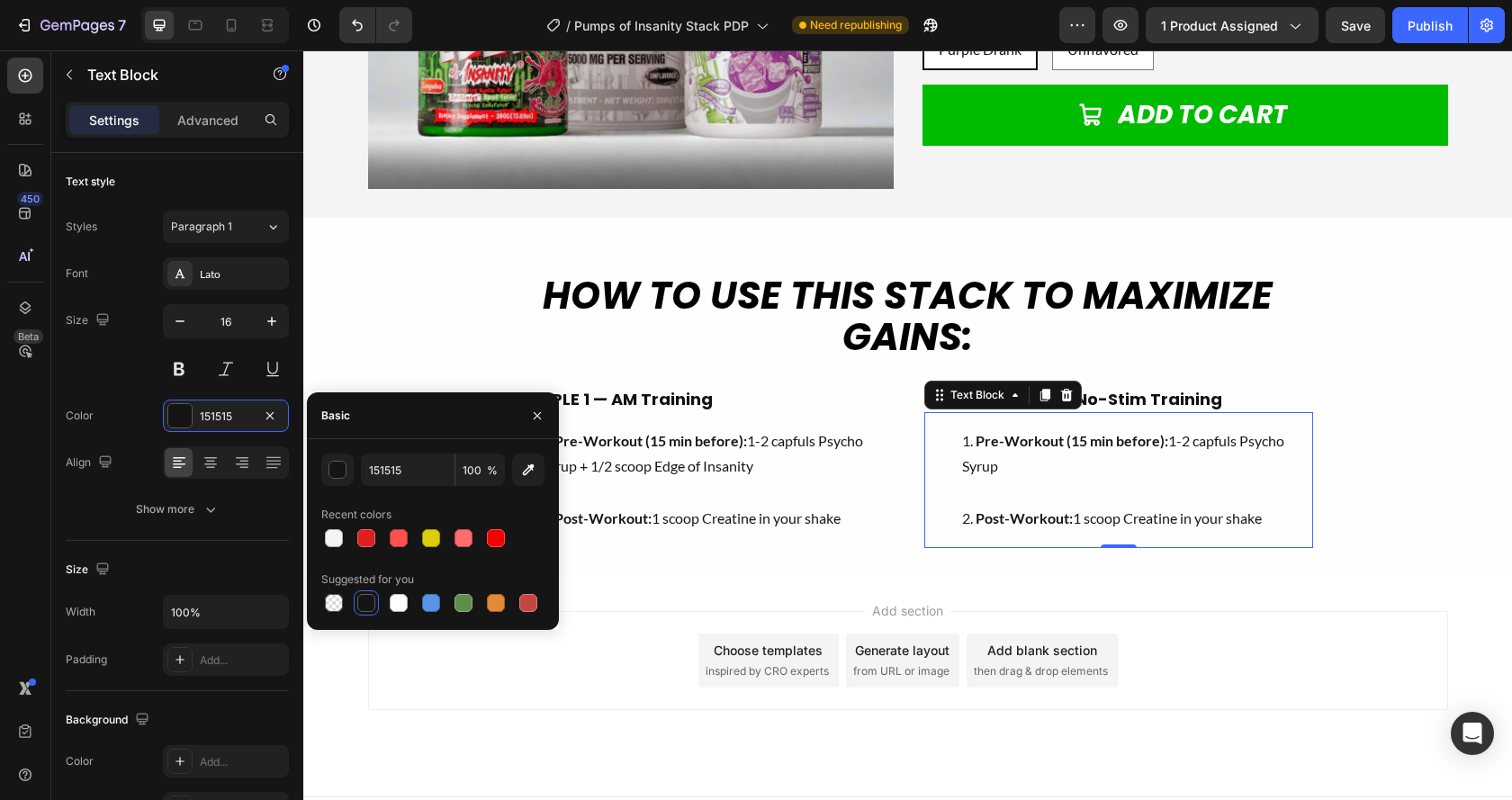 click on "Add section Choose templates inspired by CRO experts Generate layout from URL or image Add blank section then drag & drop elements" at bounding box center [908, 661] 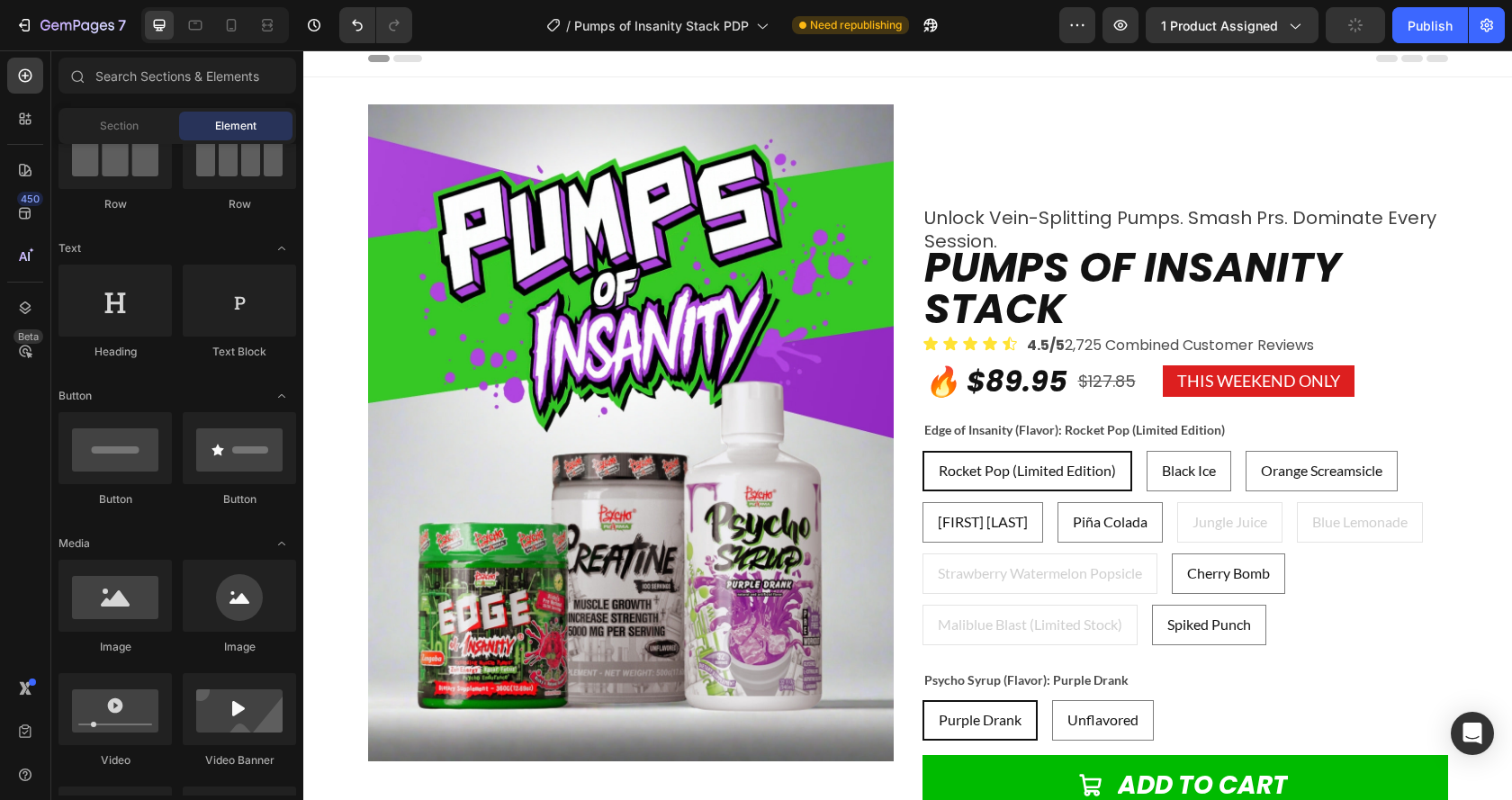 scroll, scrollTop: 0, scrollLeft: 0, axis: both 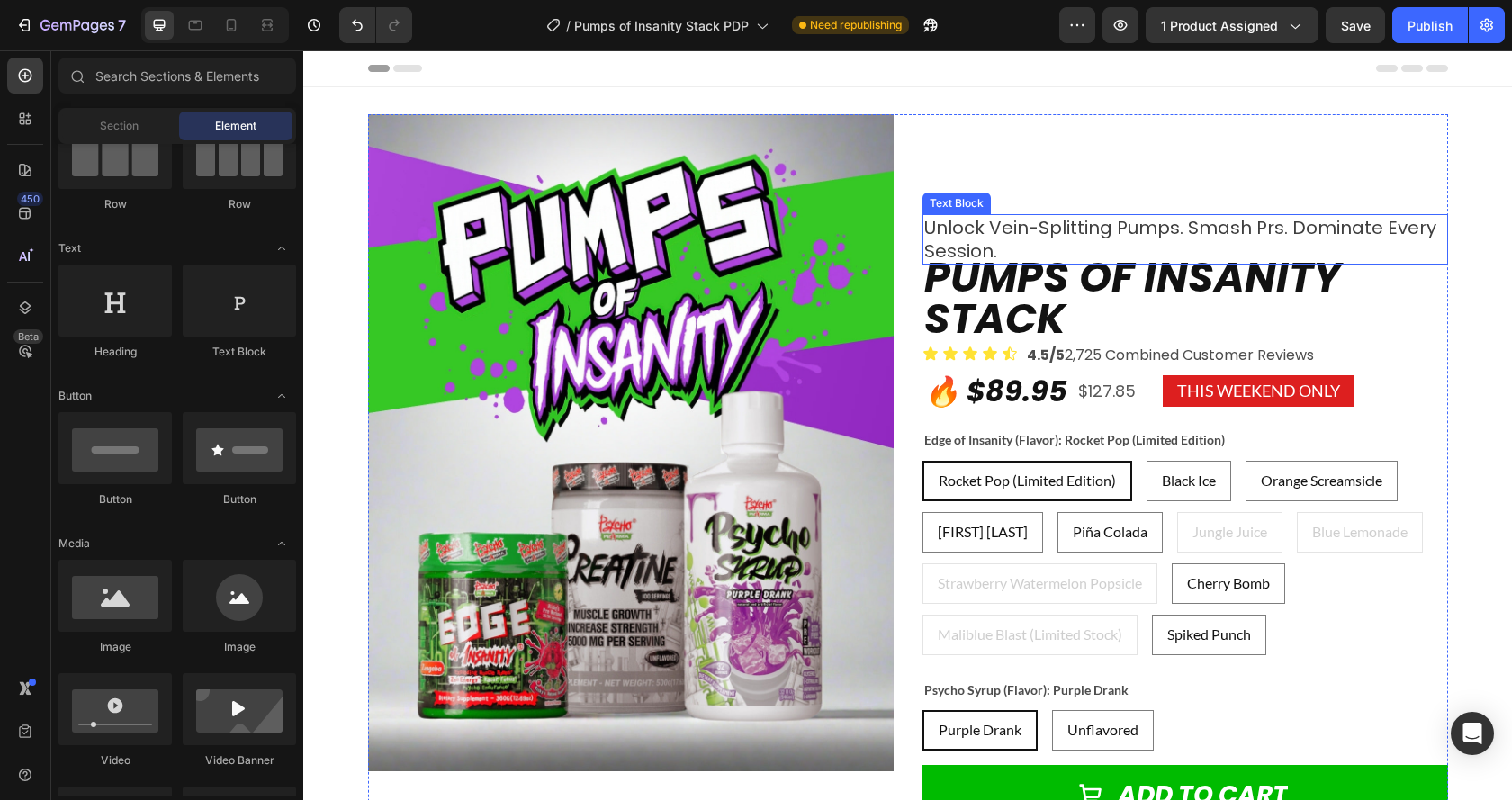click on "unlock vein-splitting pumps. smash prs. dominate every session." at bounding box center [1185, 239] 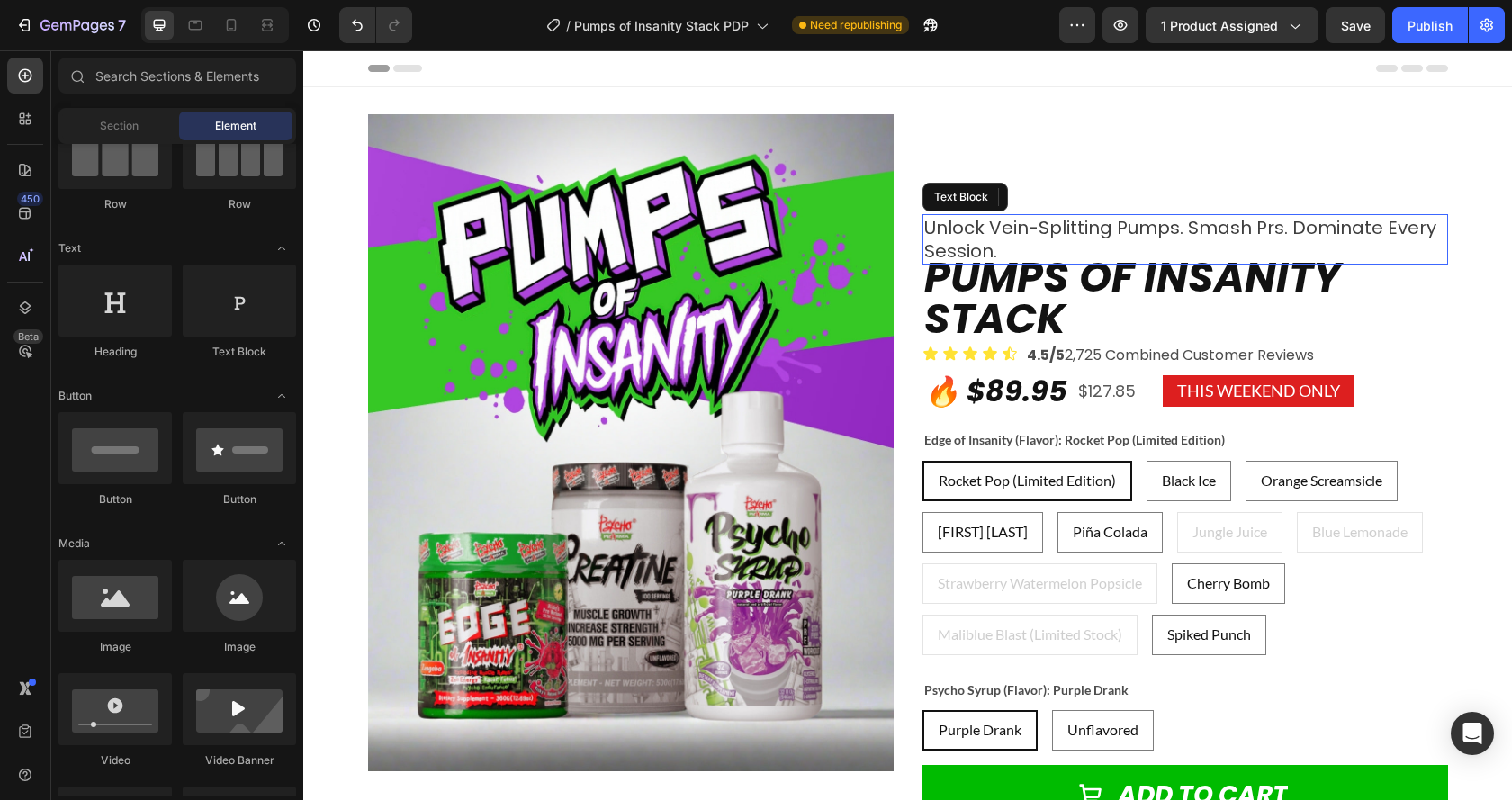 click on "unlock vein-splitting pumps. smash prs. dominate every session." at bounding box center [1185, 239] 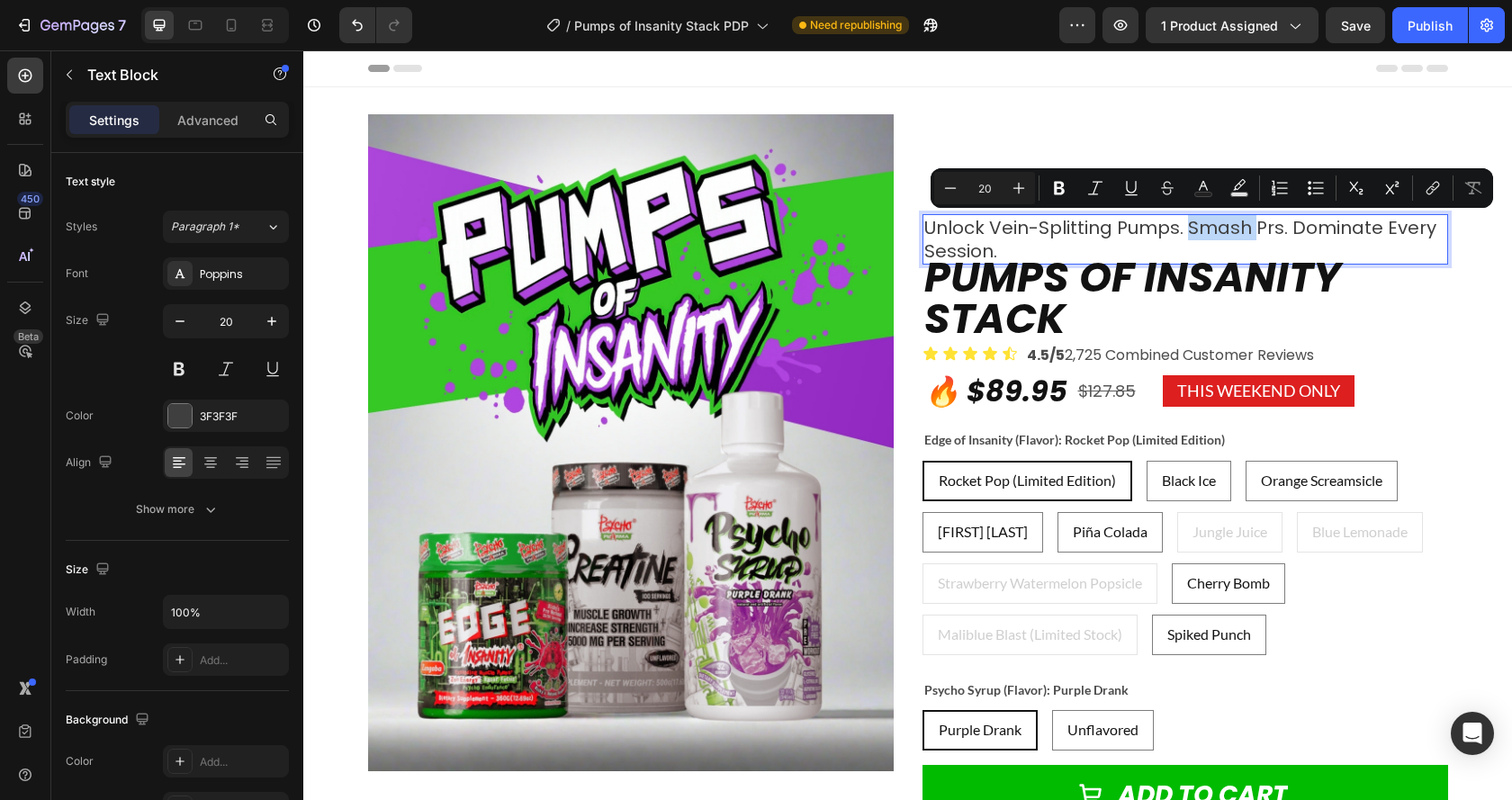 click on "unlock vein-splitting pumps. smash prs. dominate every session." at bounding box center (1185, 239) 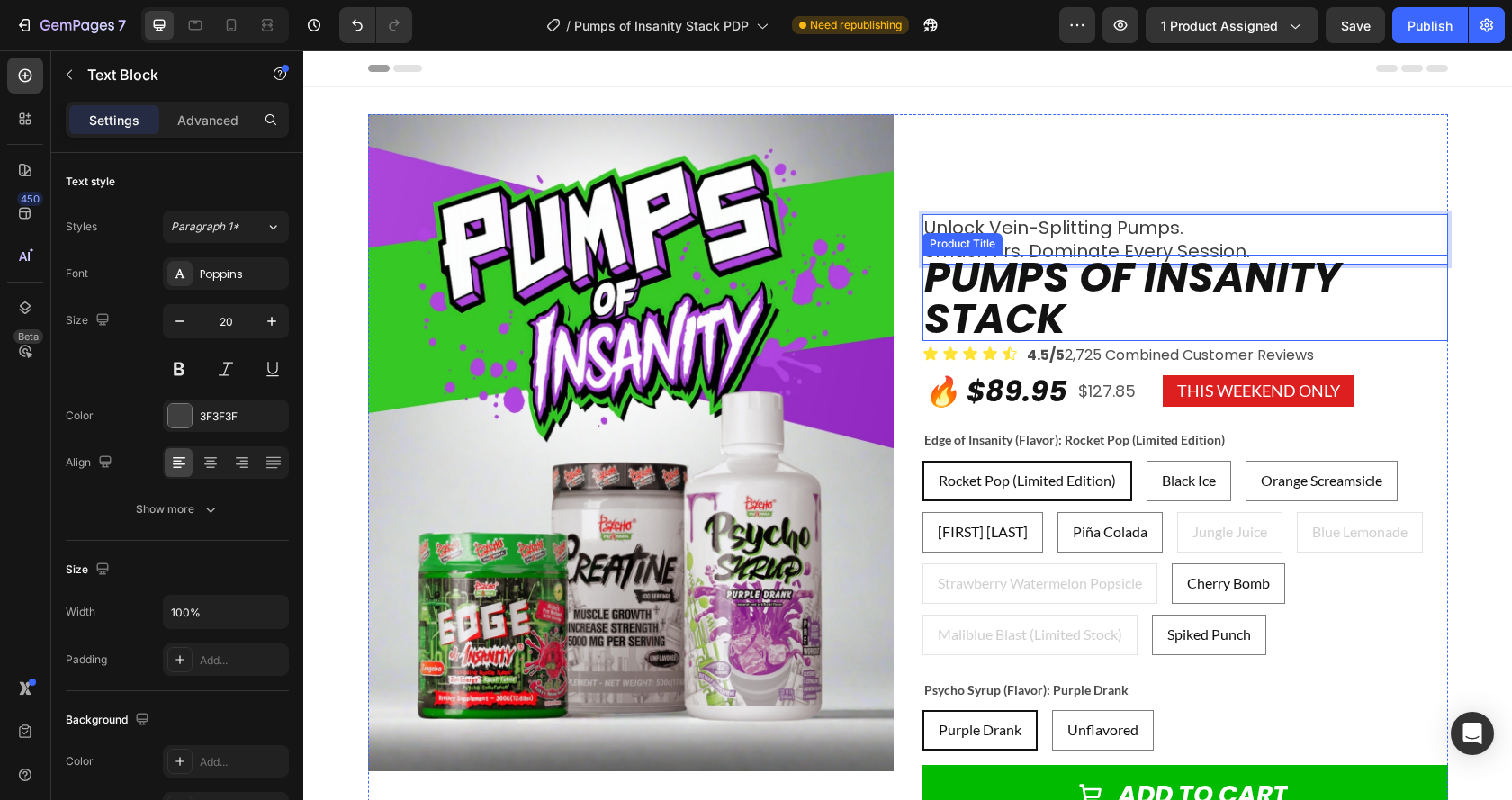 click on "Pumps of Insanity Stack" at bounding box center (1185, 298) 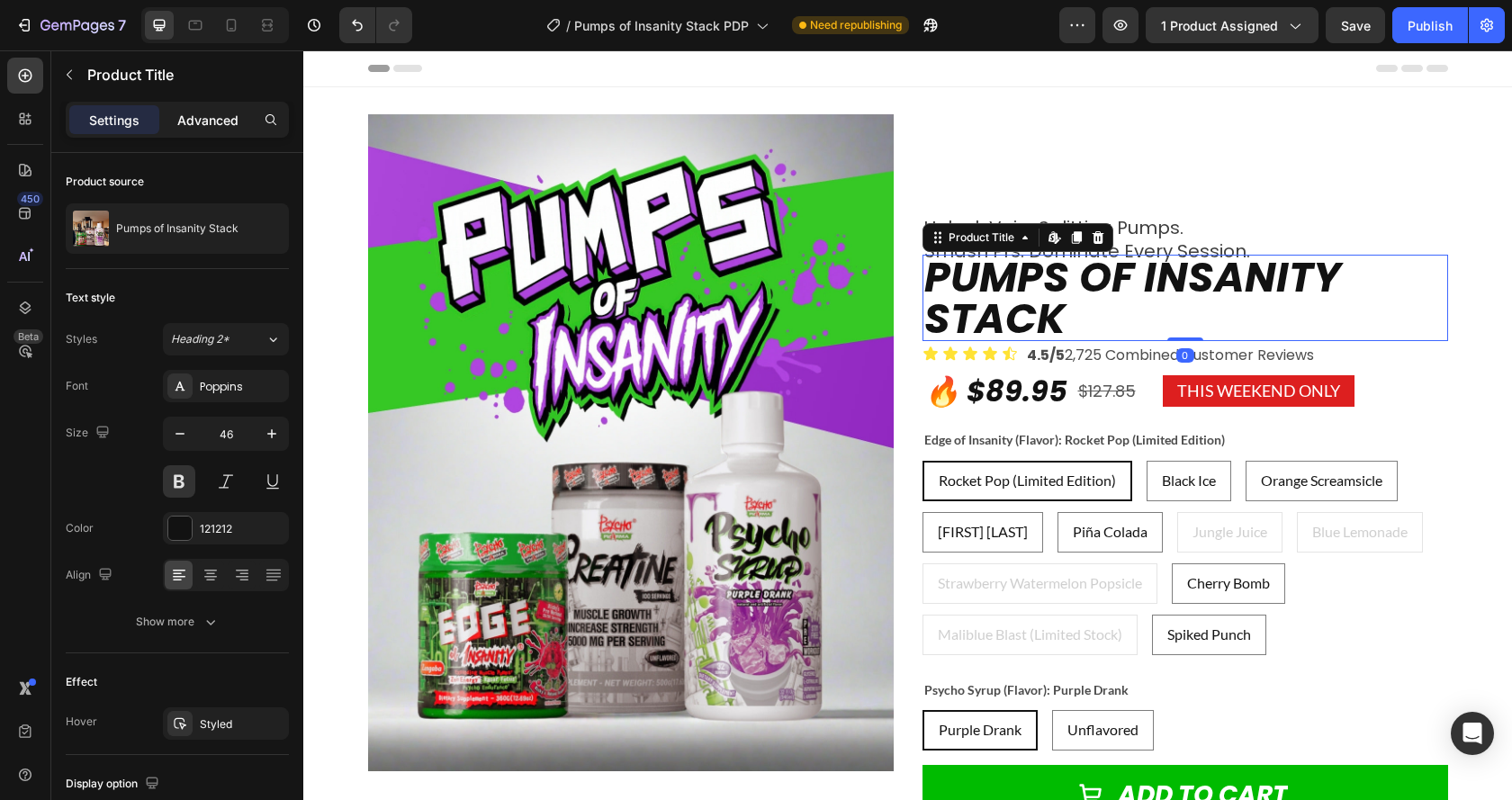 click on "Advanced" at bounding box center (208, 120) 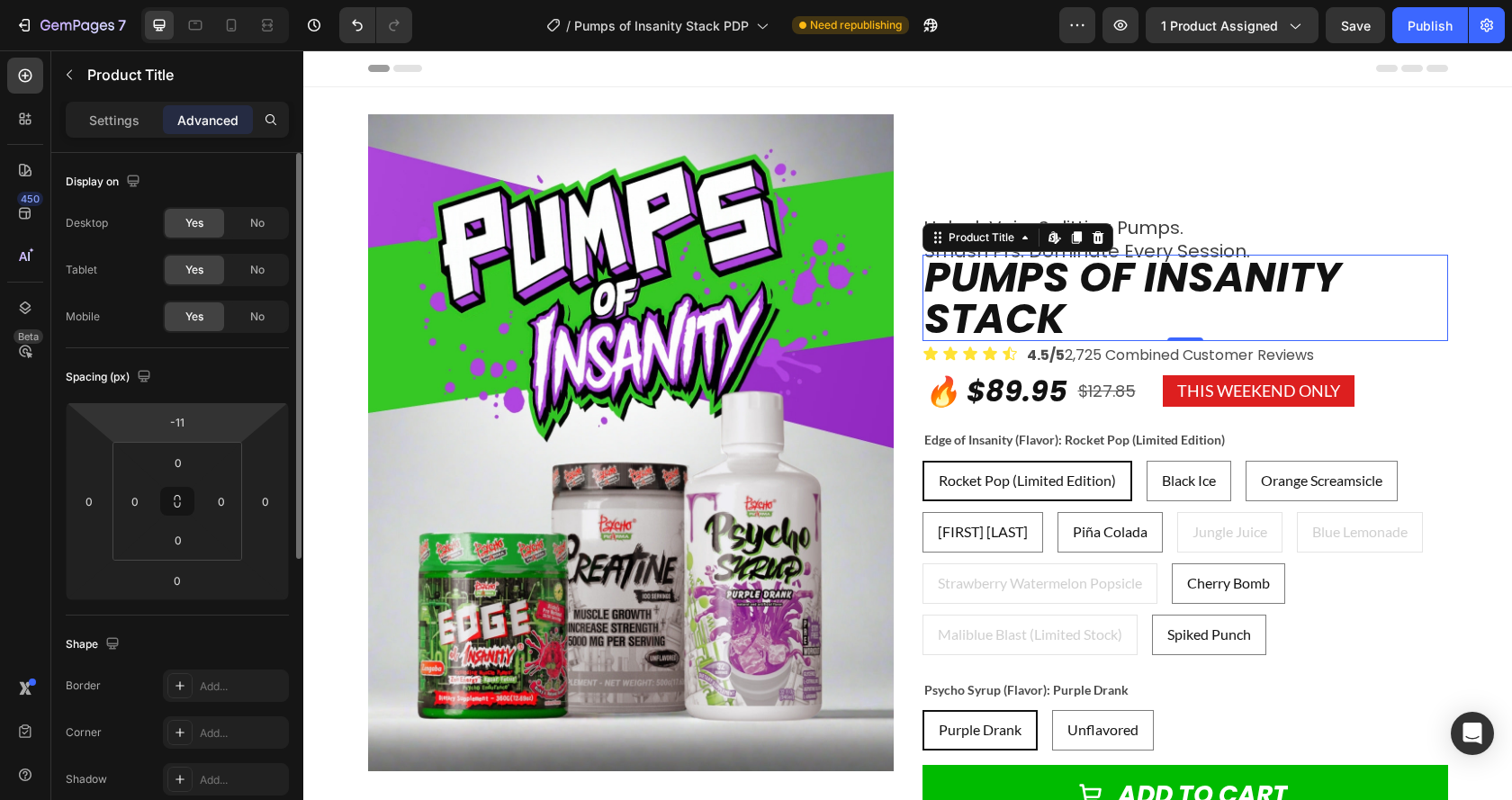click on "-11" at bounding box center [177, 422] 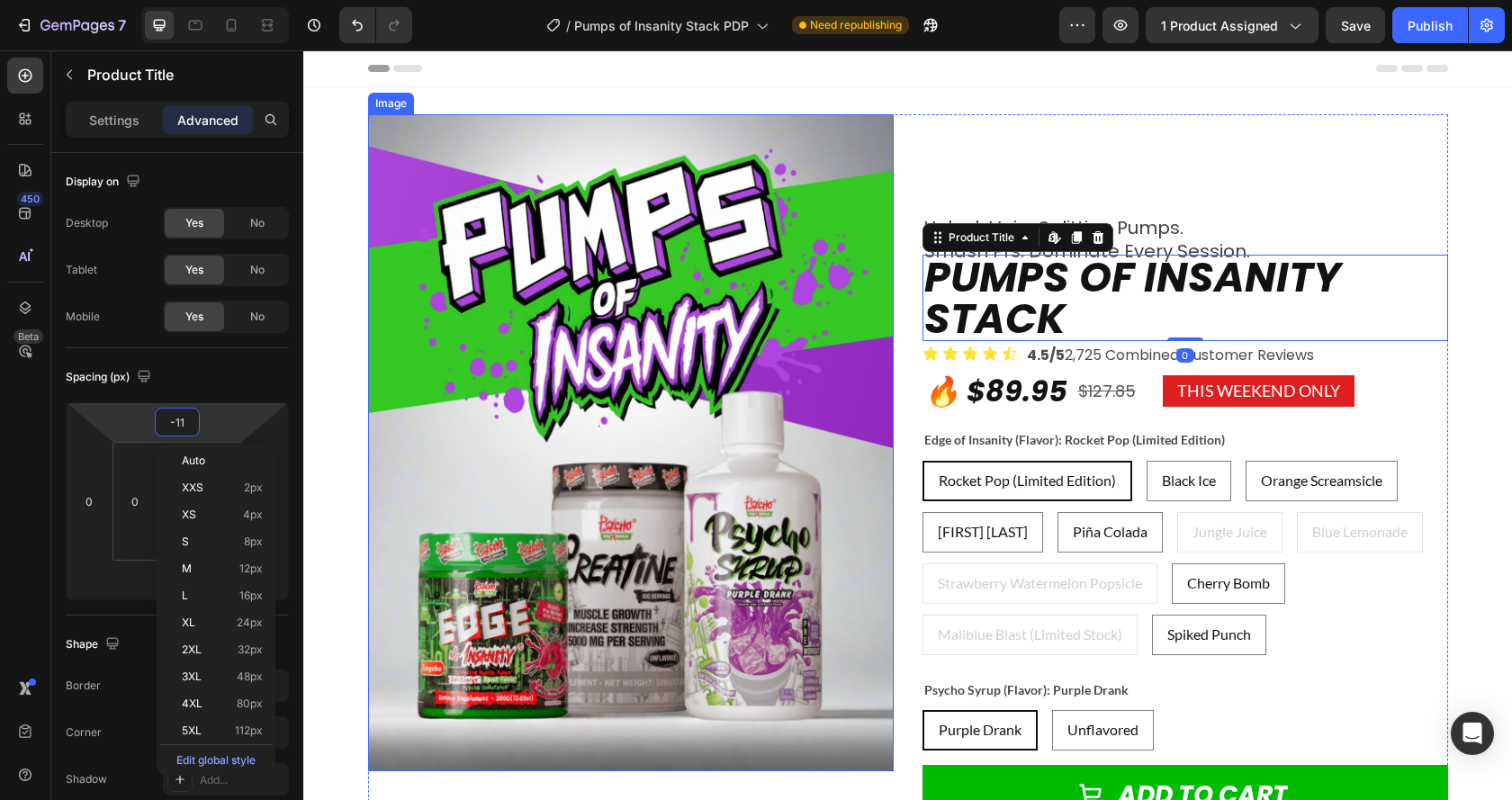 type on "0" 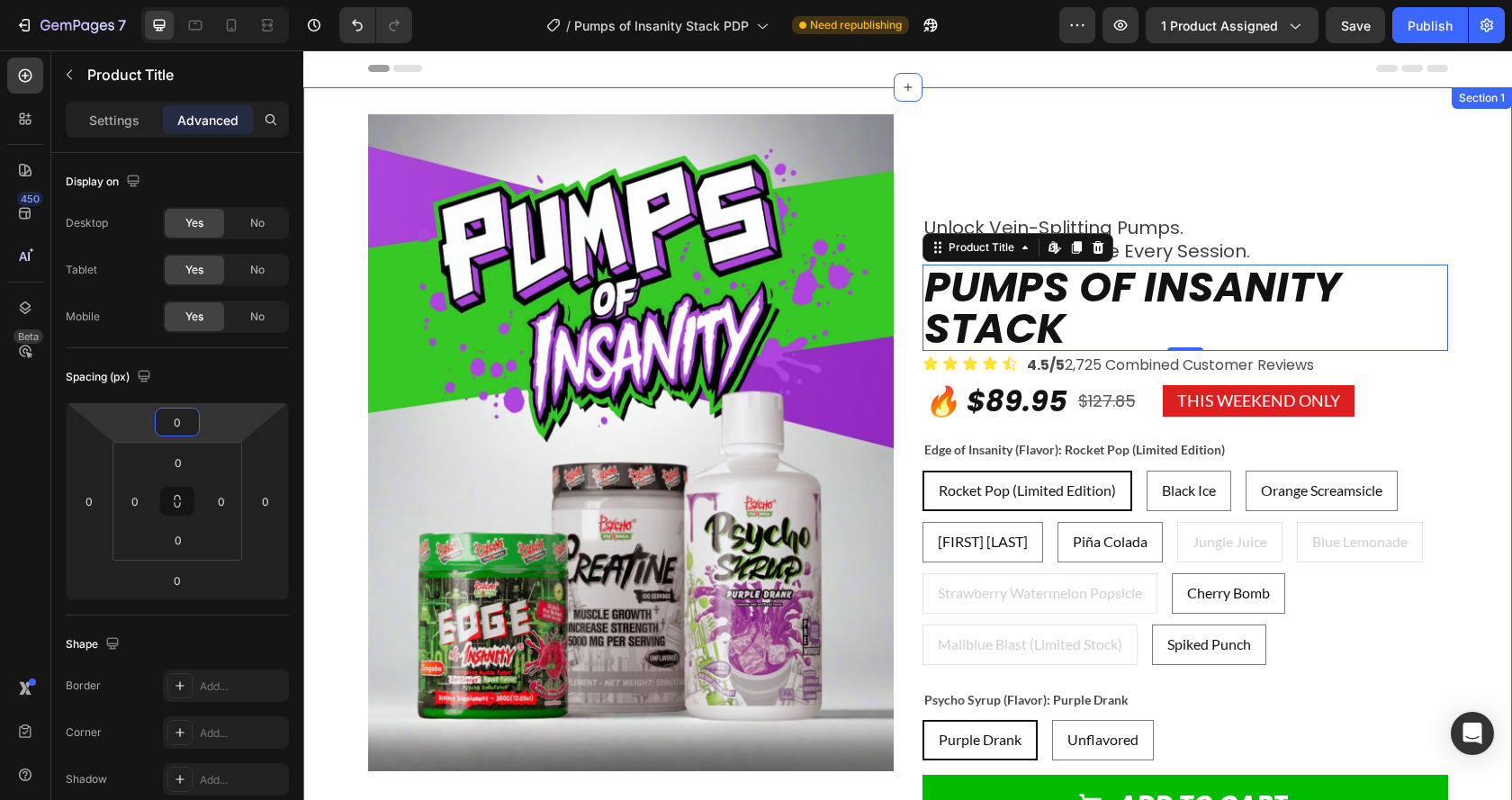 click on "Image
Icon “These pumps were so intense my sleeves felt painted on after the first couple sets.” — [NAME] [NAME], Verified Buyer Text Block Row unlock vein-splitting pumps. <br> smash prs. dominate every session. Text Block Pumps of Insanity Stack Product Title   Edit content in Shopify 0 Icon Icon Icon Icon Icon Icon List 4.5/5  <br>  2,725 Combined Customer Reviews Text Block Row 🔥 $89.95 Heading $127.85 Heading this weekend only Text Block Row Edge of Insanity (Flavor): Rocket Pop (Limited Edition) Rocket Pop (Limited Edition) Rocket Pop (Limited Edition) <br>    Rocket Pop (Limited Edition) Black Ice Black Ice <br>     Black Ice Orange Screamsicle Orange Screamsicle <br>     Orange Screamsicle Ricky's Rotund Raspberry Ricky's Rotund Raspberry <br>     Ricky's Rotund Raspberry Piña Colada Piña Colada <br>     Piña Colada Jungle Juice Jungle Juice <br>     Jungle Juice Blue Lemonade Blue Lemonade <br>     Blue Lemonade Strawberry Watermelon Popsicle Strawberry Watermelon Popsicle <br>     Strawberry Watermelon Popsicle" at bounding box center [907, 587] 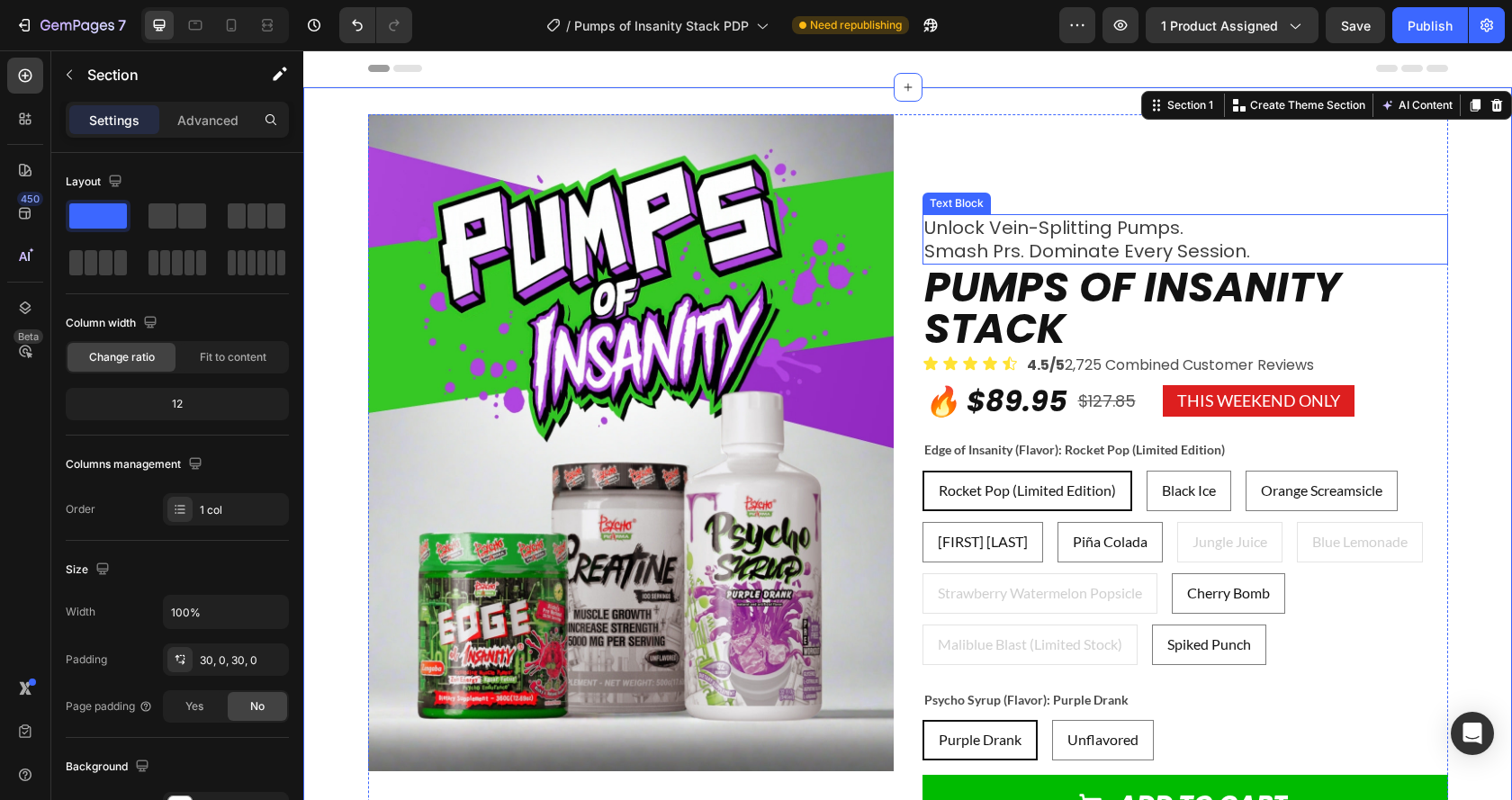 click on "unlock vein-splitting pumps. smash prs. dominate every session." at bounding box center [1185, 239] 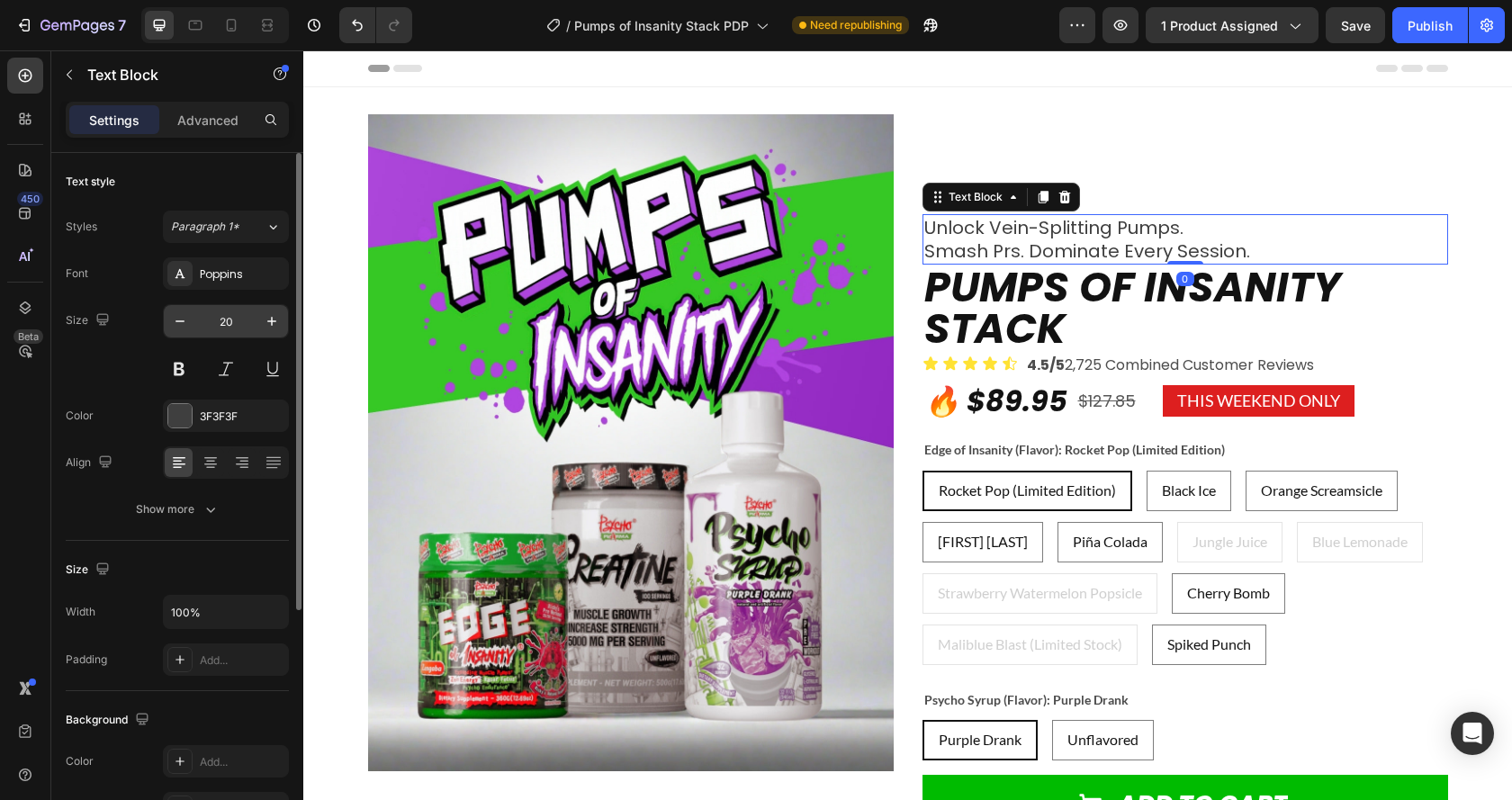 click on "20" at bounding box center [226, 321] 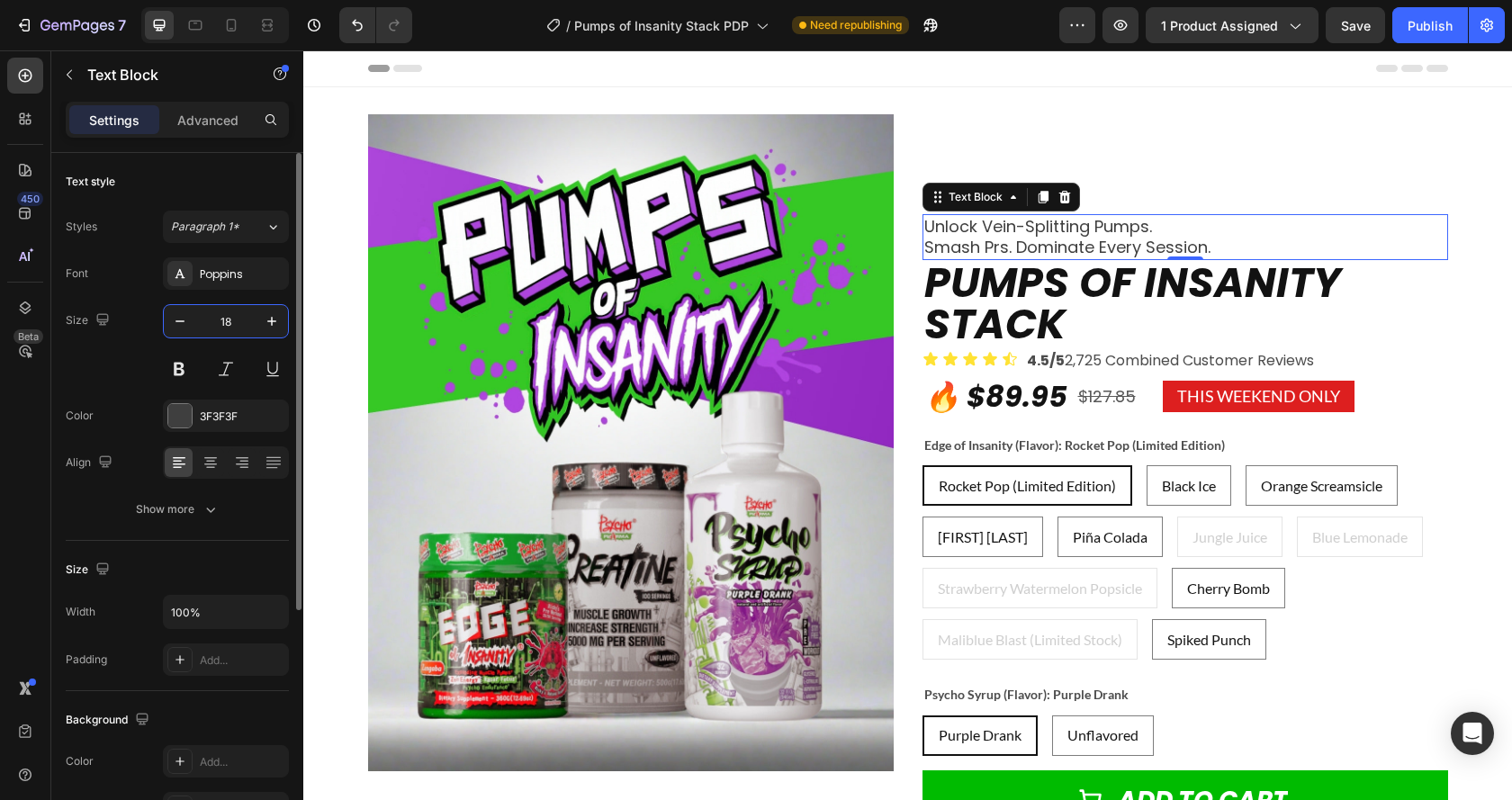 click on "18" at bounding box center (226, 321) 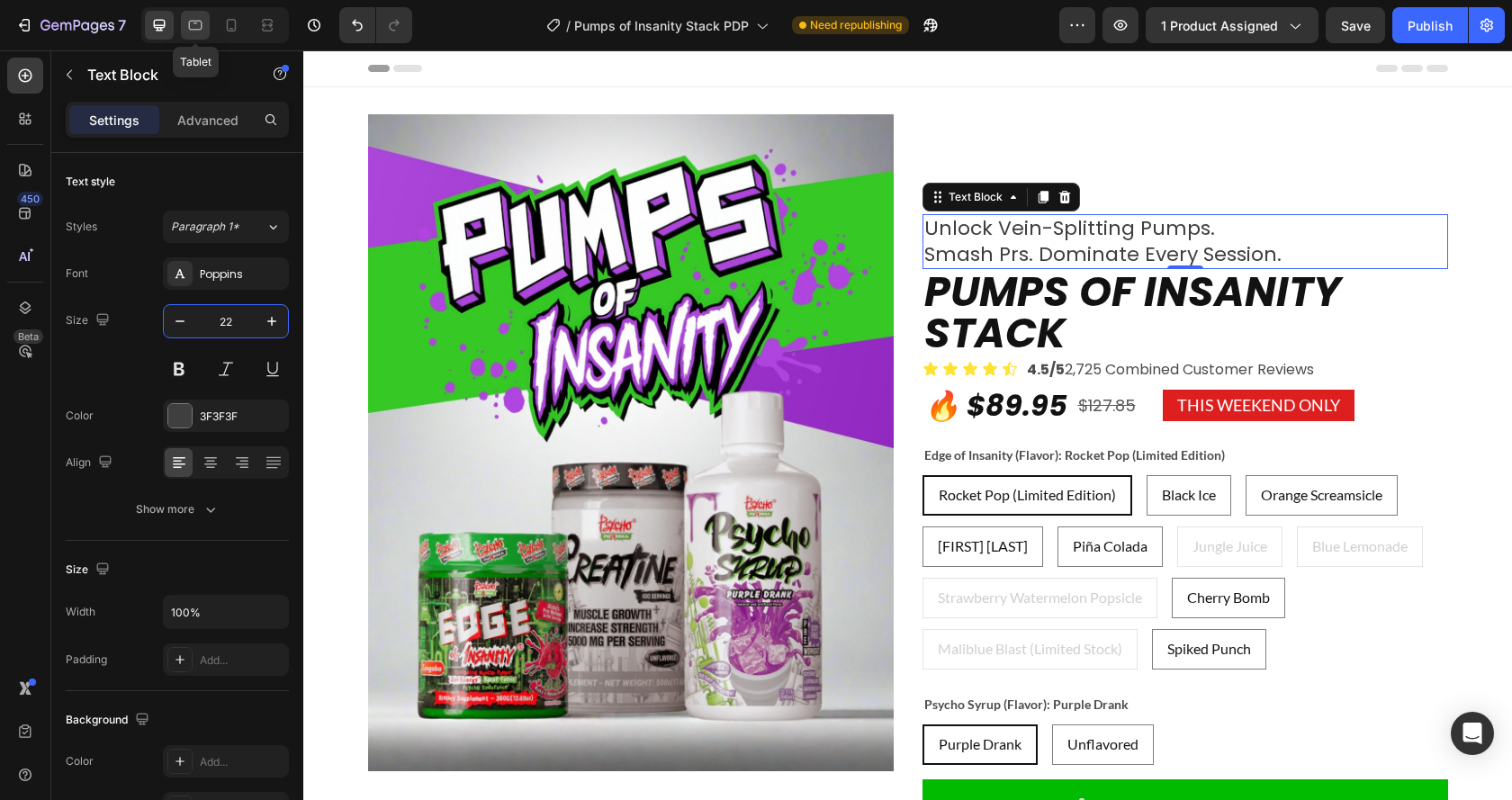 type on "22" 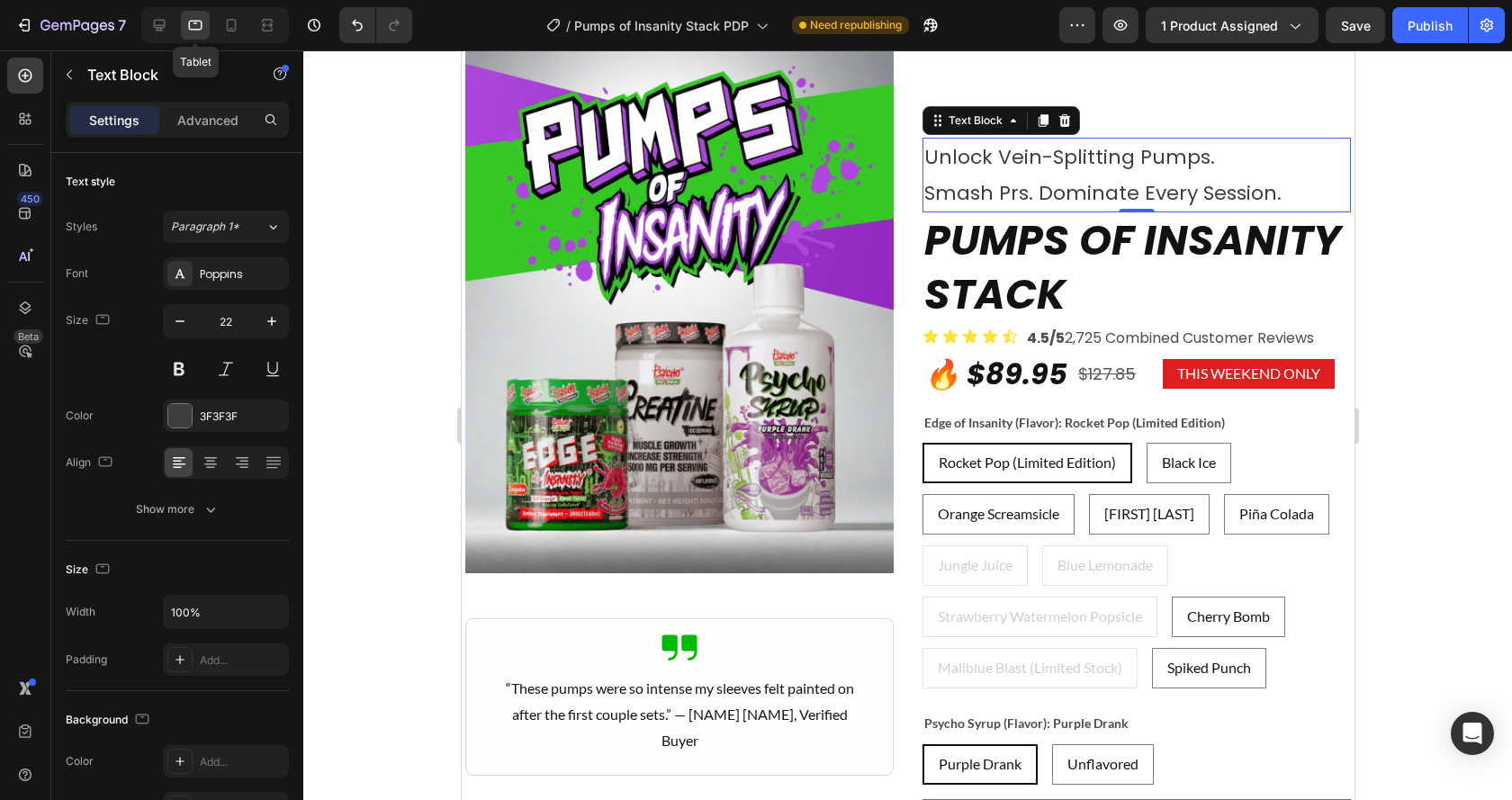 scroll, scrollTop: 101, scrollLeft: 0, axis: vertical 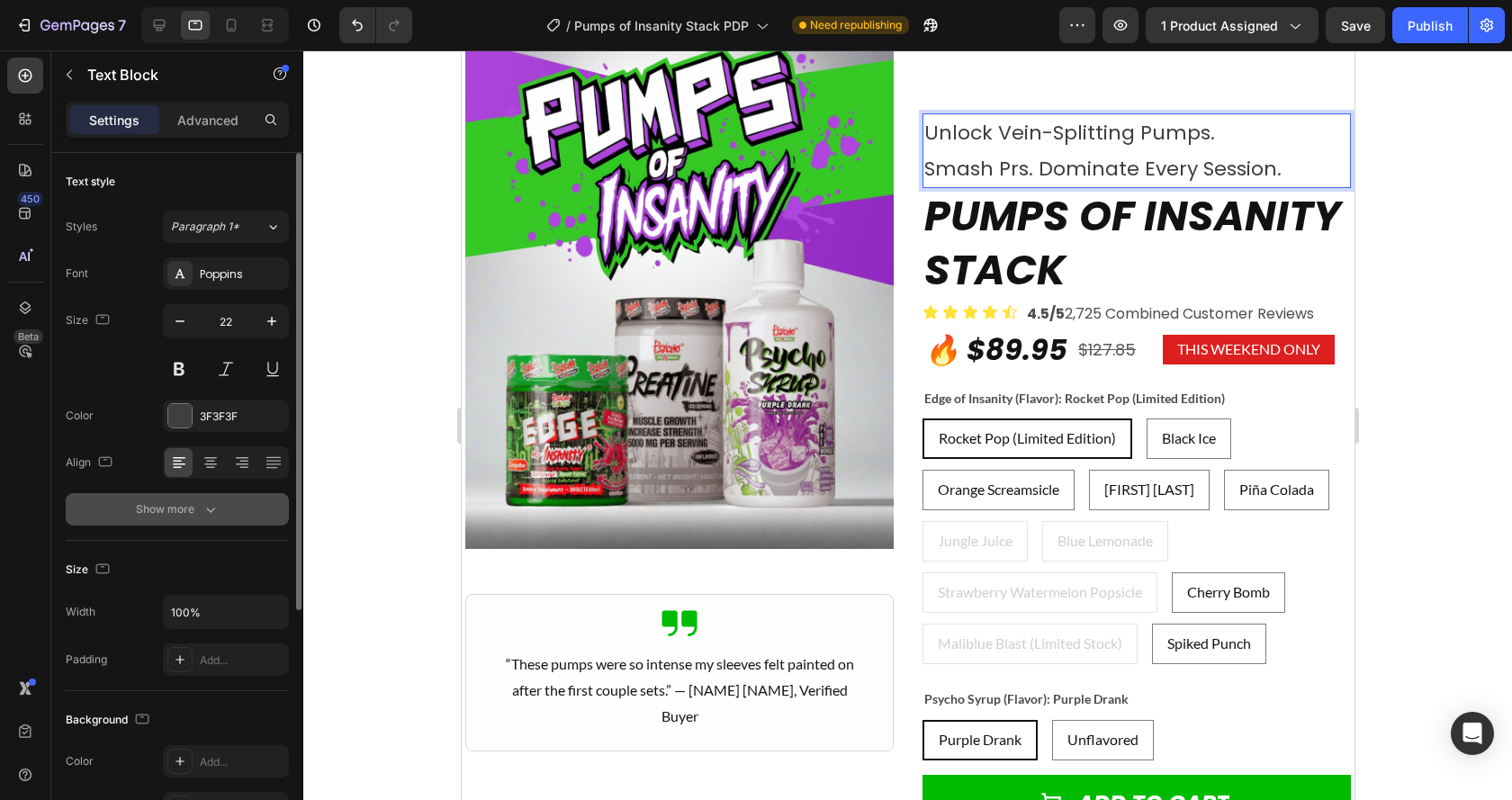 click on "Show more" at bounding box center [177, 509] 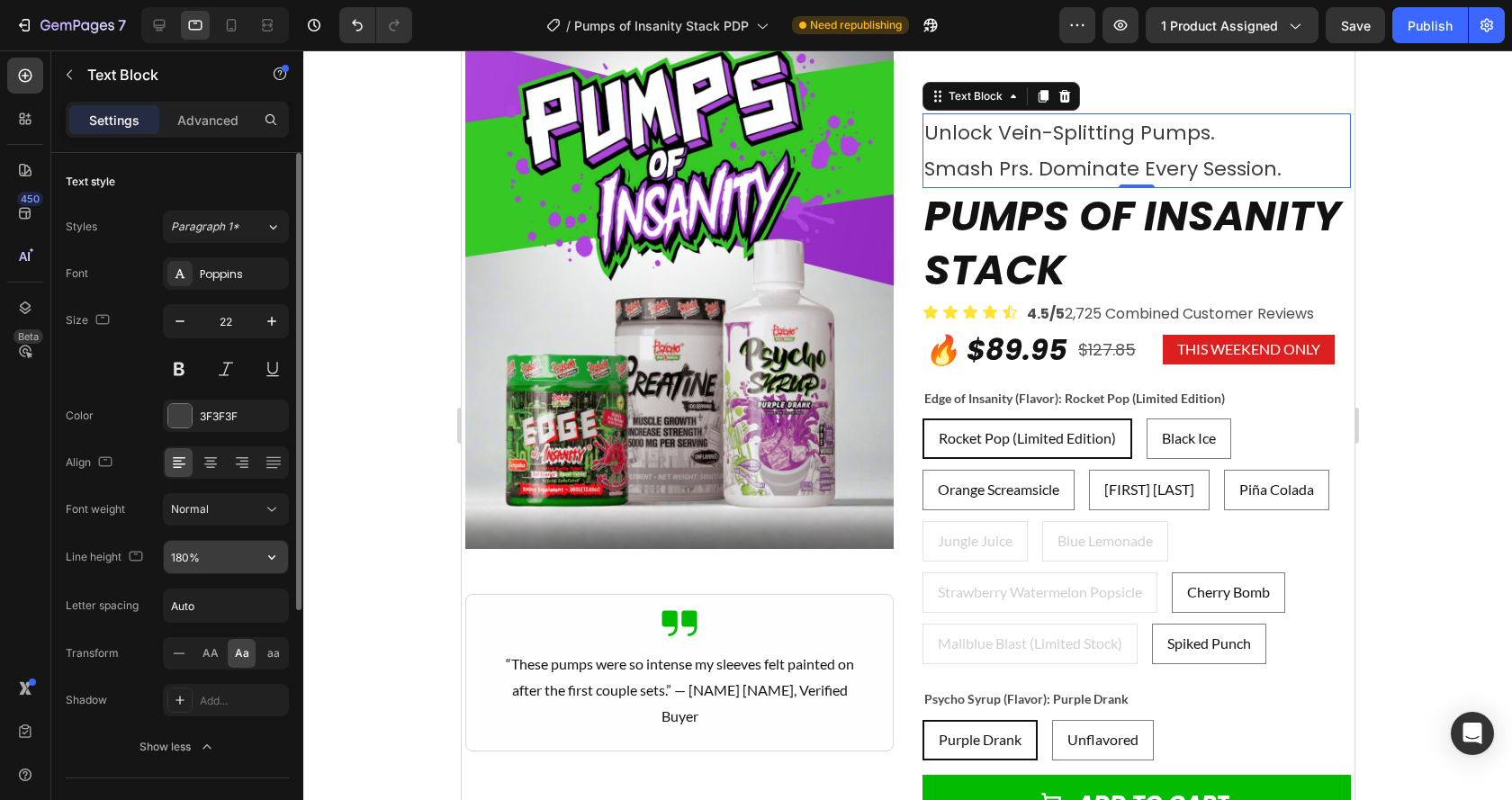 click on "180%" at bounding box center [226, 557] 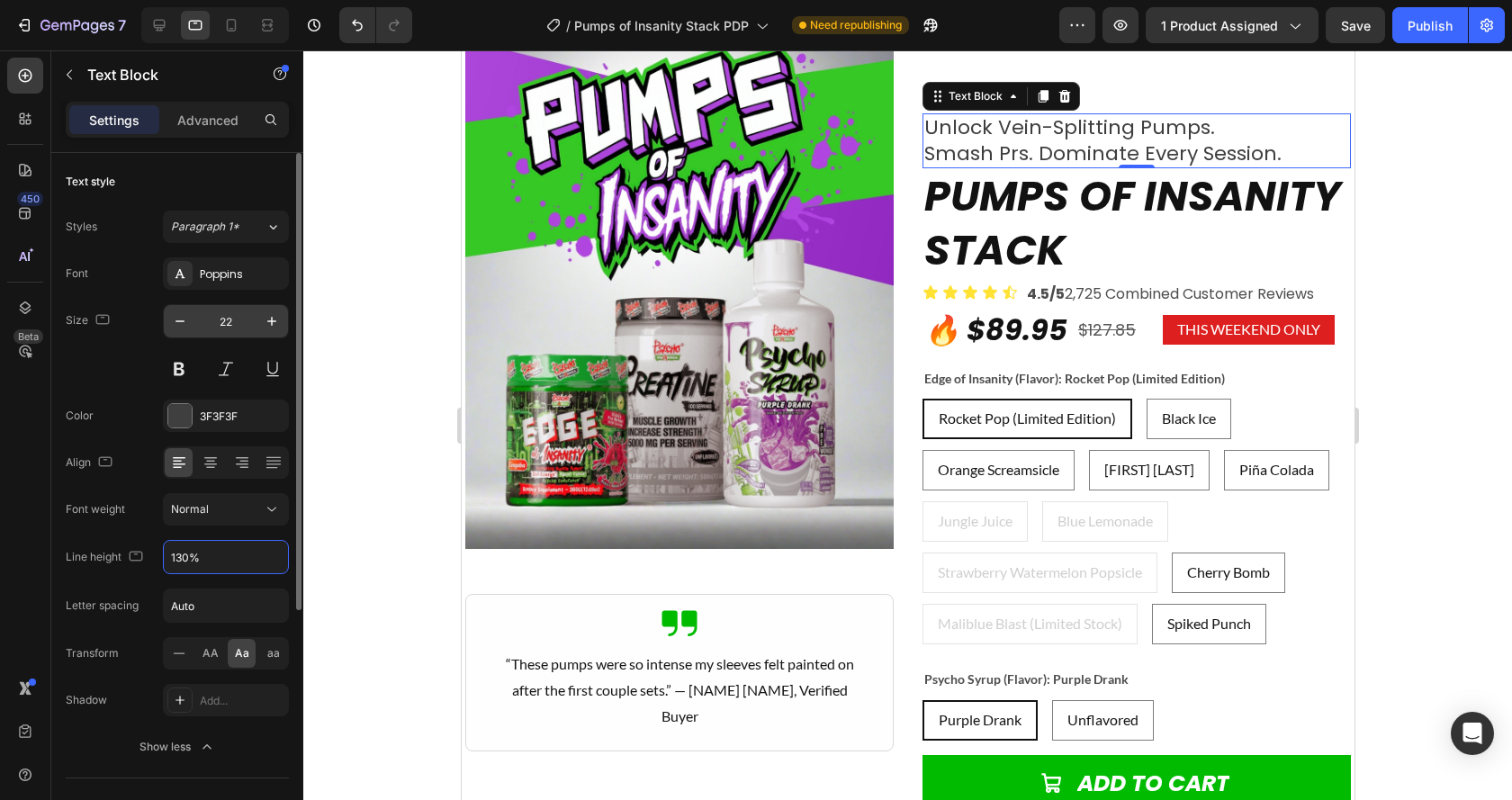 type on "130%" 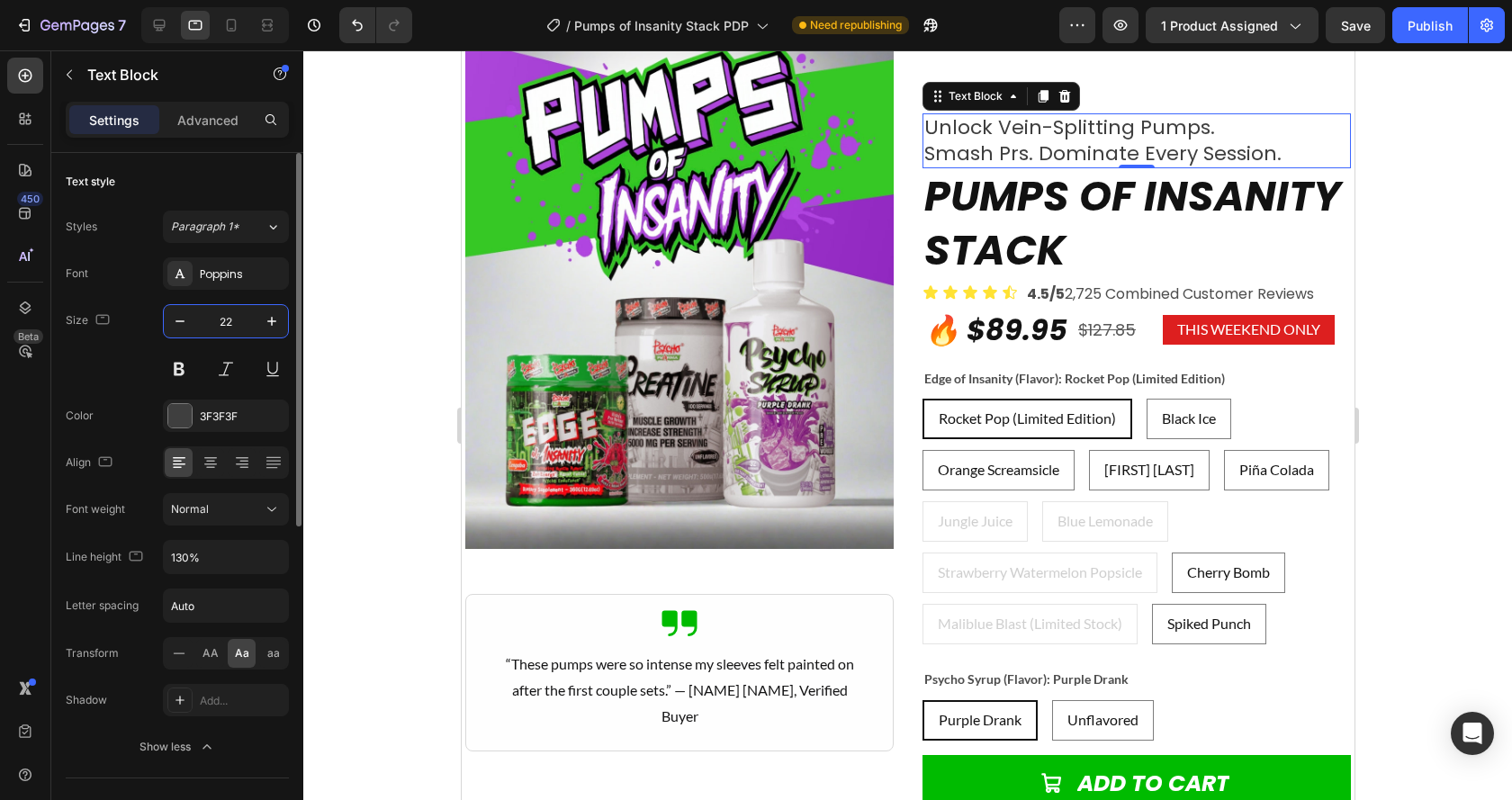 click on "22" at bounding box center [226, 321] 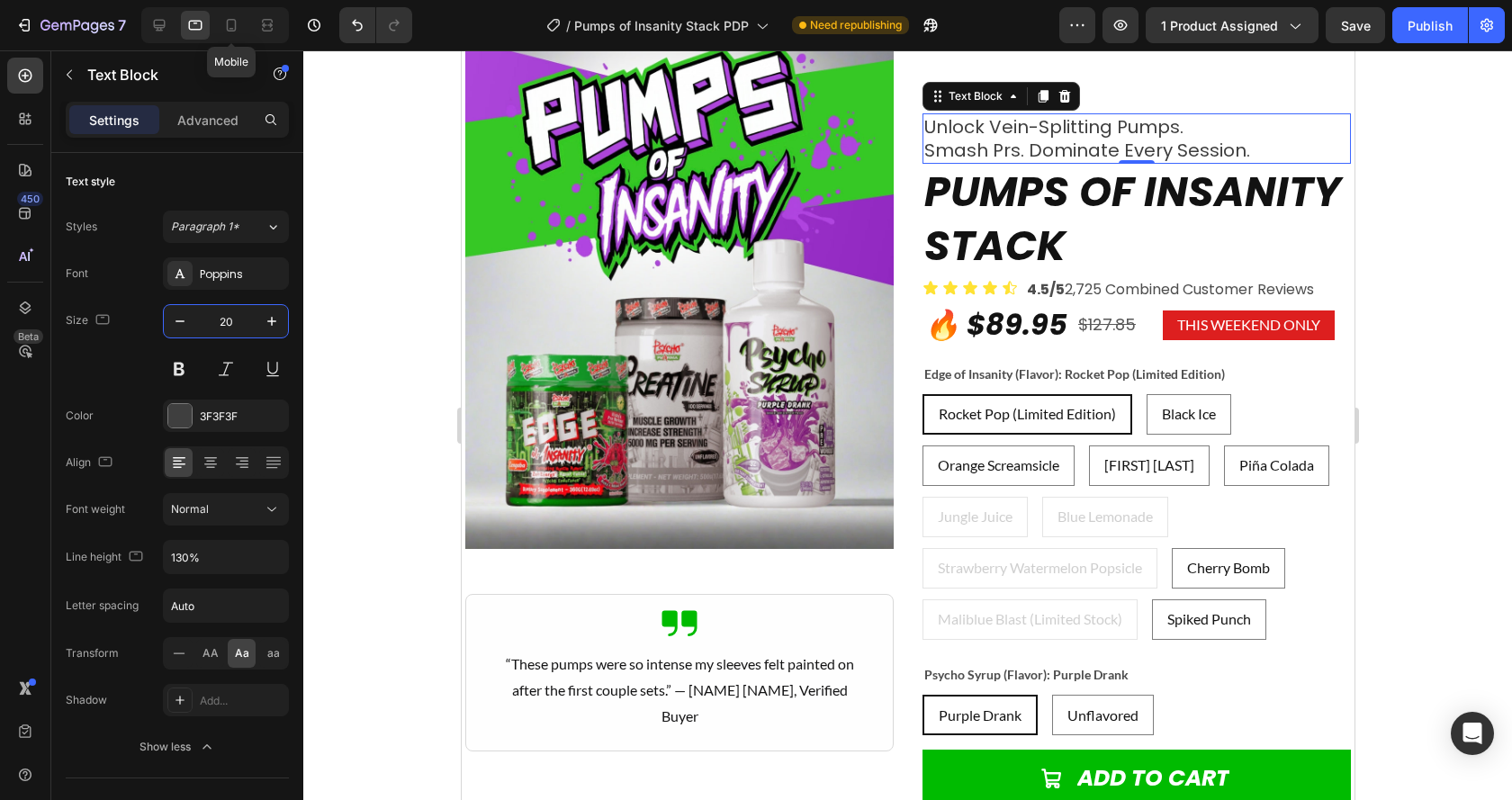 click 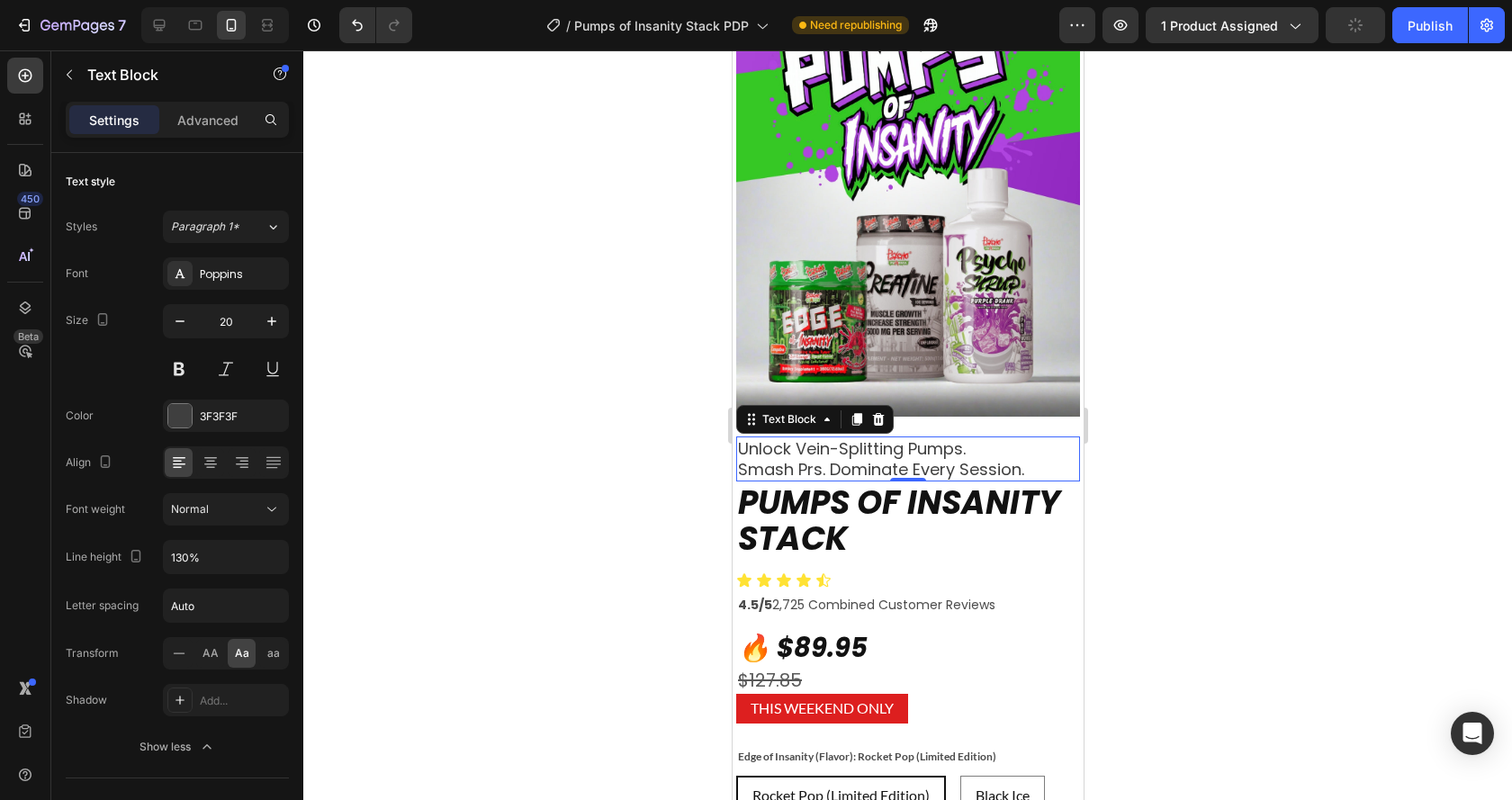 type on "18" 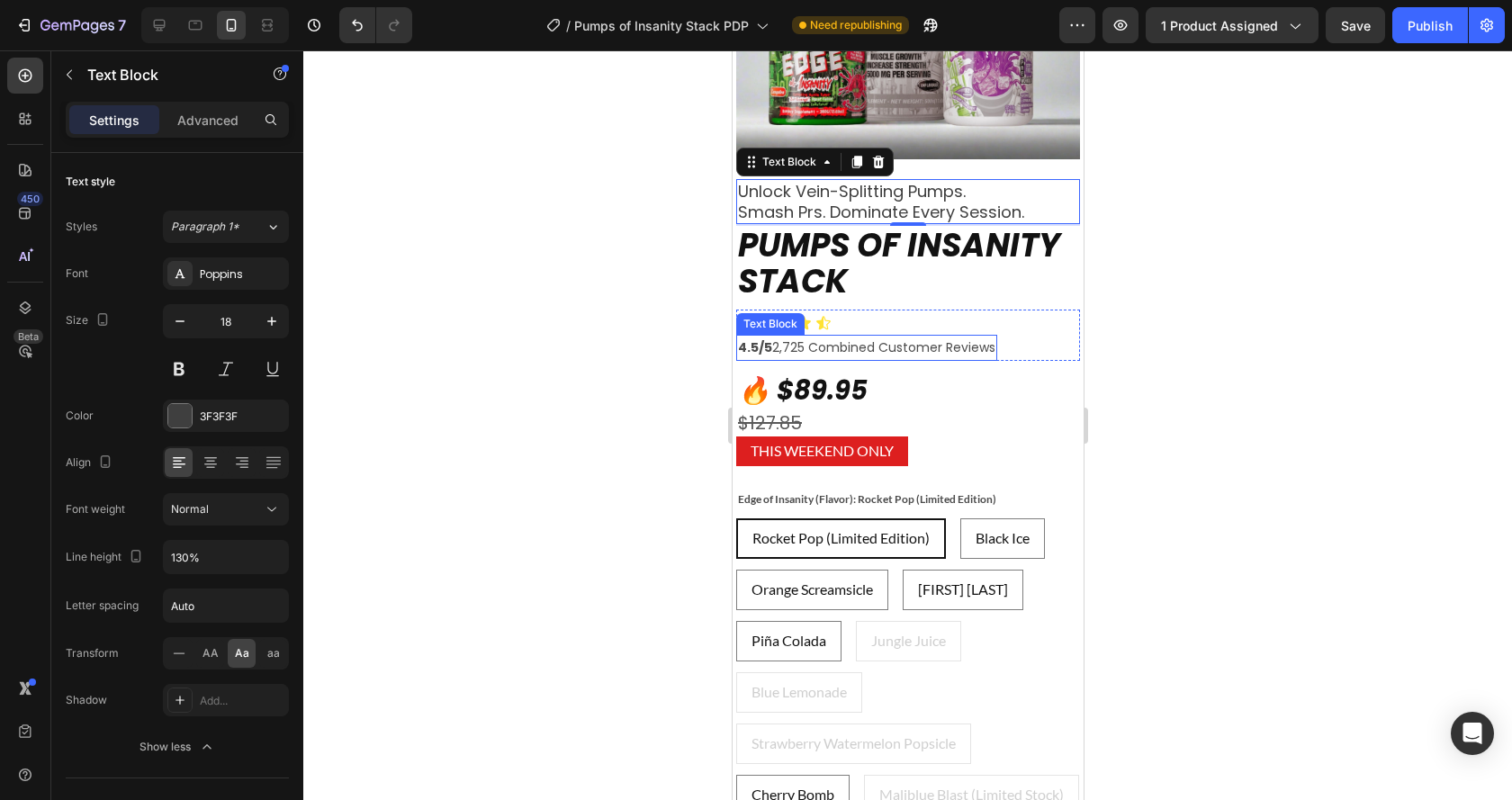 scroll, scrollTop: 317, scrollLeft: 0, axis: vertical 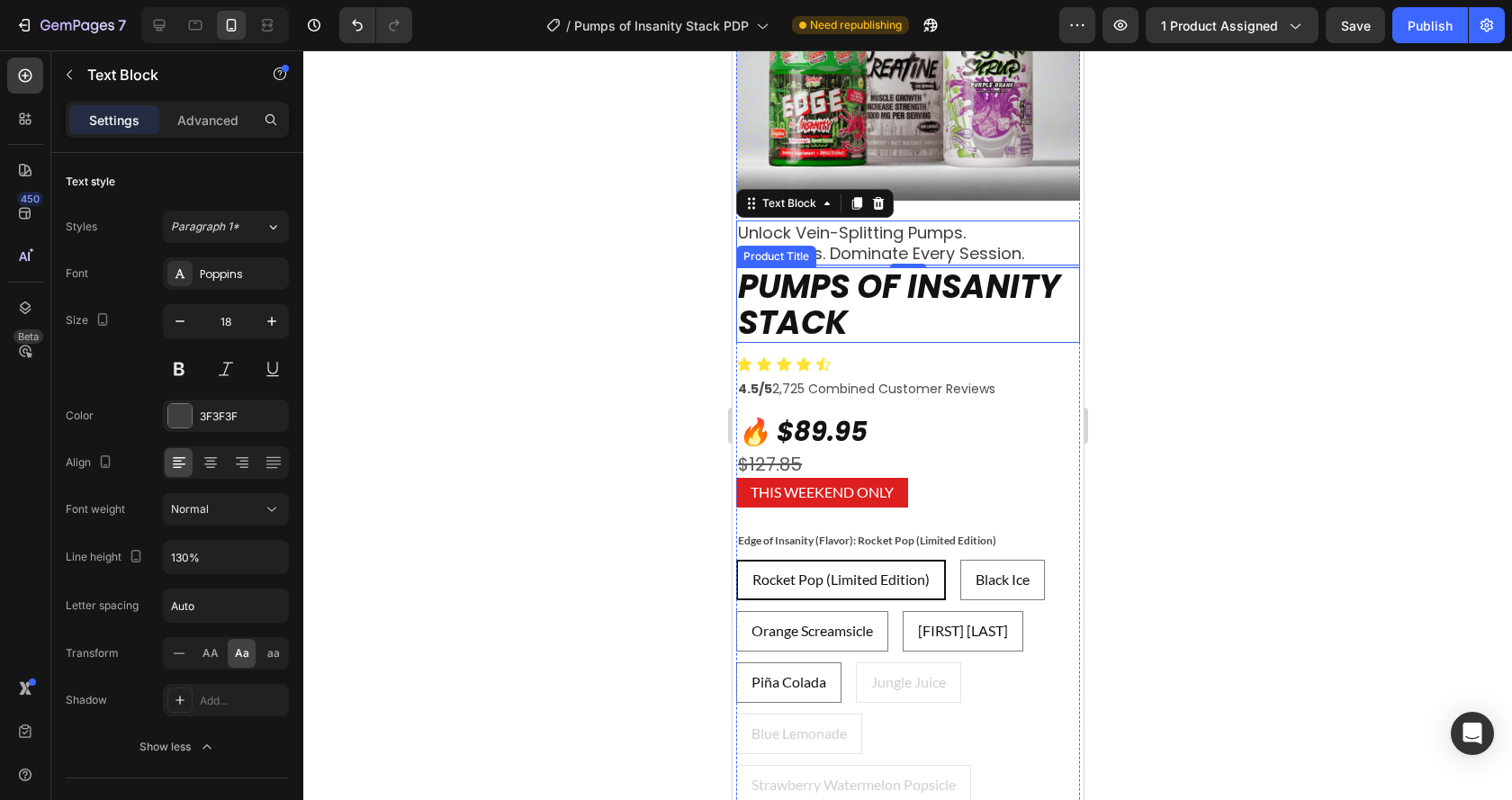 click on "Pumps of Insanity Stack" at bounding box center [907, 304] 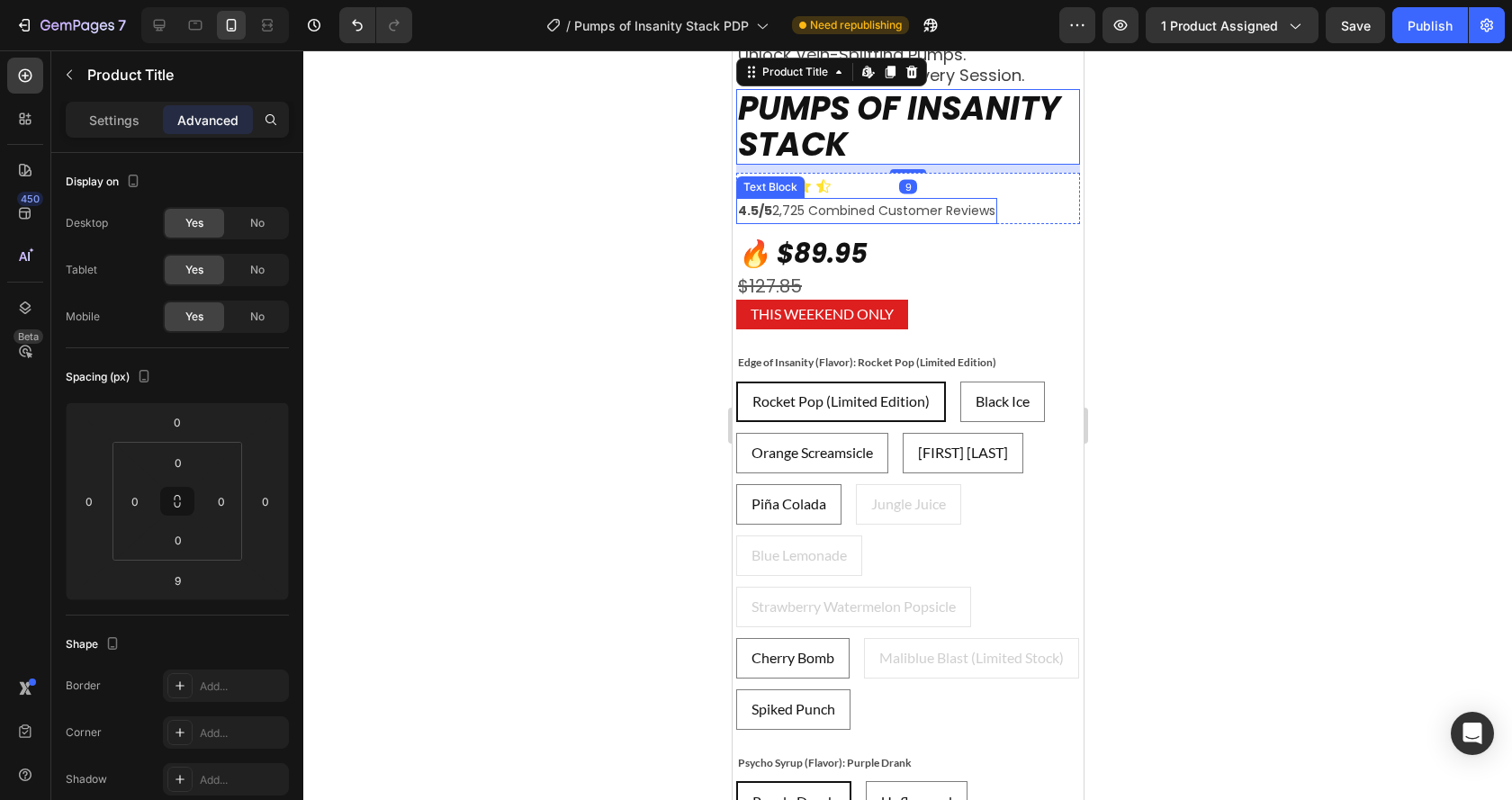 scroll, scrollTop: 497, scrollLeft: 0, axis: vertical 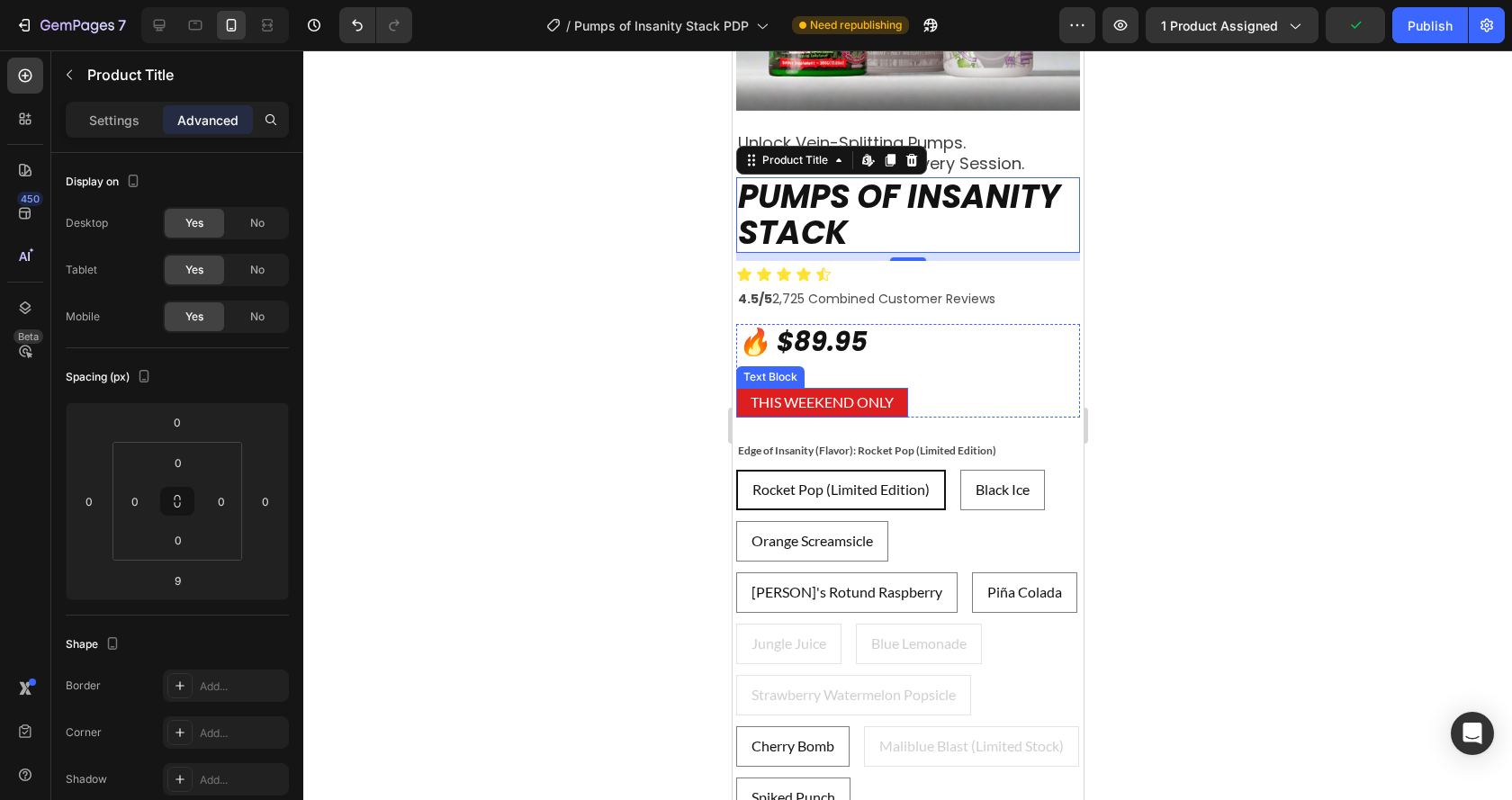 click on "this weekend only" at bounding box center [821, 402] 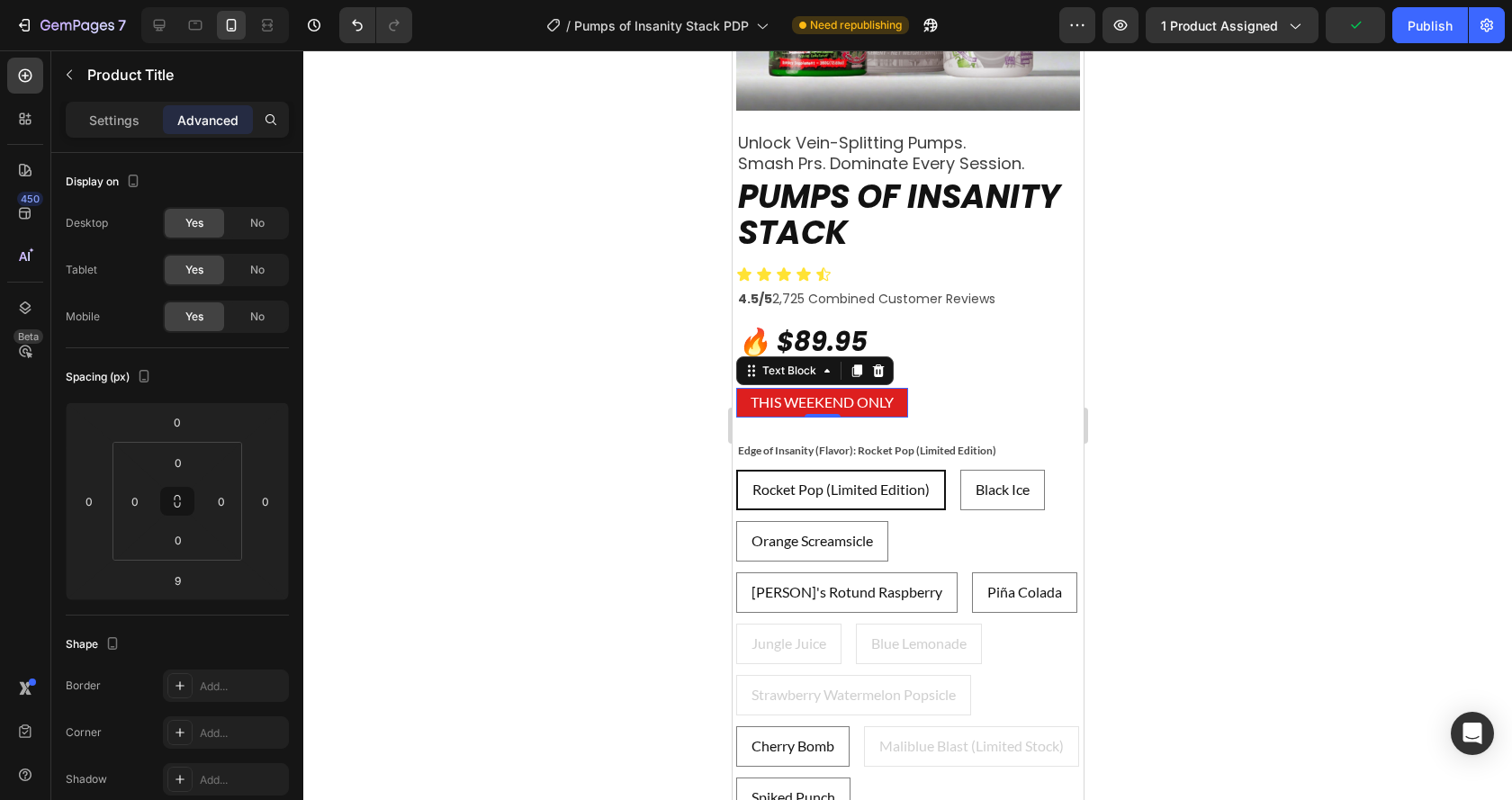 click on "this weekend only" at bounding box center (821, 402) 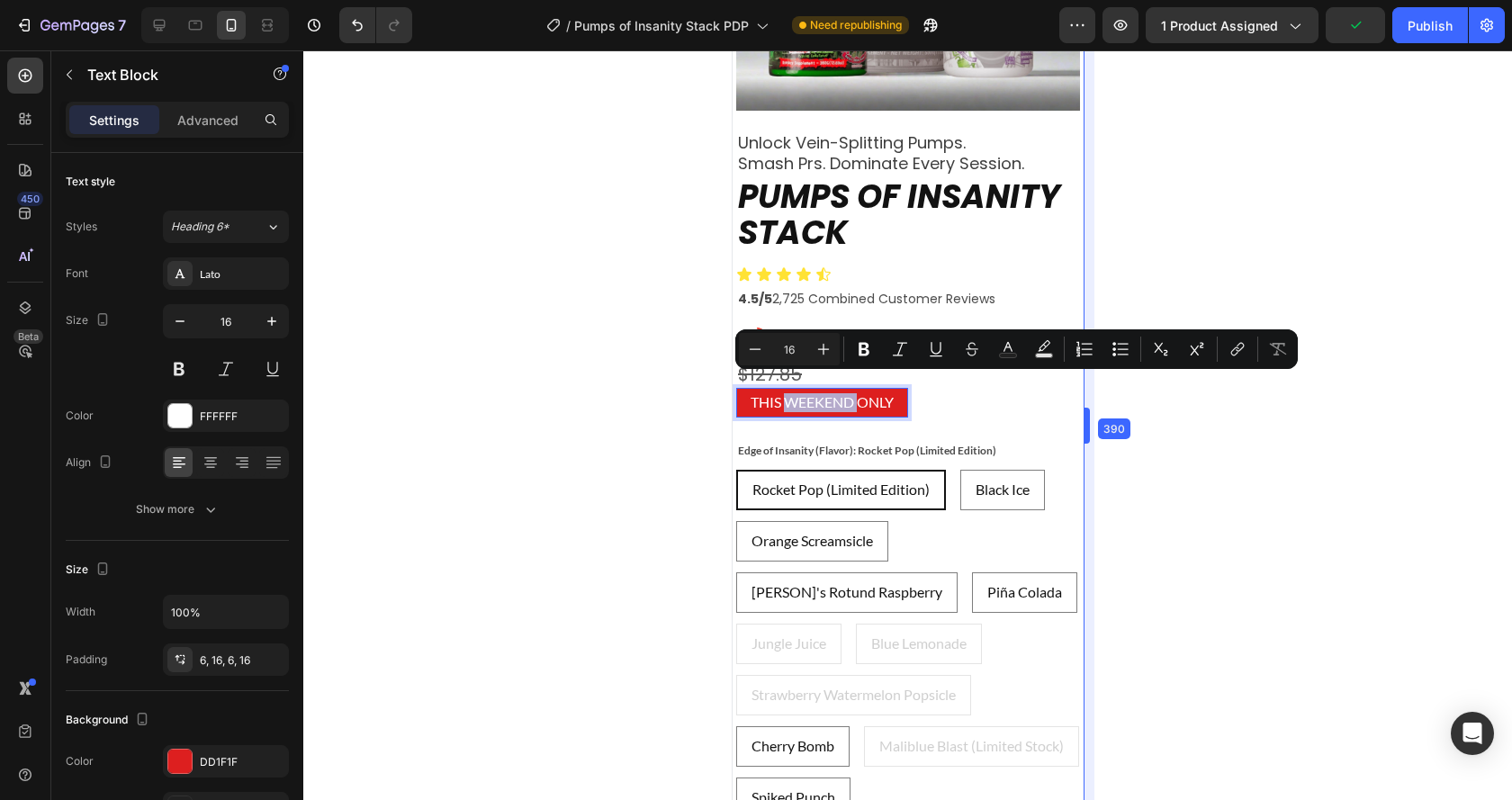 drag, startPoint x: 1084, startPoint y: 384, endPoint x: 348, endPoint y: 334, distance: 737.6964 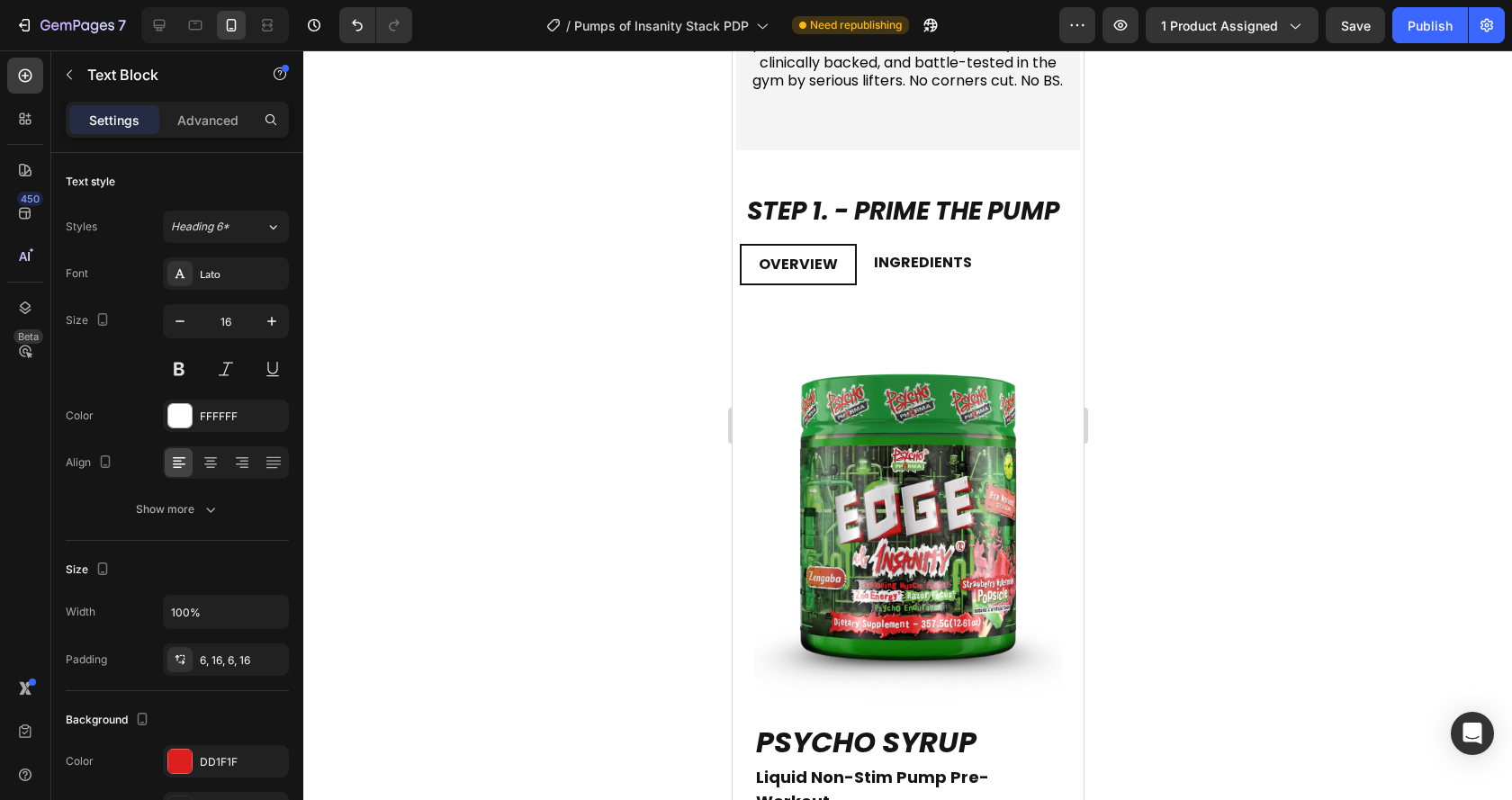 scroll, scrollTop: 3106, scrollLeft: 0, axis: vertical 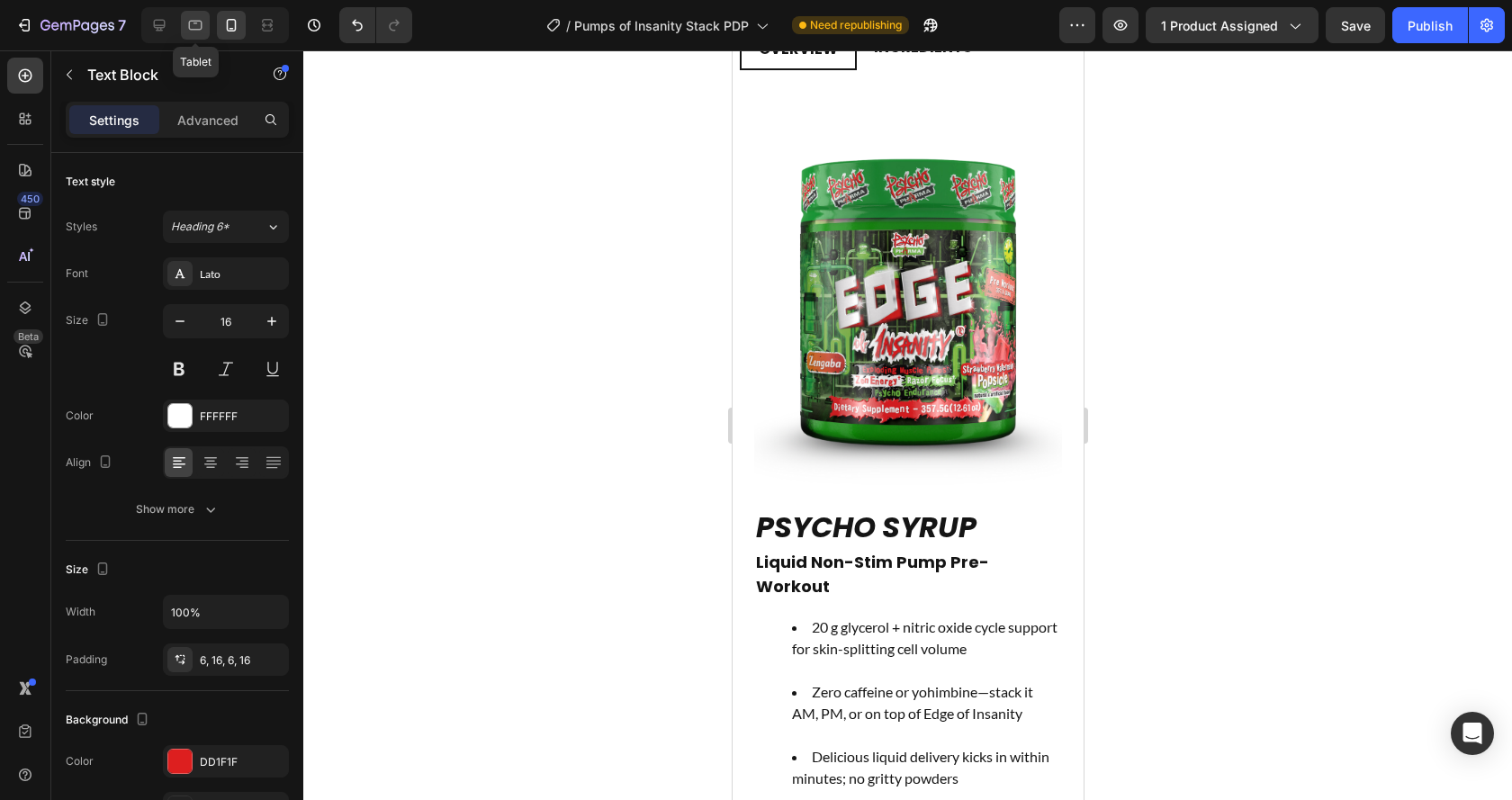 click 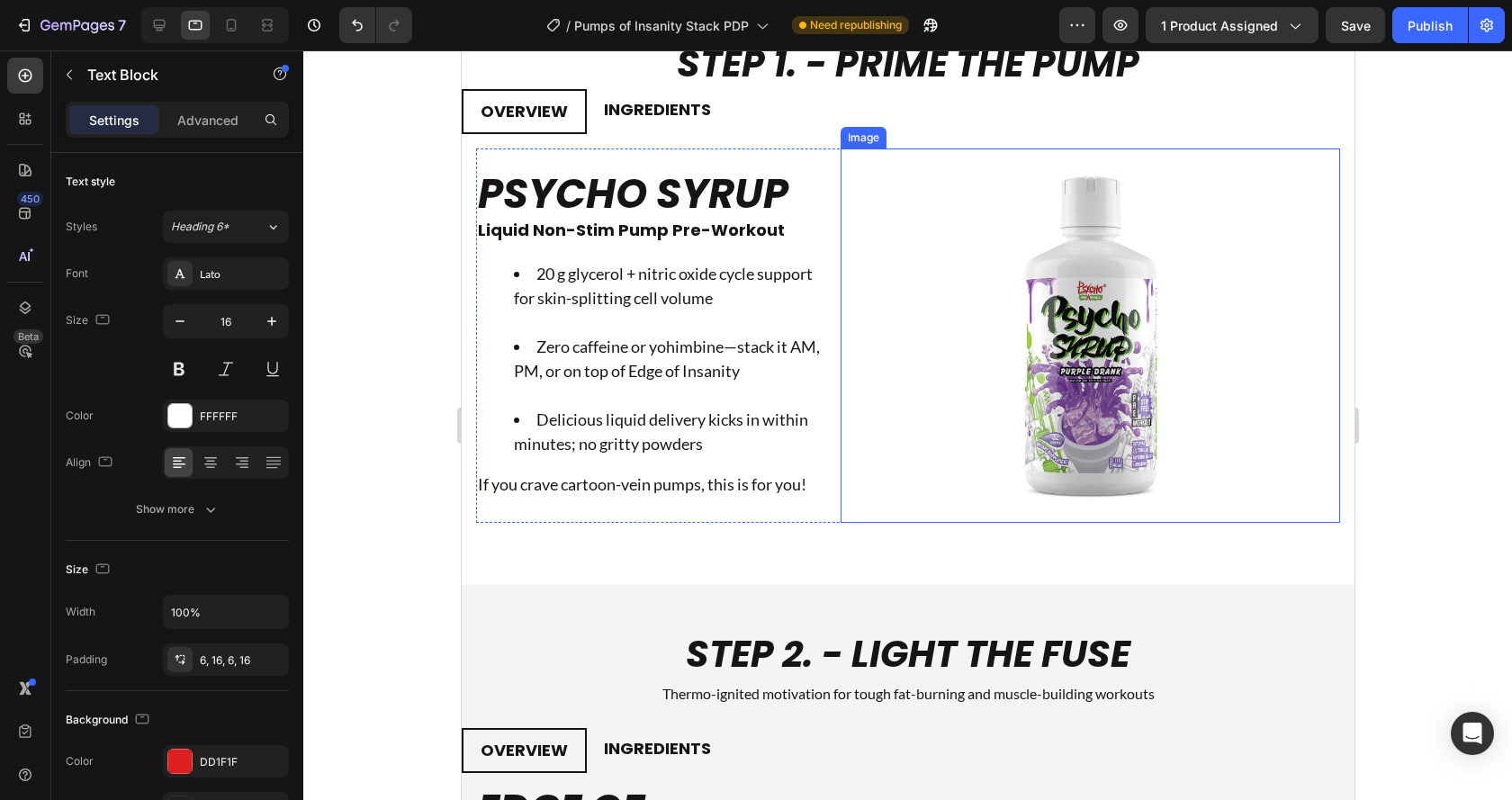 scroll, scrollTop: 2894, scrollLeft: 0, axis: vertical 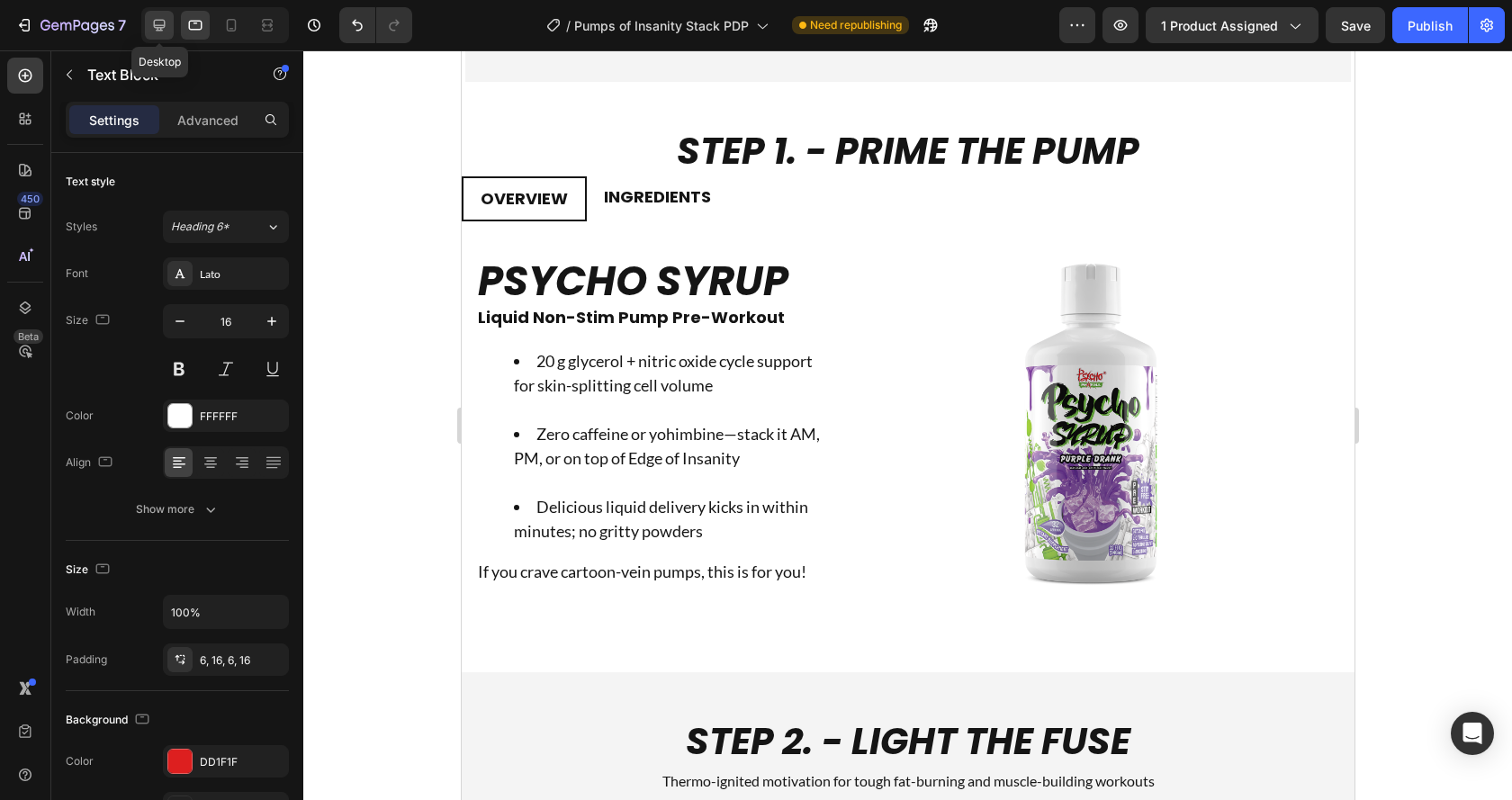 click 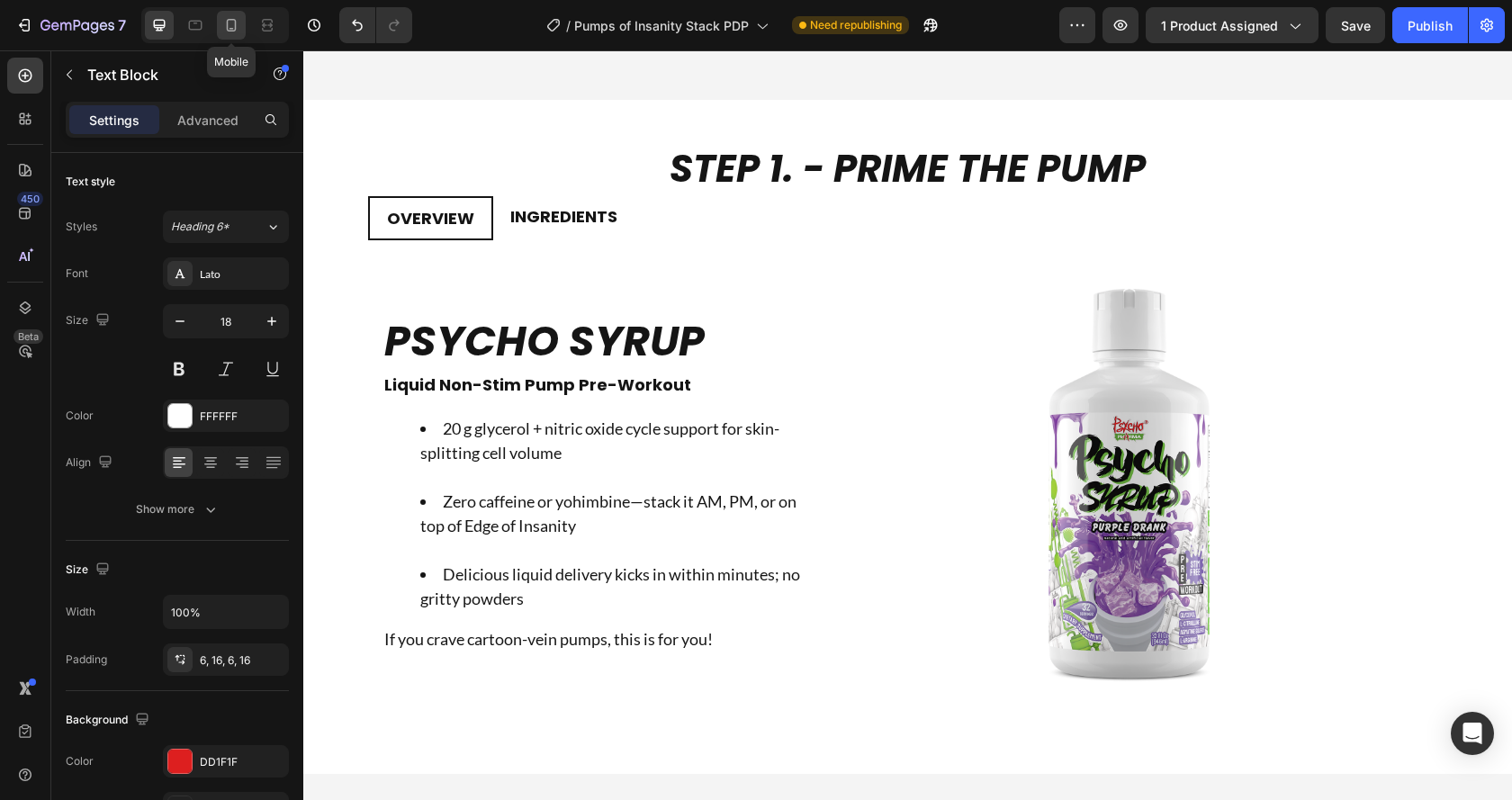 click 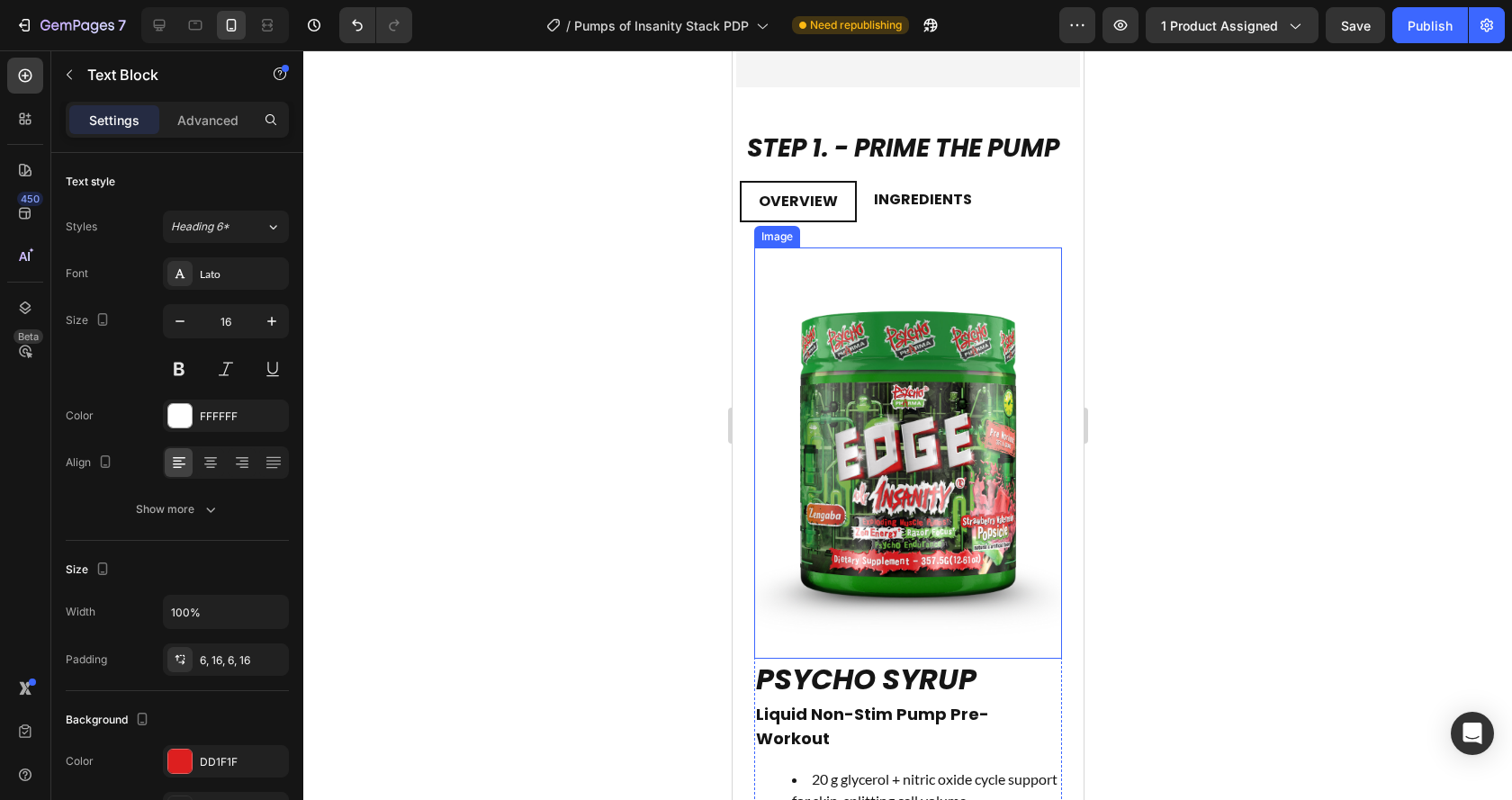 click at bounding box center [907, 453] 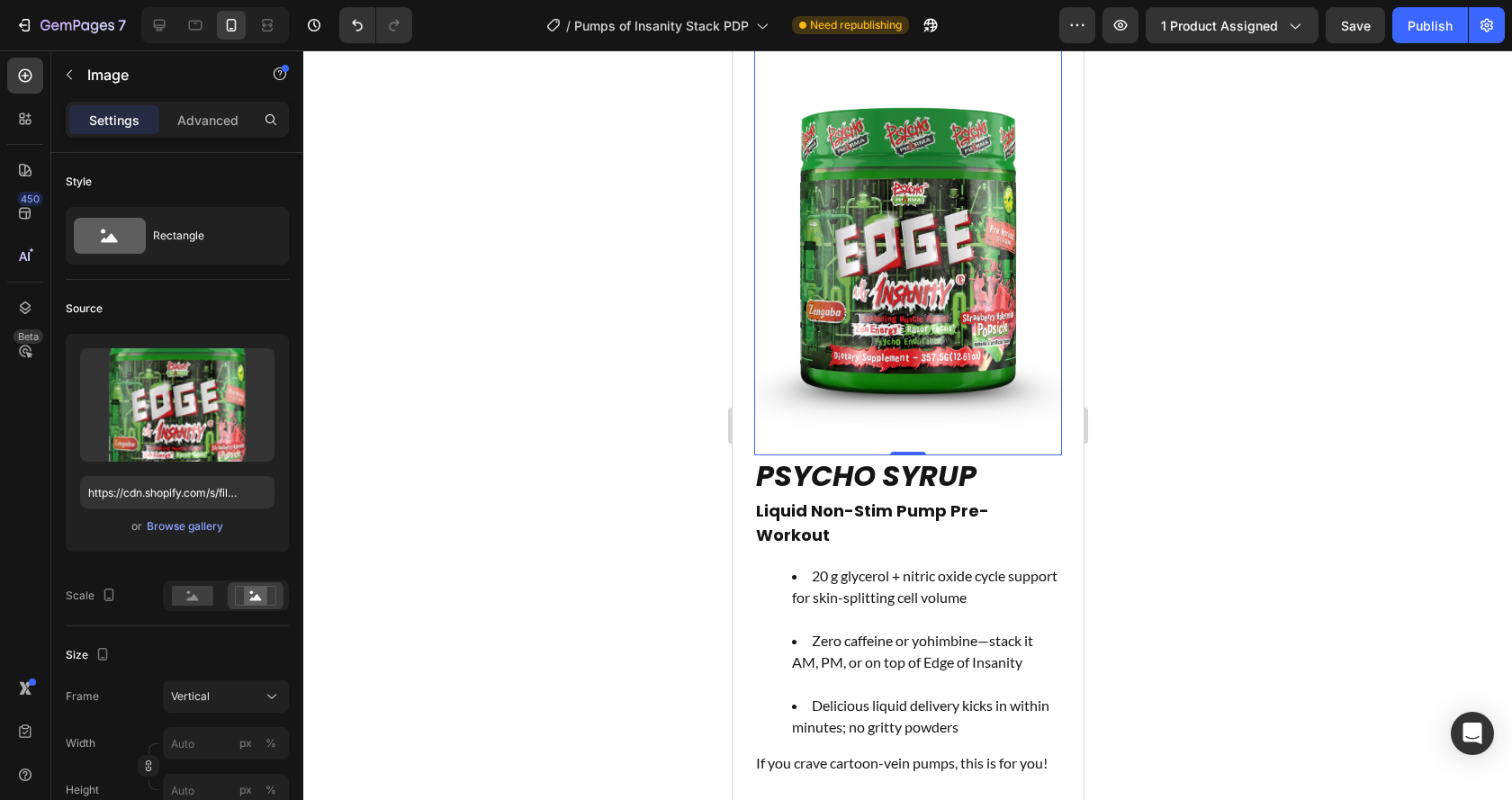scroll, scrollTop: 2894, scrollLeft: 0, axis: vertical 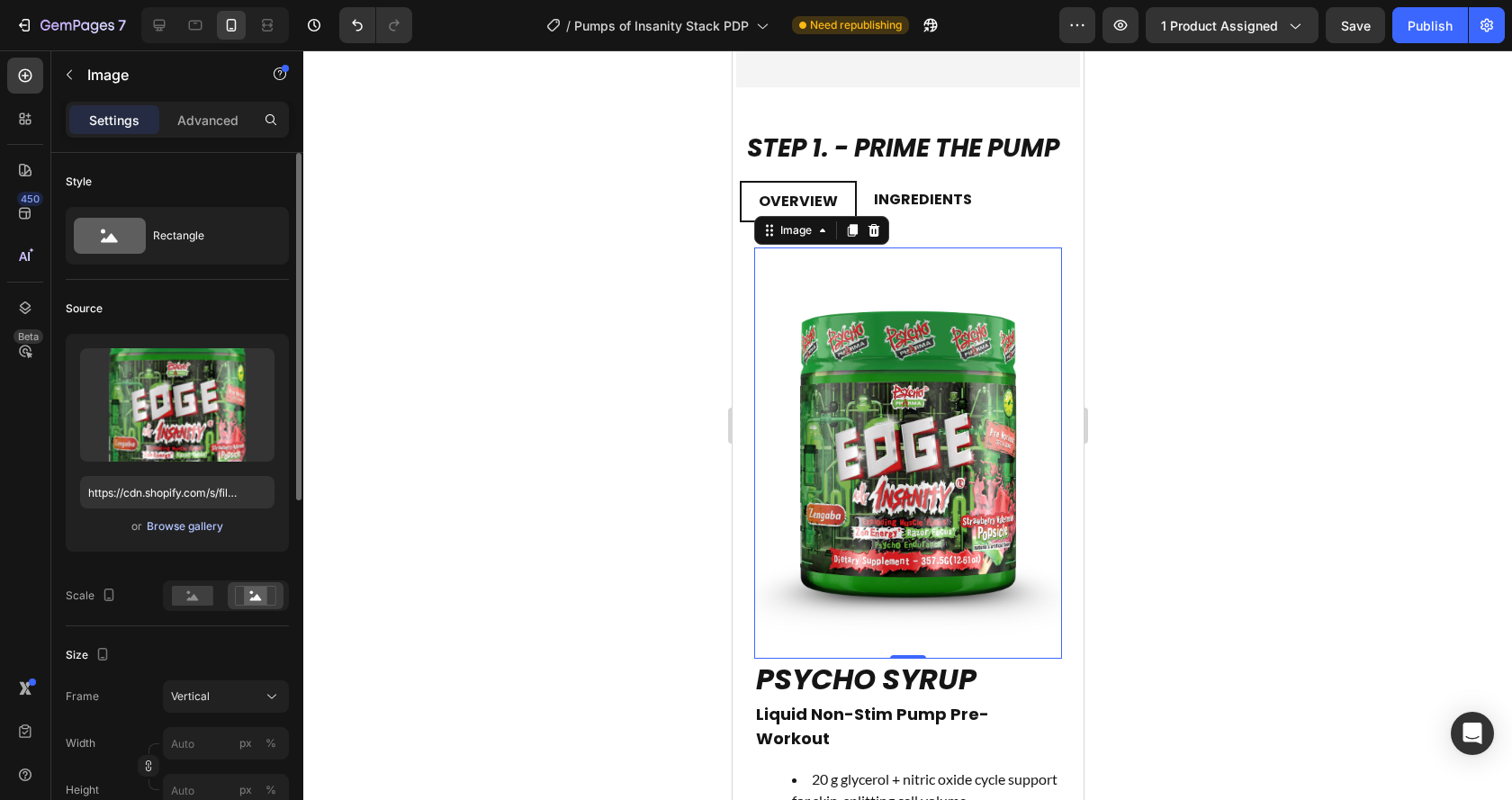 click on "Browse gallery" at bounding box center (184, 526) 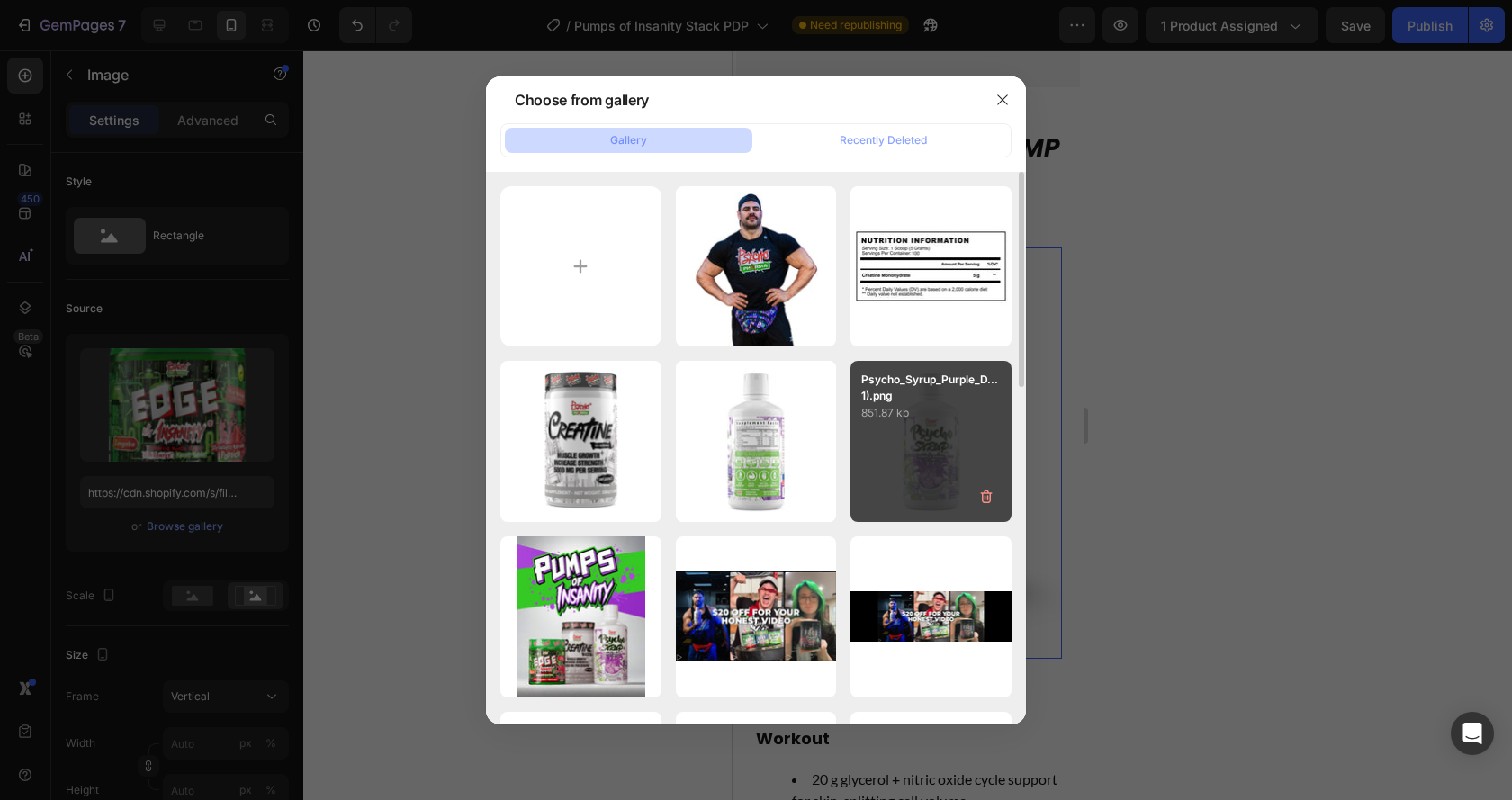 click on "Psycho_Syrup_Purple_D...1).png [FILESIZE]" at bounding box center [931, 441] 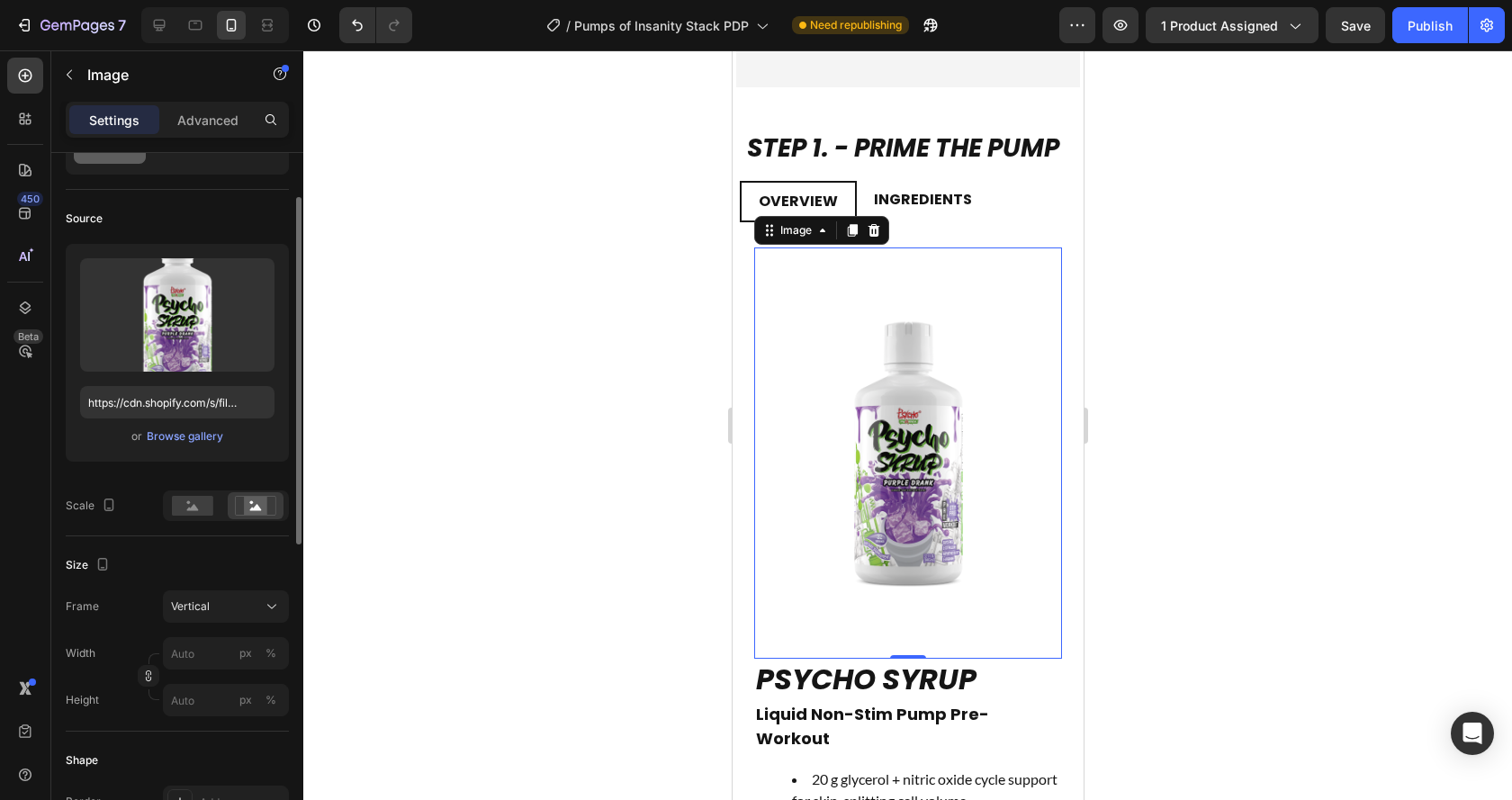 scroll, scrollTop: 180, scrollLeft: 0, axis: vertical 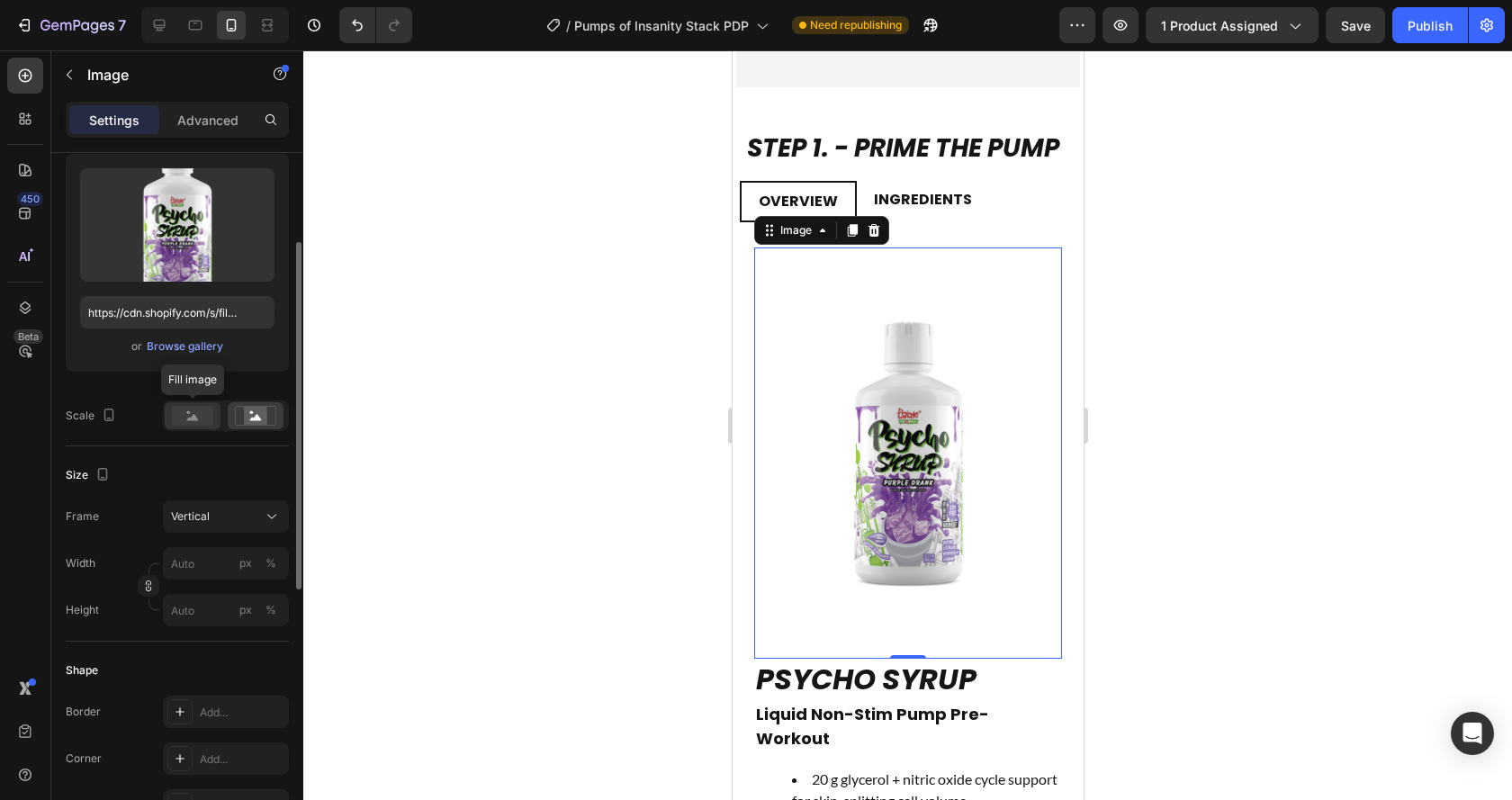 click 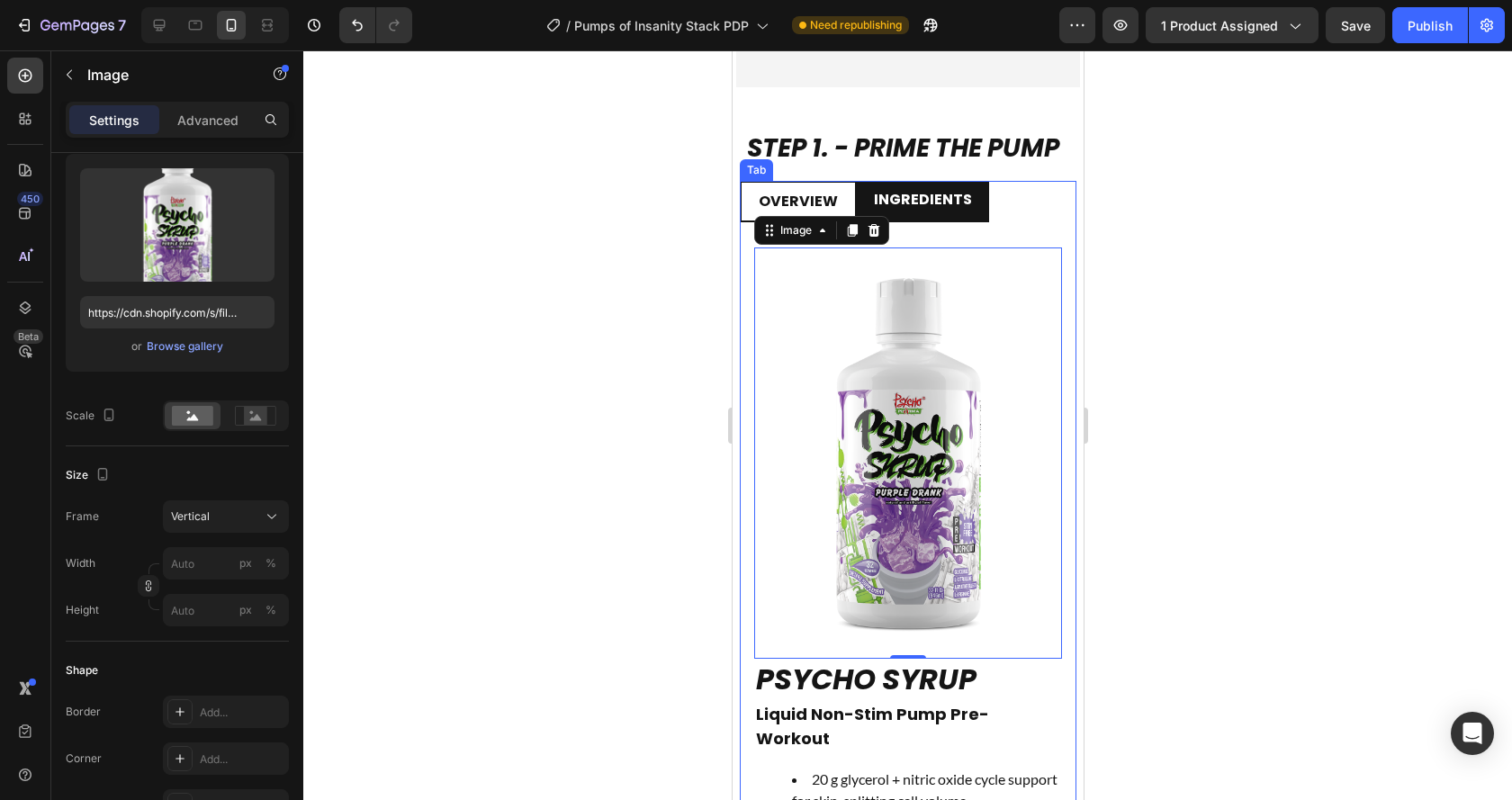 click on "INGREDIENTS" at bounding box center (922, 200) 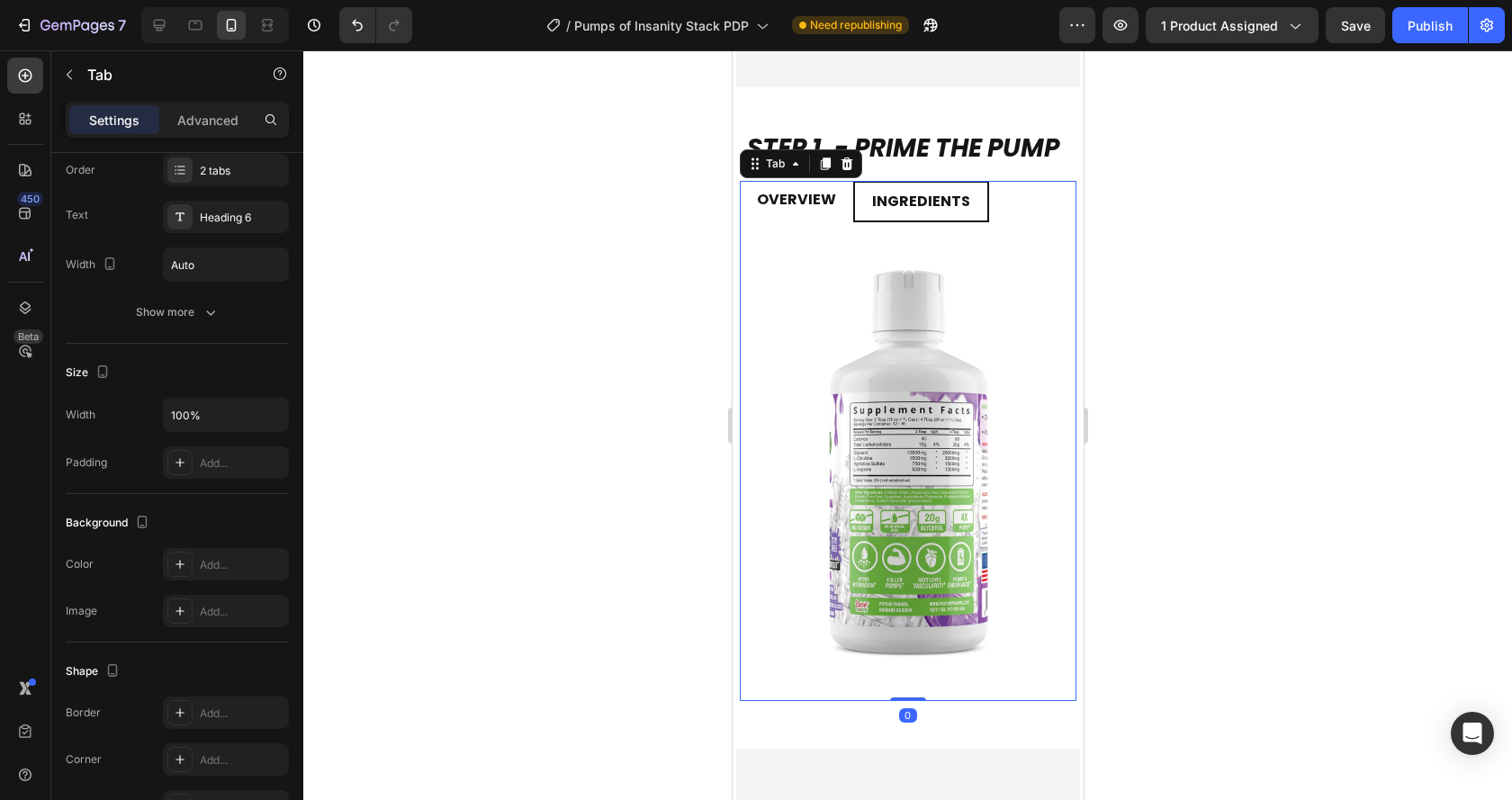 scroll, scrollTop: 0, scrollLeft: 0, axis: both 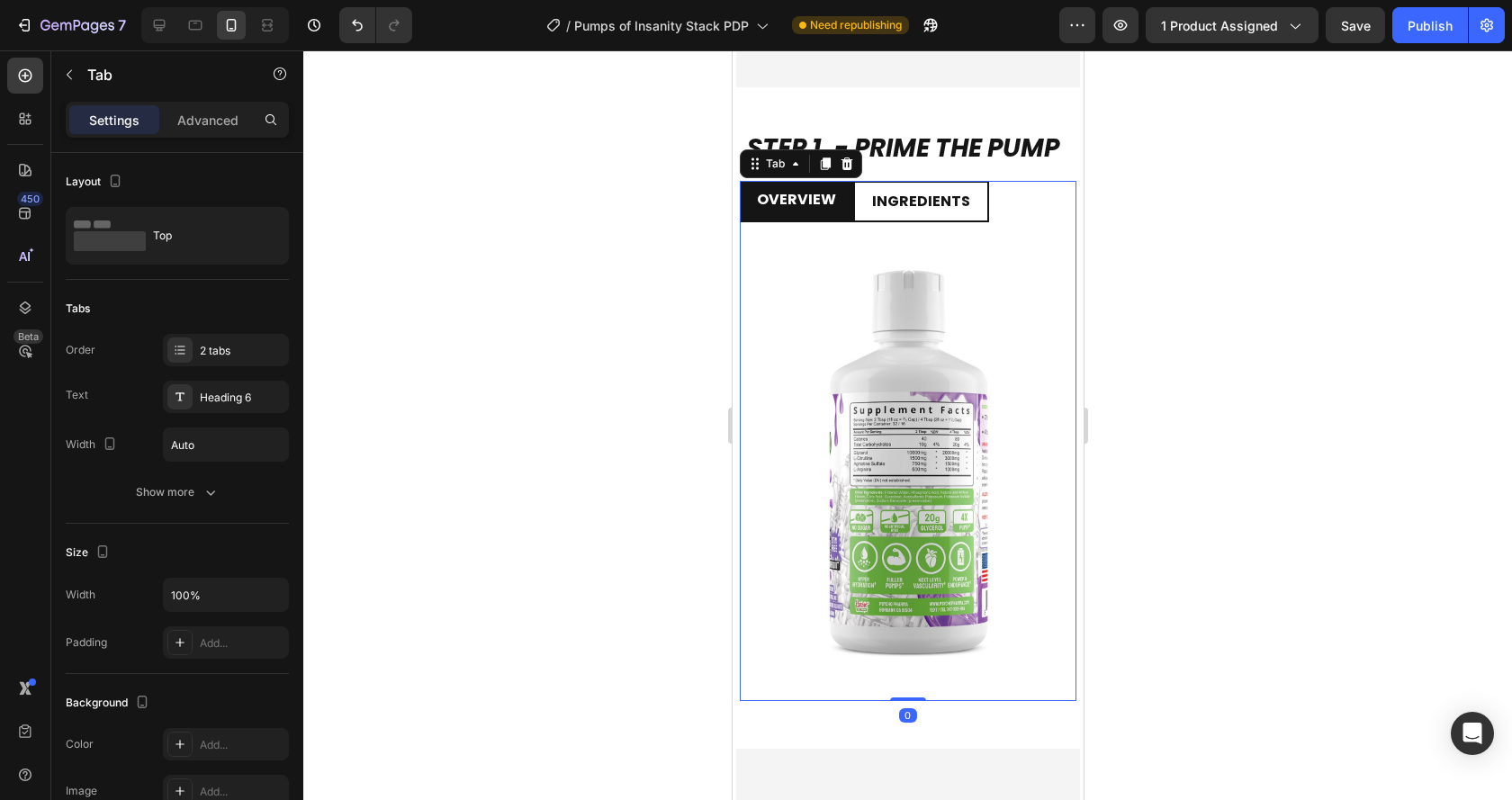 click on "OVERVIEW" at bounding box center (796, 202) 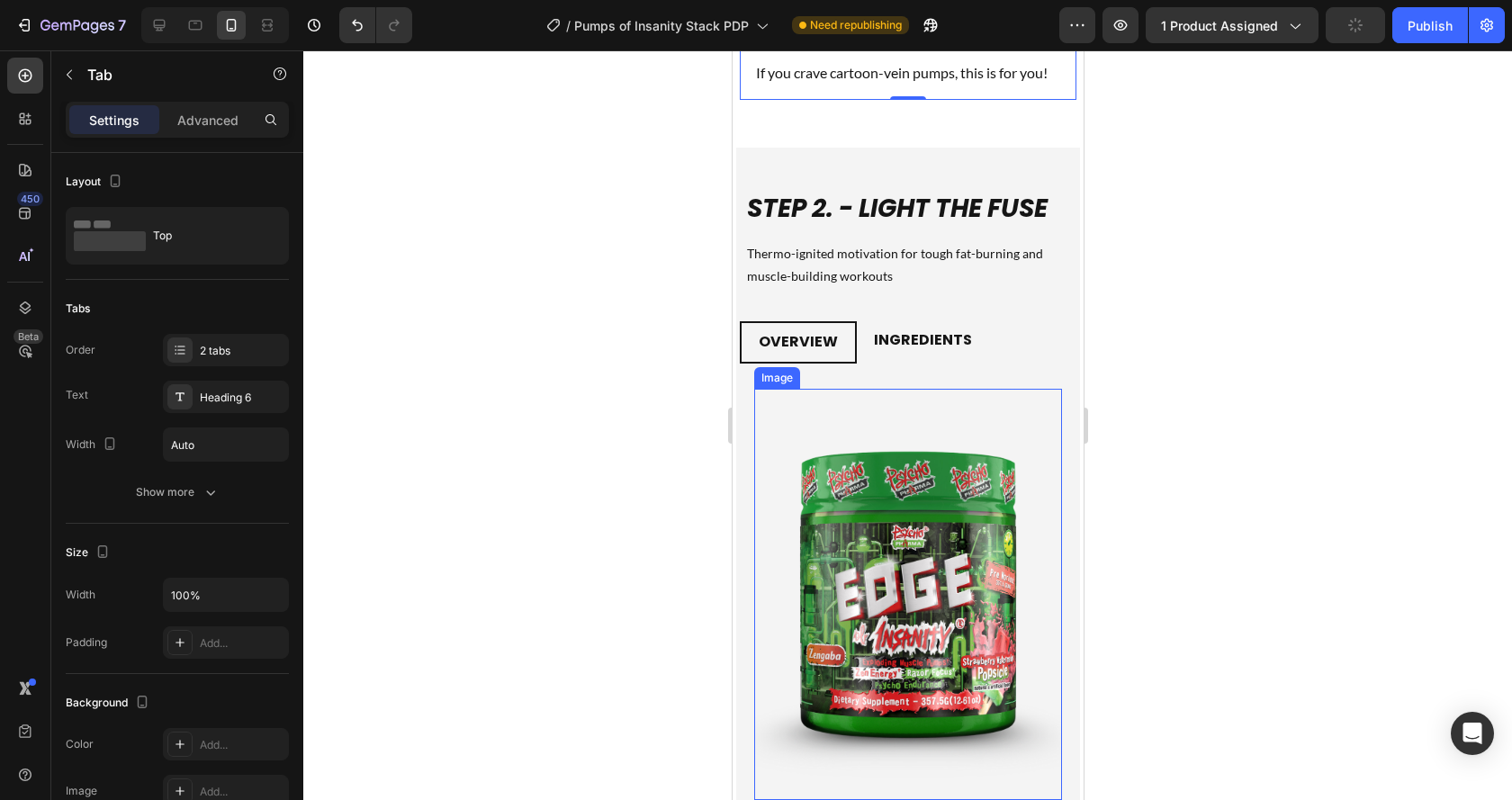 scroll, scrollTop: 3974, scrollLeft: 0, axis: vertical 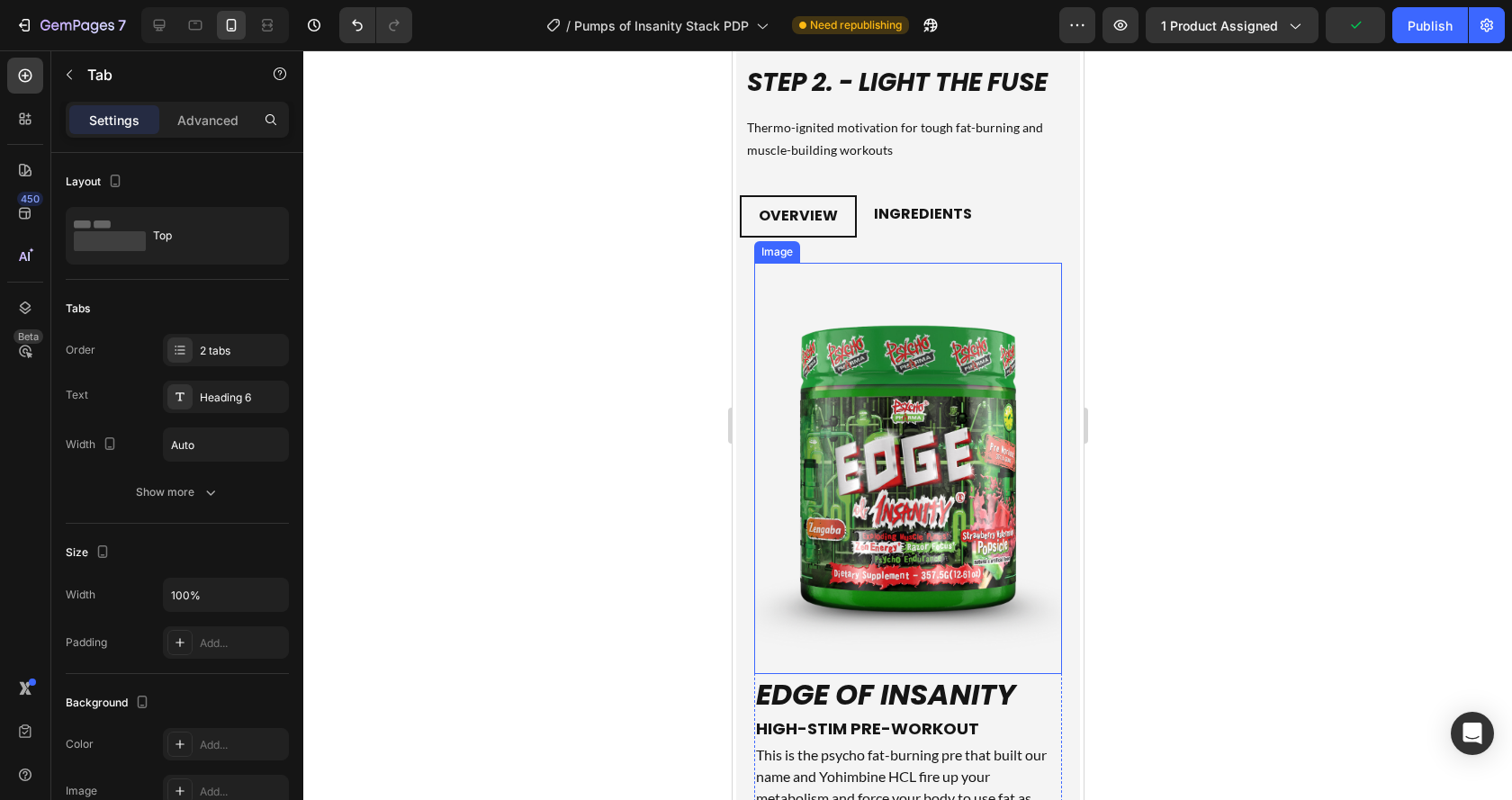 click at bounding box center [907, 468] 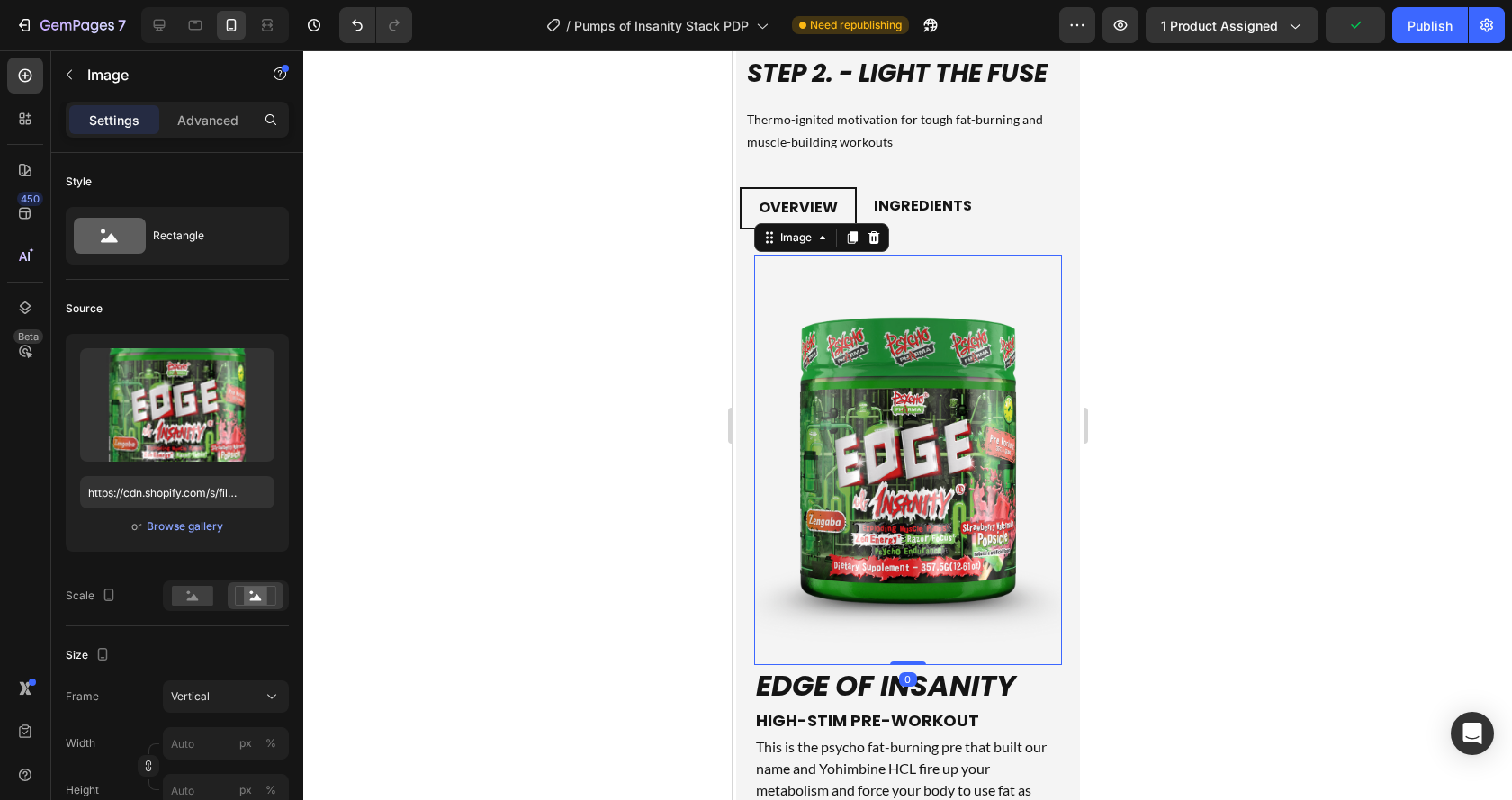 scroll, scrollTop: 4064, scrollLeft: 0, axis: vertical 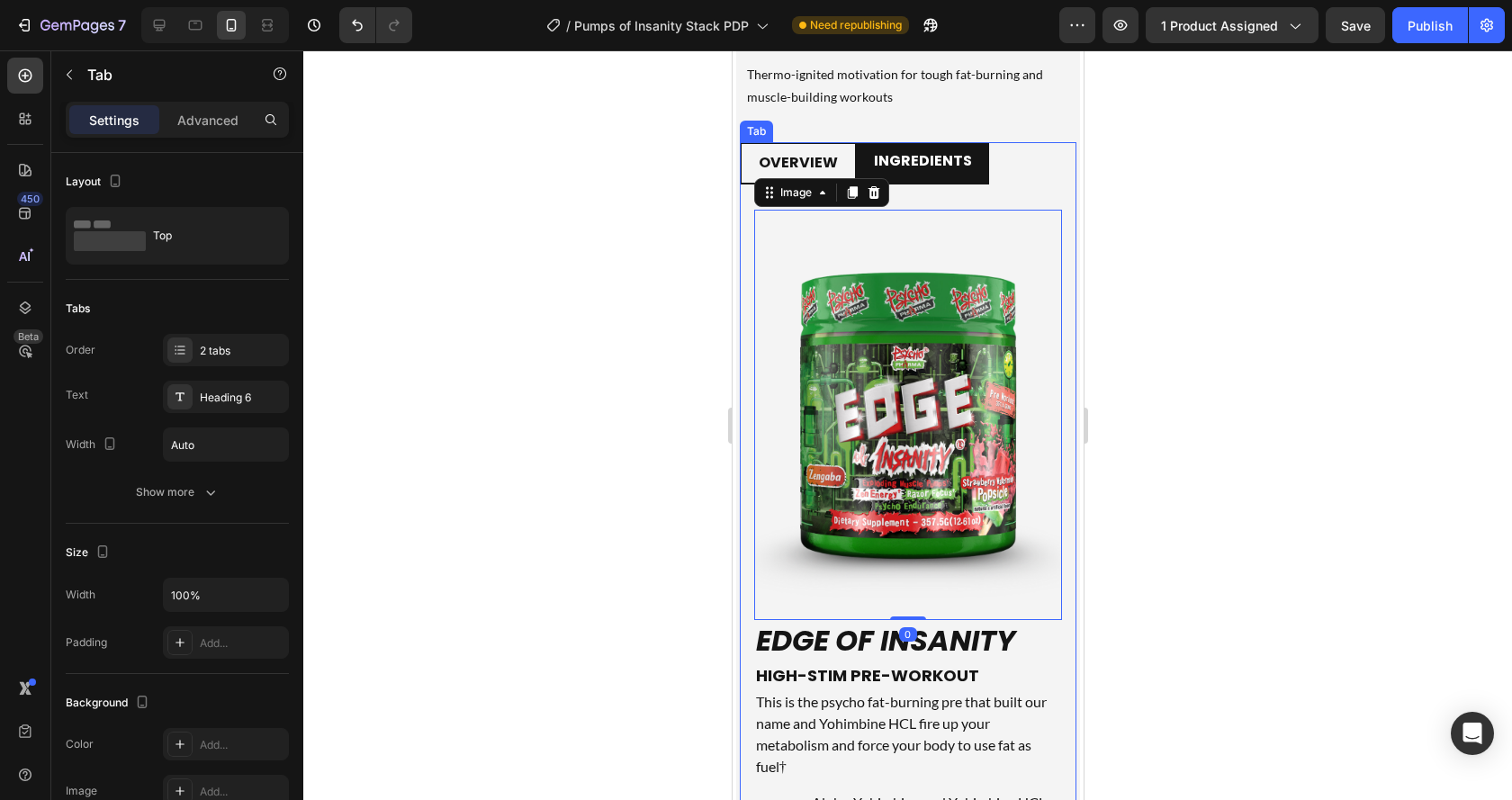 click on "INGREDIENTS" at bounding box center [922, 163] 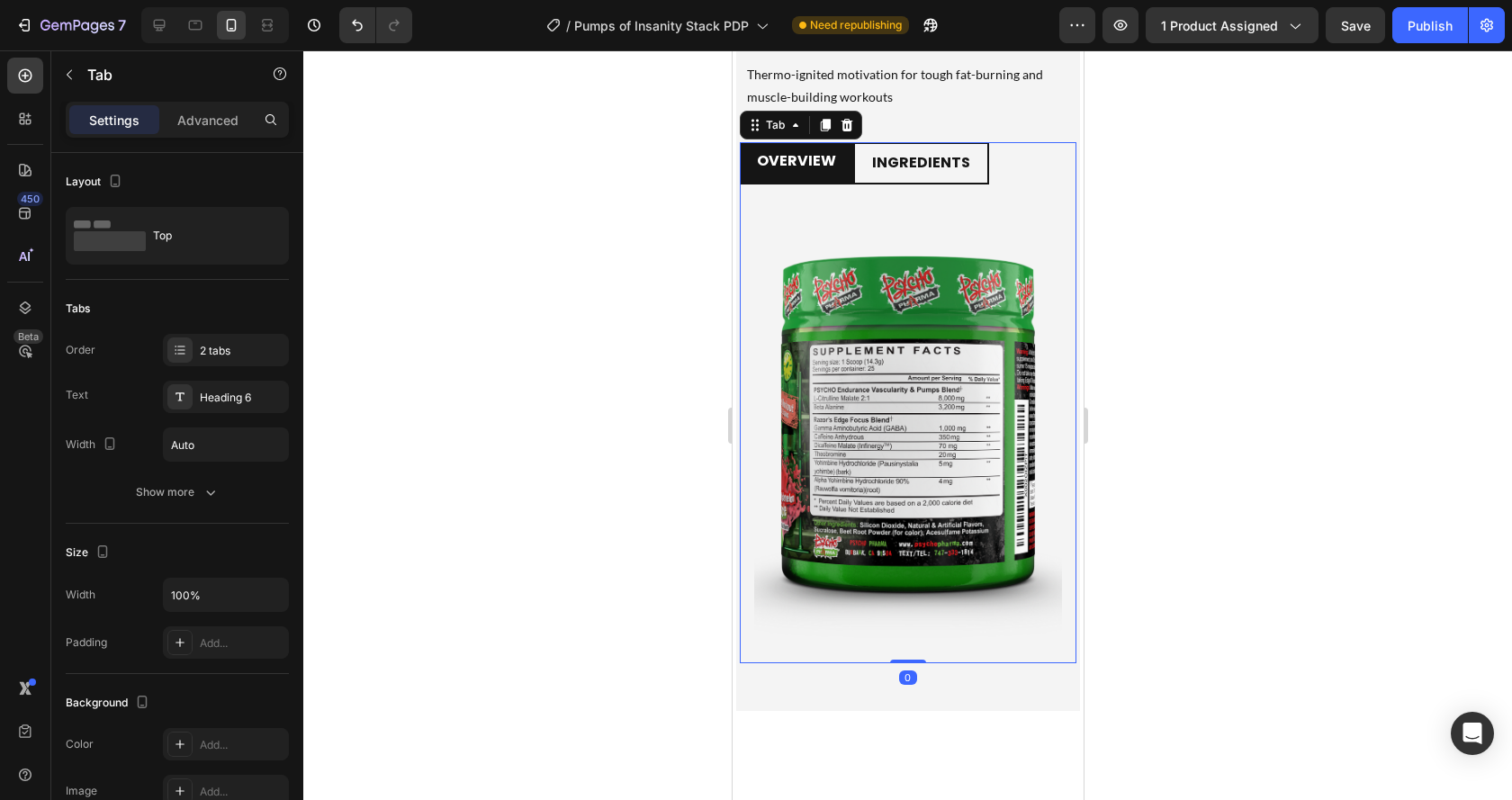 click on "OVERVIEW" at bounding box center (796, 161) 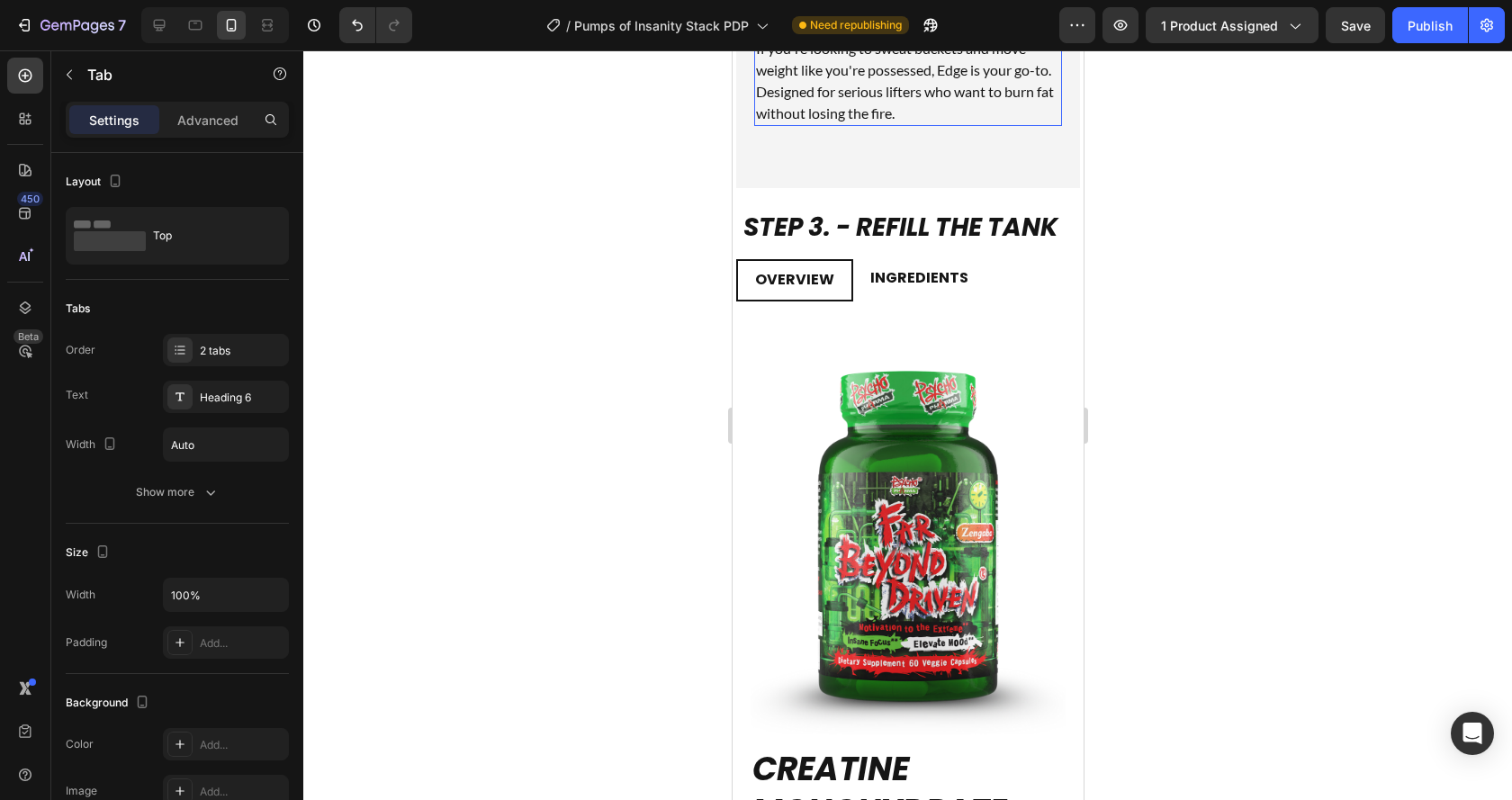 scroll, scrollTop: 5146, scrollLeft: 0, axis: vertical 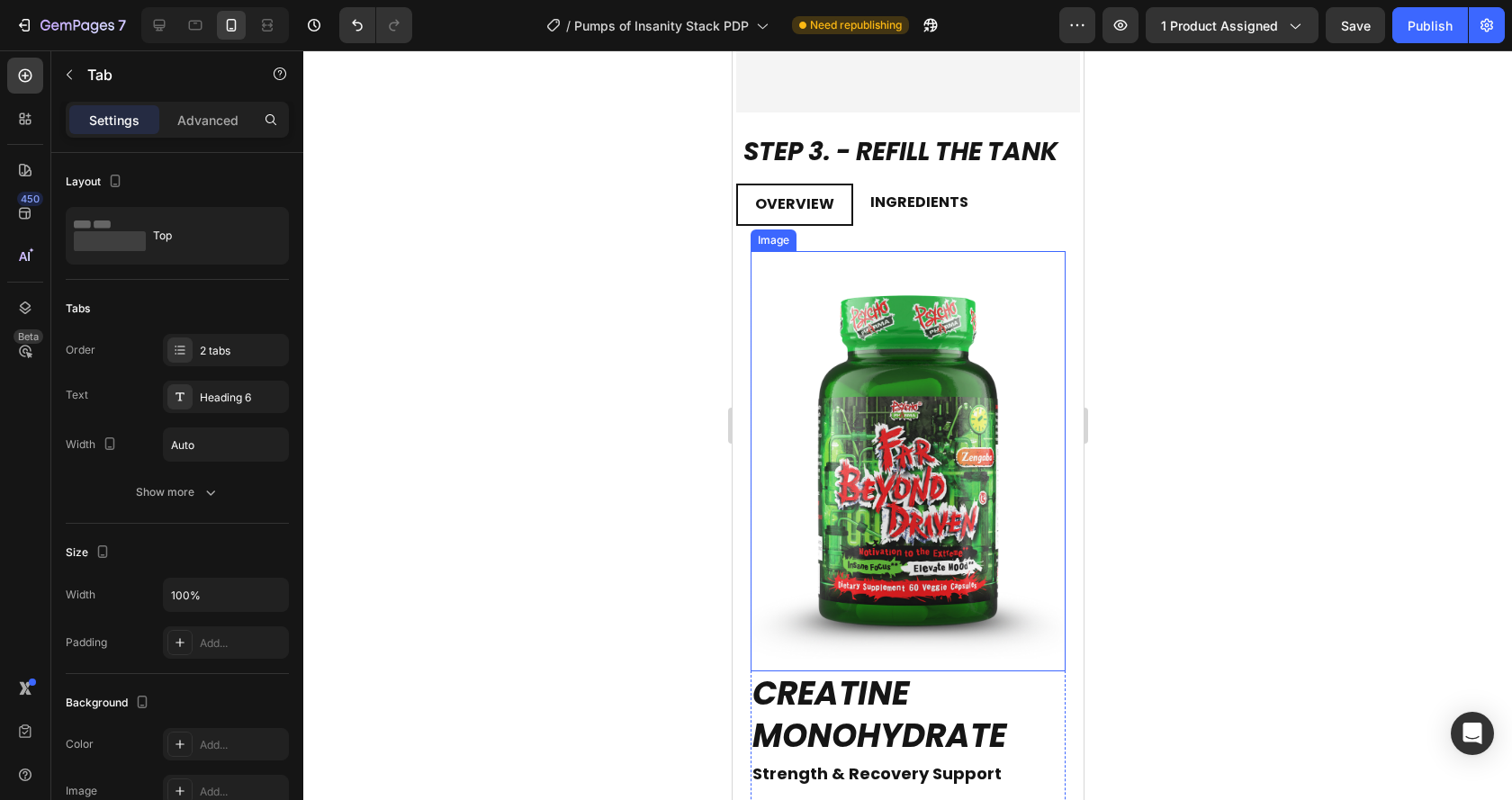 click at bounding box center (907, 461) 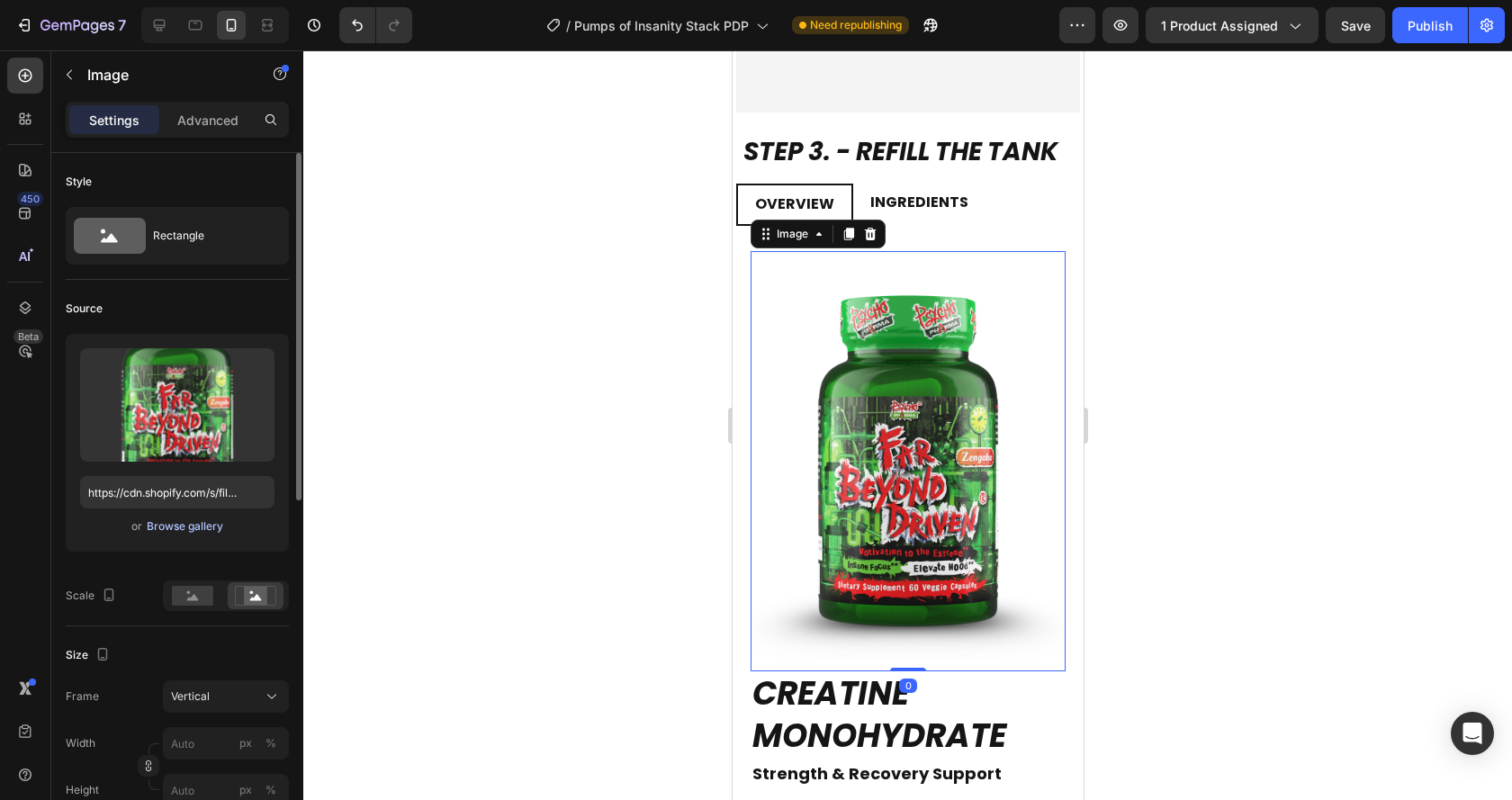 click on "Browse gallery" at bounding box center (184, 526) 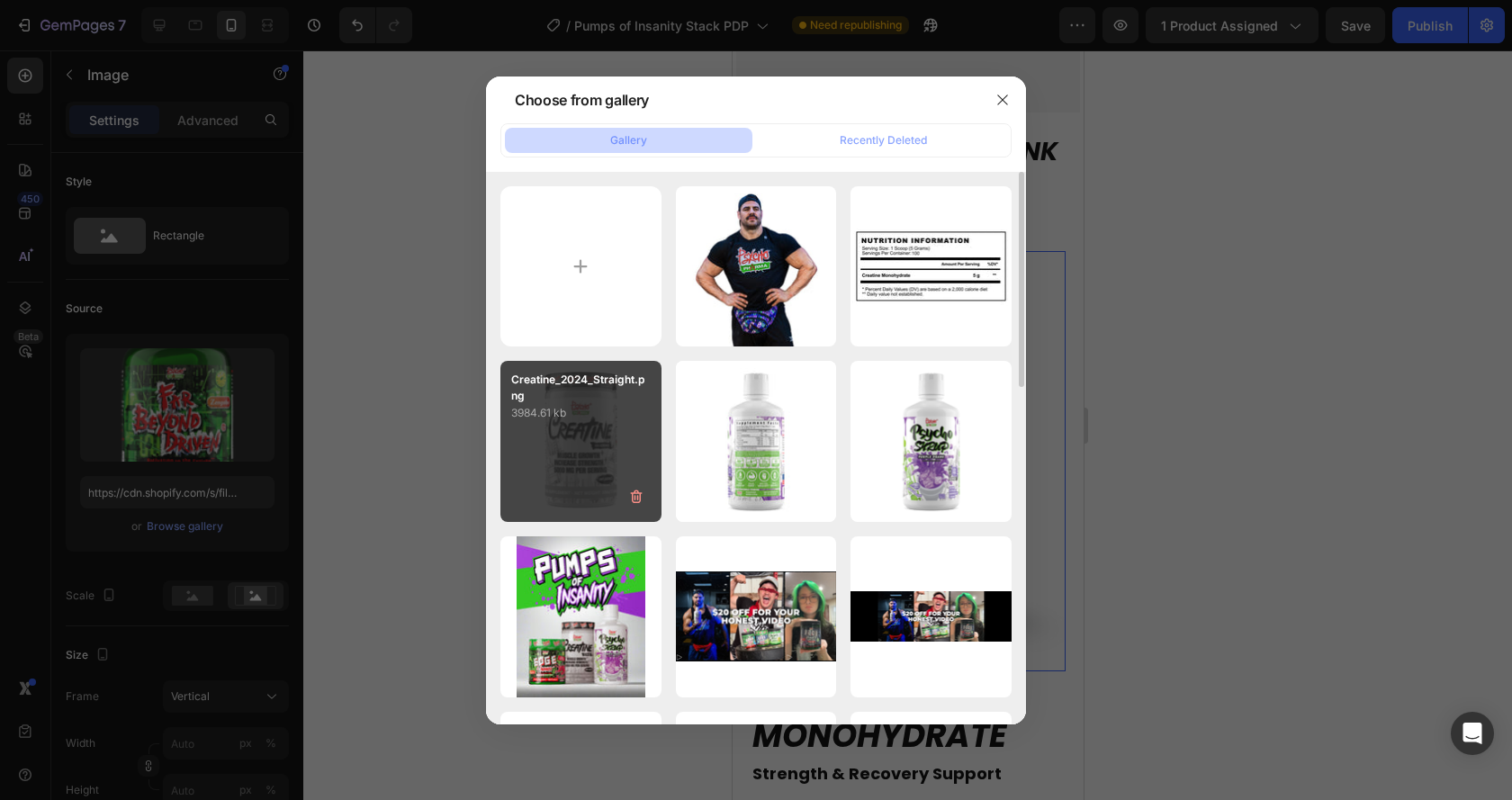 click on "Creatine_2024_Straight.png 3984.61 kb" at bounding box center (580, 441) 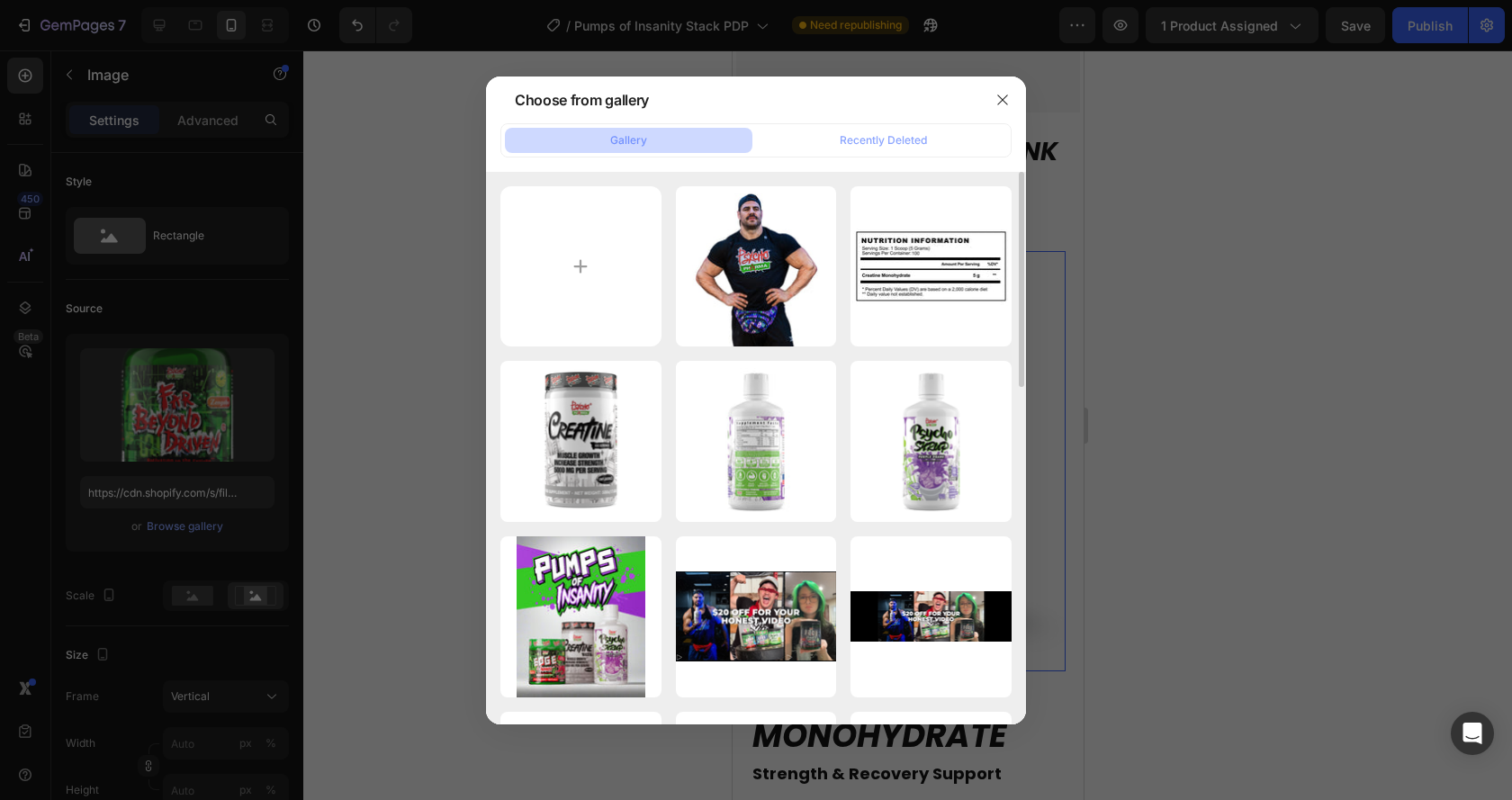 type on "[URL]" 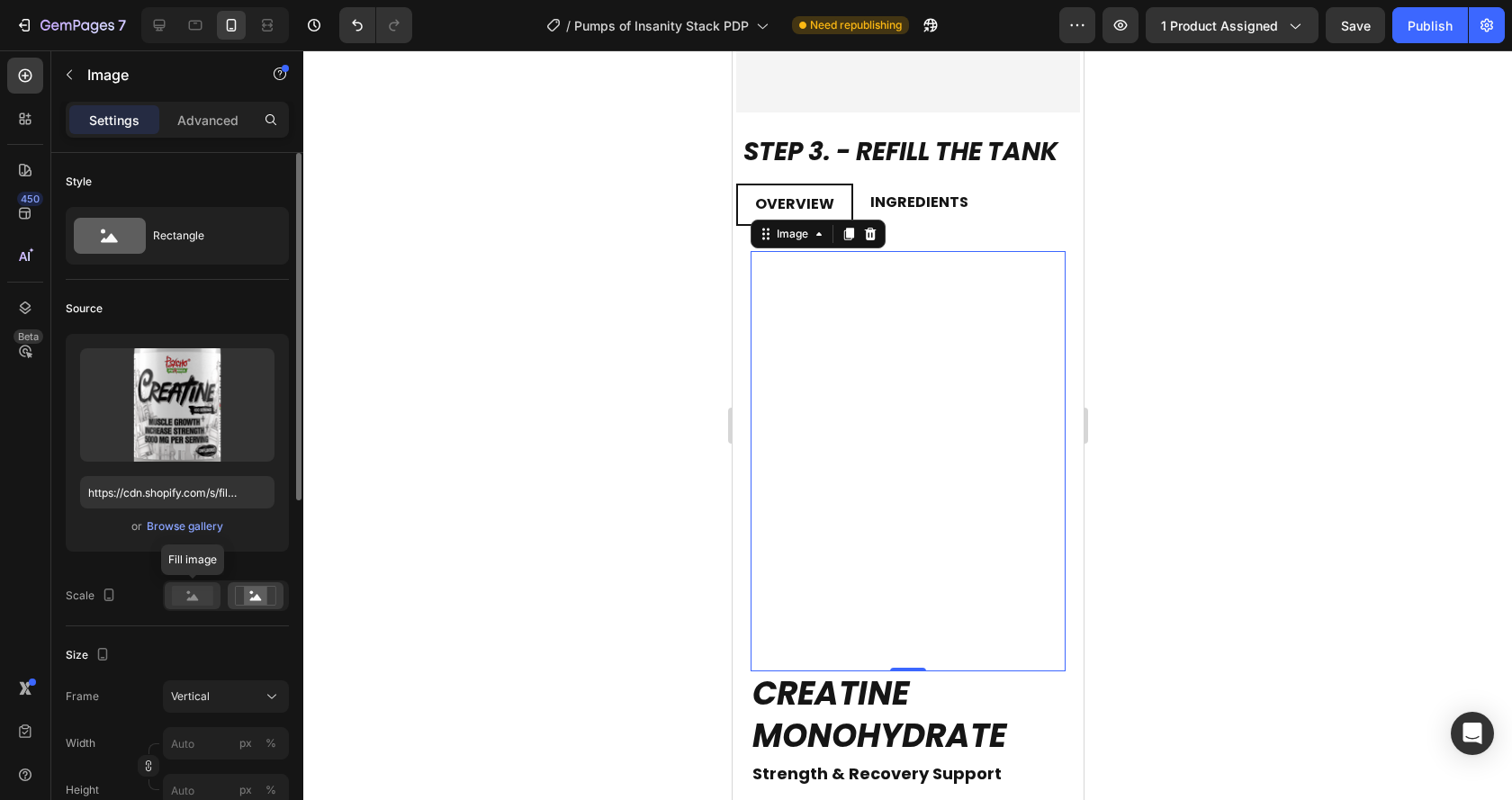 click 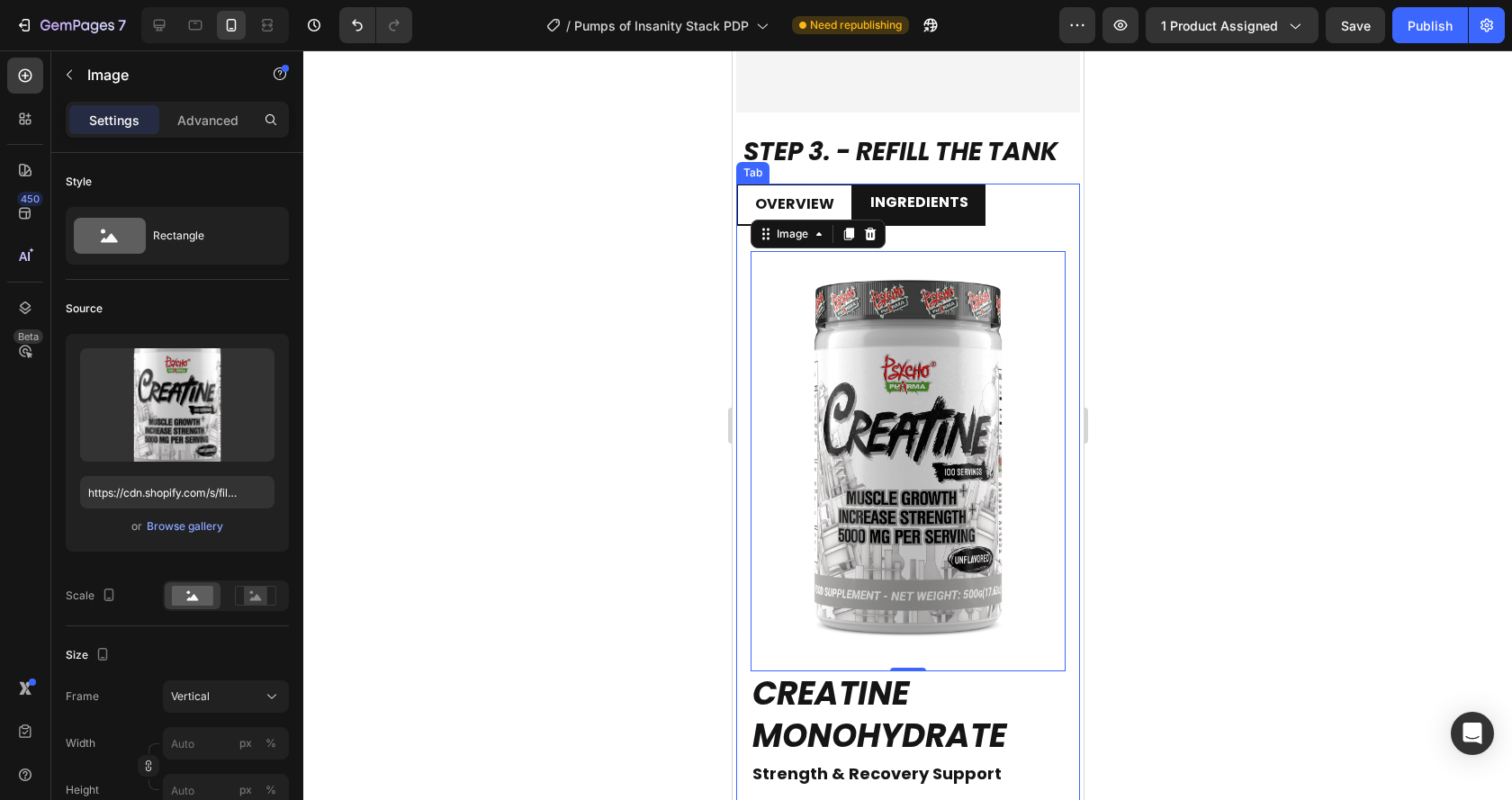 click on "INGREDIENTS" at bounding box center (918, 204) 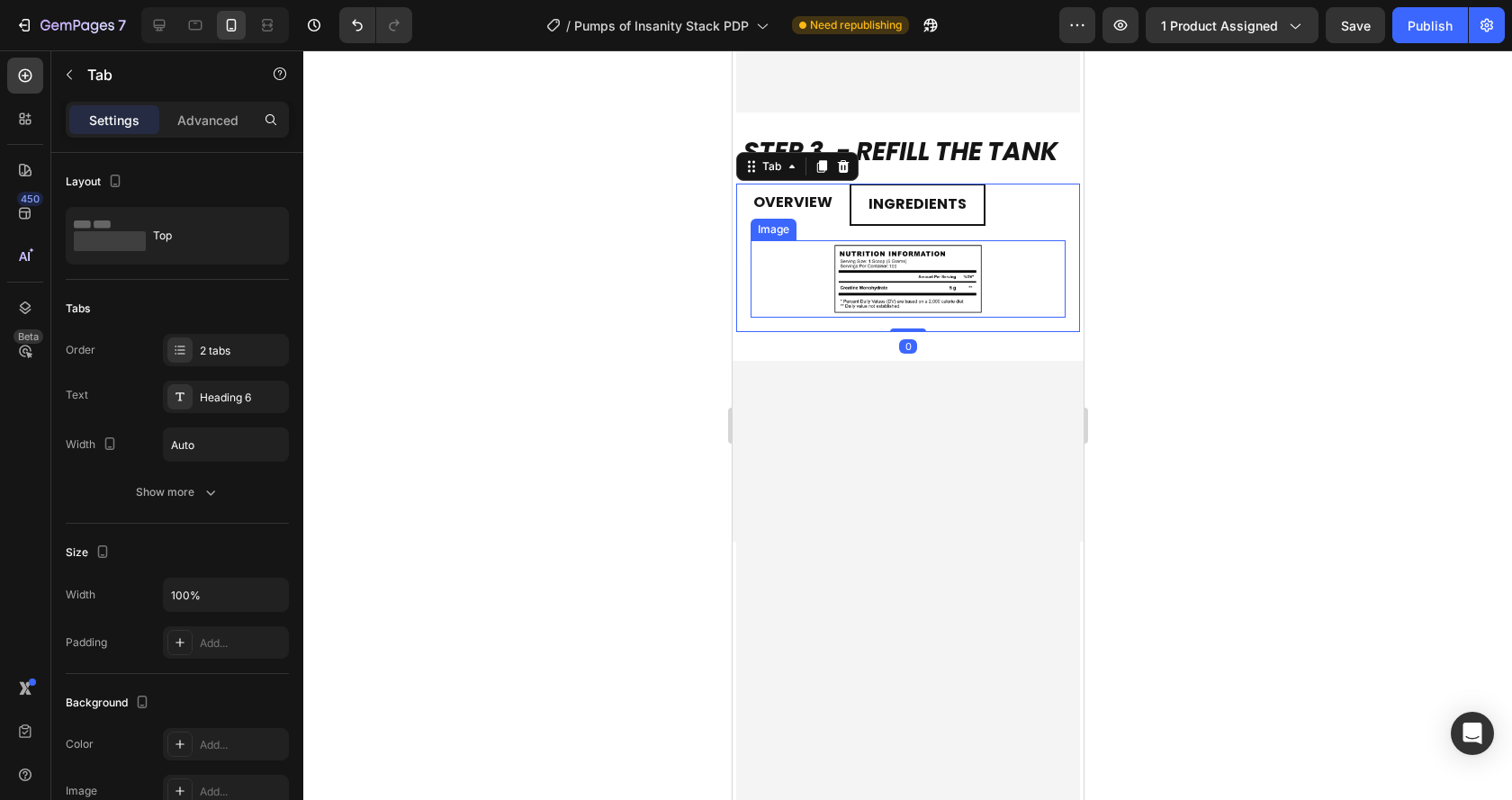 click at bounding box center (906, 279) 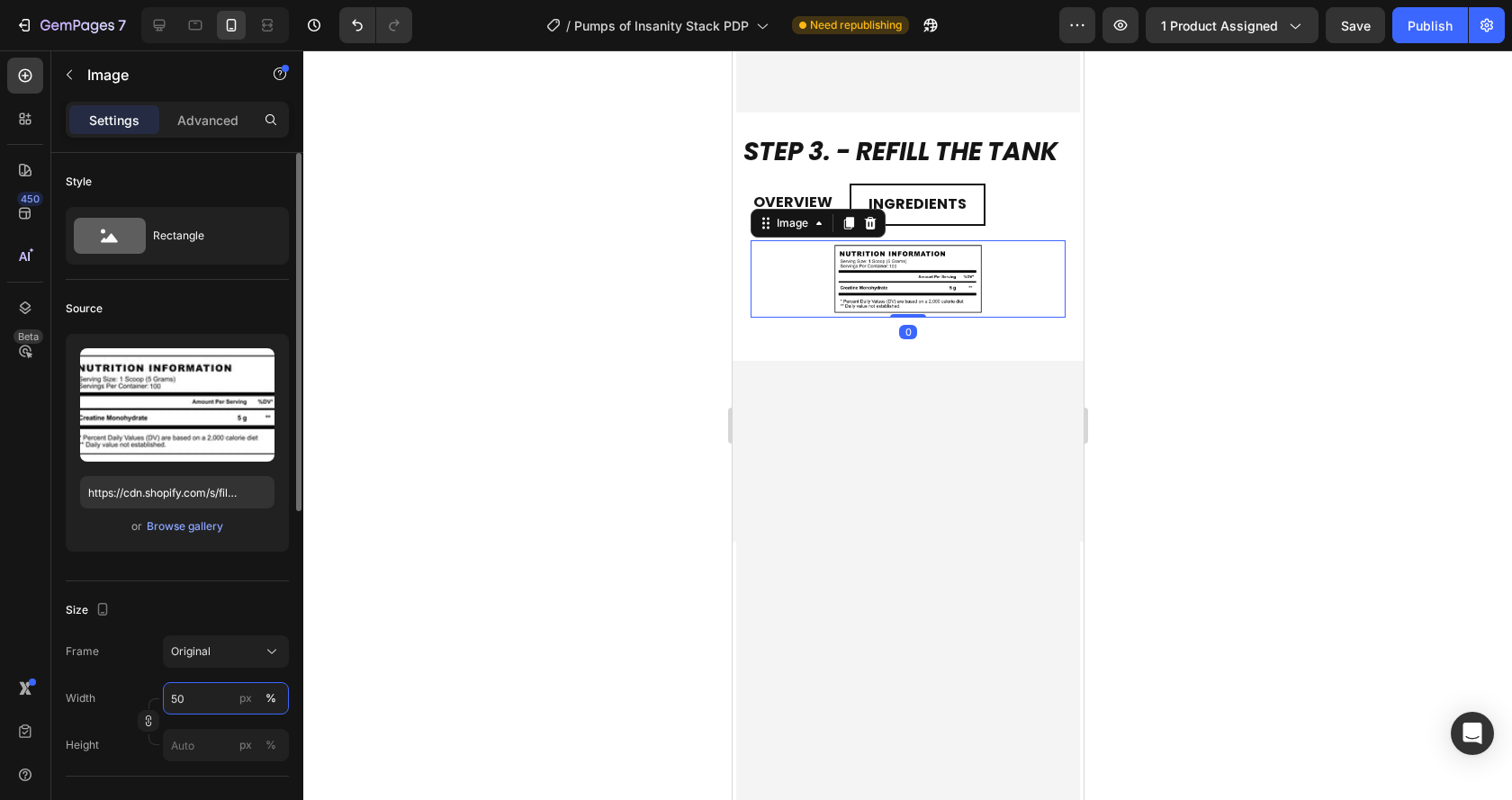 click on "50" at bounding box center (226, 698) 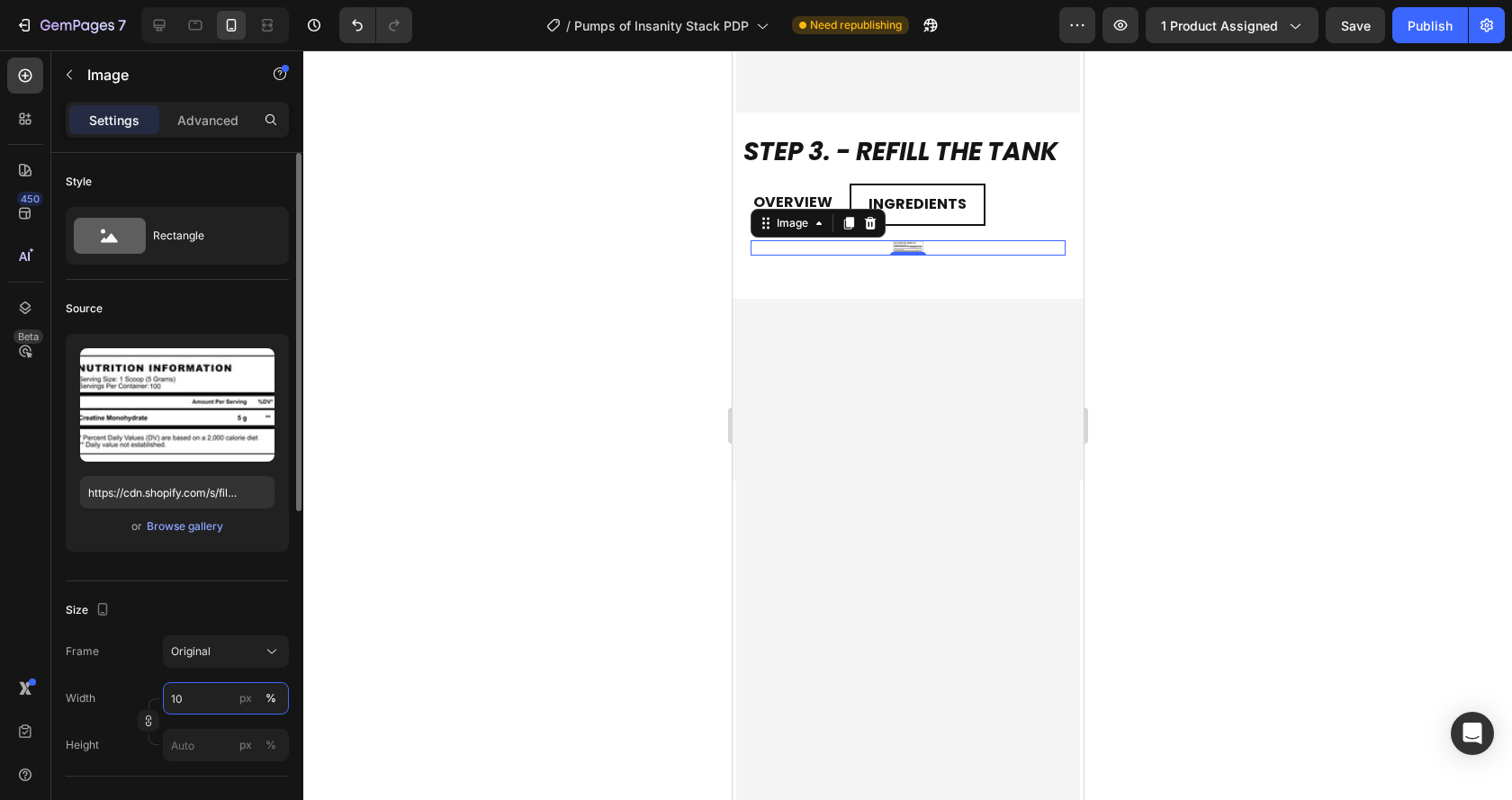 type on "100" 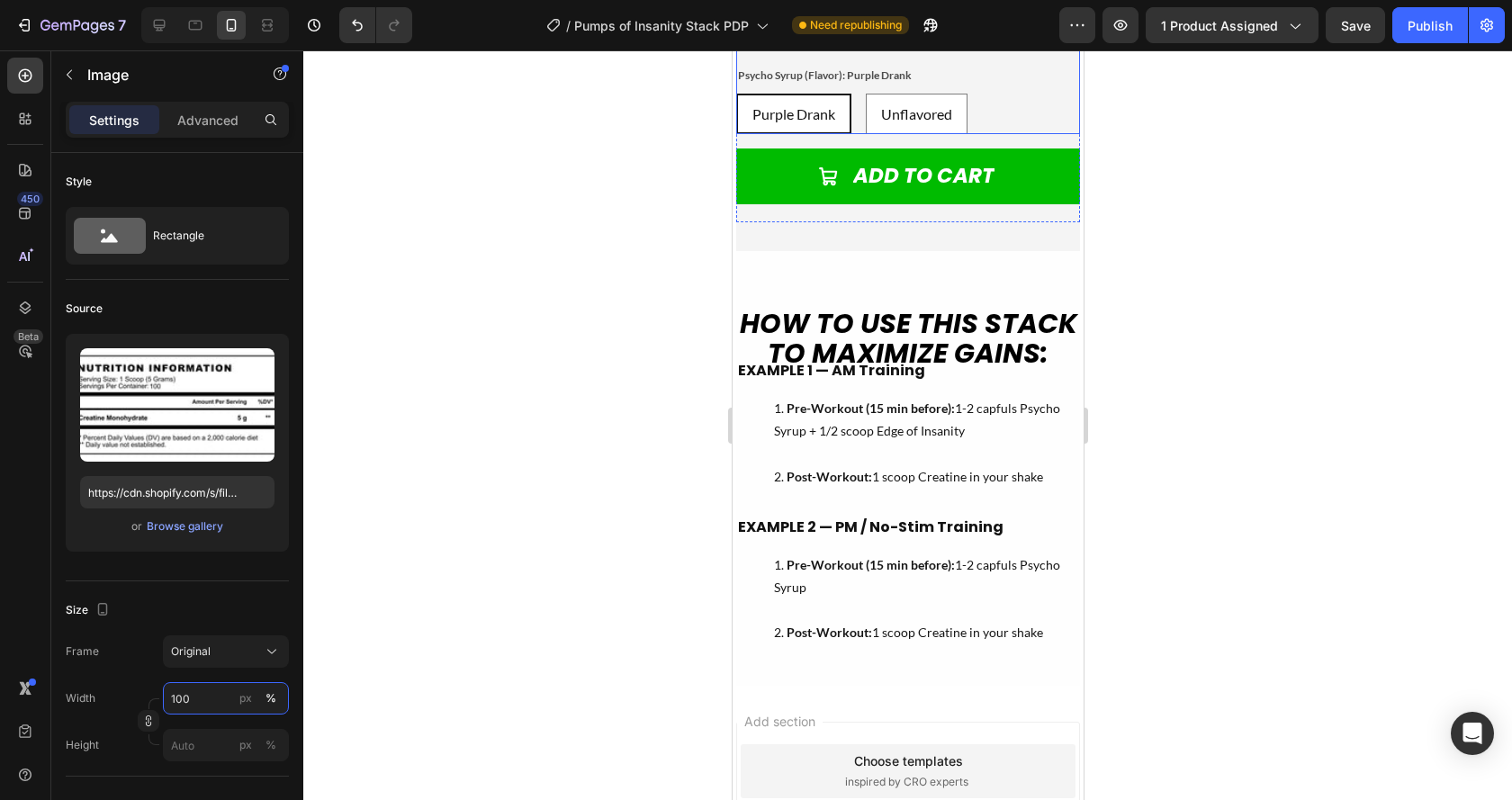 scroll, scrollTop: 7485, scrollLeft: 0, axis: vertical 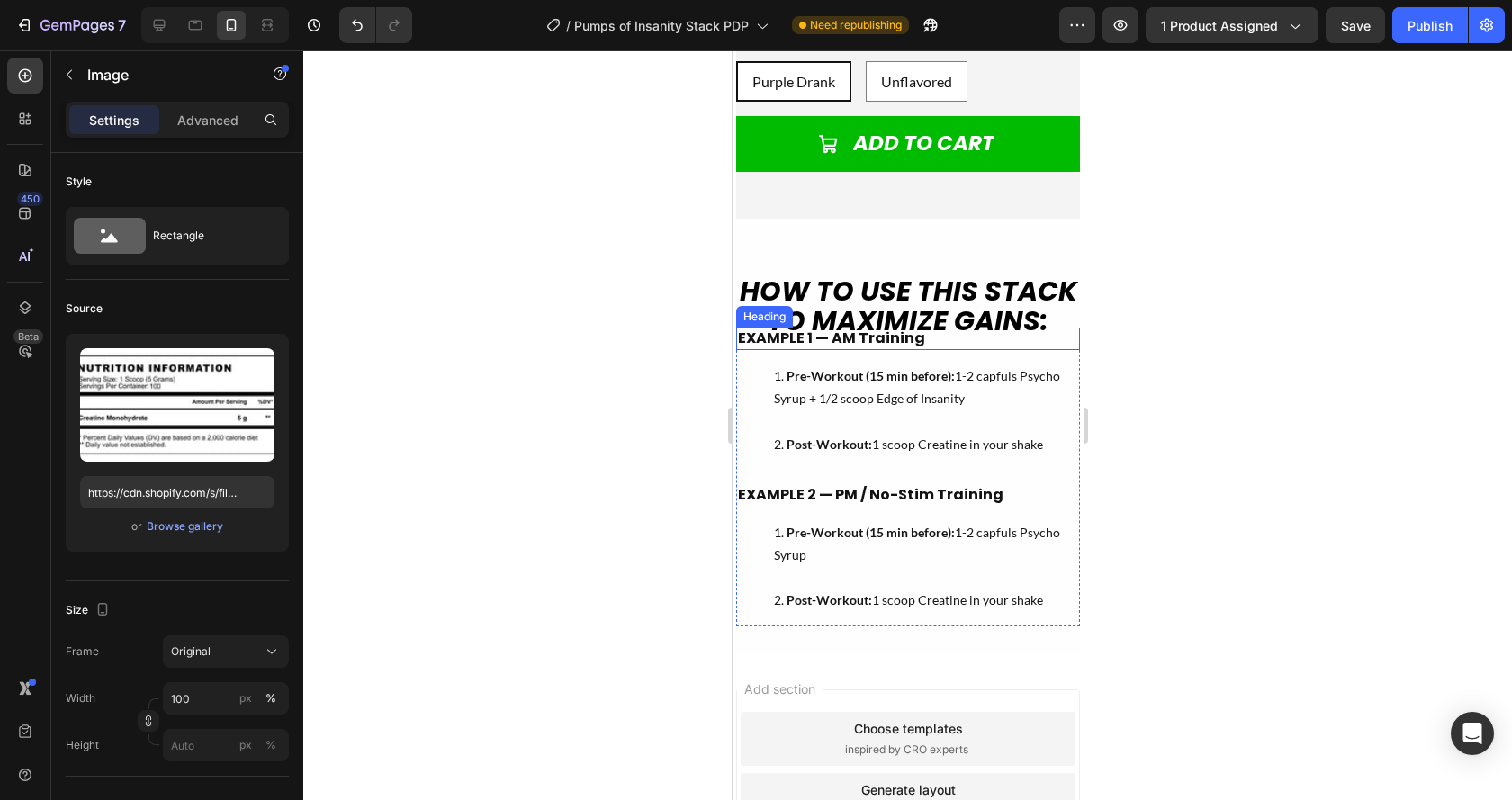 click on "EXAMPLE 1 — AM Training" at bounding box center (907, 338) 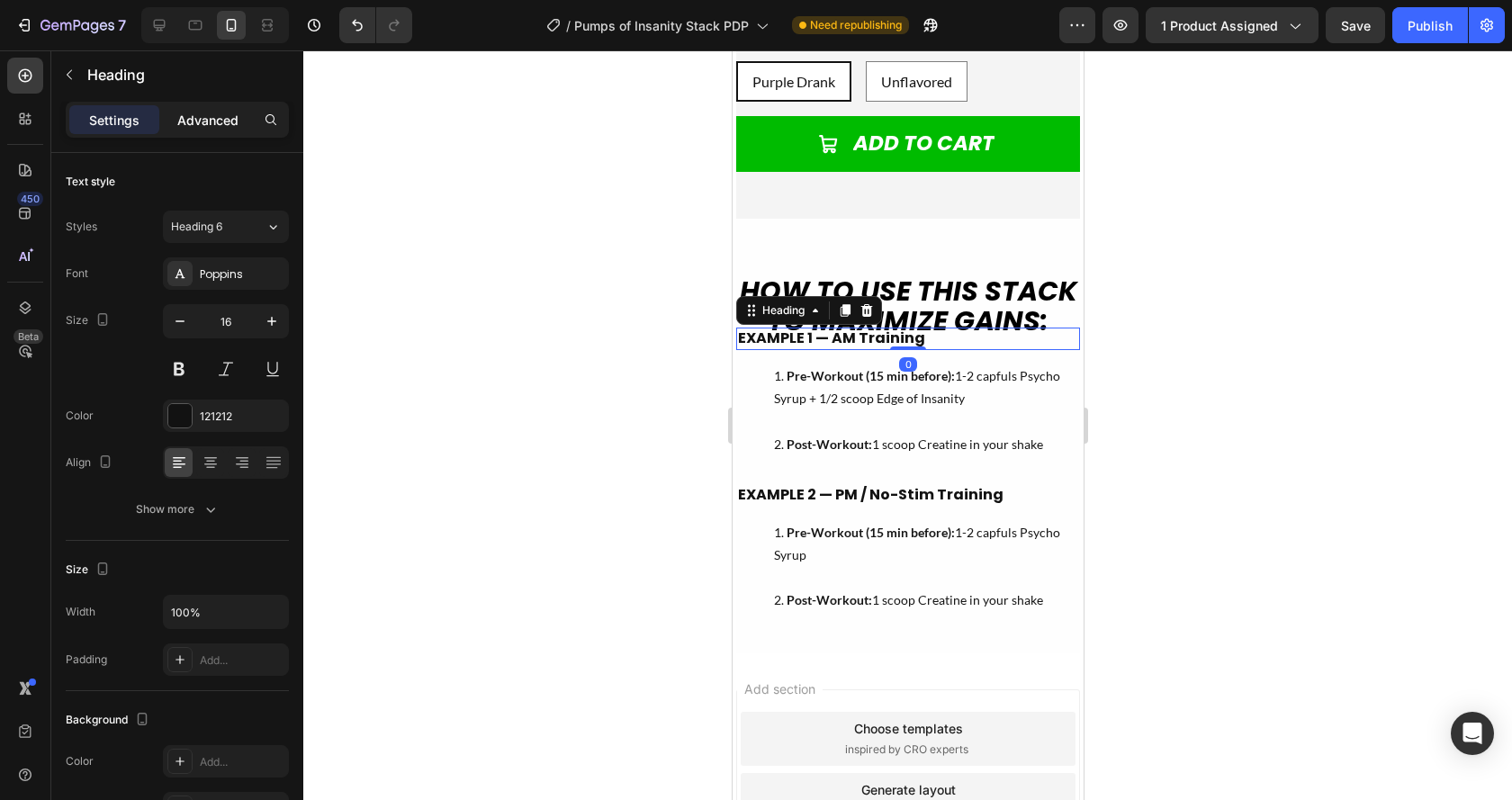 click on "Advanced" at bounding box center [208, 120] 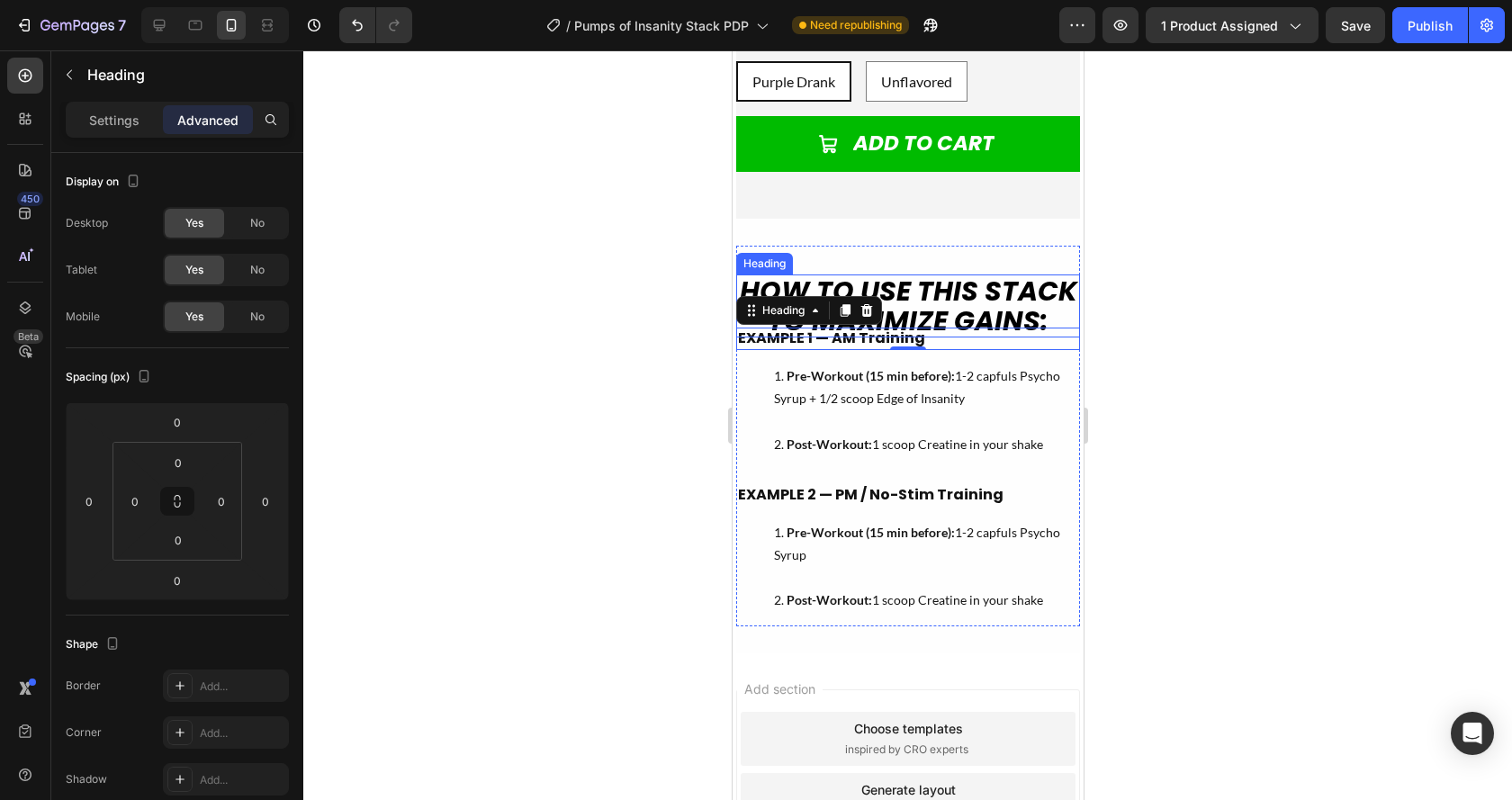 click on "How to use THIS STACK to MAXIMIZE GAINS:" at bounding box center [907, 306] 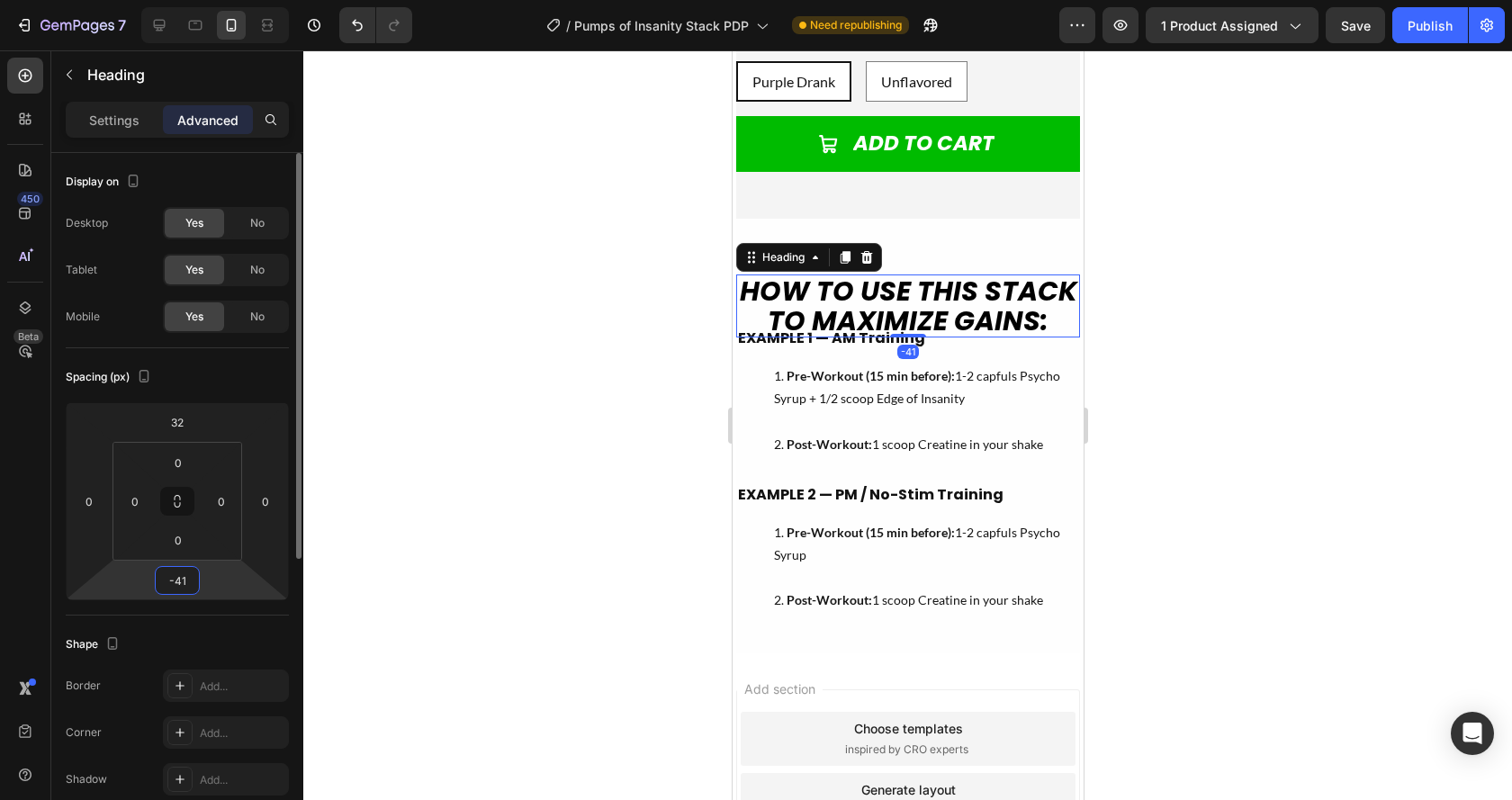 click on "-41" at bounding box center (177, 580) 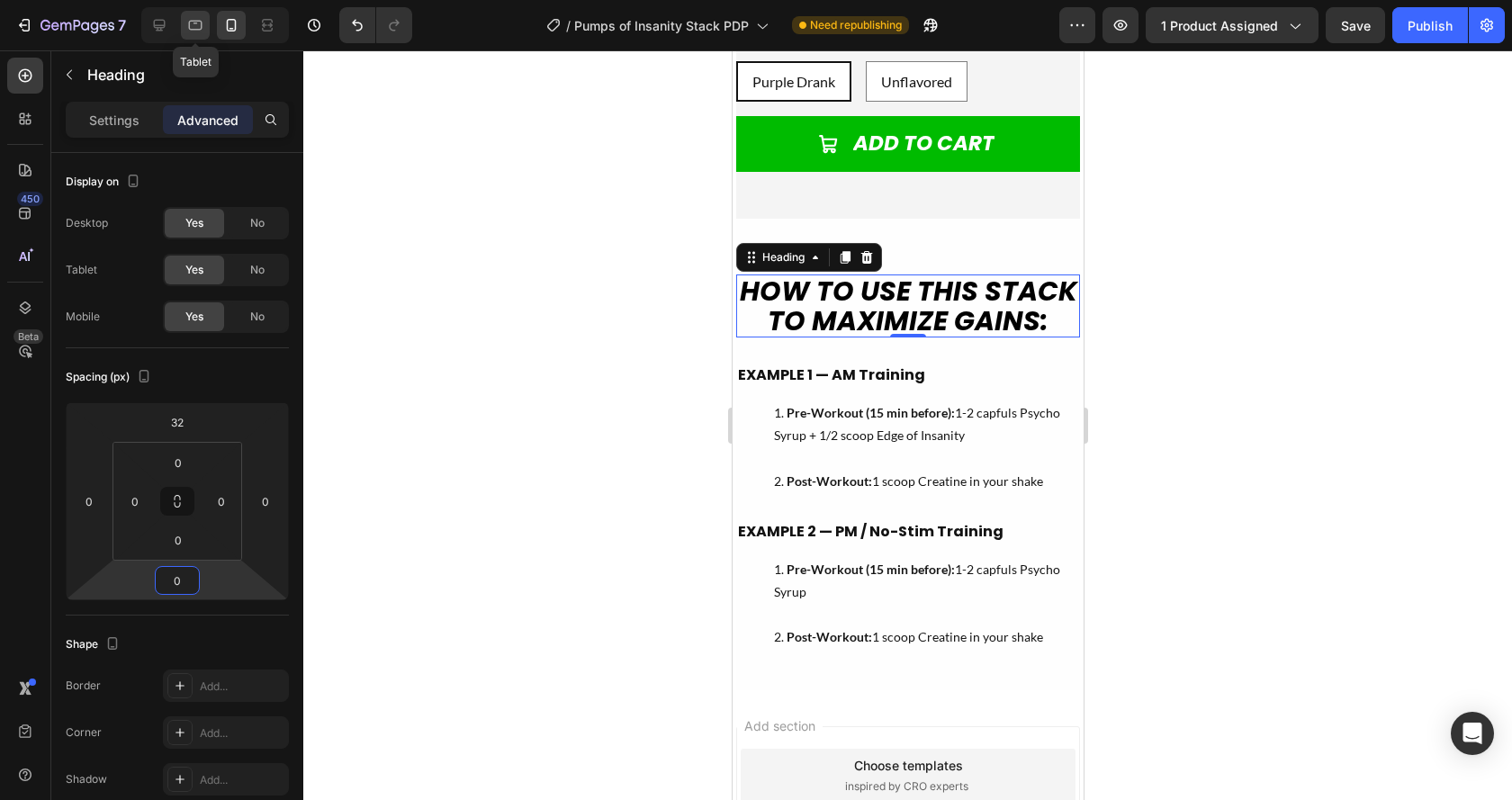 type on "0" 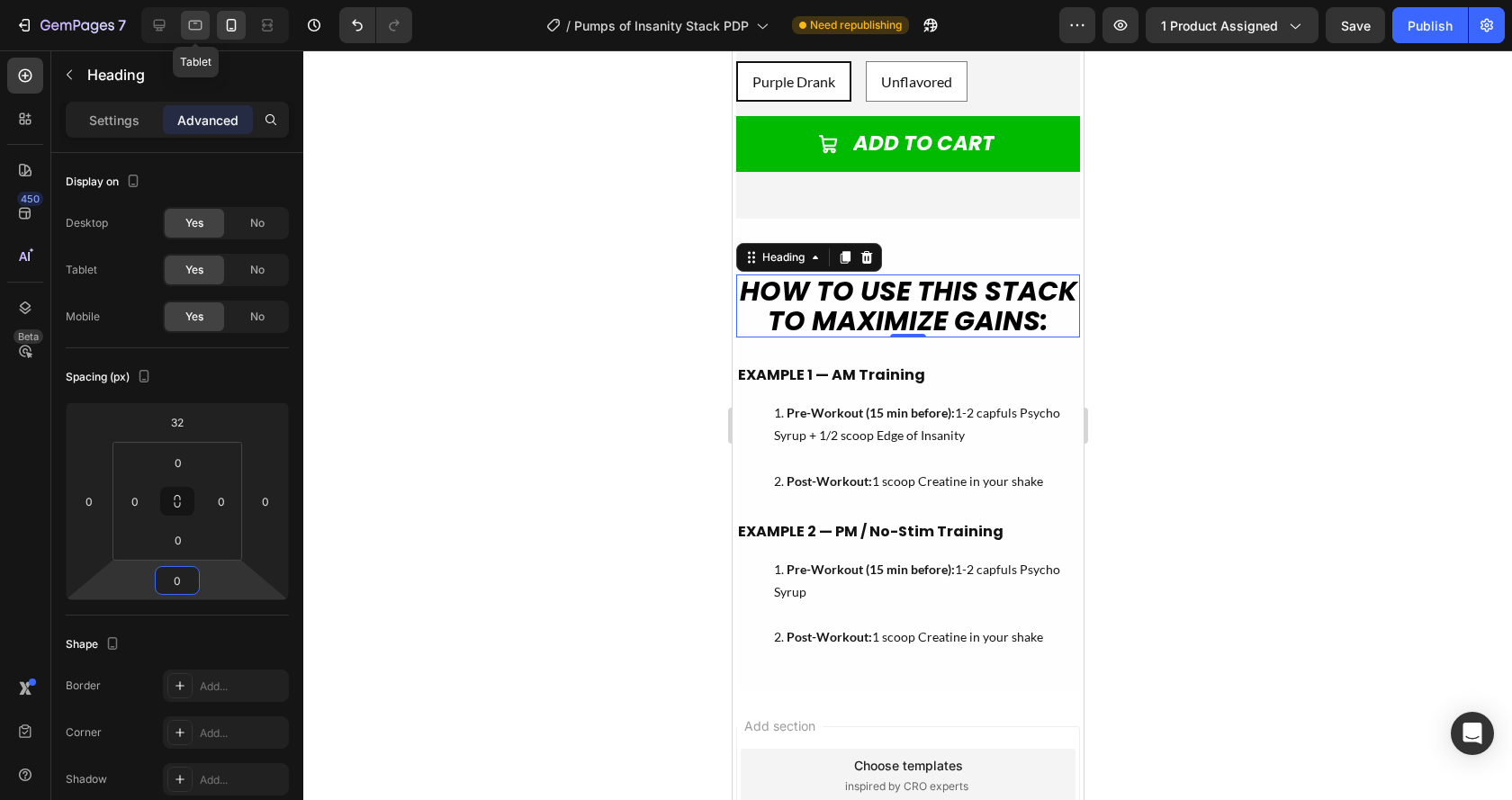 click 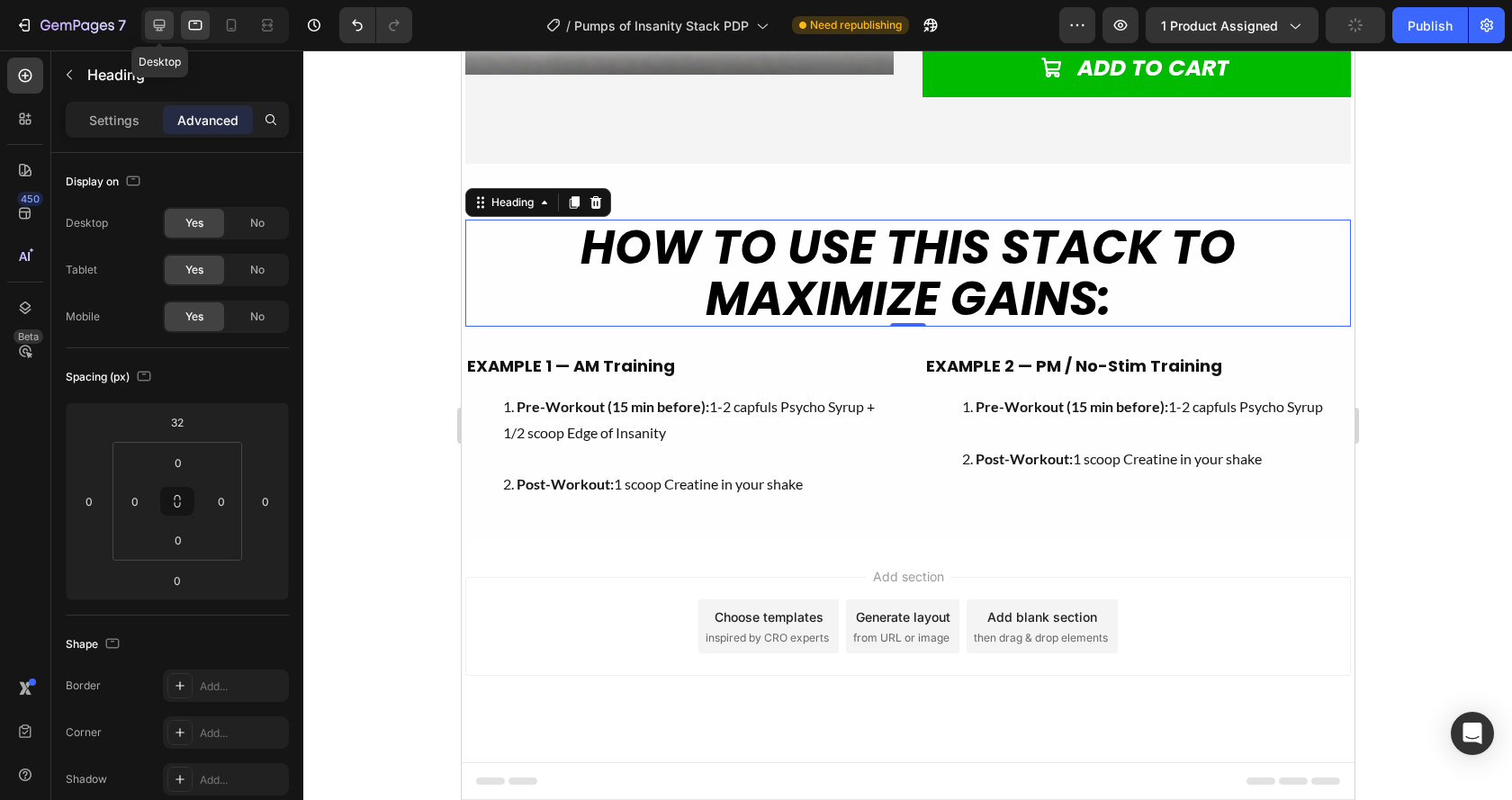click 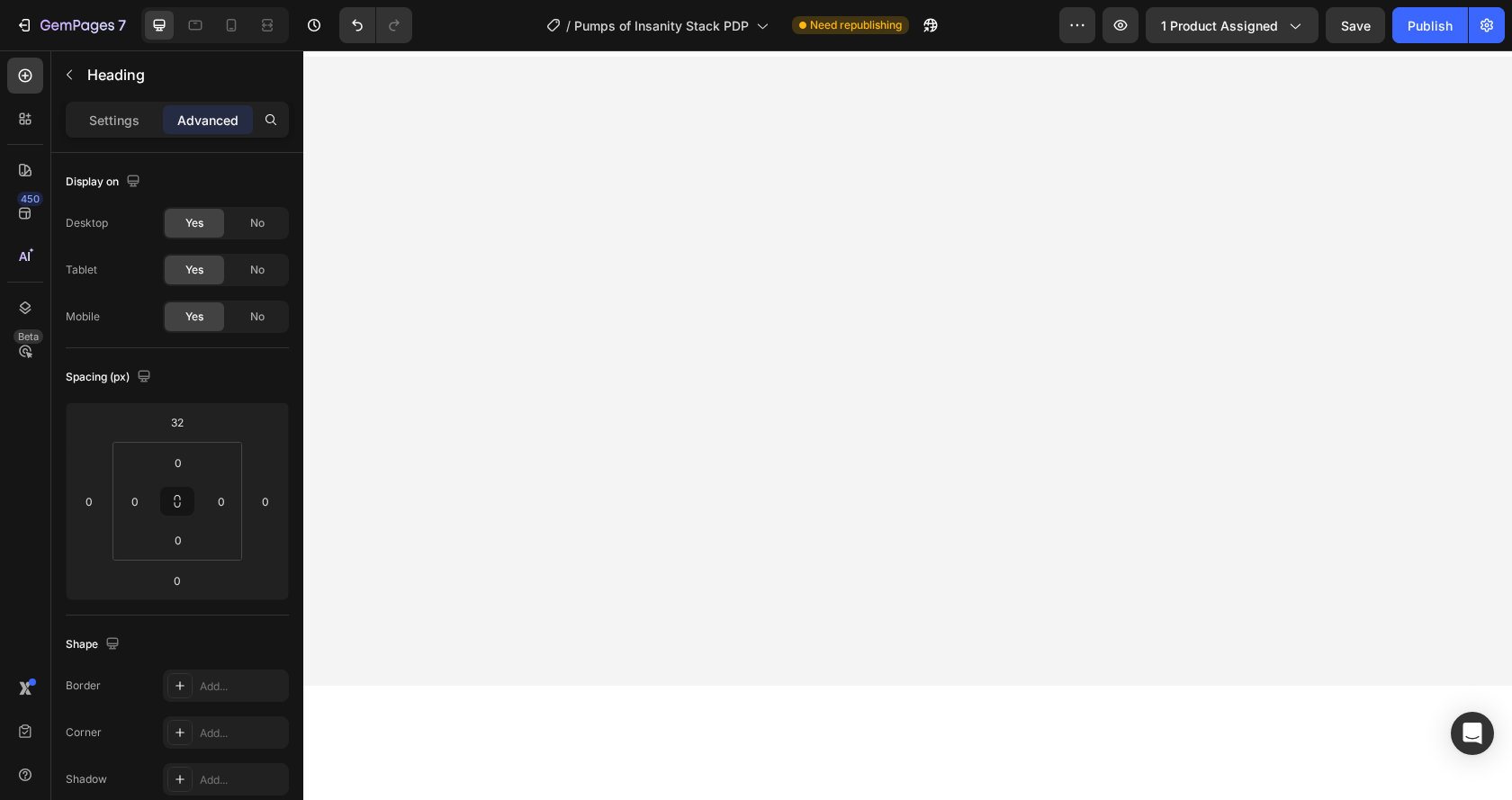 scroll, scrollTop: 0, scrollLeft: 0, axis: both 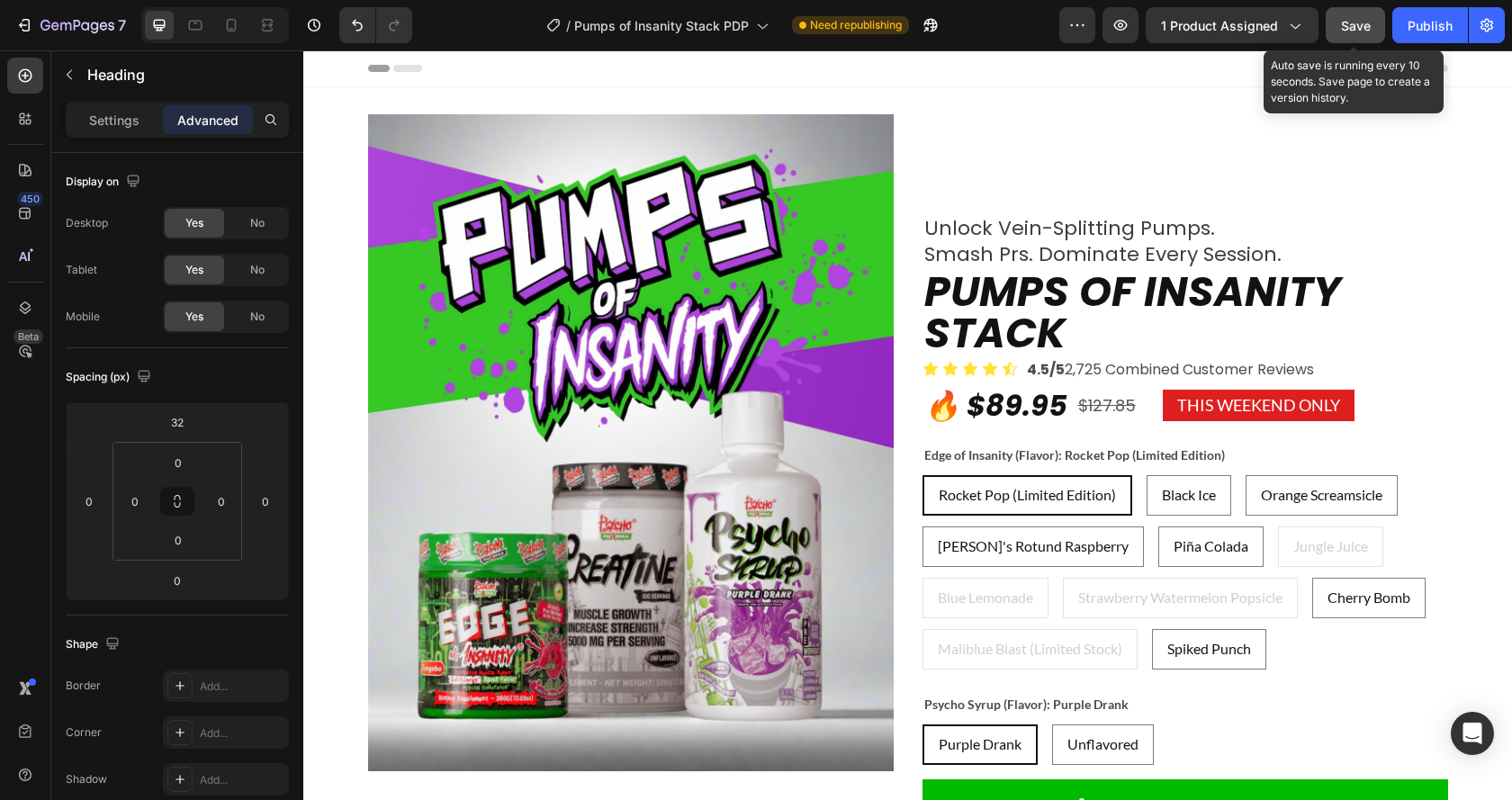 click on "Save" 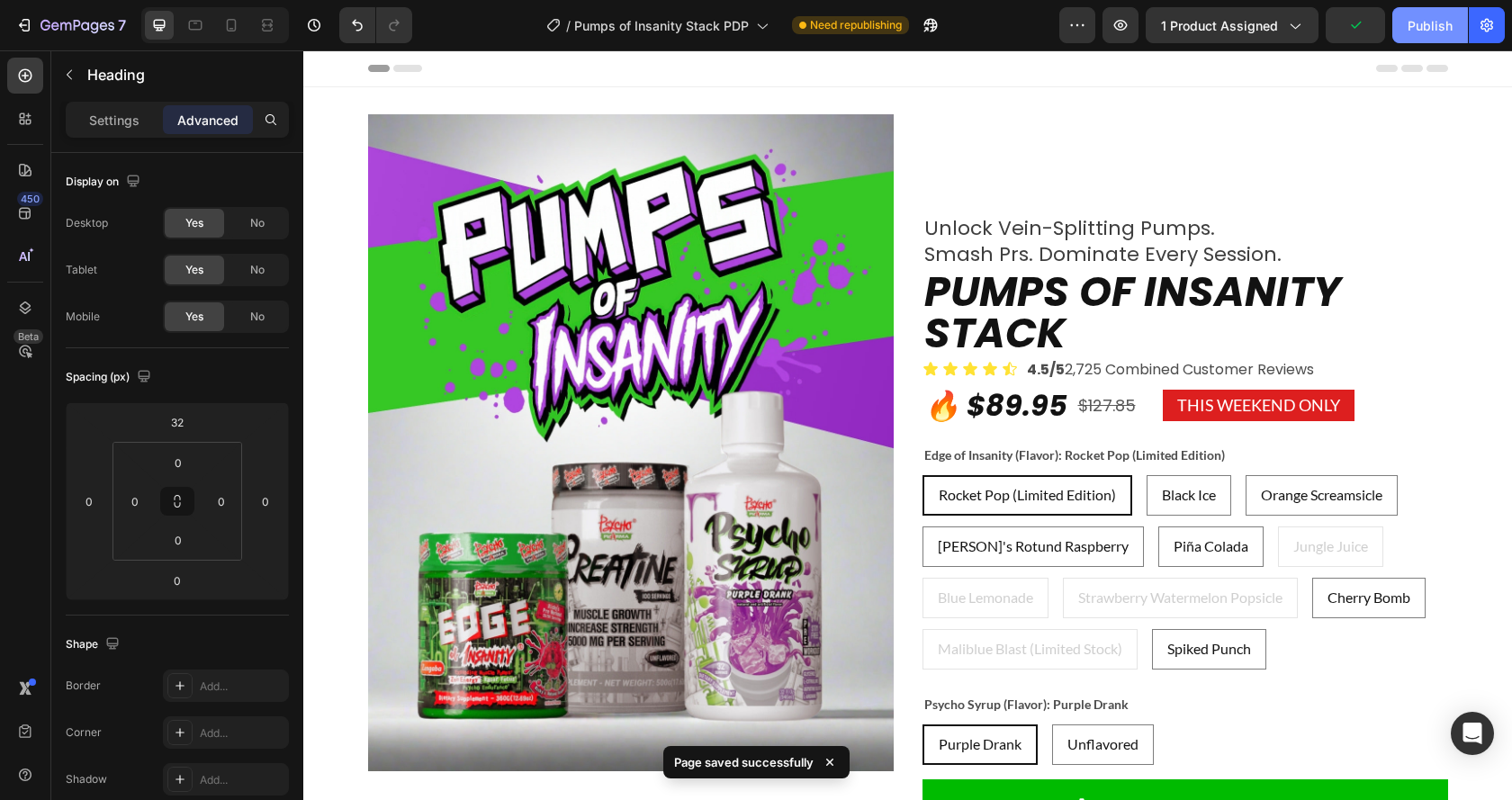 click on "Publish" 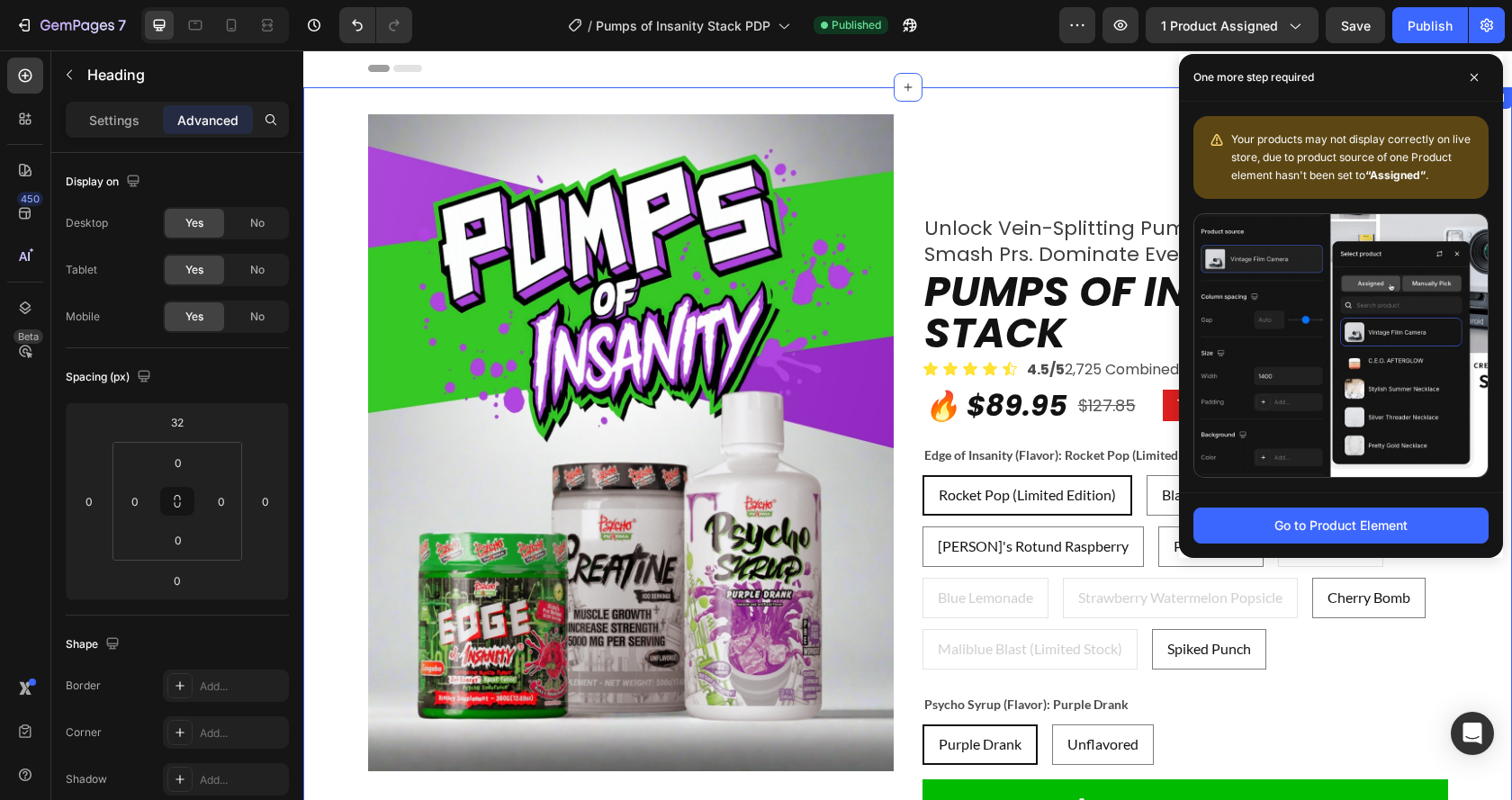 click on "Image
Icon “These pumps were so intense my sleeves felt painted on after the first couple sets.” — Jason T., Verified Buyer Text Block Row unlock vein-splitting pumps.  smash prs. dominate every session. Text Block Pumps of Insanity Stack Product Title Icon Icon Icon Icon Icon Icon List 4.5/5    2,725 Combined Customer Reviews Text Block Row 🔥 $89.95 Heading $127.85 Heading this weekend only Text Block Row Edge of Insanity (Flavor): Rocket Pop (Limited Edition) Rocket Pop (Limited Edition) Rocket Pop (Limited Edition)     Rocket Pop (Limited Edition) Black Ice Black Ice     Black Ice Orange Screamsicle Orange Screamsicle     Orange Screamsicle Ricky's Rotund Raspberry Ricky's Rotund Raspberry     Ricky's Rotund Raspberry Piña Colada Piña Colada     Piña Colada Jungle Juice Jungle Juice     Jungle Juice Blue Lemonade Blue Lemonade     Blue Lemonade Strawberry Watermelon Popsicle Strawberry Watermelon Popsicle     Strawberry Watermelon Popsicle Cherry Bomb Cherry Bomb" at bounding box center (907, 589) 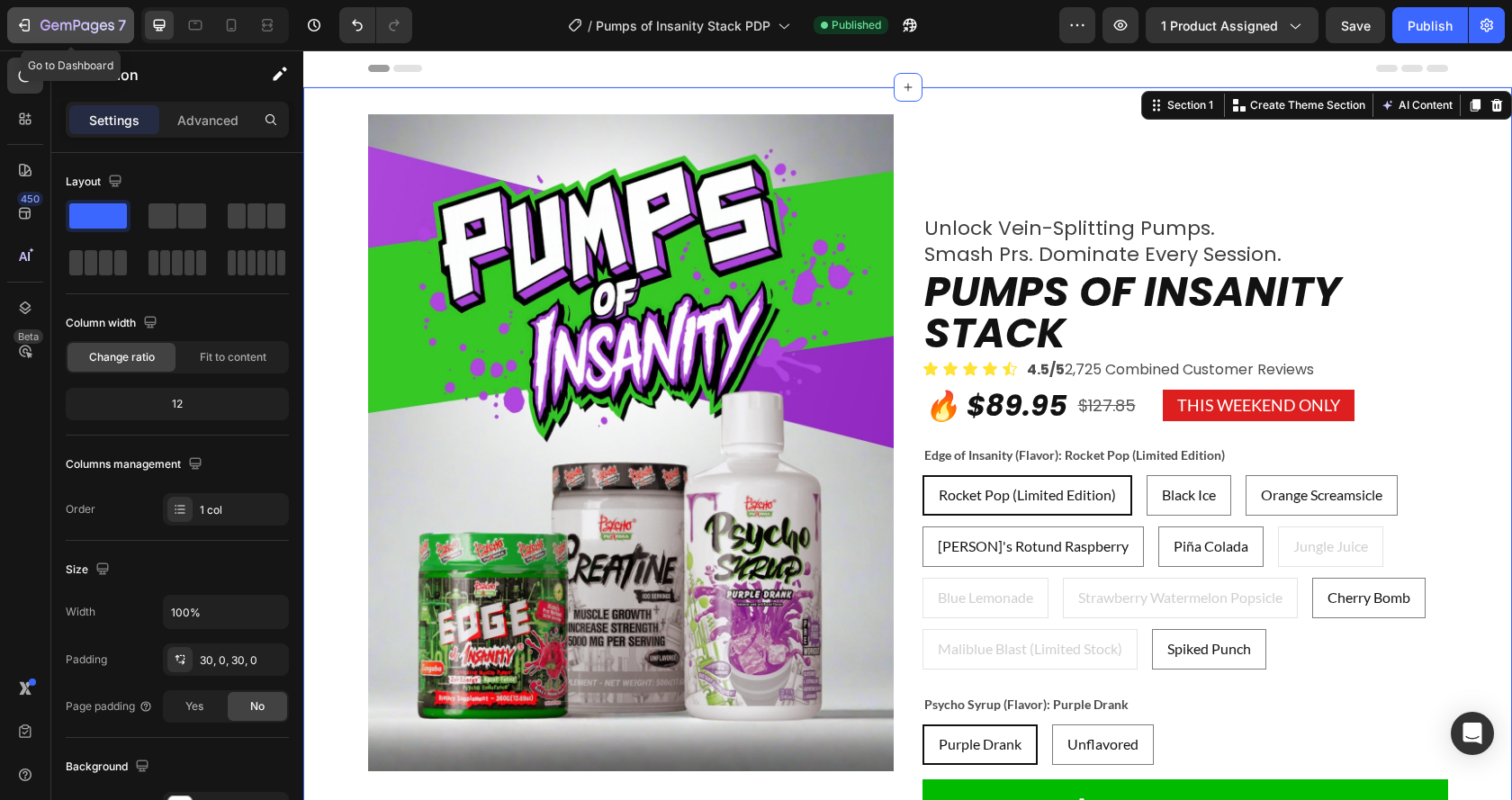 click 